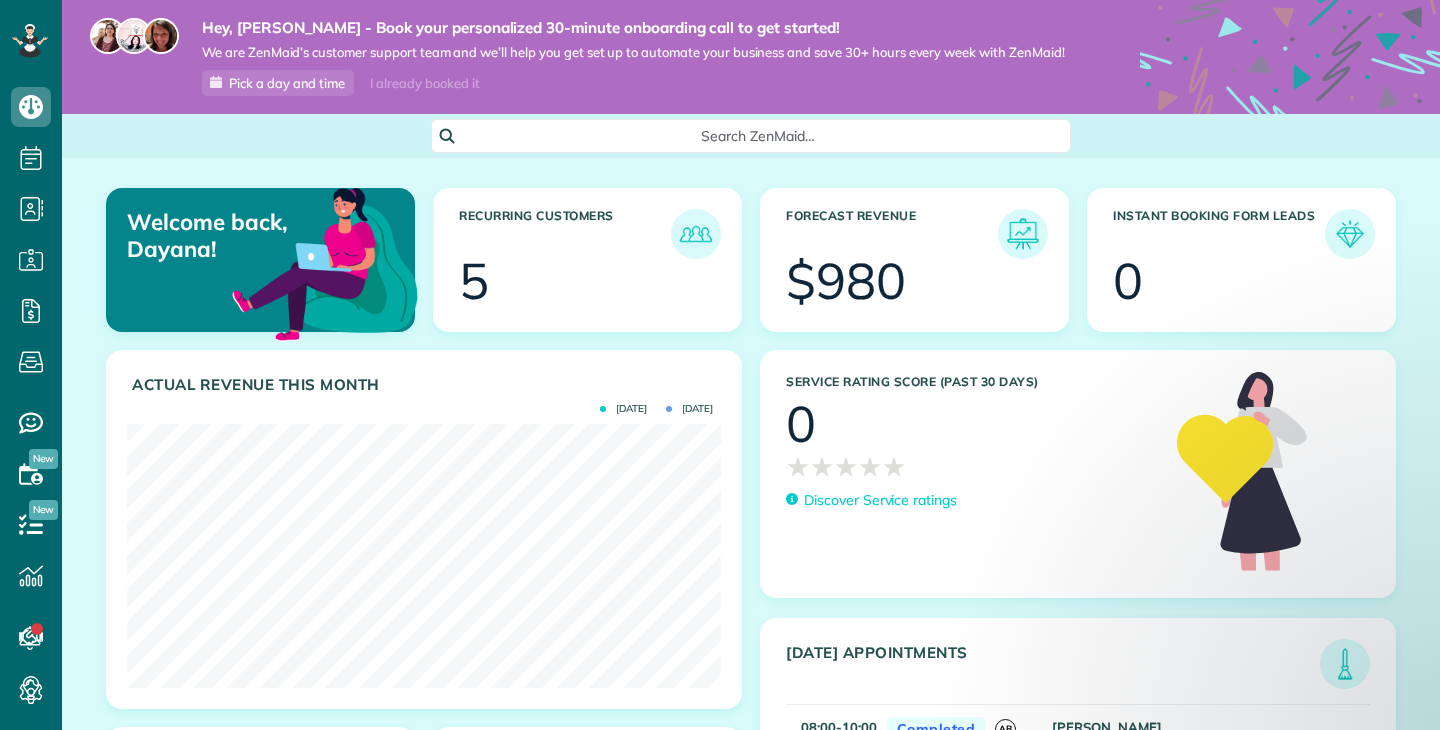 scroll, scrollTop: 0, scrollLeft: 0, axis: both 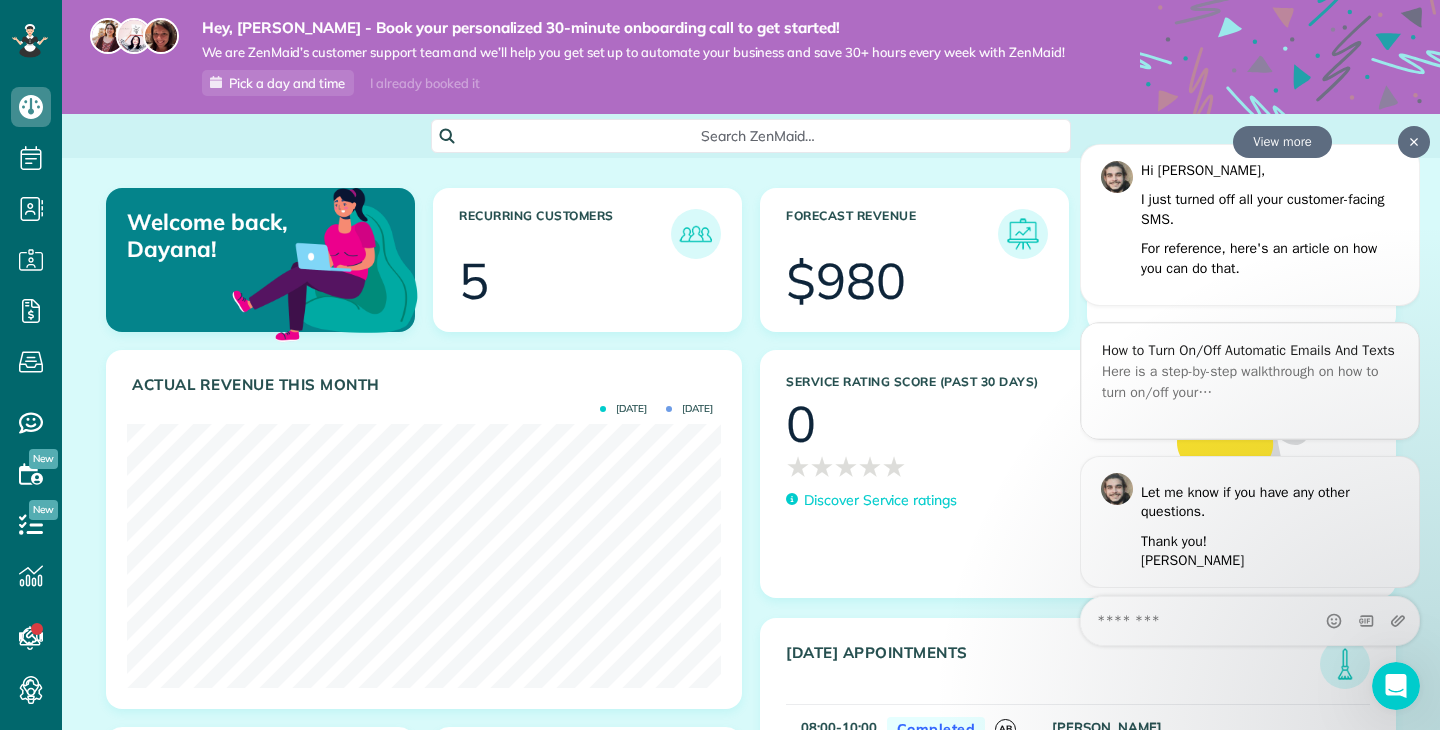 click at bounding box center [1414, 141] 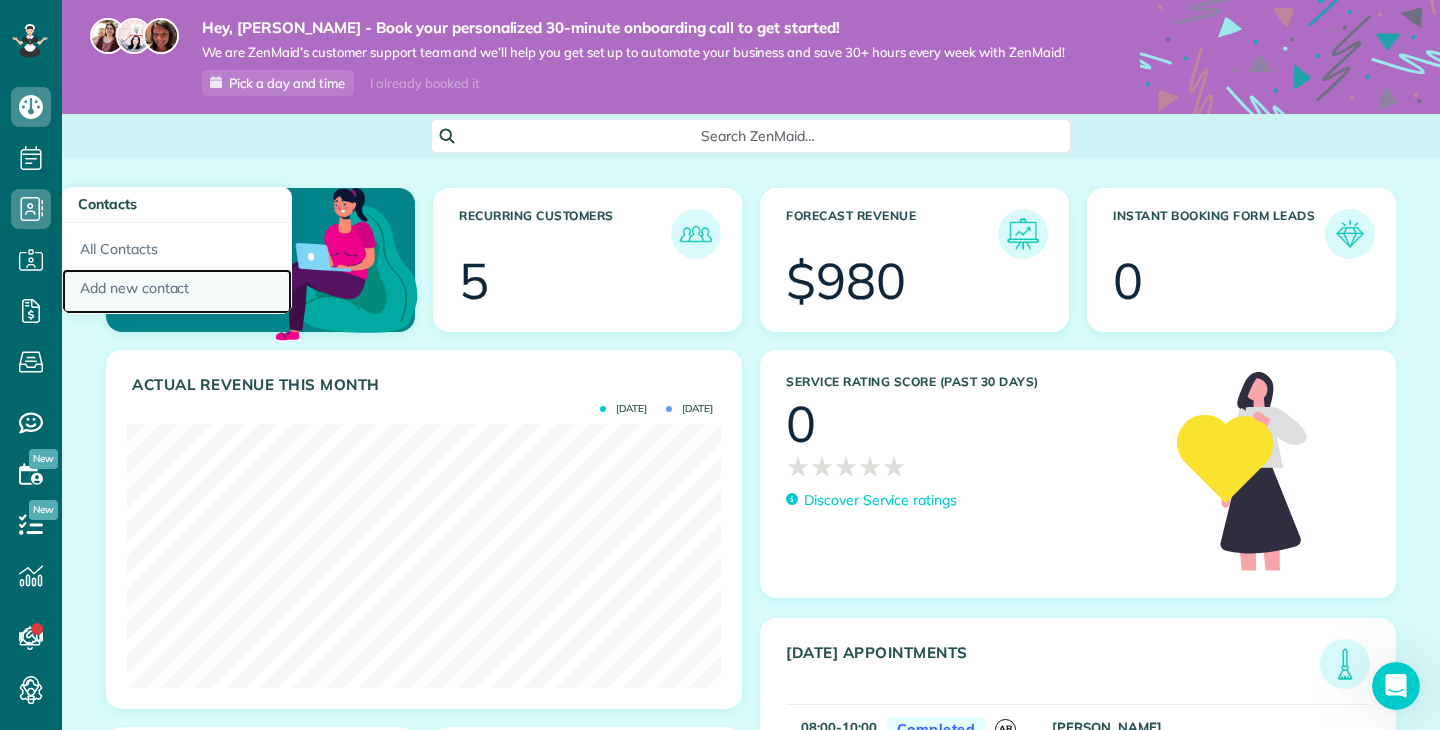 click on "Add new contact" at bounding box center (177, 292) 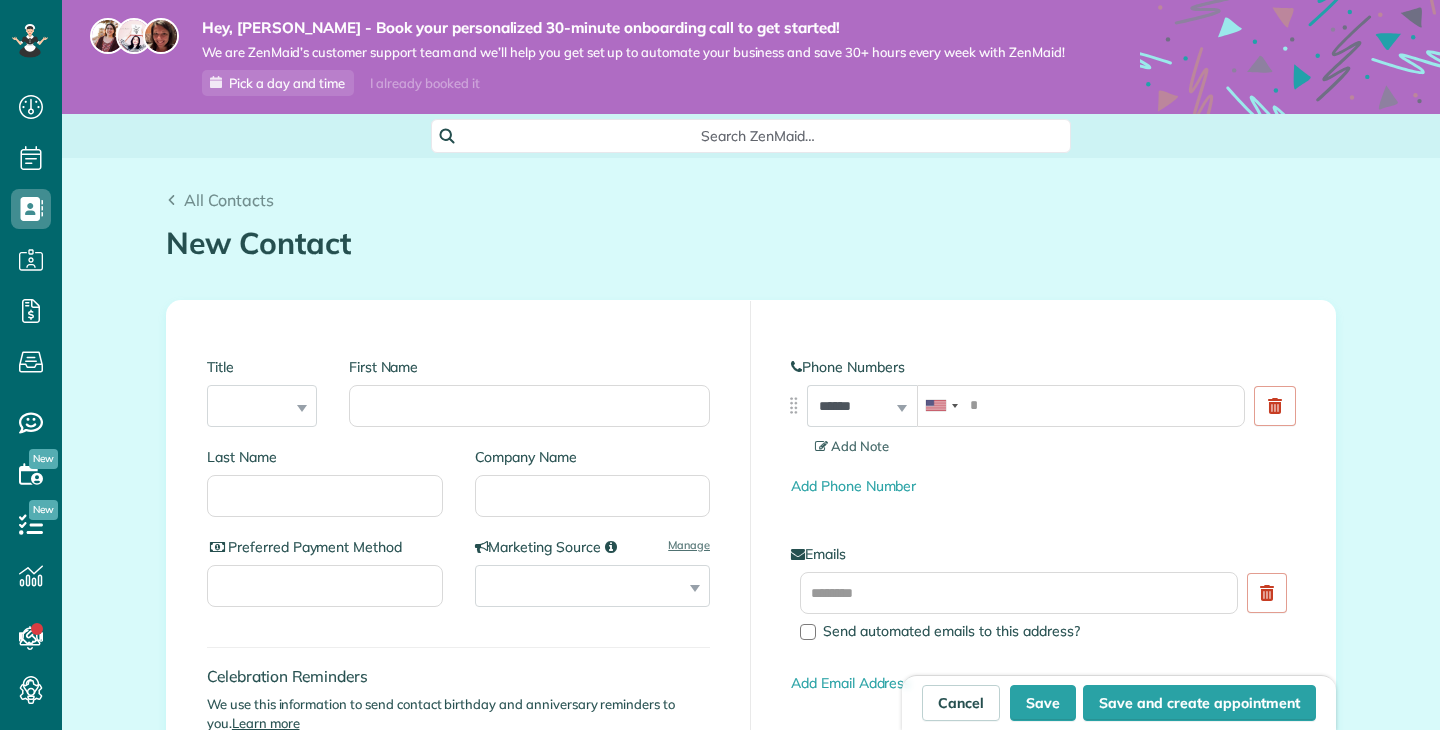 scroll, scrollTop: 0, scrollLeft: 0, axis: both 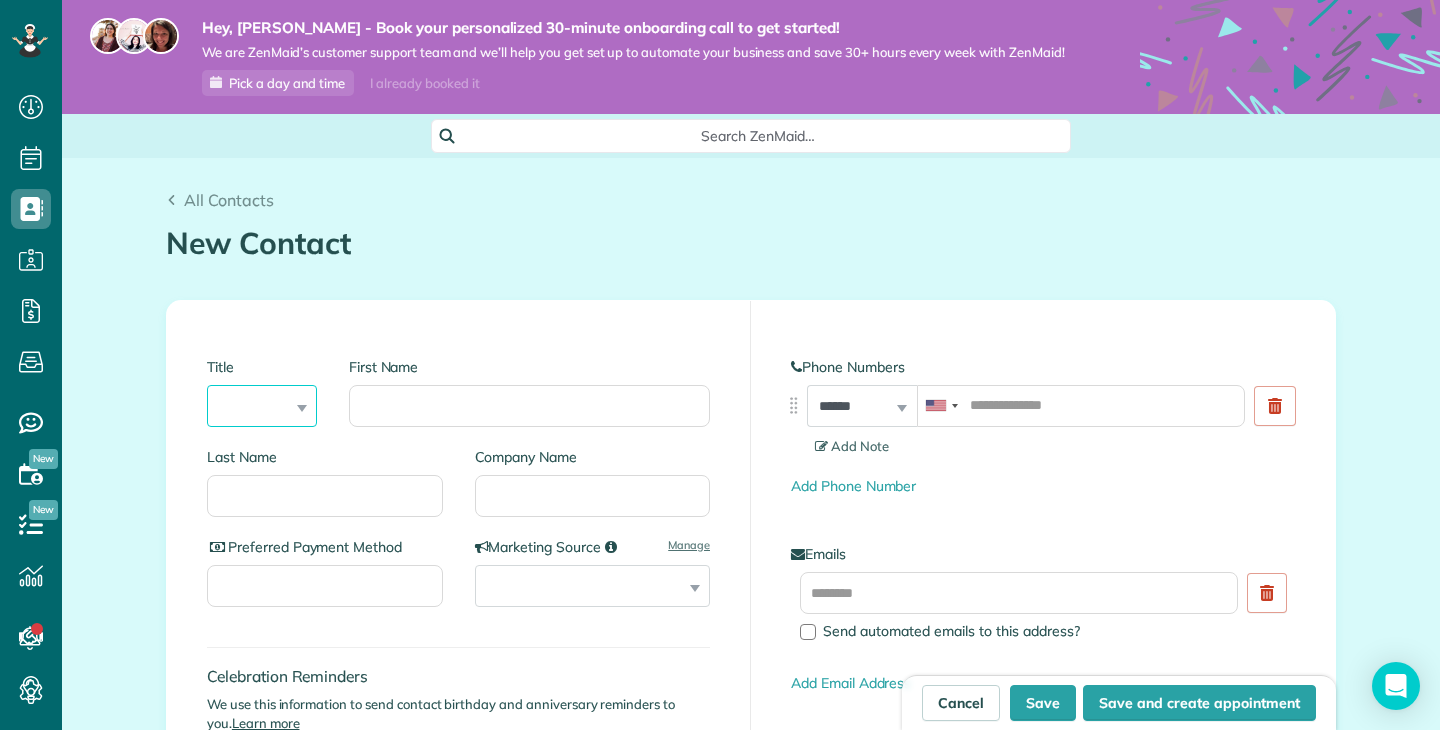 click on "***
****
***
***" at bounding box center [262, 406] 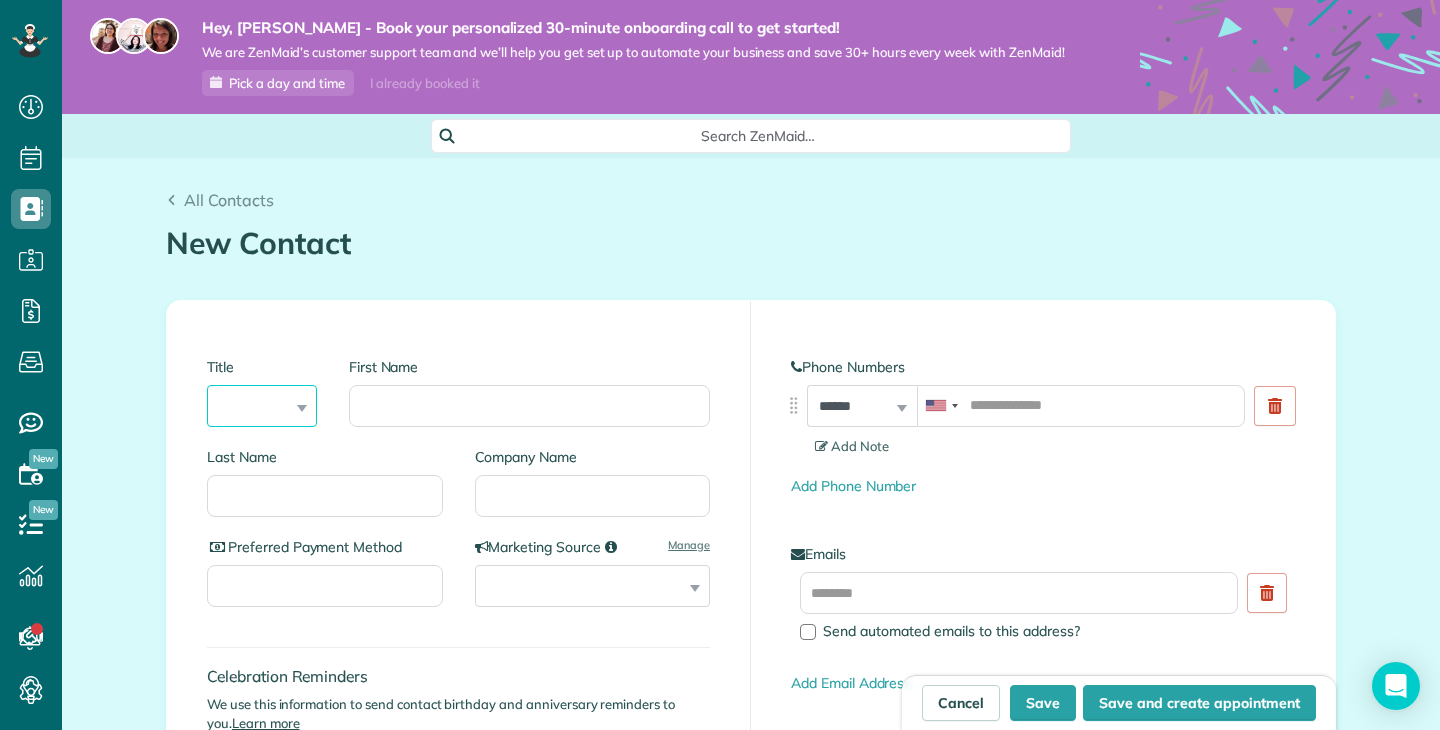 select on "****" 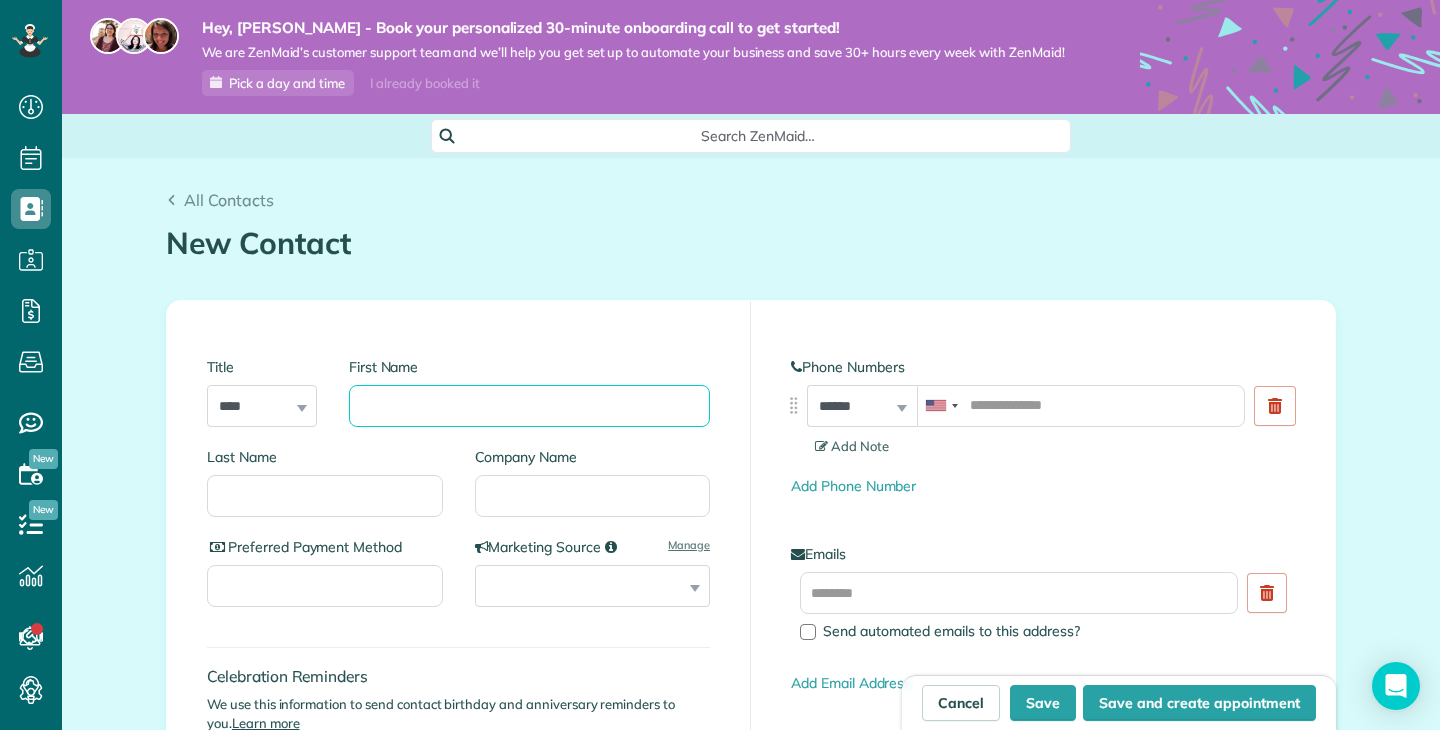 click on "First Name" at bounding box center (529, 406) 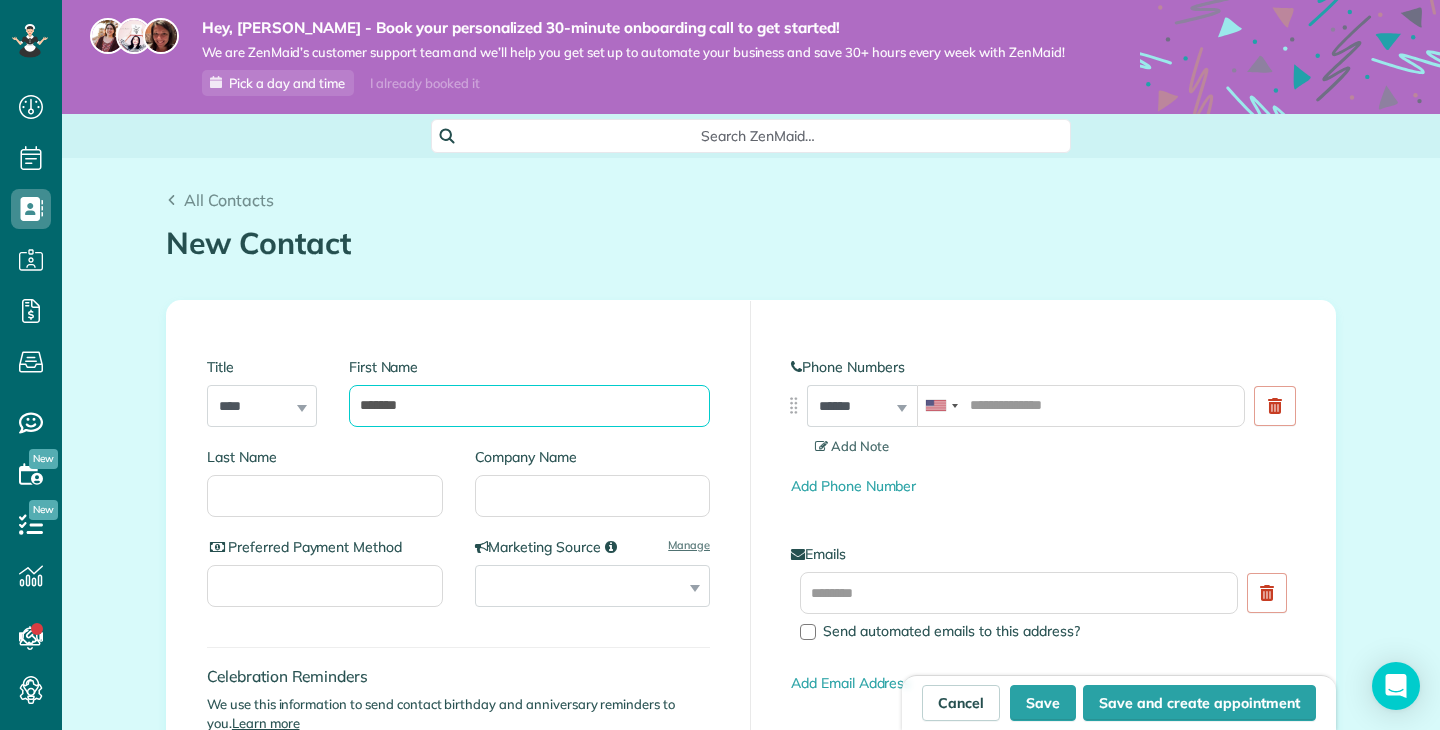 type on "*******" 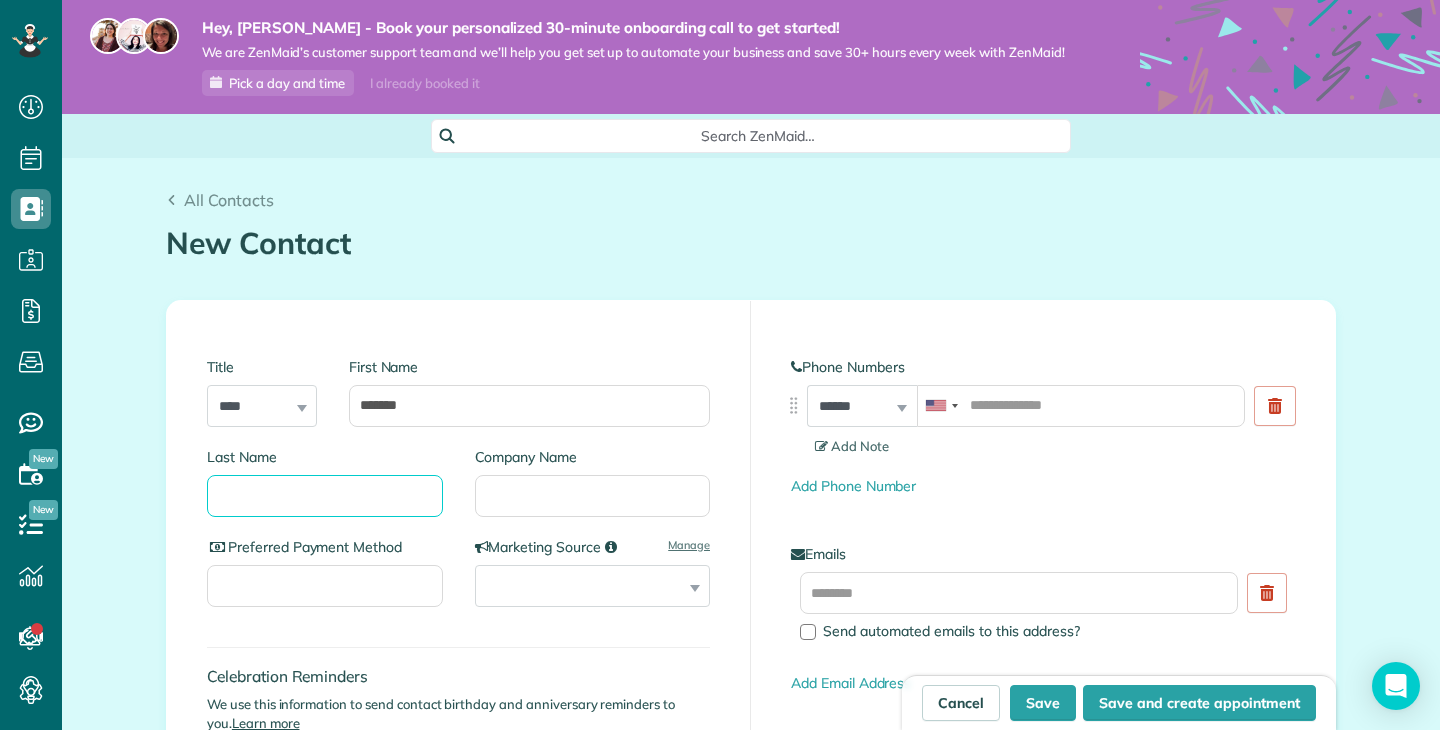 click on "Last Name" at bounding box center [325, 496] 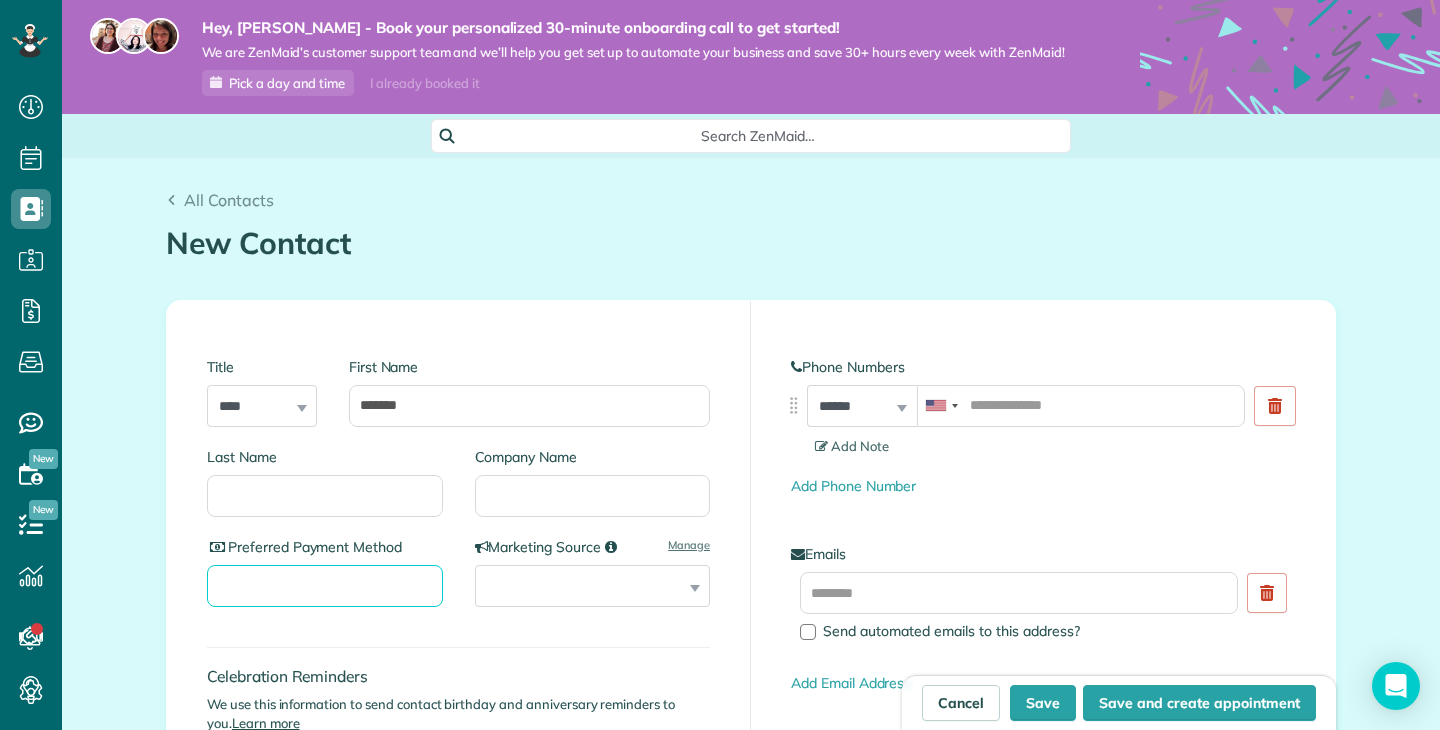 click on "Preferred Payment Method" at bounding box center (325, 586) 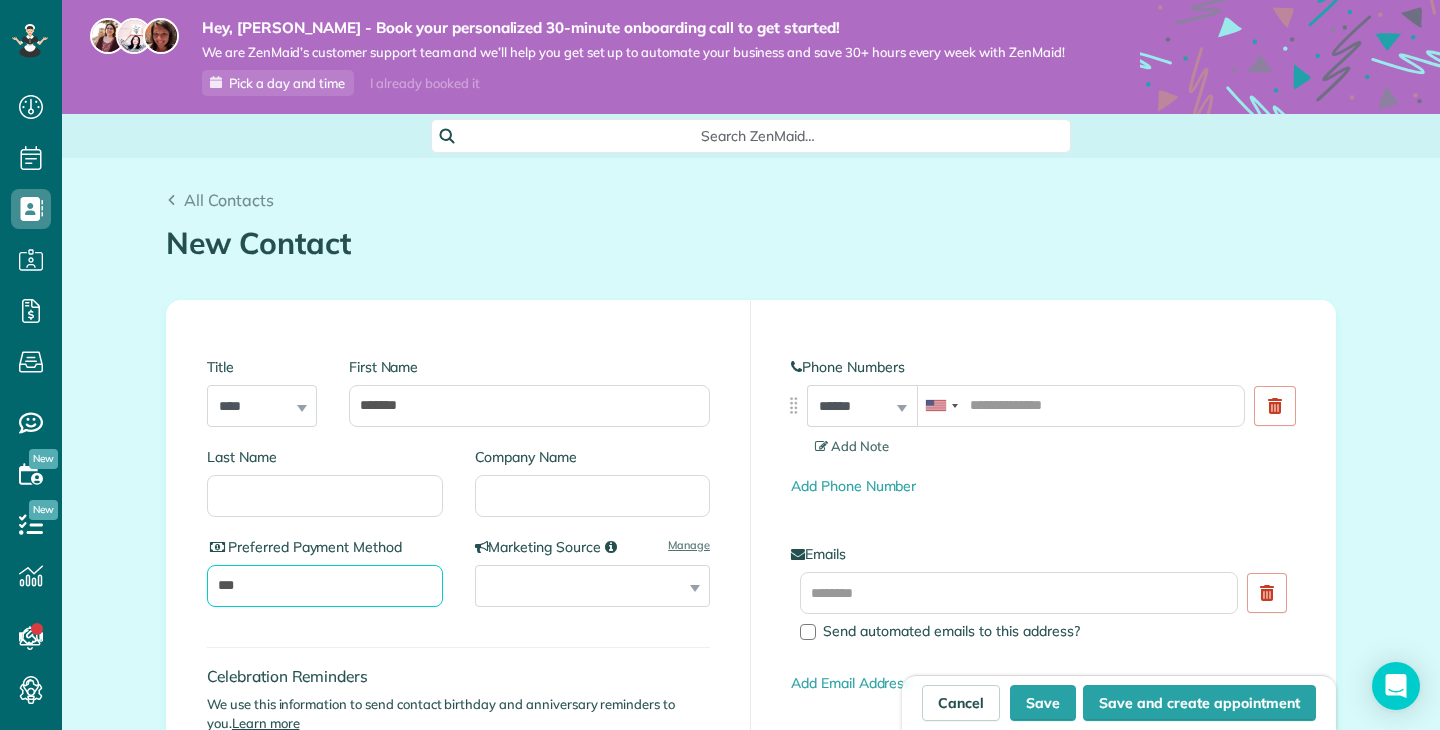type on "***" 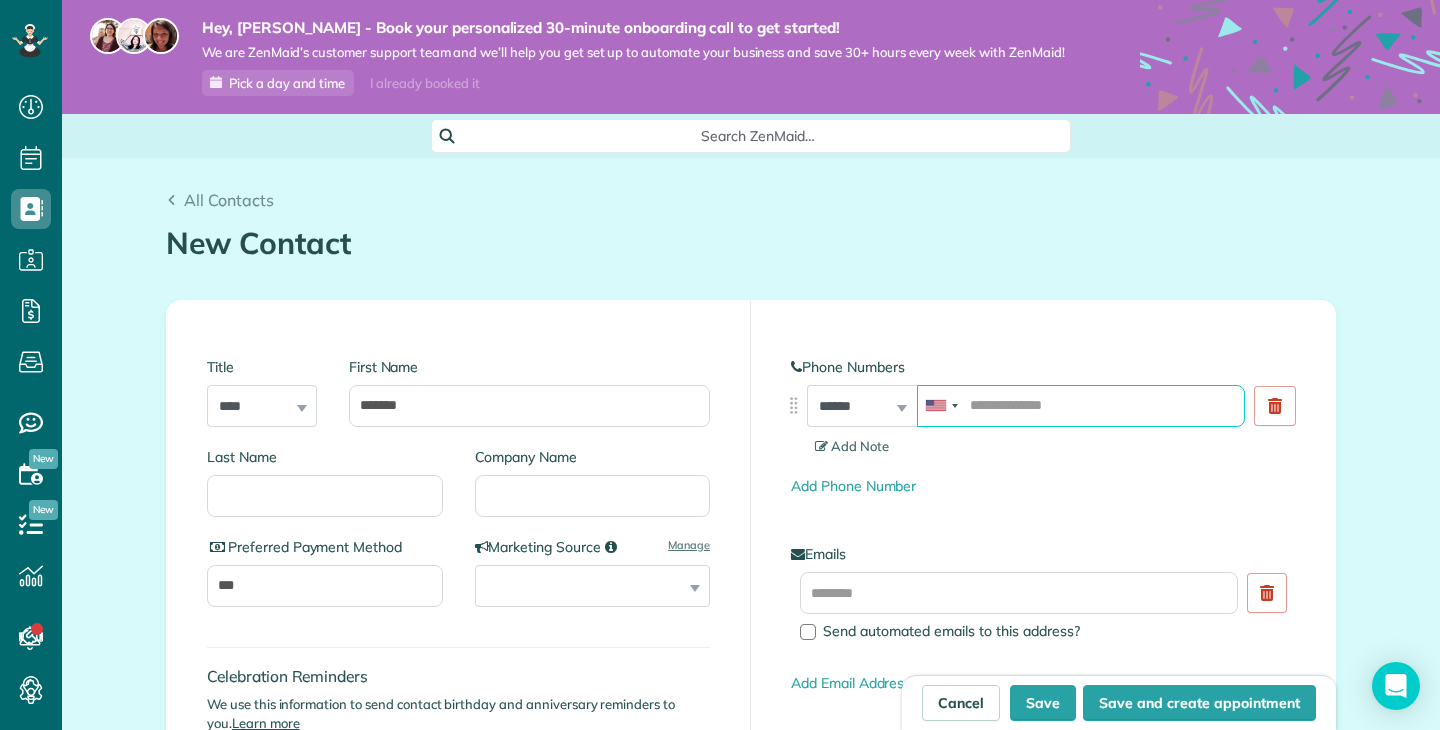 click at bounding box center (1081, 406) 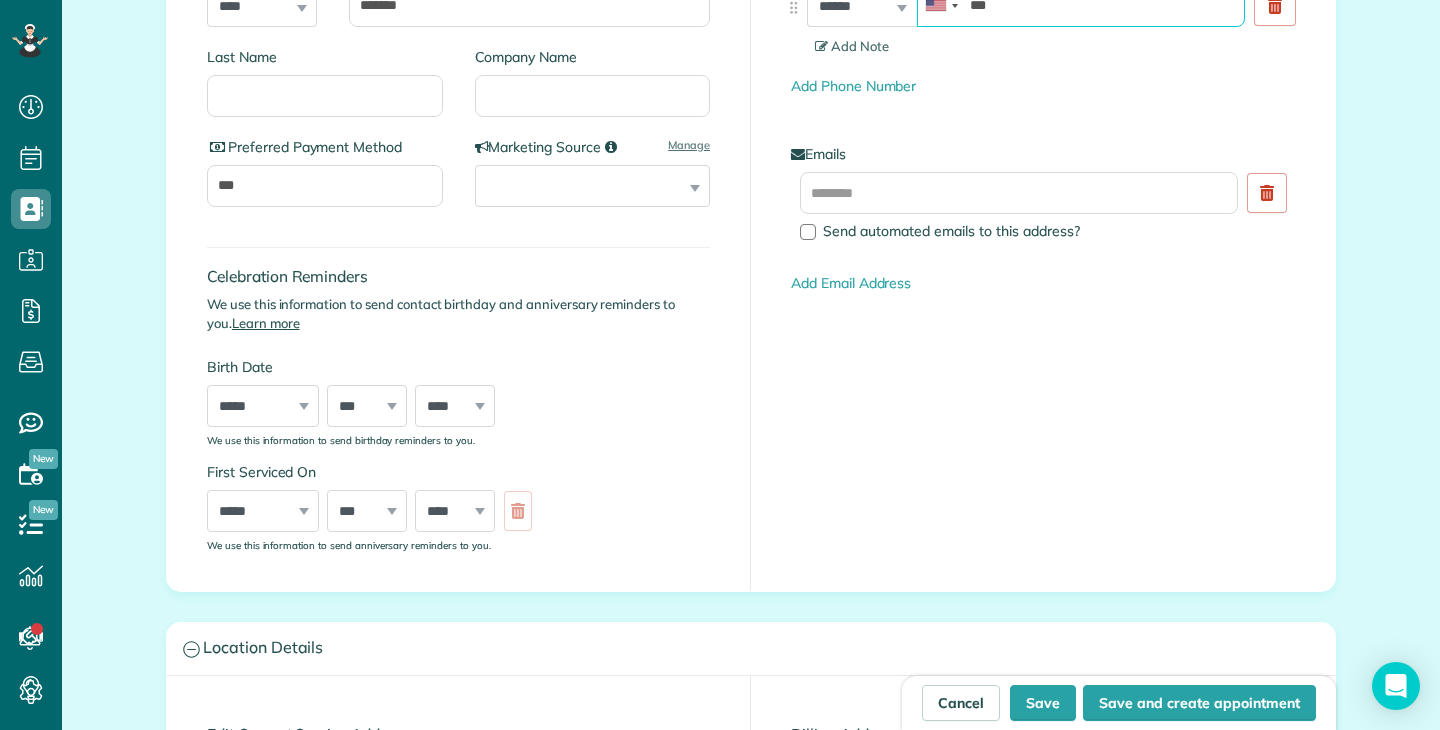 scroll, scrollTop: 428, scrollLeft: 0, axis: vertical 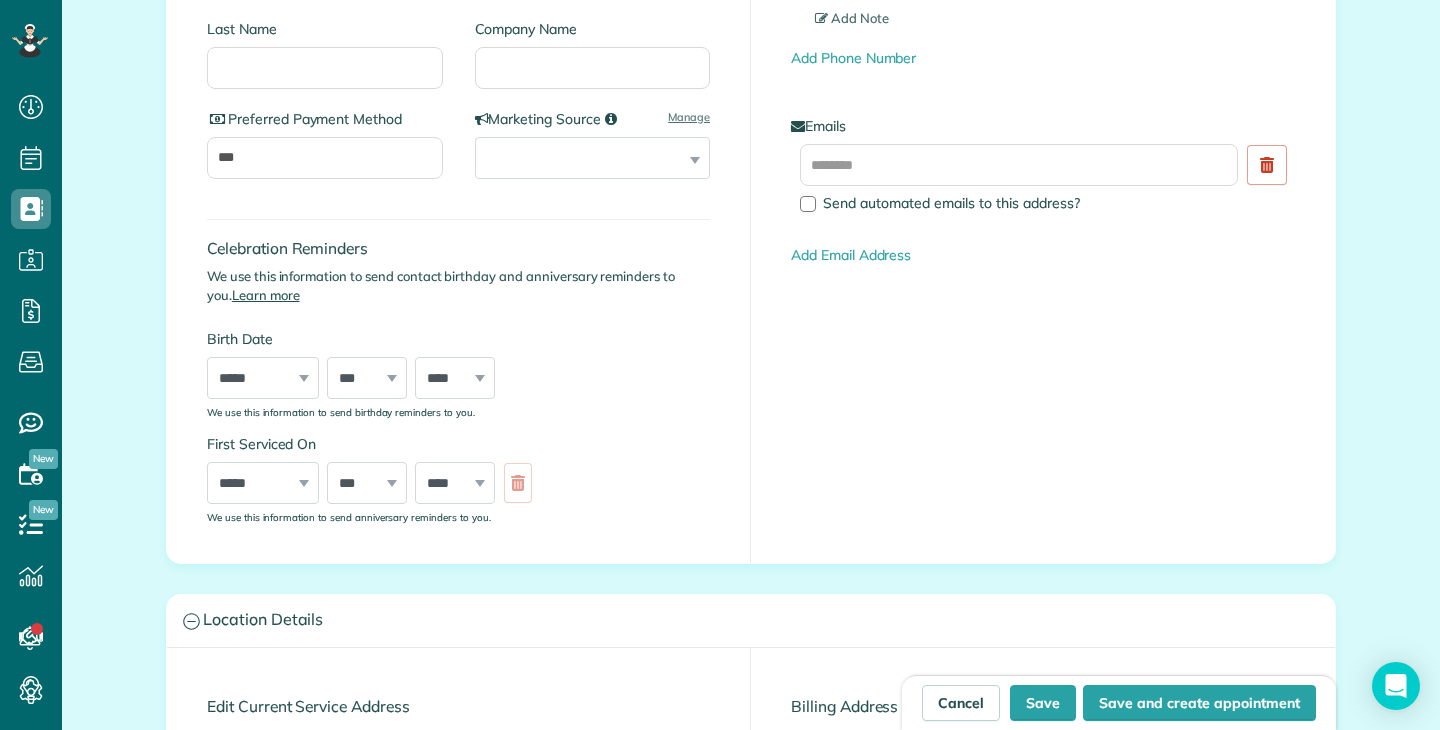 type on "***" 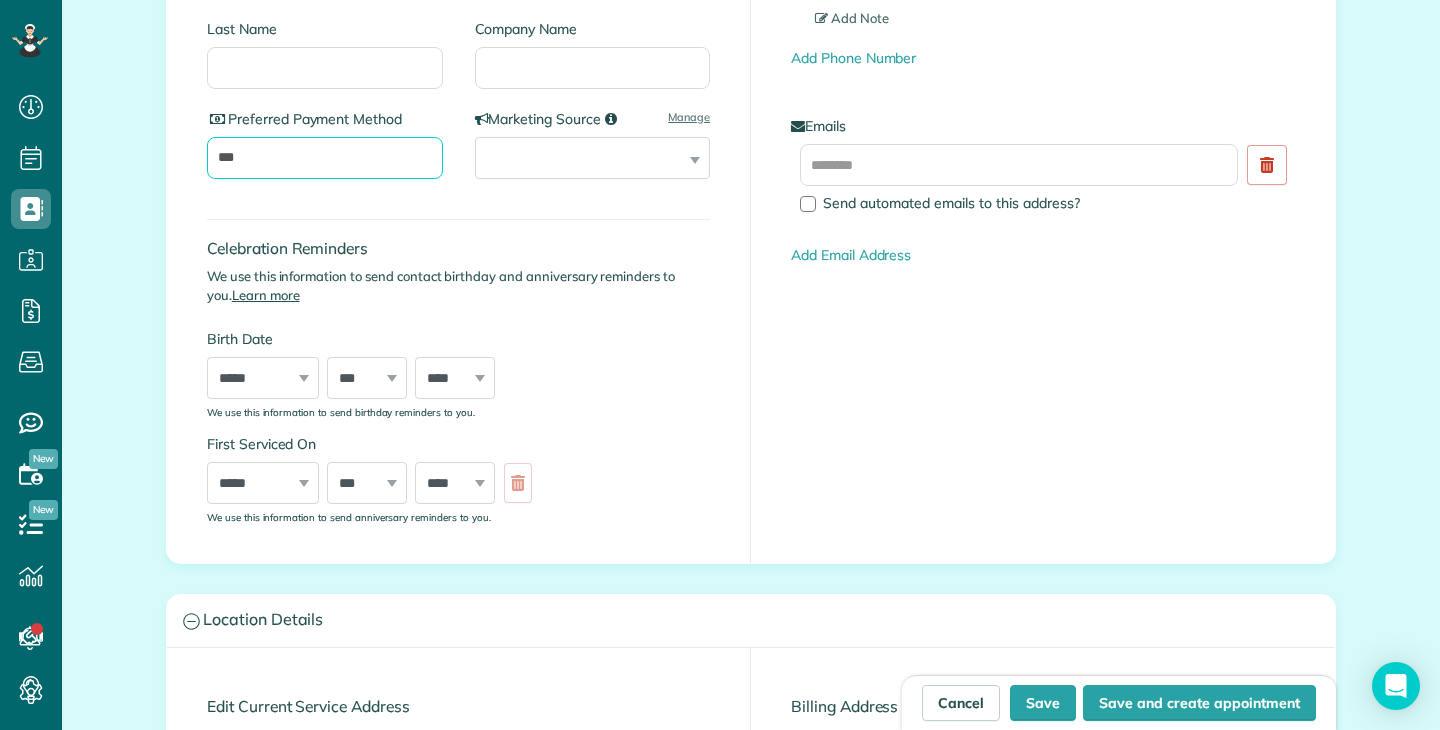 click on "***" at bounding box center [325, 158] 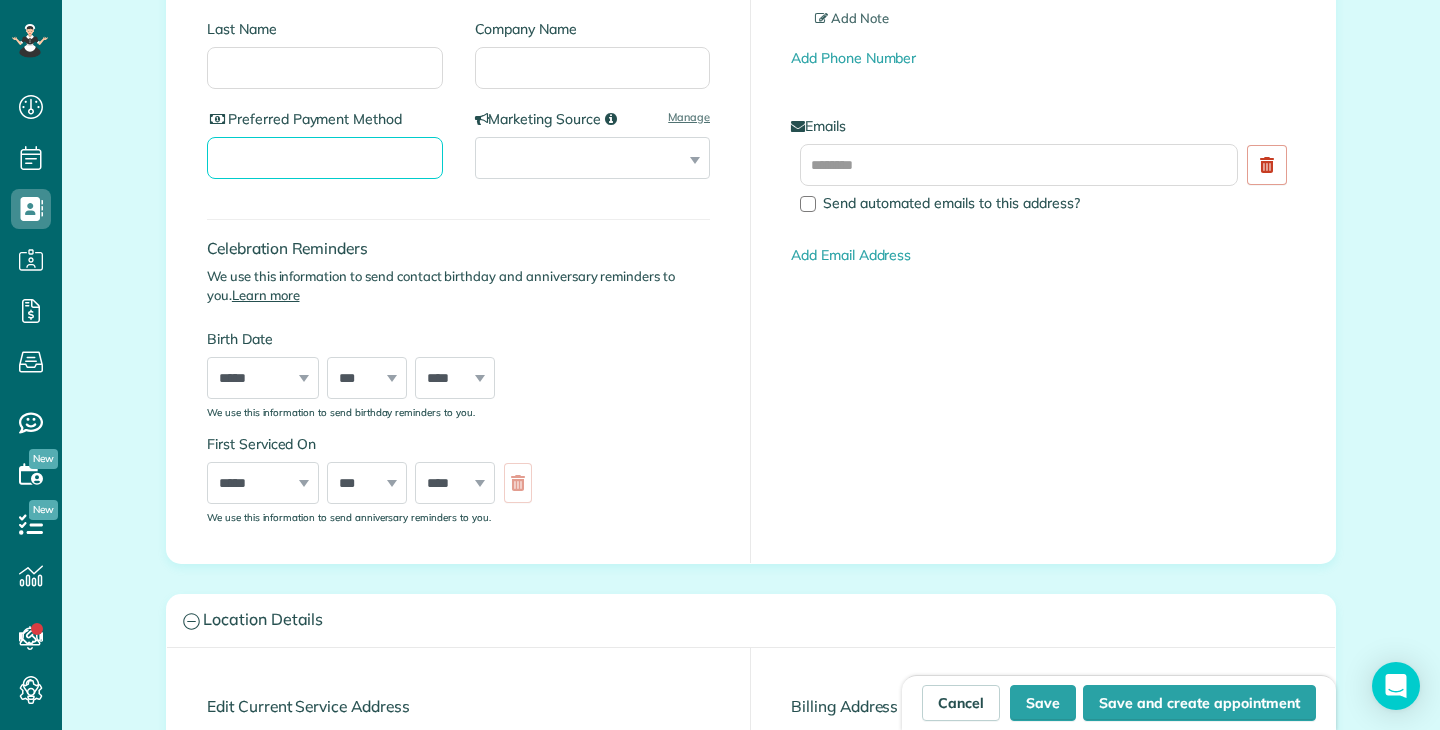 type on "*" 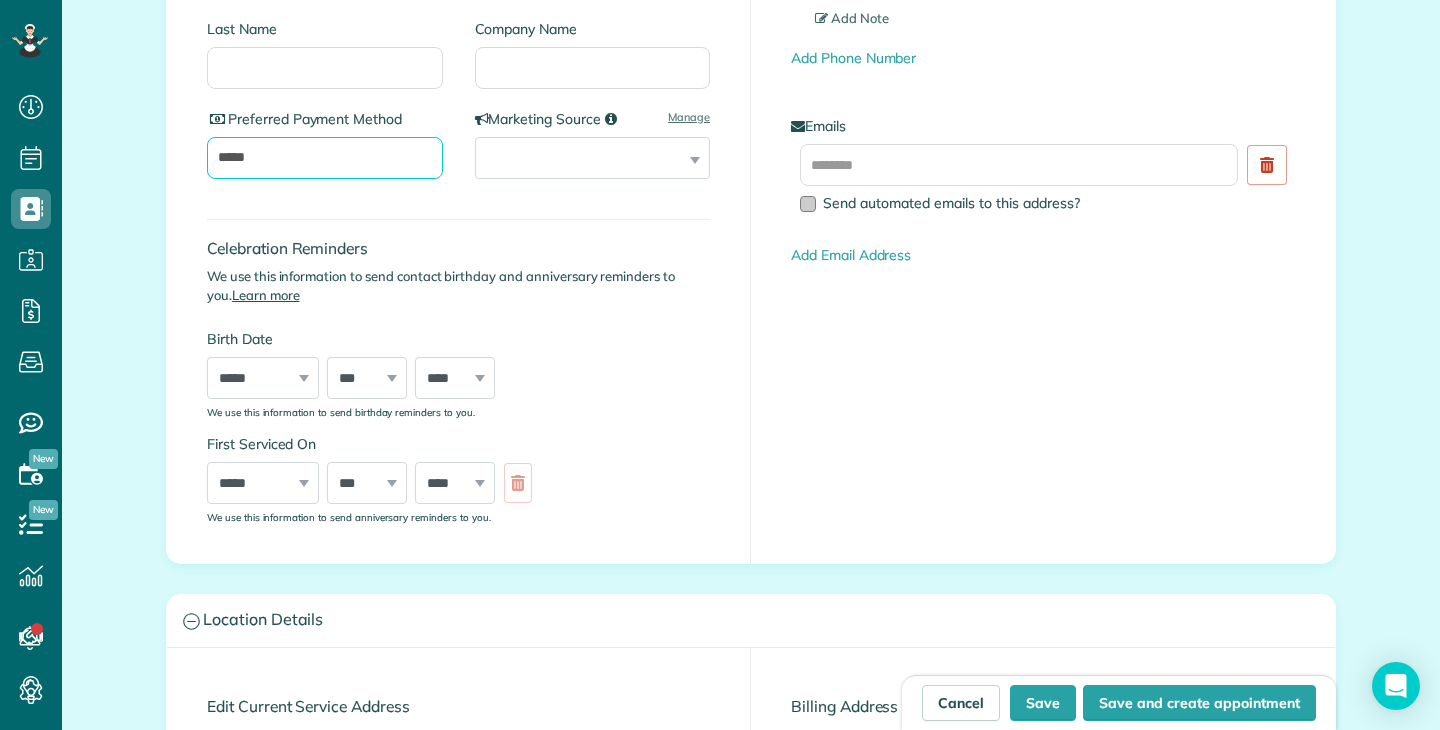 type on "*****" 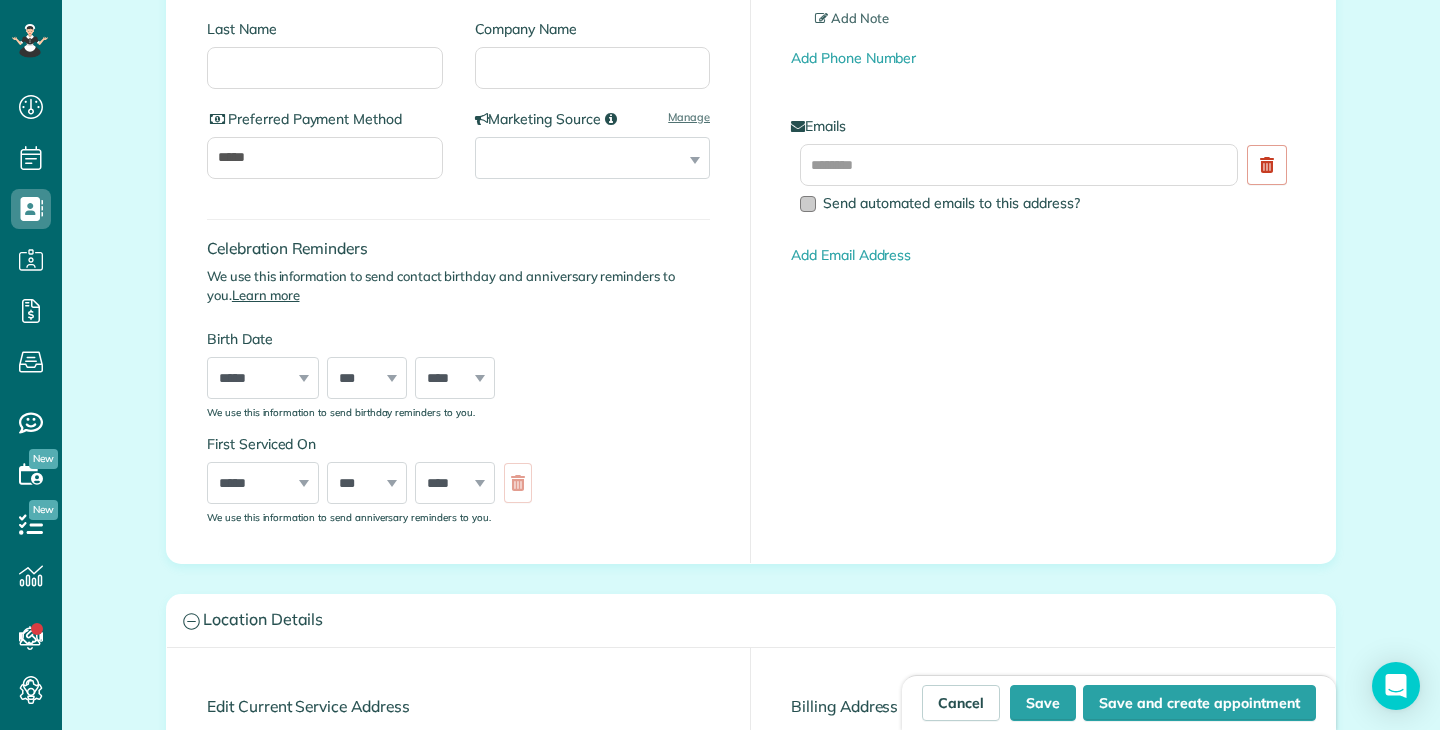 click at bounding box center [808, 204] 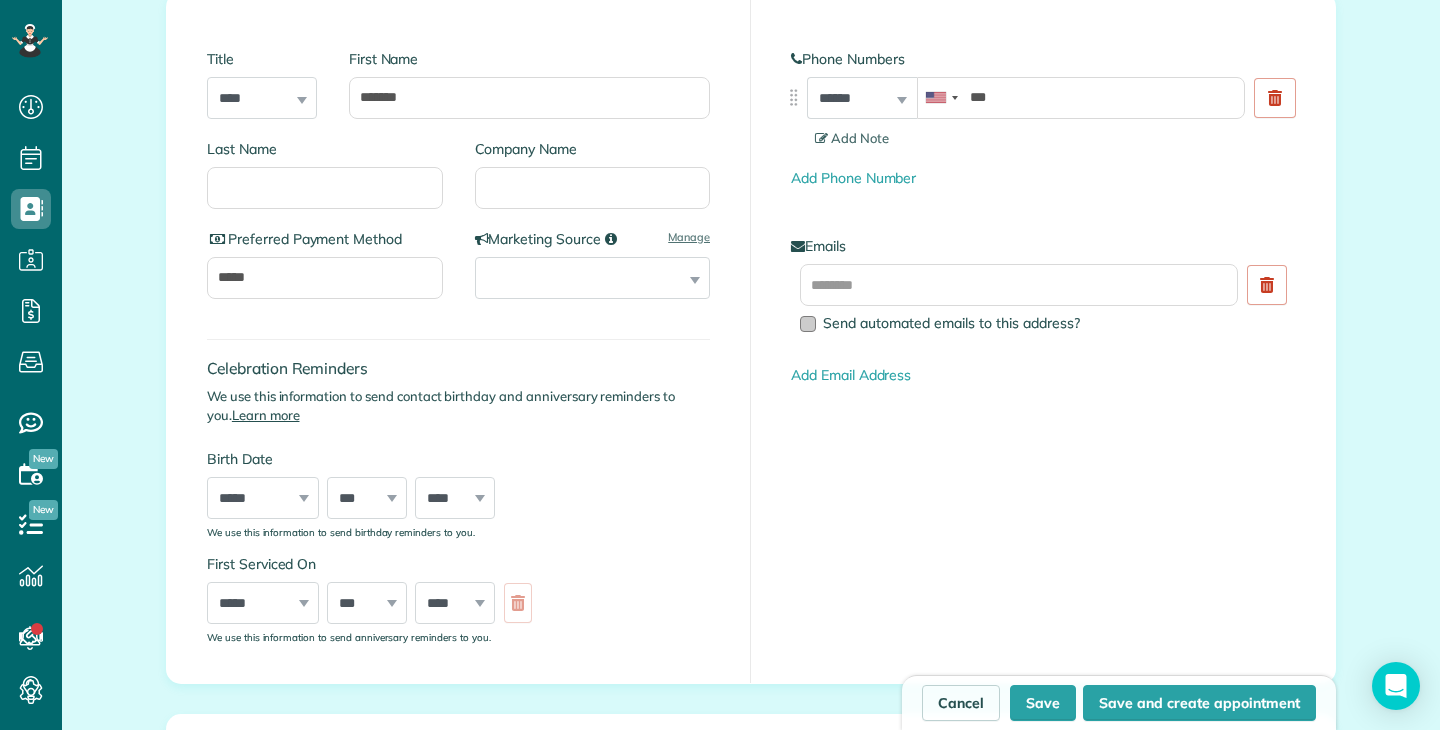 scroll, scrollTop: 284, scrollLeft: 0, axis: vertical 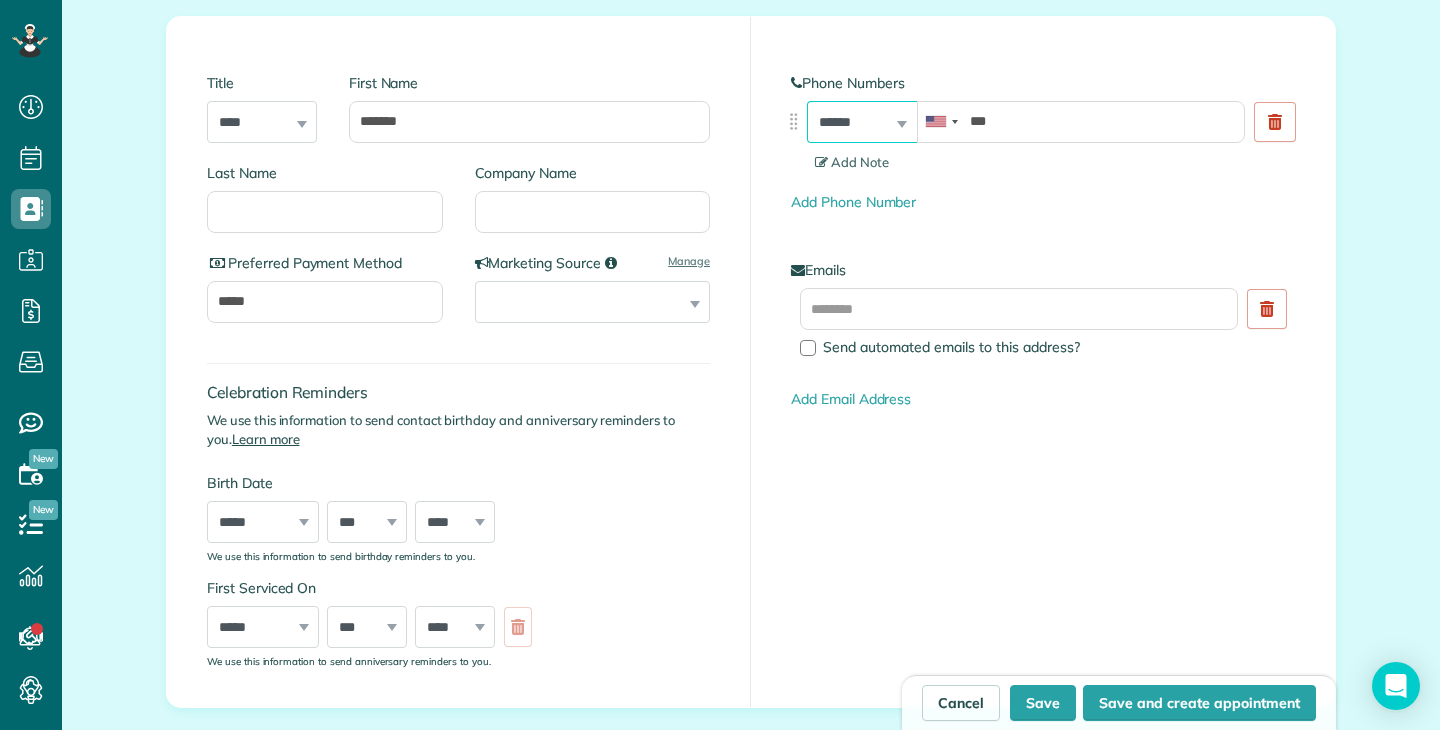 click on "**********" at bounding box center (862, 122) 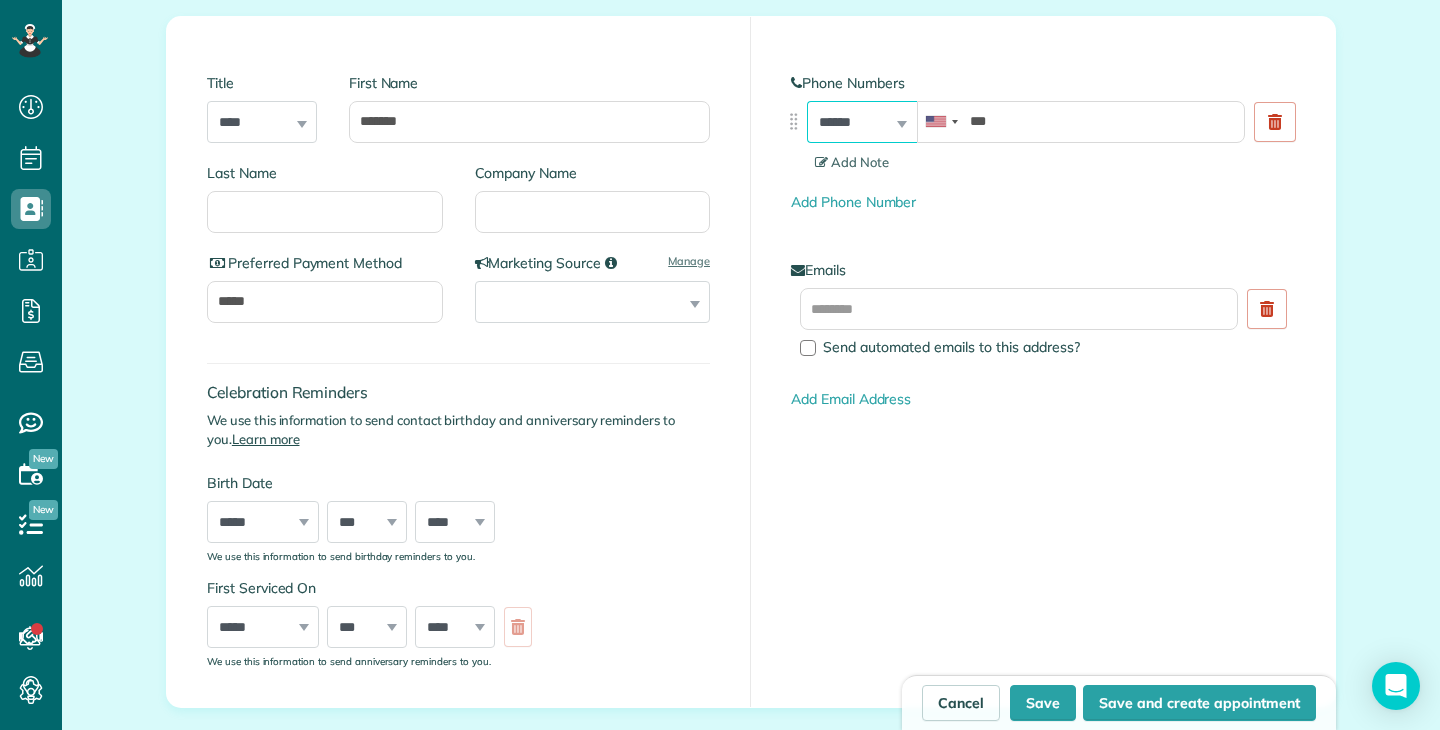 select on "**********" 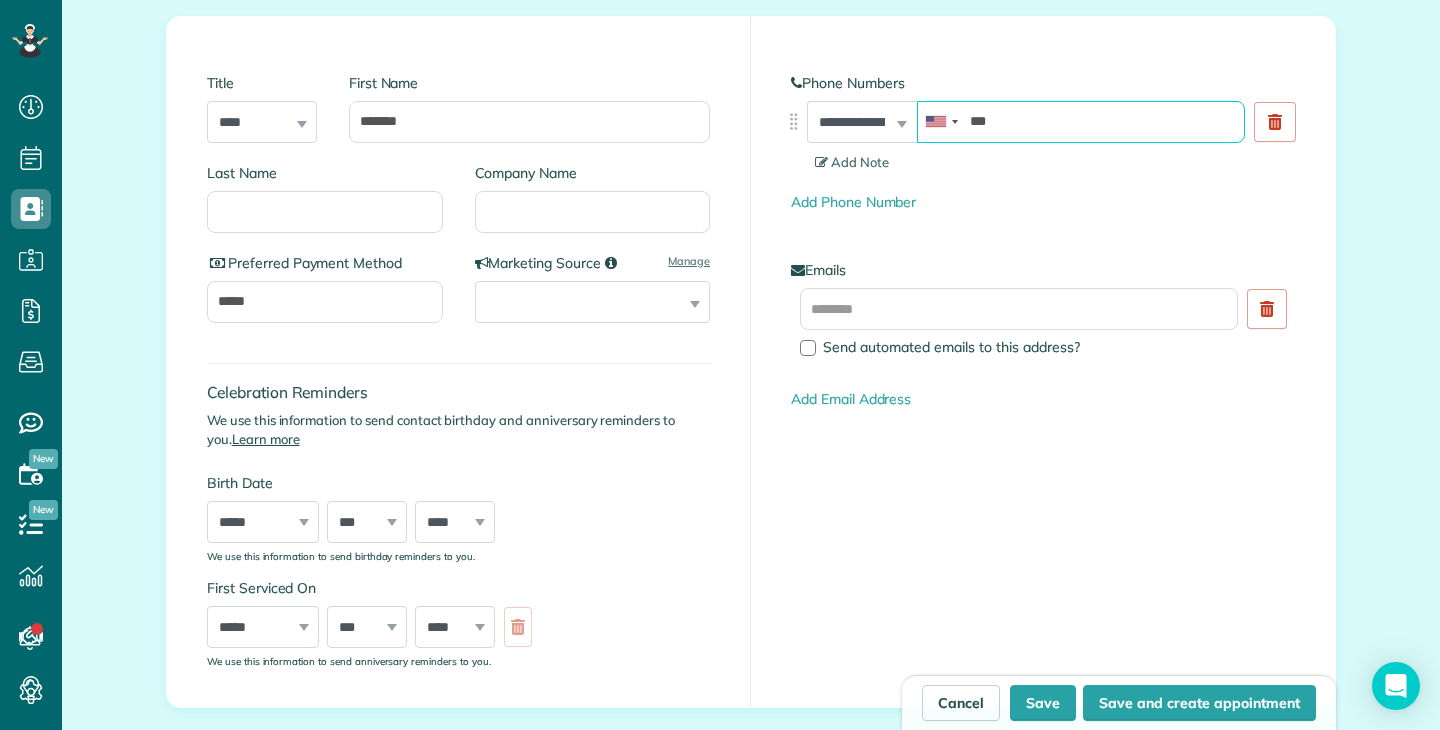click on "***" at bounding box center [1081, 122] 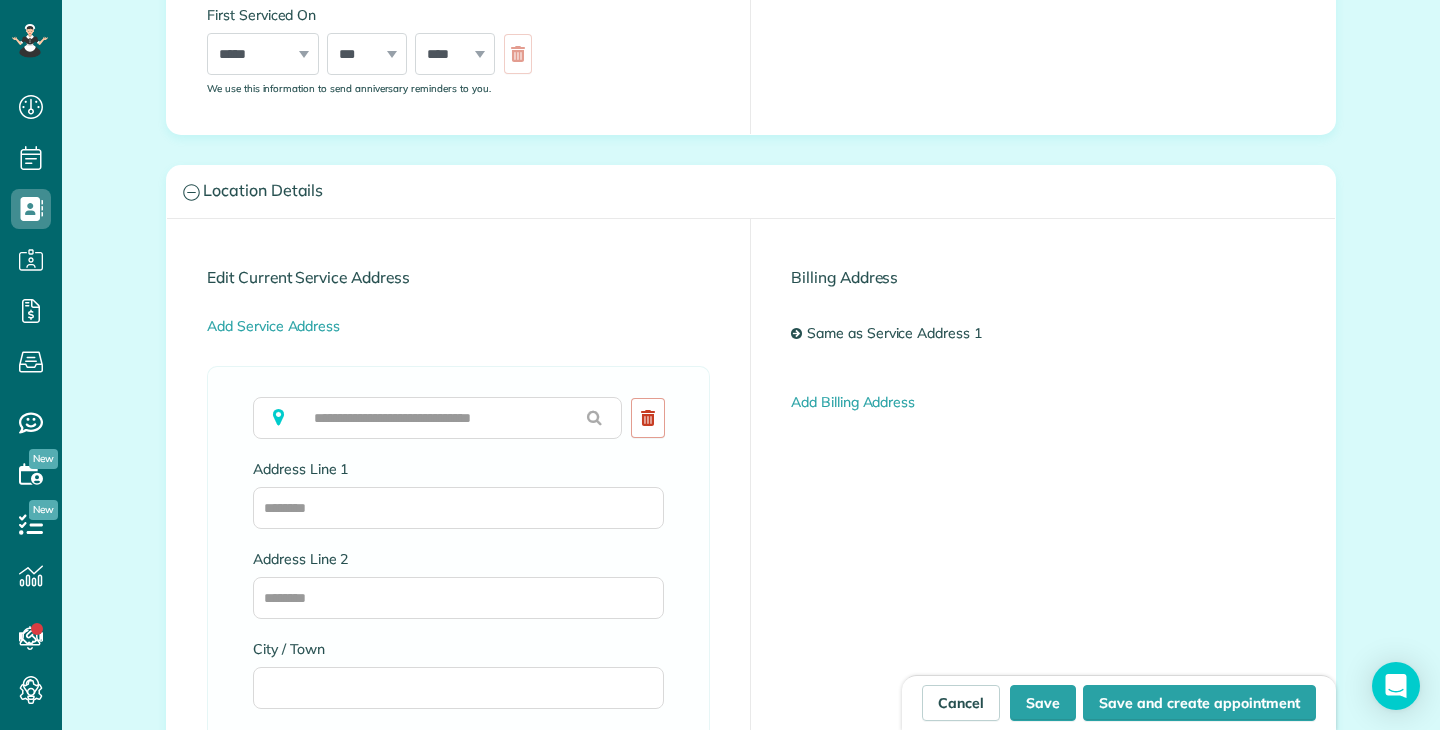 scroll, scrollTop: 912, scrollLeft: 0, axis: vertical 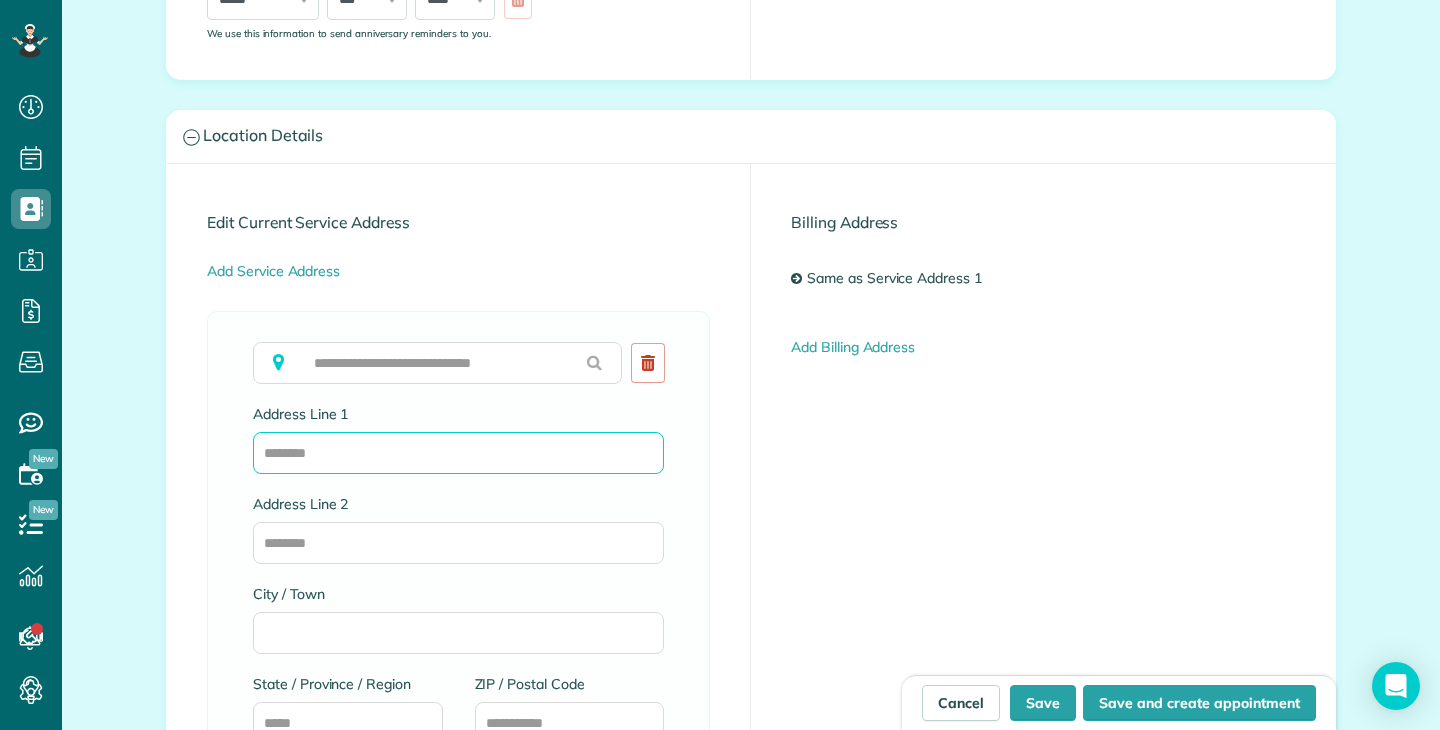 click on "Address Line 1" at bounding box center [458, 453] 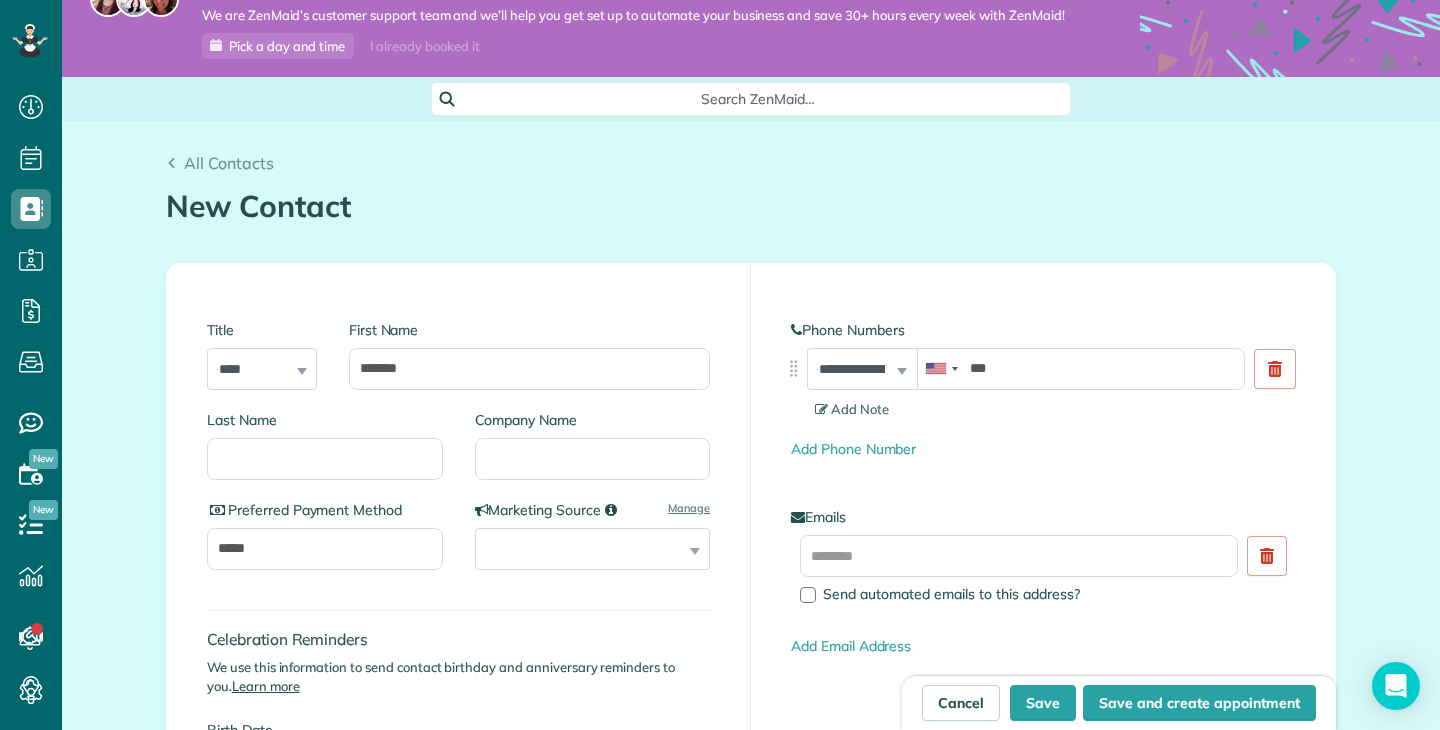 scroll, scrollTop: 34, scrollLeft: 0, axis: vertical 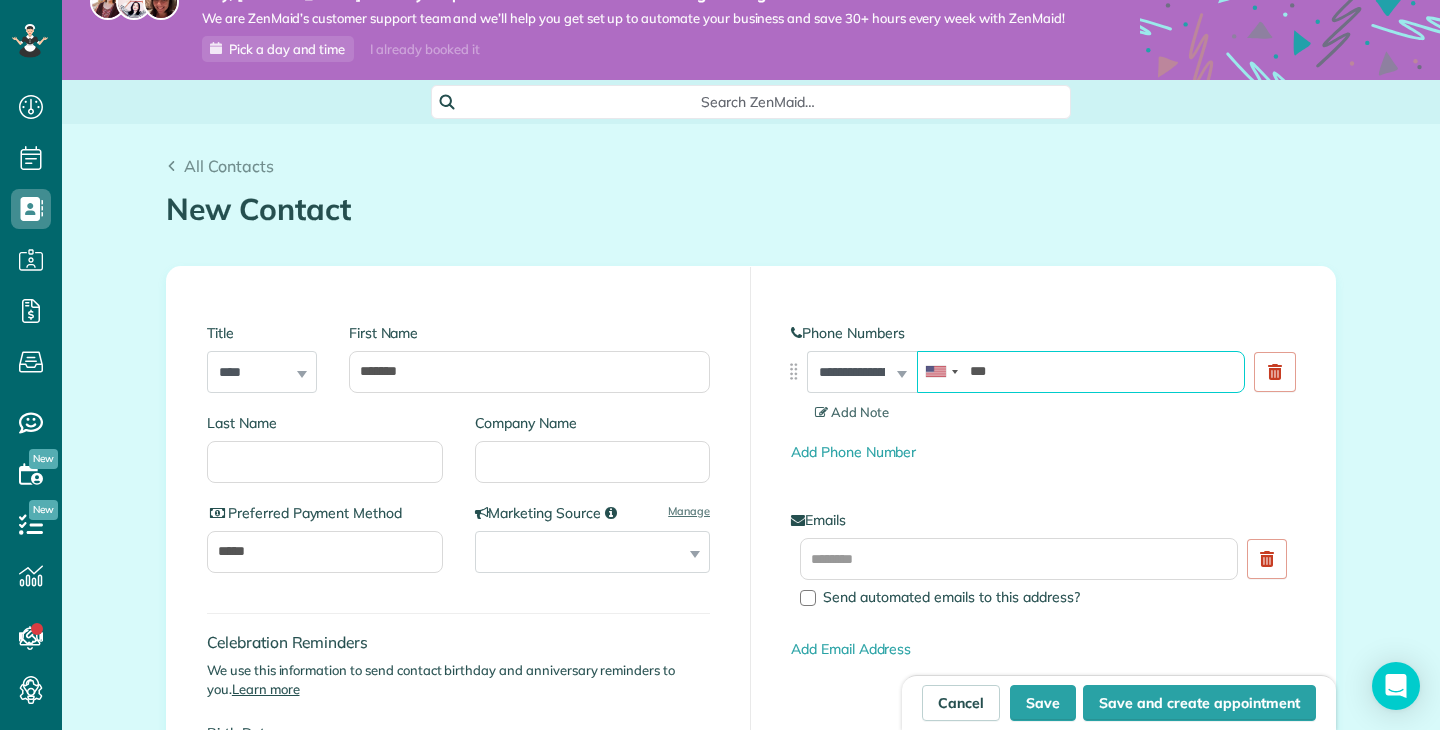 click on "***" at bounding box center [1081, 372] 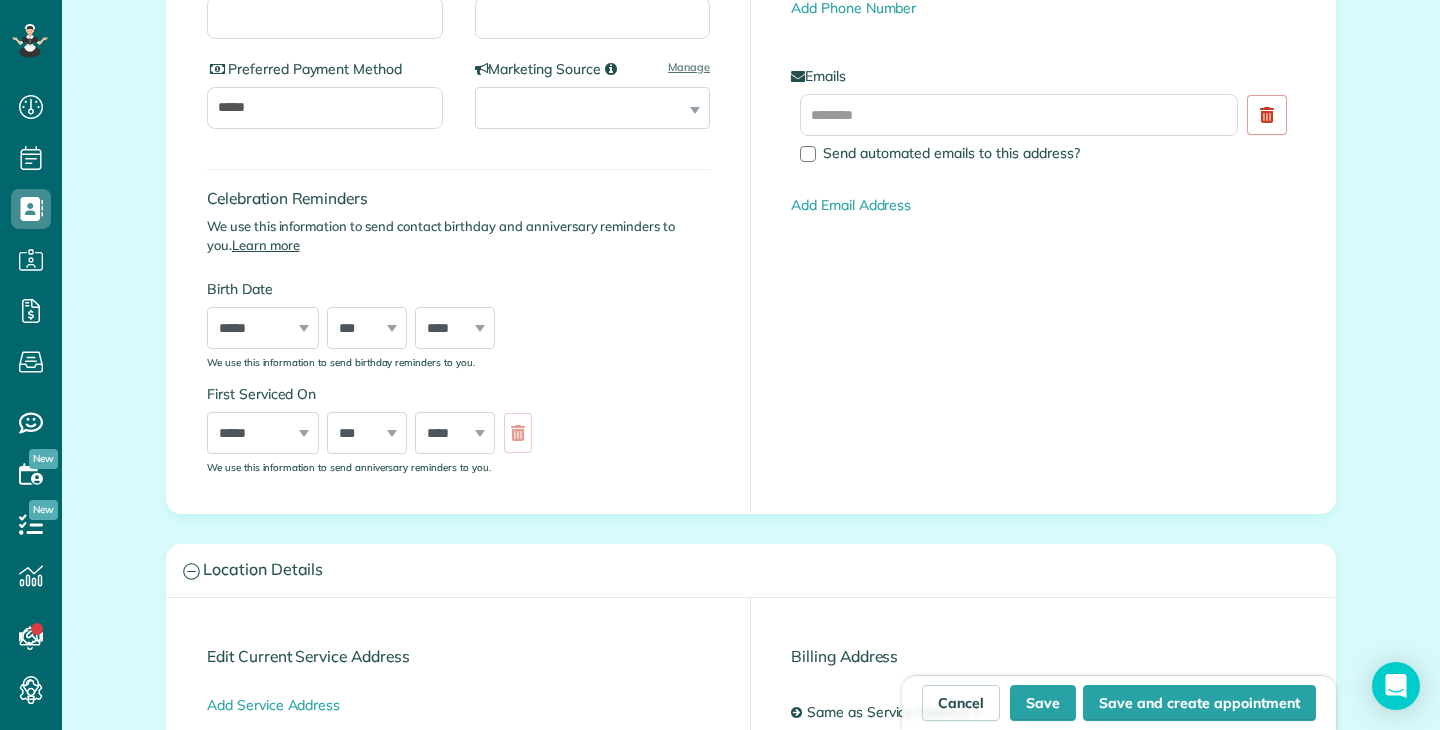 scroll, scrollTop: 633, scrollLeft: 0, axis: vertical 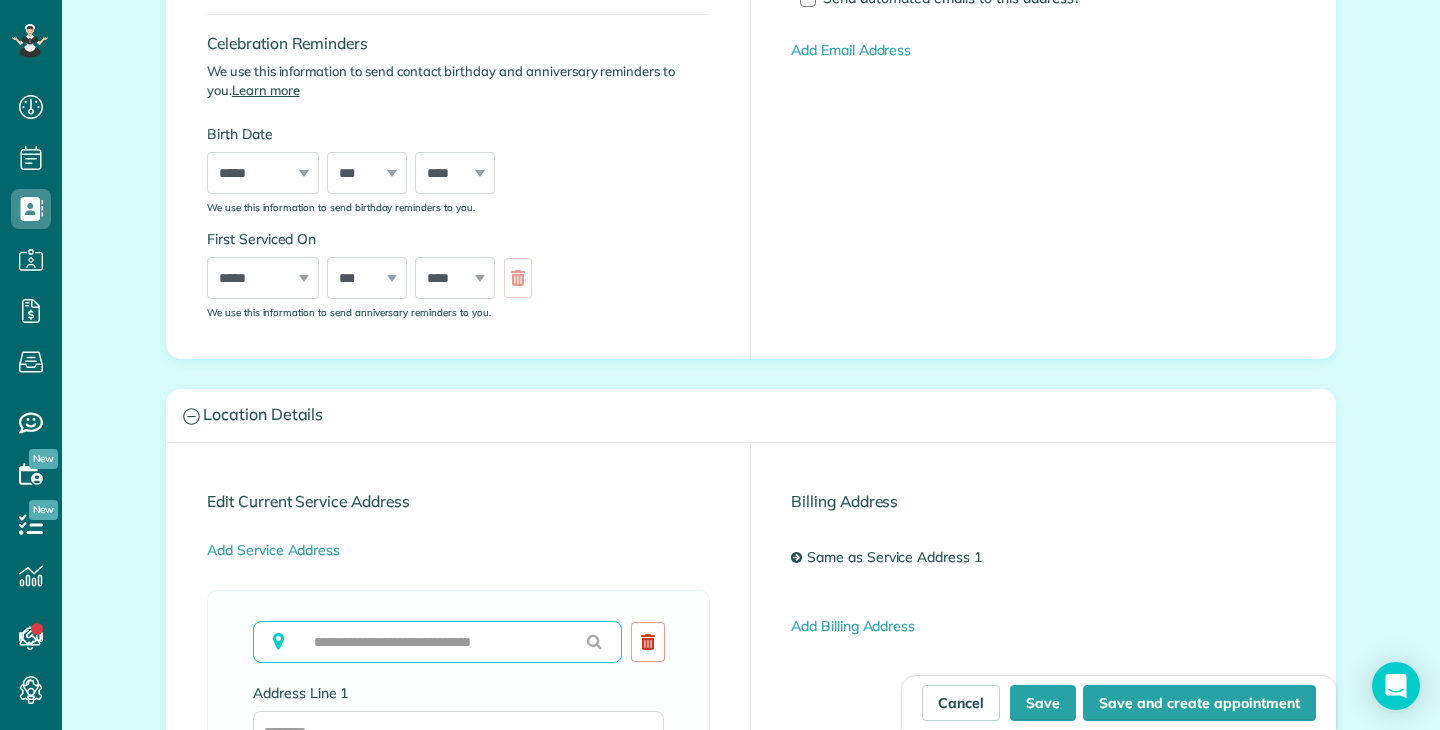 click at bounding box center (437, 642) 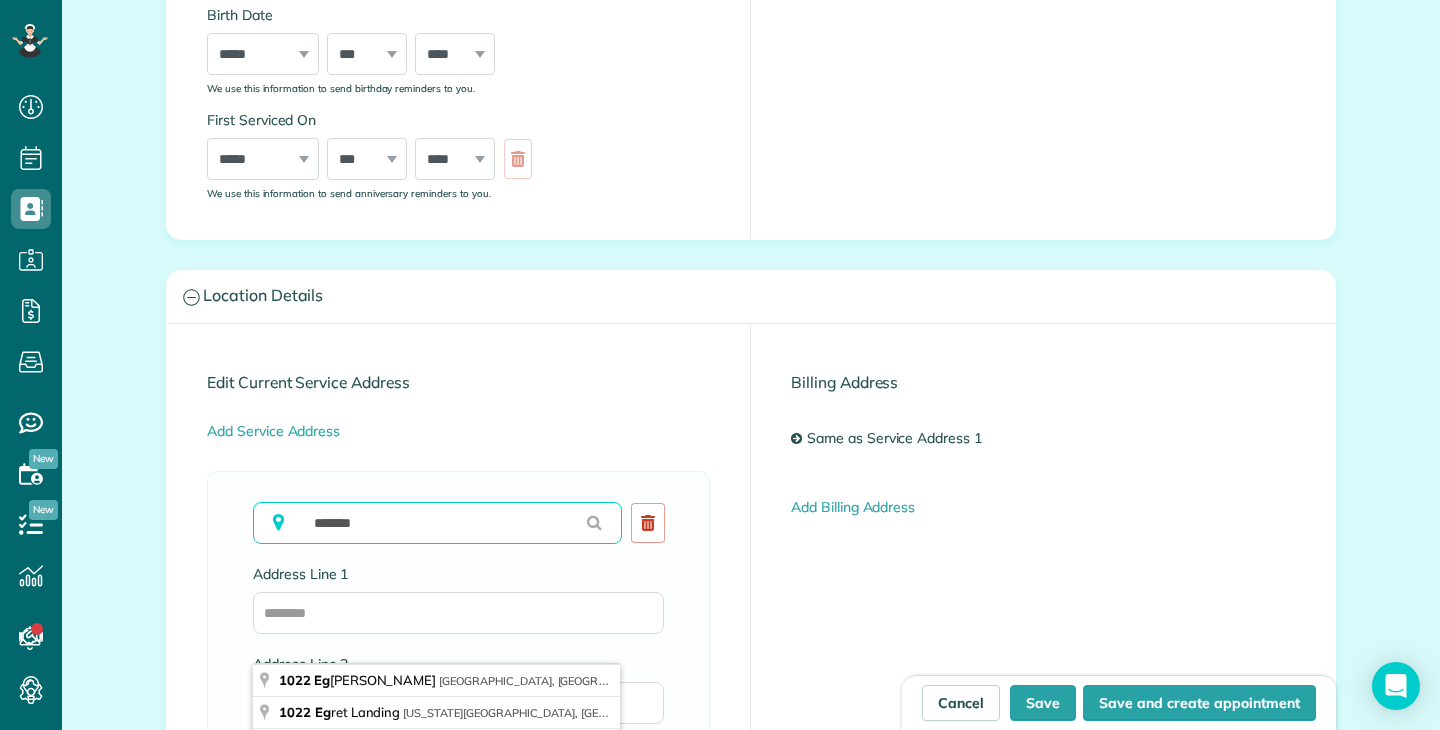 scroll, scrollTop: 753, scrollLeft: 0, axis: vertical 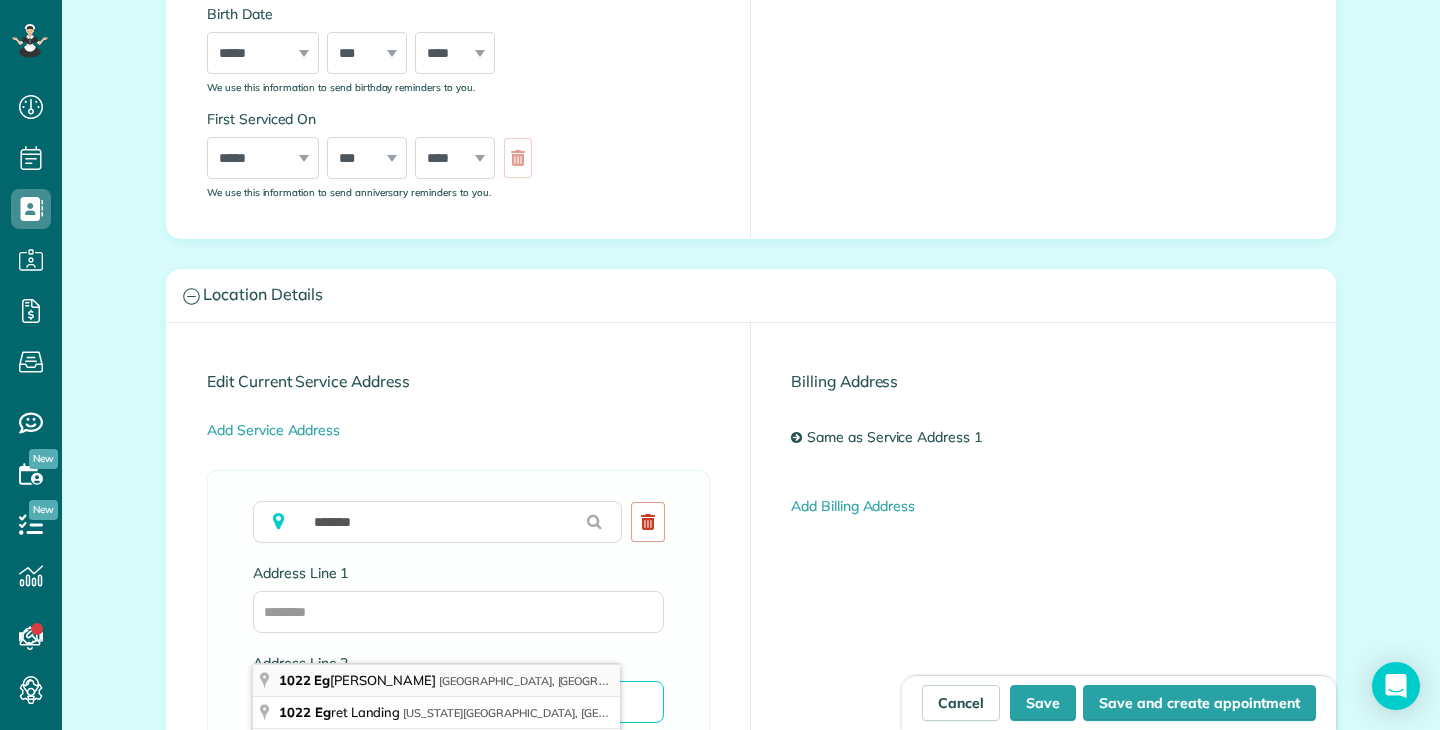 type on "**********" 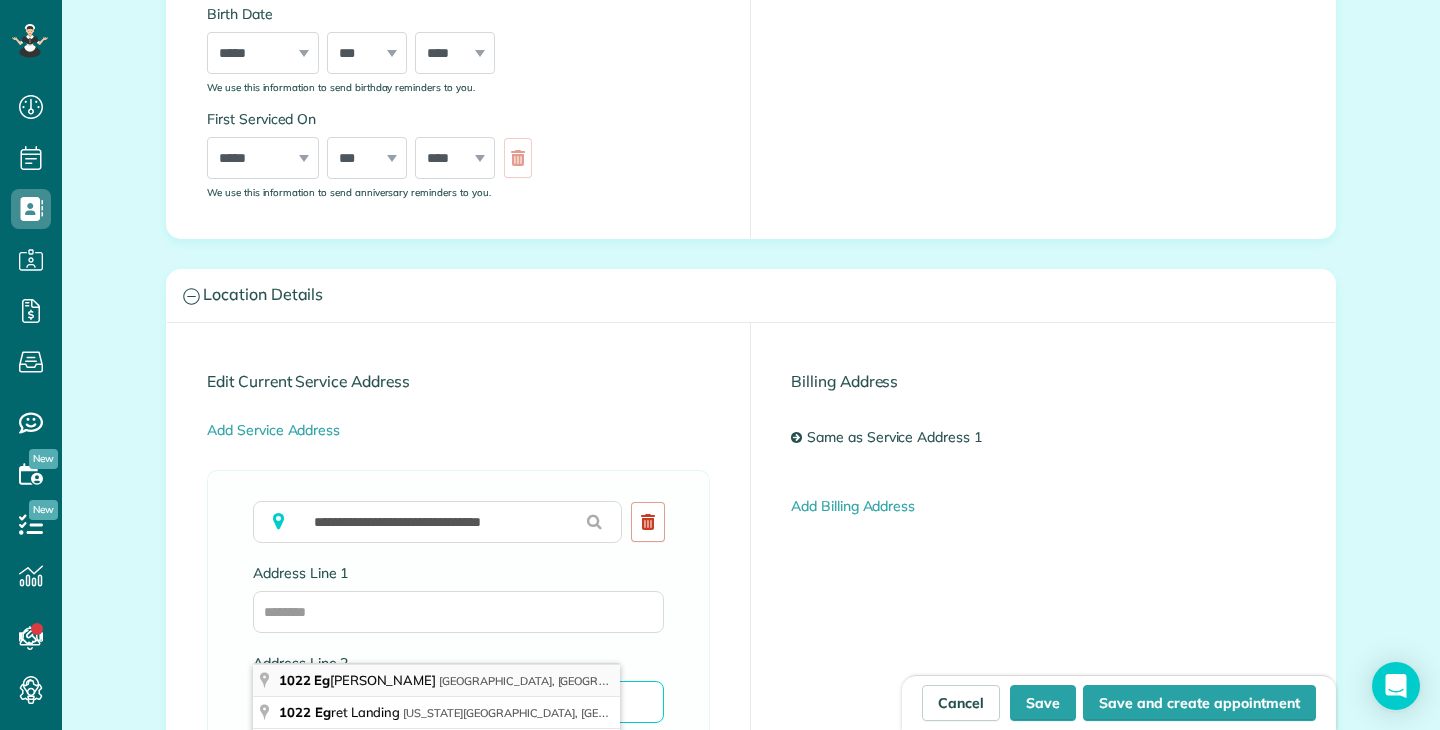 type on "**********" 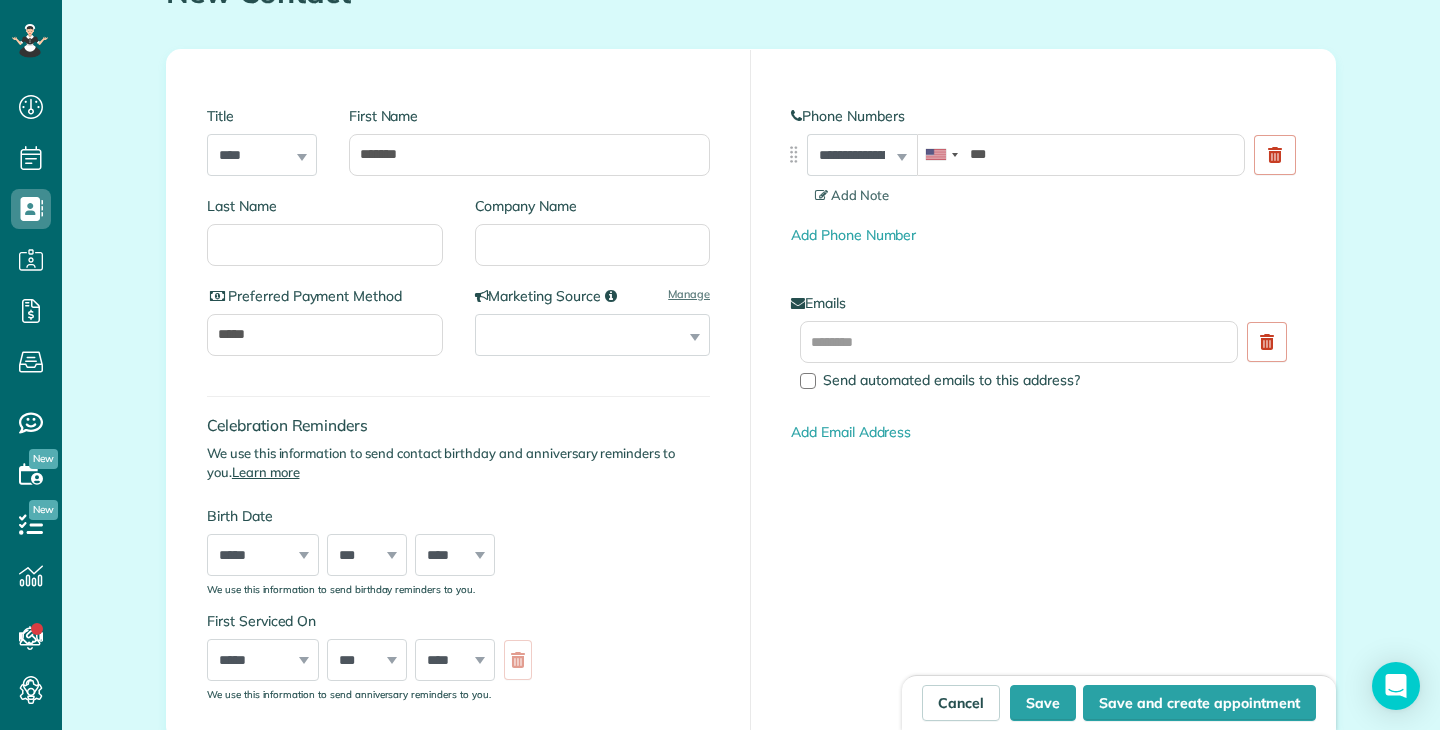 scroll, scrollTop: 157, scrollLeft: 0, axis: vertical 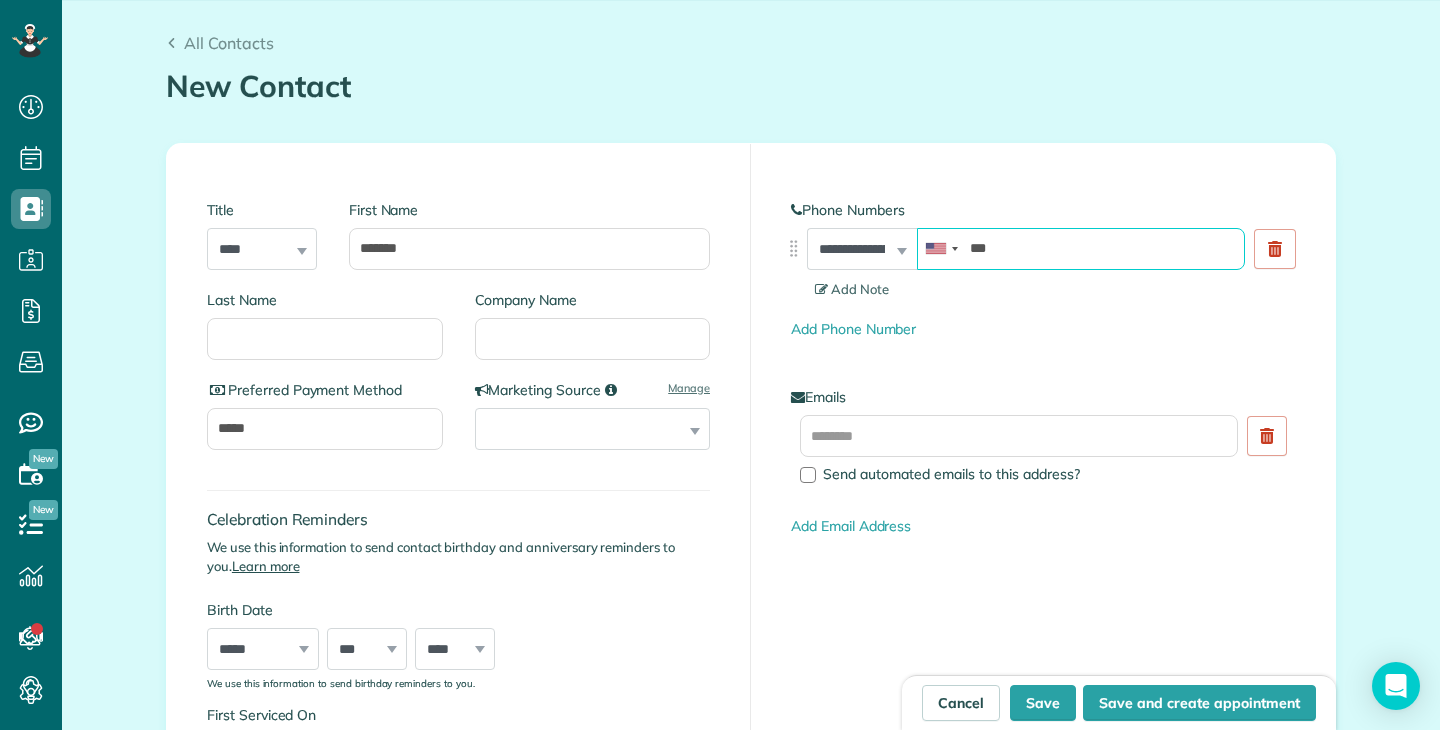 click on "***" at bounding box center [1081, 249] 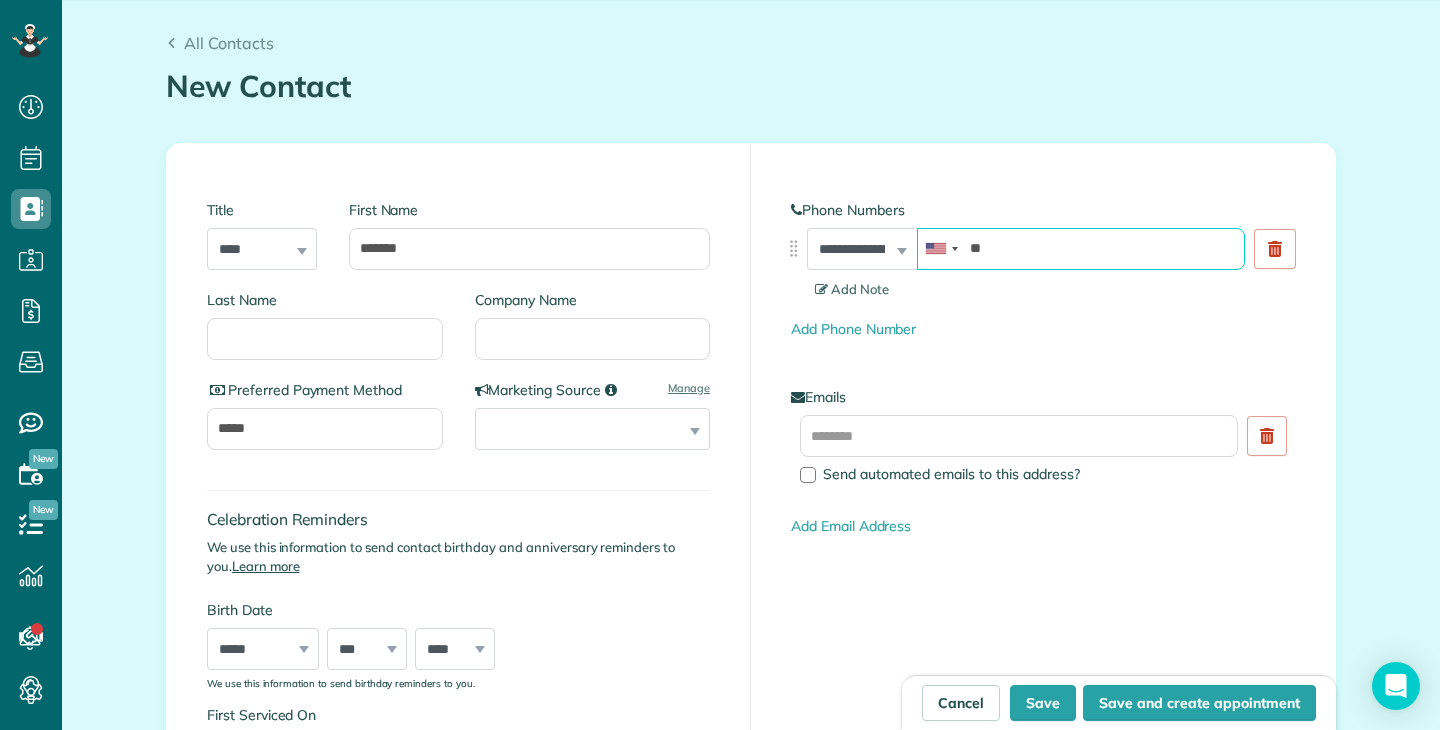 type on "*" 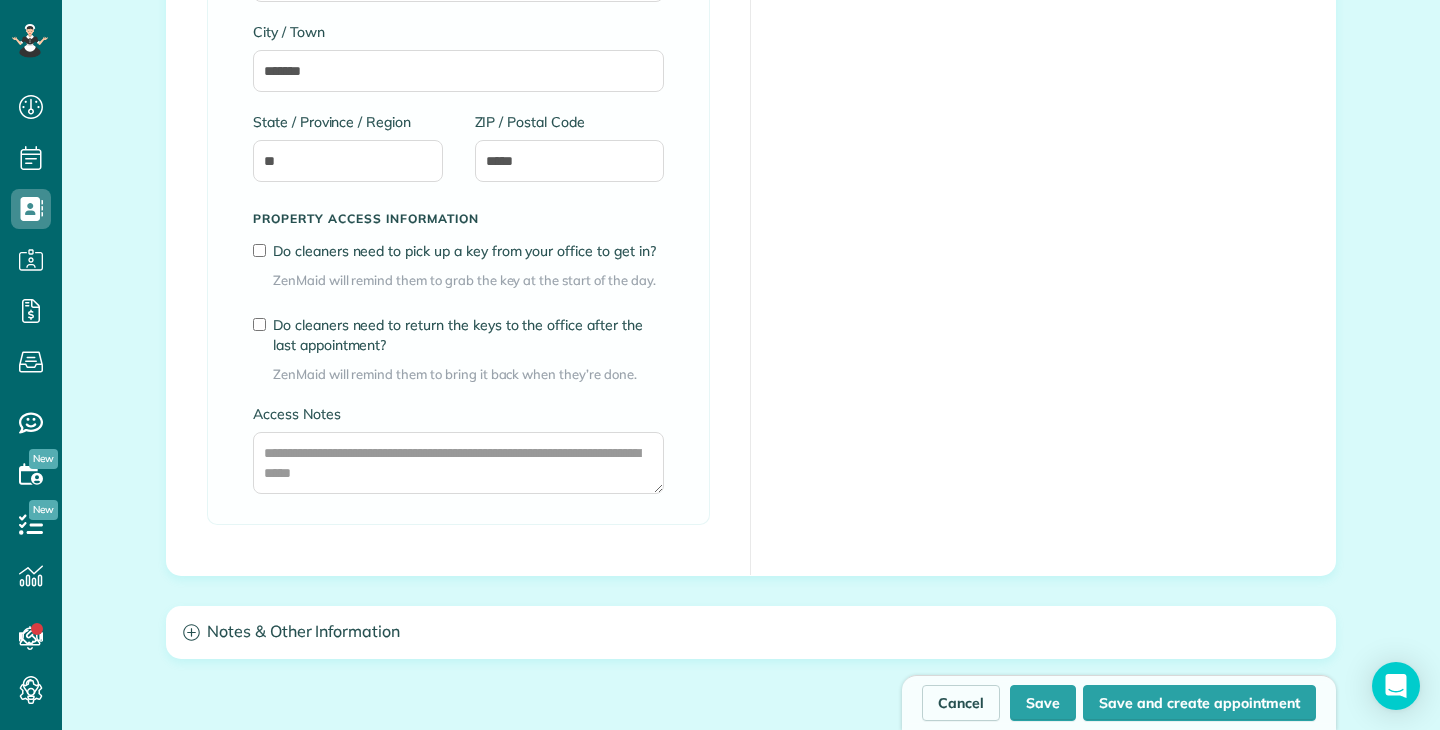 scroll, scrollTop: 1478, scrollLeft: 0, axis: vertical 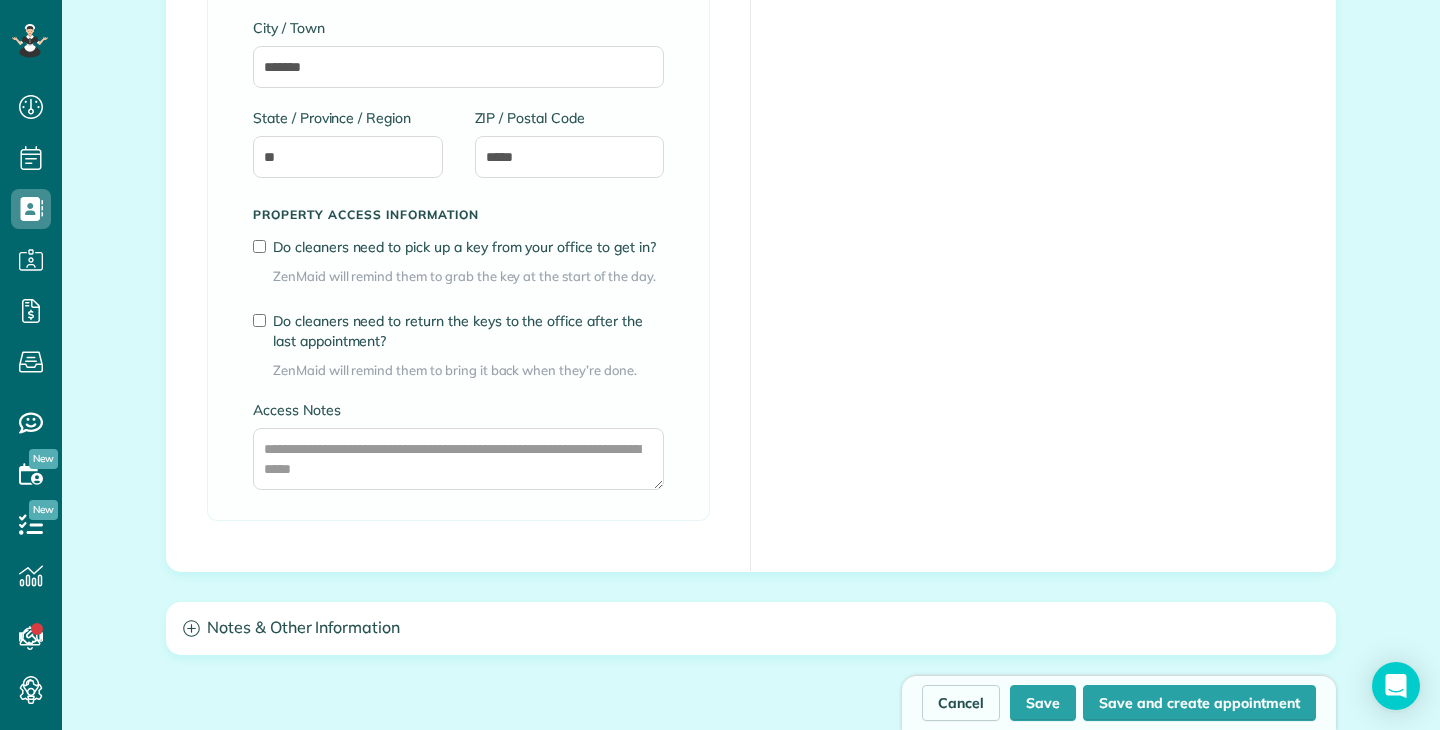 type on "**********" 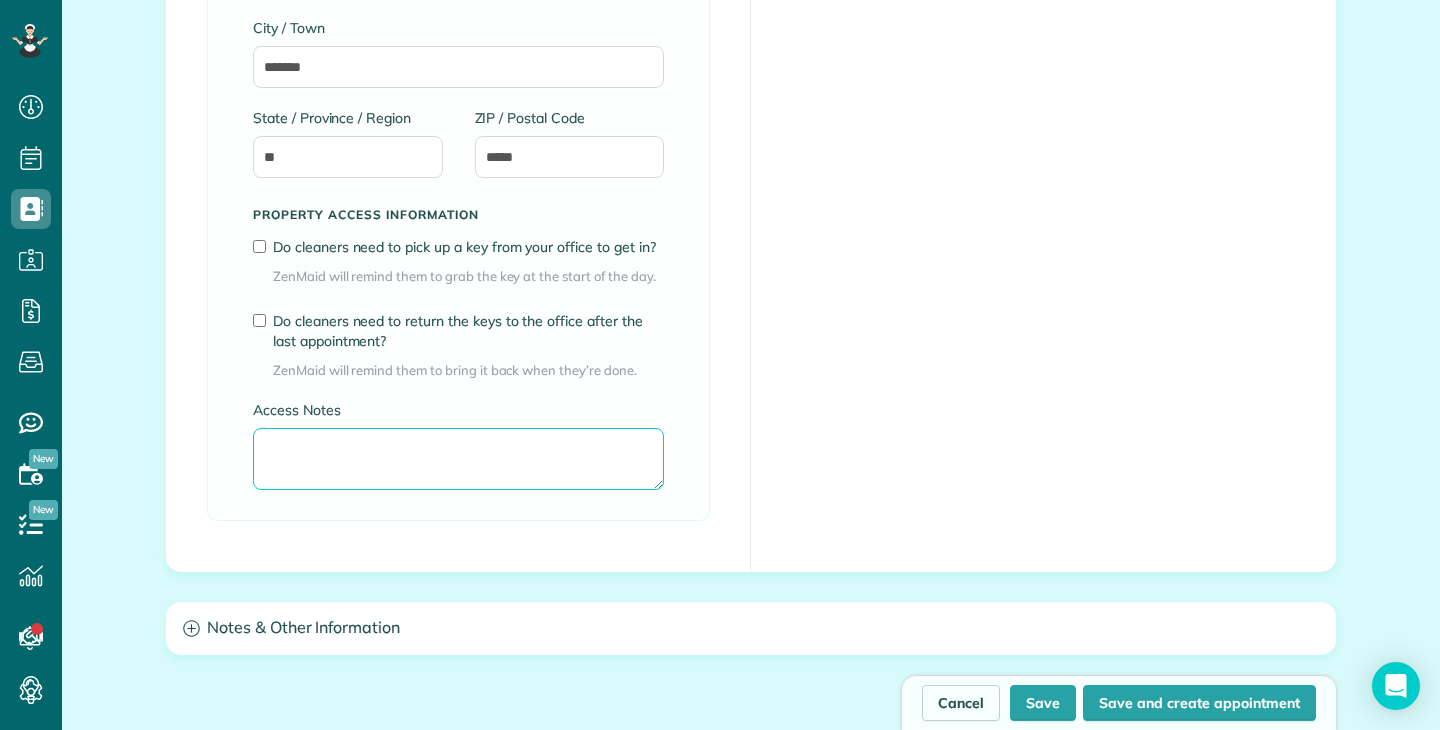 click on "Access Notes" at bounding box center (458, 459) 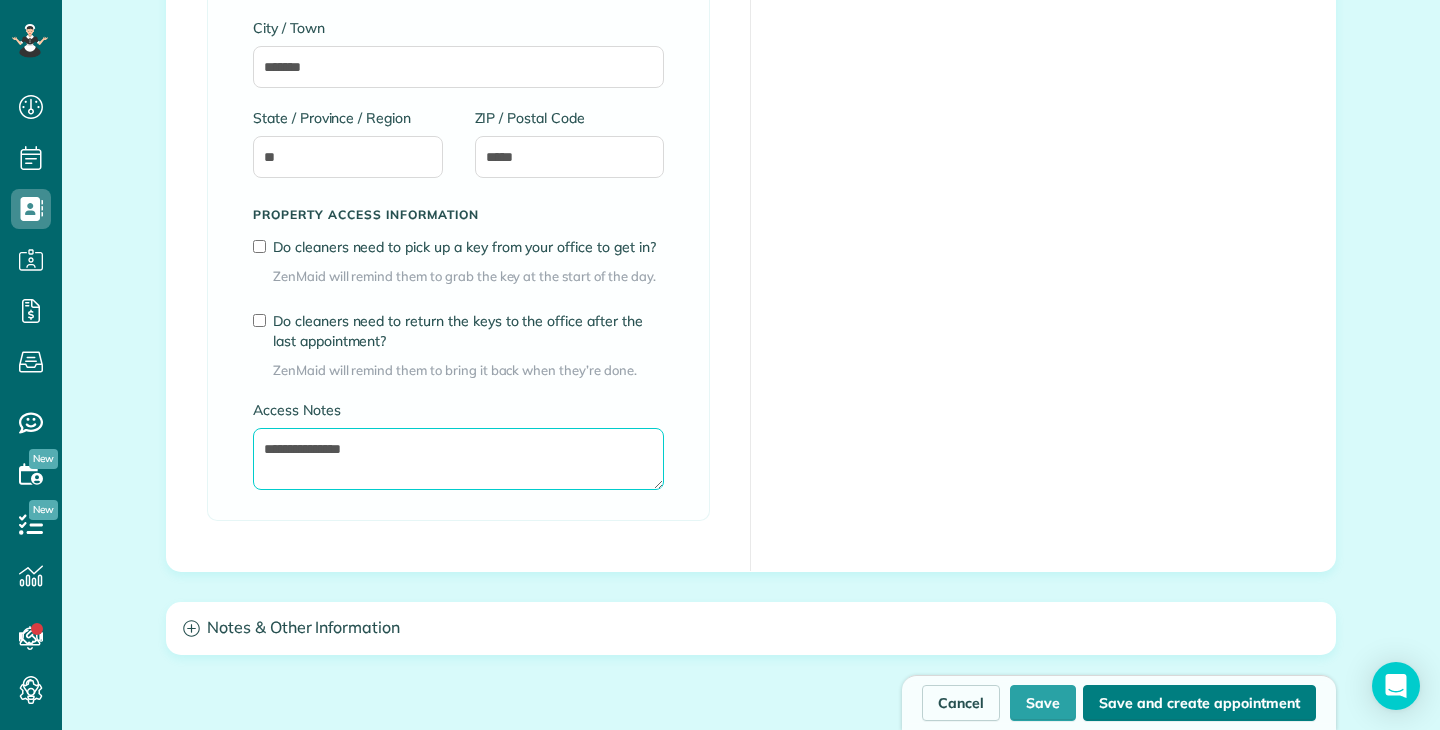 type on "**********" 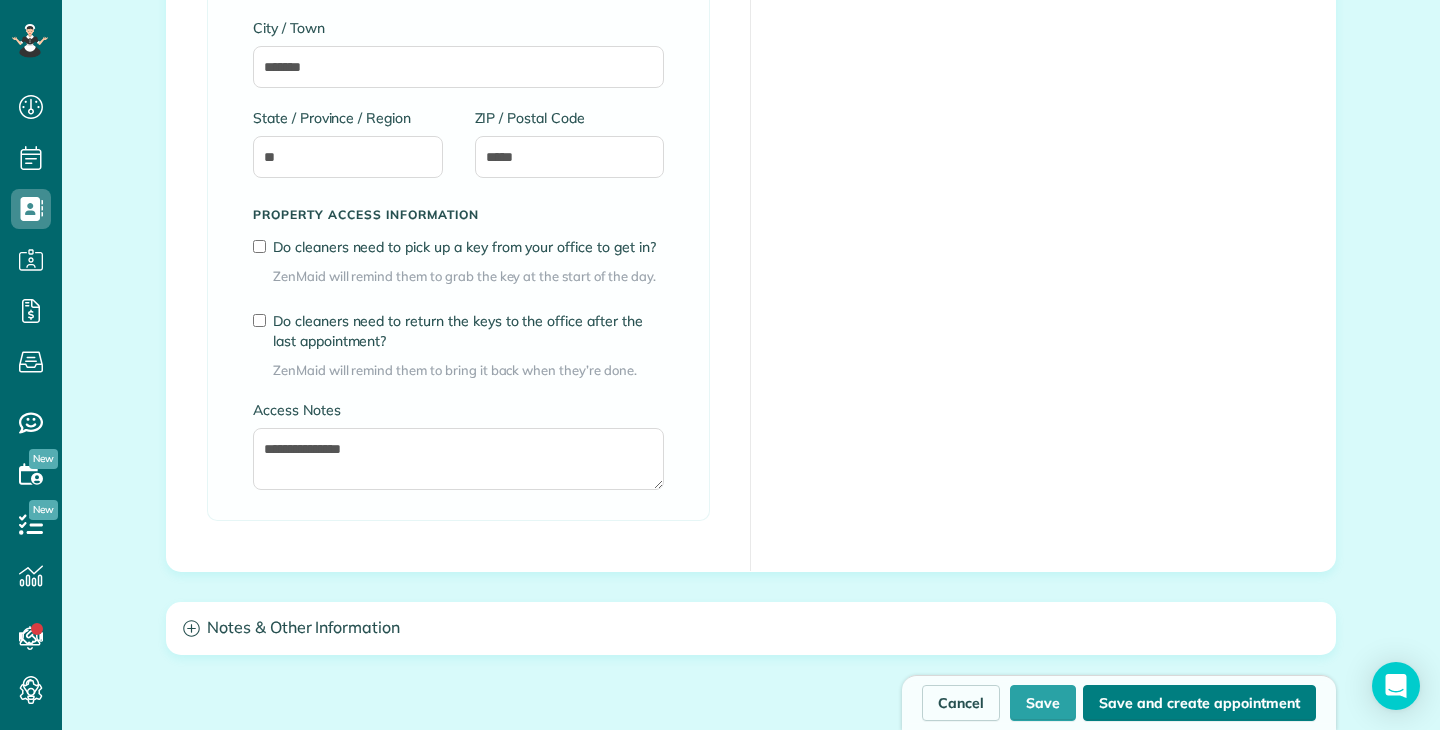 click on "Save and create appointment" at bounding box center [1199, 703] 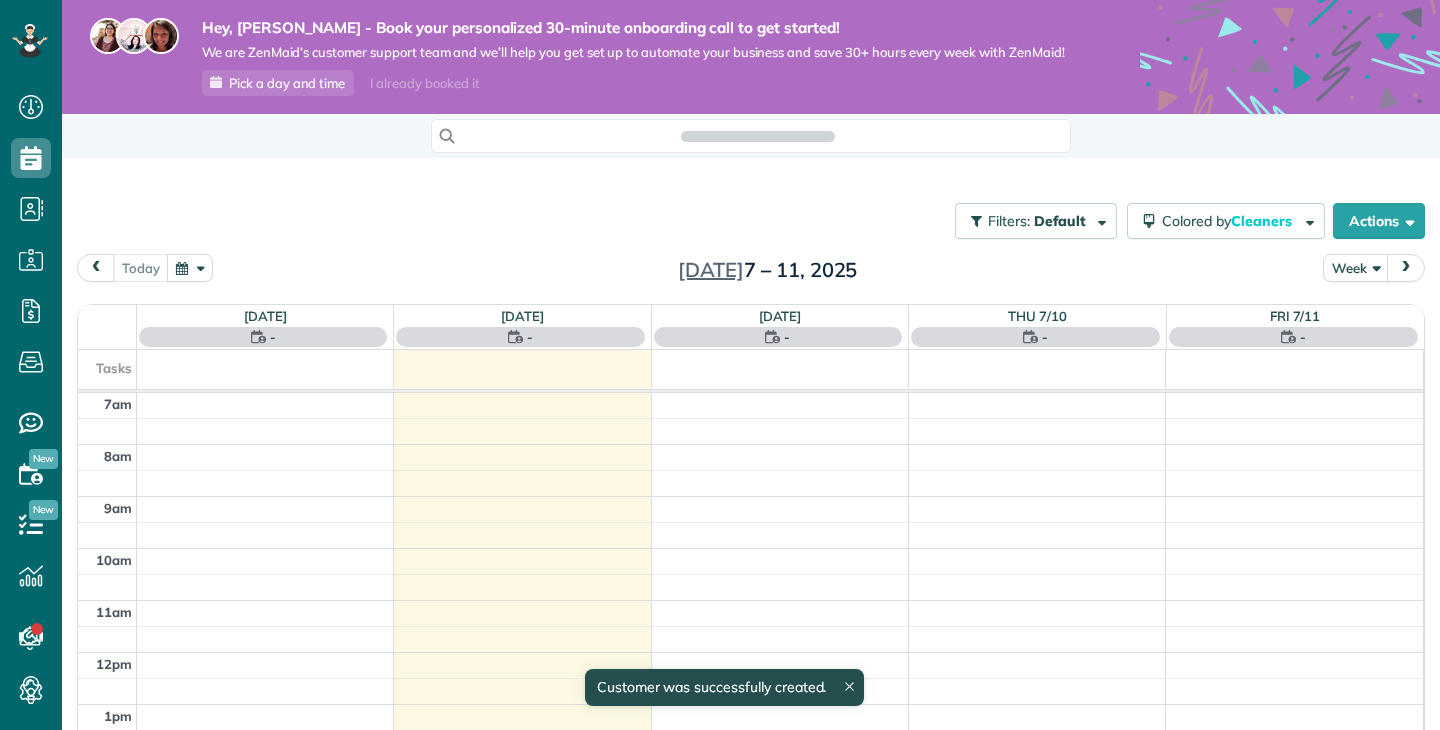 scroll, scrollTop: 0, scrollLeft: 0, axis: both 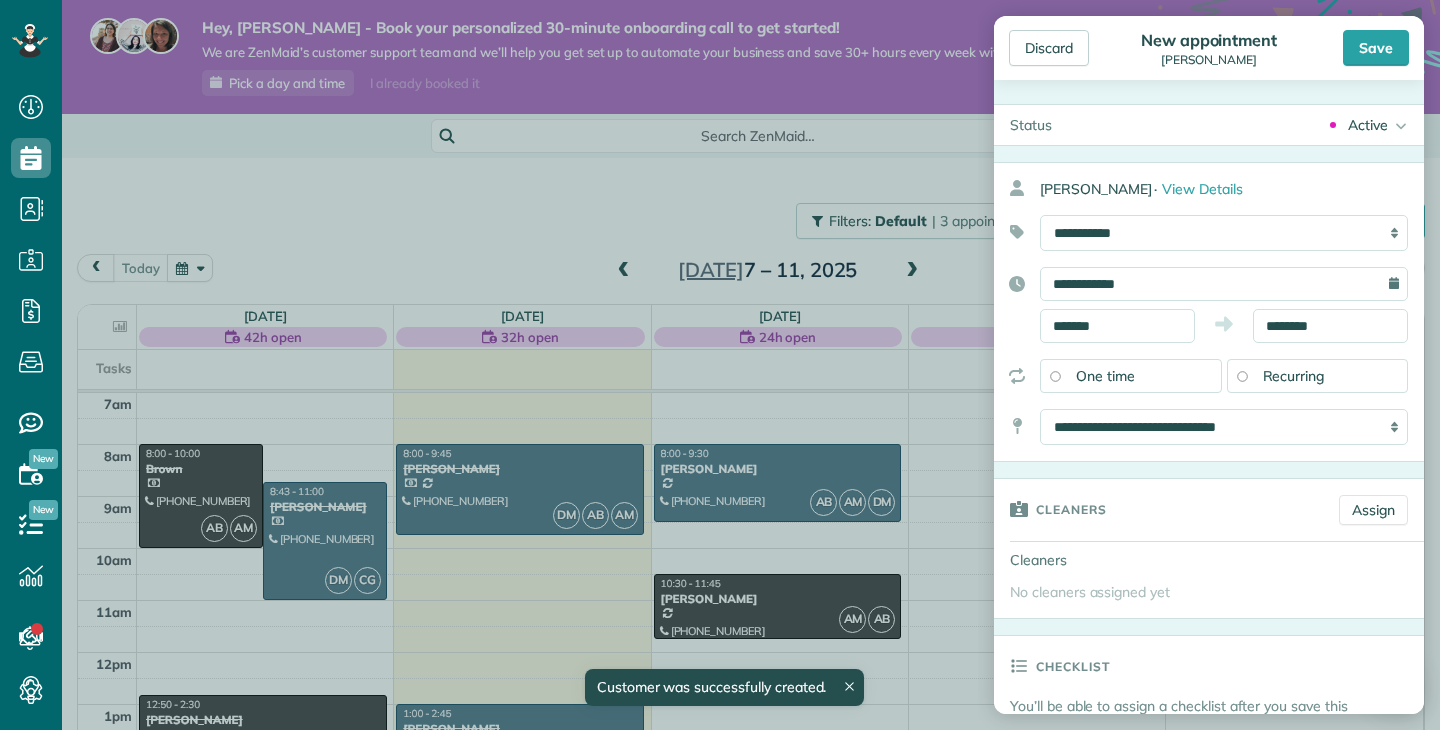 click on "**********" at bounding box center (1224, 284) 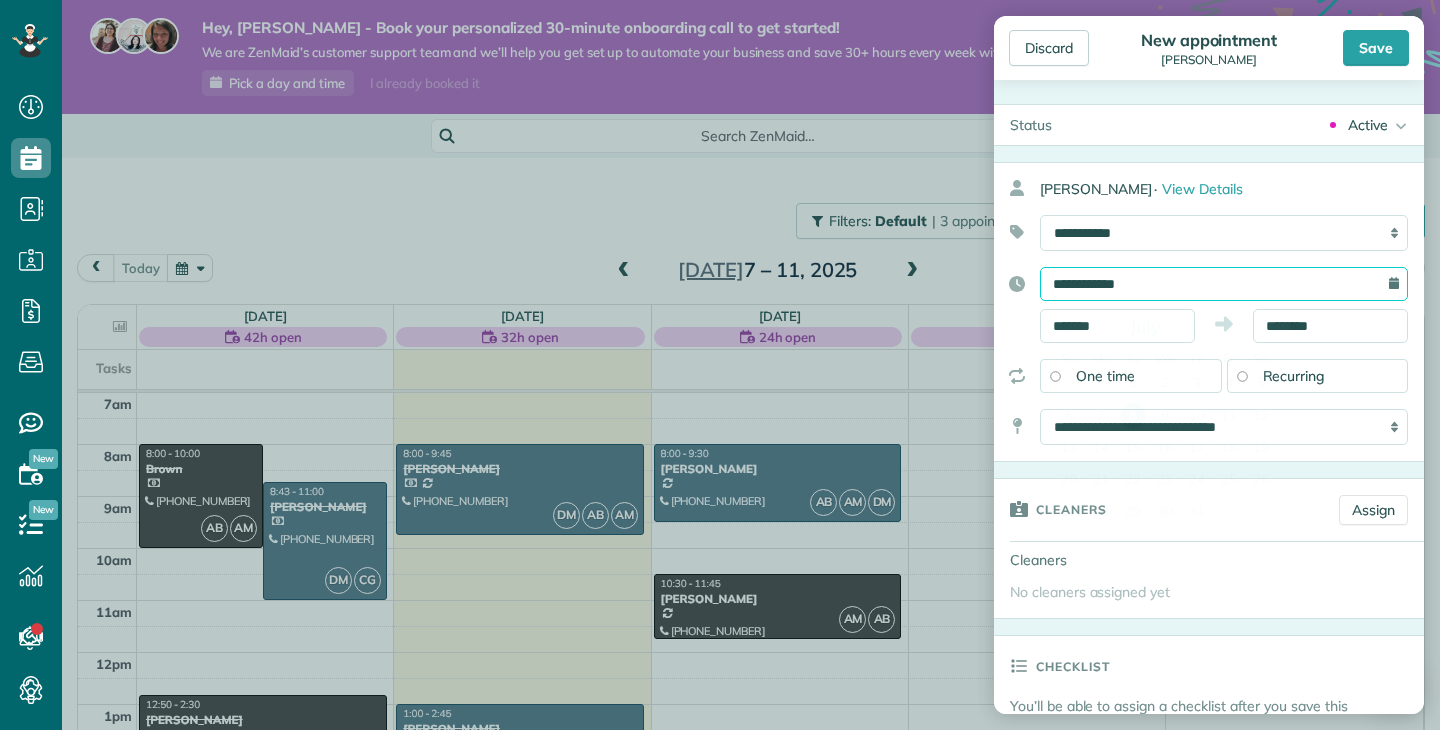 click on "**********" at bounding box center [1224, 284] 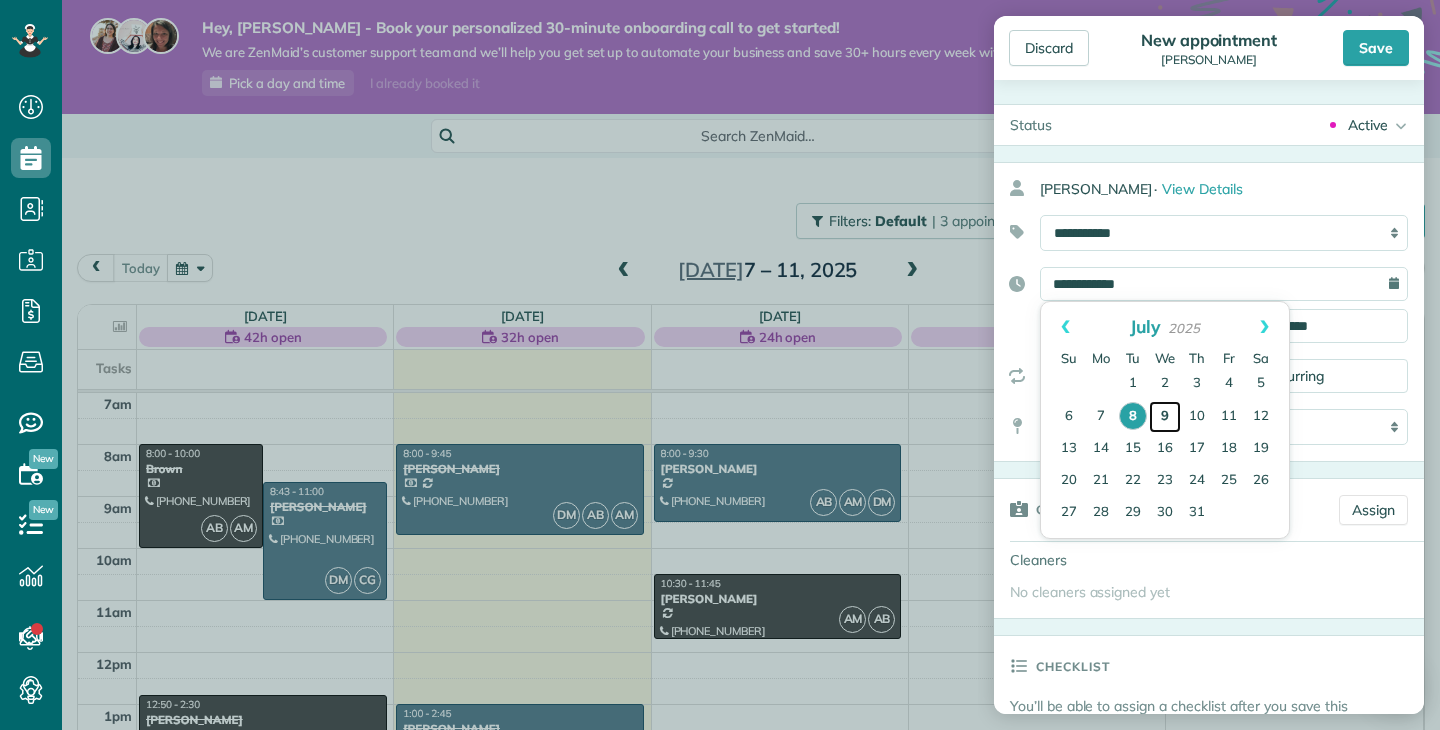 click on "9" at bounding box center (1165, 417) 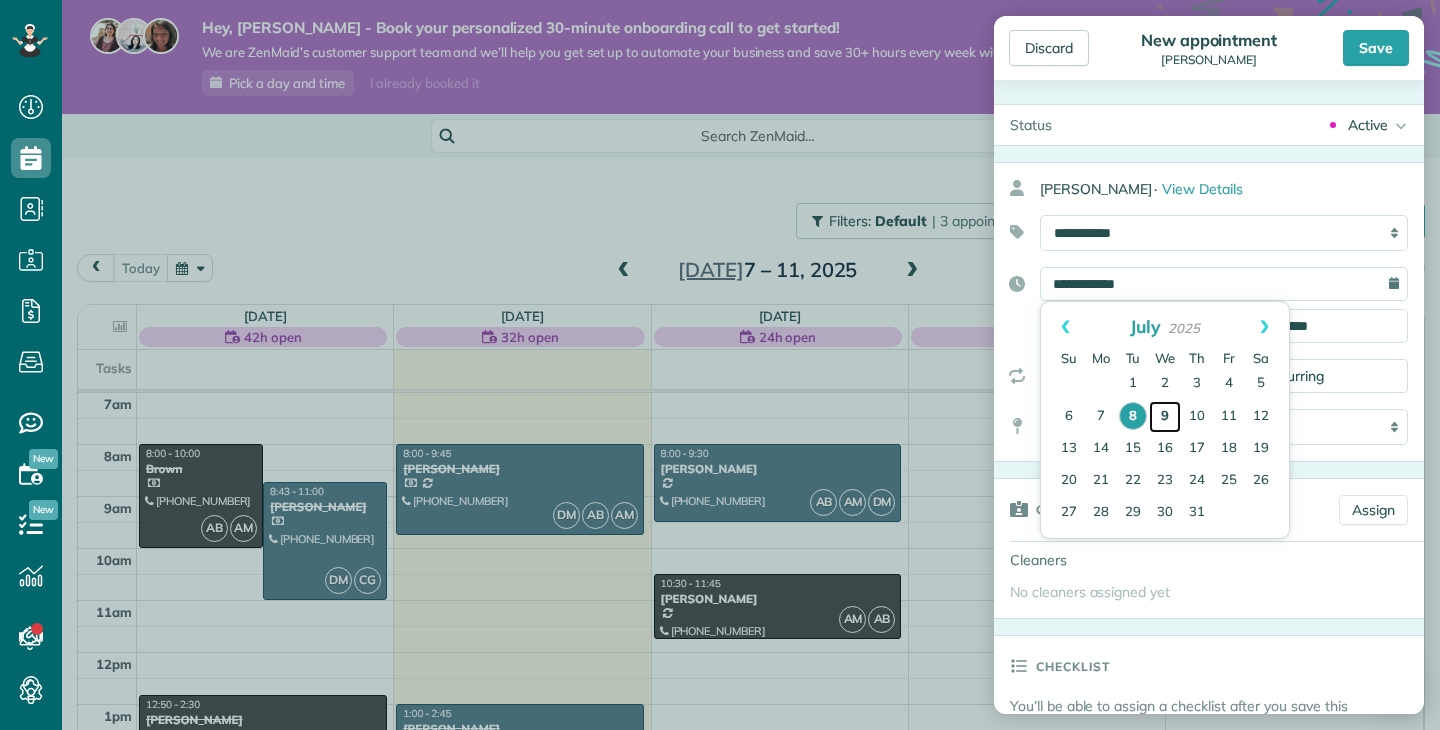 type on "**********" 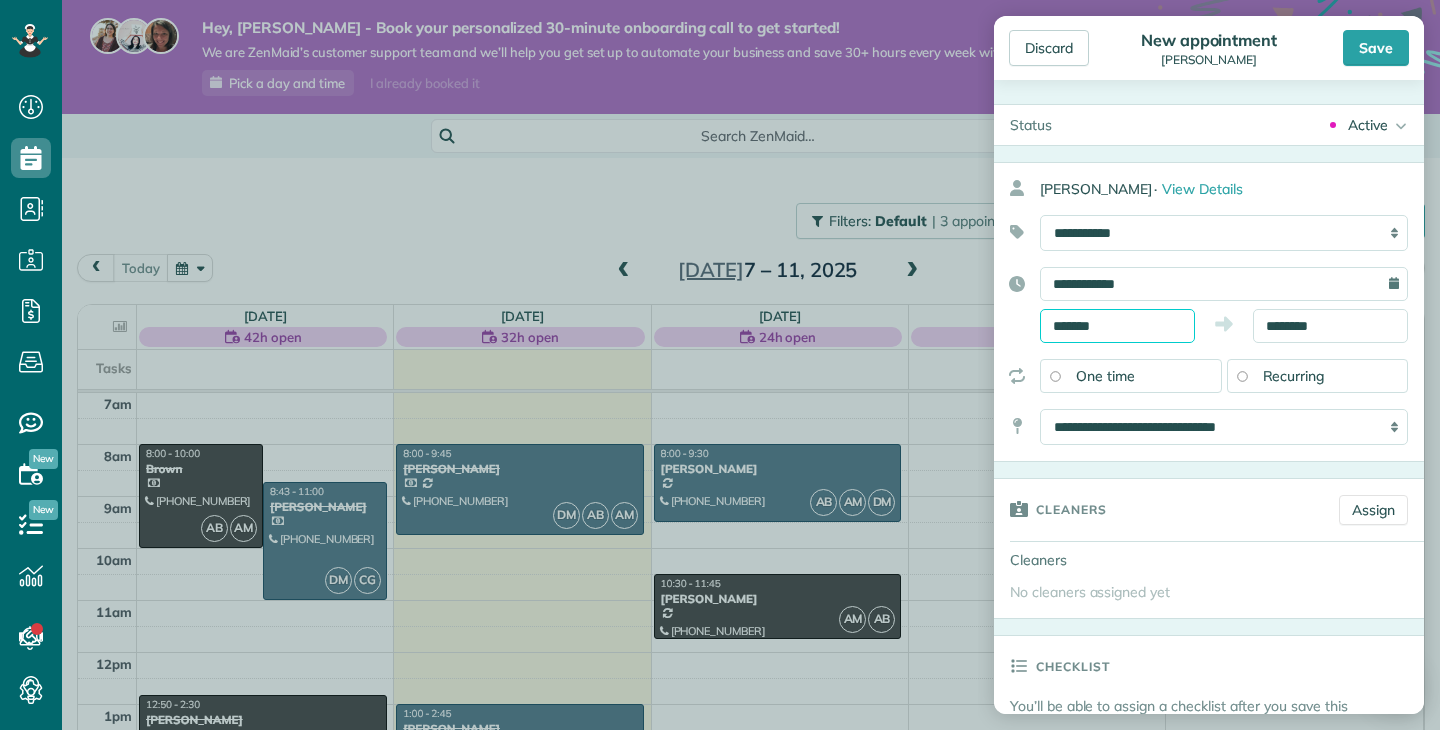 click on "*******" at bounding box center [1117, 326] 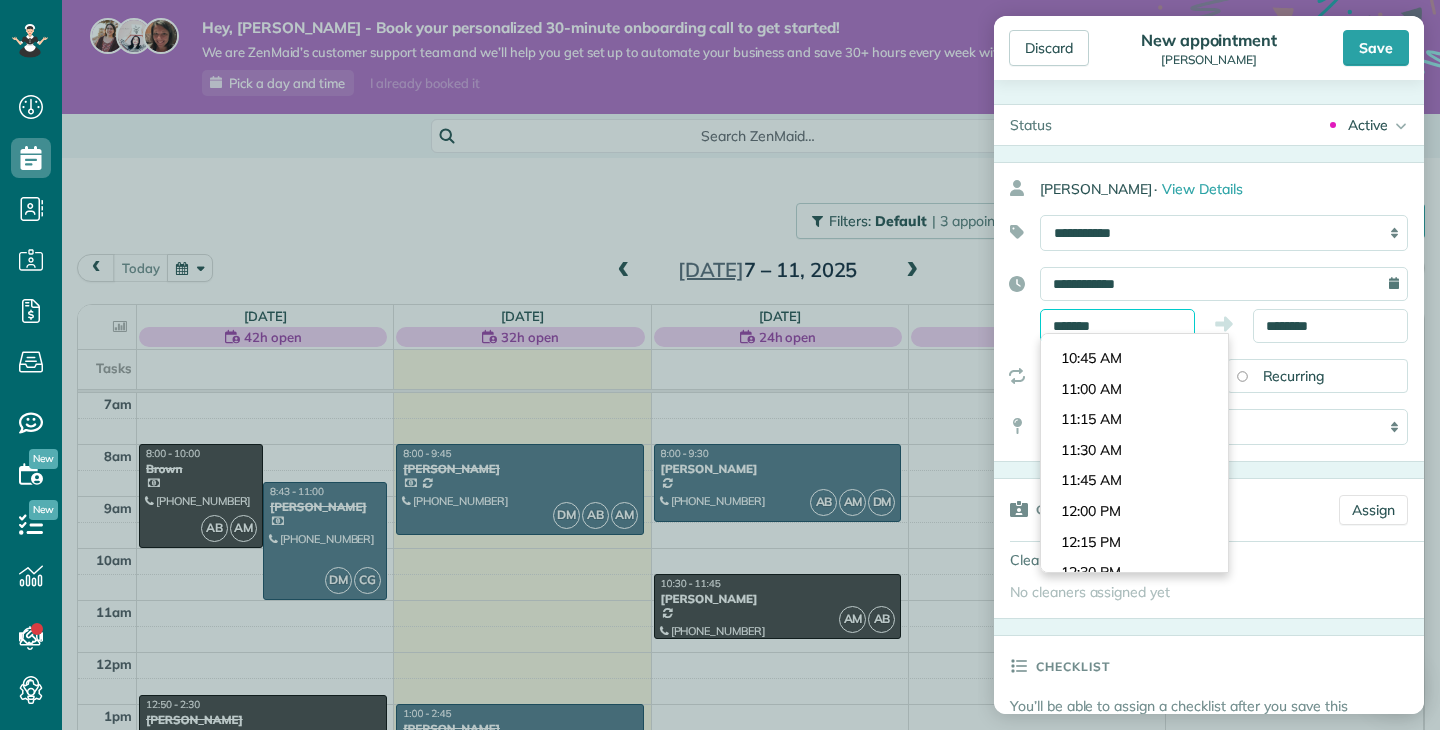 scroll, scrollTop: 1277, scrollLeft: 0, axis: vertical 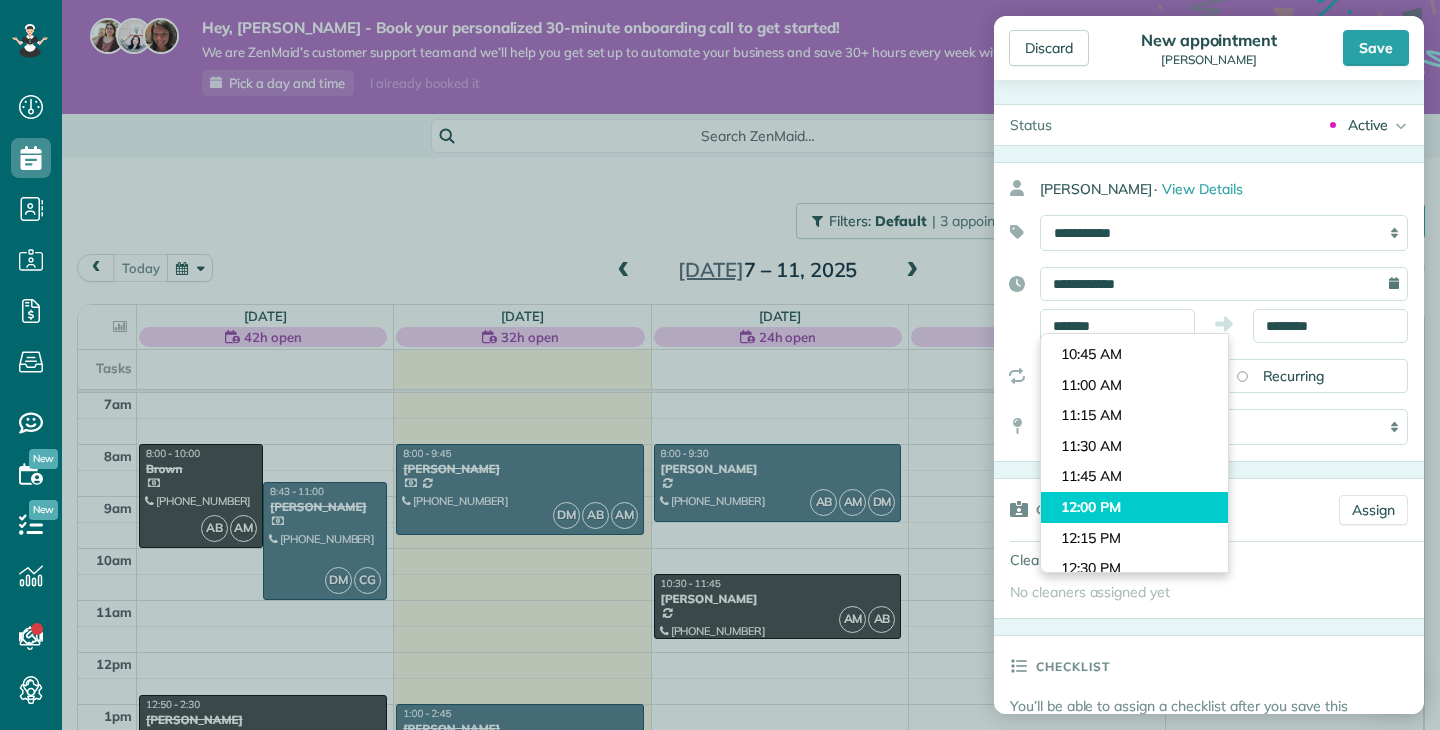 type on "********" 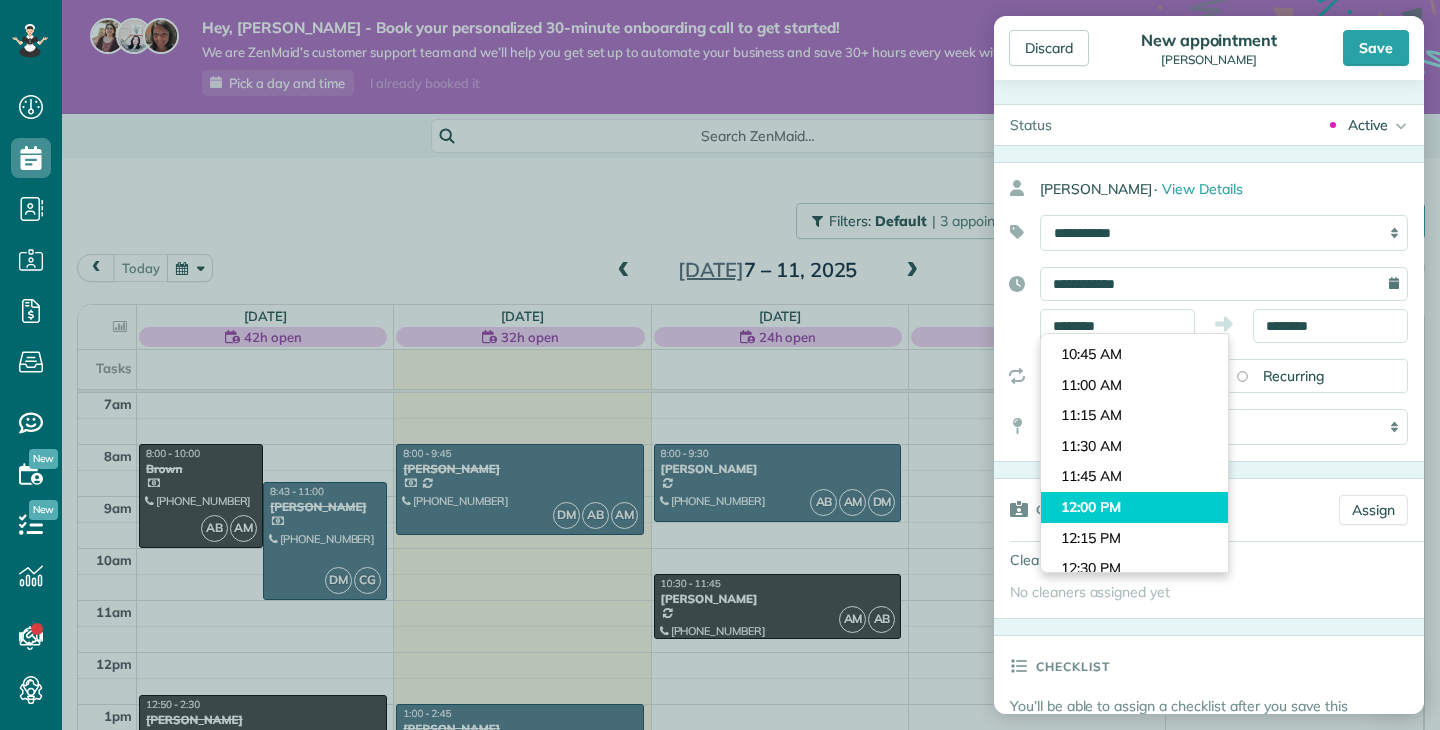 click on "Dashboard
Scheduling
Calendar View
List View
Dispatch View - Weekly scheduling (Beta)" at bounding box center (720, 365) 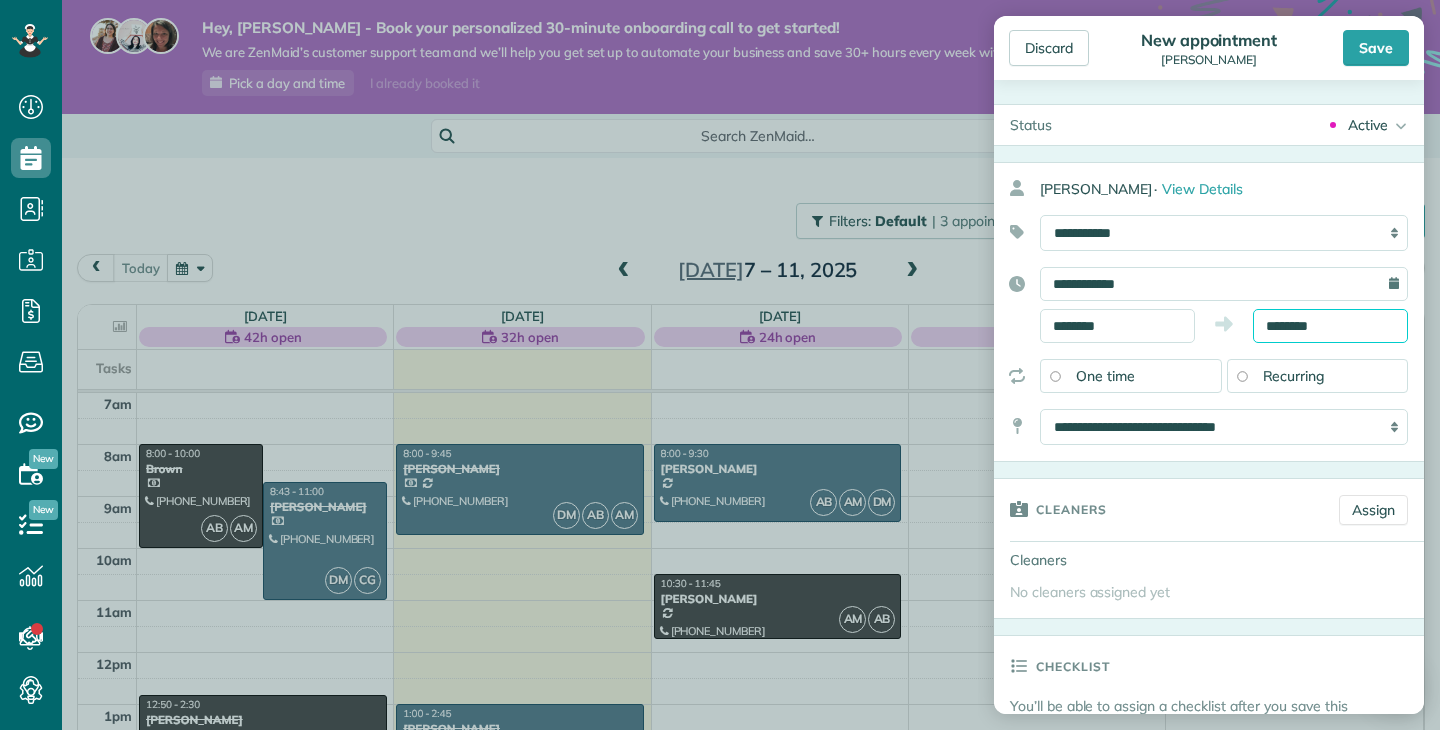 click on "********" at bounding box center [1330, 326] 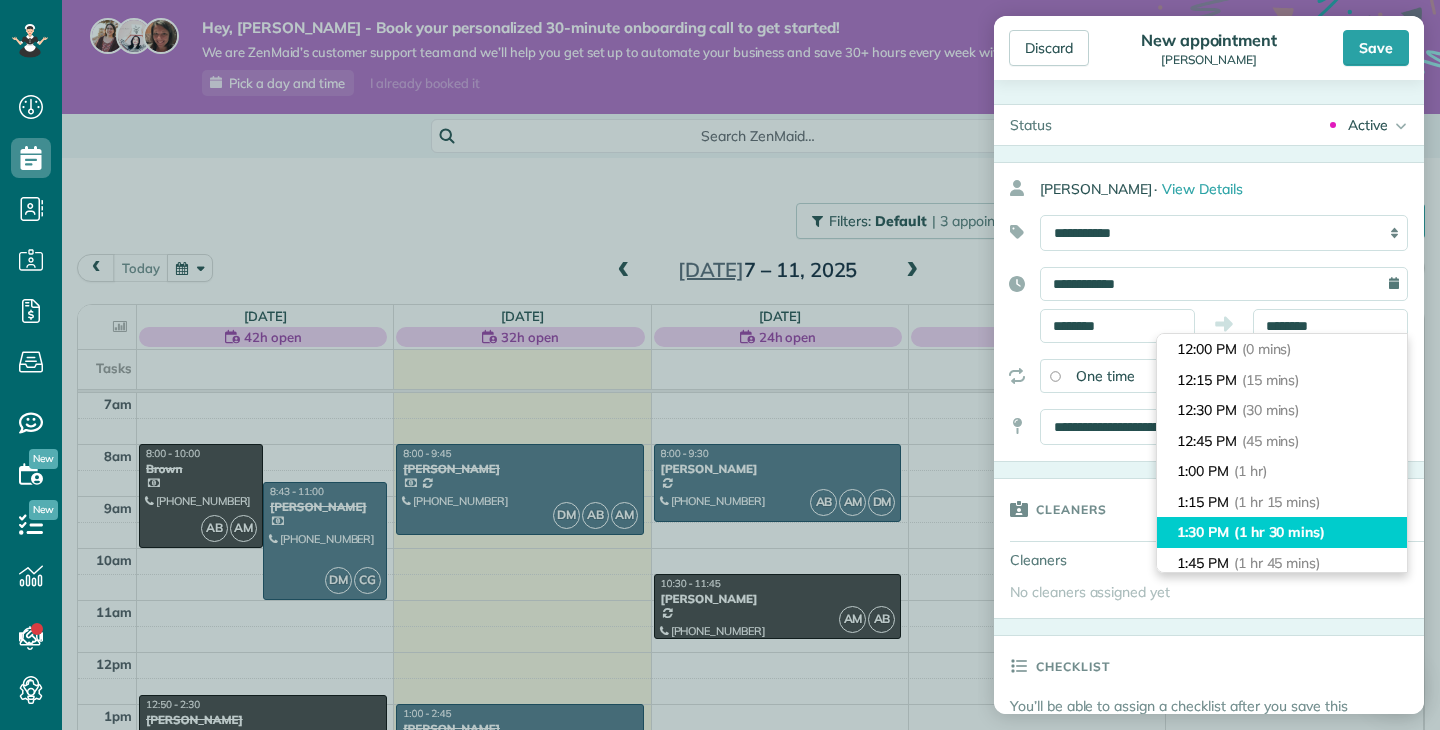 type on "*******" 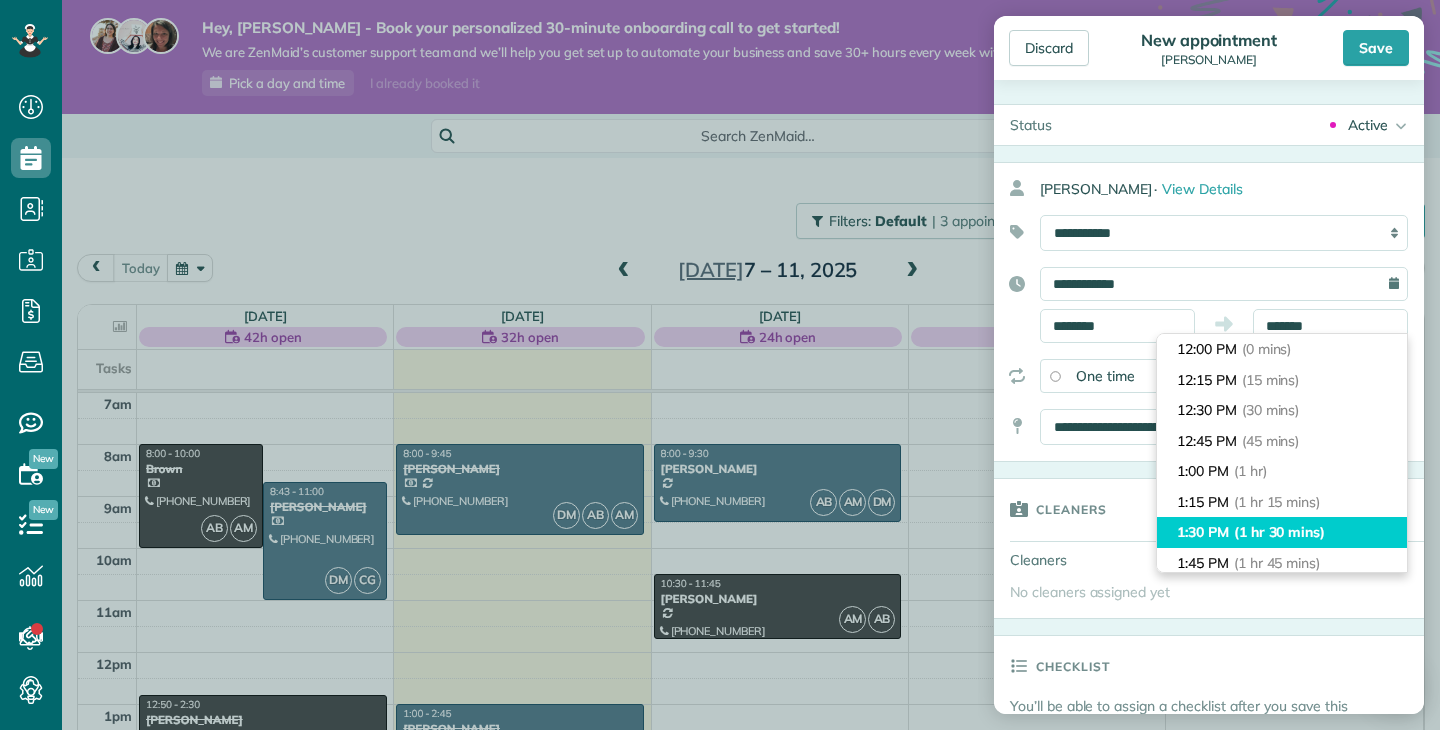 click on "(1 hr 30 mins)" at bounding box center [1279, 532] 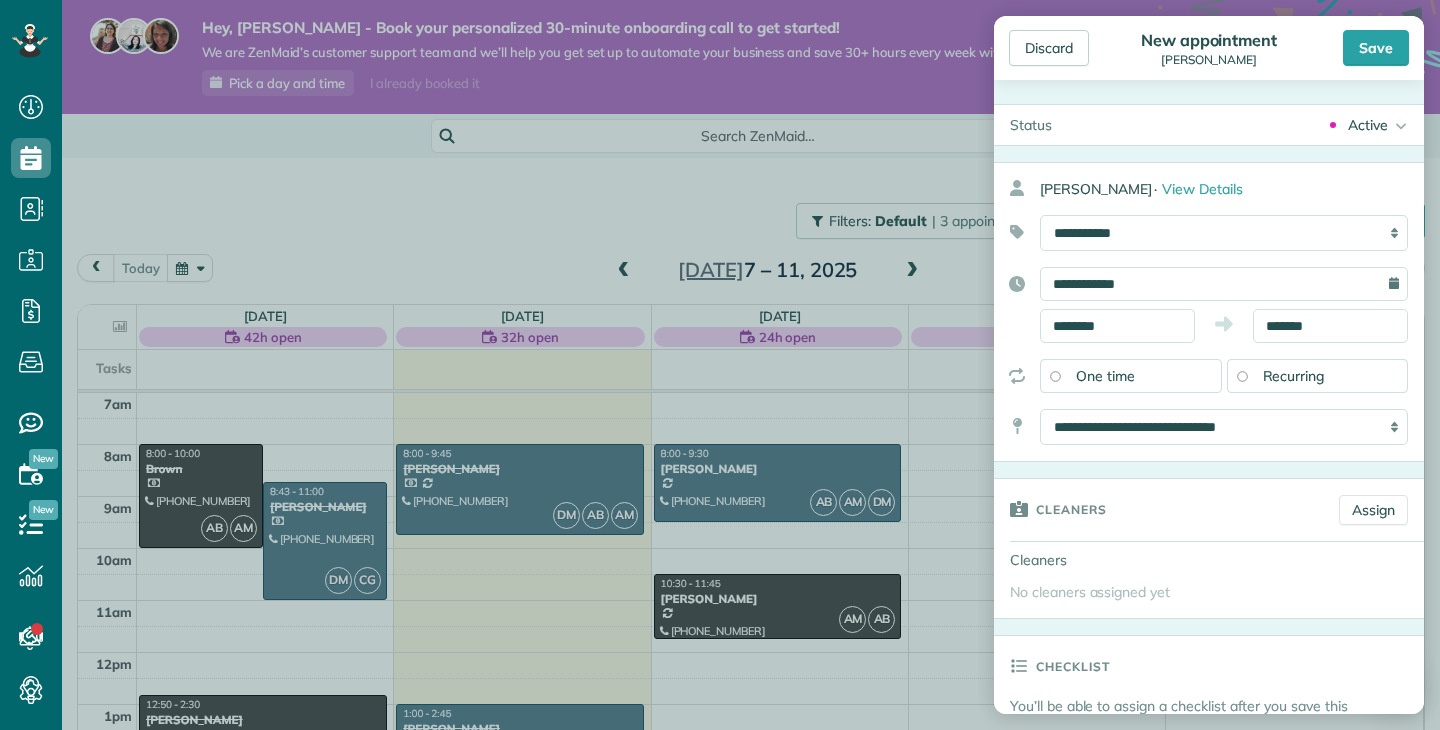 click on "Recurring" at bounding box center [1318, 376] 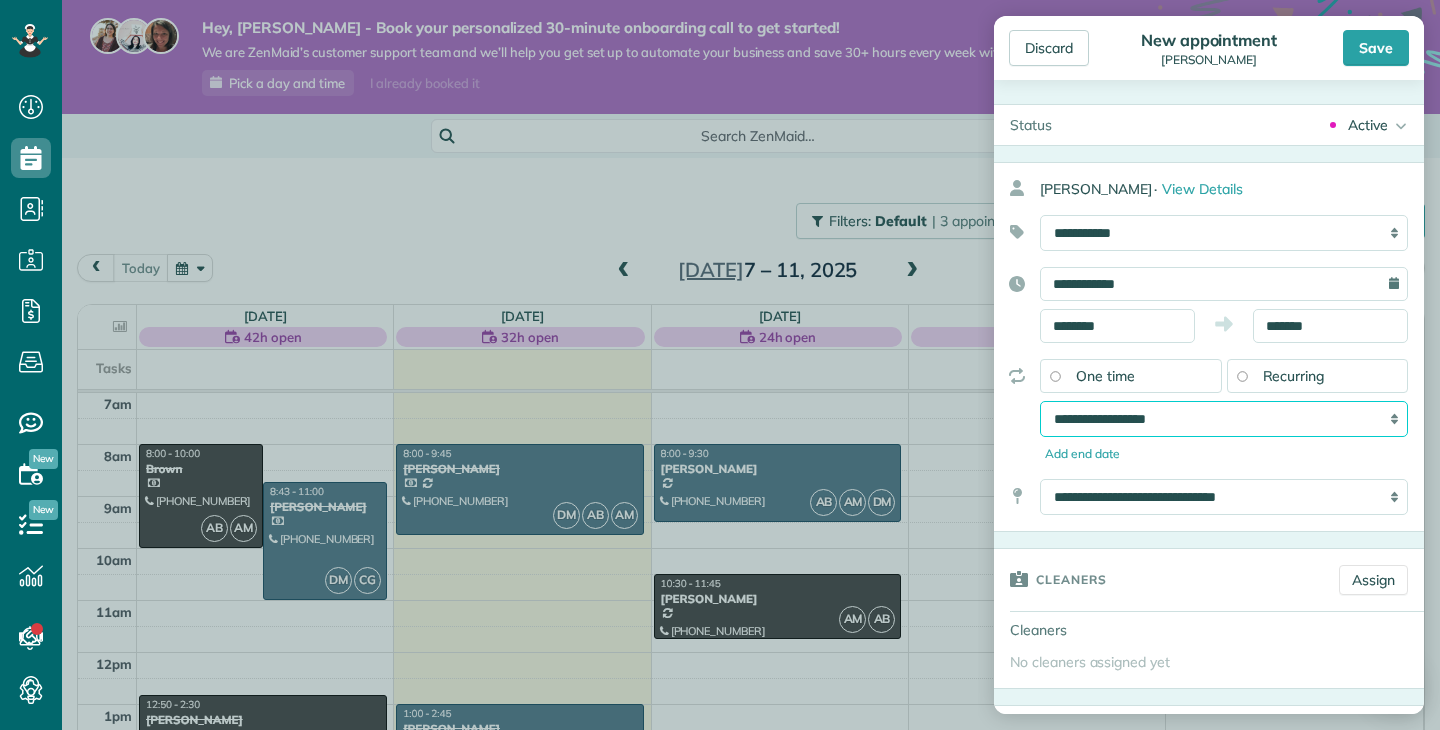 click on "**********" at bounding box center (1224, 419) 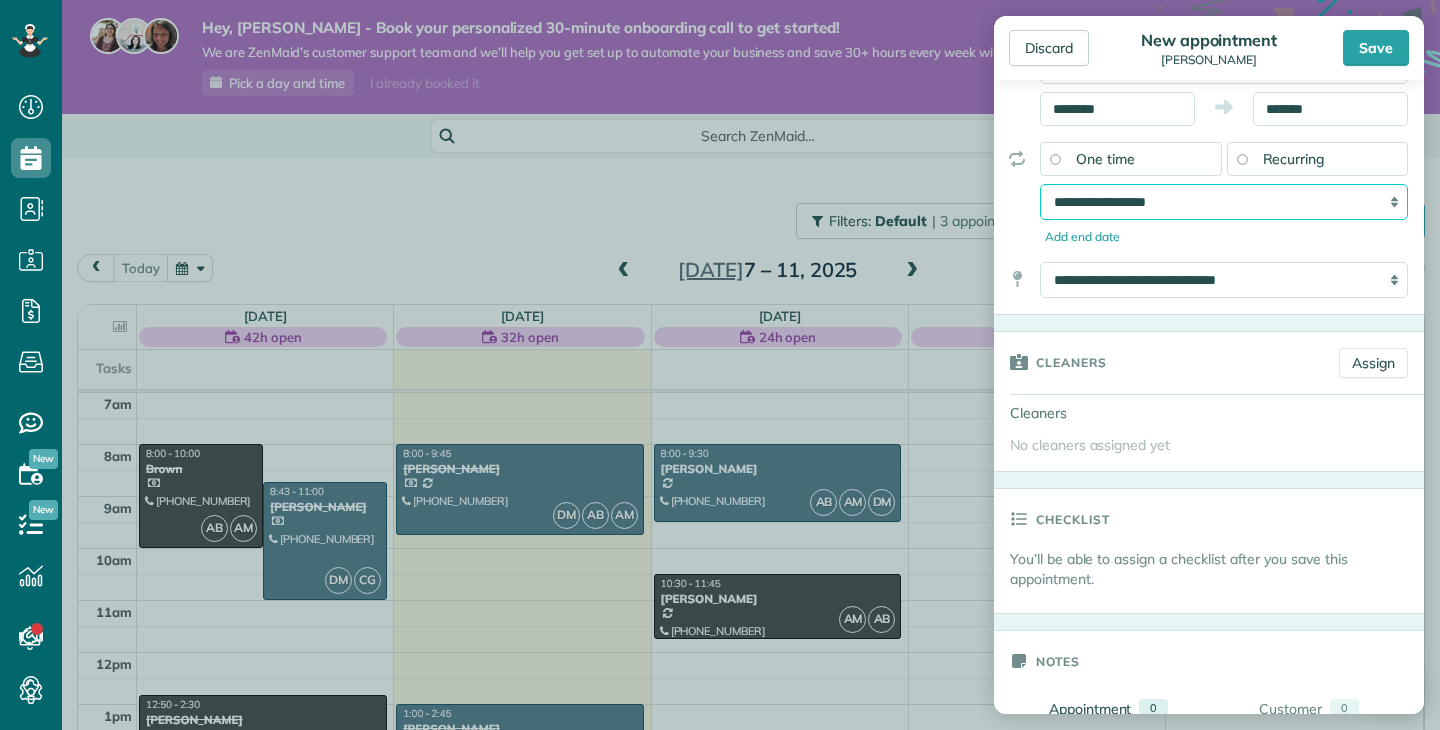 scroll, scrollTop: 221, scrollLeft: 0, axis: vertical 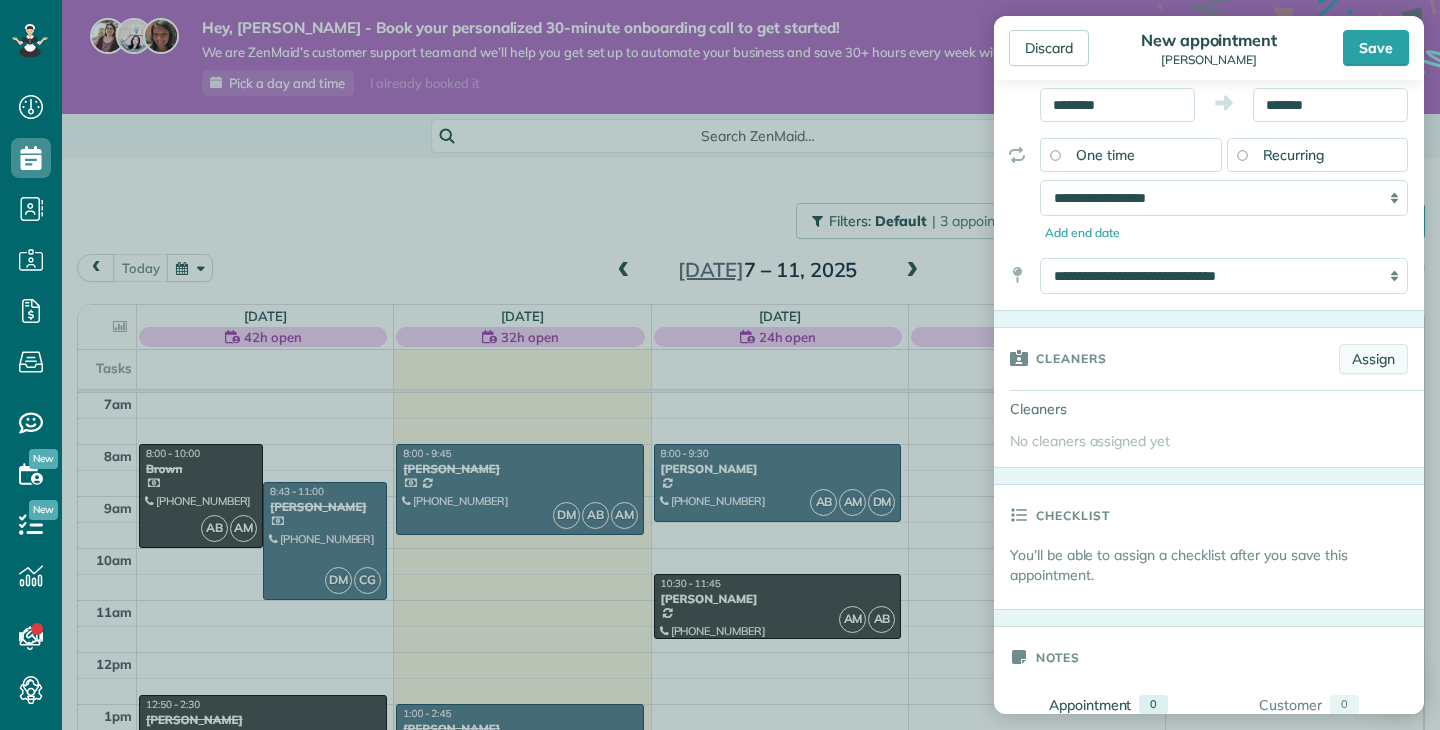 click on "Assign" at bounding box center [1373, 359] 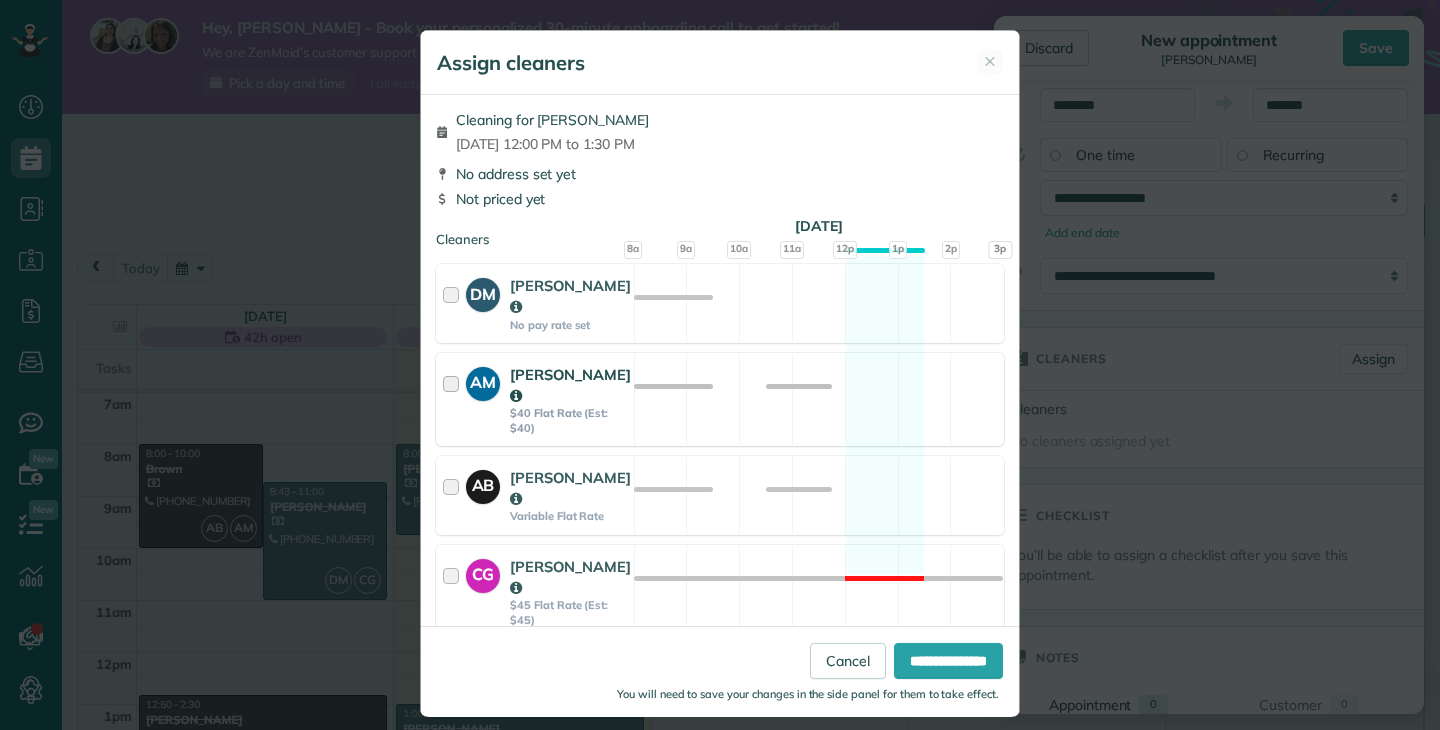 click at bounding box center [454, 399] 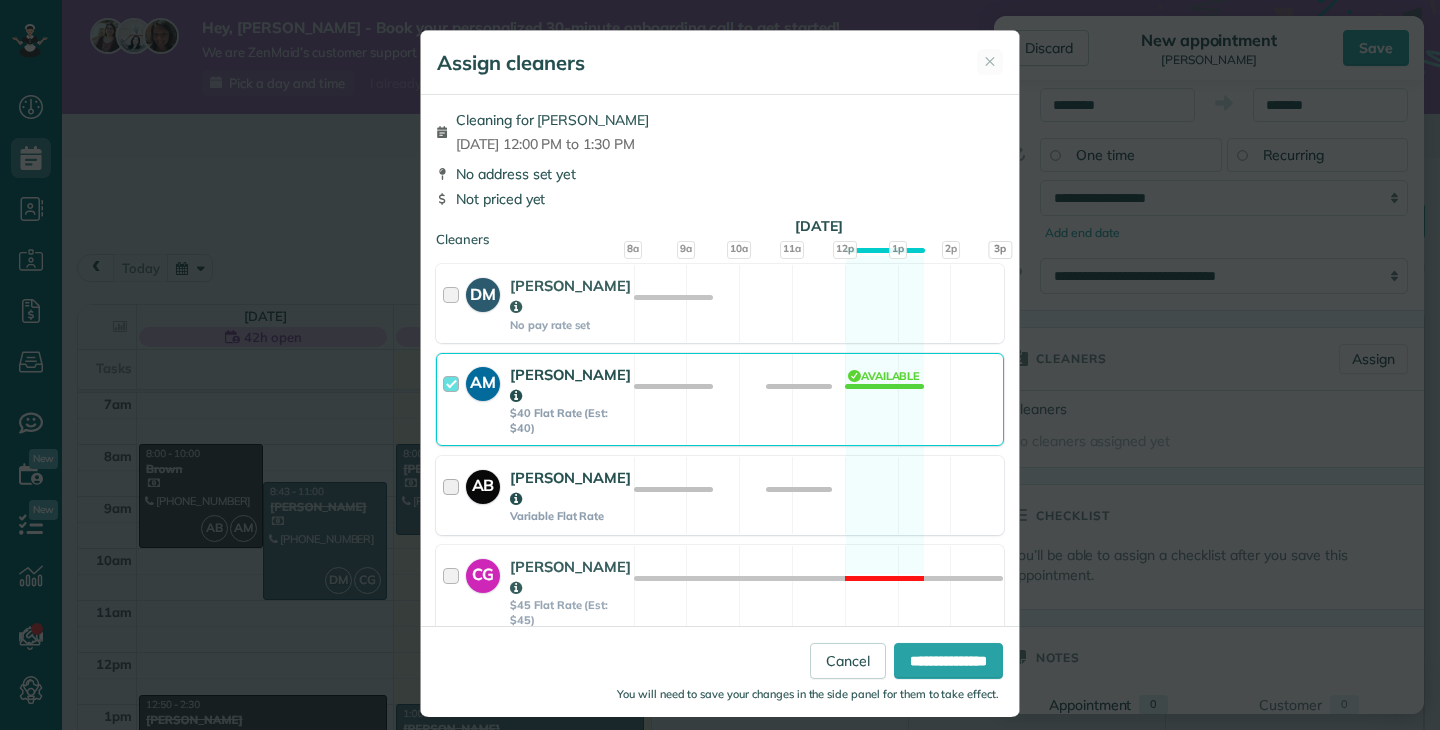 click at bounding box center [454, 495] 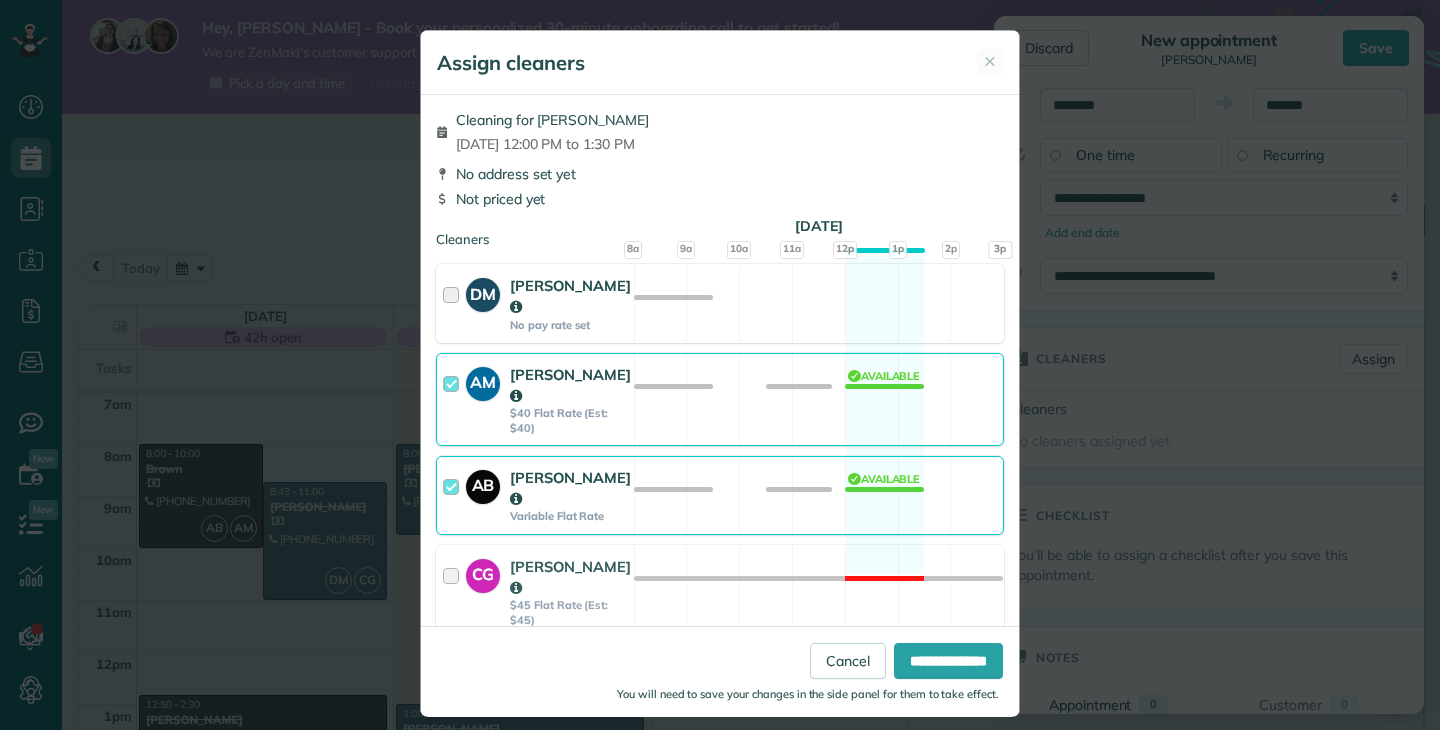click at bounding box center (454, 303) 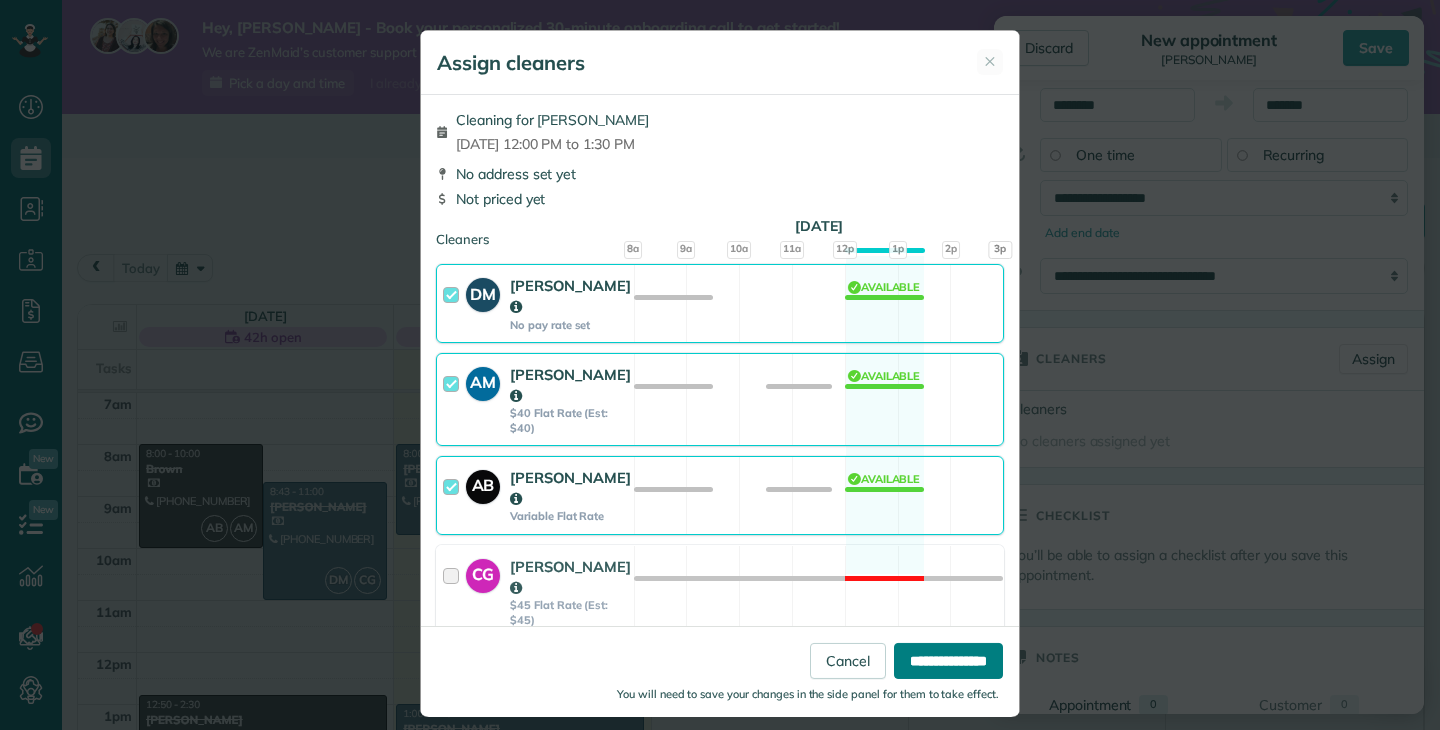 click on "**********" at bounding box center [948, 660] 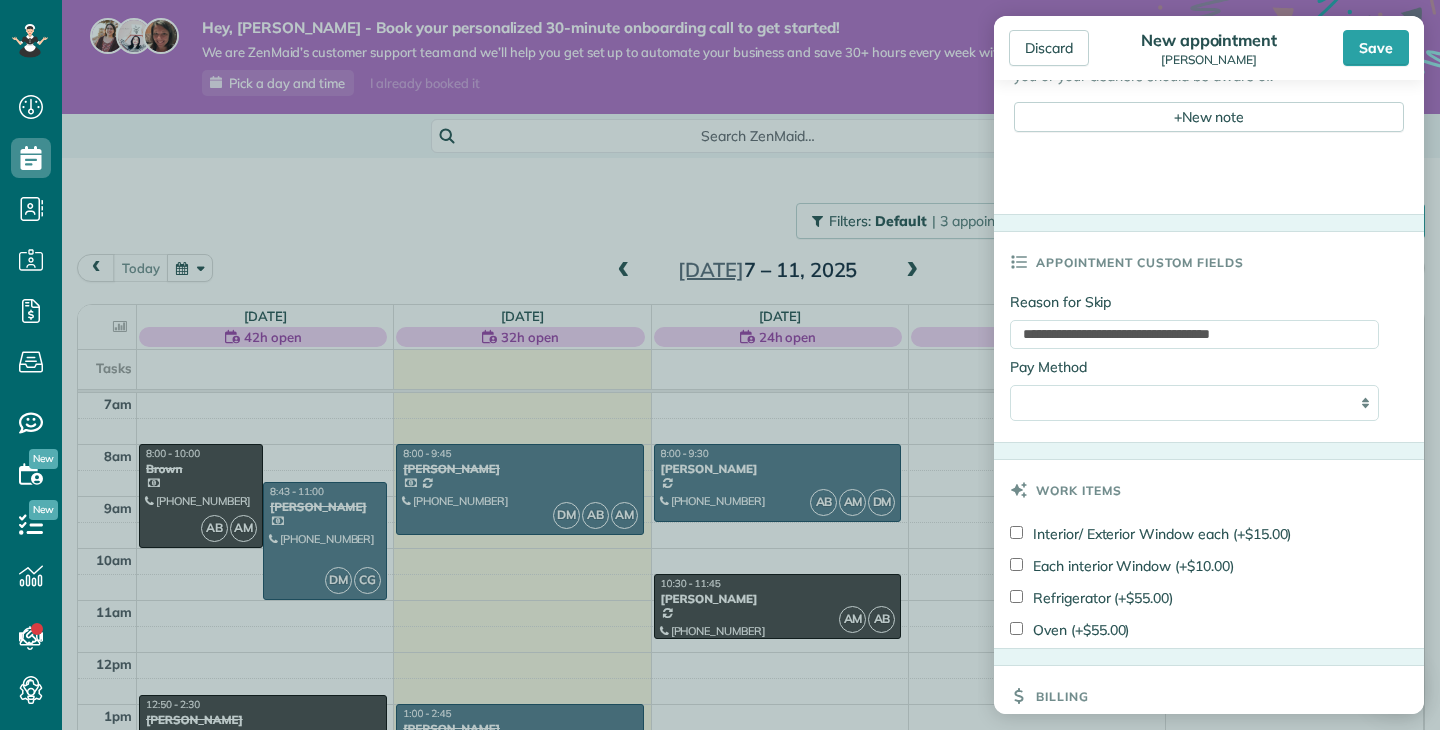 scroll, scrollTop: 1022, scrollLeft: 0, axis: vertical 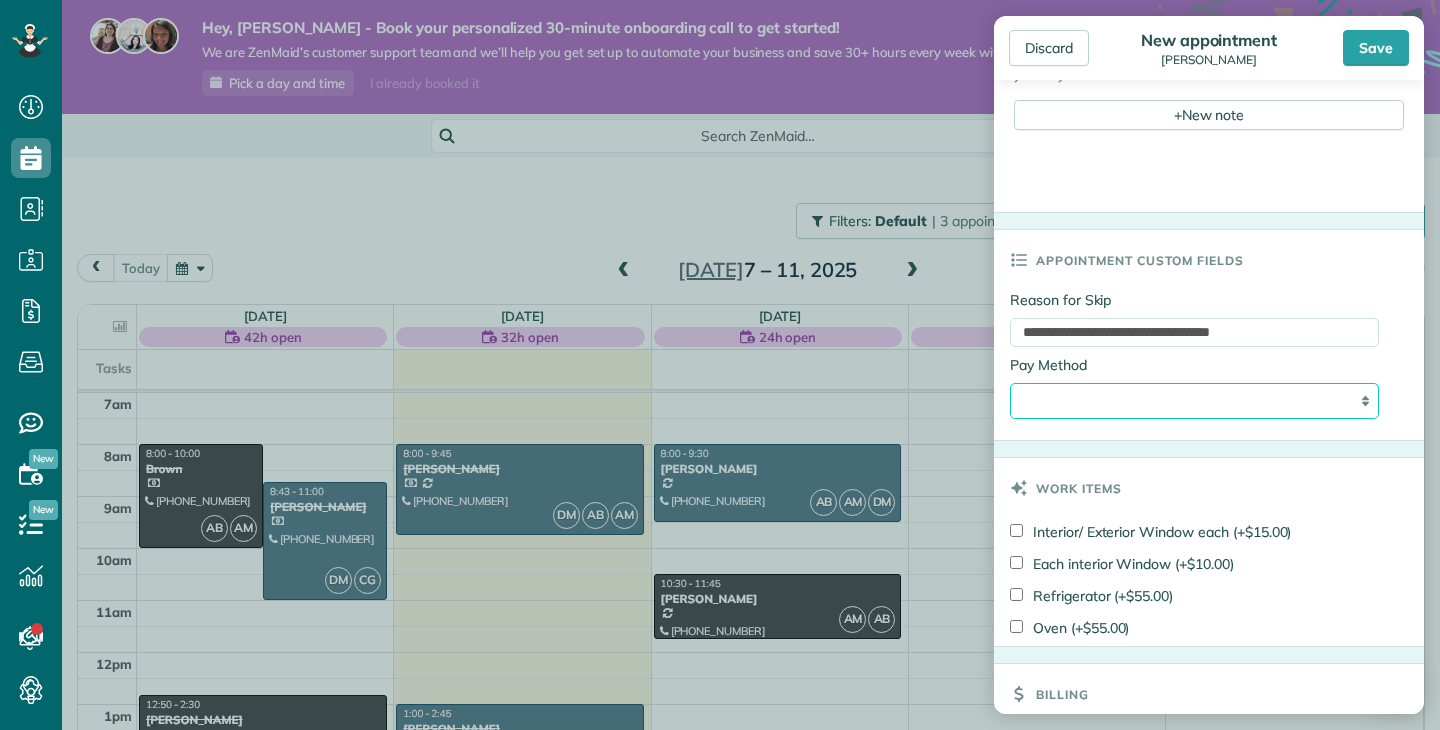 click on "****
*****
*******
*****
*****" at bounding box center [1194, 401] 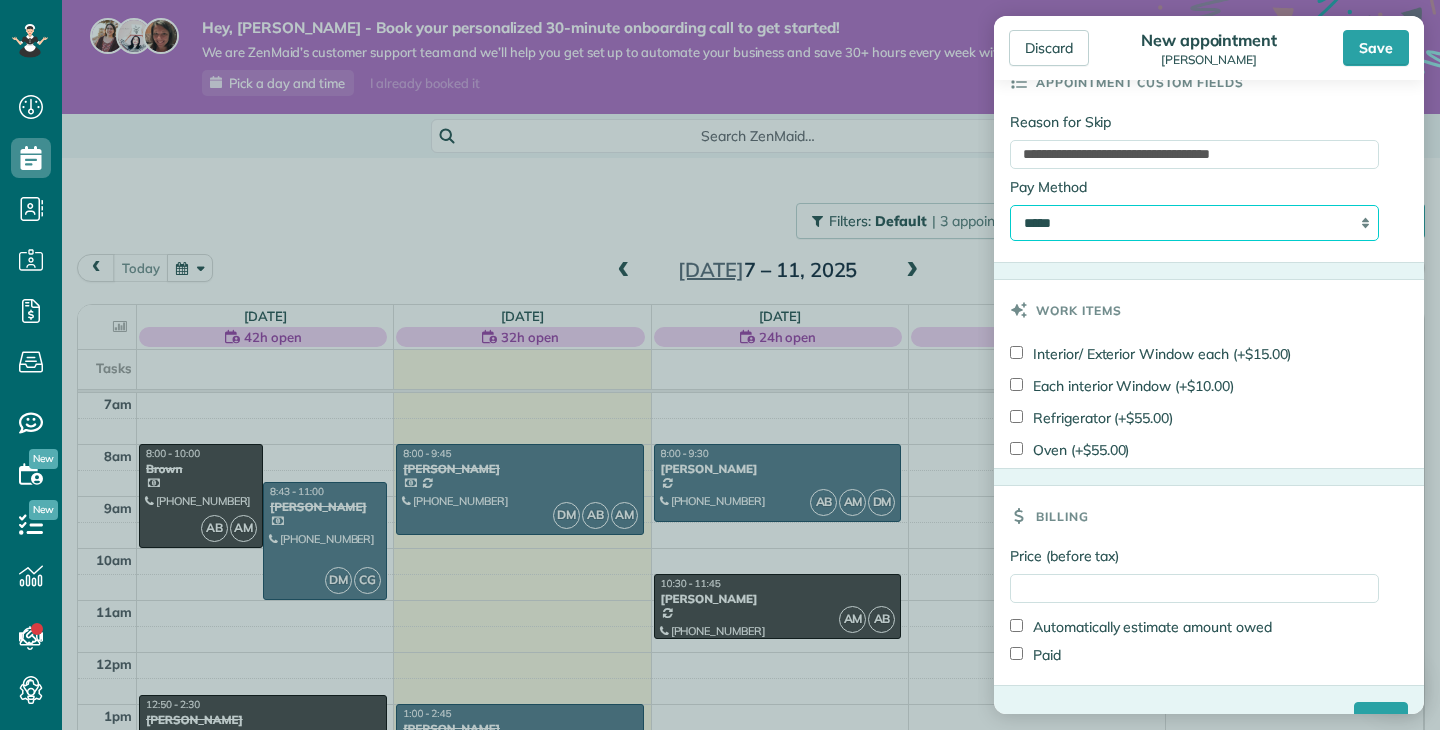 scroll, scrollTop: 1246, scrollLeft: 0, axis: vertical 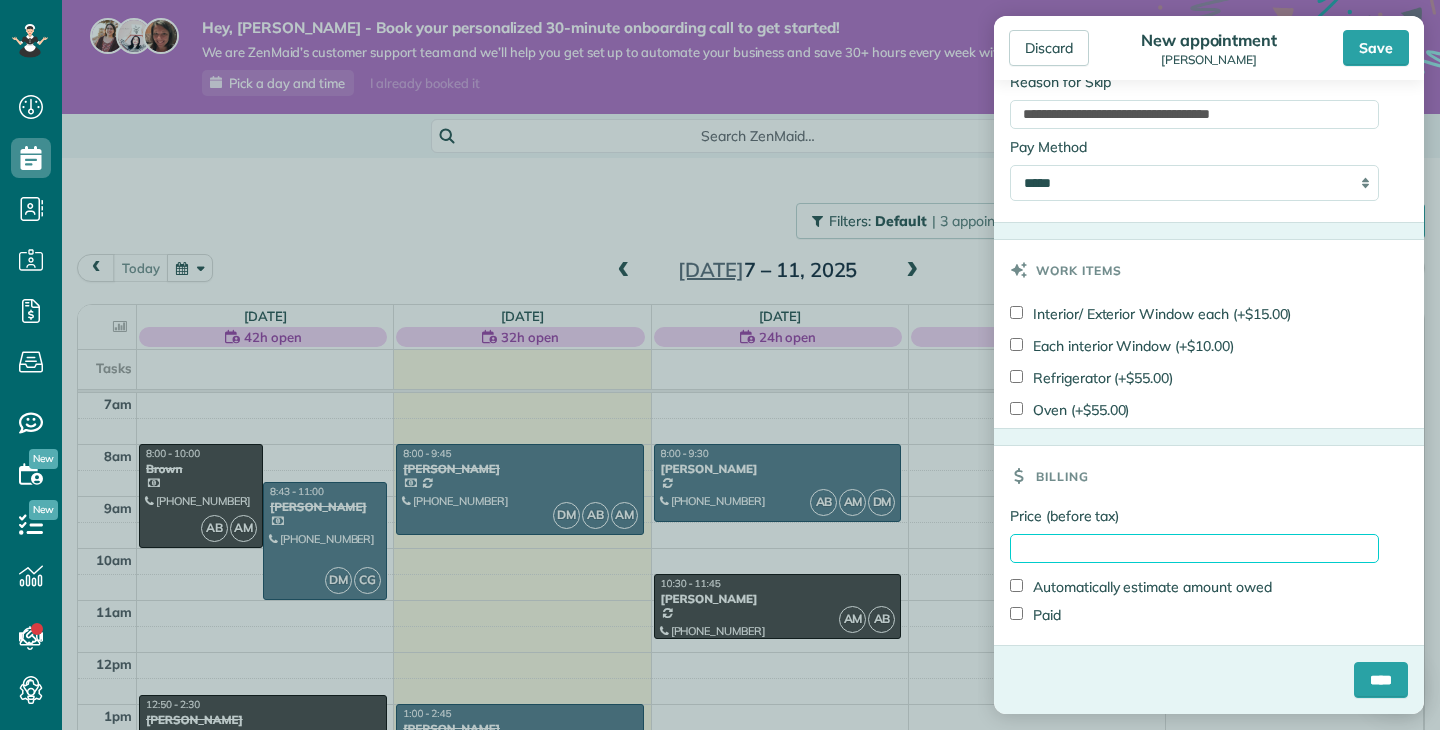 click on "Price (before tax)" at bounding box center (1194, 548) 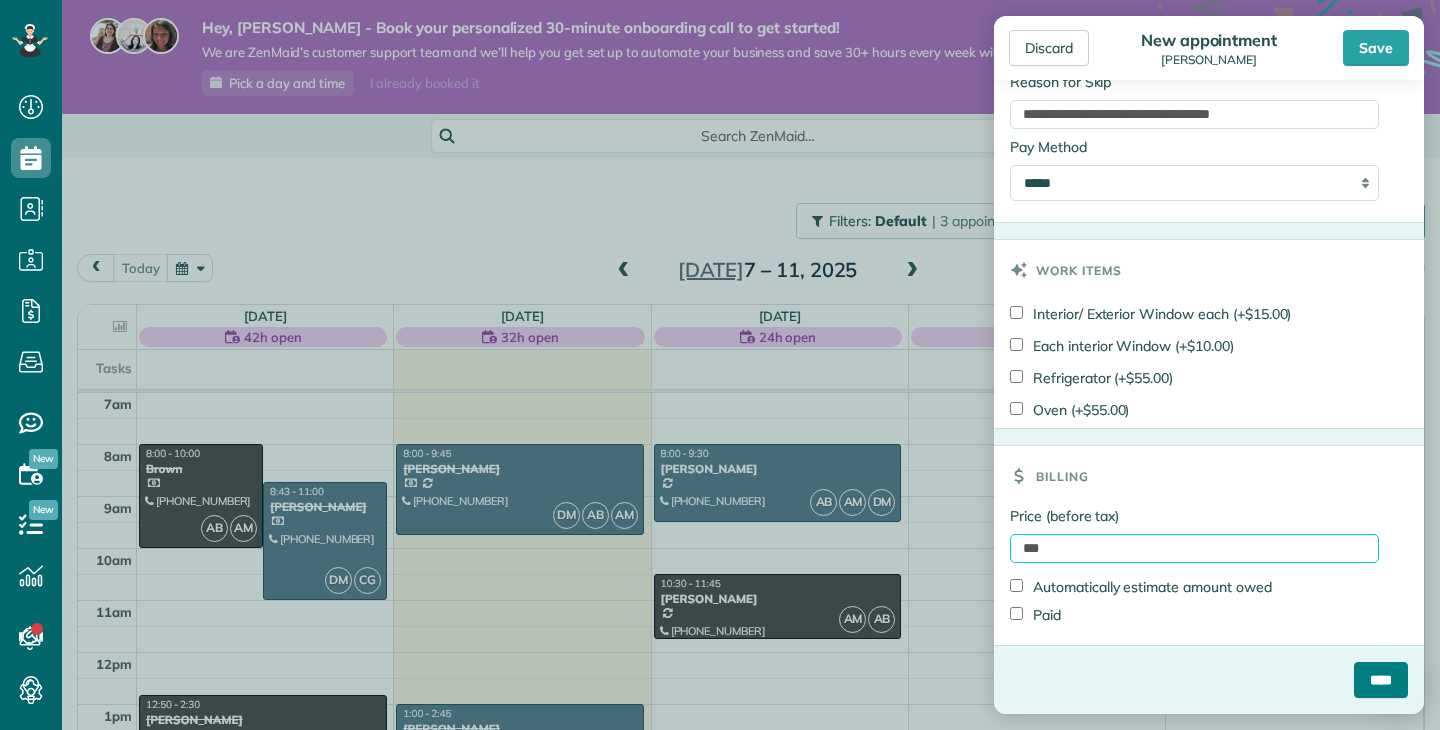 type on "***" 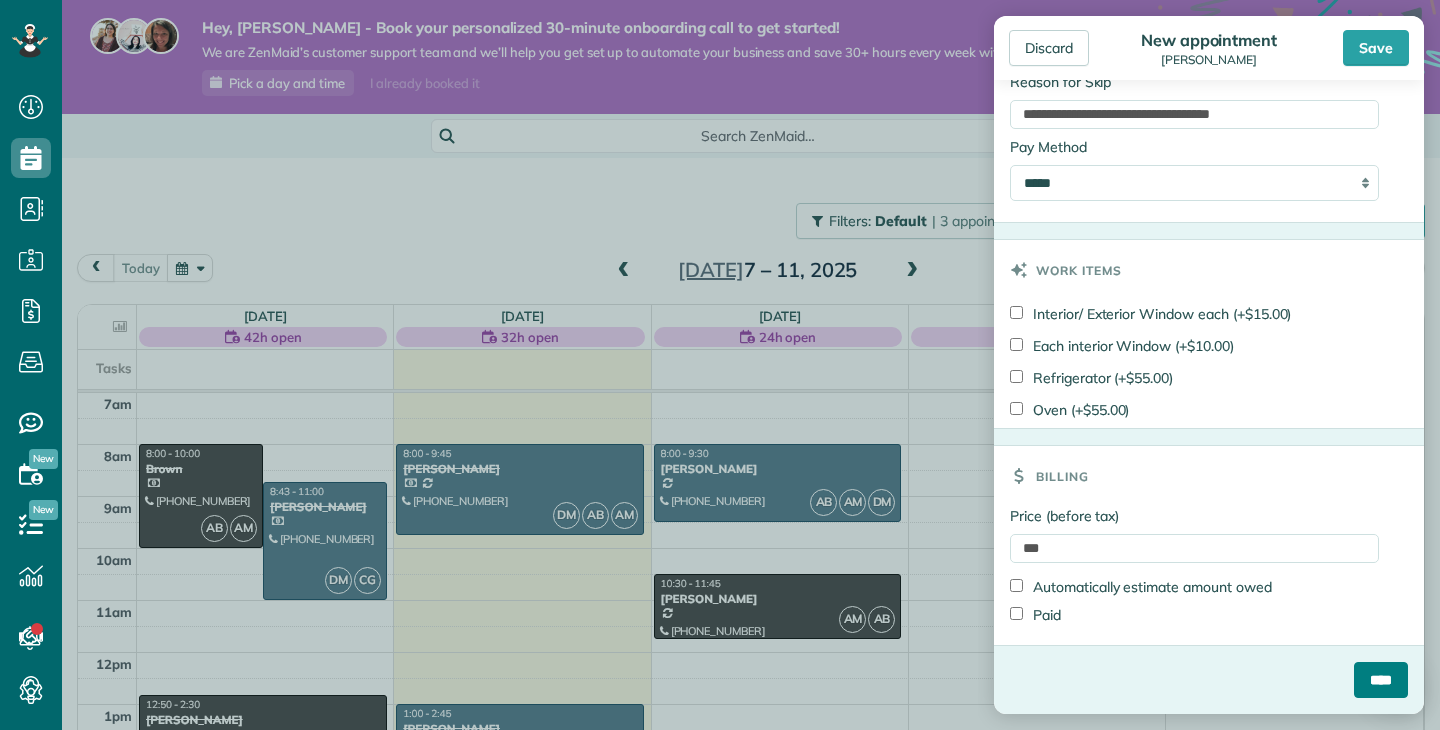 click on "****" at bounding box center (1381, 680) 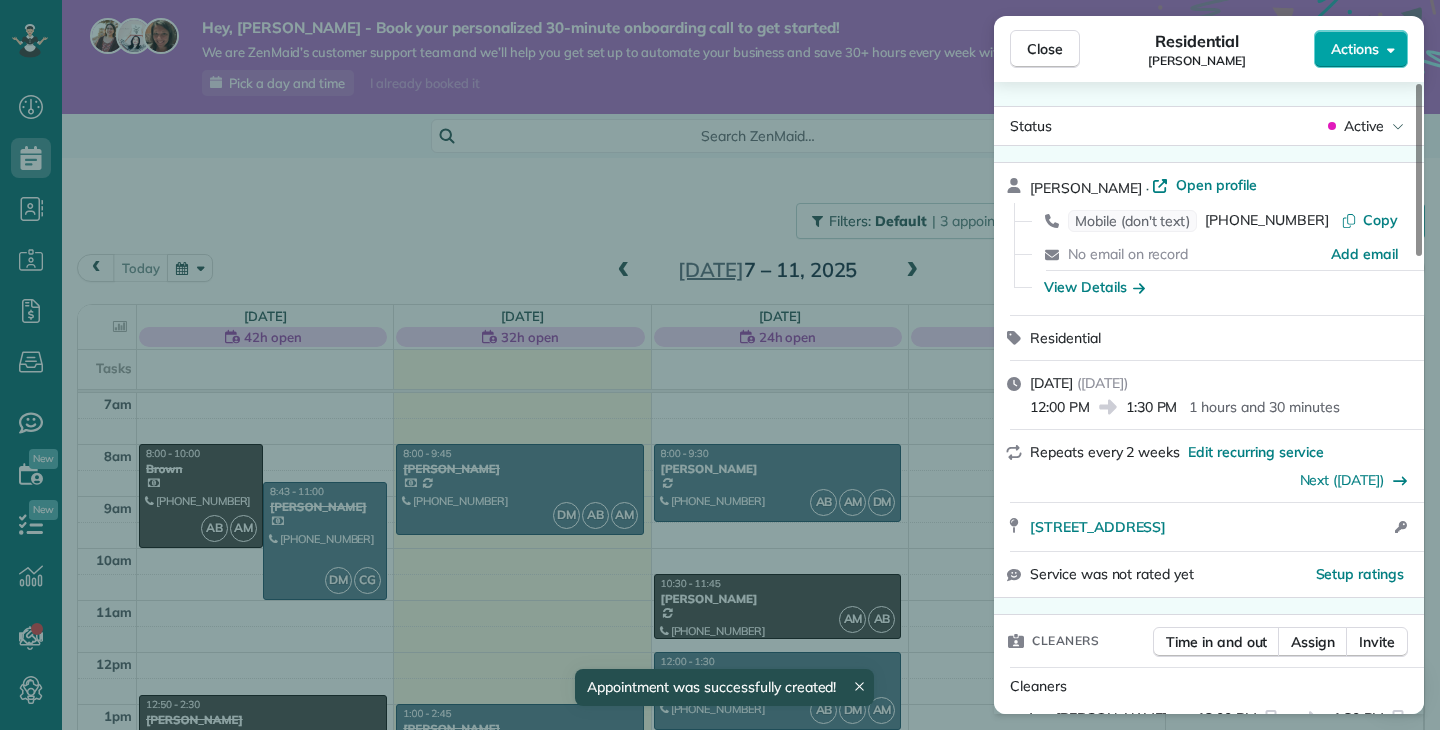 click on "Actions" at bounding box center (1355, 49) 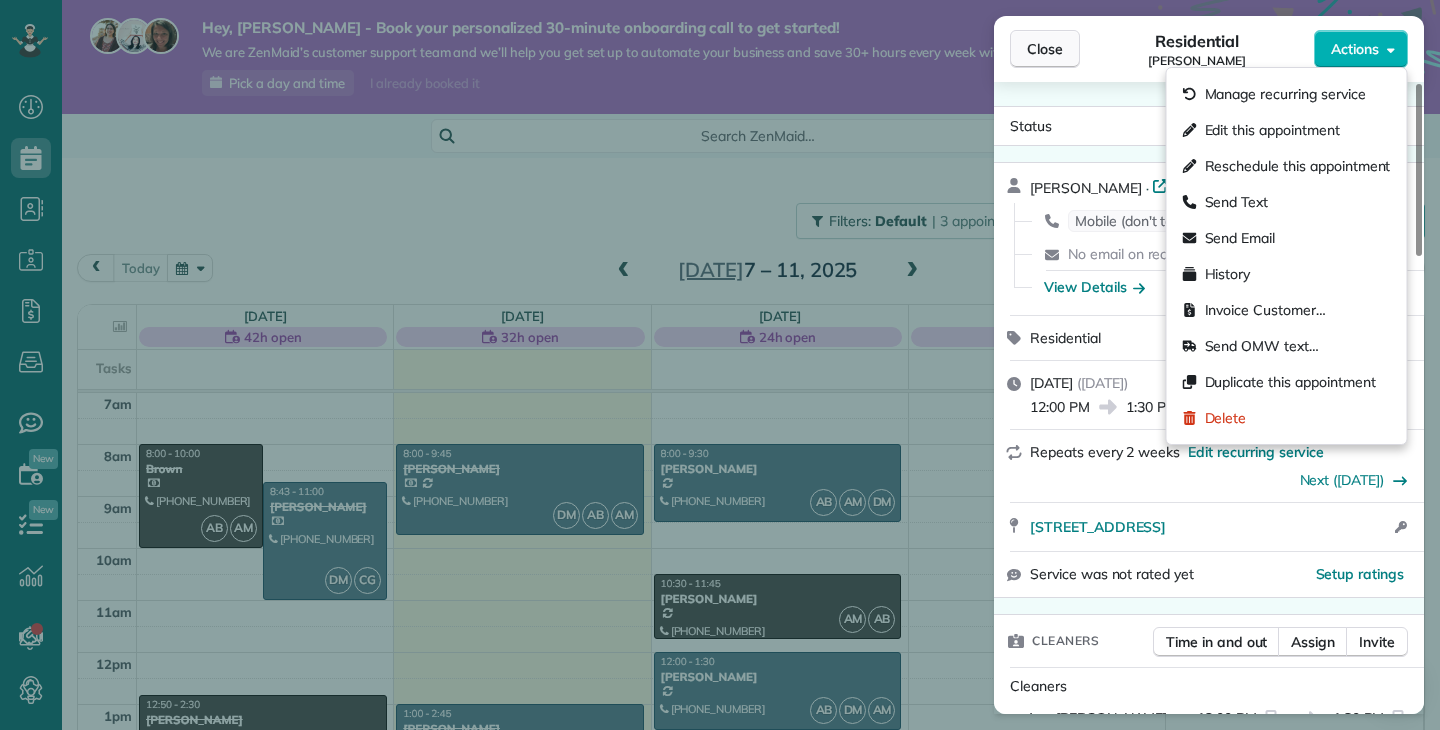 click on "Close" at bounding box center (1045, 49) 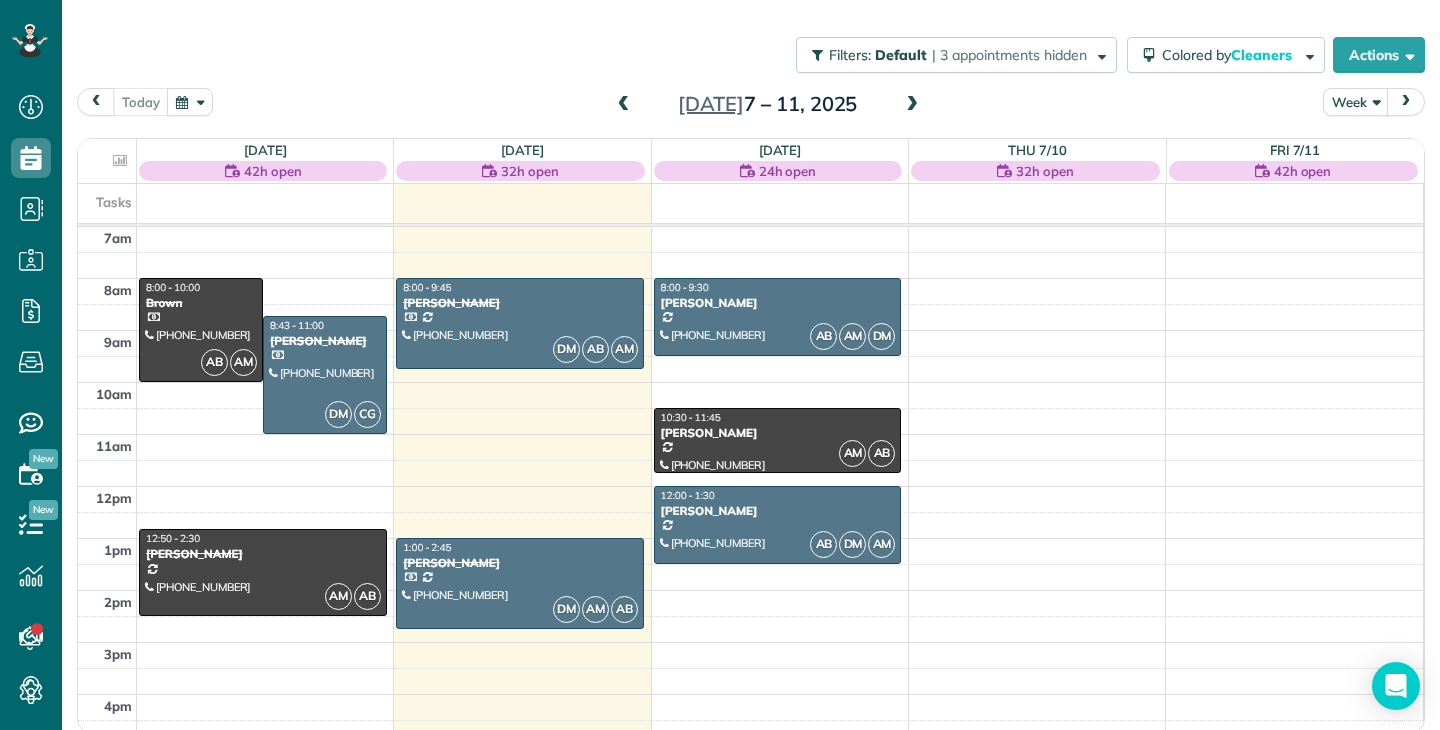 scroll, scrollTop: 170, scrollLeft: 0, axis: vertical 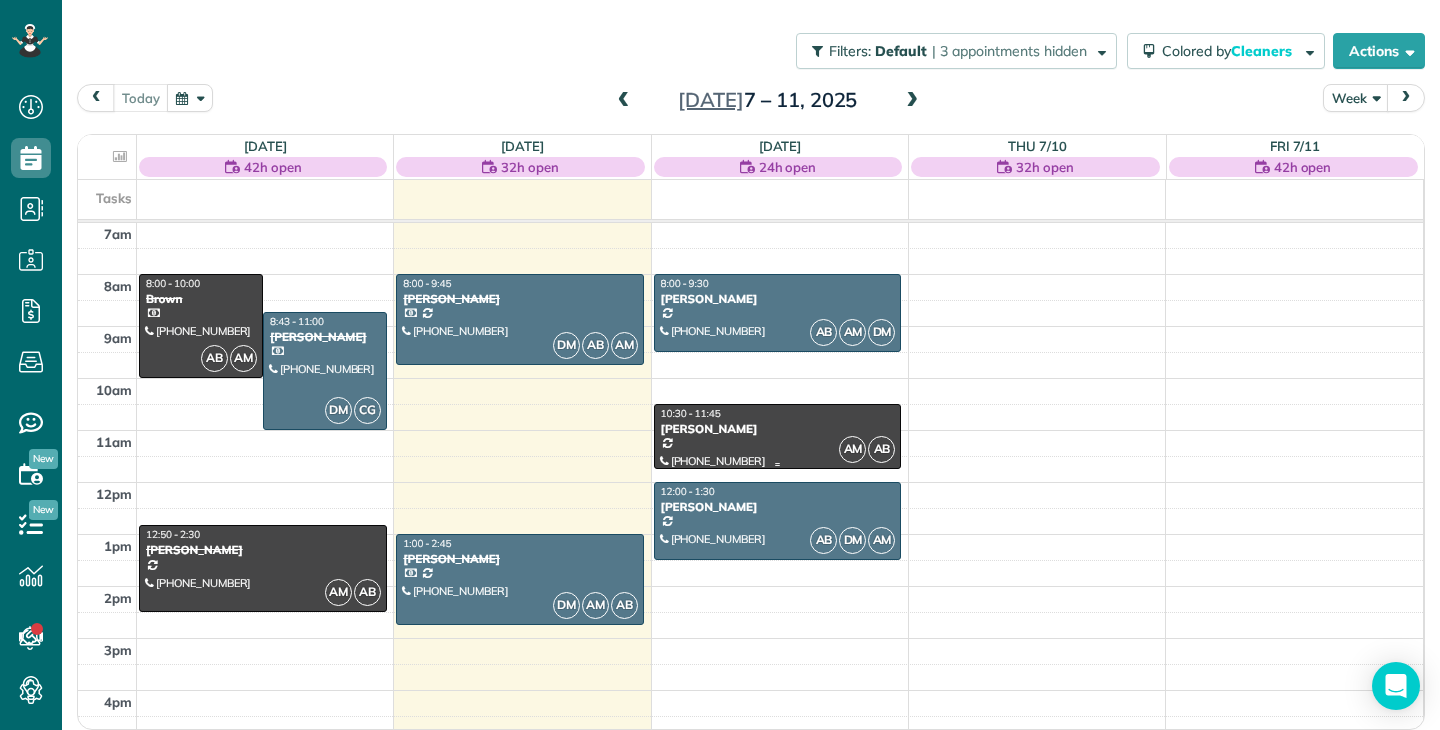 click at bounding box center [778, 436] 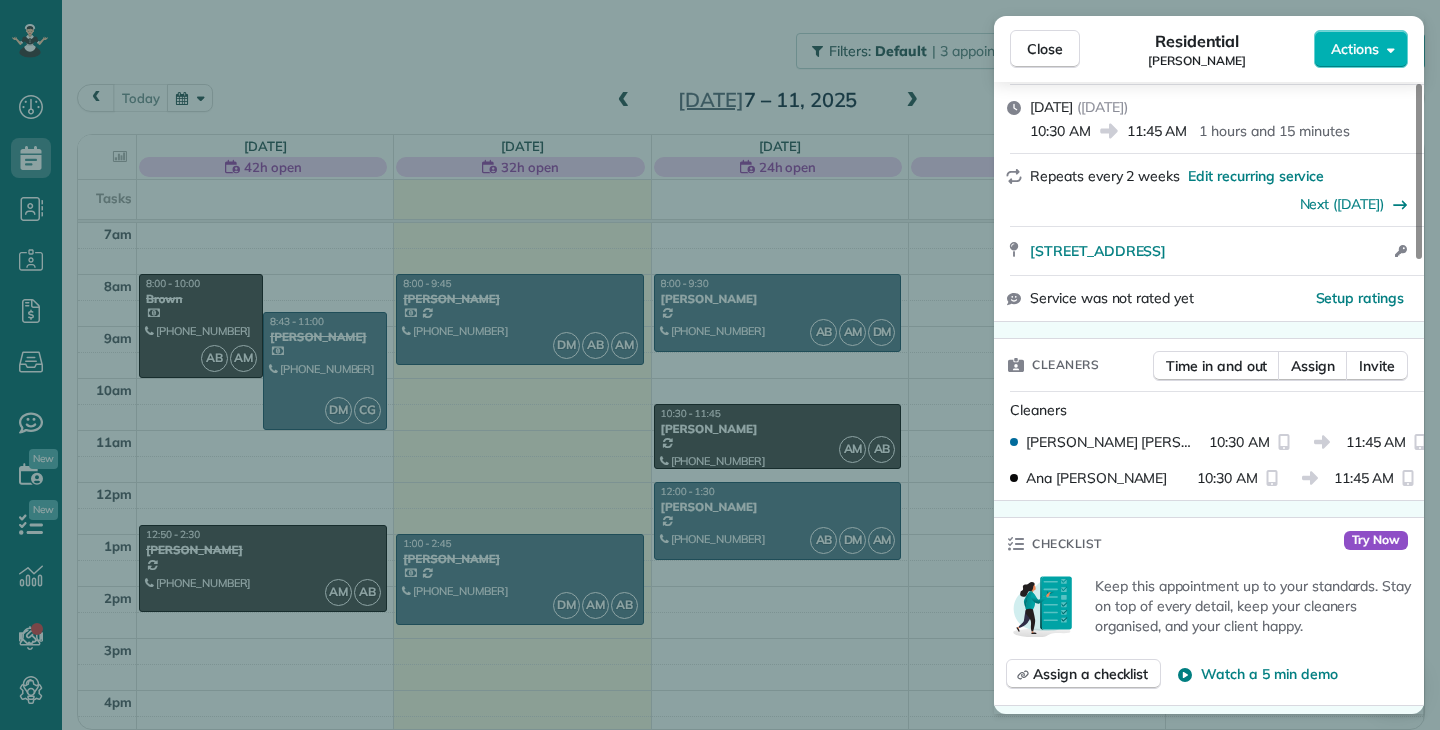 scroll, scrollTop: 283, scrollLeft: 0, axis: vertical 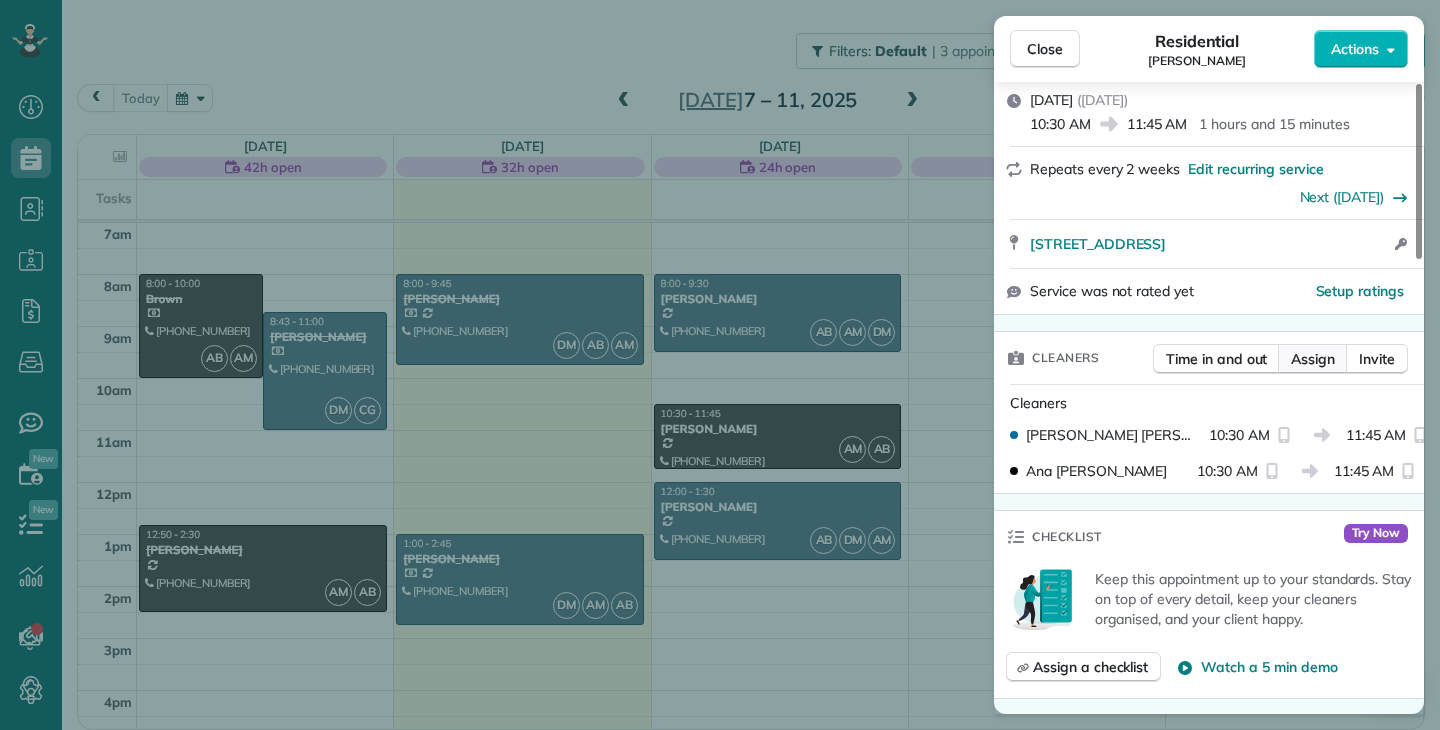 click on "Assign" at bounding box center [1313, 359] 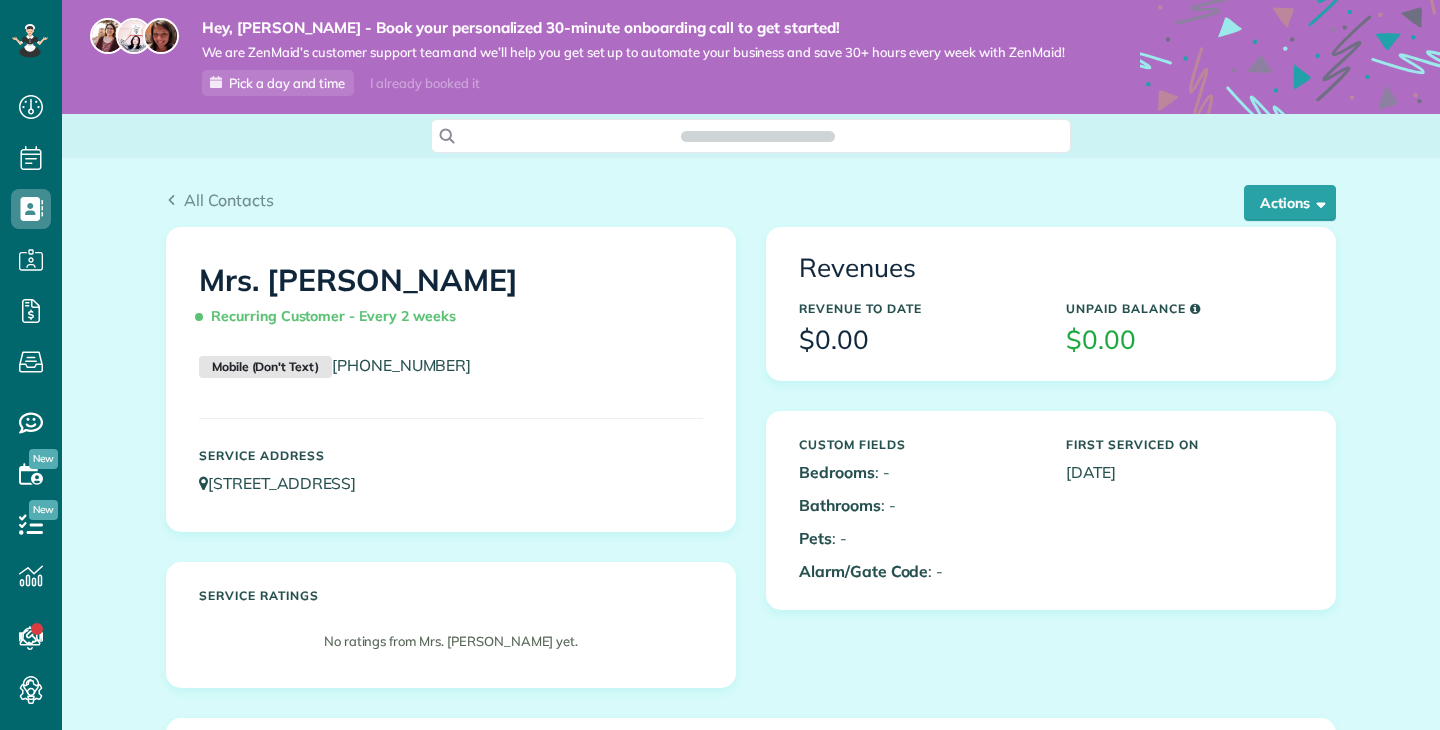 scroll, scrollTop: 0, scrollLeft: 0, axis: both 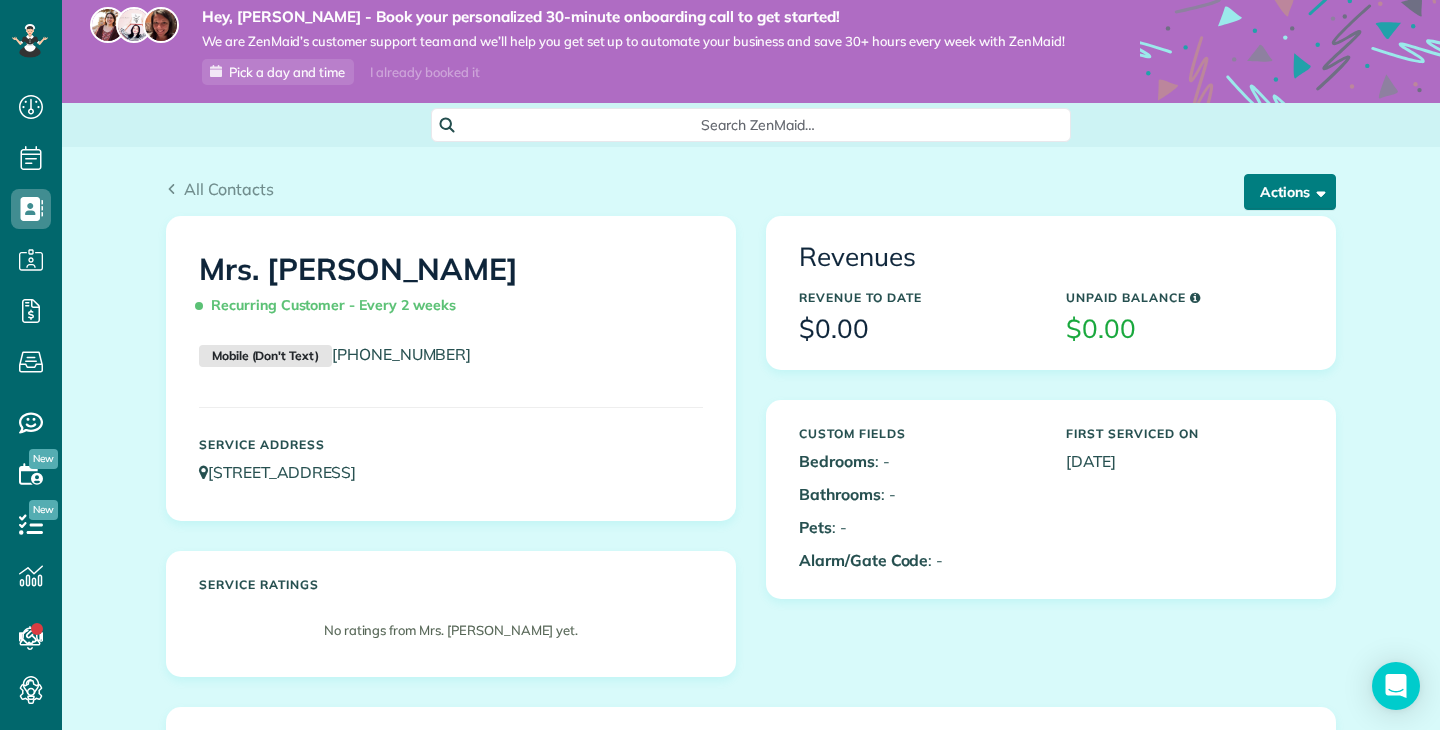 click on "Actions" at bounding box center (1290, 192) 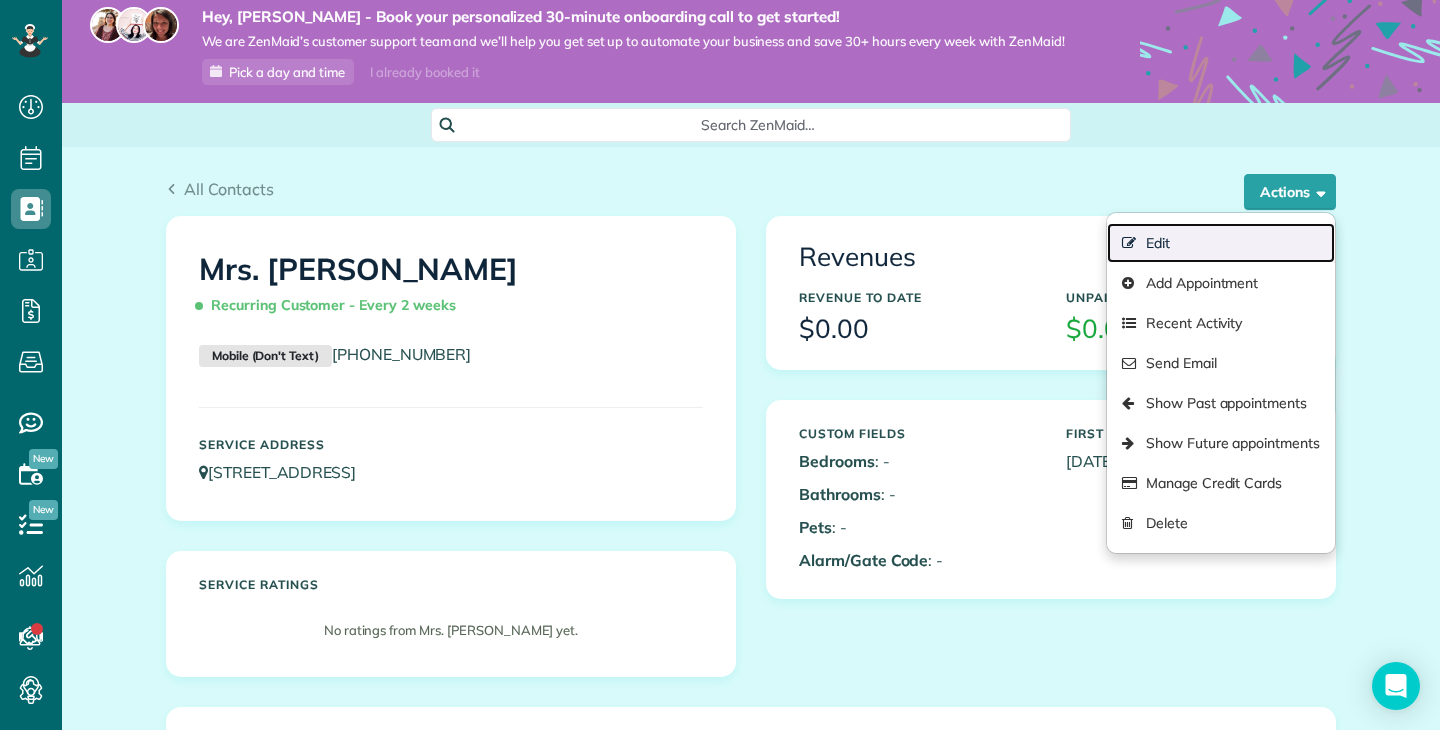 click on "Edit" at bounding box center (1221, 243) 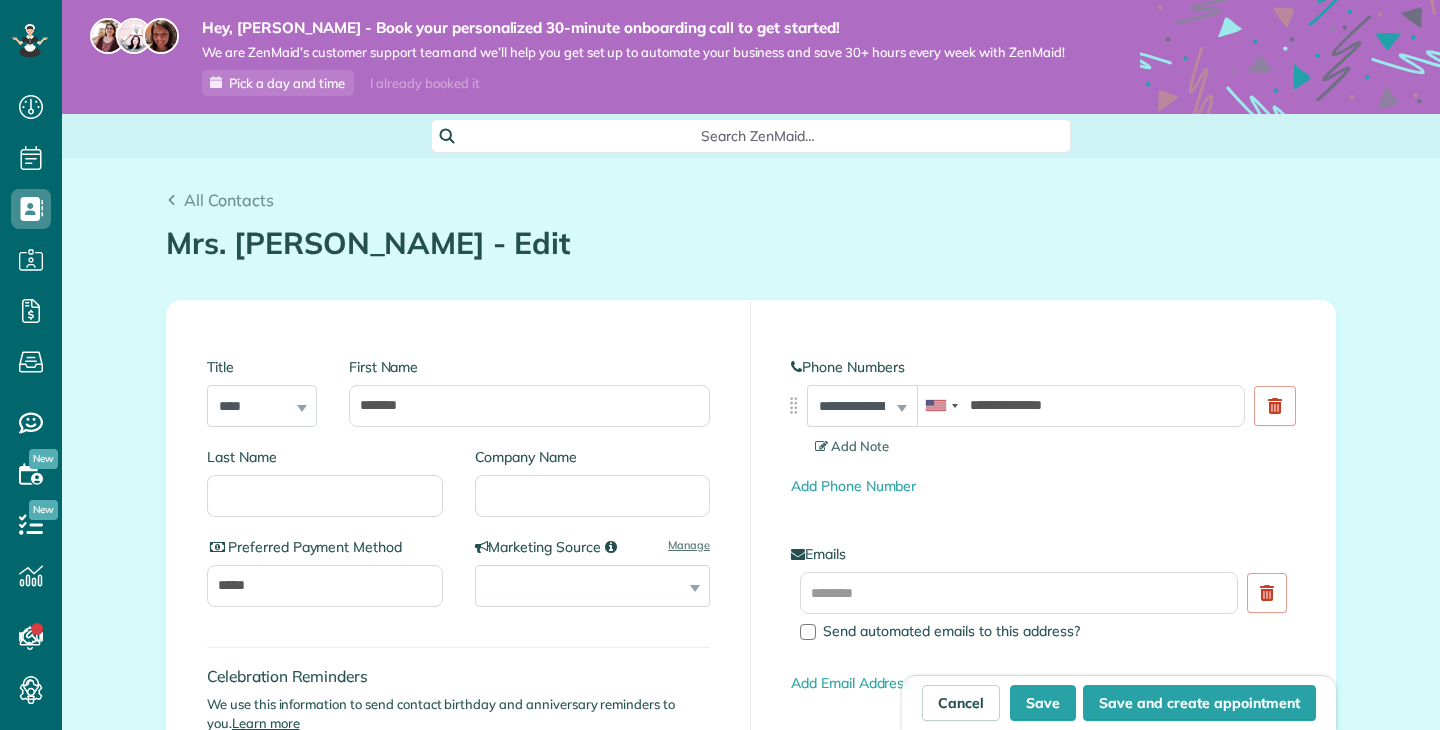 scroll, scrollTop: 0, scrollLeft: 0, axis: both 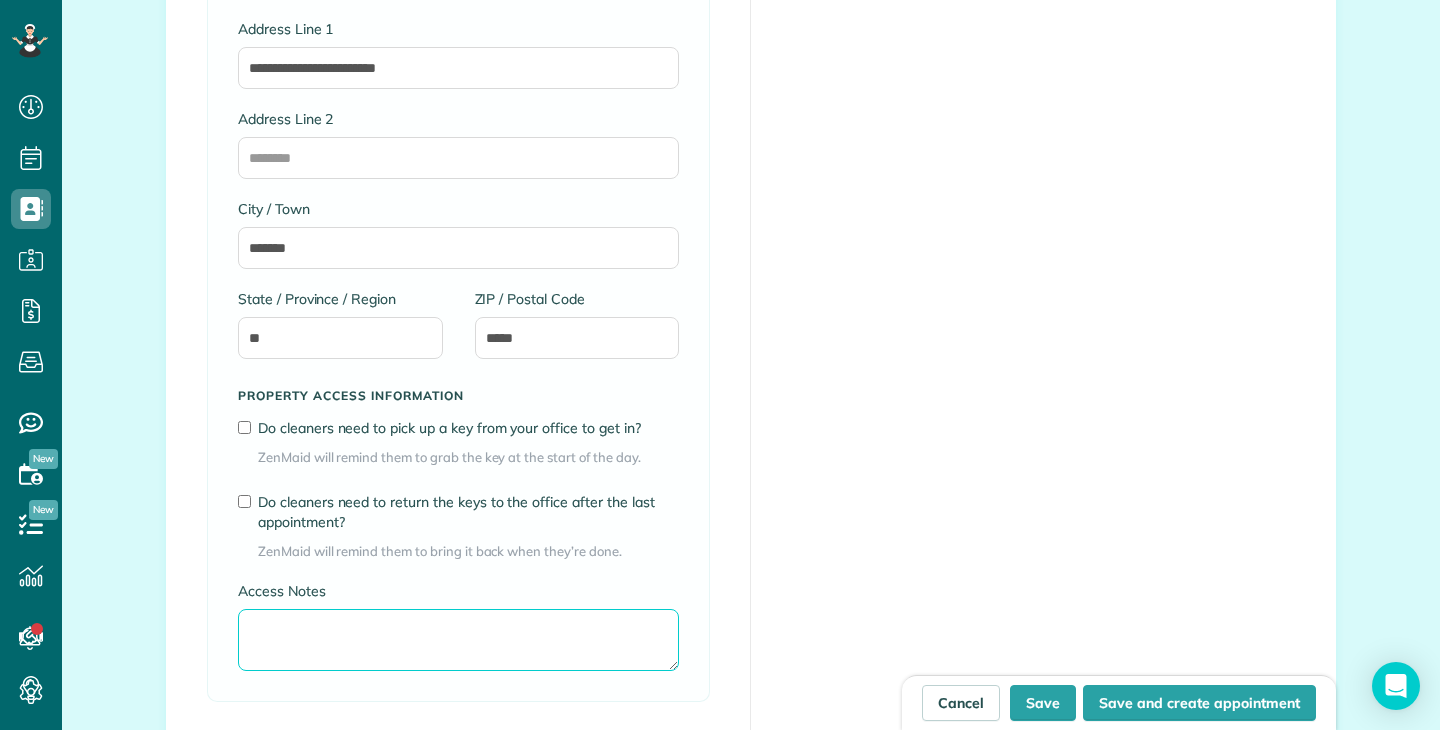 click on "Access Notes" at bounding box center [458, 640] 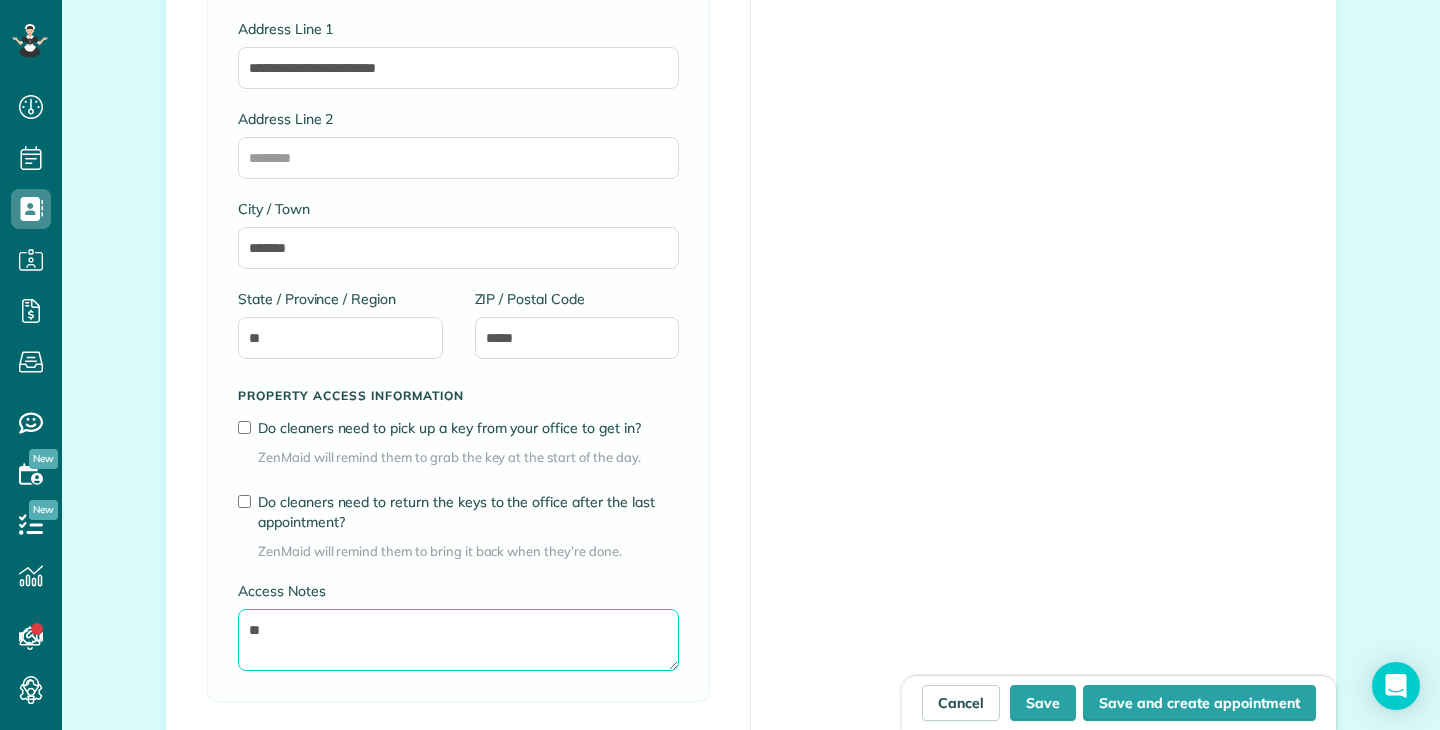 type on "*" 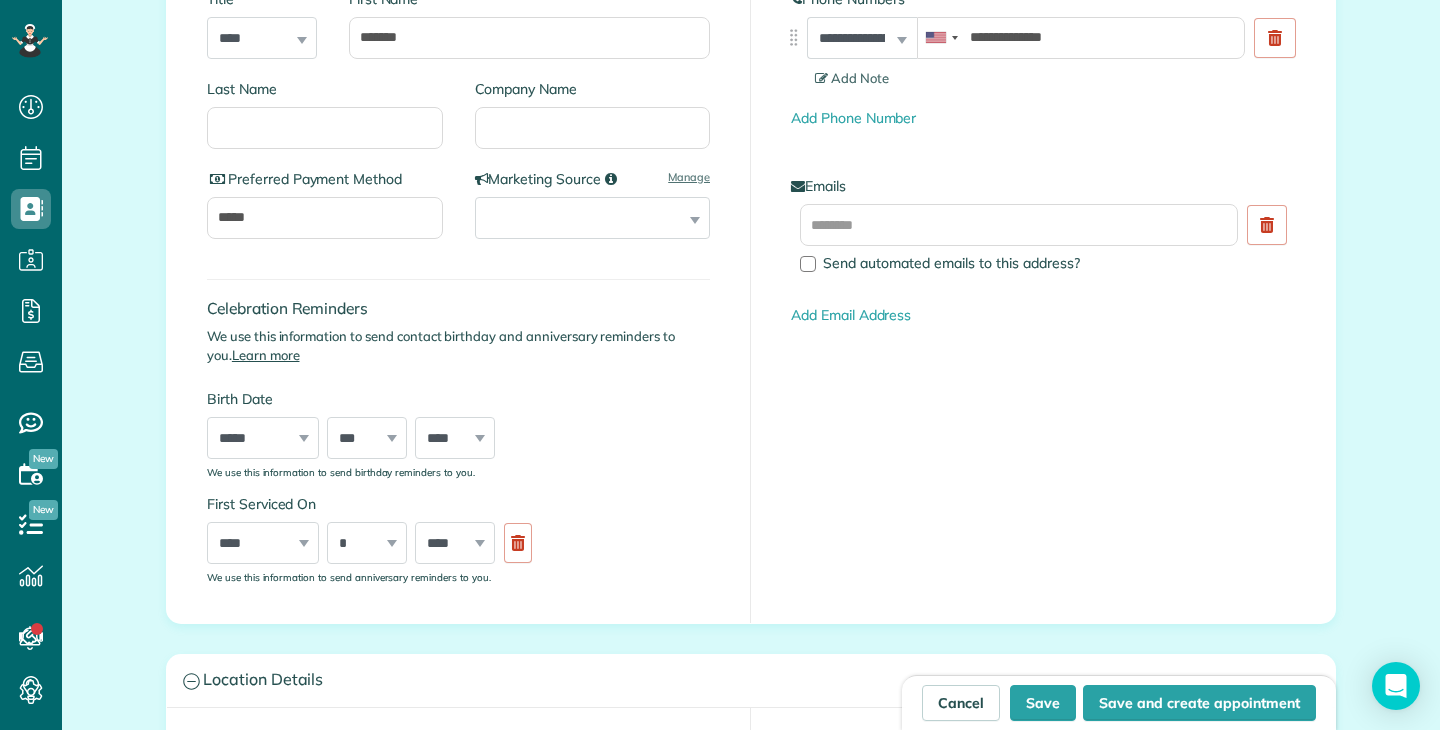 scroll, scrollTop: 369, scrollLeft: 0, axis: vertical 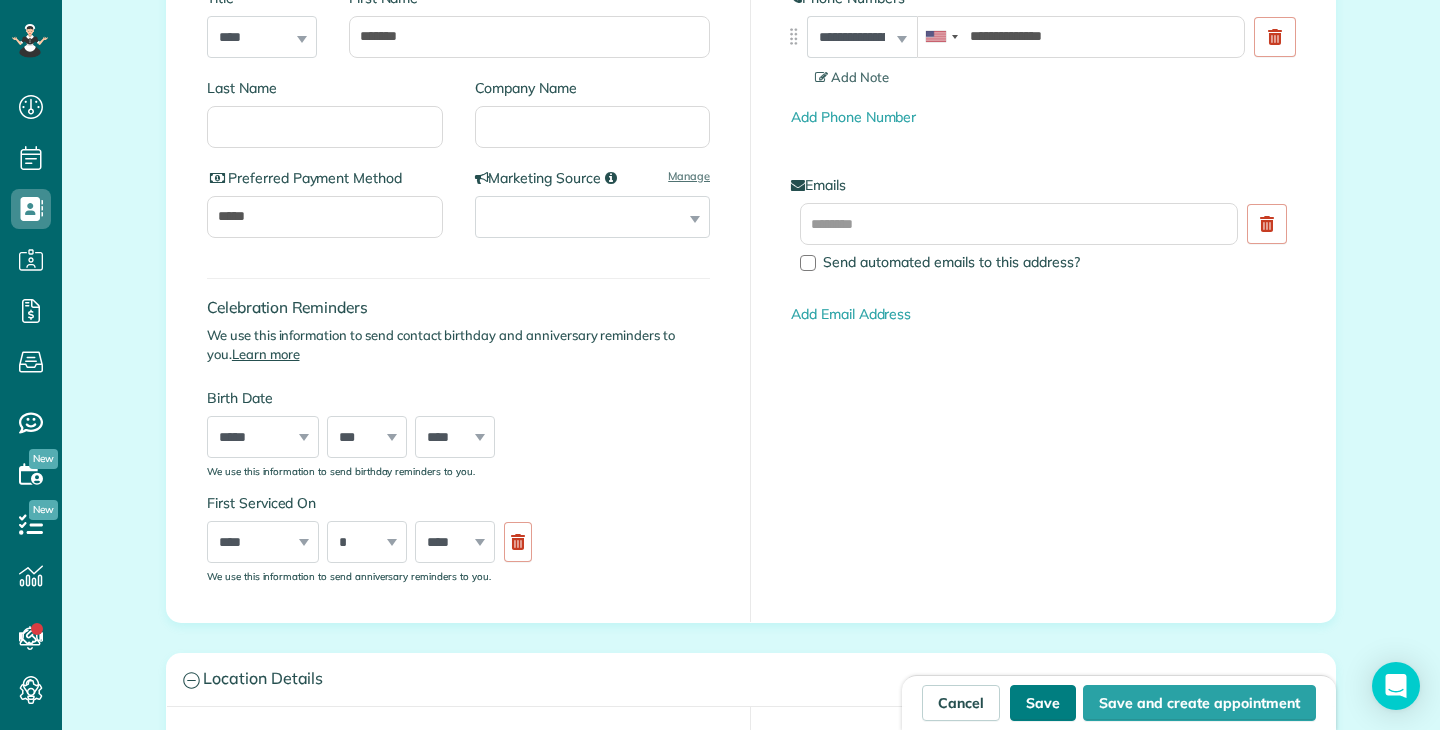 type on "**********" 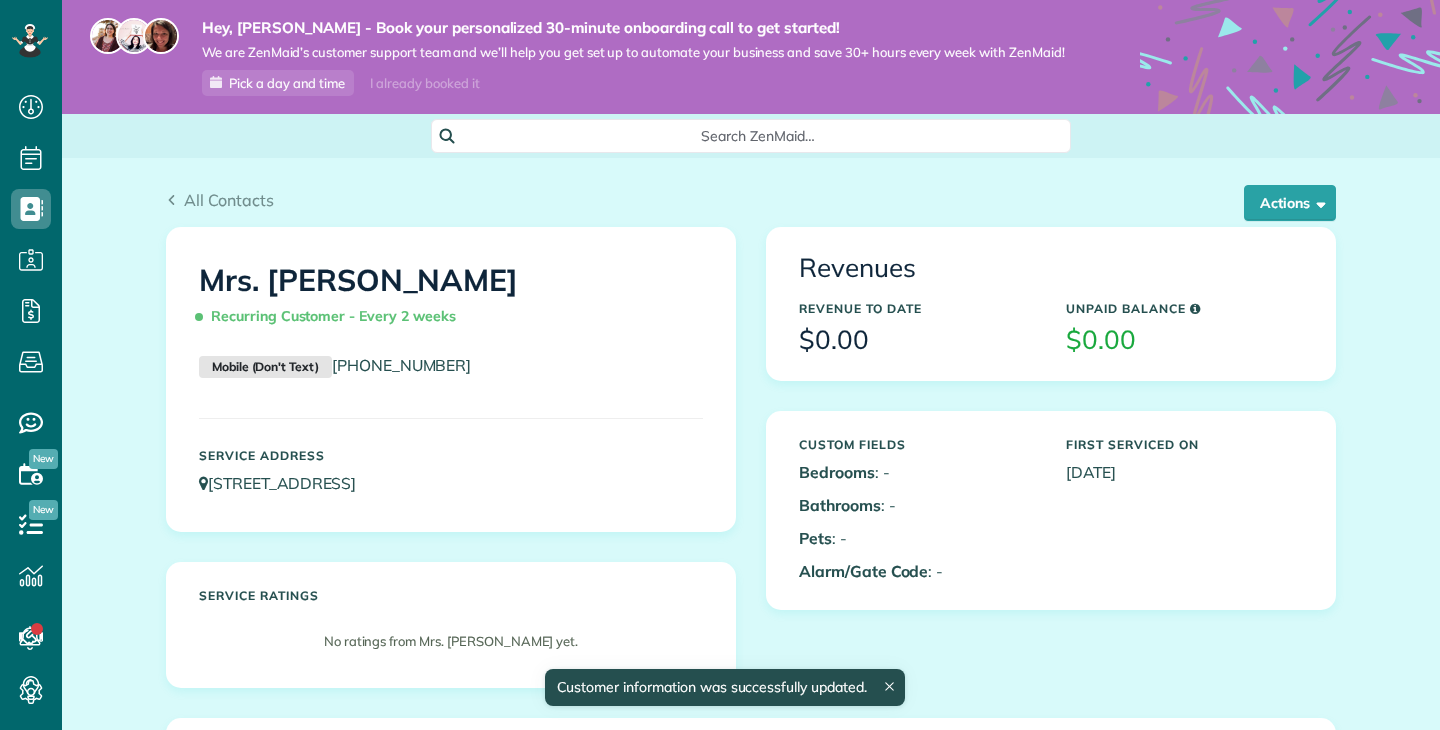 scroll, scrollTop: 0, scrollLeft: 0, axis: both 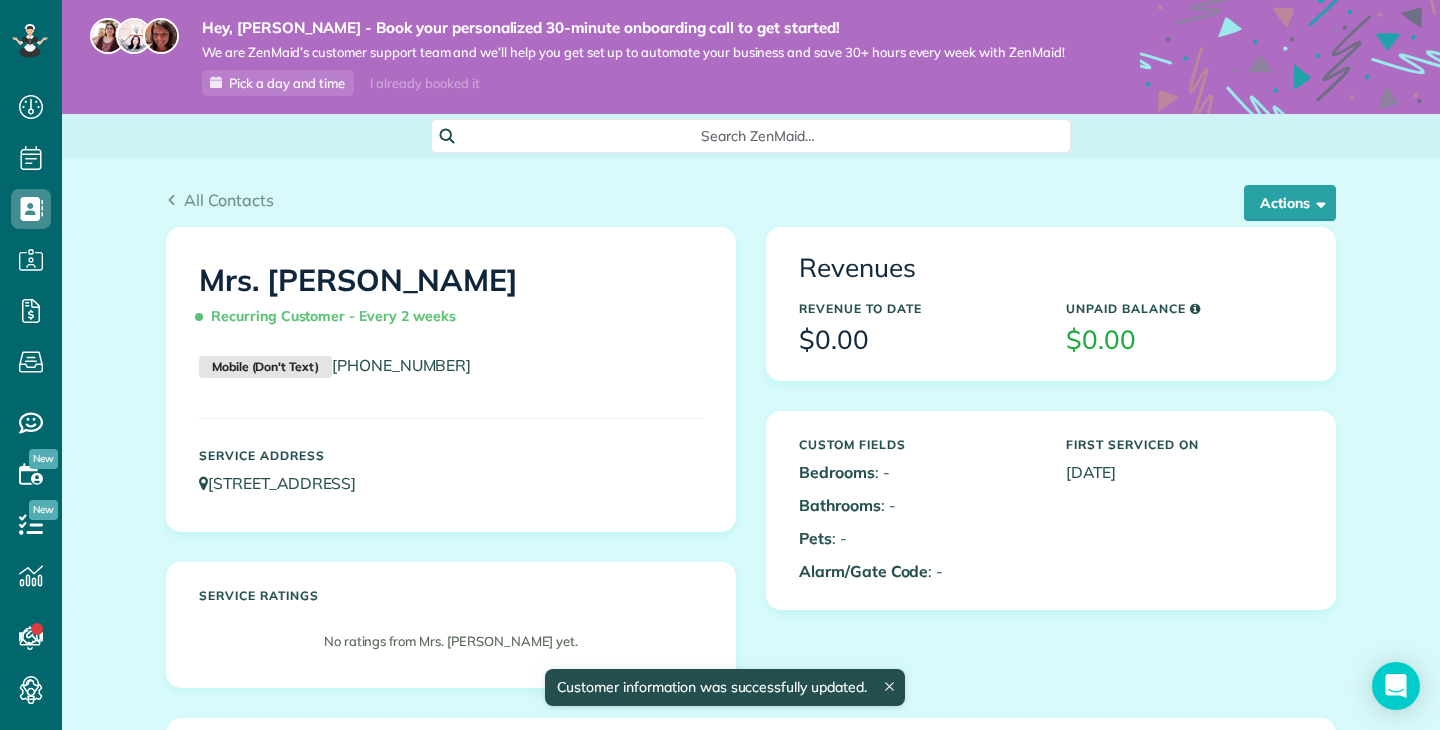 click on "All Contacts
Actions
Edit
Add Appointment
Recent Activity
Send Email
Show Past appointments
Show Future appointments
Manage Credit Cards
Delete" at bounding box center [751, 192] 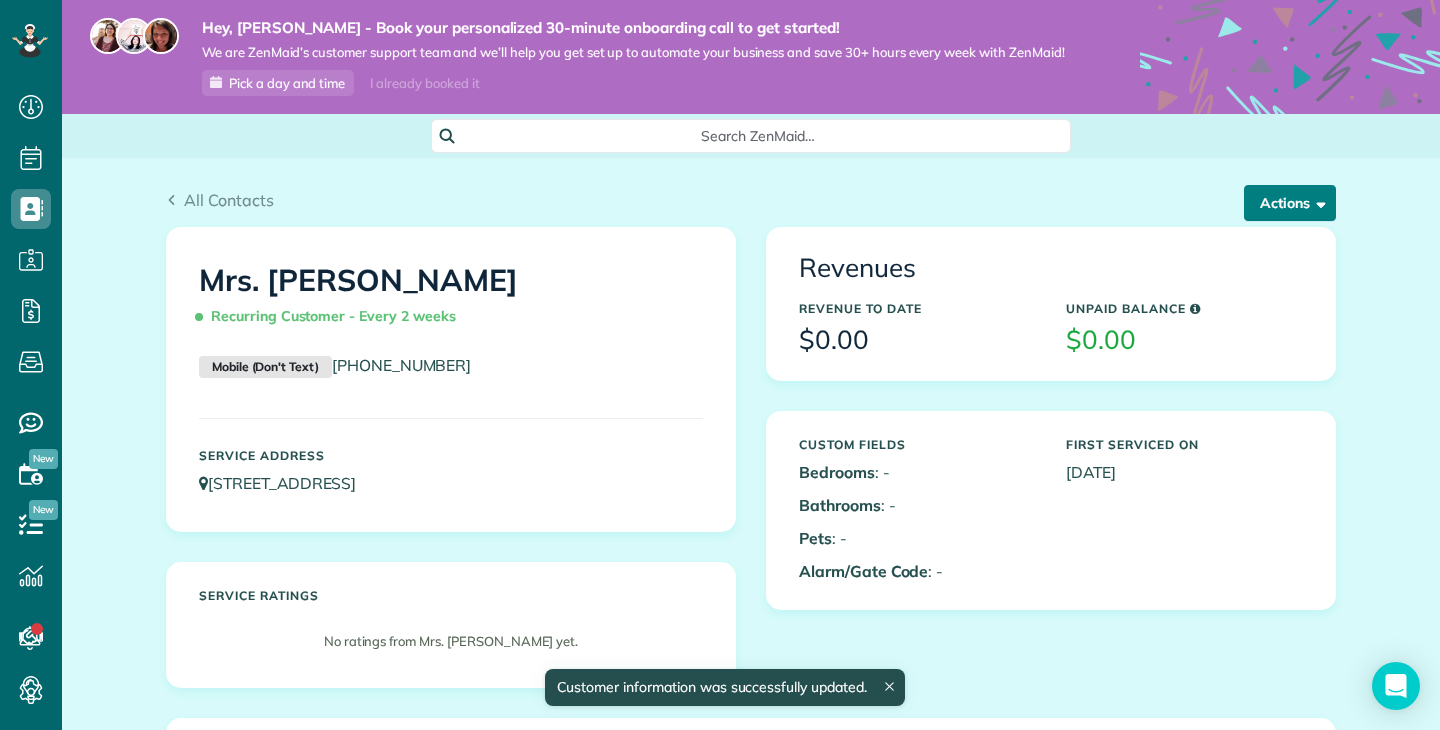 click on "Actions" at bounding box center (1290, 203) 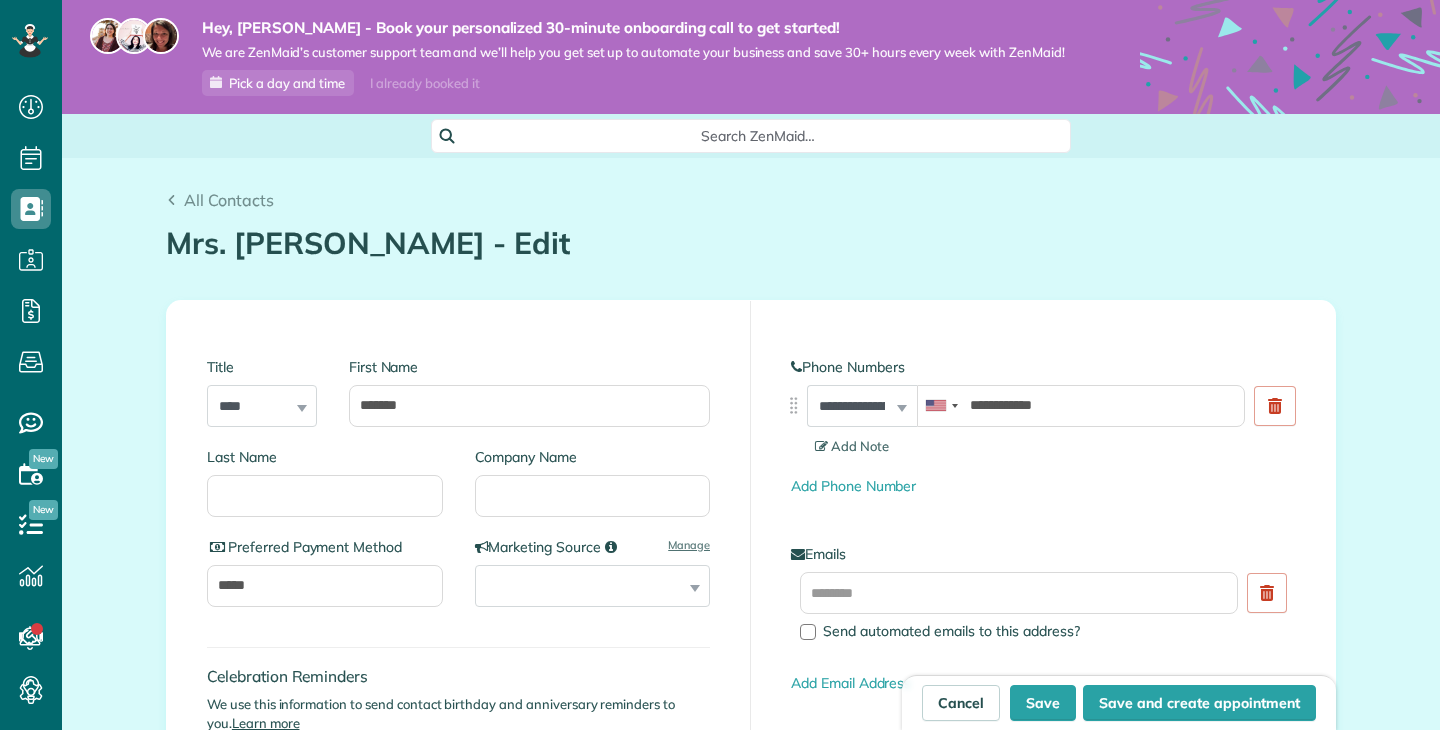 type on "**********" 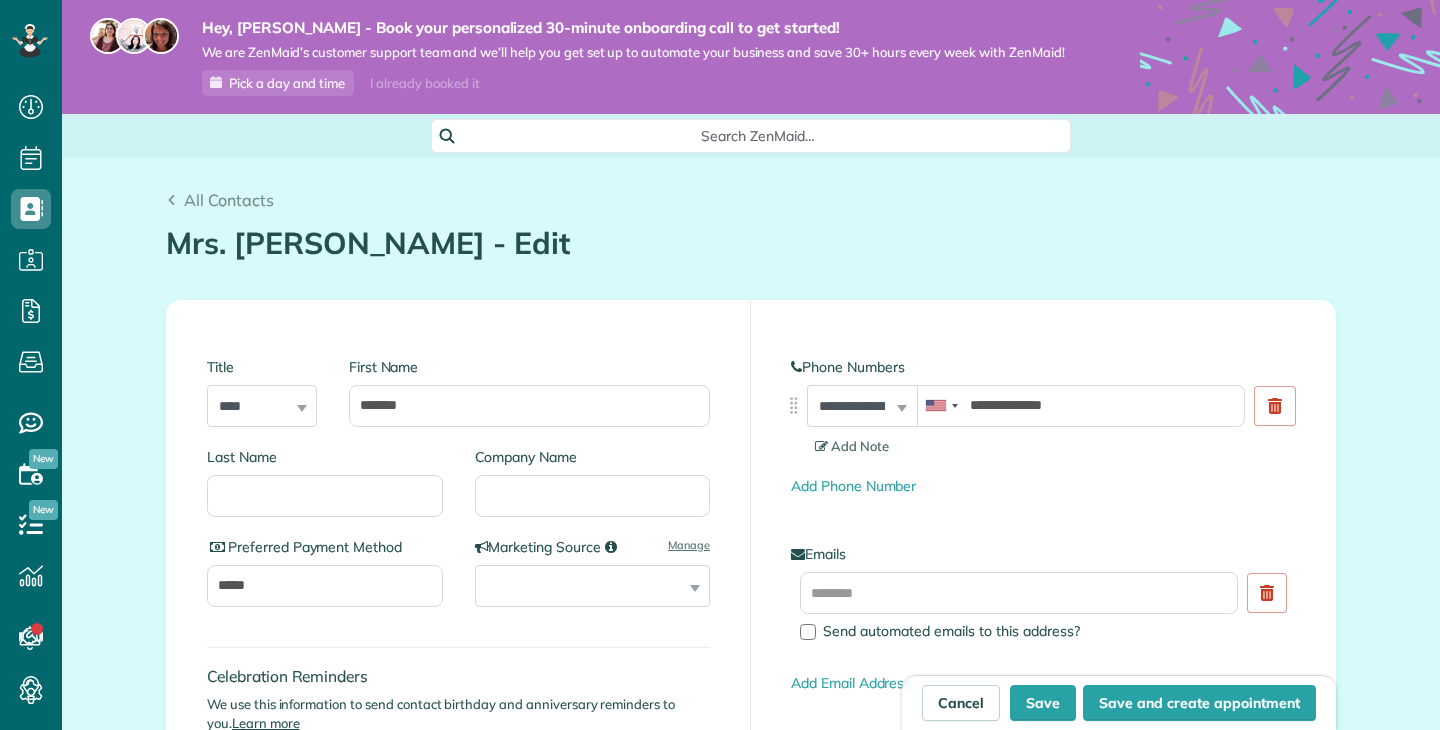 scroll, scrollTop: 0, scrollLeft: 0, axis: both 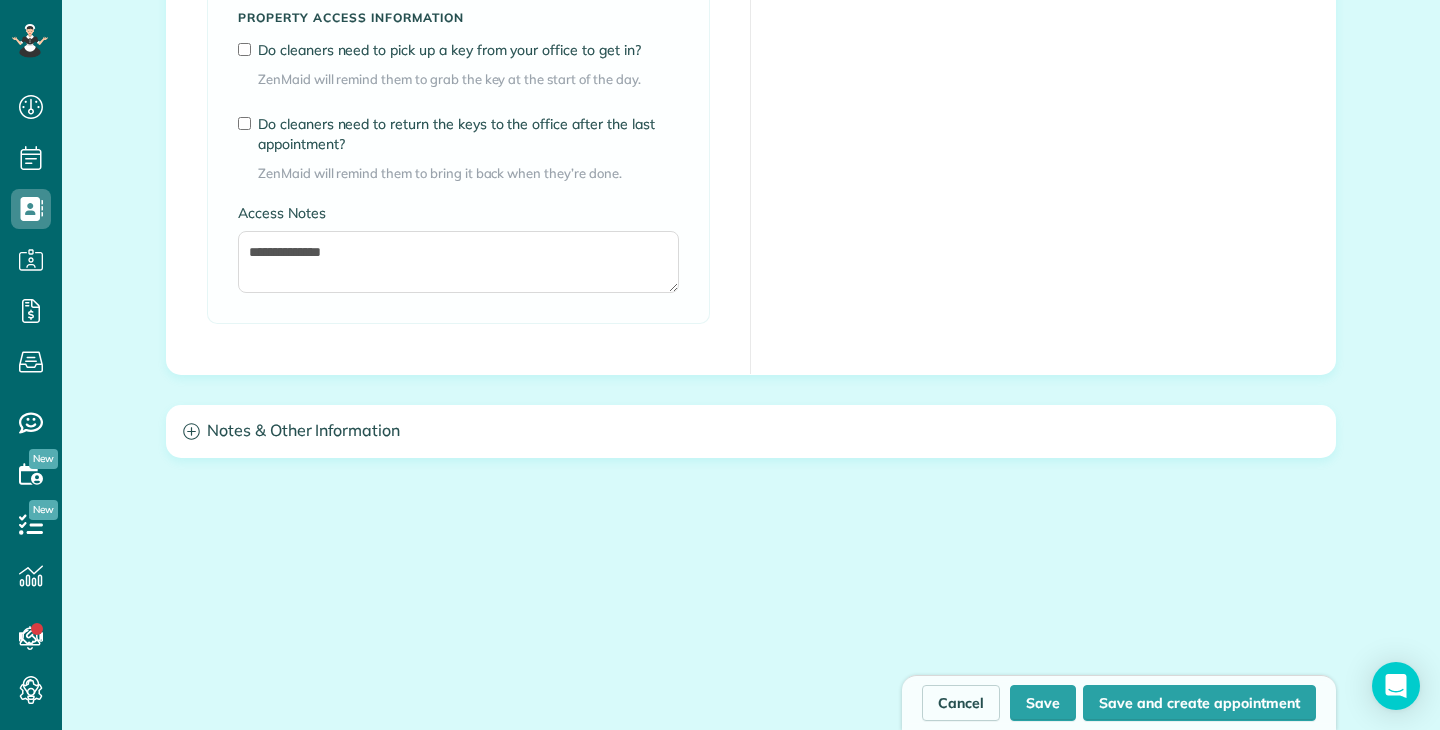click on "**********" at bounding box center (751, -444) 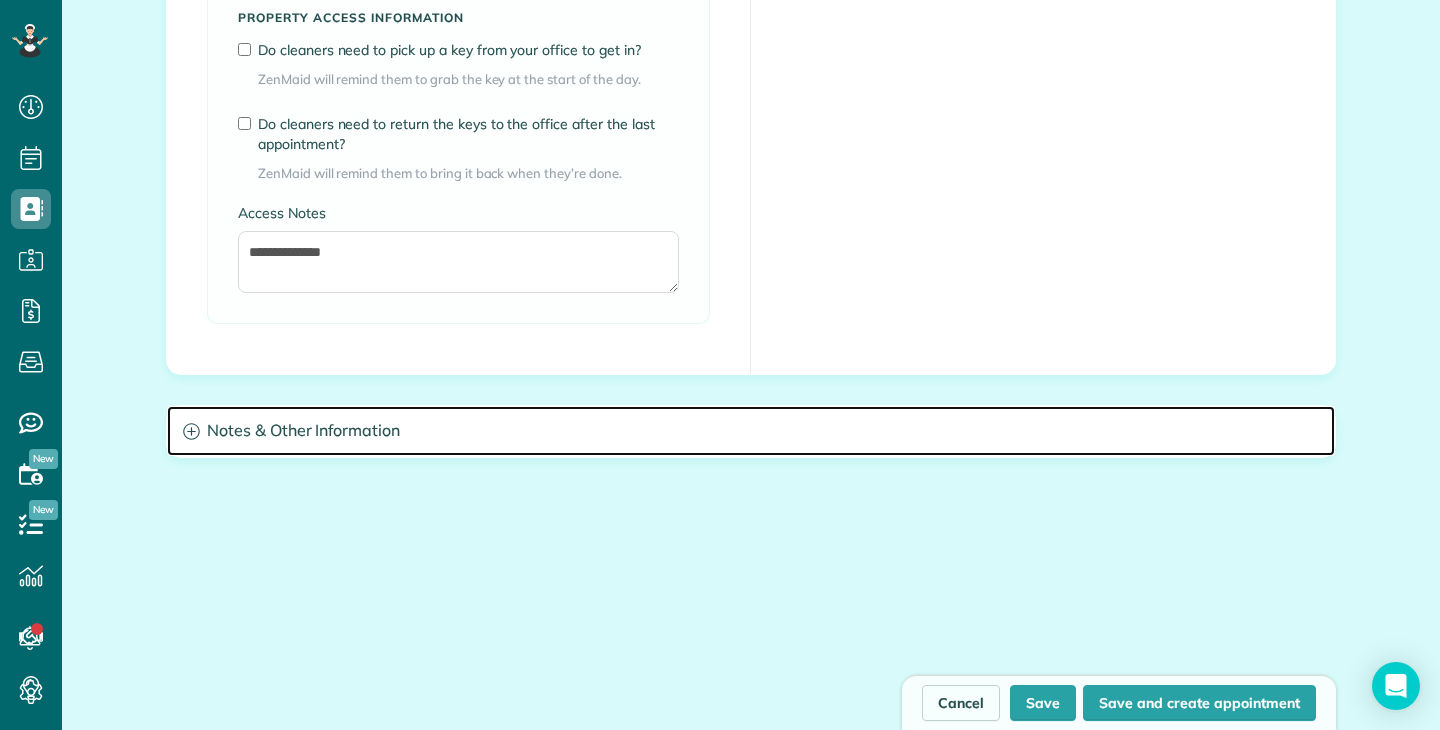 click on "Notes & Other Information" at bounding box center [751, 431] 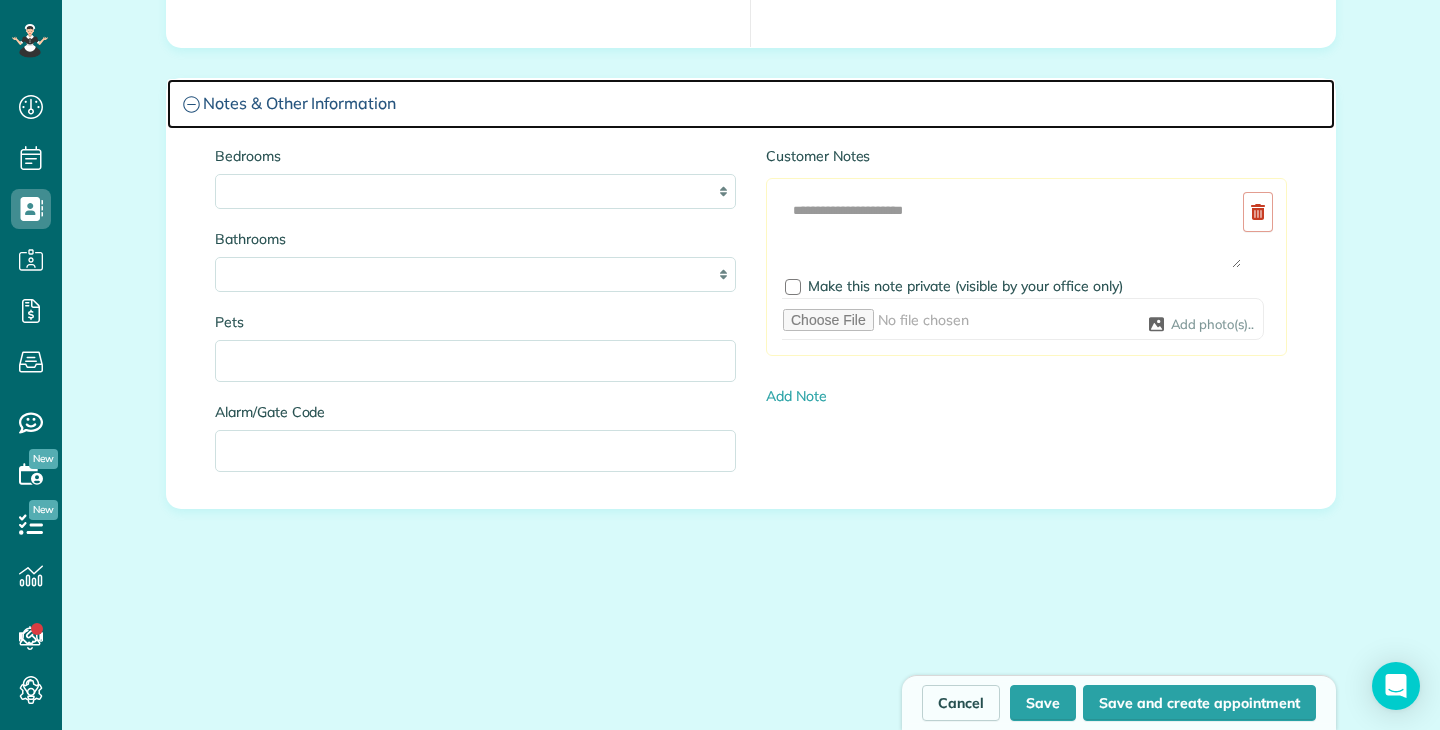 scroll, scrollTop: 2006, scrollLeft: 0, axis: vertical 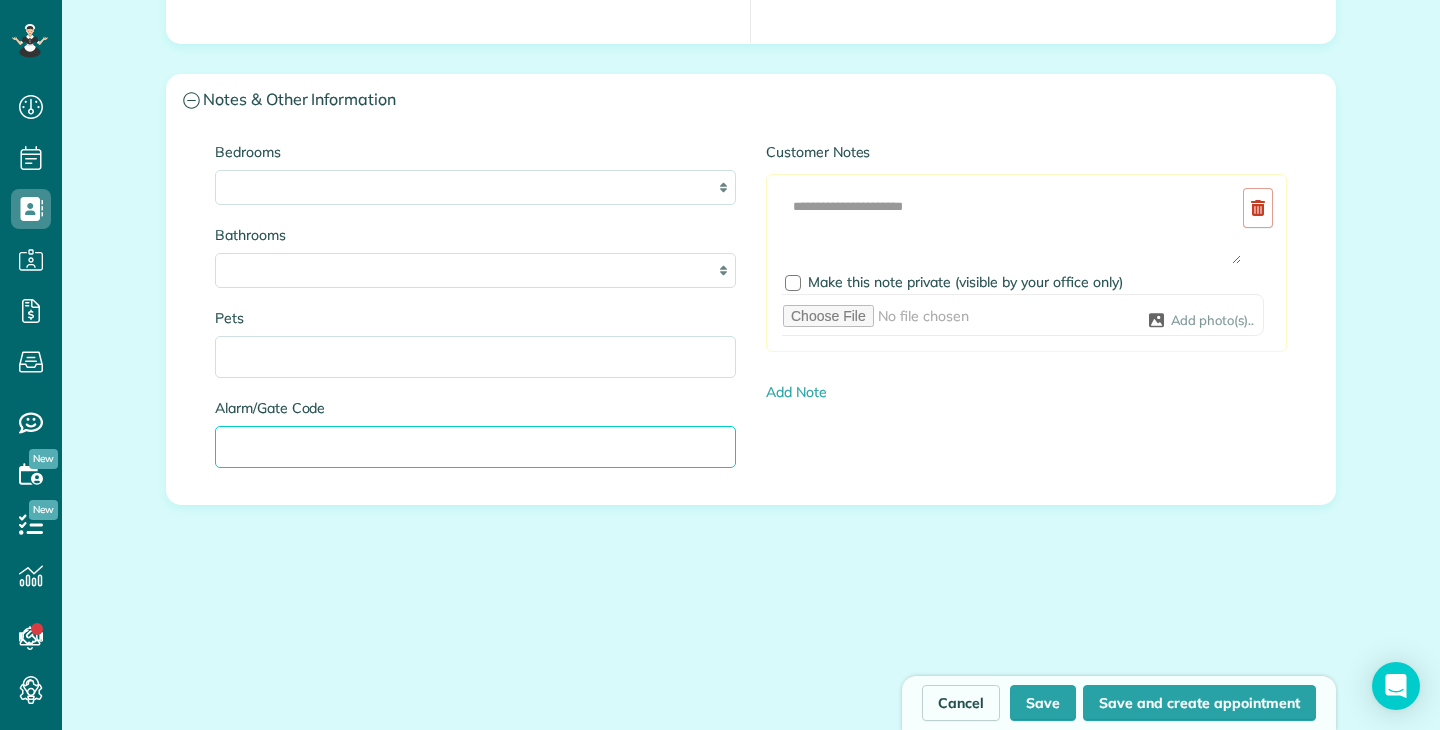 click on "Alarm/Gate Code" at bounding box center (475, 447) 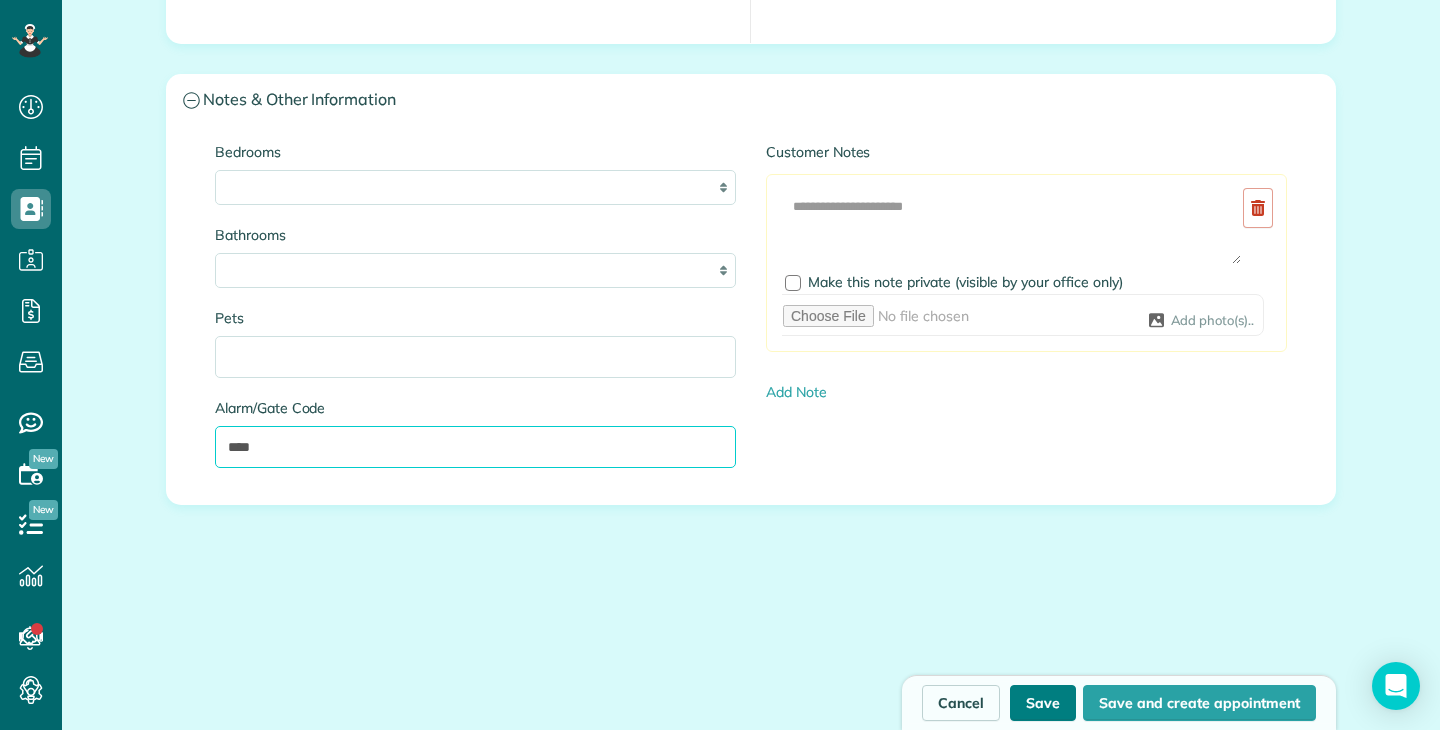 type on "****" 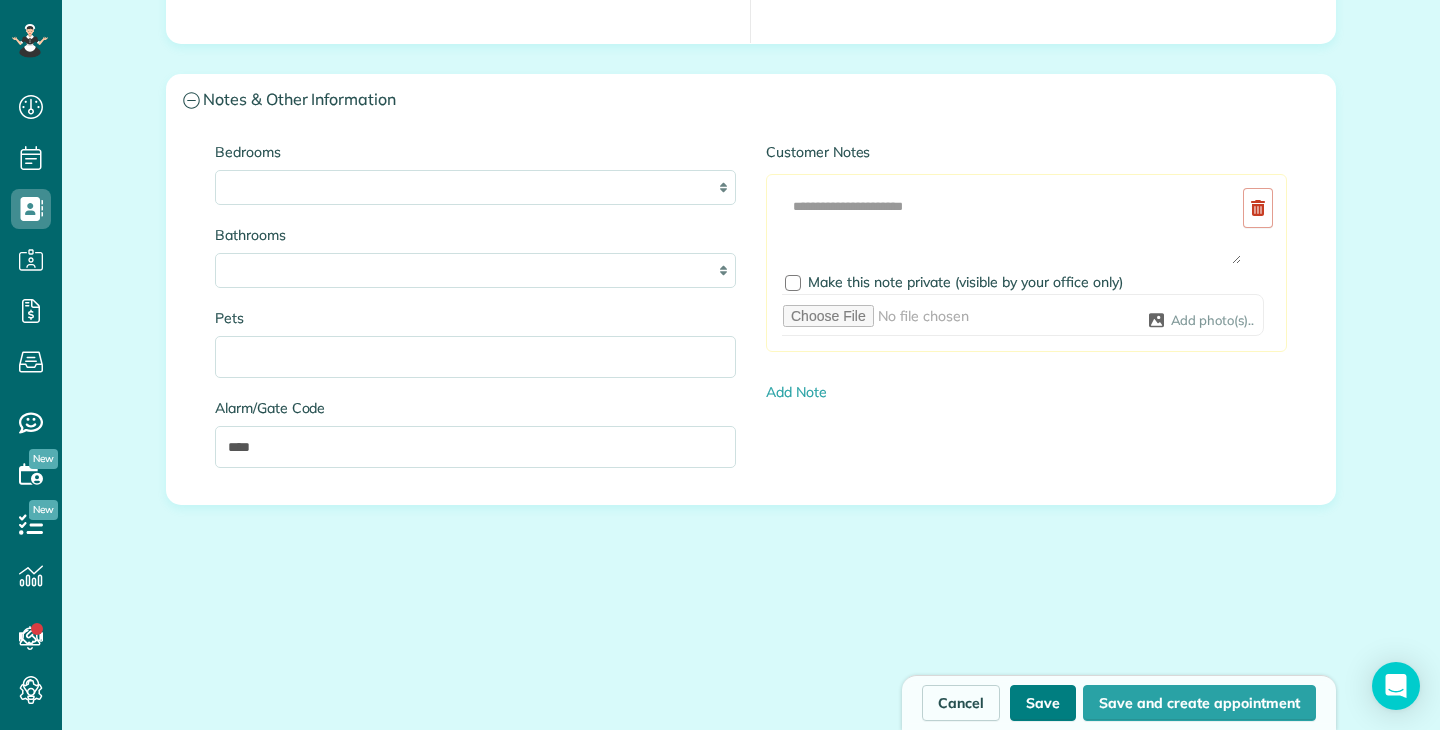 click on "Save" at bounding box center (1043, 703) 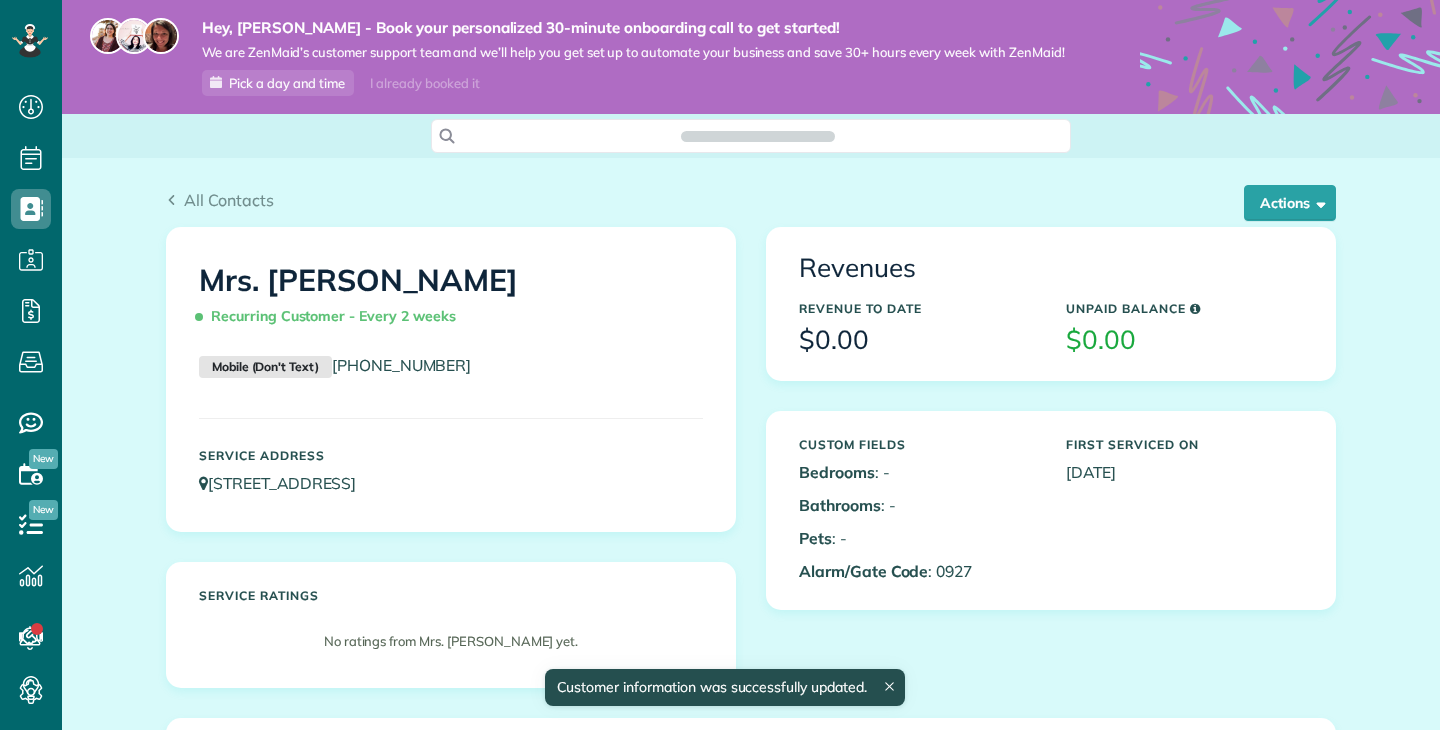 scroll, scrollTop: 0, scrollLeft: 0, axis: both 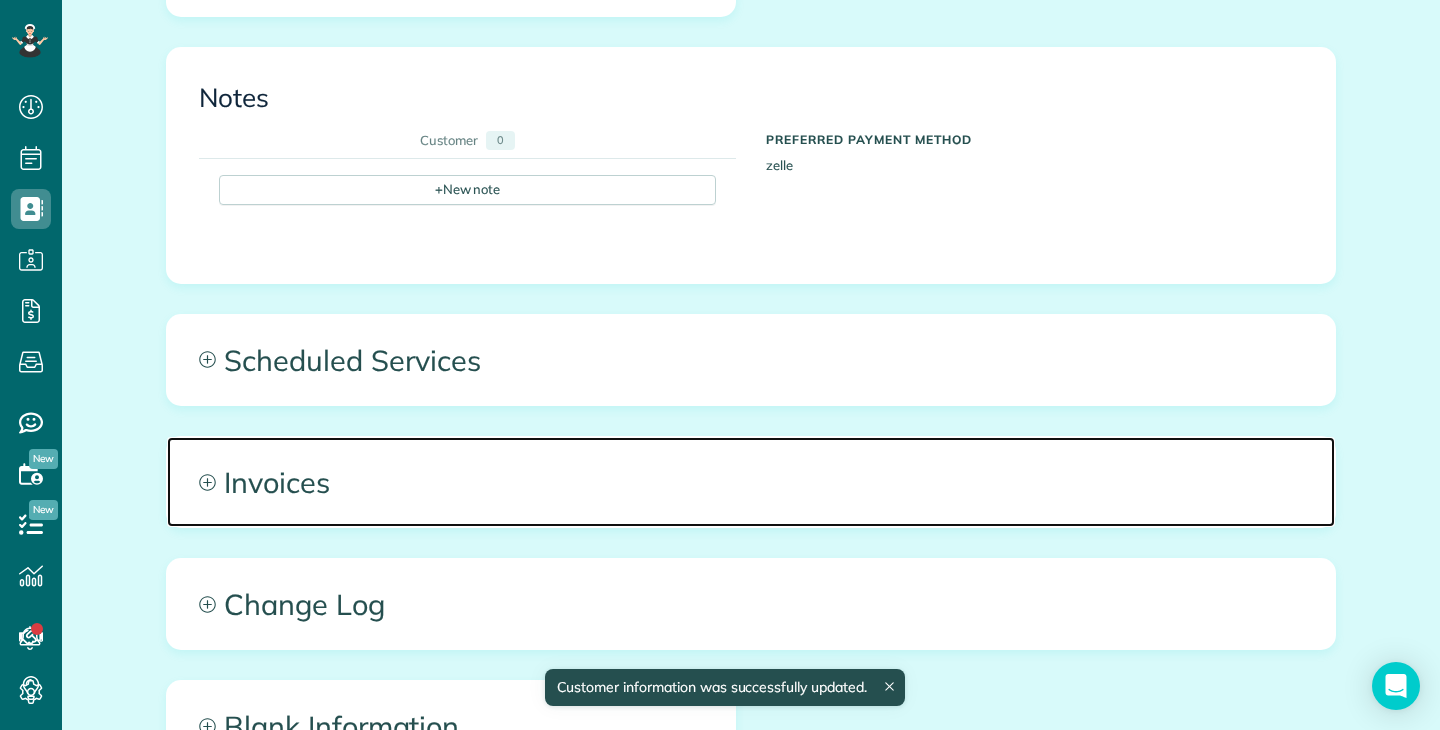 click on "Invoices" at bounding box center [751, 482] 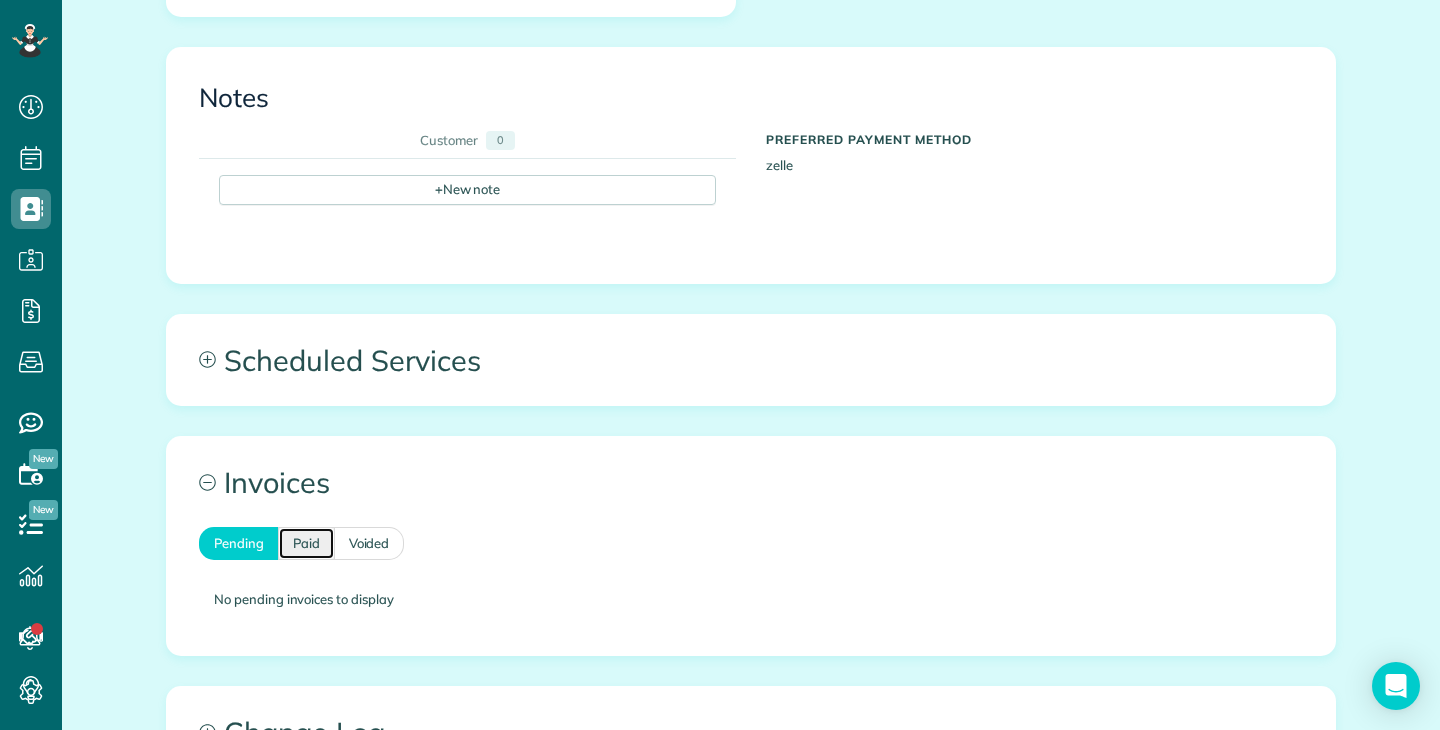 click on "Paid" at bounding box center (306, 543) 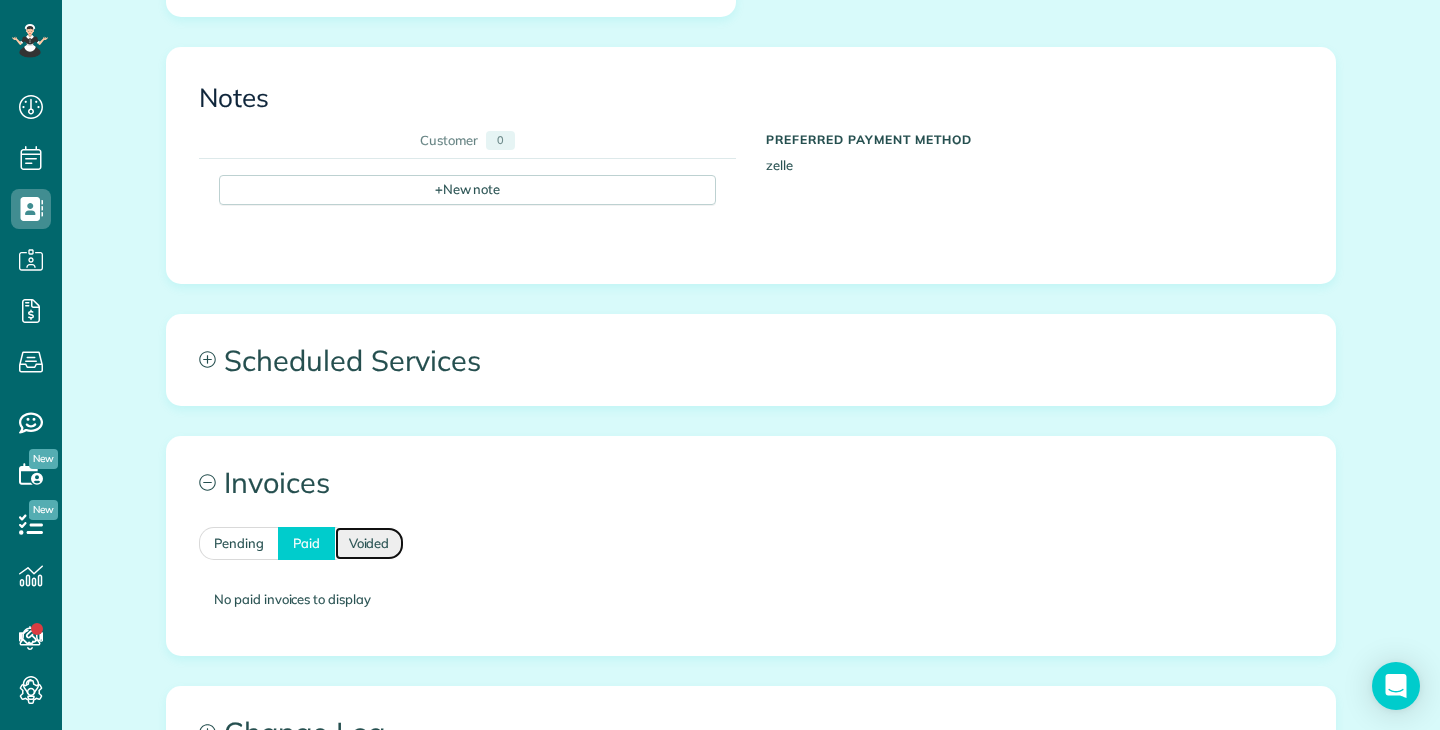 click on "Voided" at bounding box center (370, 543) 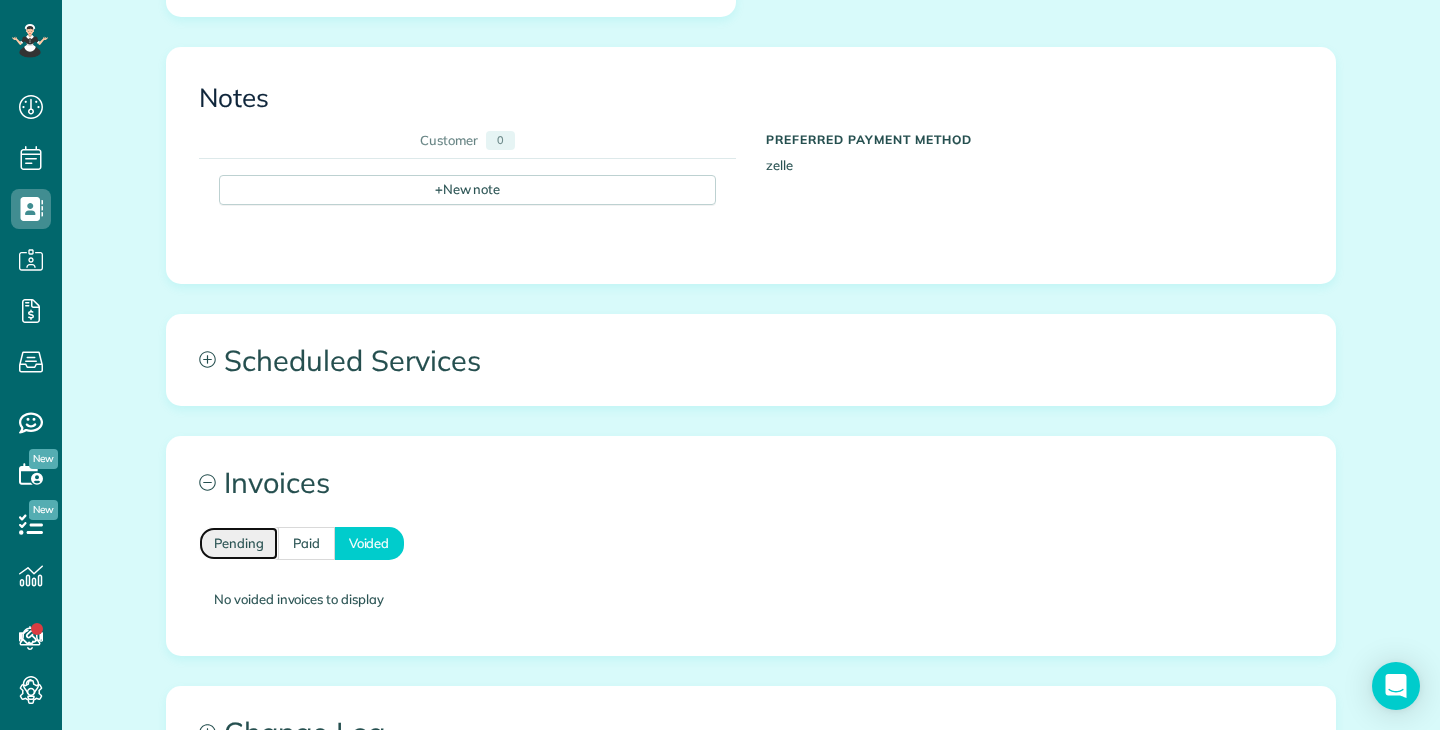 click on "Pending" at bounding box center [238, 543] 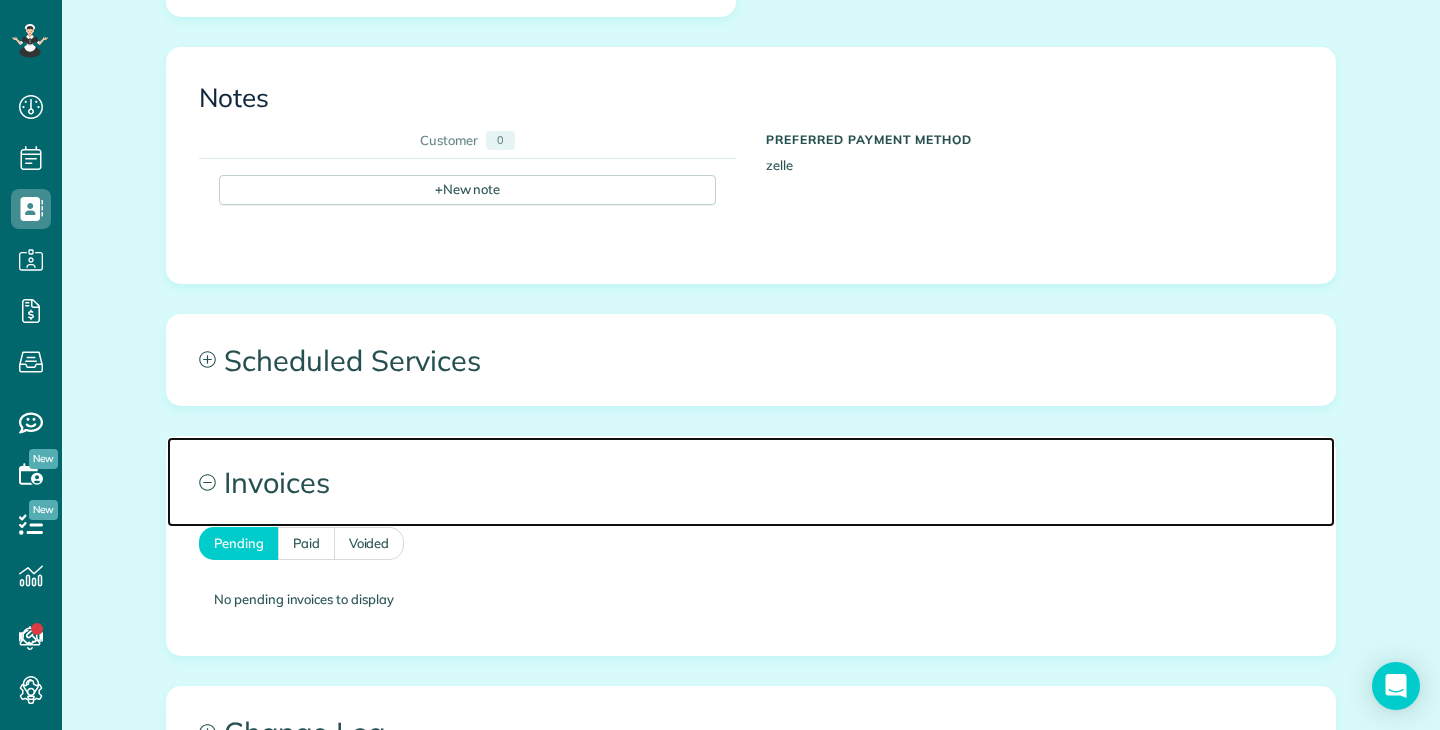 click on "Invoices" at bounding box center (751, 482) 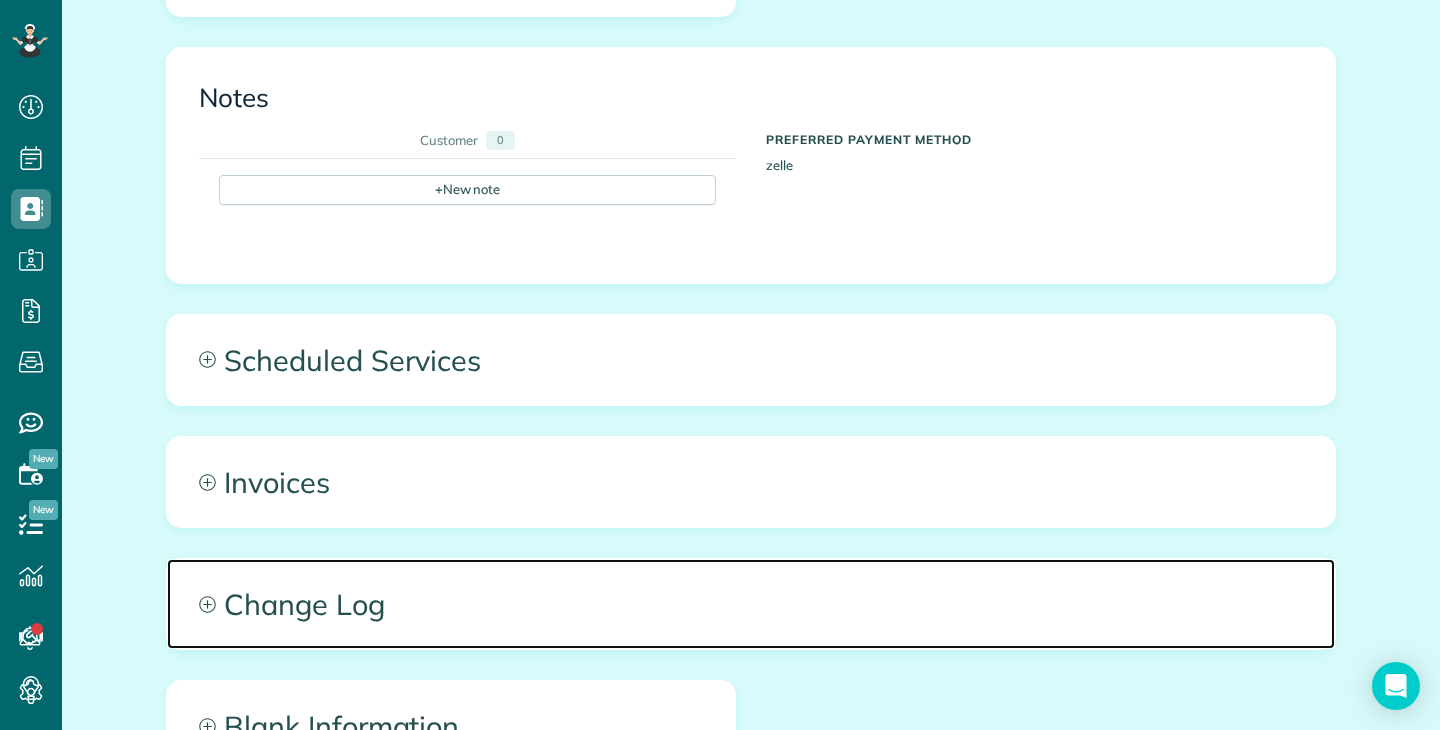 click on "Change Log" at bounding box center (751, 604) 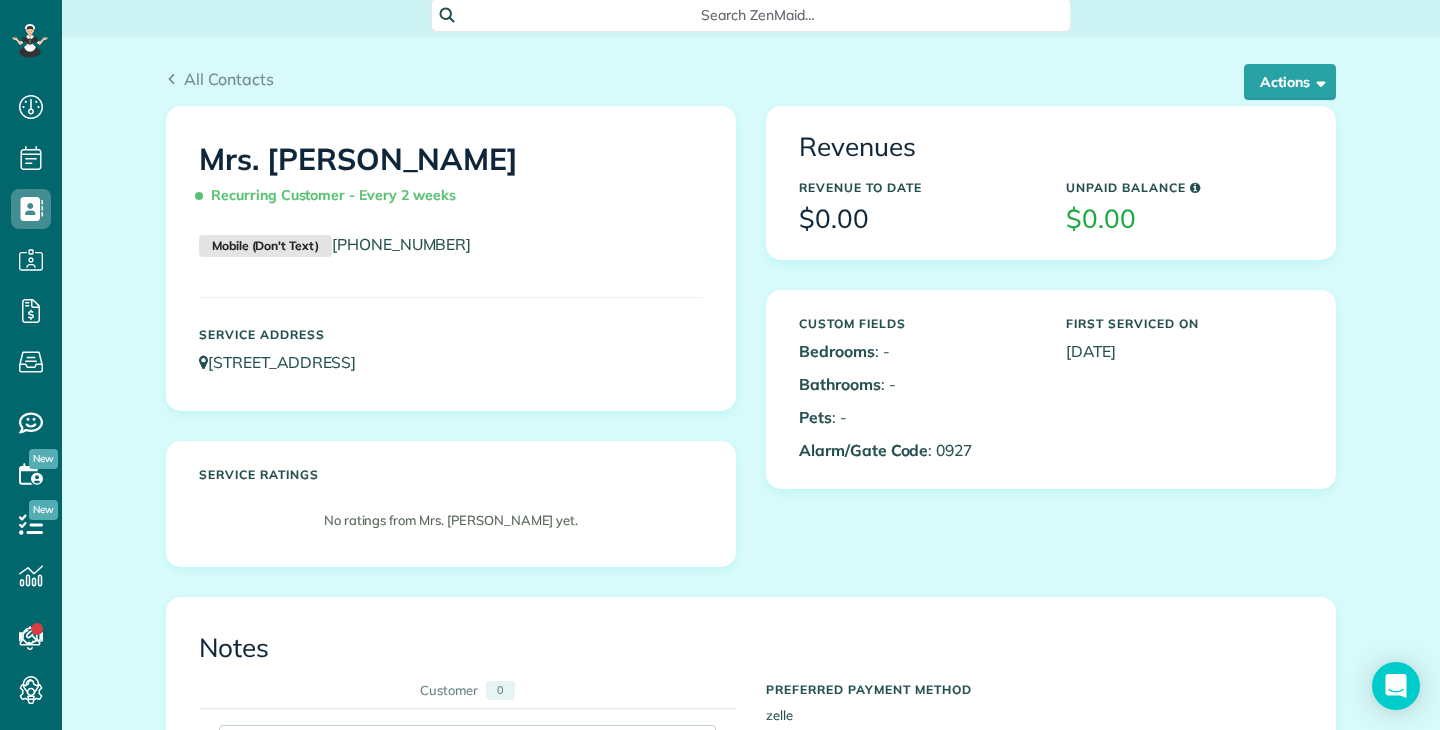 scroll, scrollTop: 0, scrollLeft: 0, axis: both 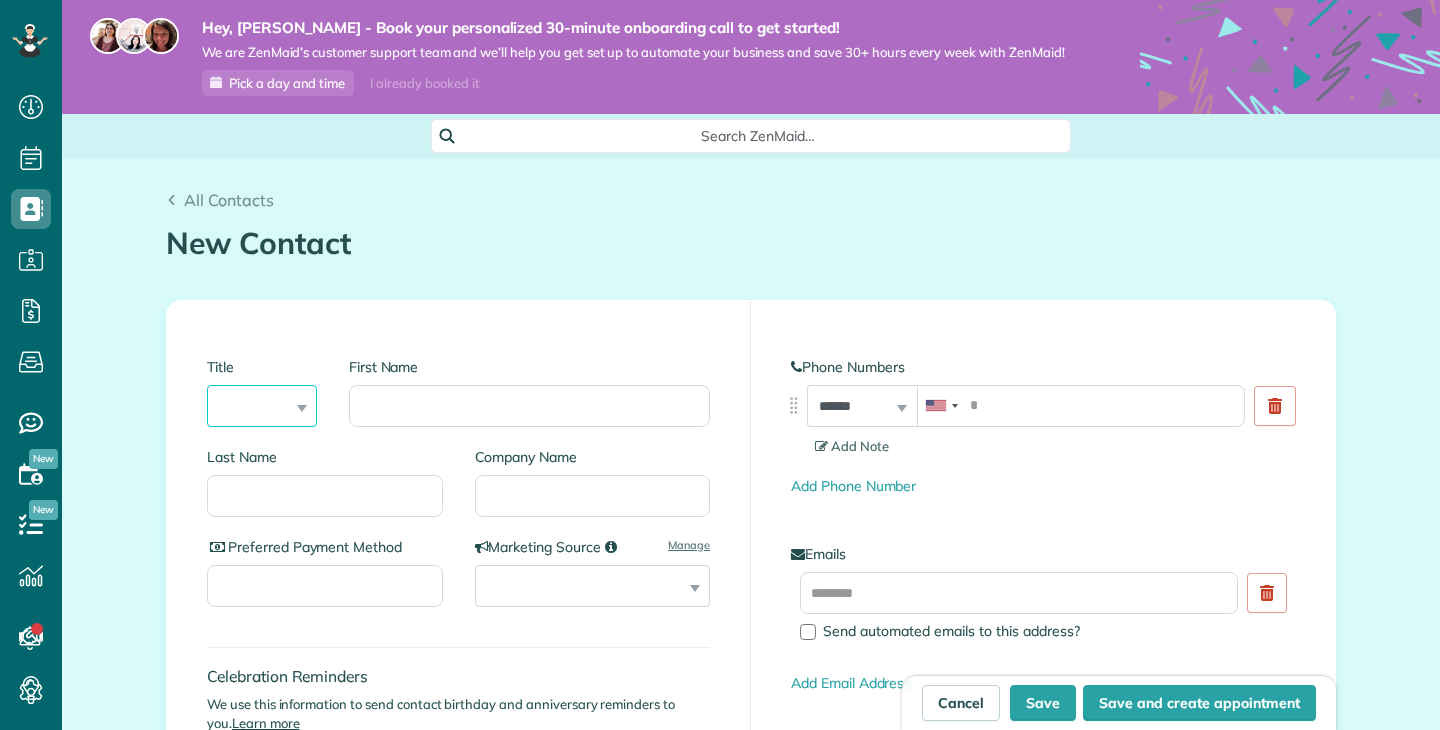 click on "***
****
***
***" at bounding box center (262, 406) 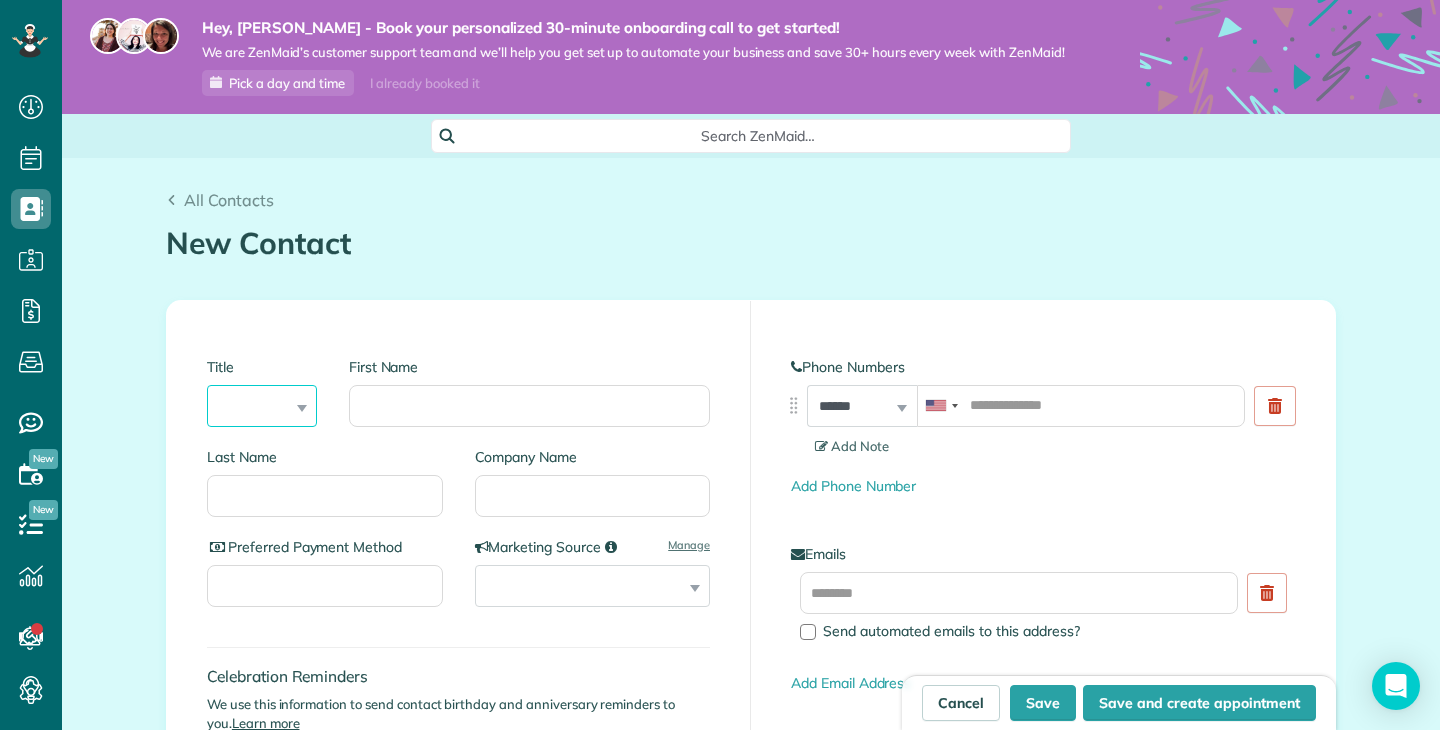scroll, scrollTop: 730, scrollLeft: 62, axis: both 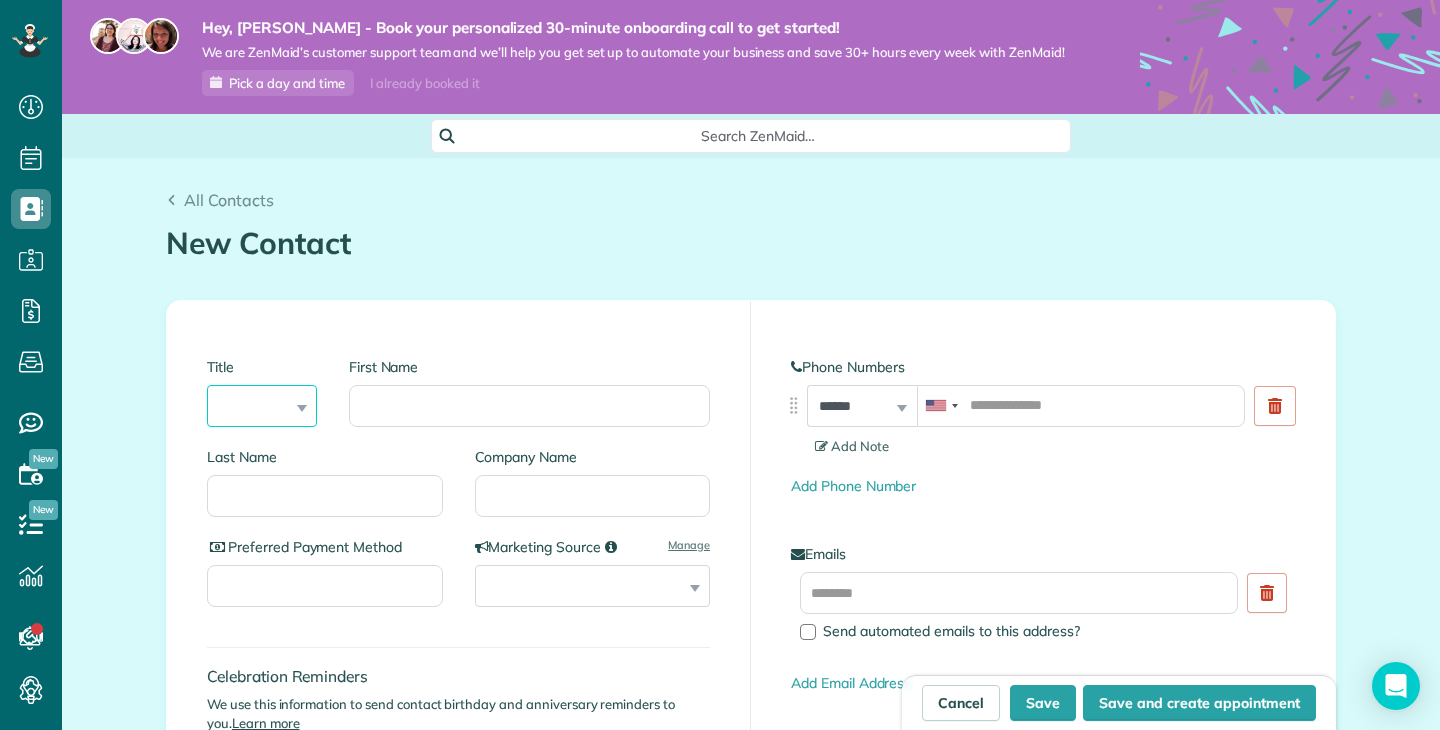 select on "****" 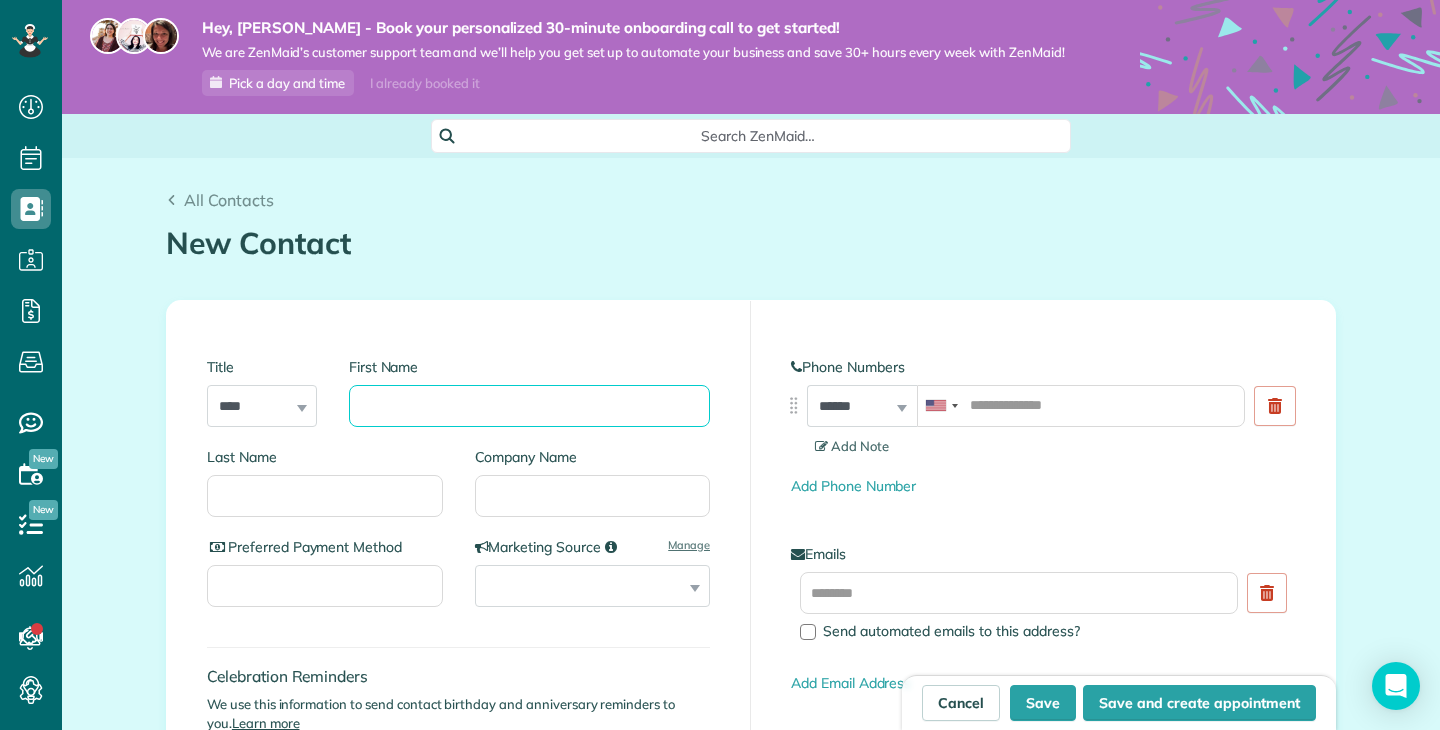 click on "First Name" at bounding box center (529, 406) 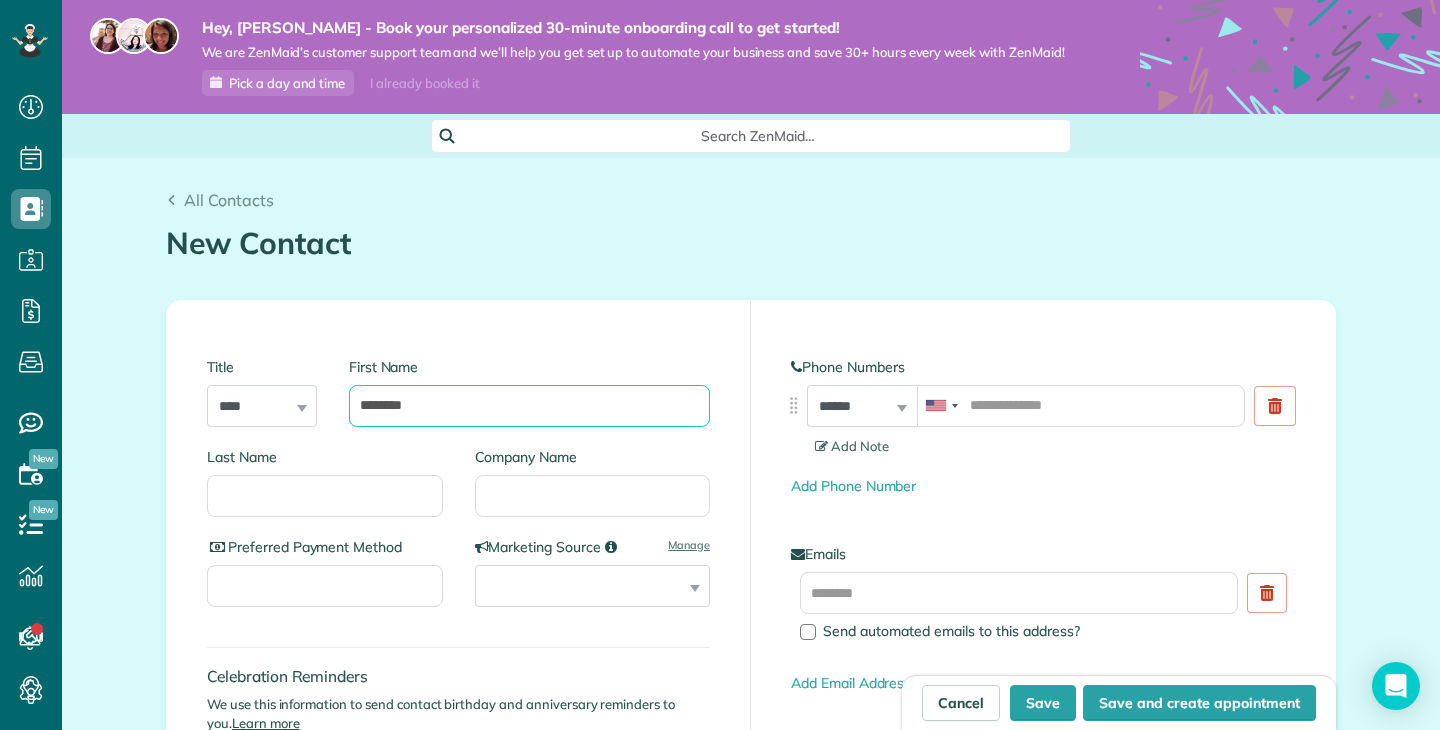 type on "********" 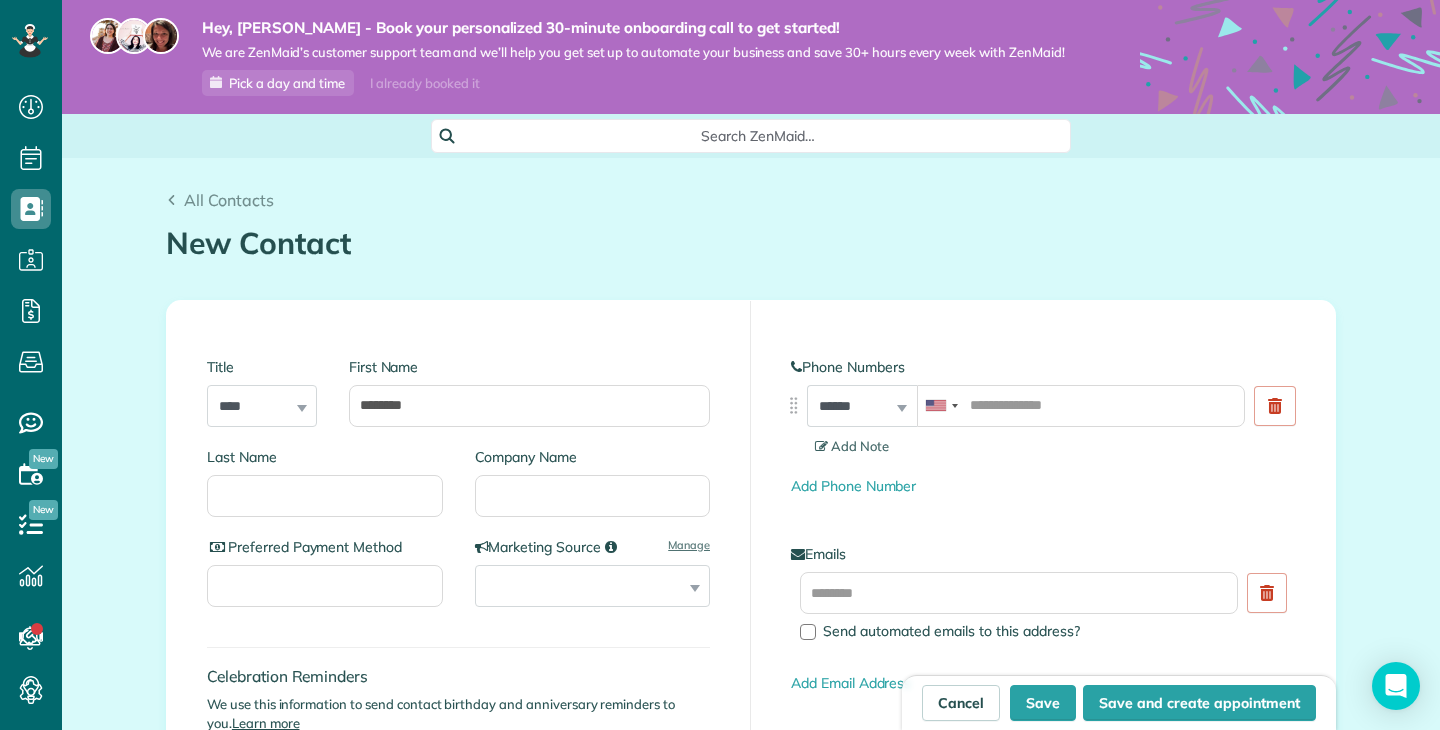 click on "**********" at bounding box center [459, 646] 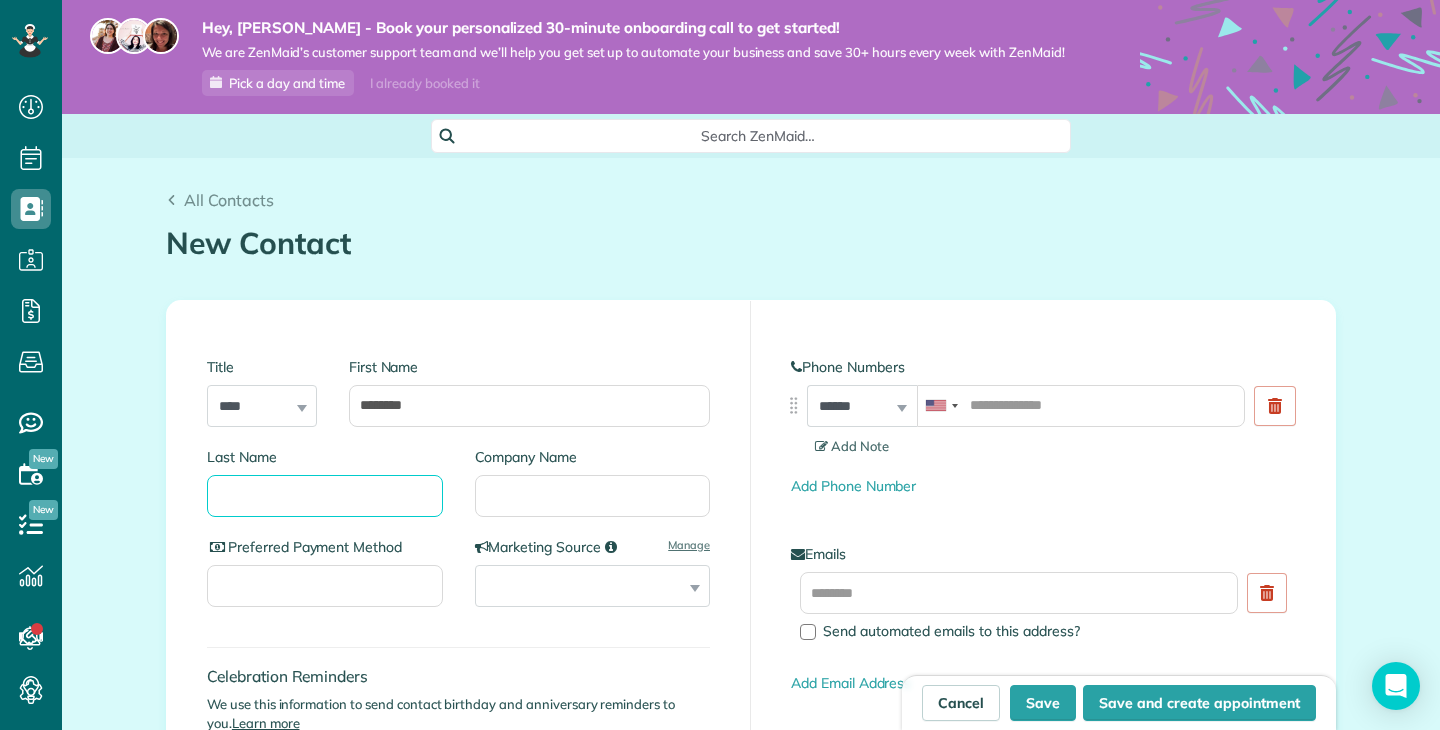click on "Last Name" at bounding box center (325, 496) 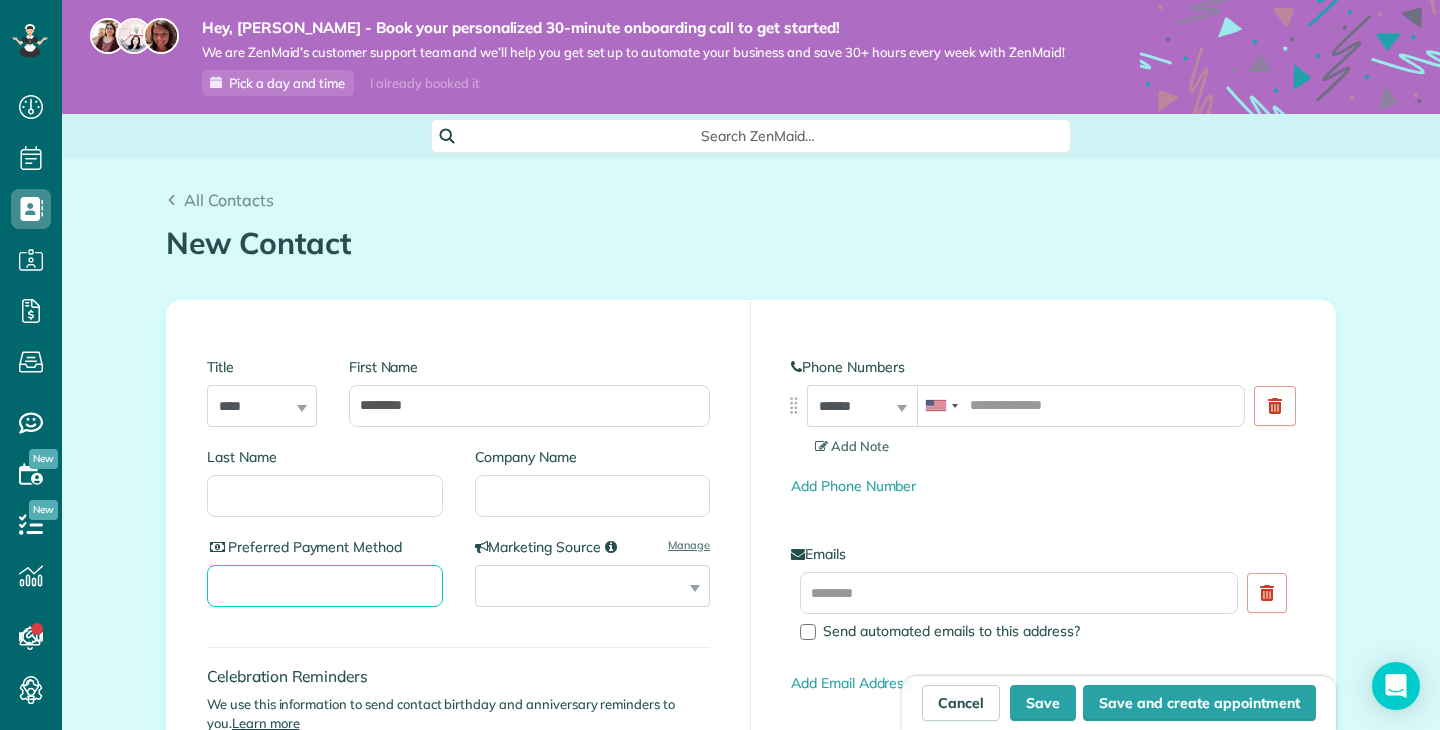 click on "Preferred Payment Method" at bounding box center (325, 586) 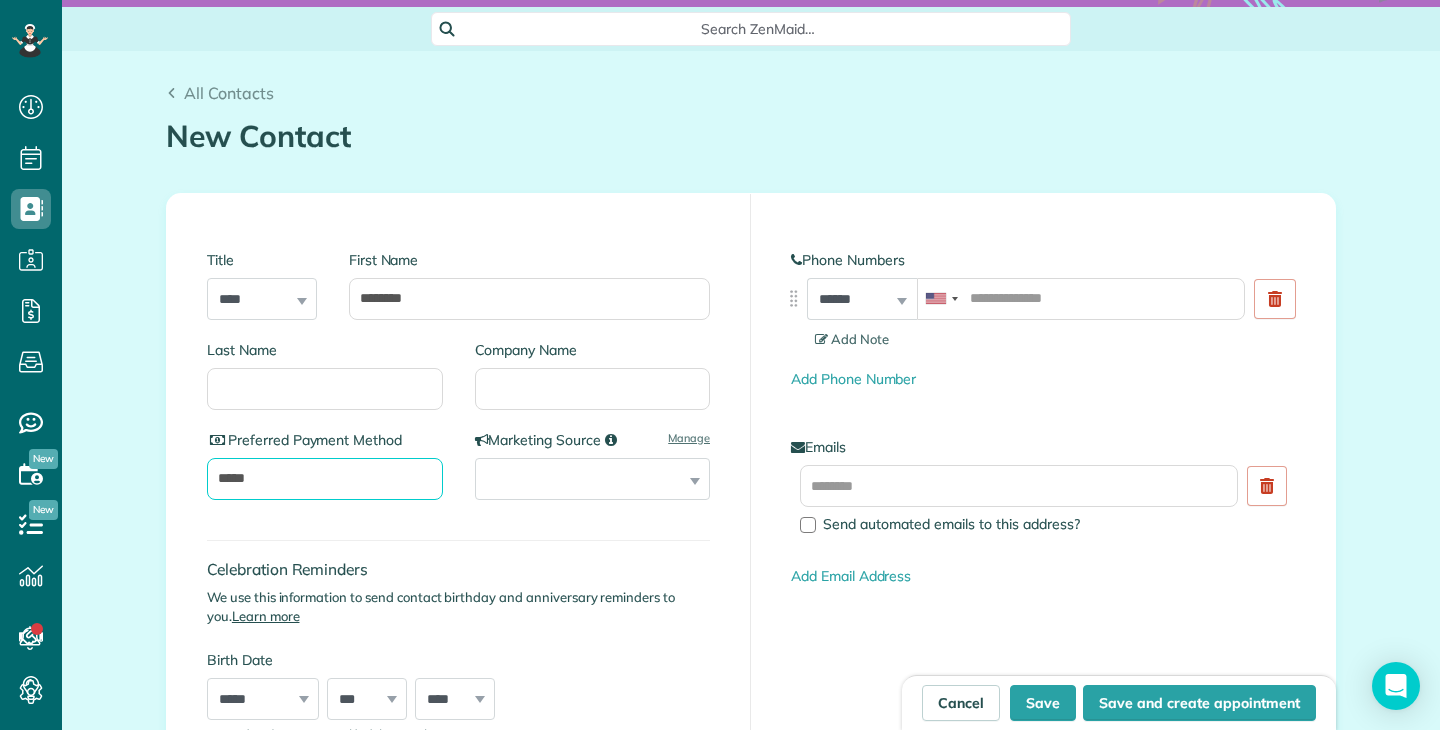scroll, scrollTop: 112, scrollLeft: 0, axis: vertical 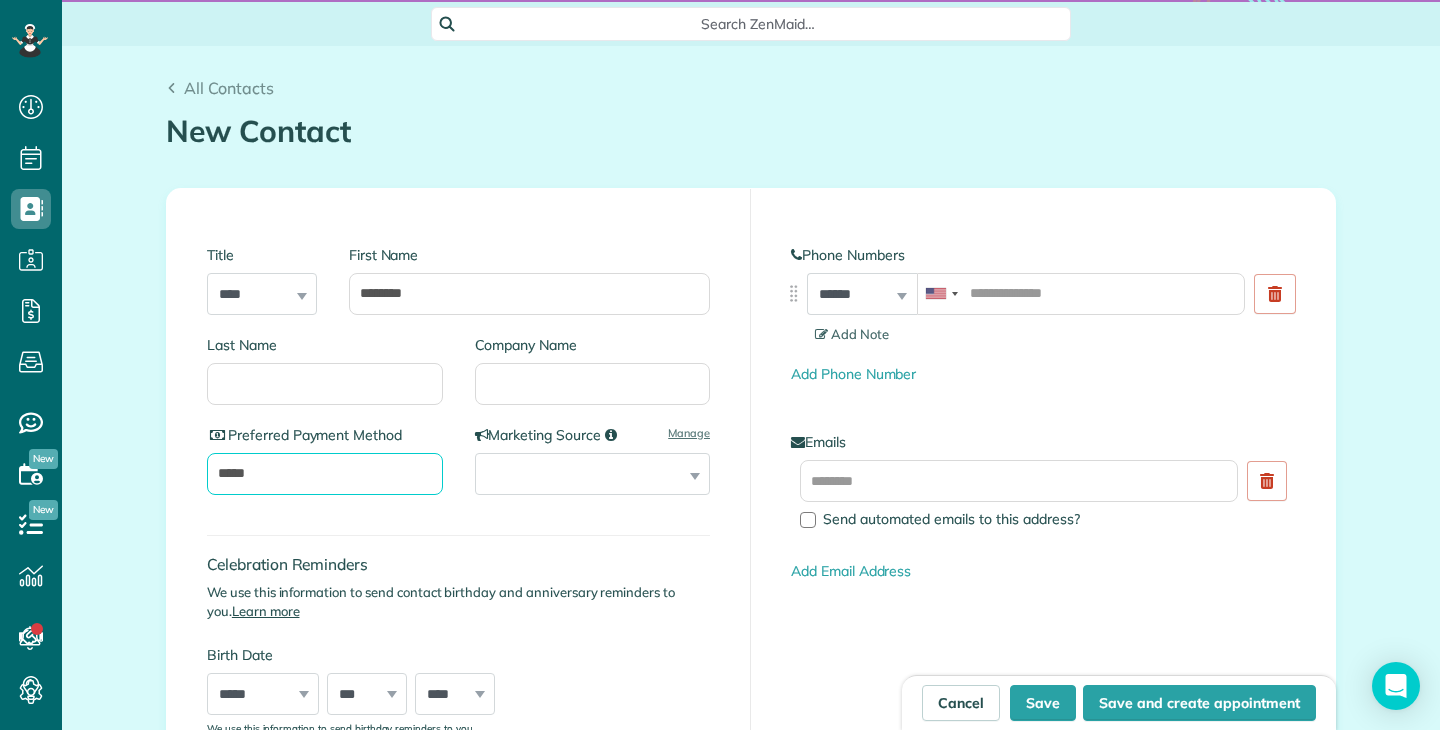 type on "*****" 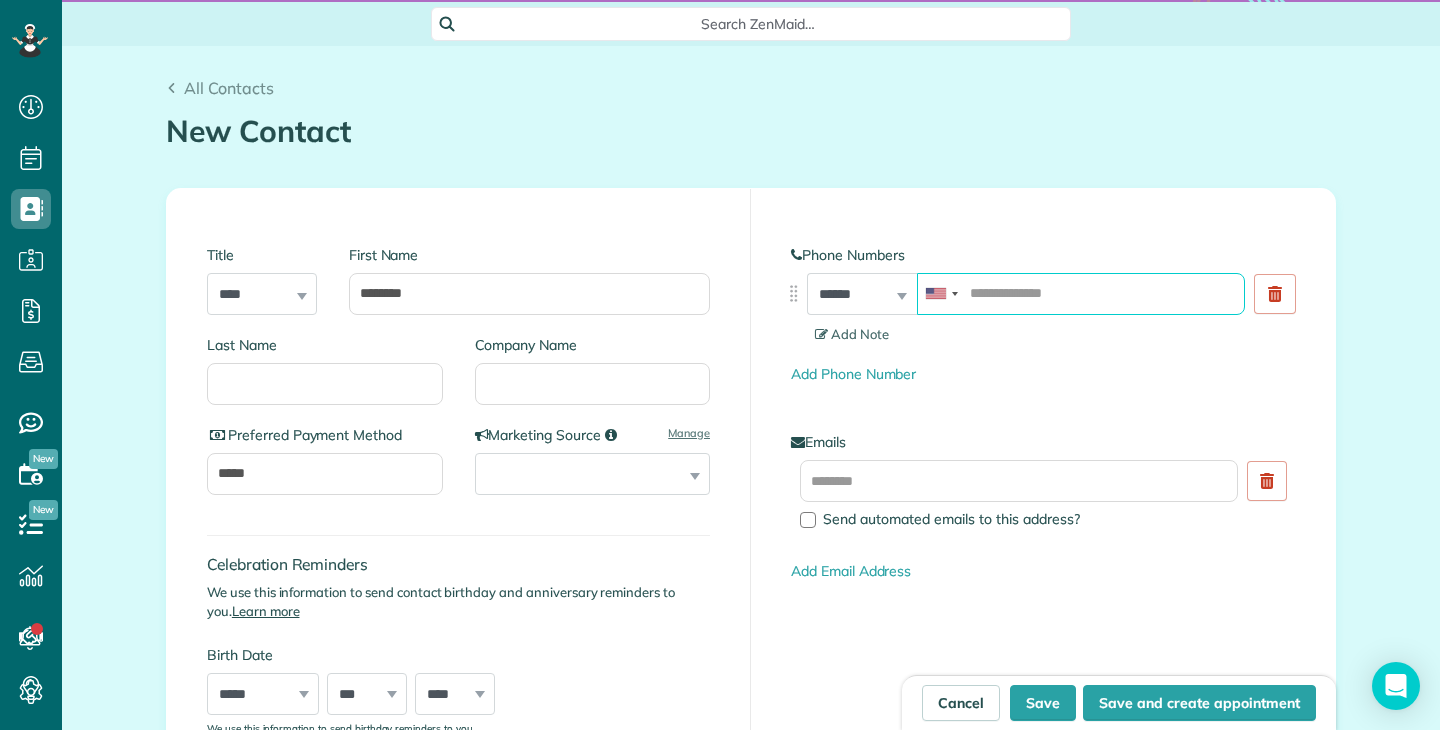 click at bounding box center (1081, 294) 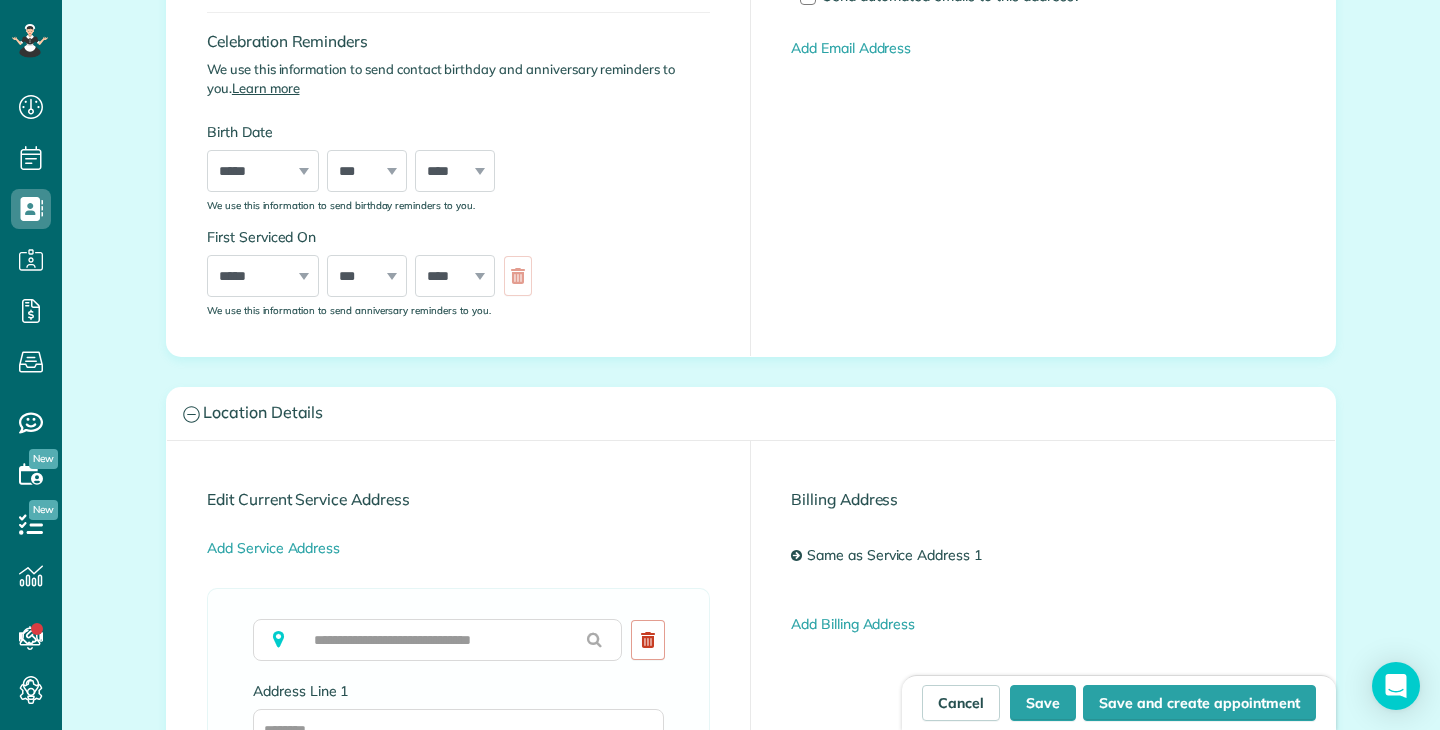 scroll, scrollTop: 746, scrollLeft: 0, axis: vertical 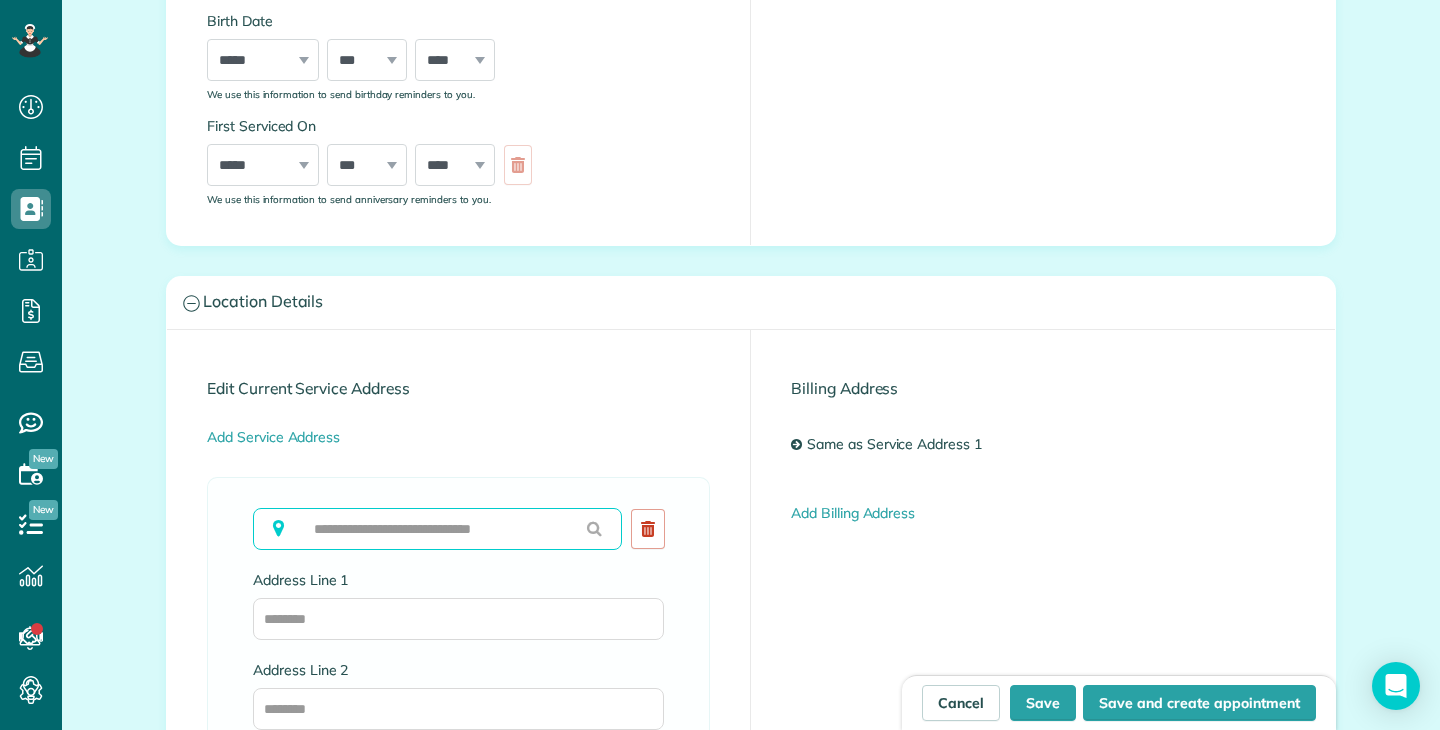 click at bounding box center (437, 529) 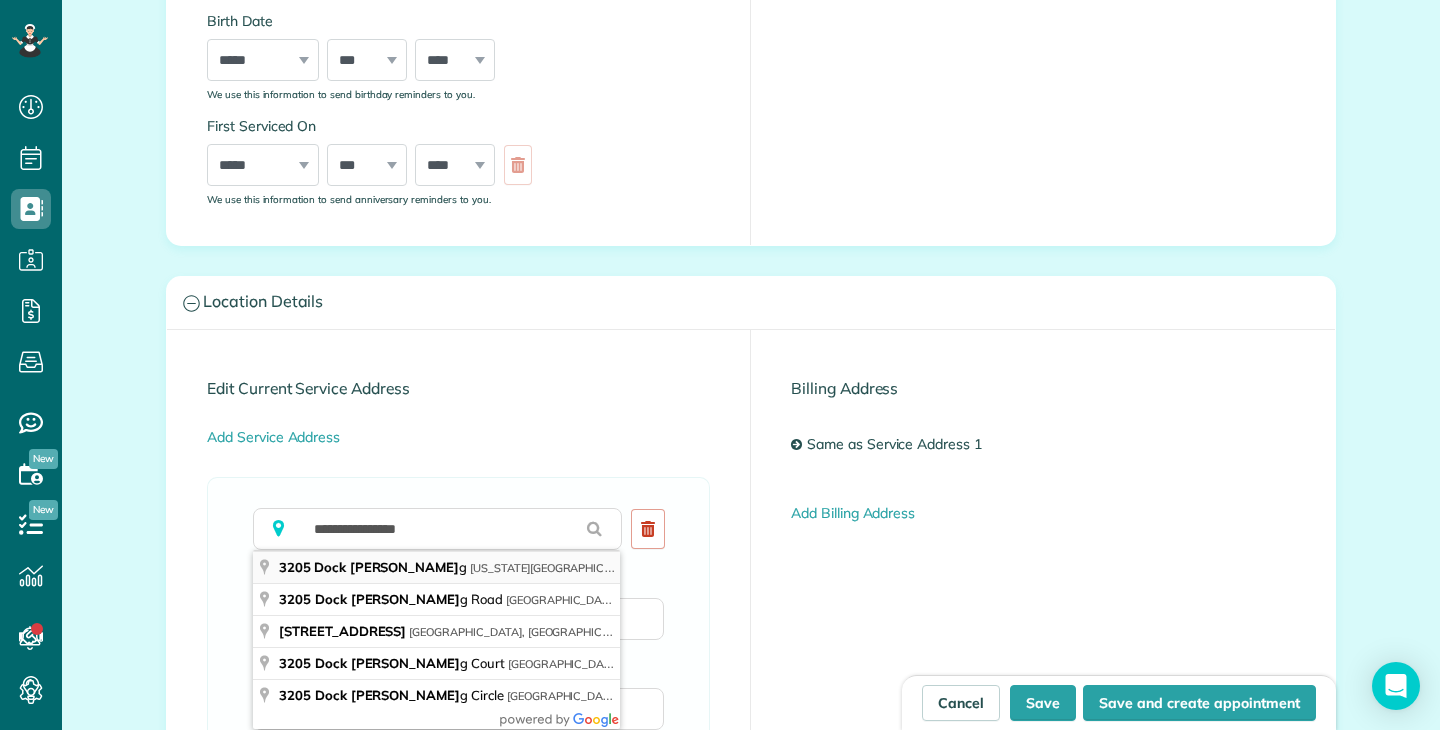 type on "**********" 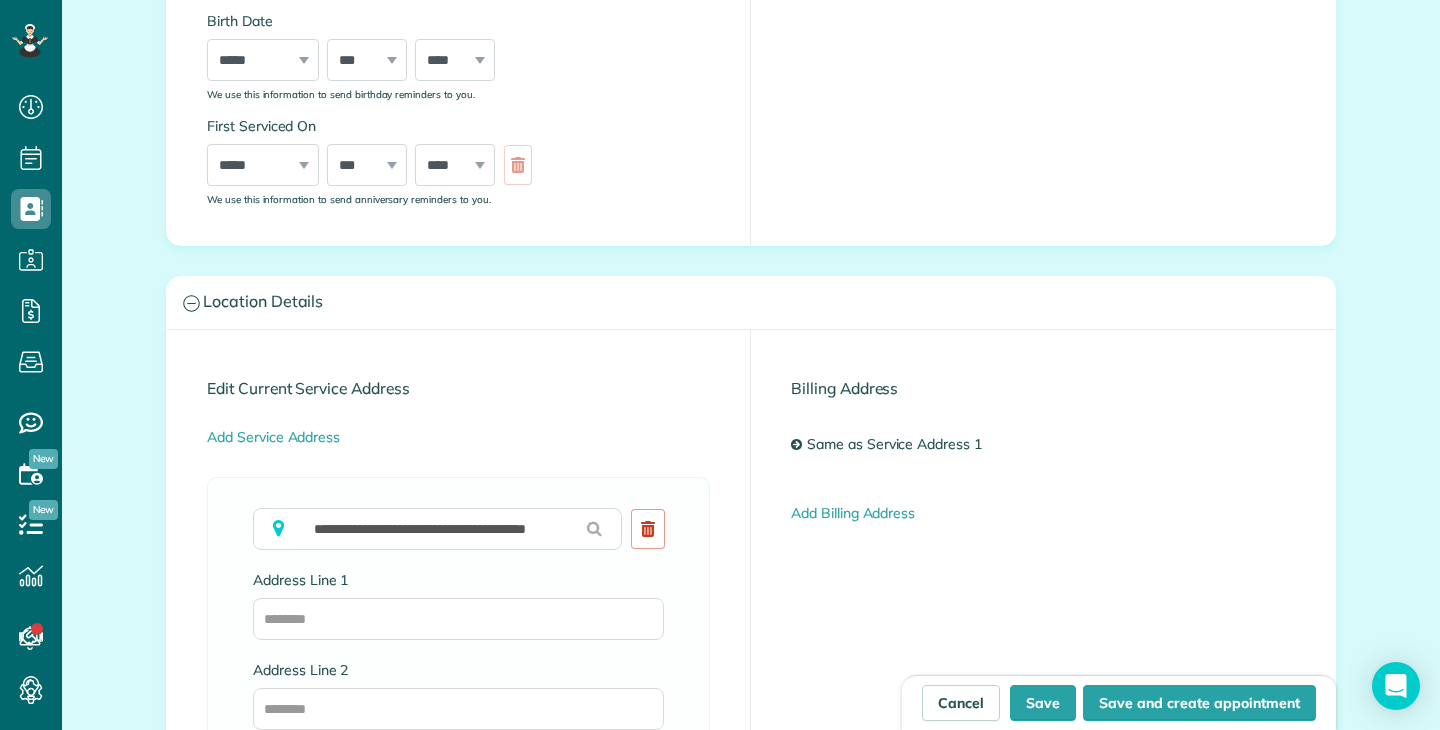 type on "**********" 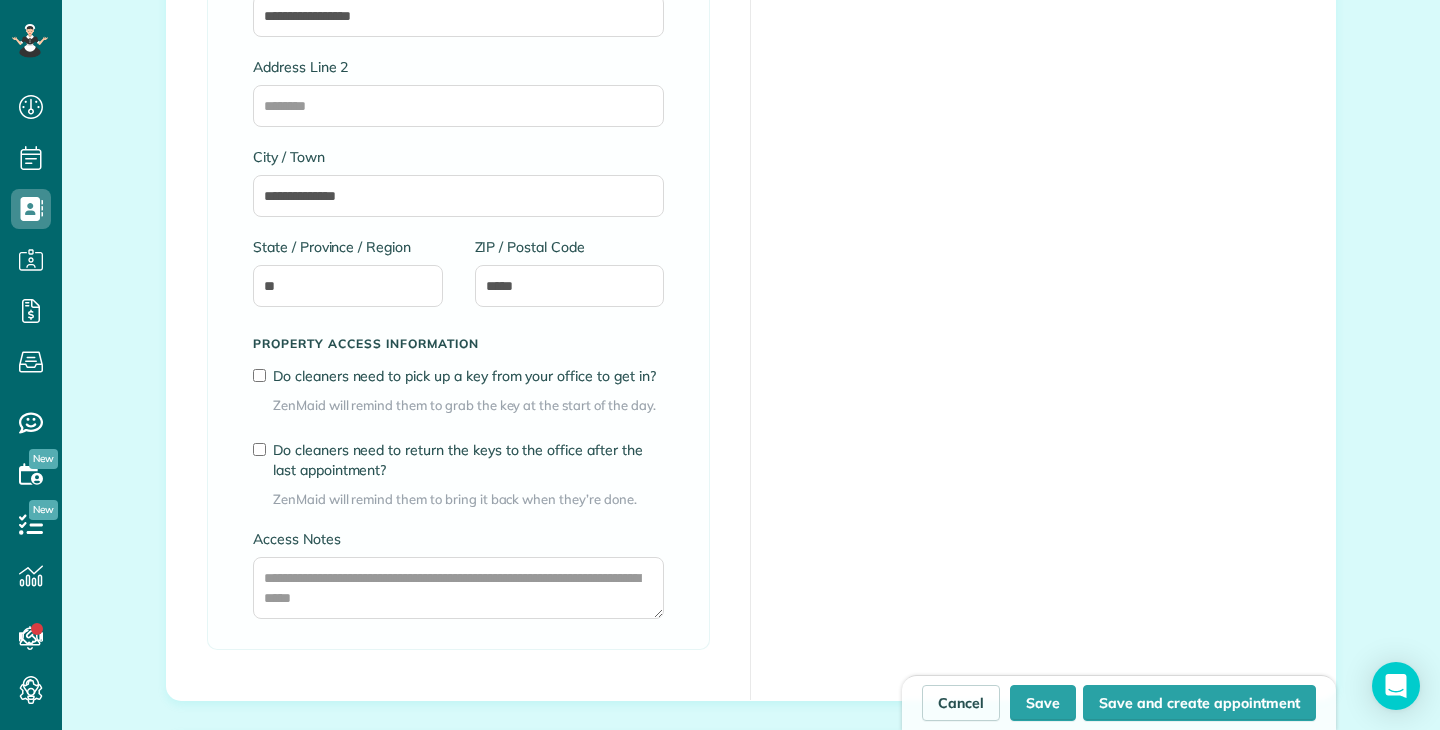scroll, scrollTop: 1353, scrollLeft: 0, axis: vertical 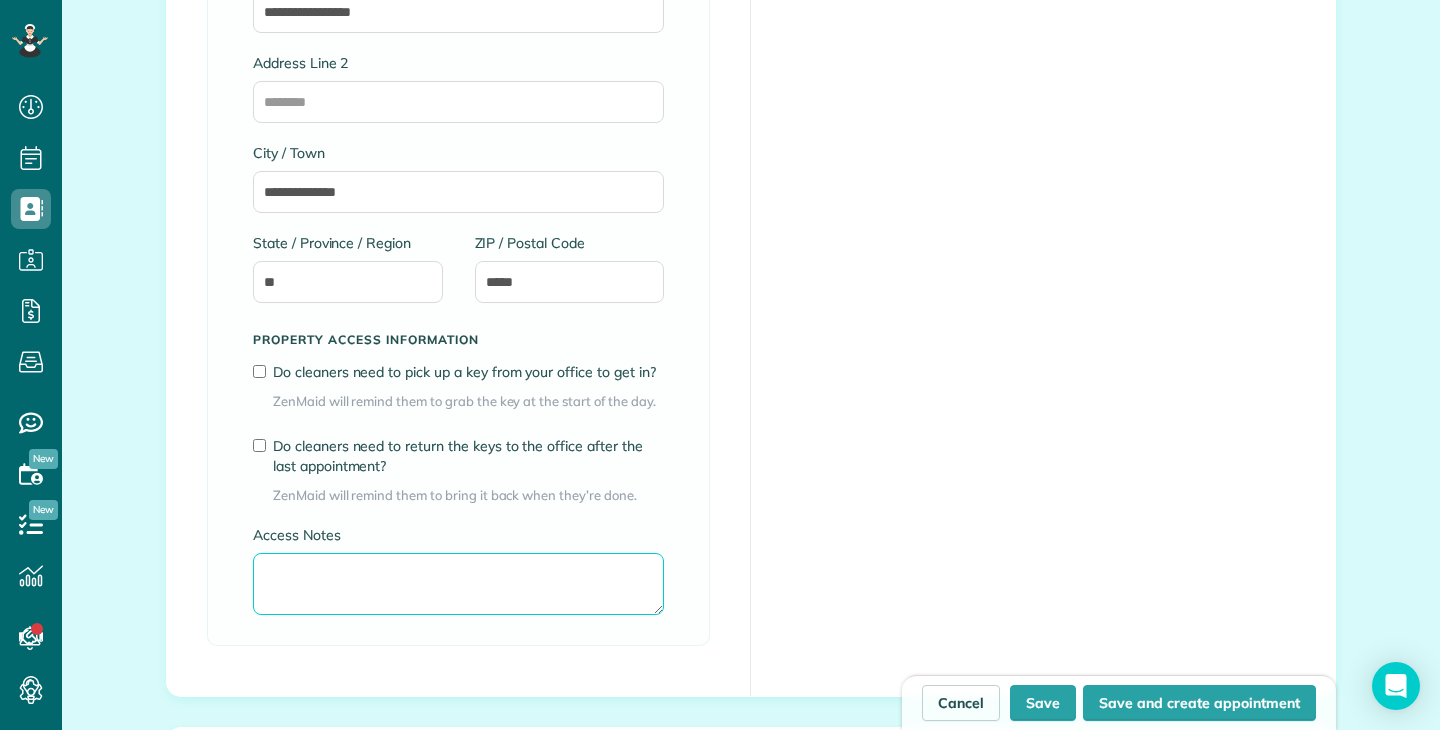 click on "Access Notes" at bounding box center (458, 584) 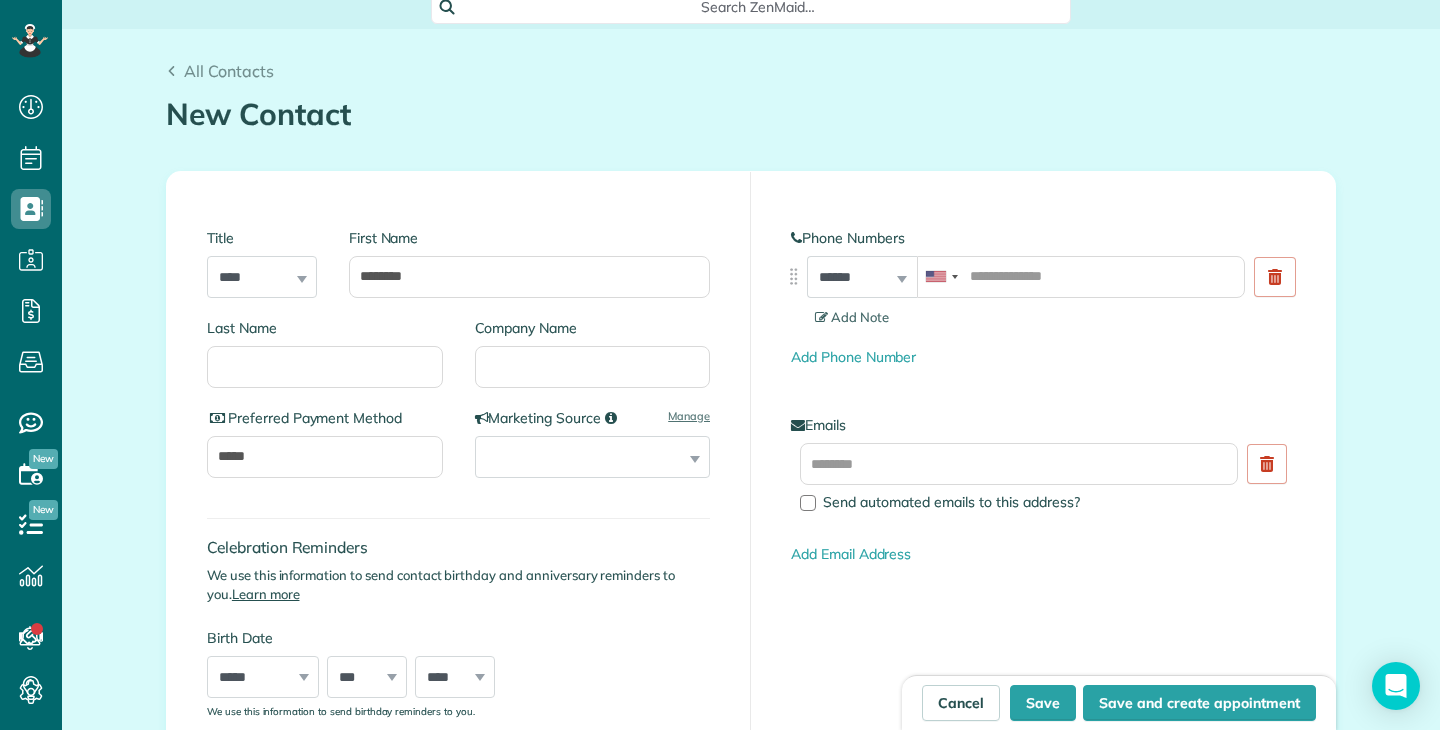 scroll, scrollTop: 107, scrollLeft: 0, axis: vertical 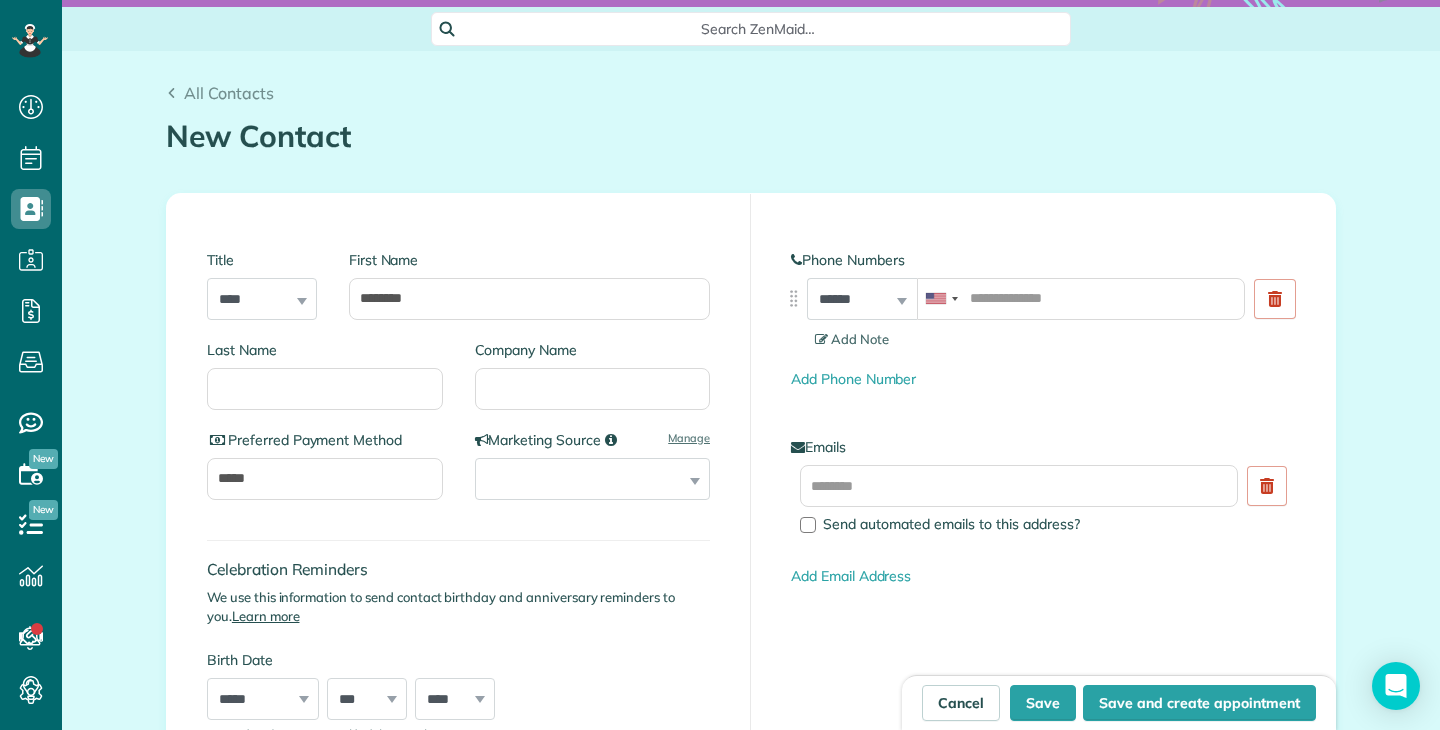 type on "**********" 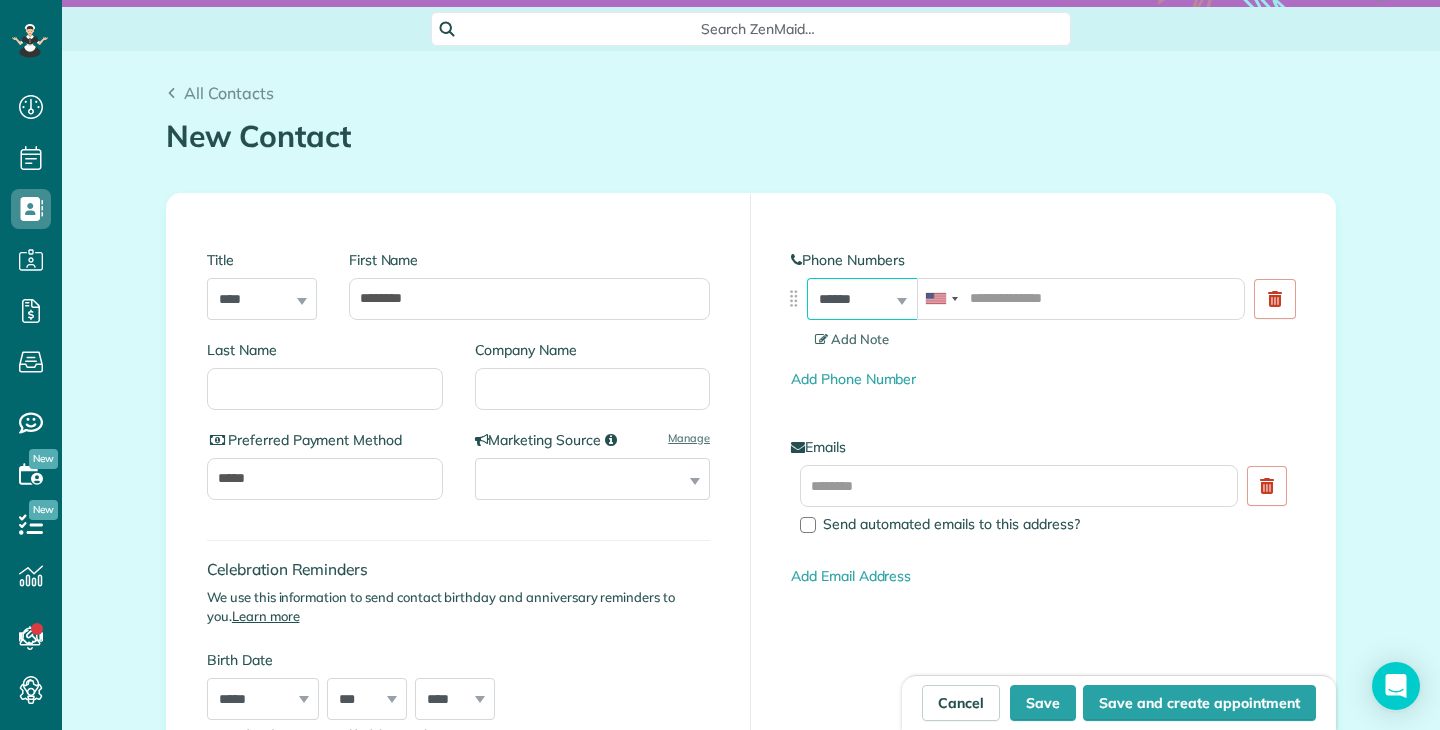 click on "**********" at bounding box center [862, 299] 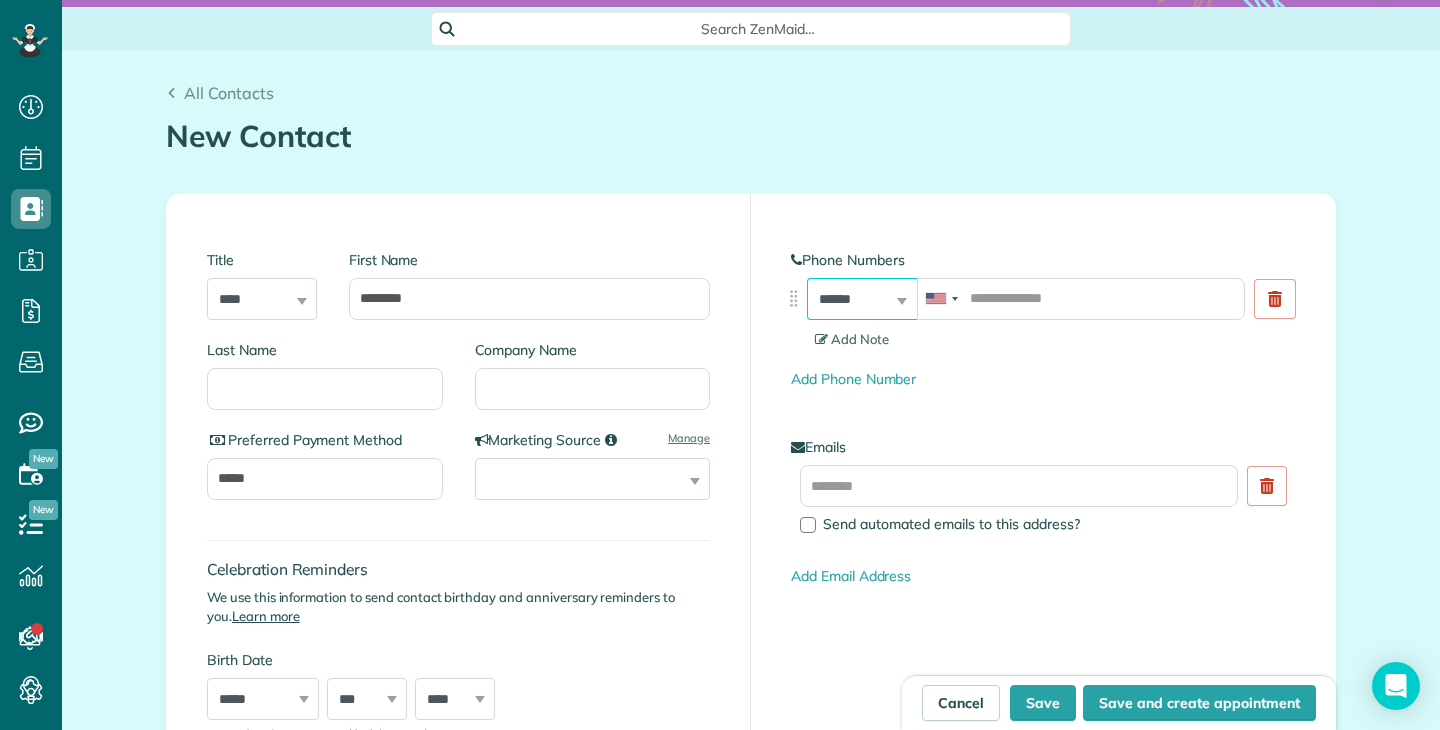 select on "**********" 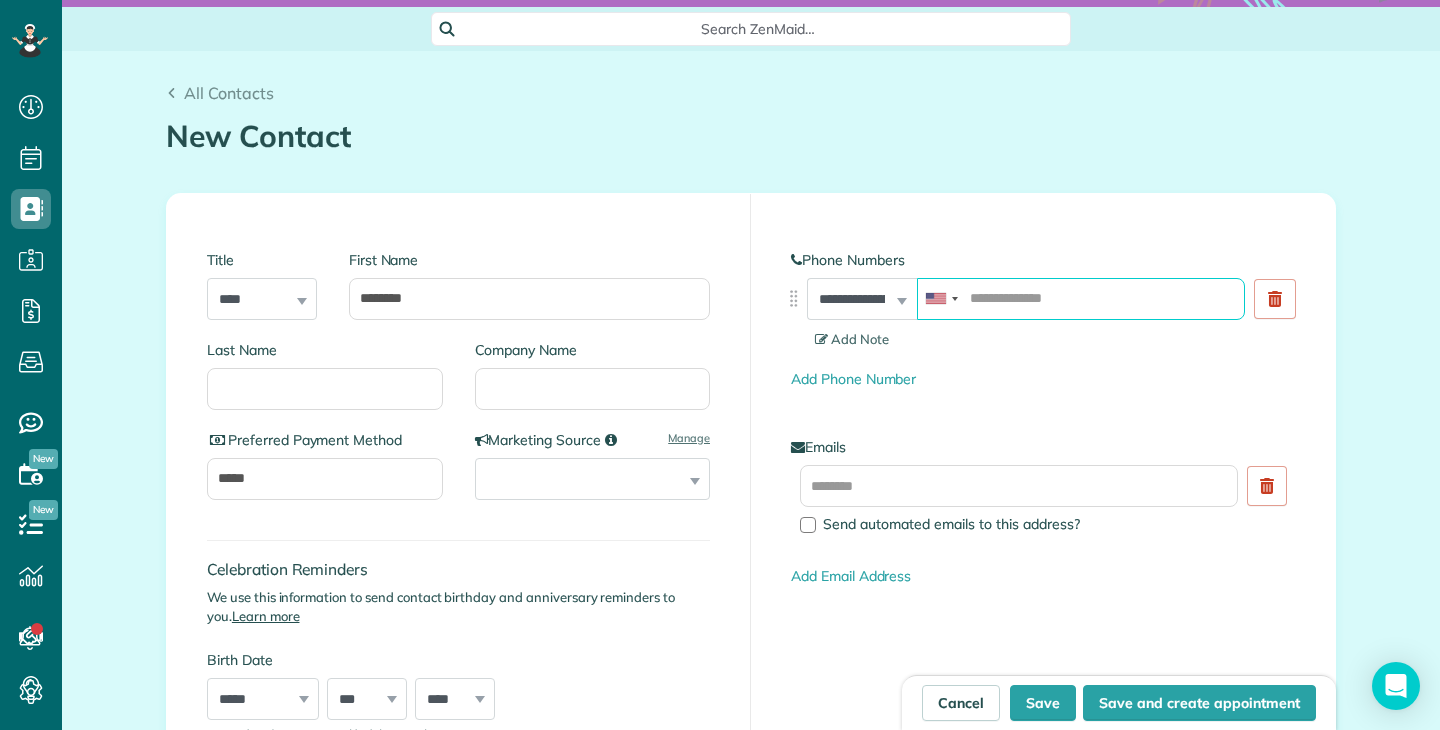 click at bounding box center (1081, 299) 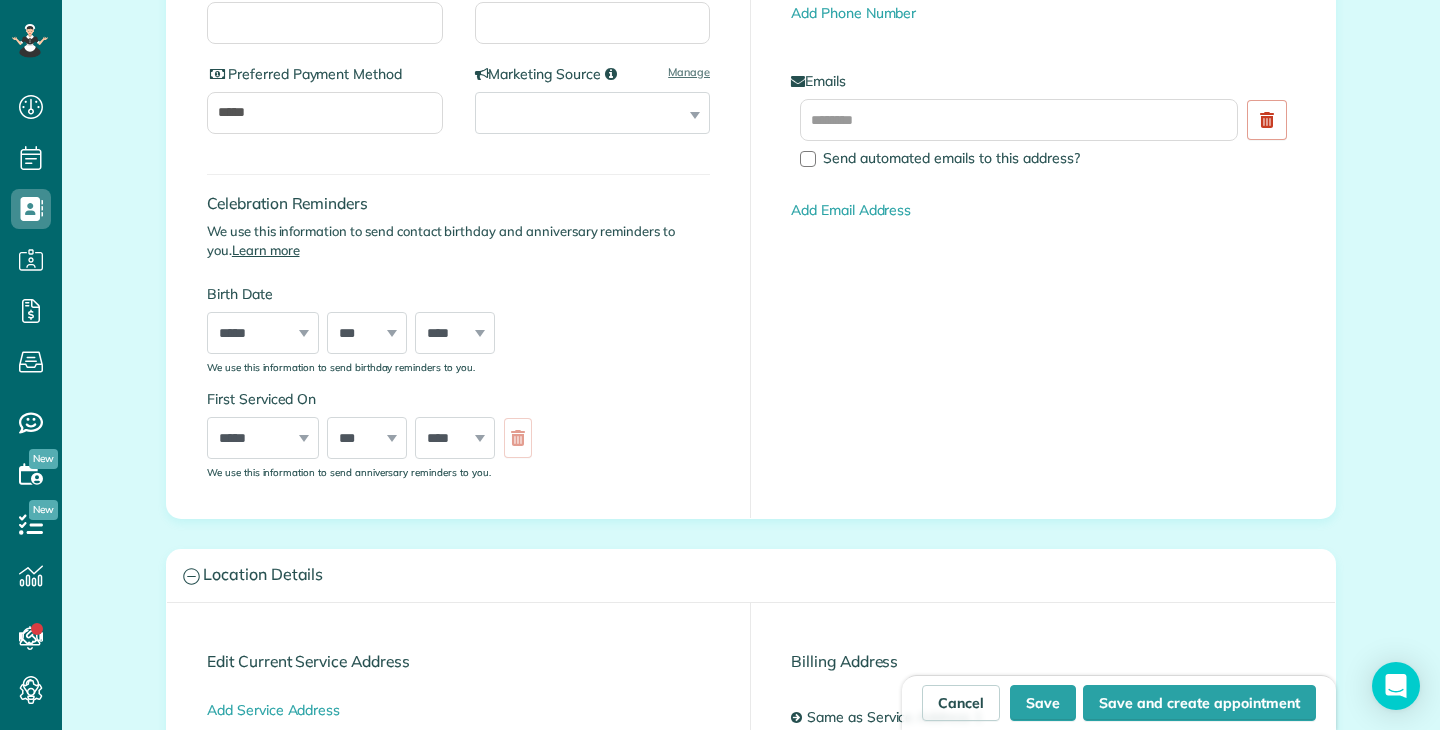 scroll, scrollTop: 576, scrollLeft: 0, axis: vertical 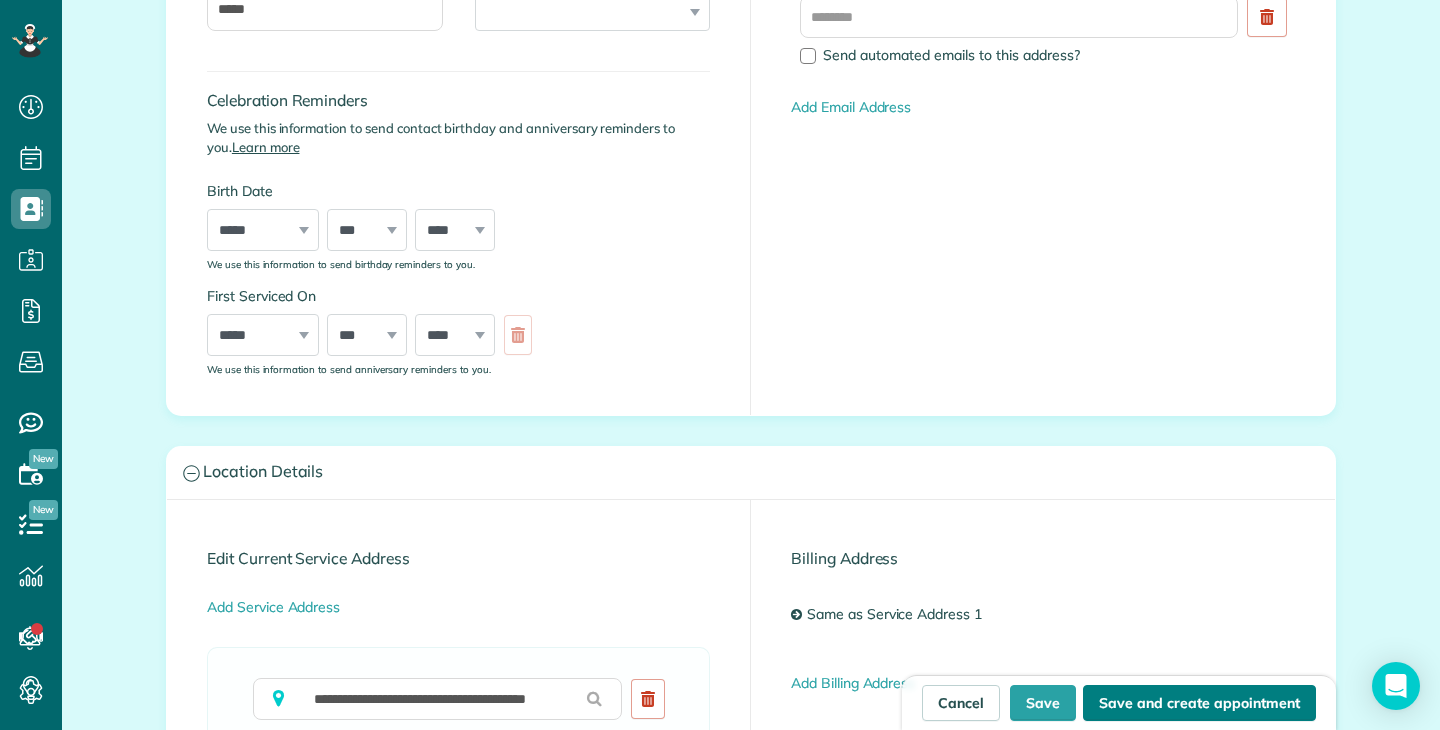 click on "Save and create appointment" at bounding box center (1199, 703) 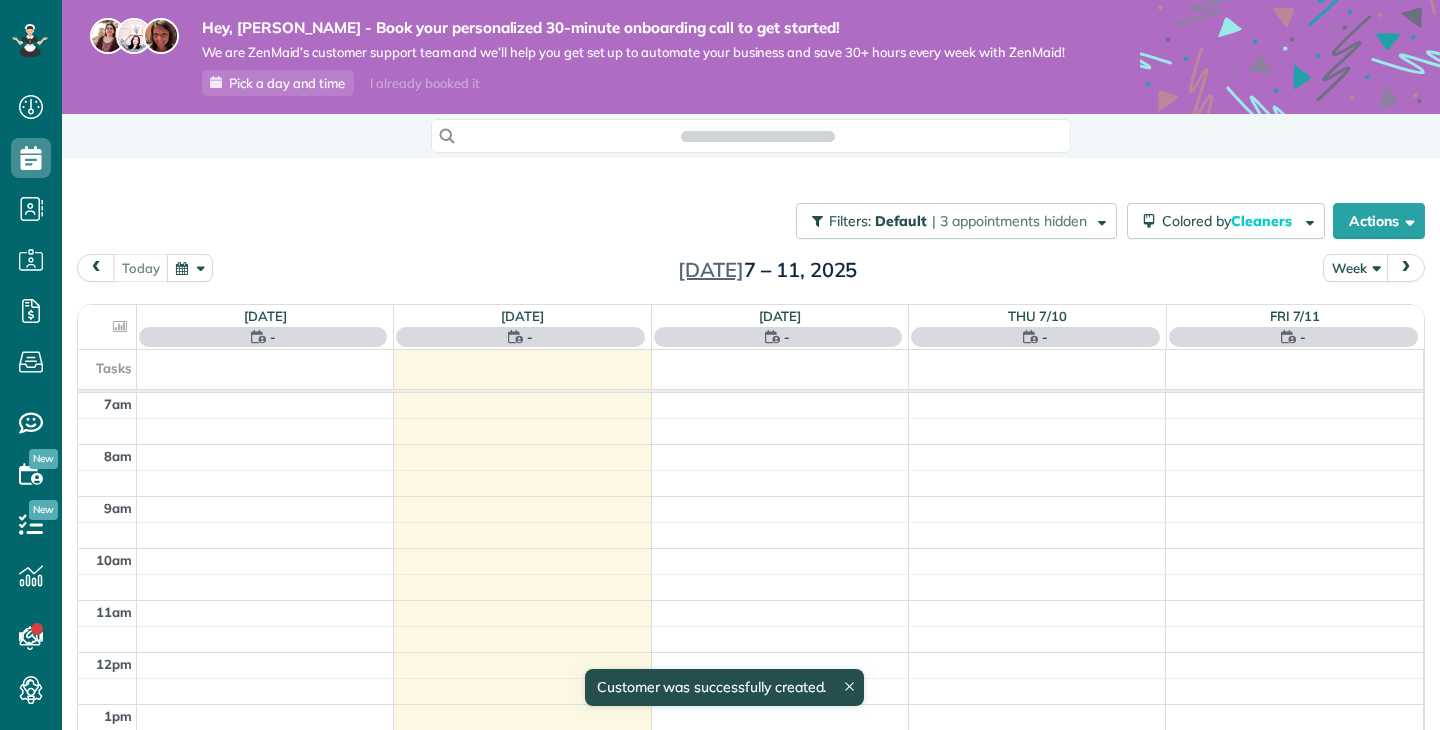scroll, scrollTop: 0, scrollLeft: 0, axis: both 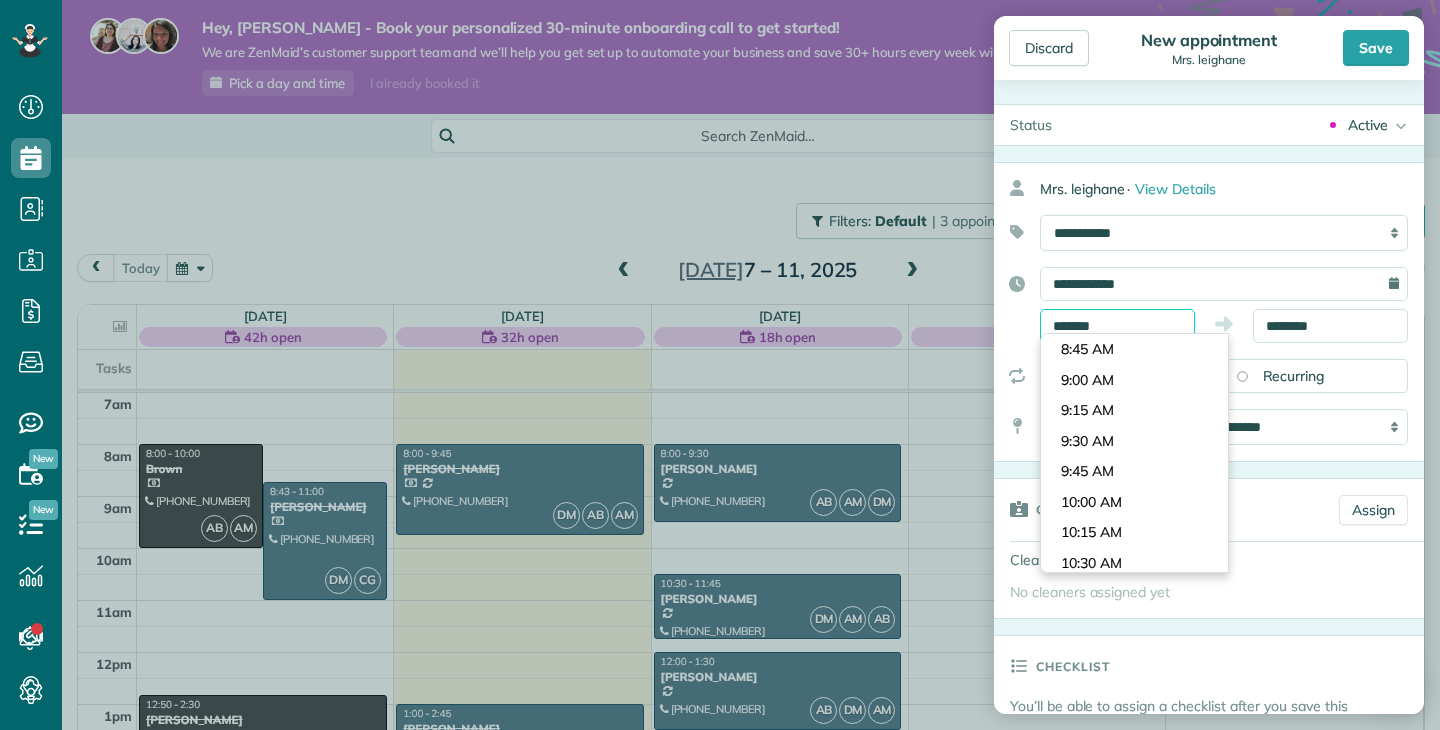 click on "*******" at bounding box center (1117, 326) 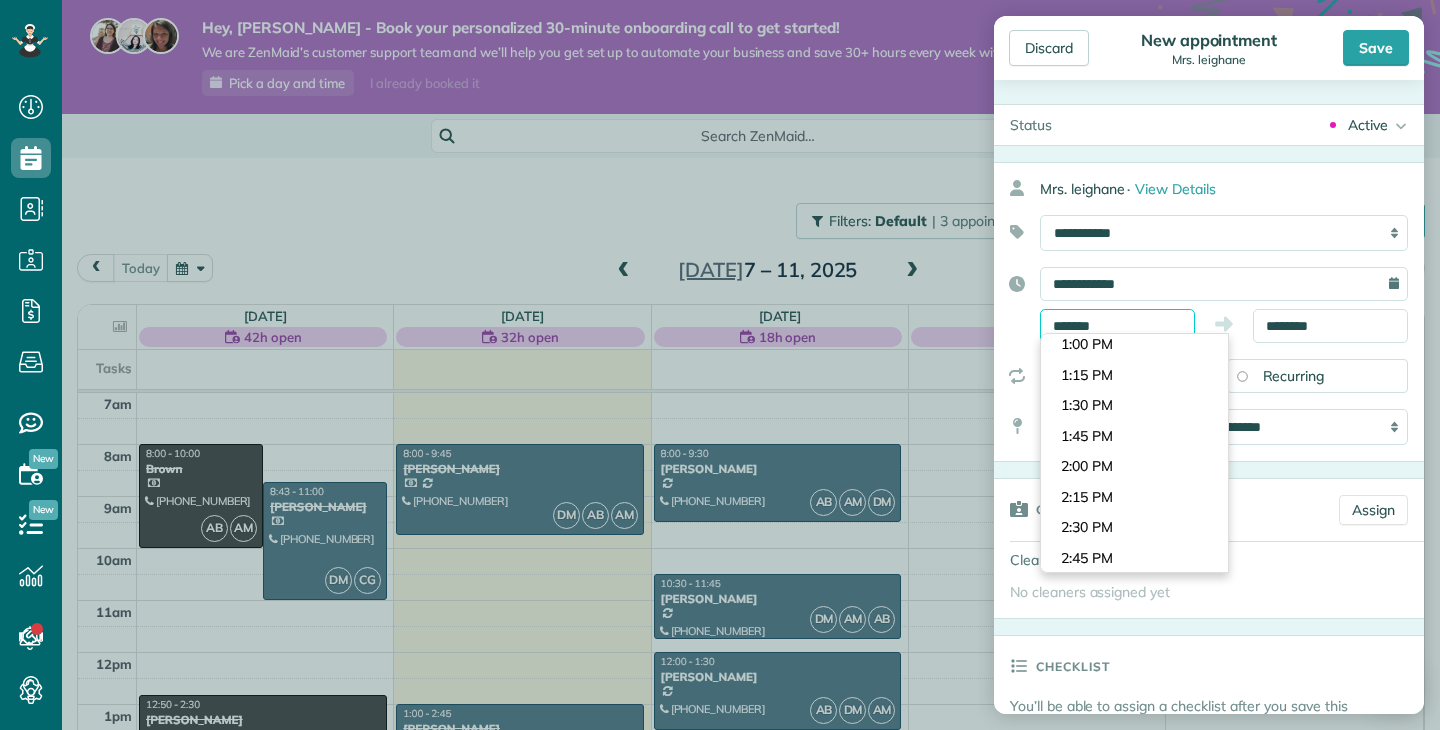 scroll, scrollTop: 1569, scrollLeft: 0, axis: vertical 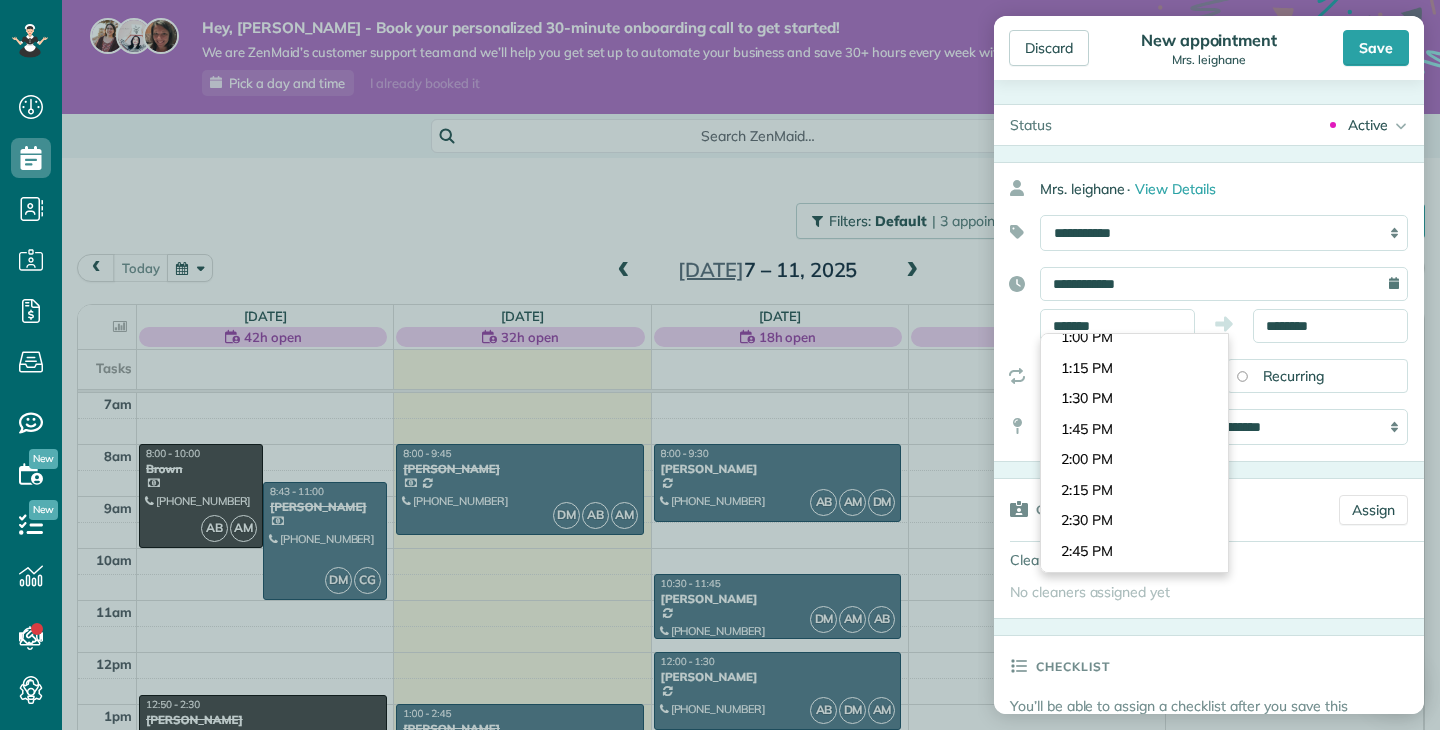 type on "*******" 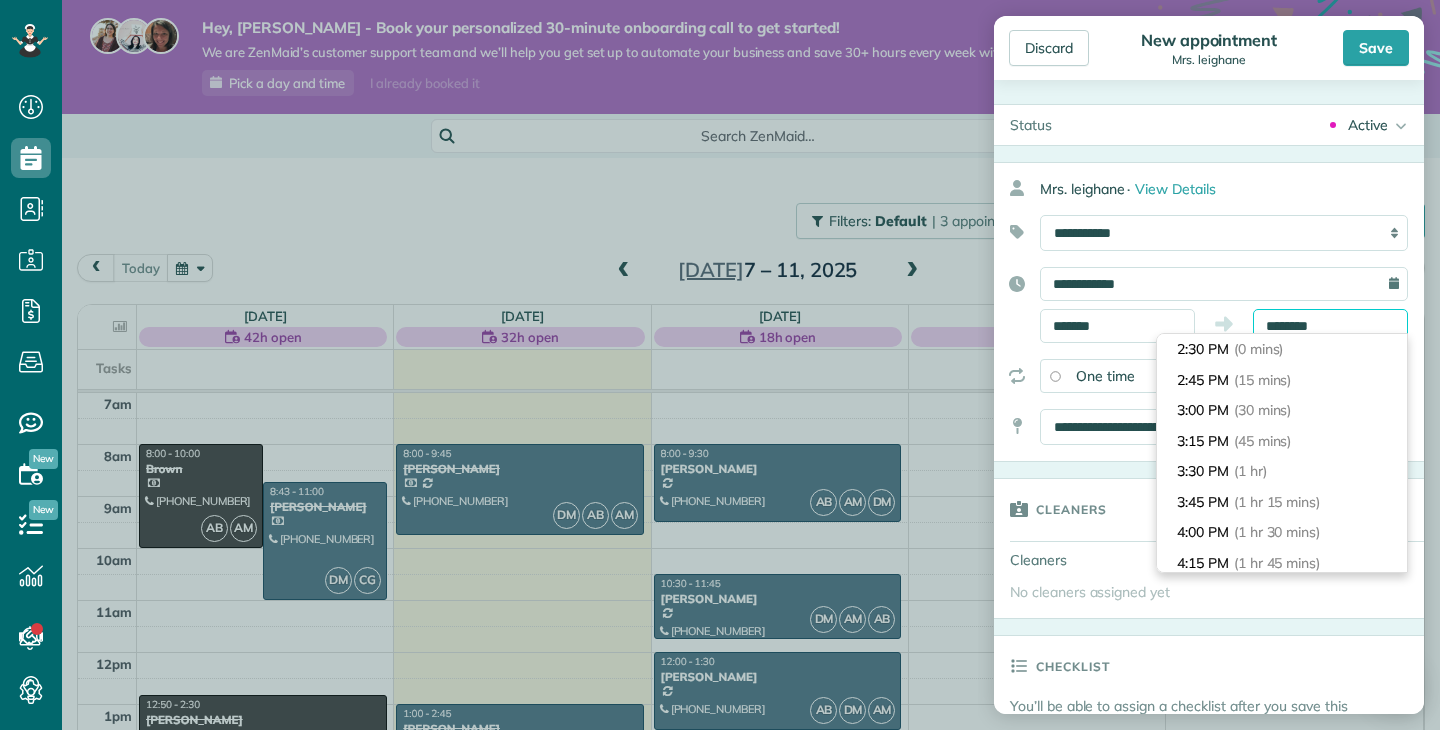 click on "********" at bounding box center (1330, 326) 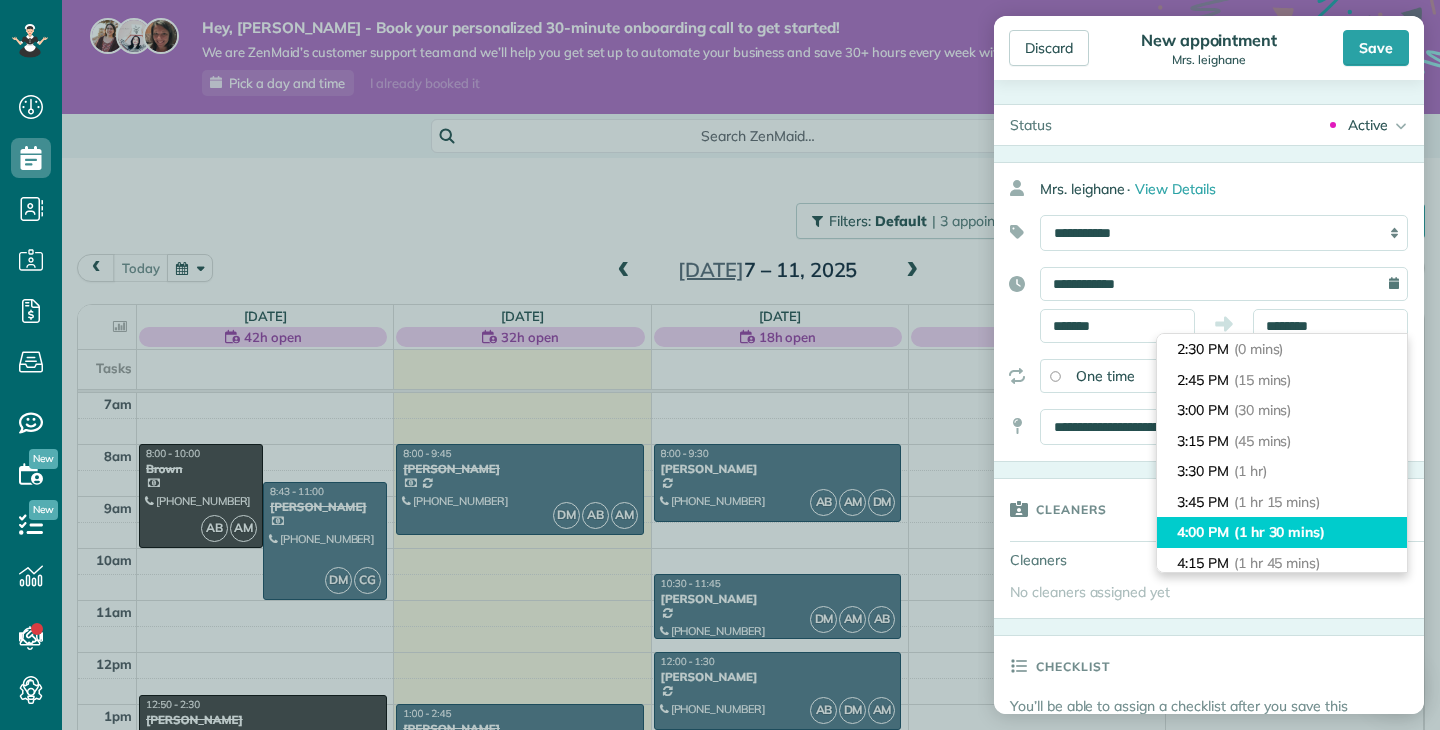 type on "*******" 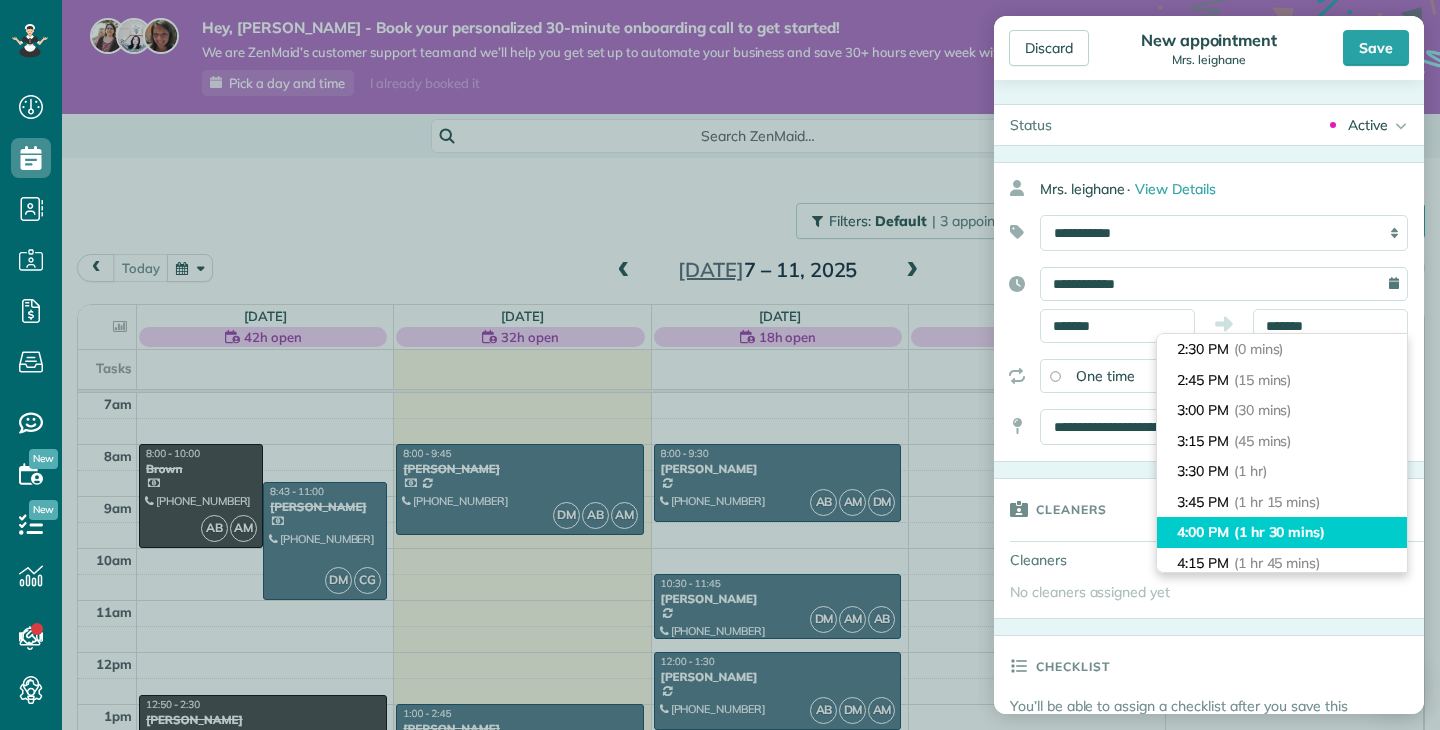 click on "4:00 PM  (1 hr 30 mins)" at bounding box center [1282, 532] 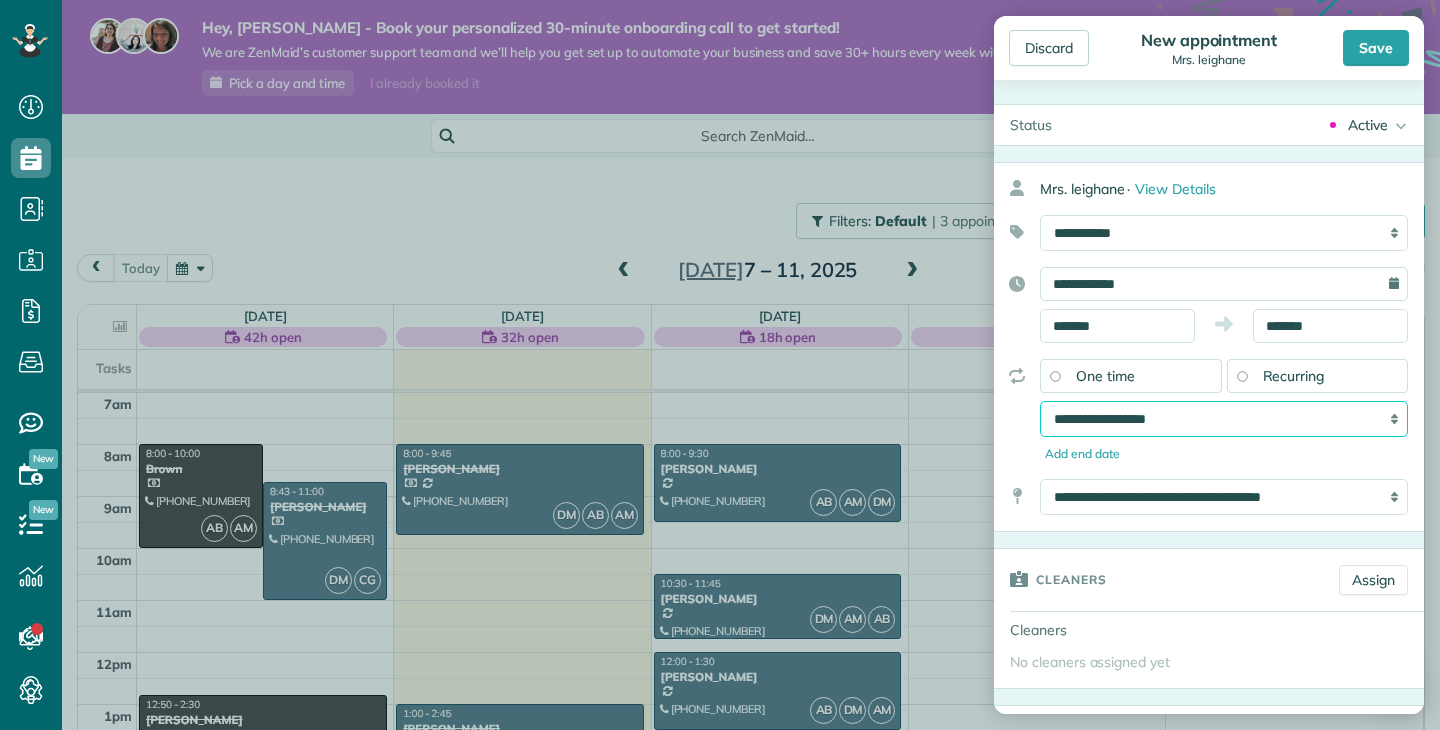 click on "**********" at bounding box center [1224, 419] 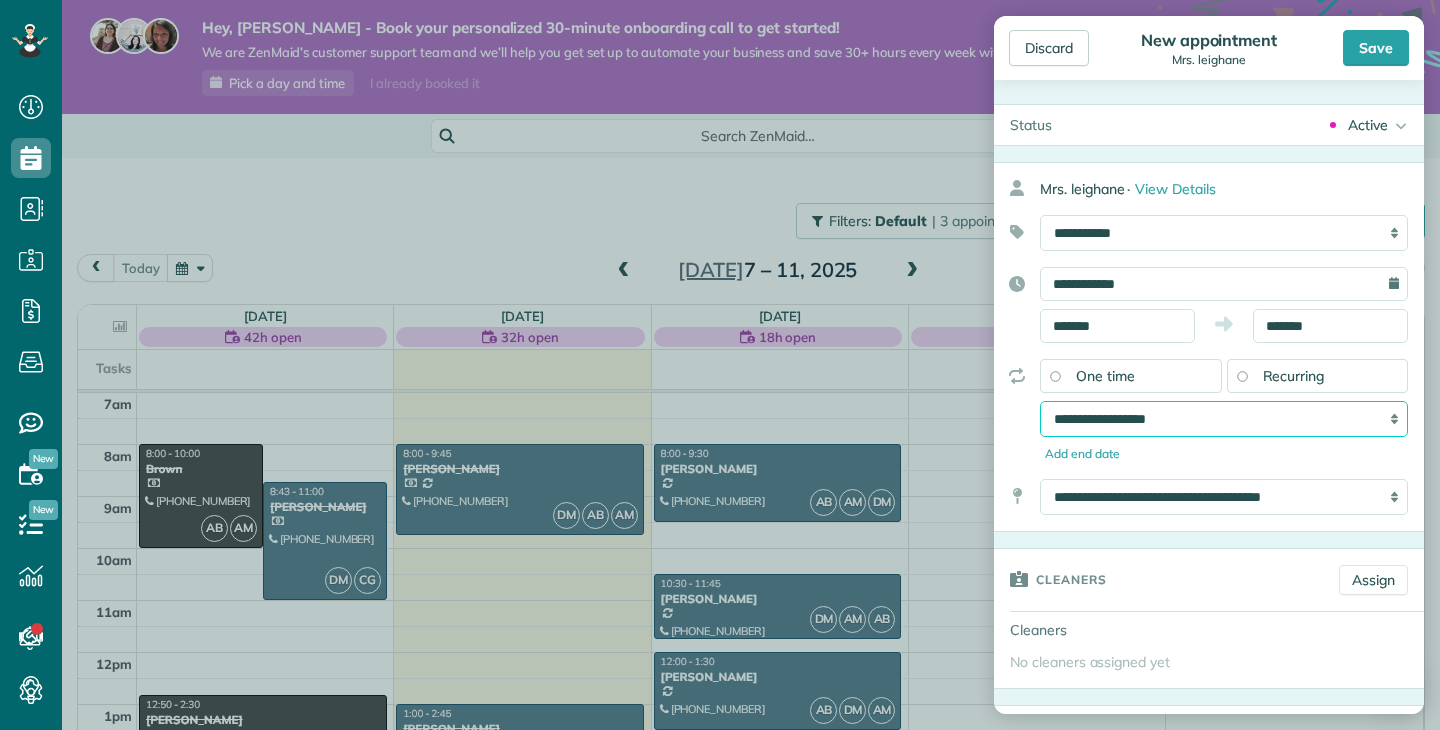 select on "**********" 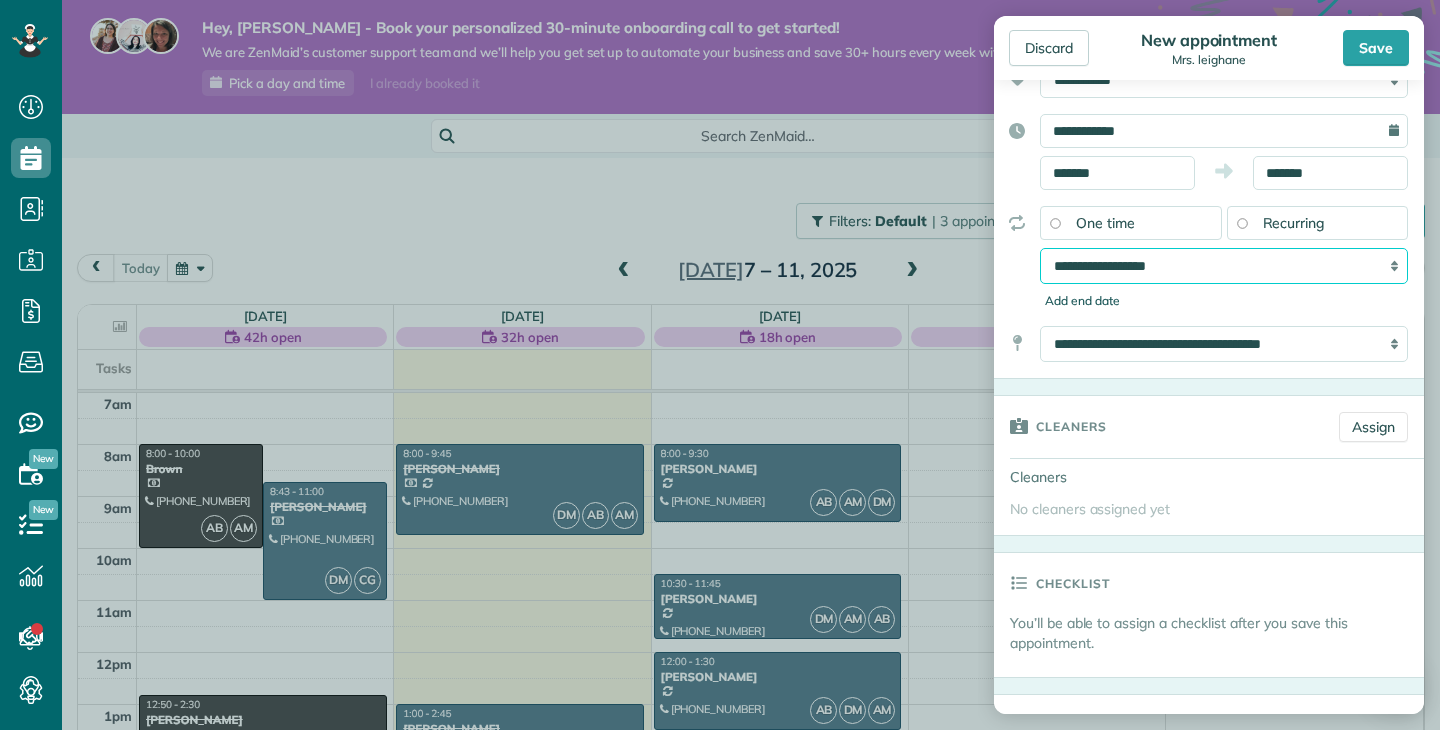 scroll, scrollTop: 190, scrollLeft: 0, axis: vertical 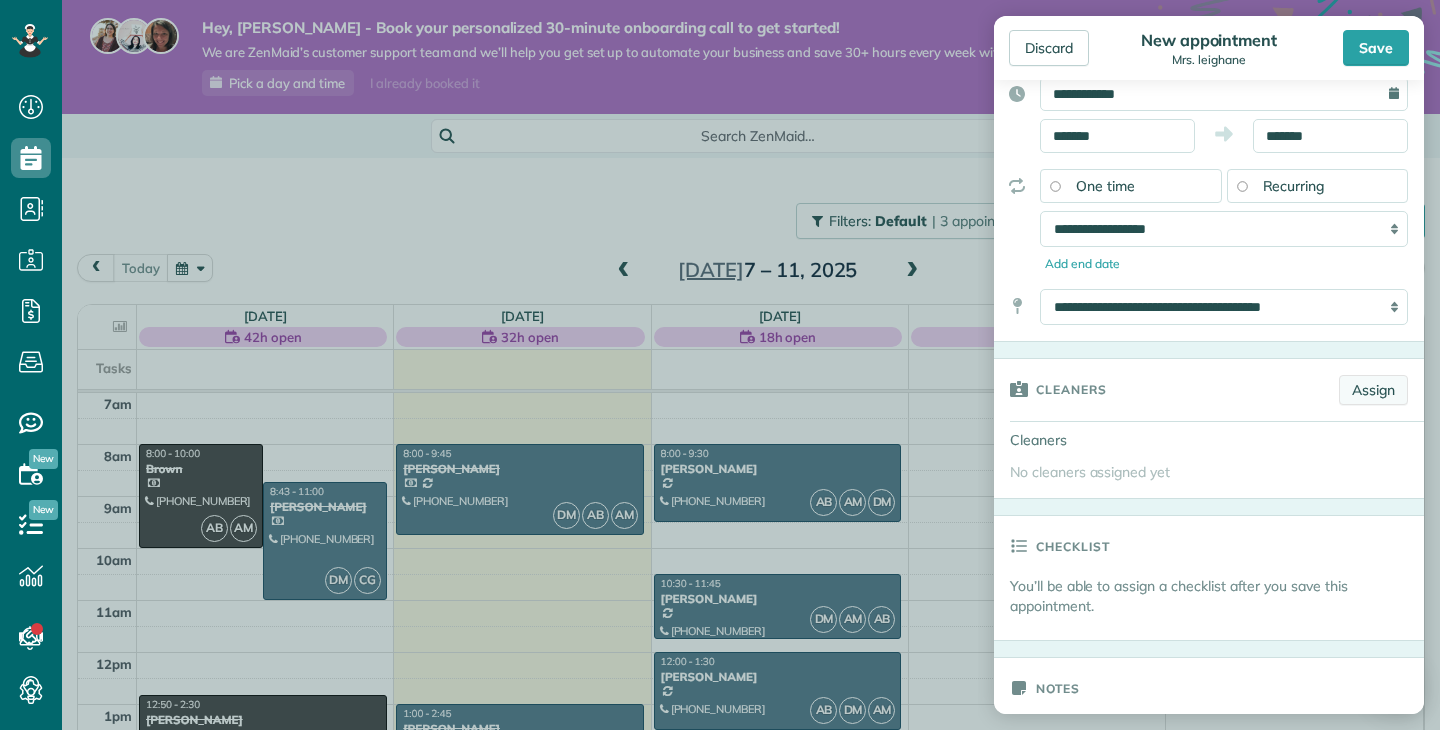click on "Assign" at bounding box center (1373, 390) 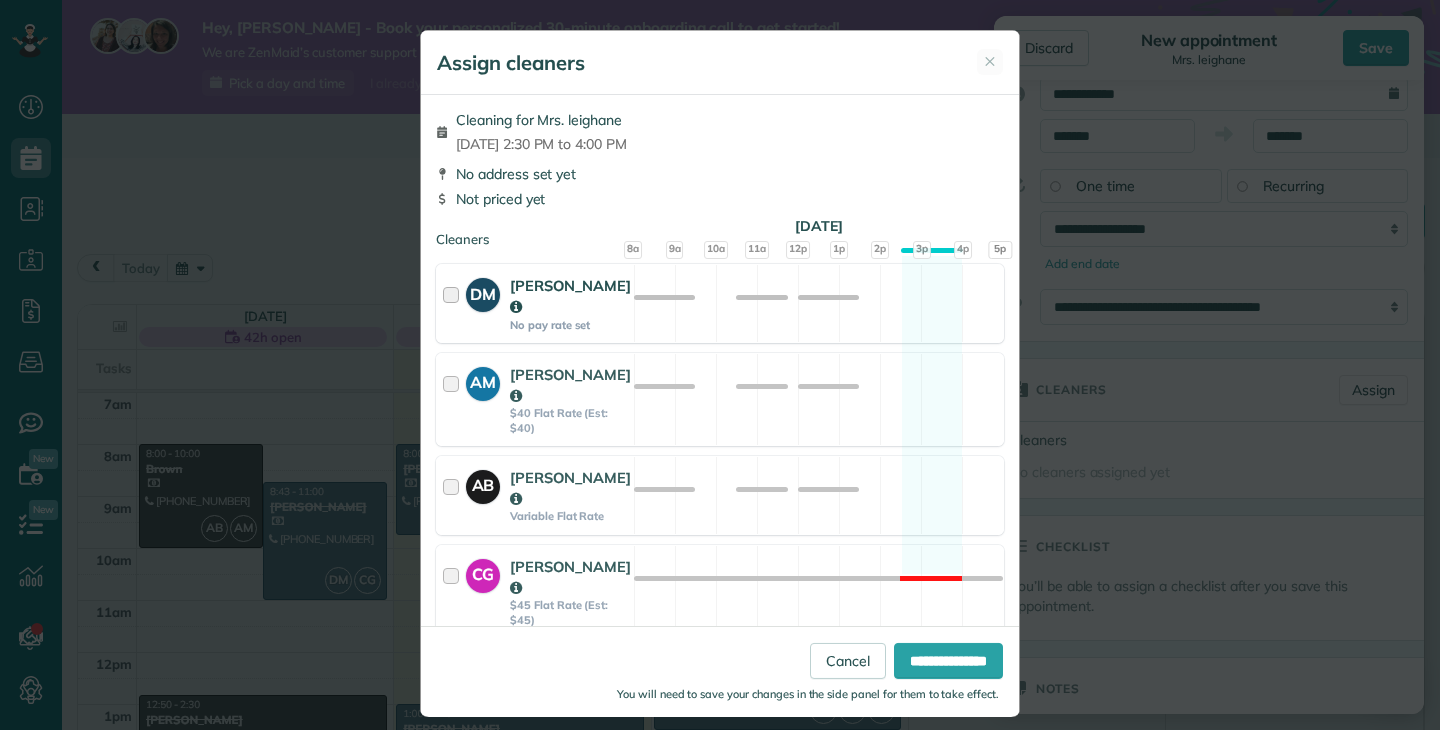 click at bounding box center (454, 303) 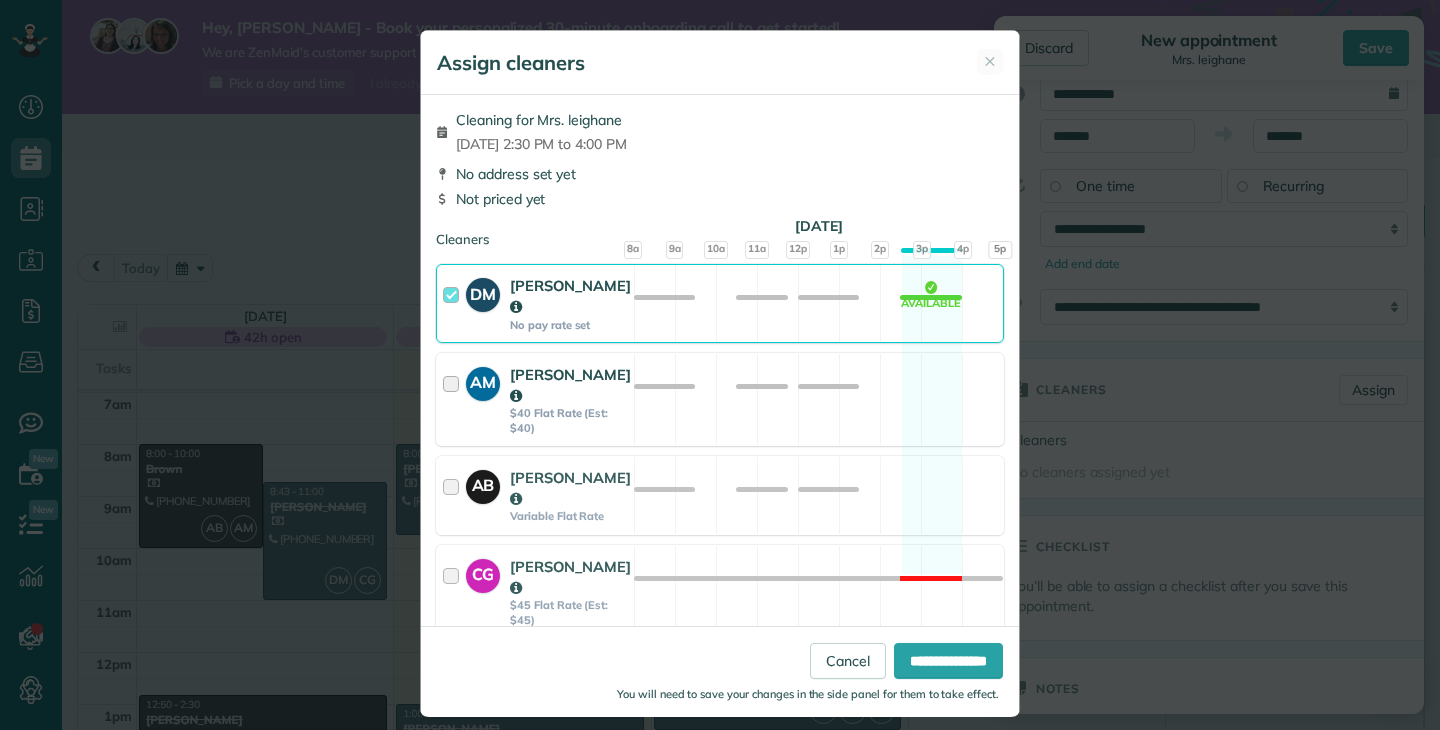 click at bounding box center [454, 399] 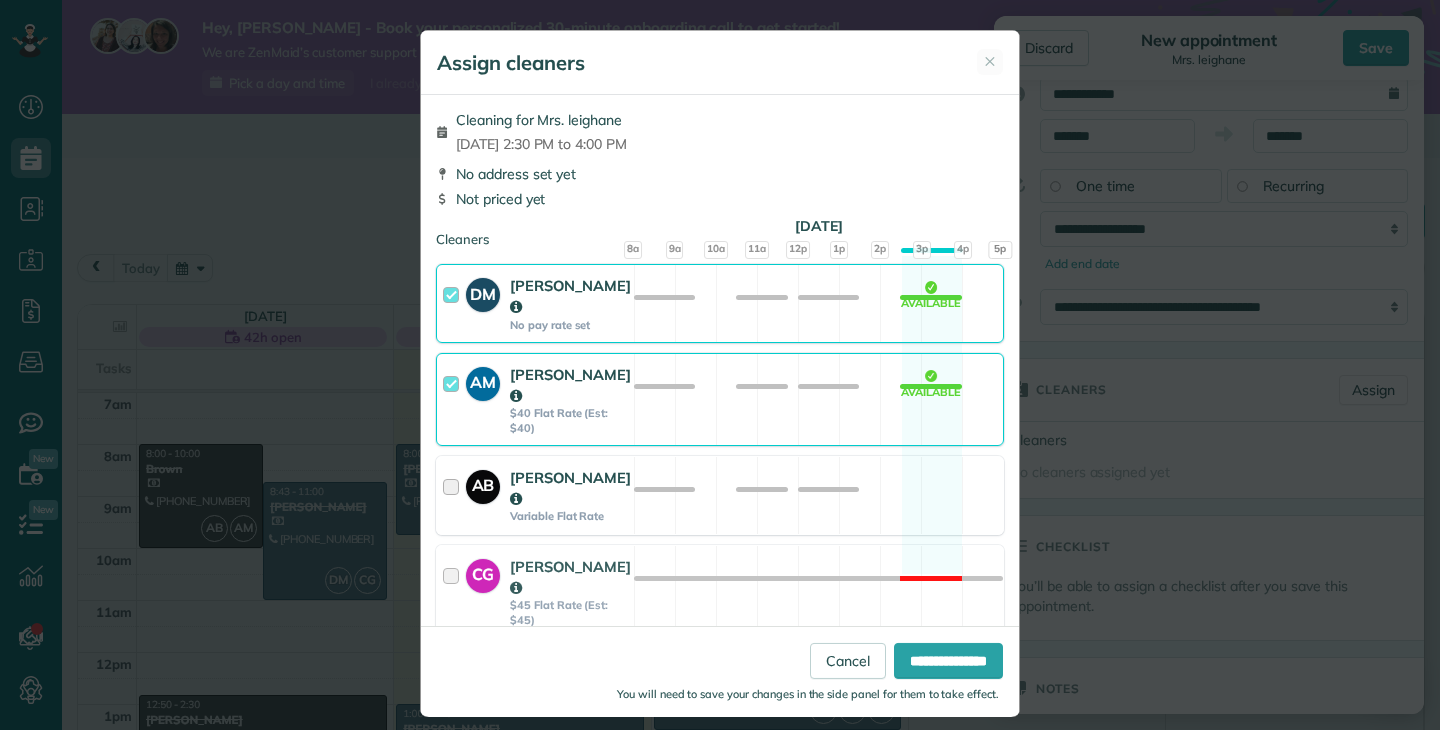 click at bounding box center (454, 495) 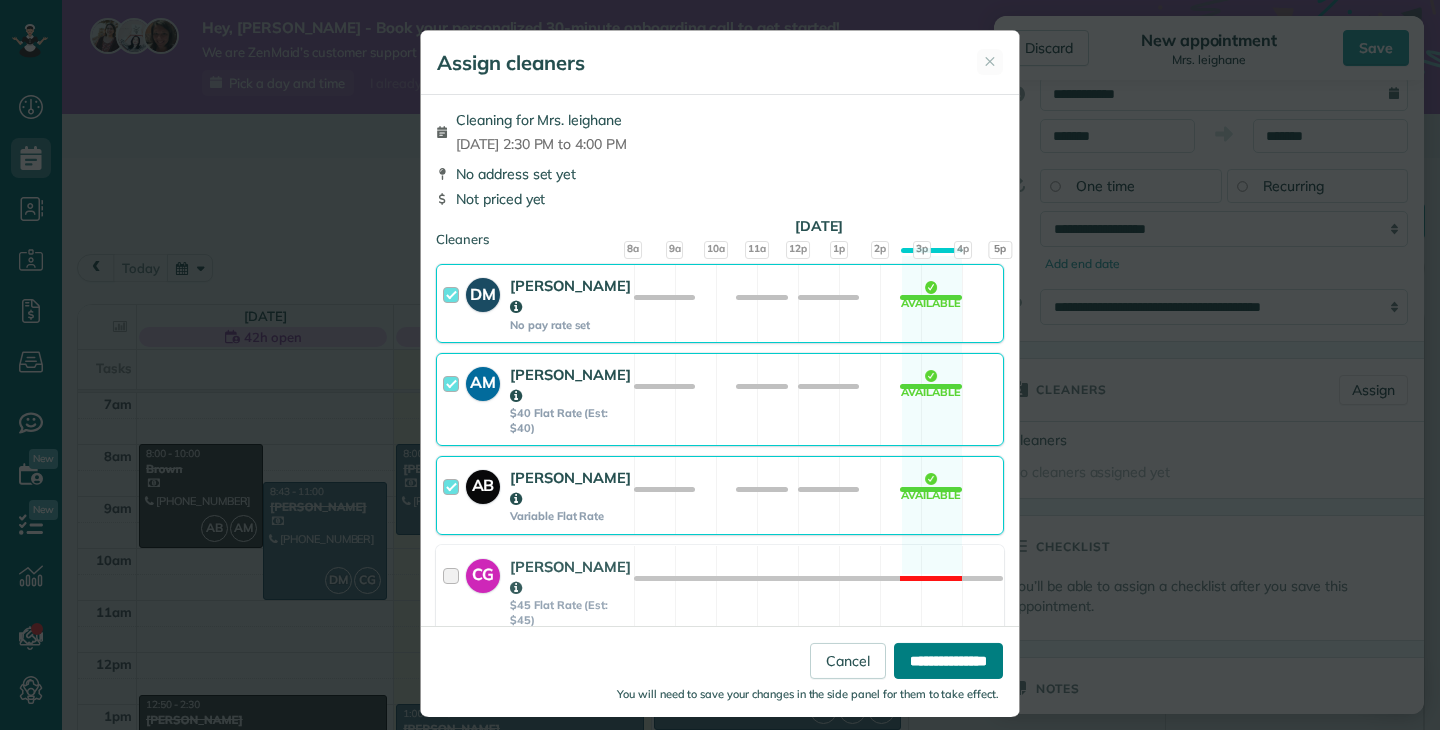 click on "**********" at bounding box center (948, 660) 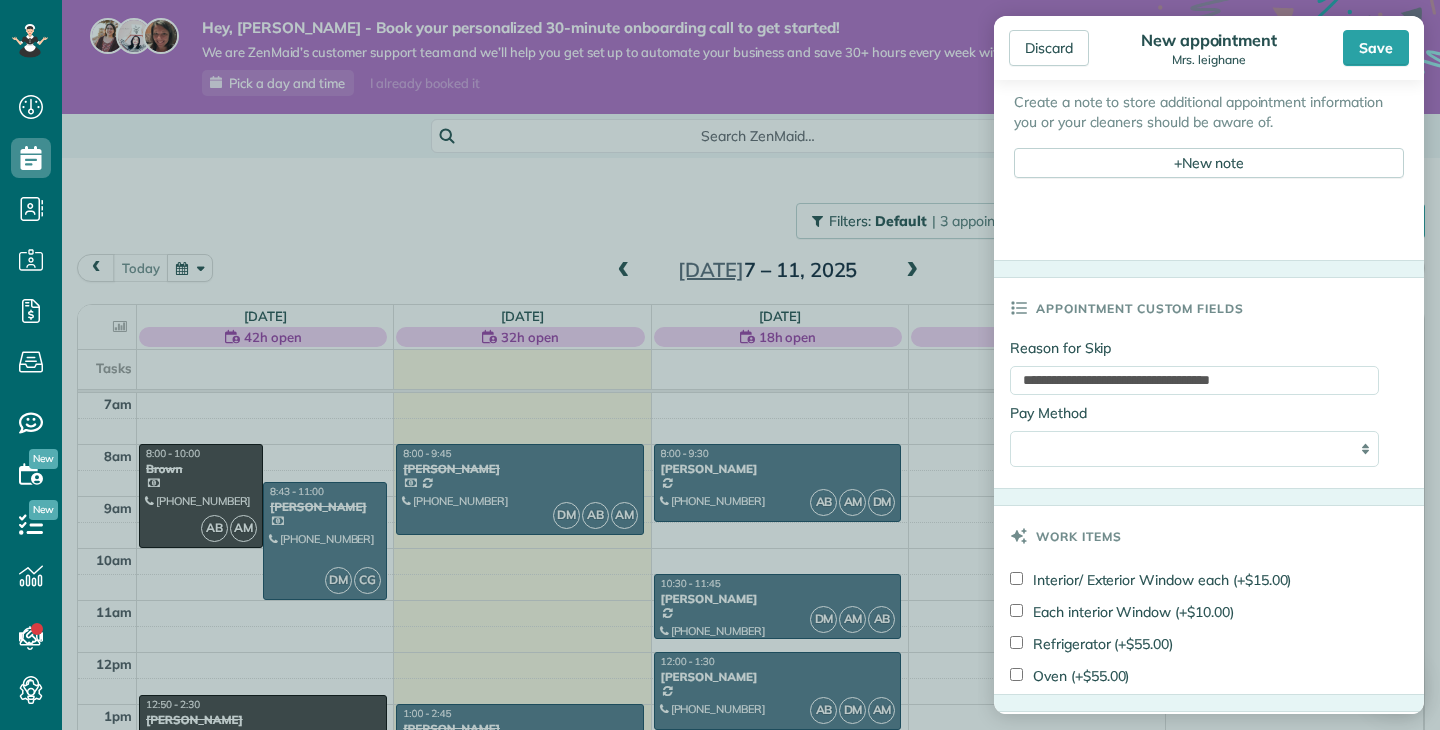 scroll, scrollTop: 980, scrollLeft: 0, axis: vertical 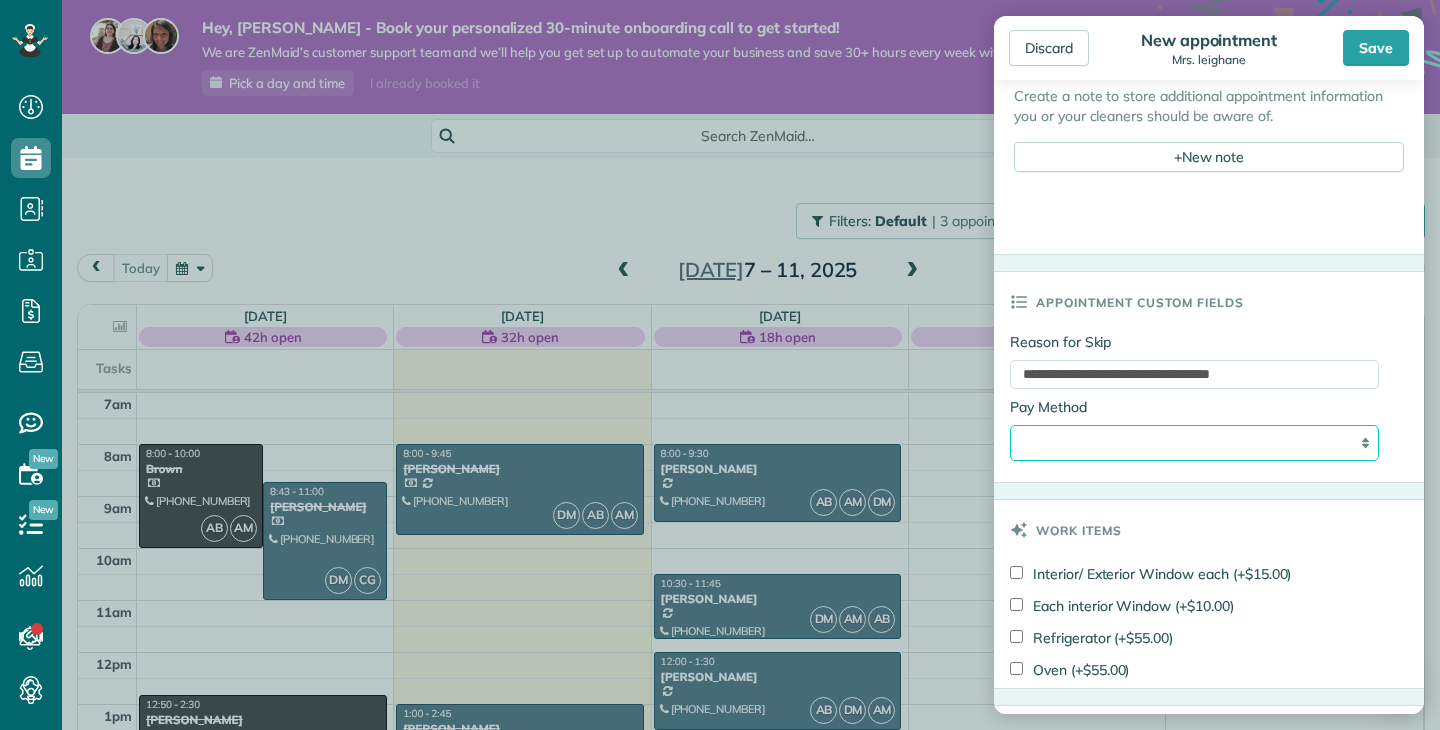 click on "****
*****
*******
*****
*****" at bounding box center [1194, 443] 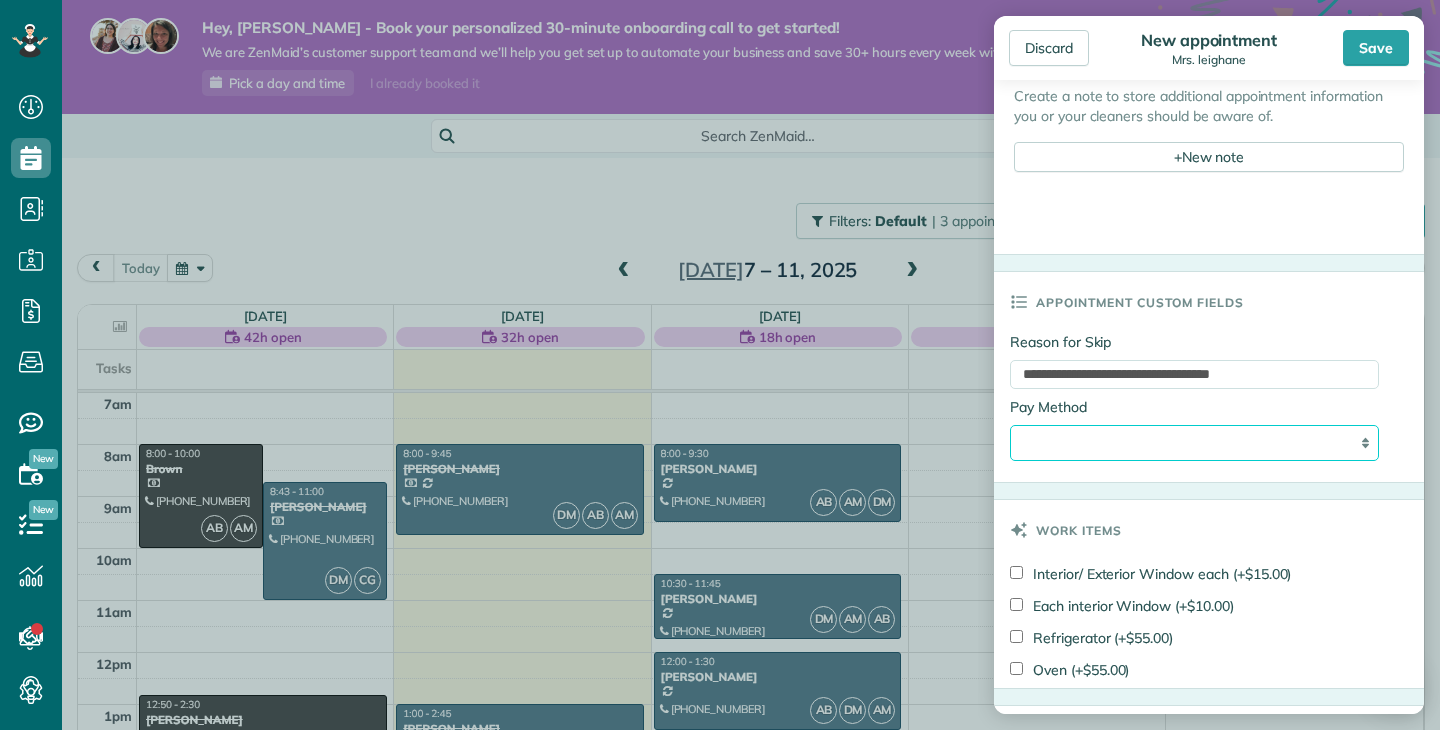 select on "*****" 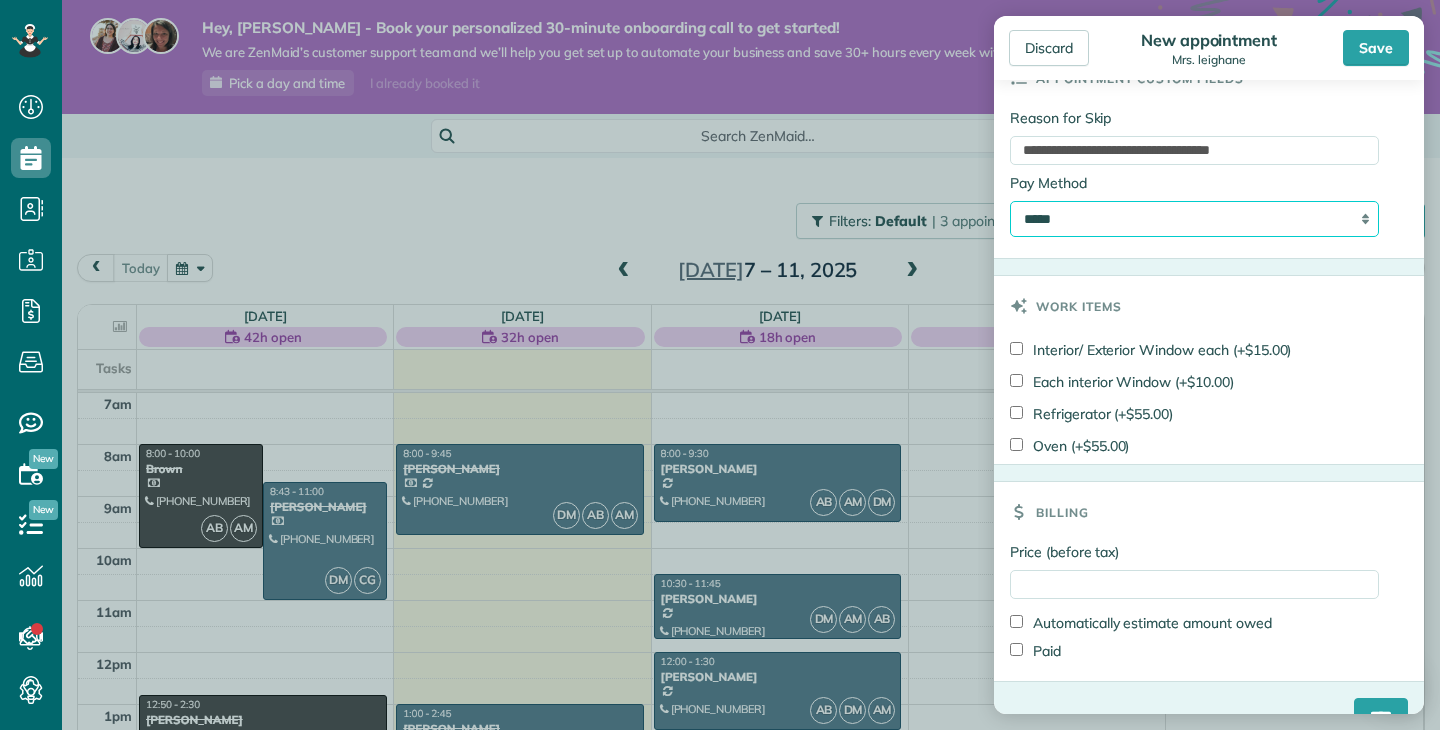scroll, scrollTop: 1246, scrollLeft: 0, axis: vertical 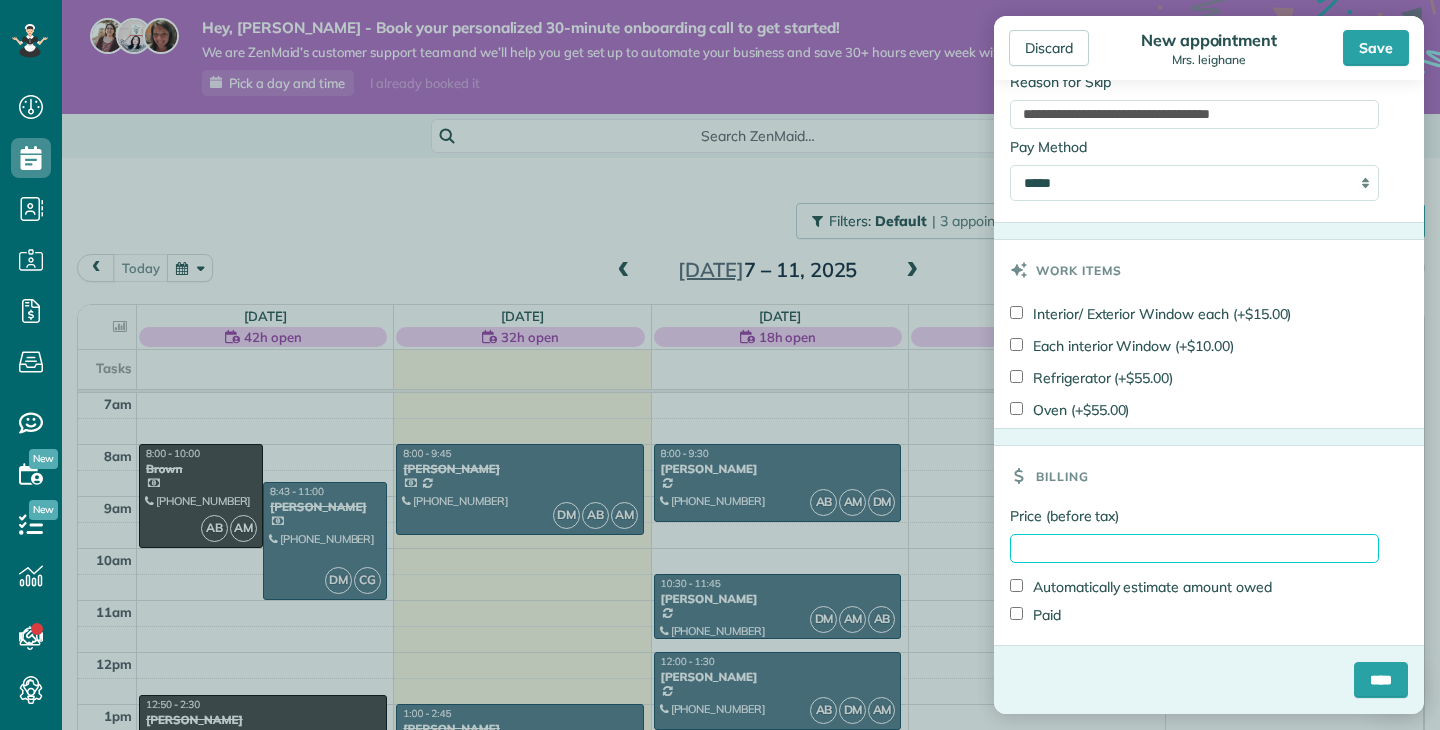 click on "Price (before tax)" at bounding box center (1194, 548) 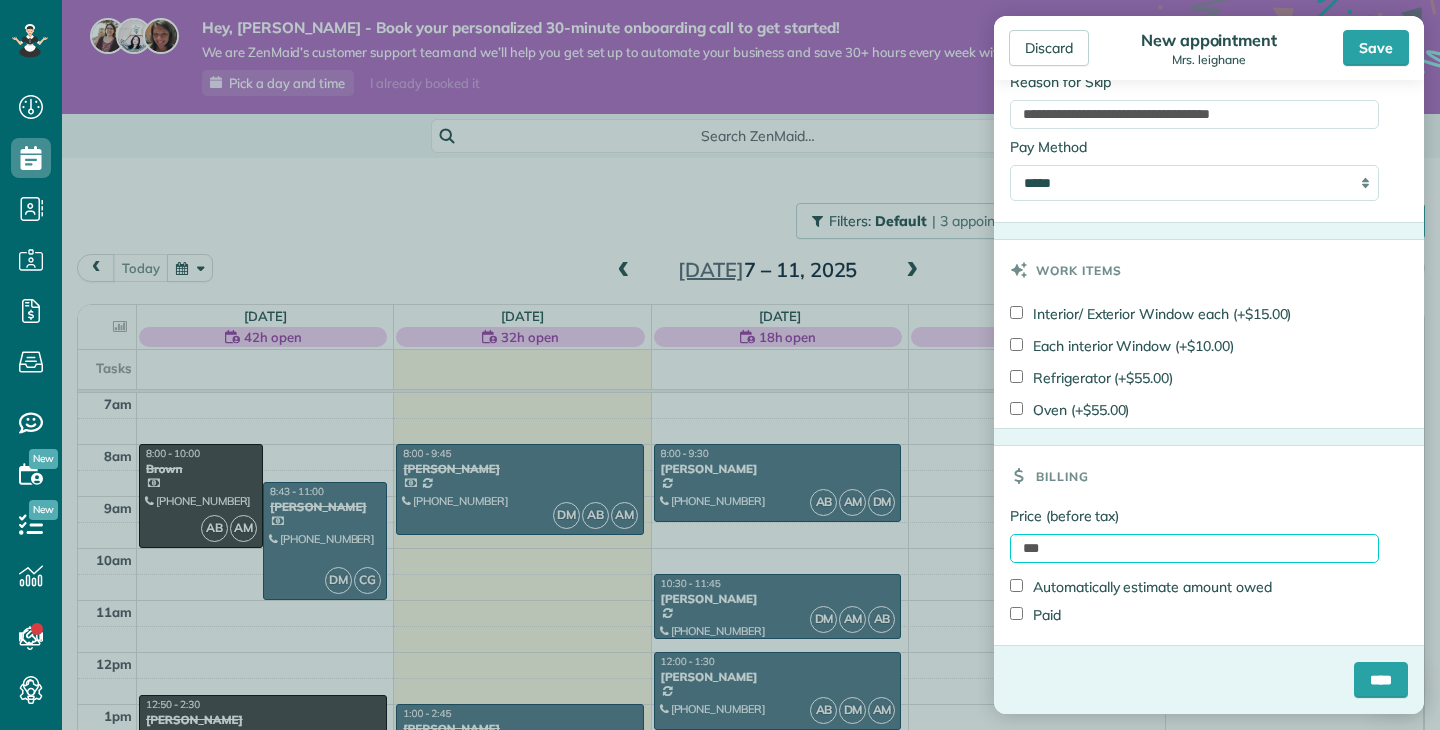 type on "***" 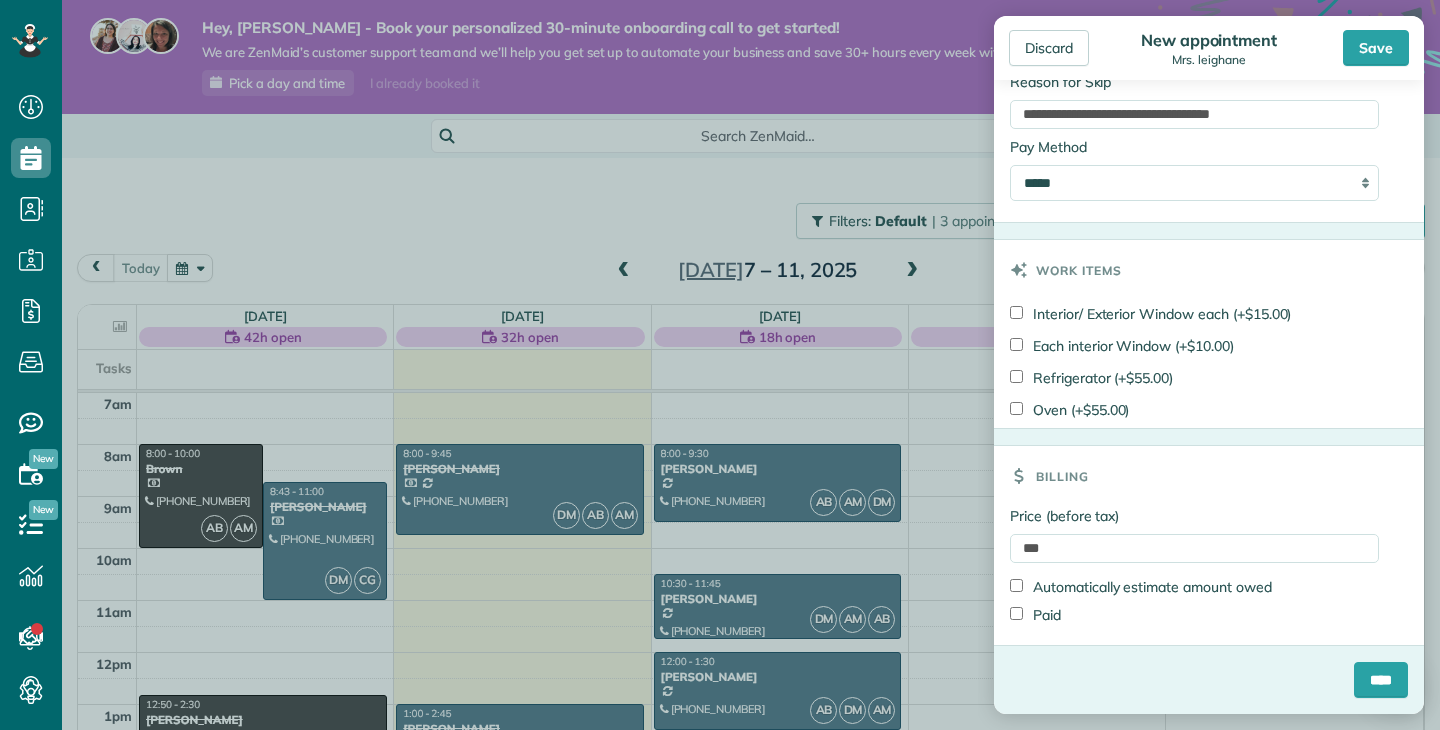 click on "Billing" at bounding box center (1209, 476) 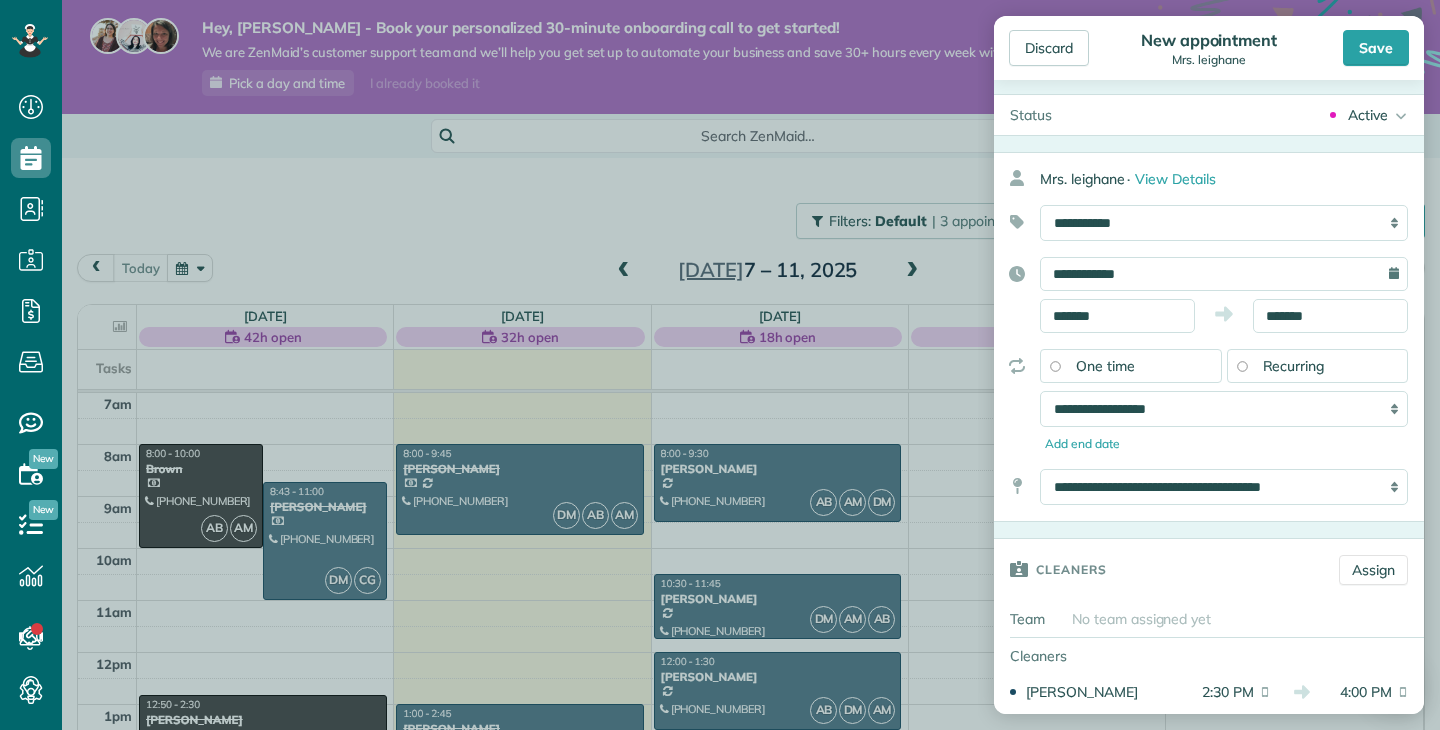 scroll, scrollTop: 0, scrollLeft: 0, axis: both 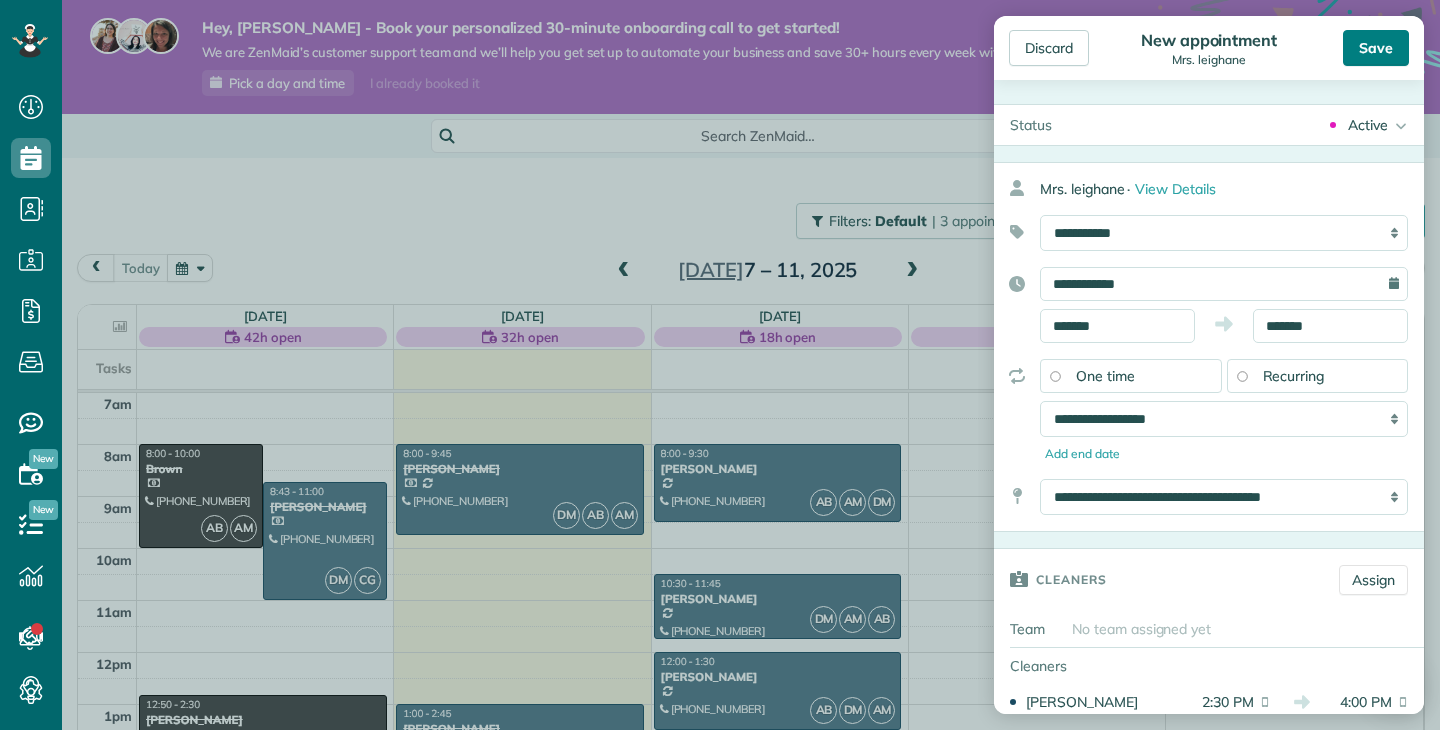 click on "Save" at bounding box center [1376, 48] 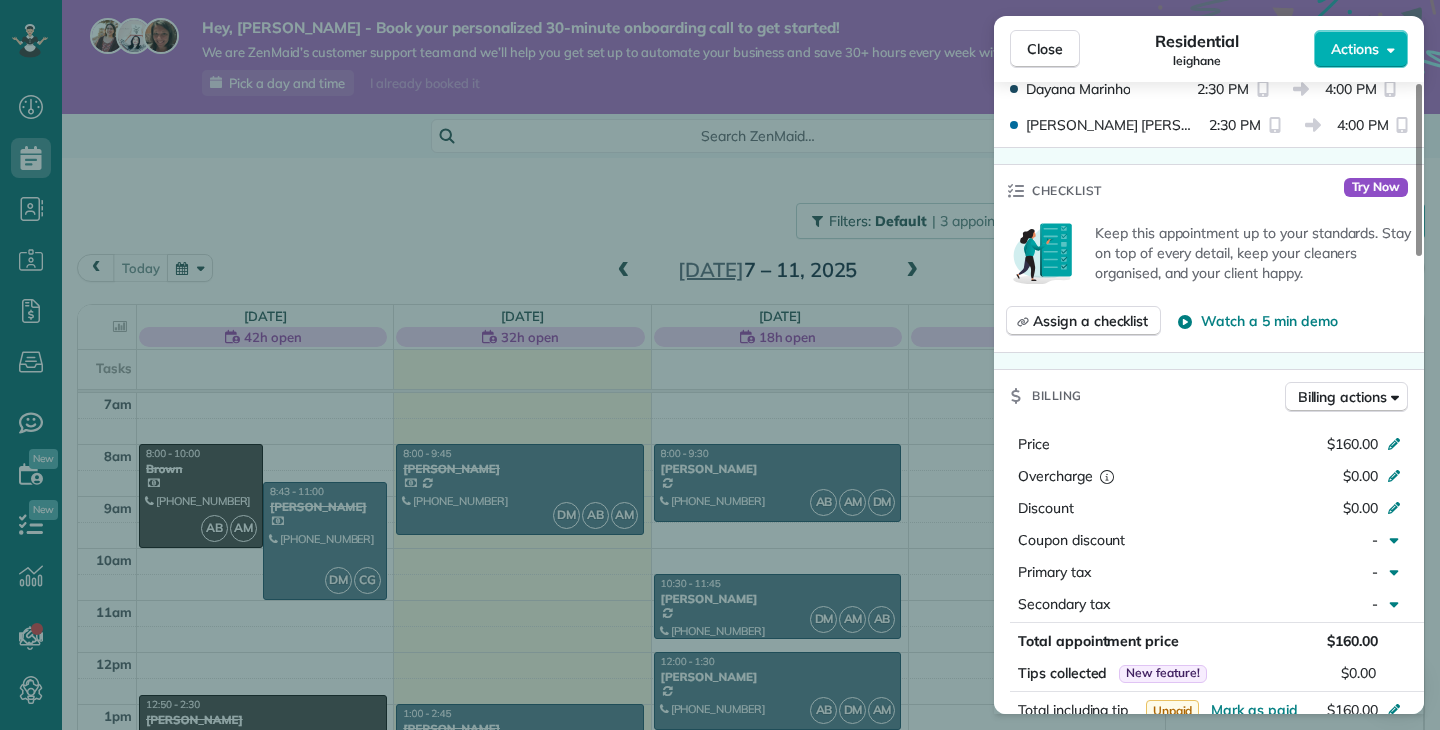 scroll, scrollTop: 671, scrollLeft: 0, axis: vertical 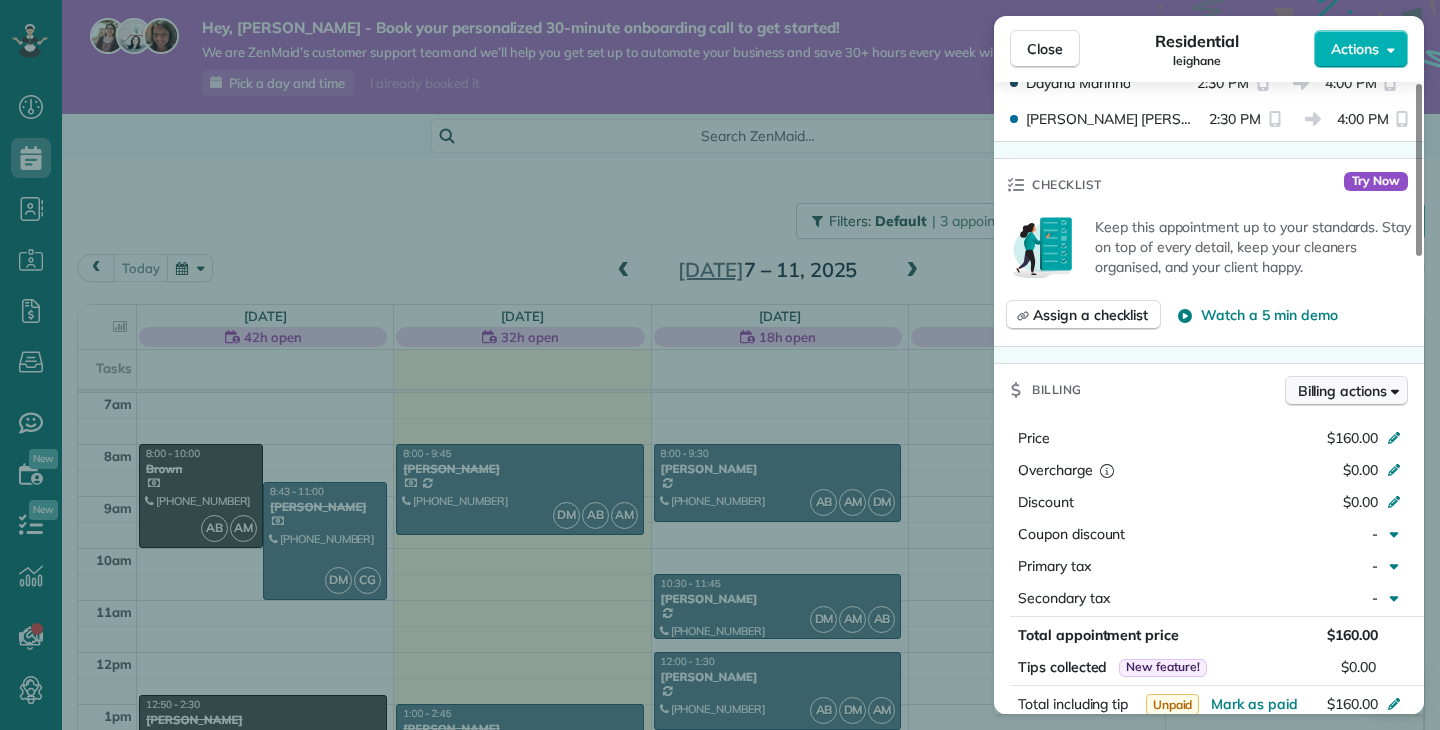 click on "Billing actions" at bounding box center (1342, 391) 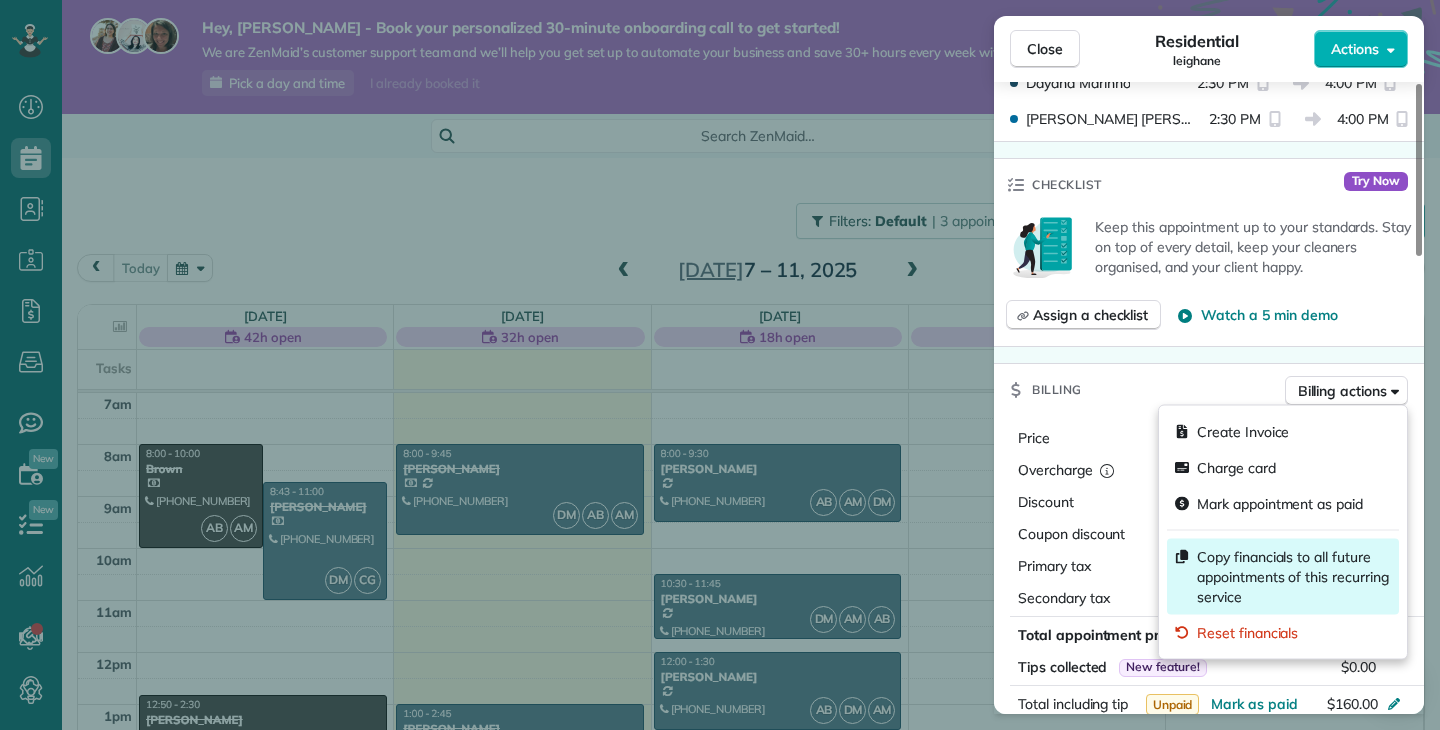 click on "Copy financials to all future appointments of this recurring service" at bounding box center (1294, 577) 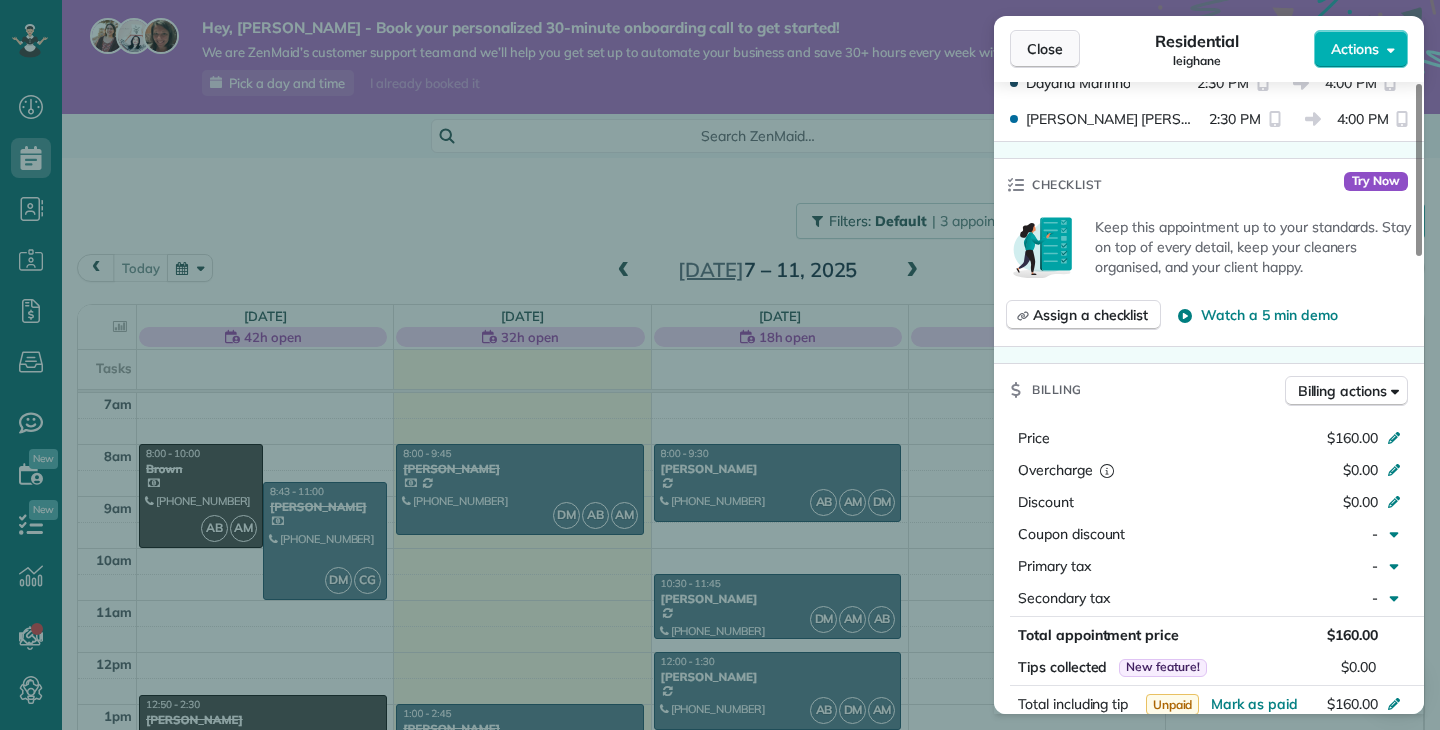 click on "Close" at bounding box center [1045, 49] 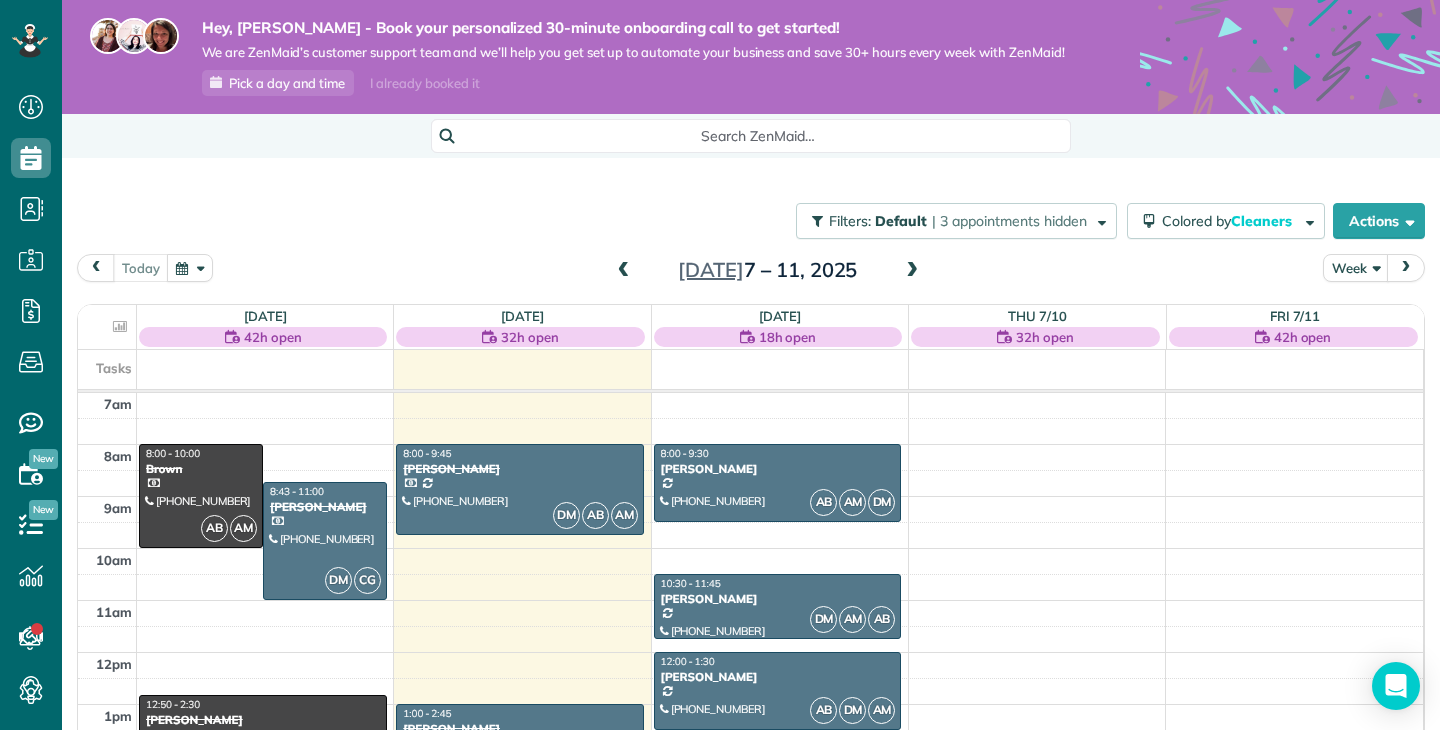 scroll, scrollTop: 85, scrollLeft: 0, axis: vertical 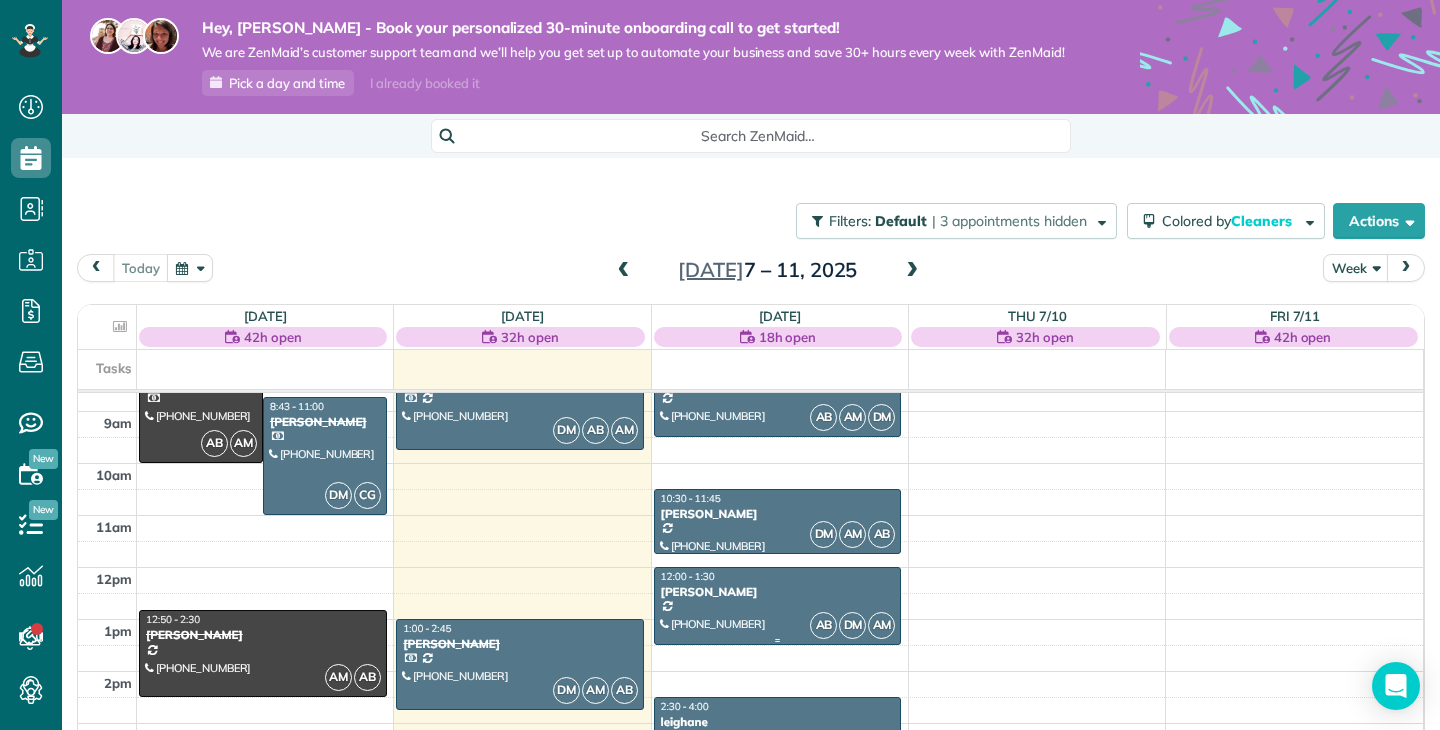 click on "[PERSON_NAME]" at bounding box center [778, 592] 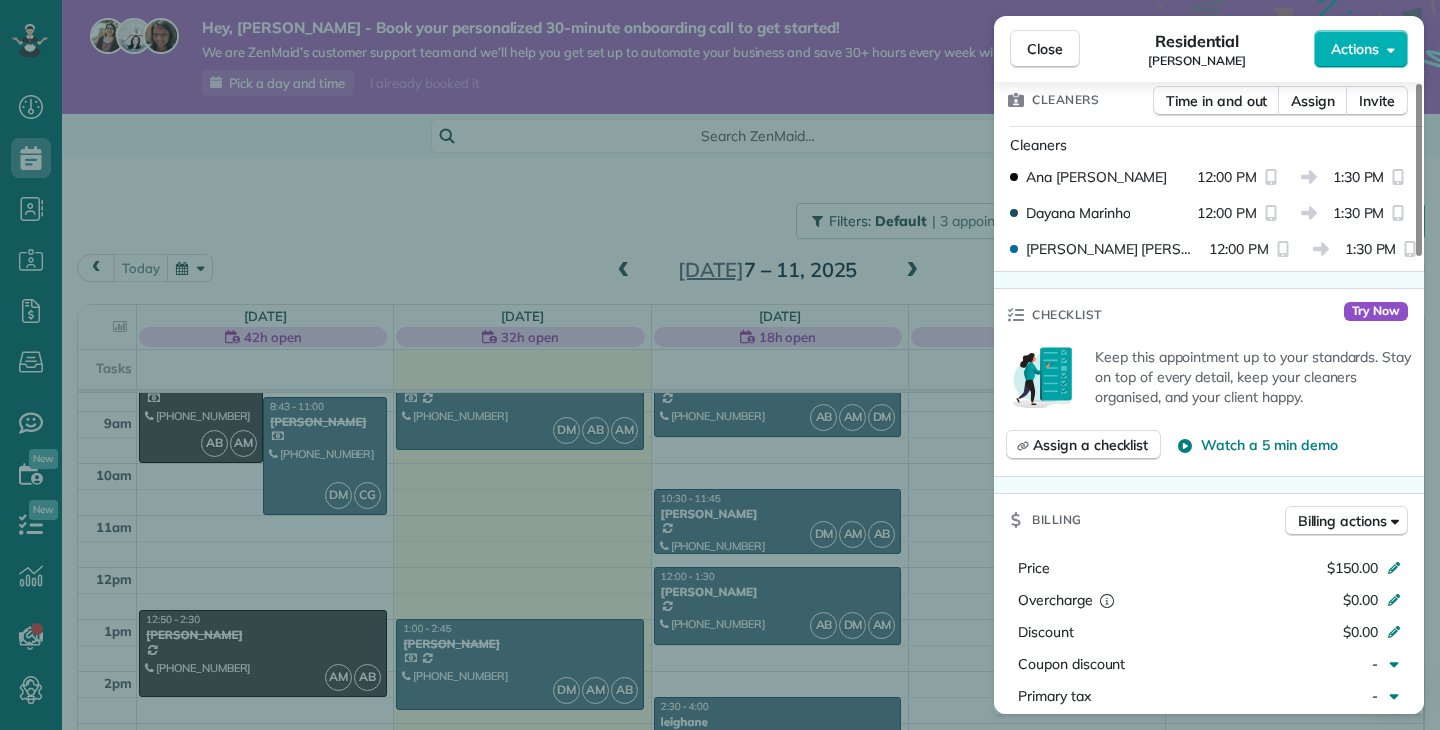 scroll, scrollTop: 543, scrollLeft: 0, axis: vertical 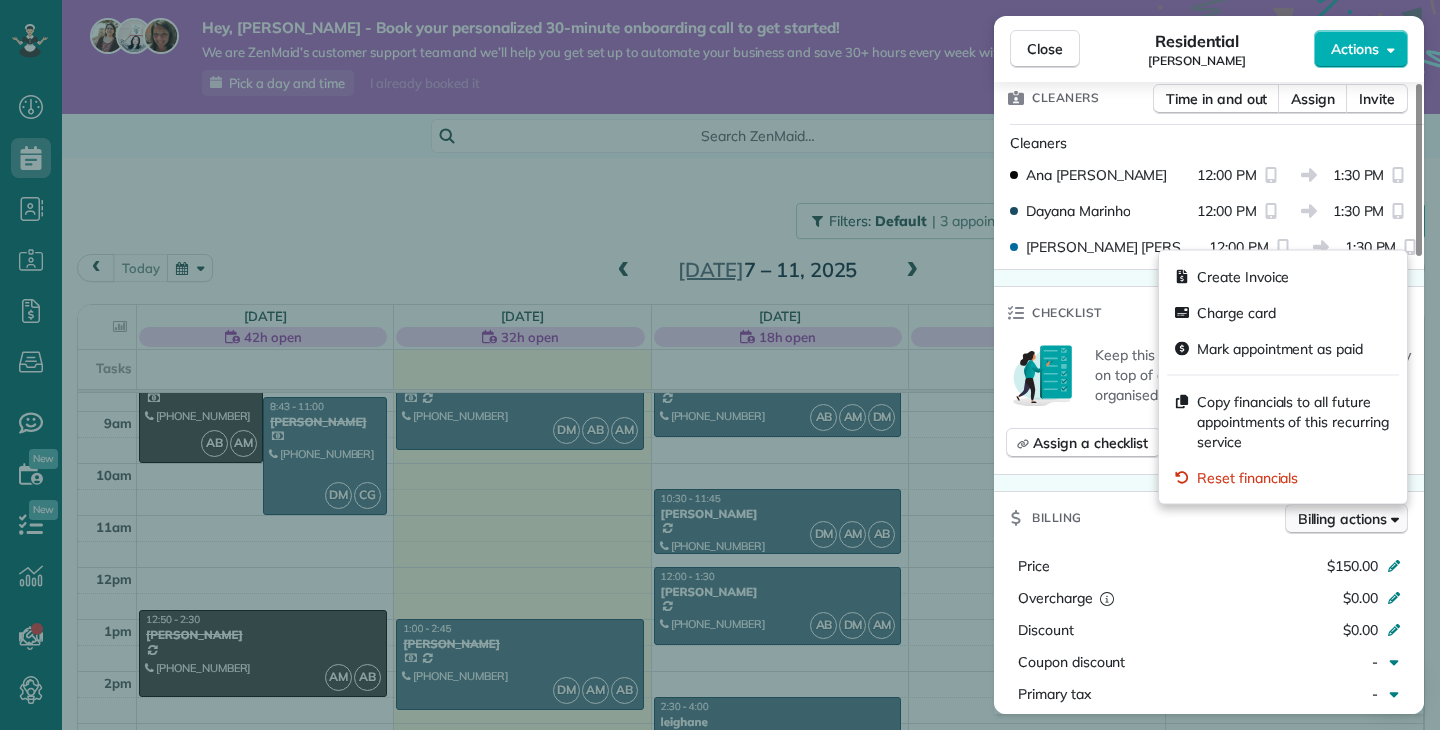 click on "Billing actions" at bounding box center (1342, 519) 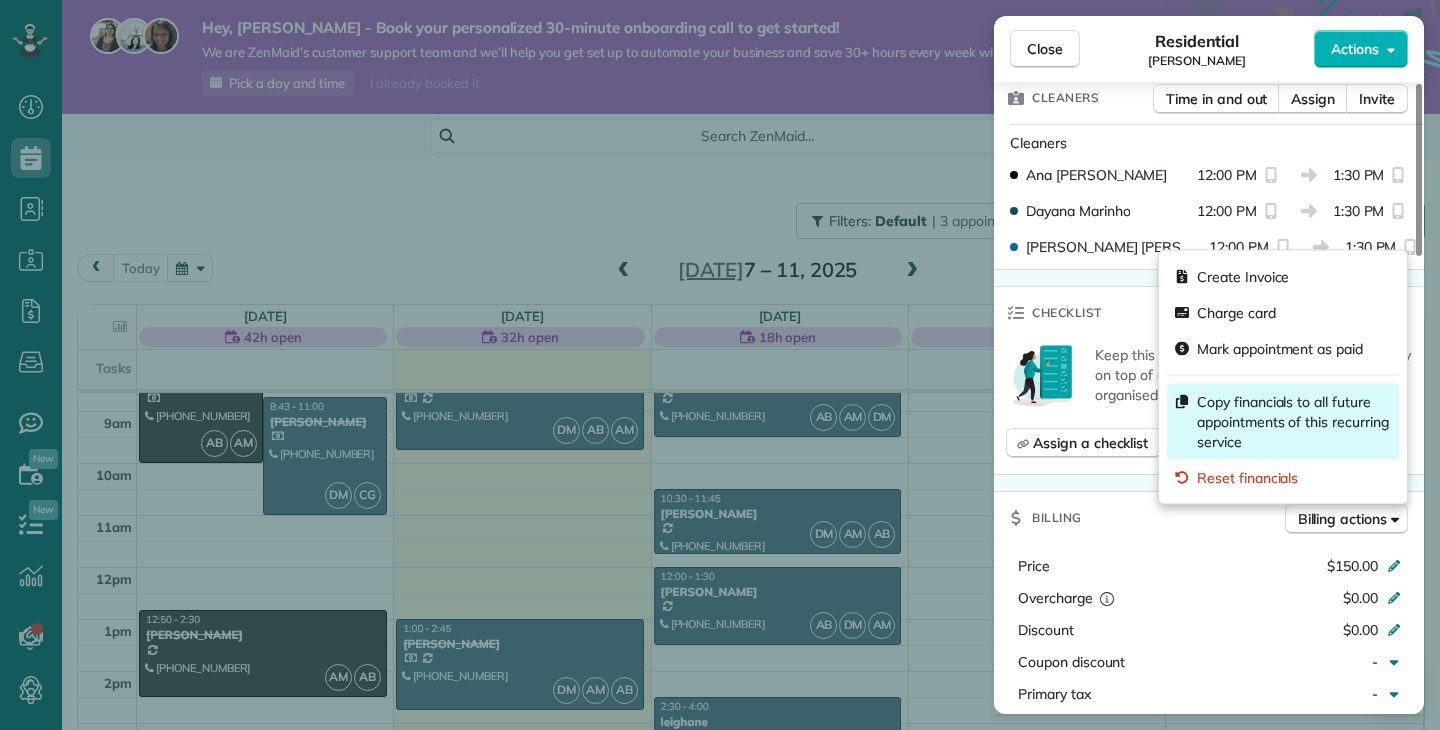 click on "Copy financials to all future appointments of this recurring service" at bounding box center (1294, 422) 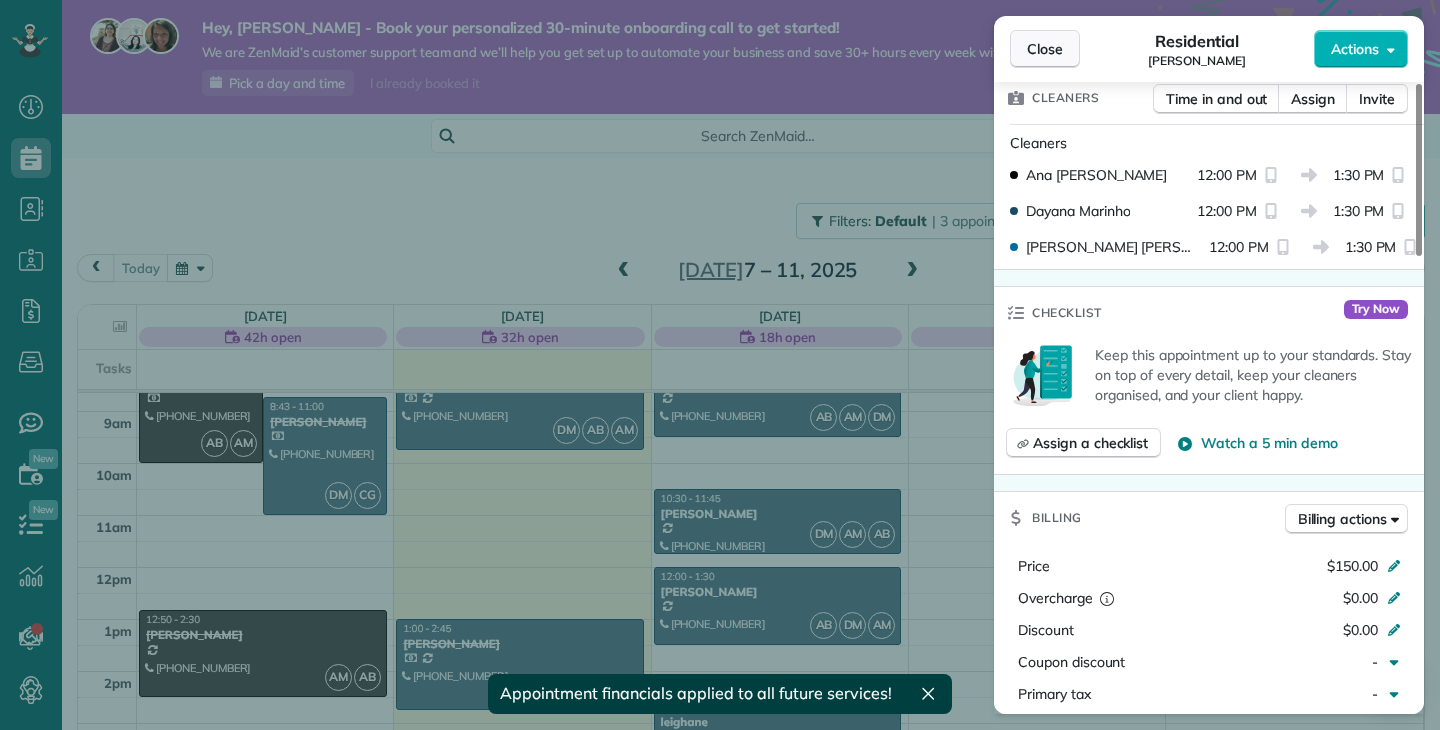 click on "Close" at bounding box center [1045, 49] 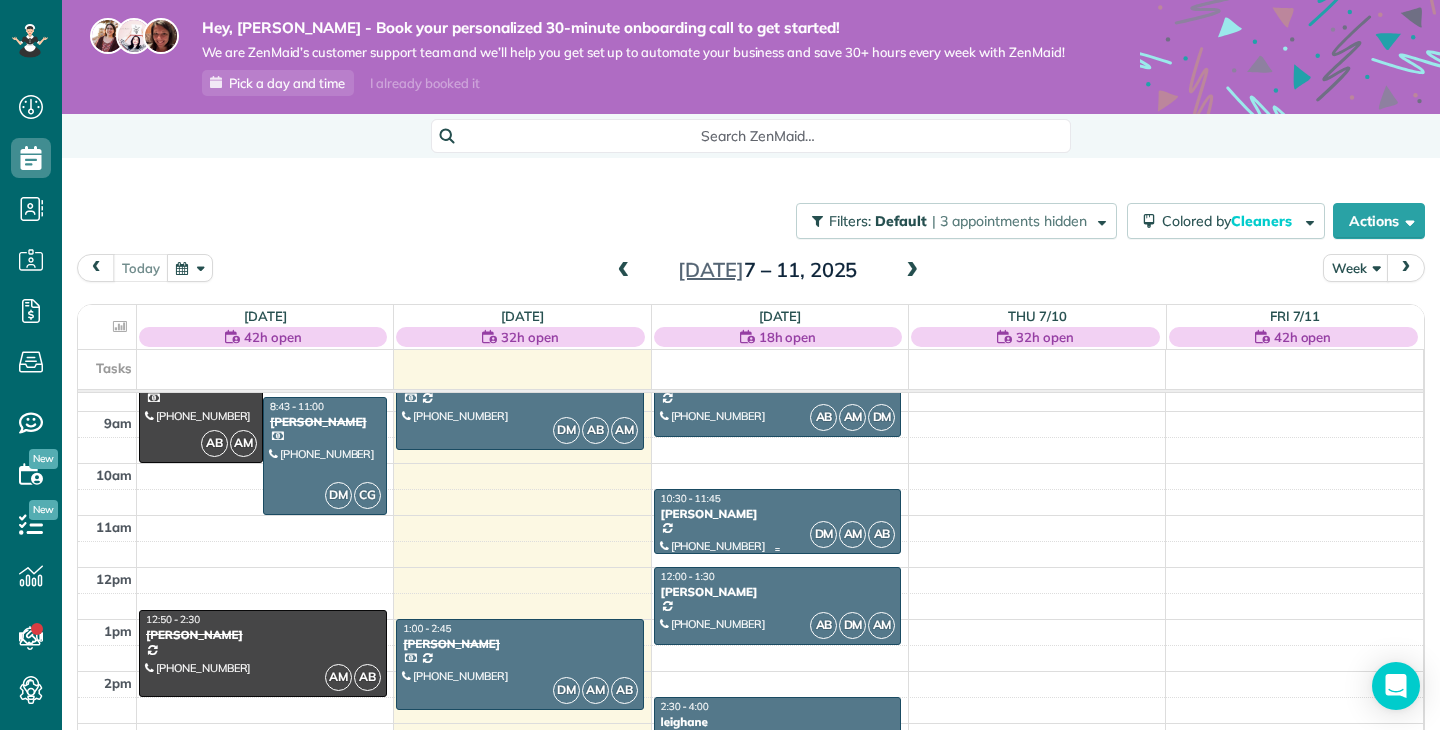 click at bounding box center [778, 521] 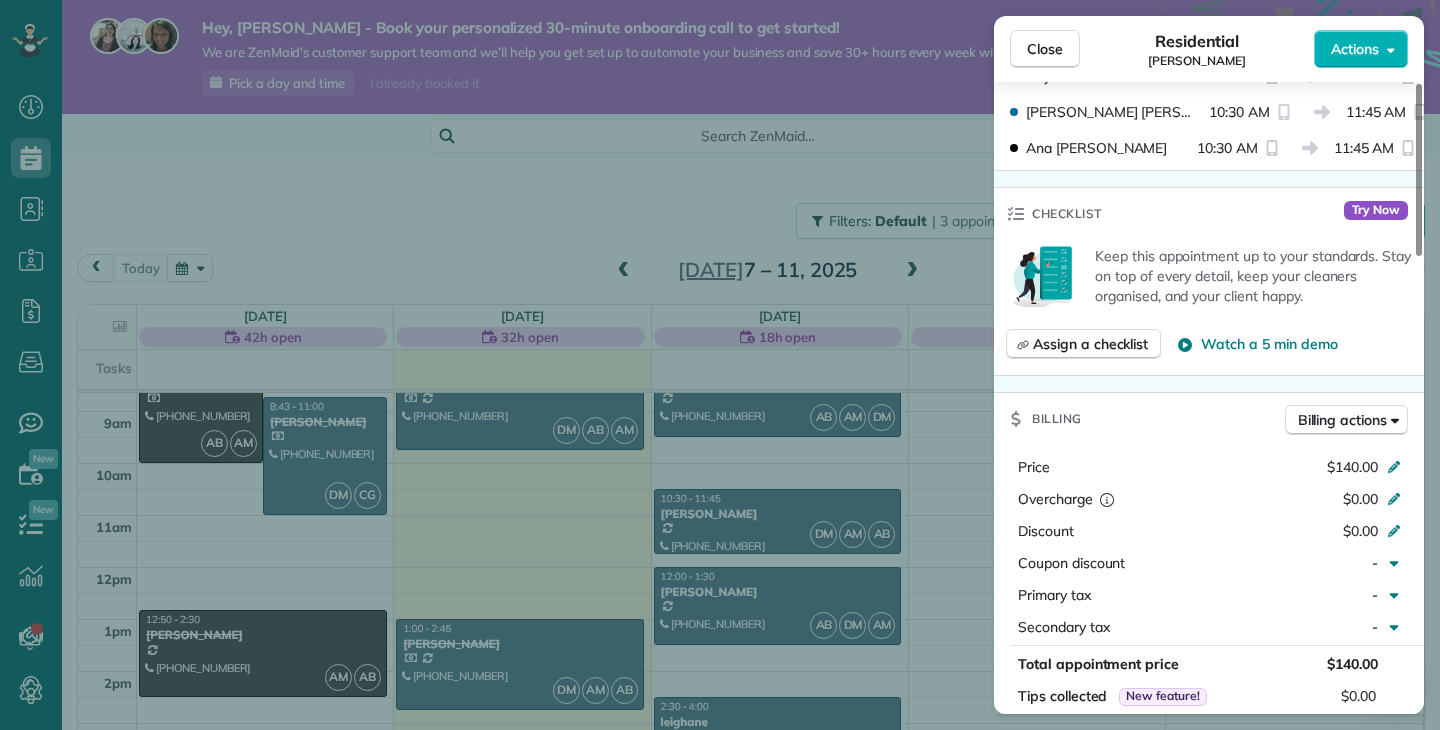 scroll, scrollTop: 788, scrollLeft: 0, axis: vertical 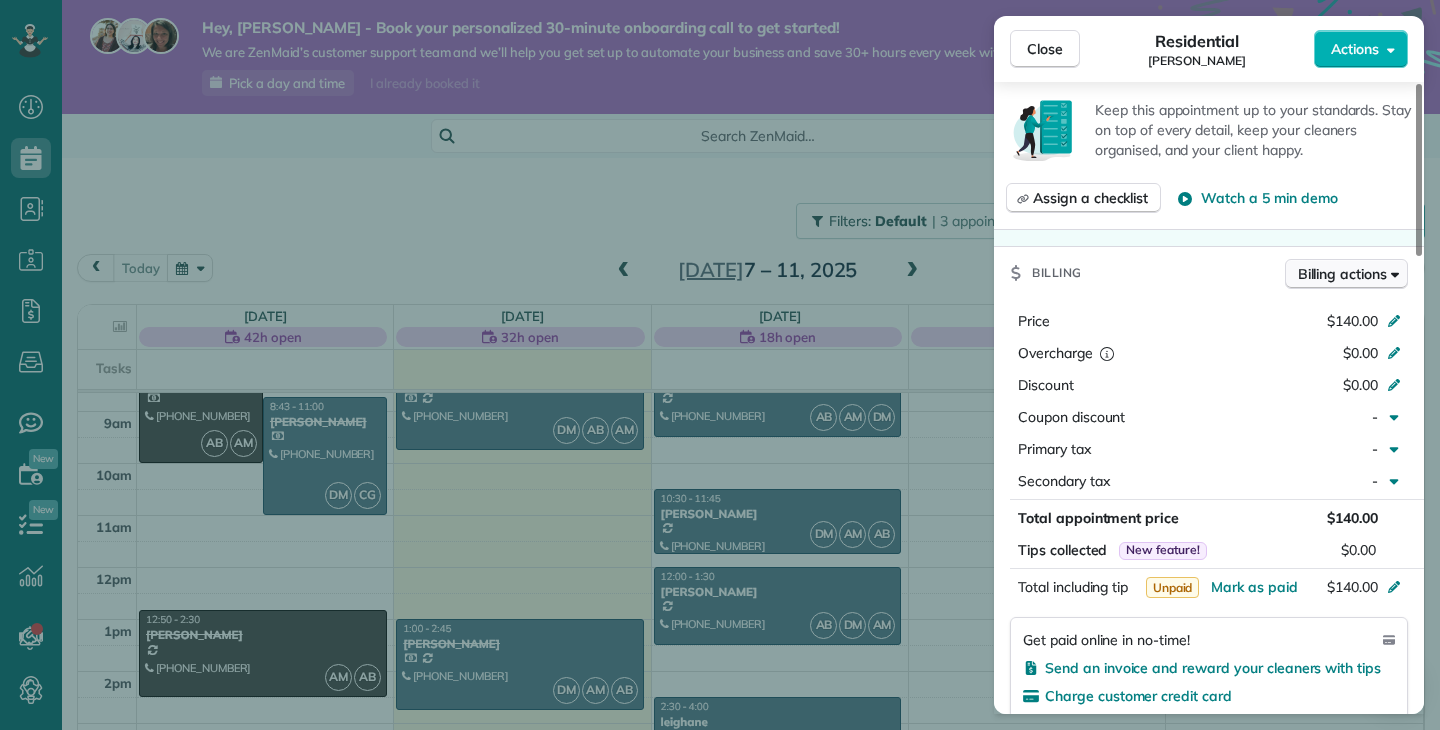 click on "Billing actions" at bounding box center (1342, 274) 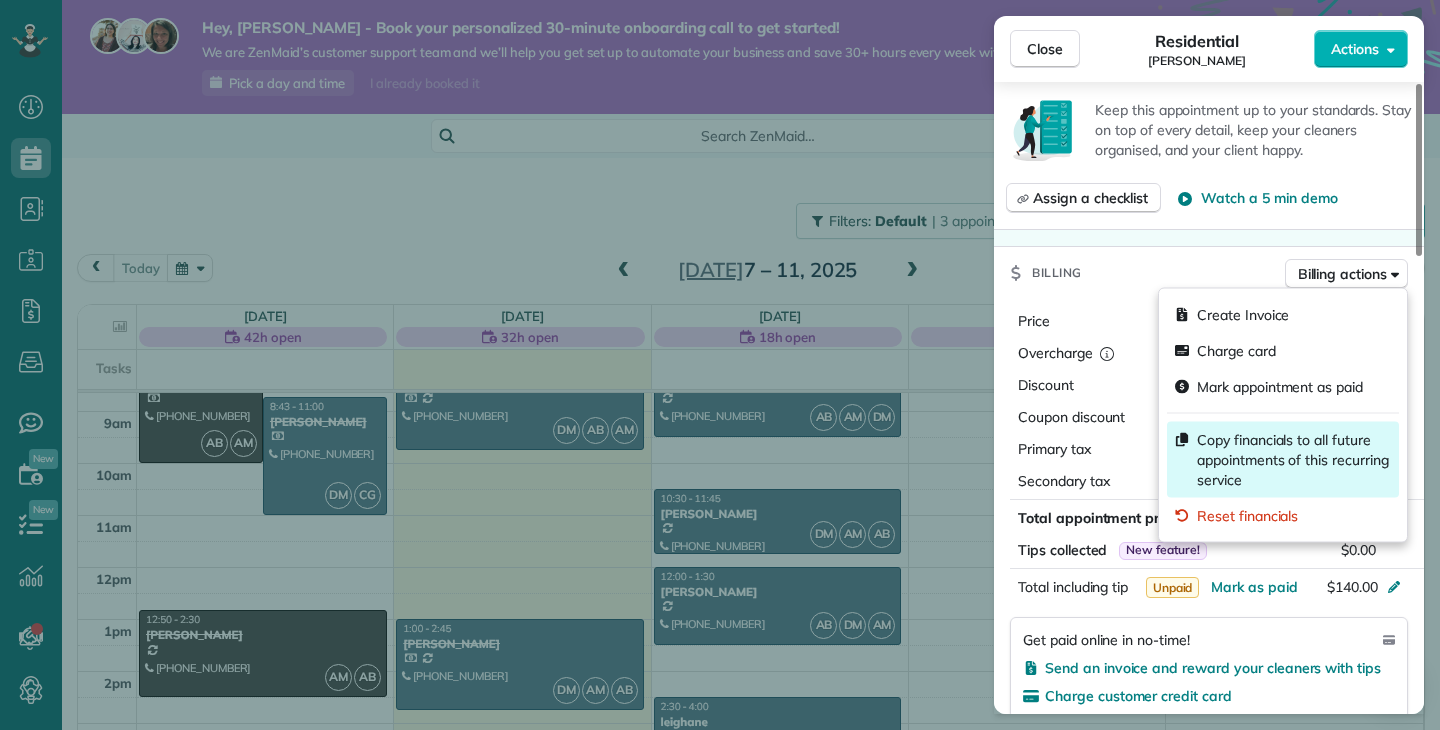 click on "Copy financials to all future appointments of this recurring service" at bounding box center [1294, 460] 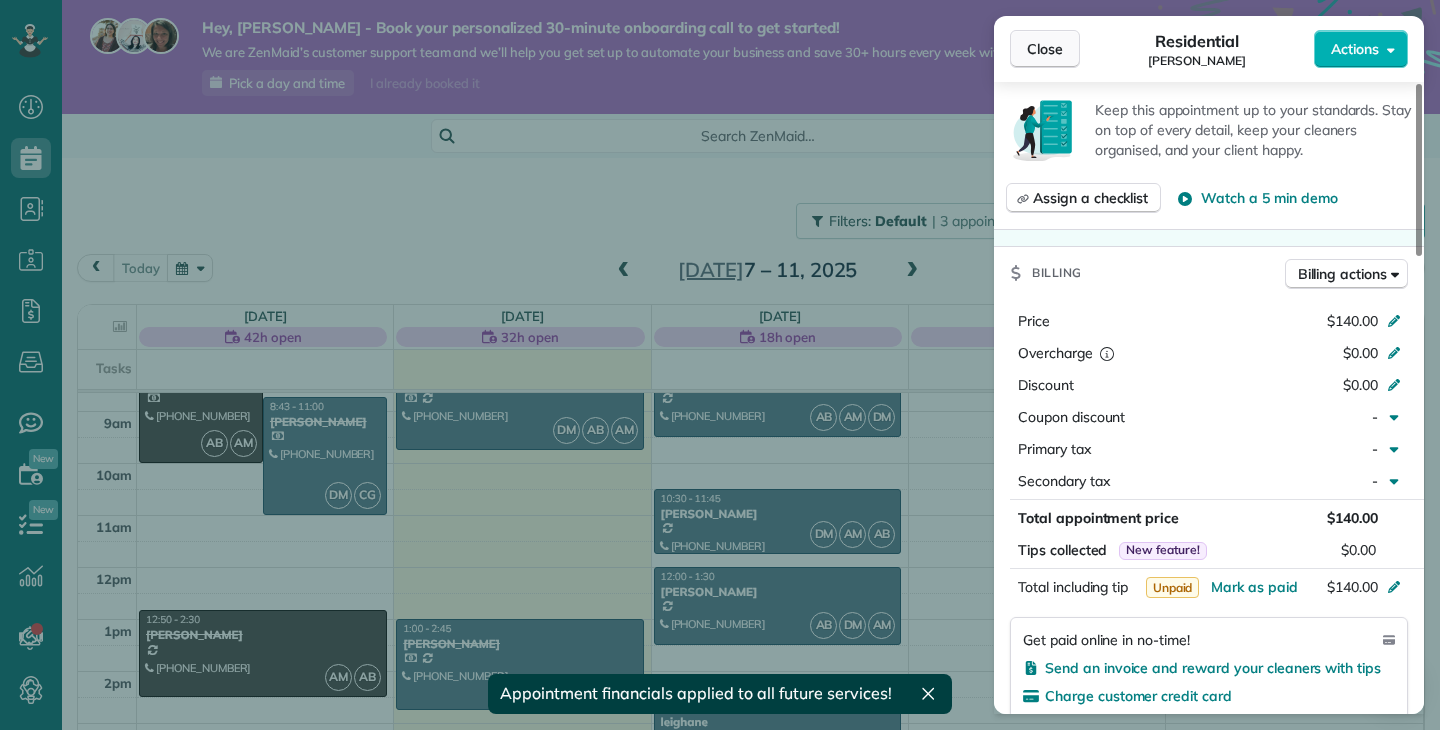click on "Close" at bounding box center (1045, 49) 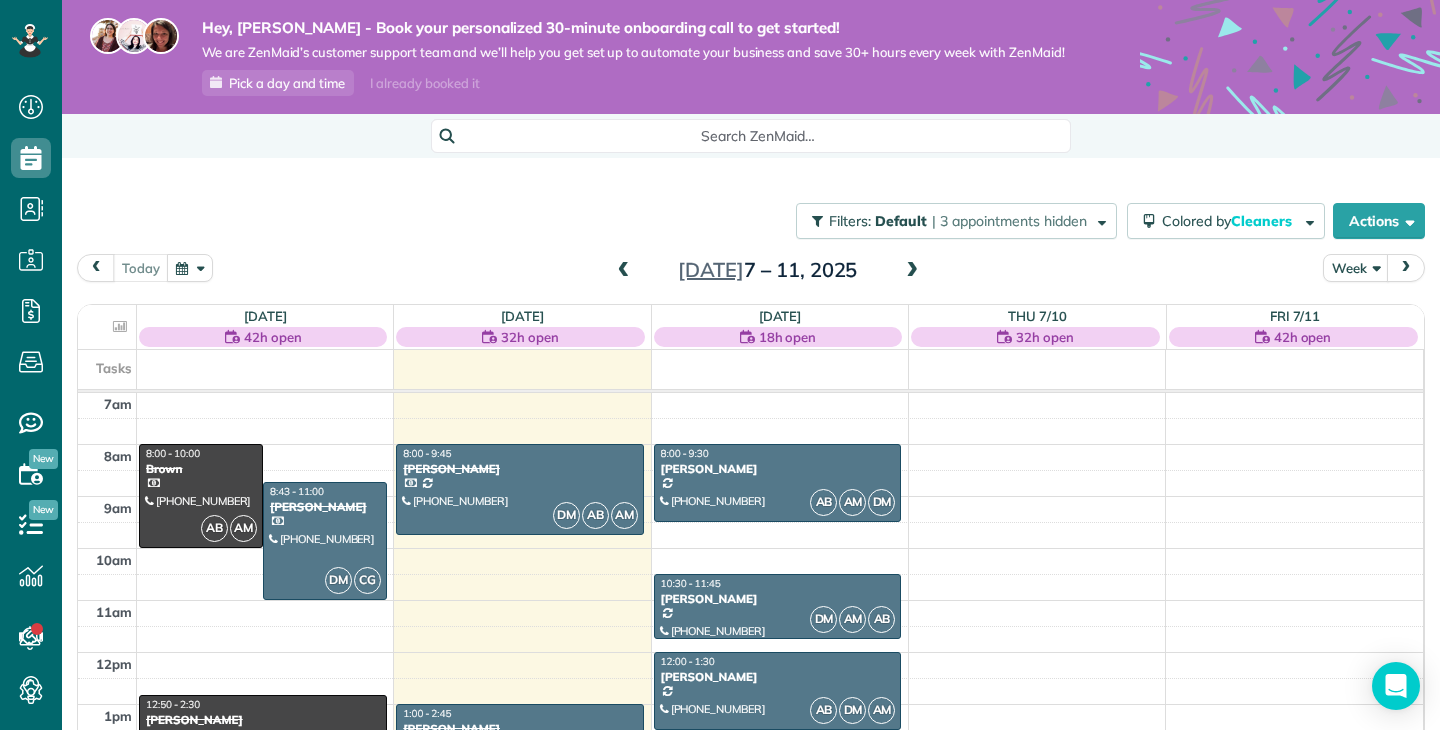 scroll, scrollTop: 4, scrollLeft: 0, axis: vertical 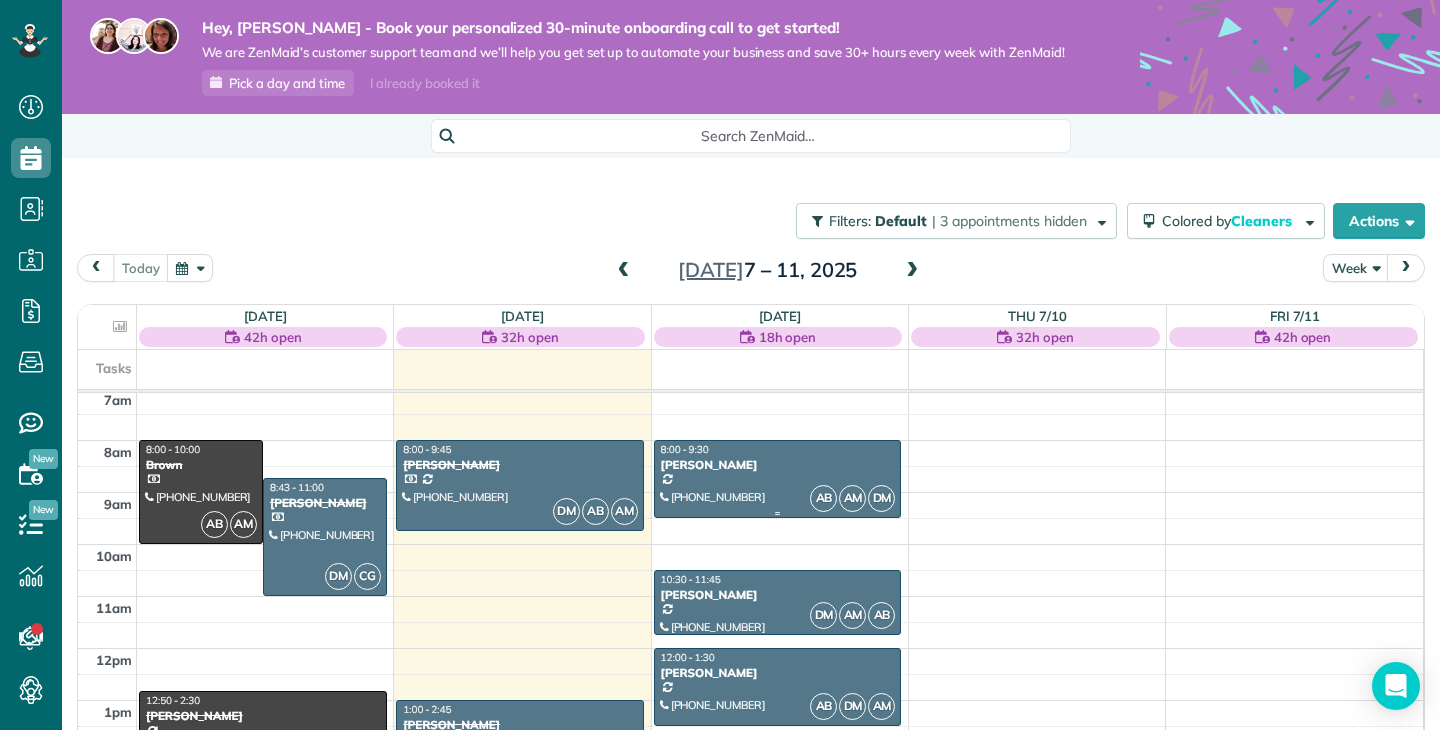 click at bounding box center (778, 479) 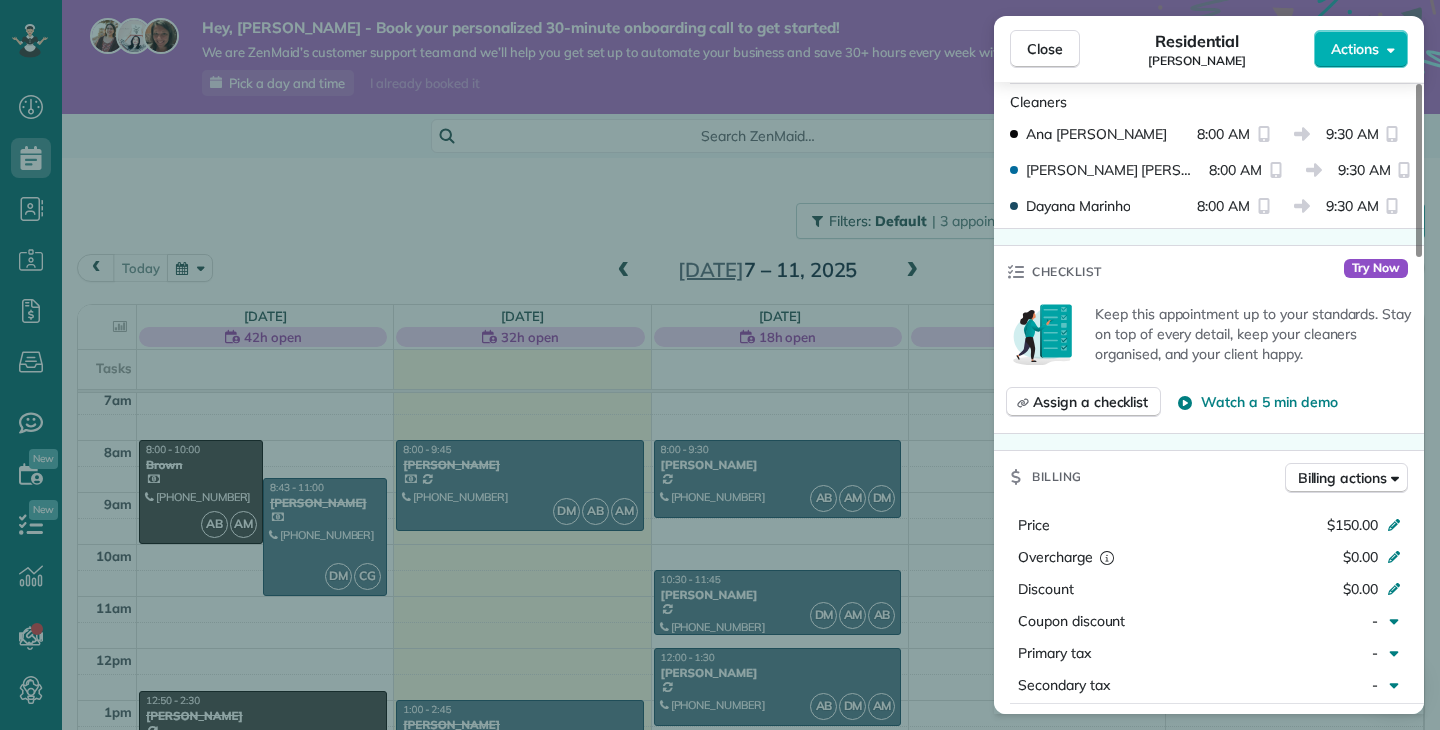 scroll, scrollTop: 594, scrollLeft: 0, axis: vertical 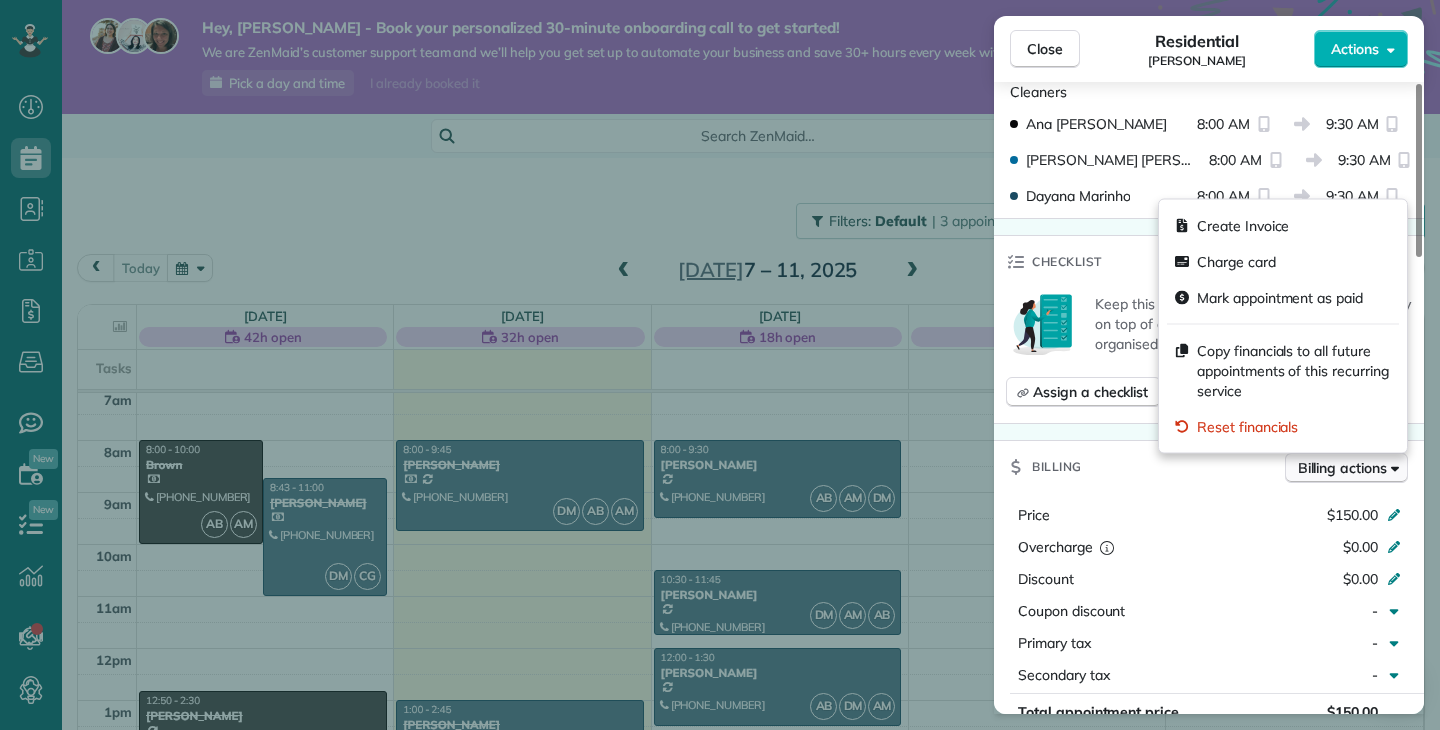 click on "Billing actions" at bounding box center [1346, 468] 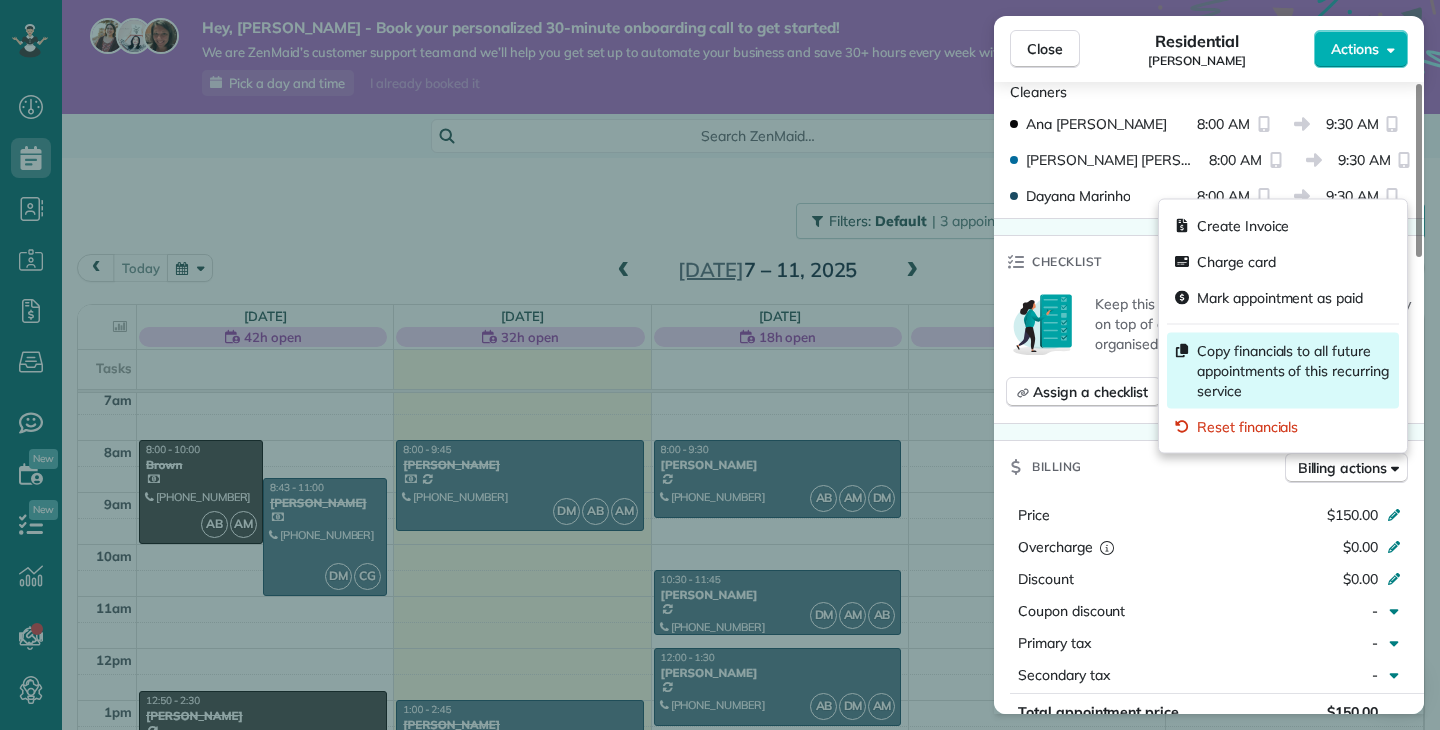 click on "Copy financials to all future appointments of this recurring service" at bounding box center (1294, 371) 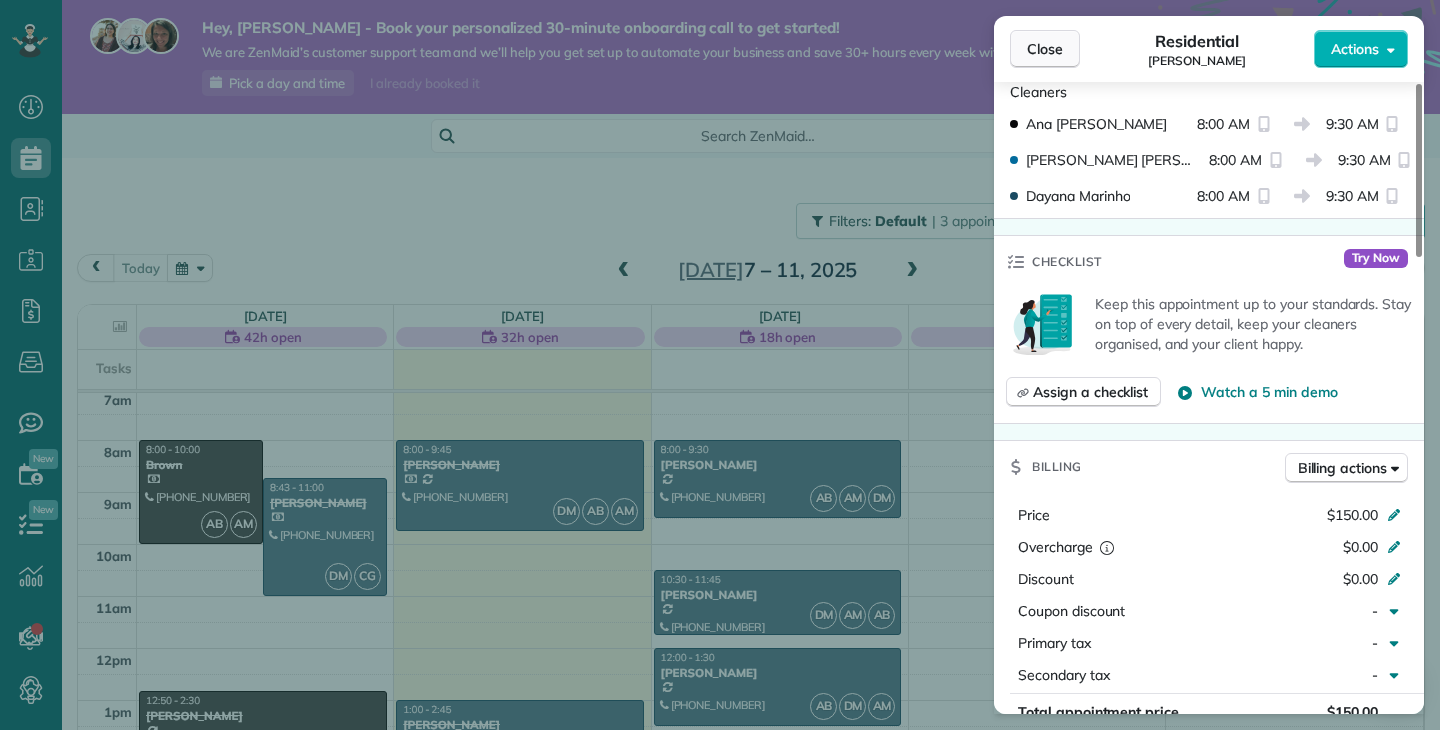 click on "Close" at bounding box center [1045, 49] 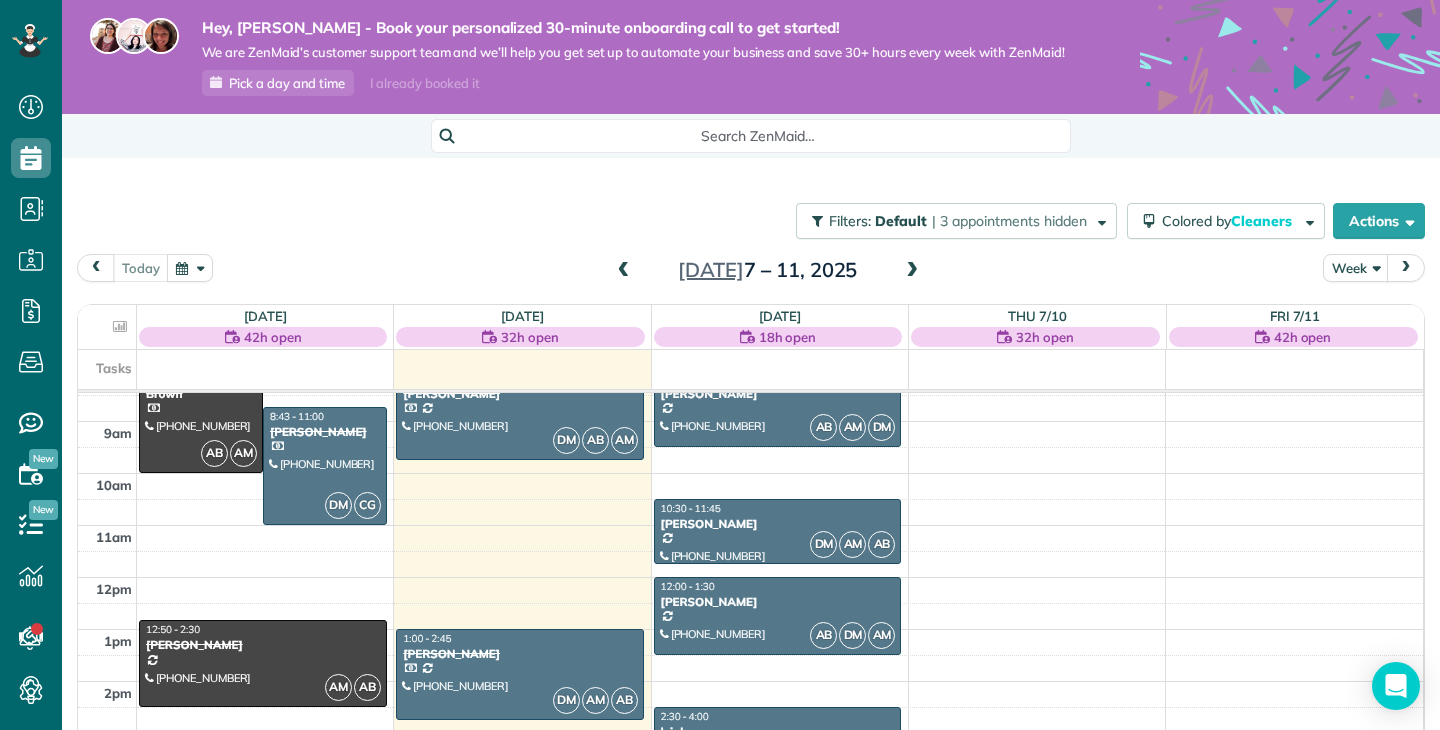 scroll, scrollTop: 85, scrollLeft: 0, axis: vertical 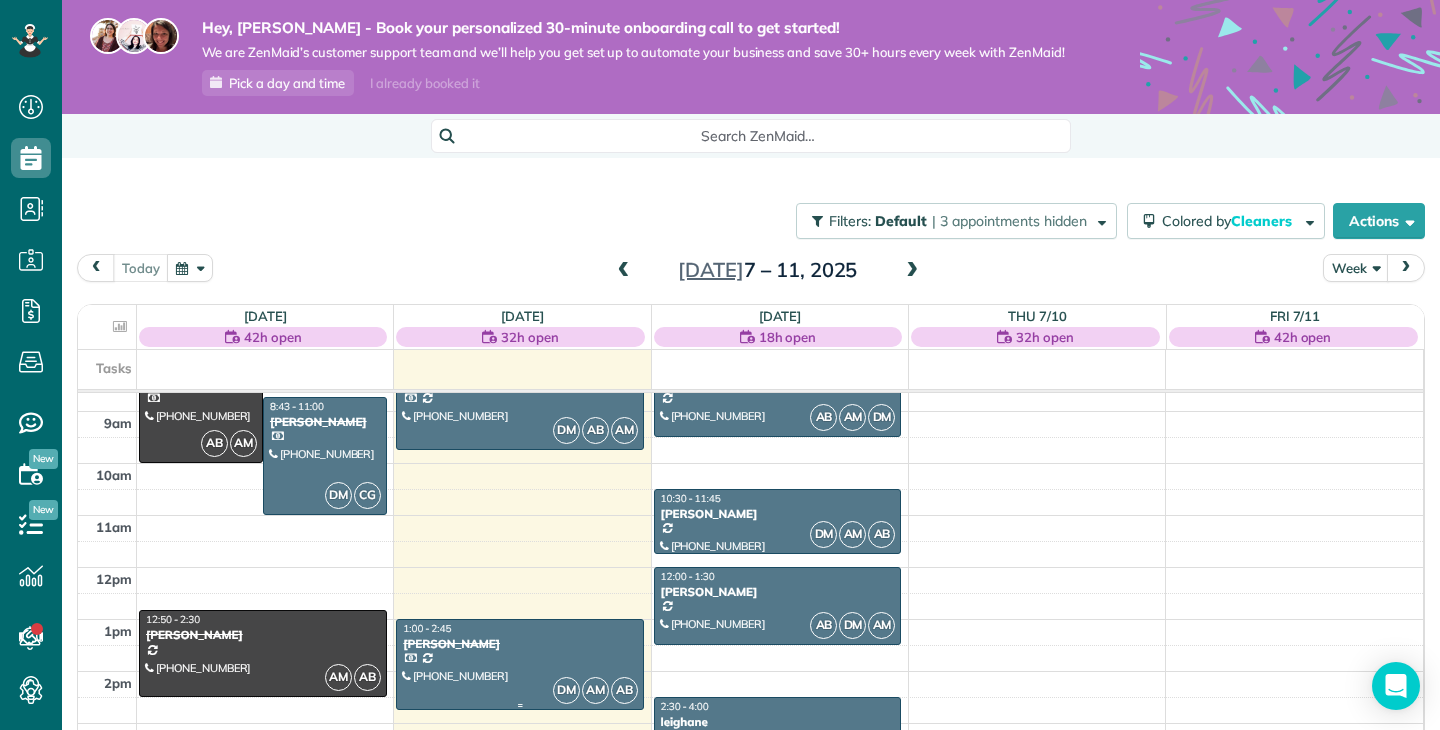 click on "[PERSON_NAME]" at bounding box center [520, 644] 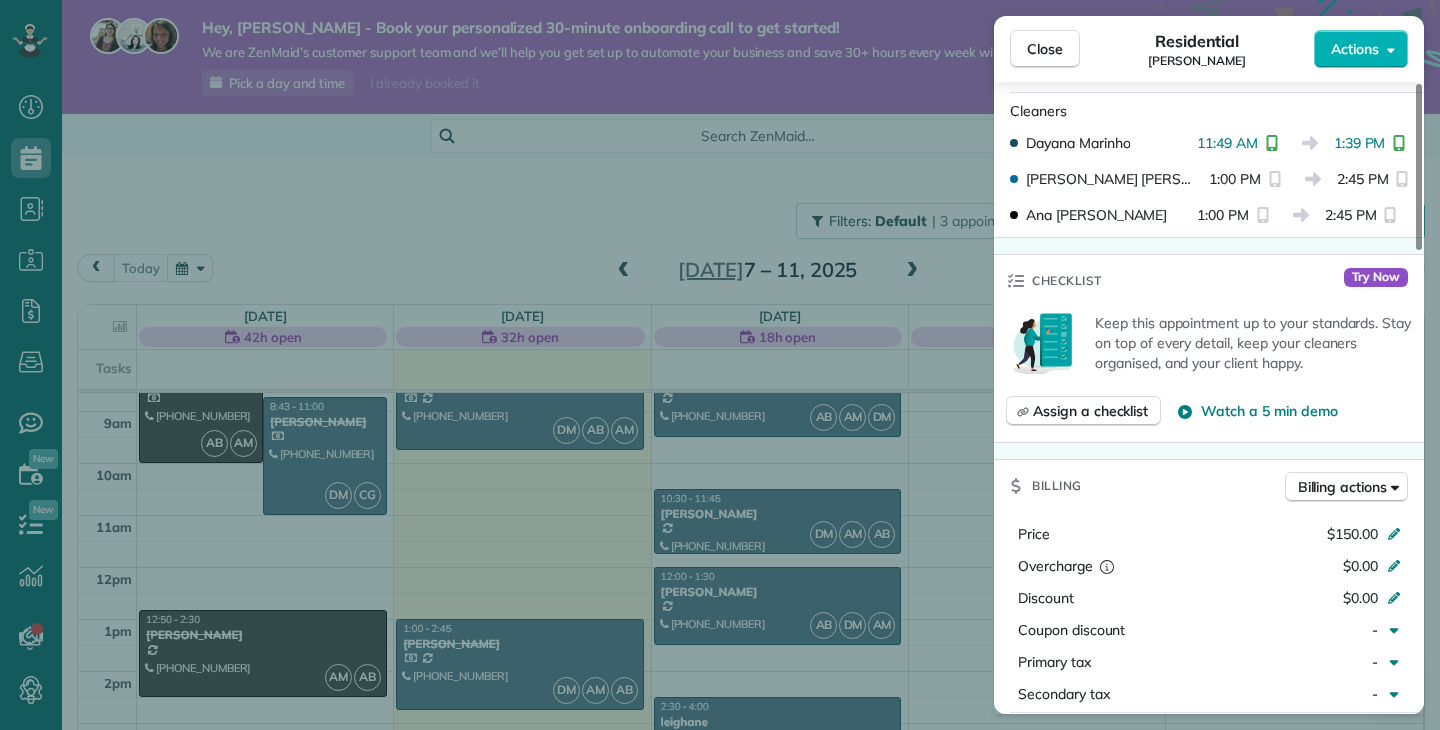 scroll, scrollTop: 588, scrollLeft: 0, axis: vertical 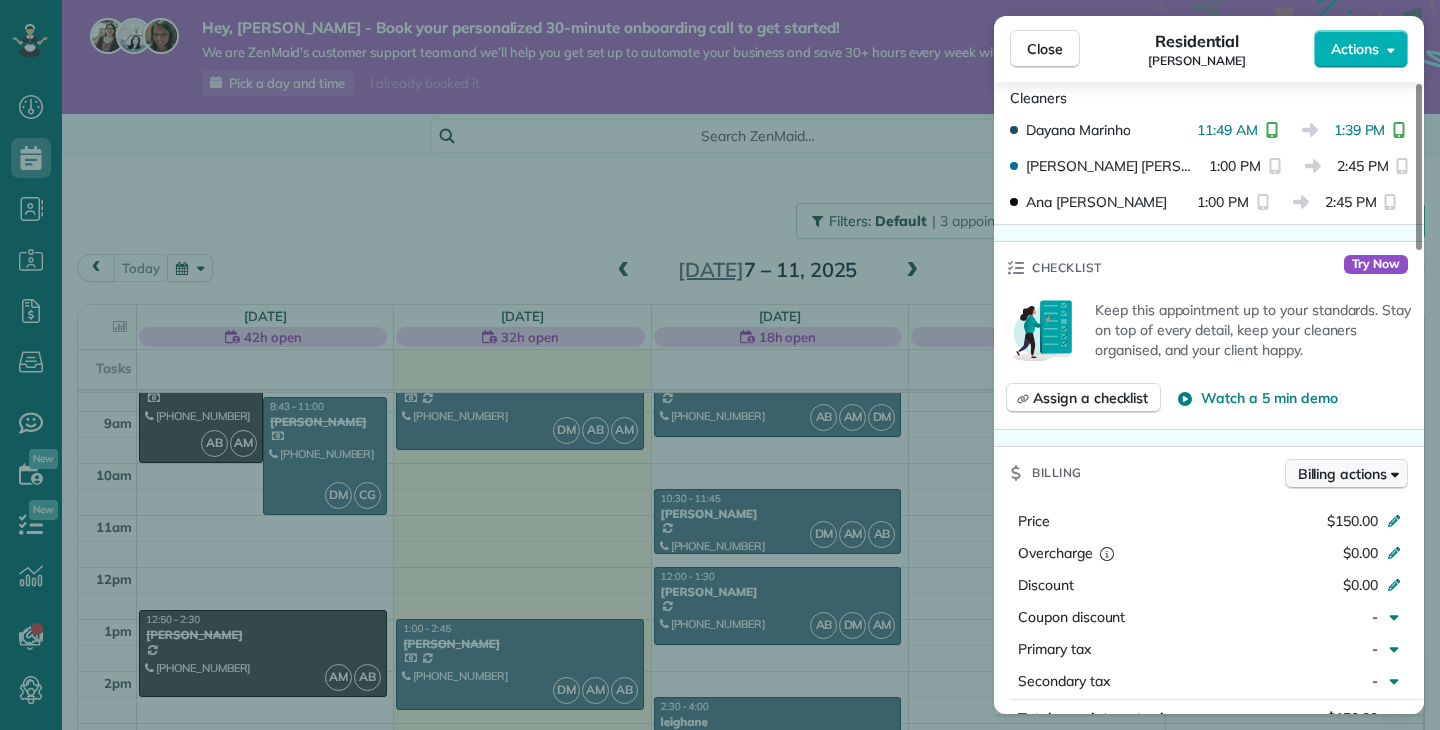 click on "Billing actions" at bounding box center (1342, 474) 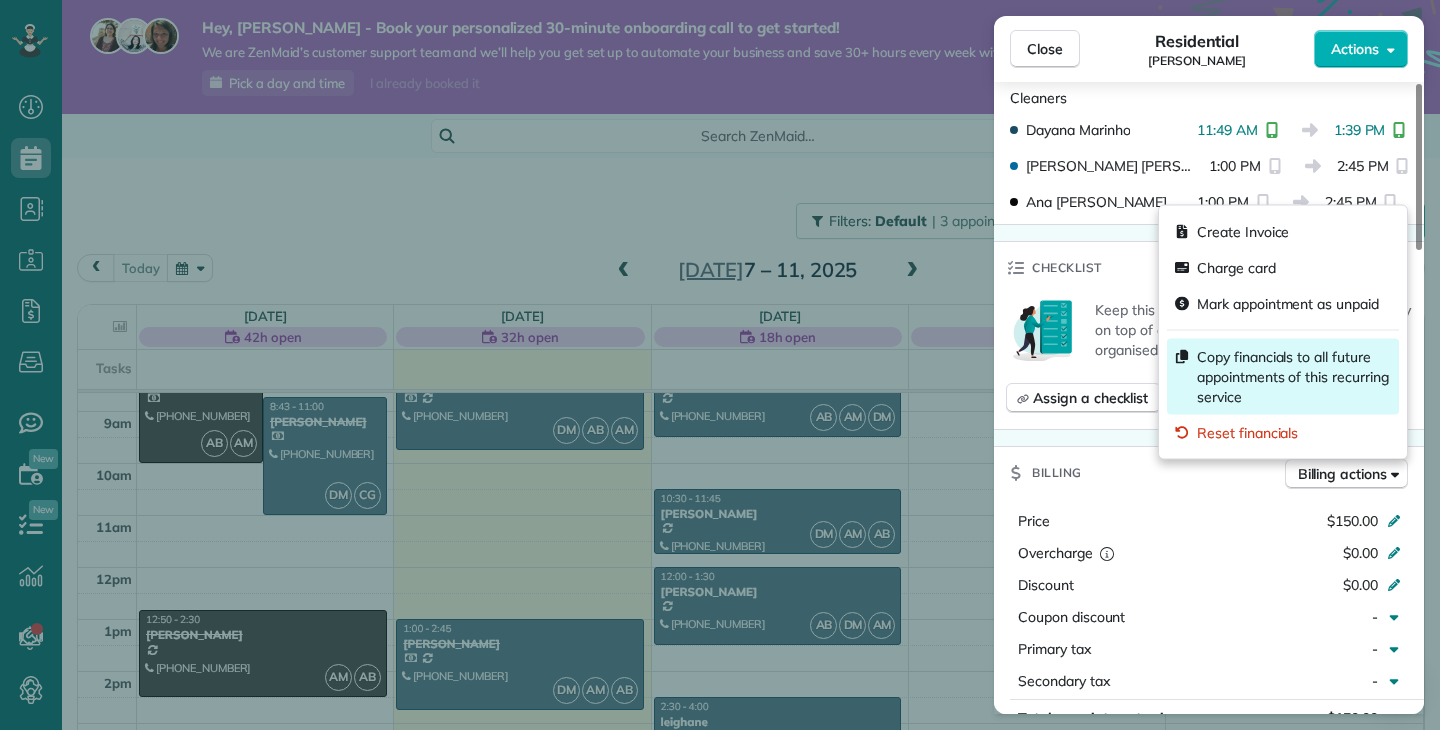 click on "Copy financials to all future appointments of this recurring service" at bounding box center [1294, 377] 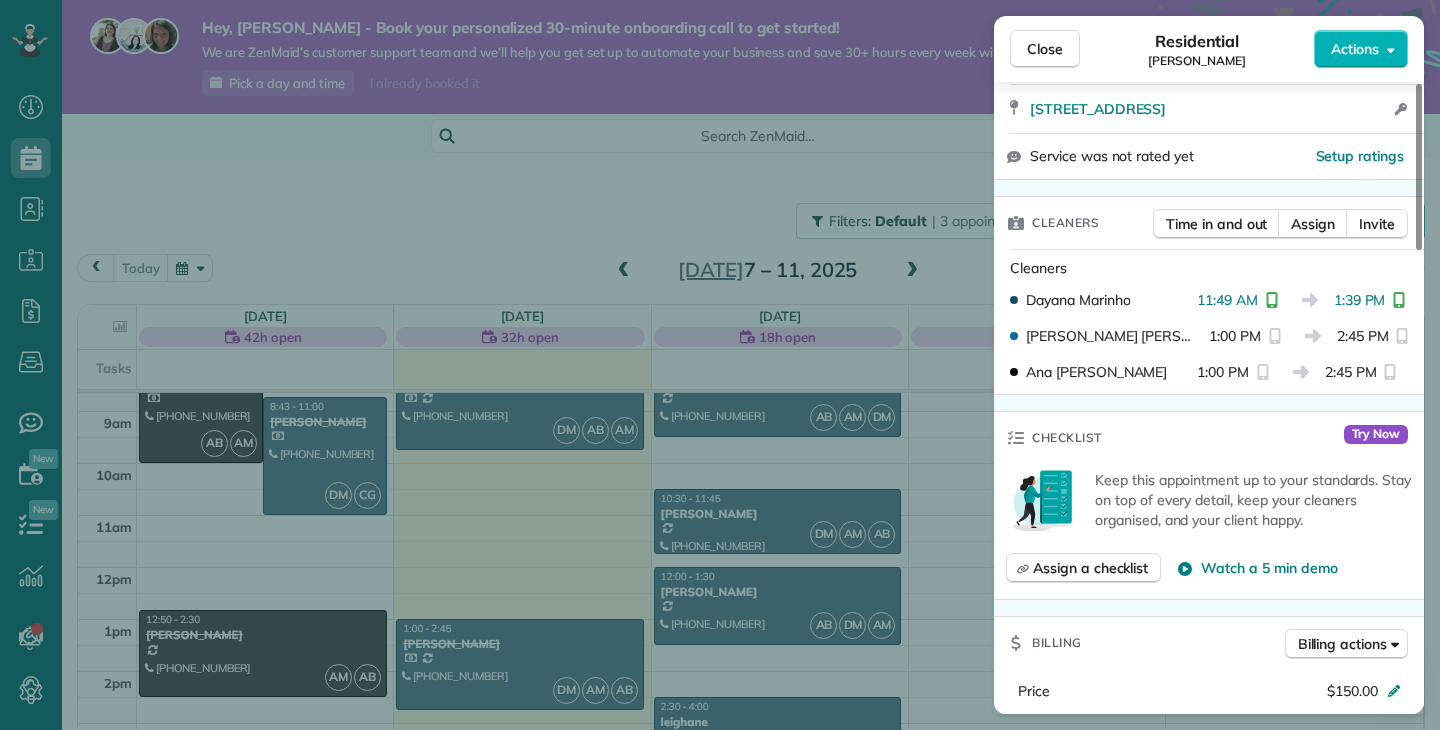 scroll, scrollTop: 394, scrollLeft: 0, axis: vertical 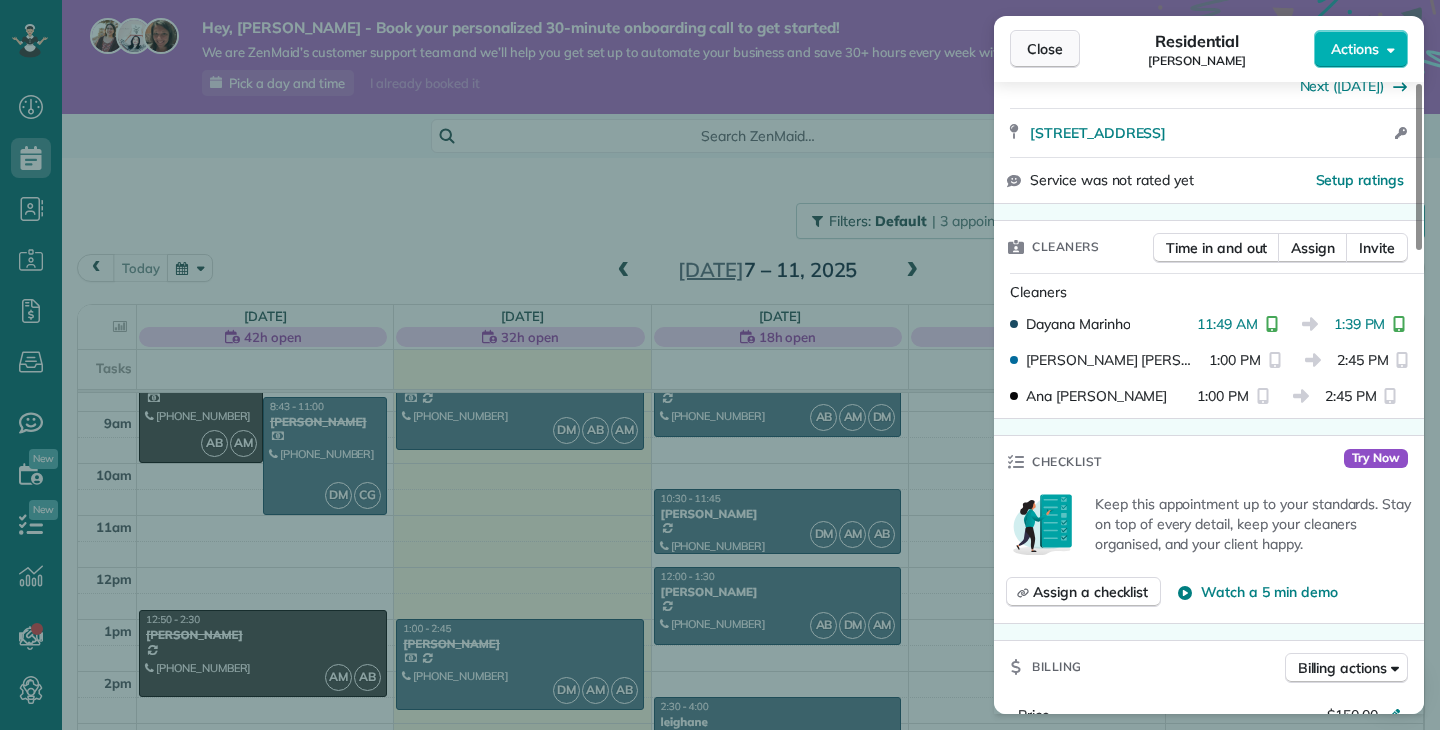 click on "Close" at bounding box center [1045, 49] 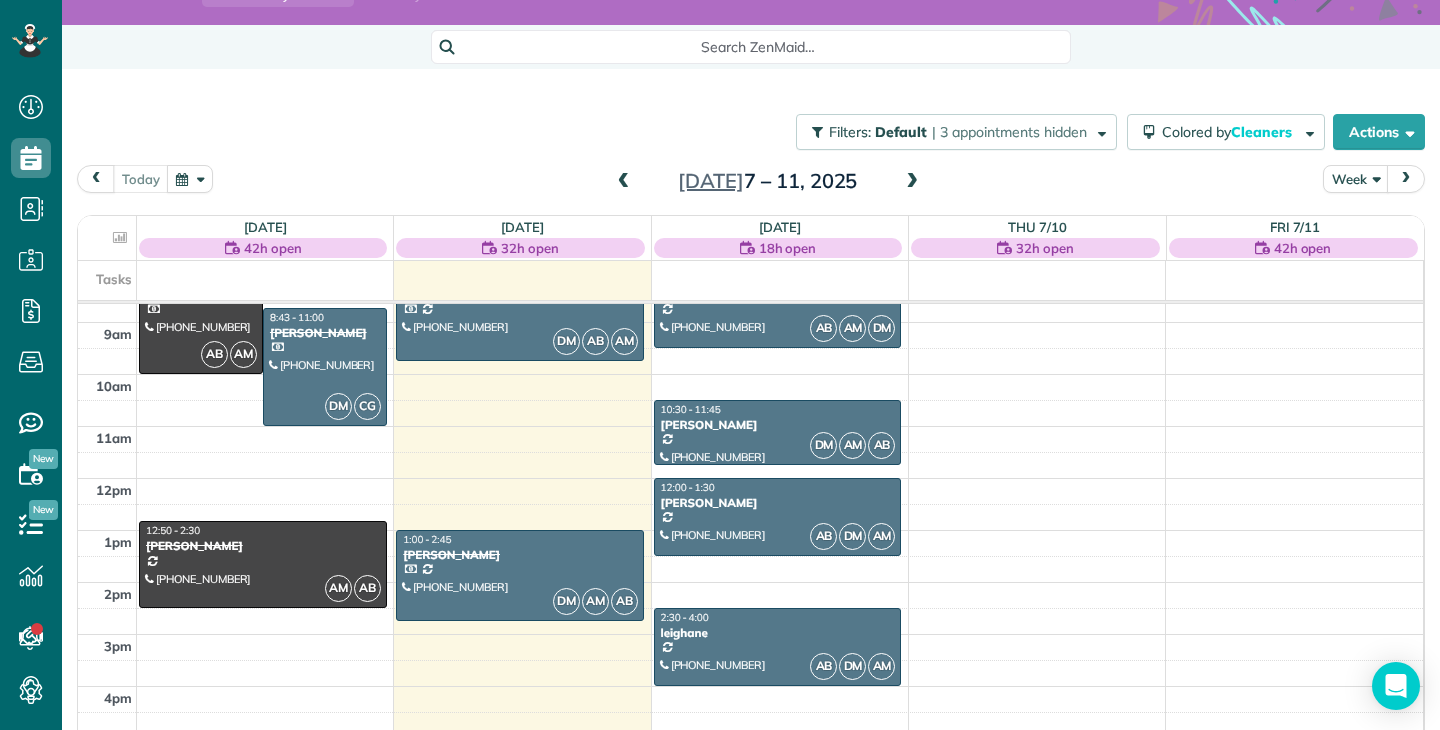 scroll, scrollTop: 170, scrollLeft: 0, axis: vertical 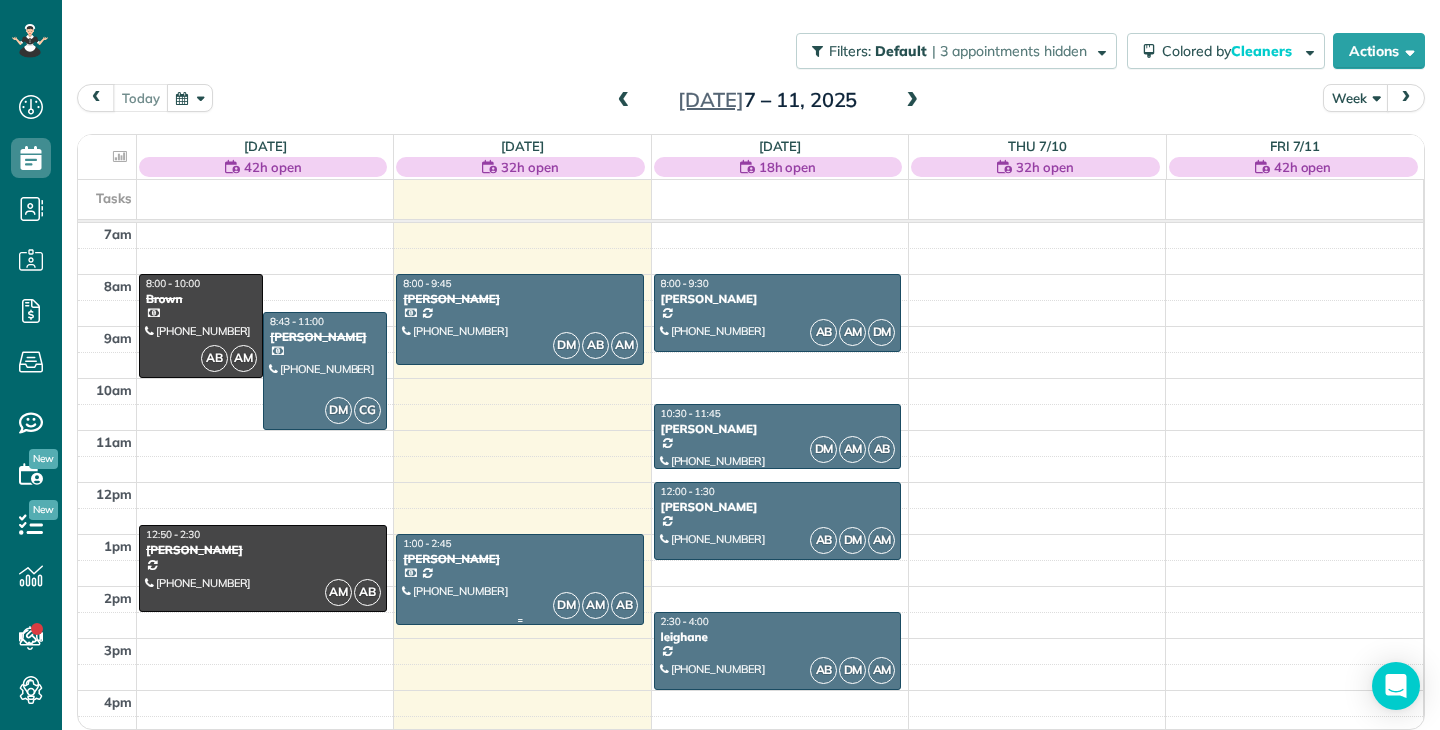 click on "[PERSON_NAME]" at bounding box center (520, 559) 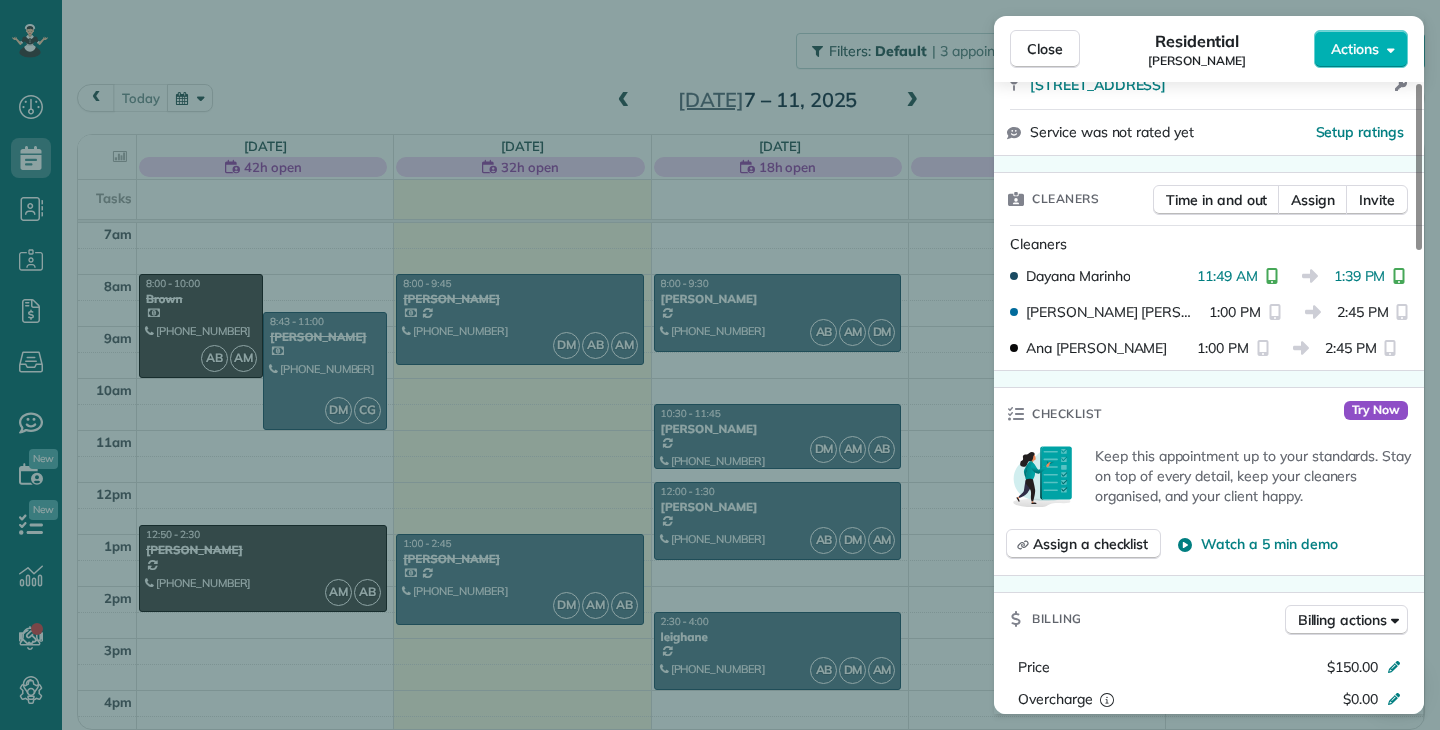 scroll, scrollTop: 446, scrollLeft: 0, axis: vertical 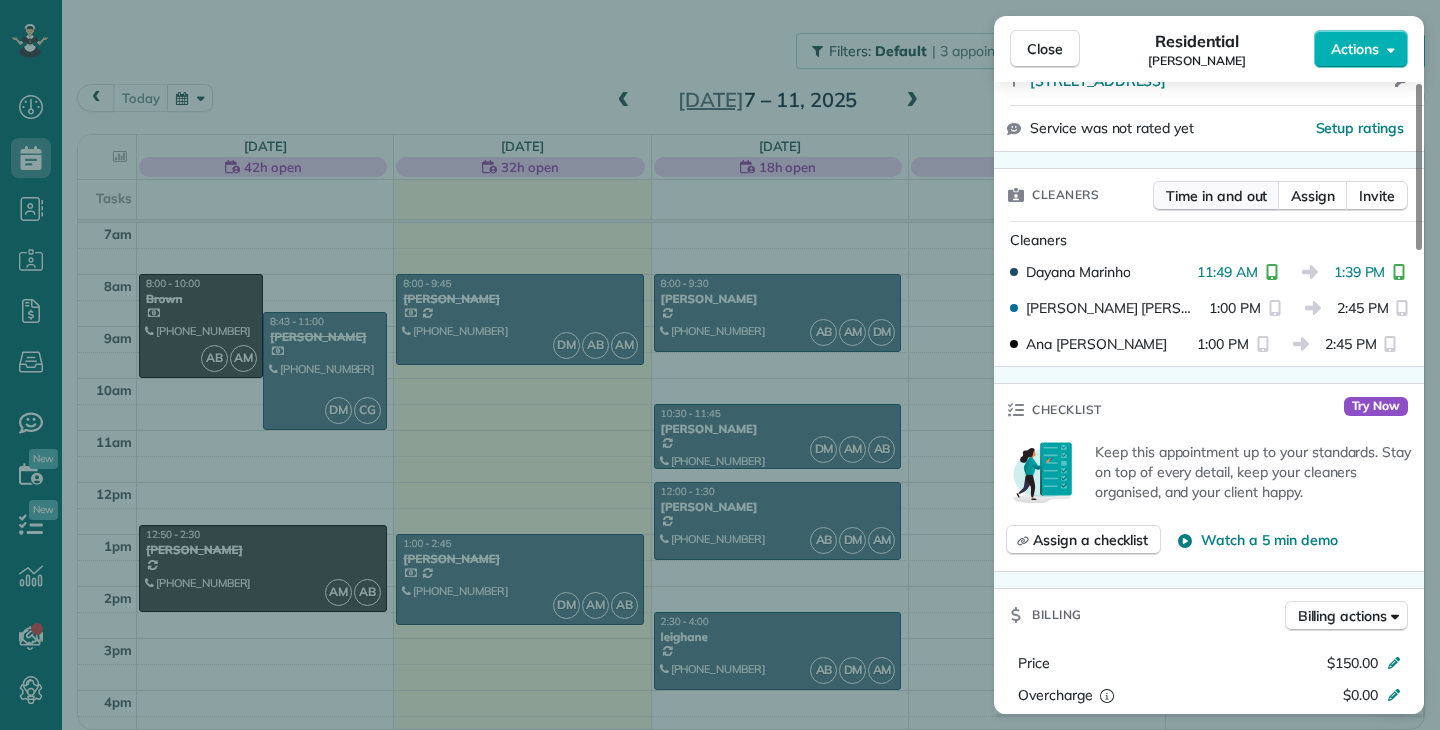 click on "Time in and out" at bounding box center (1216, 196) 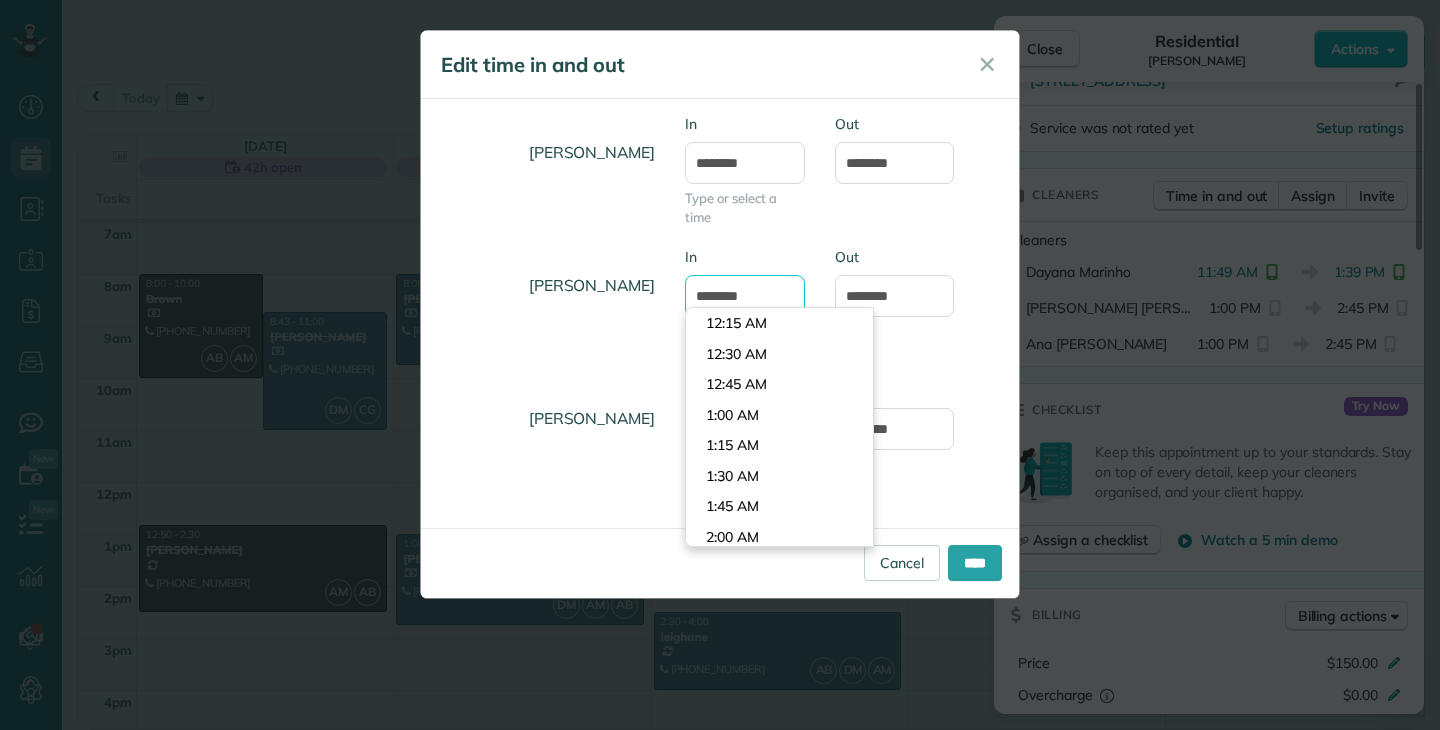 click on "*******" at bounding box center [745, 296] 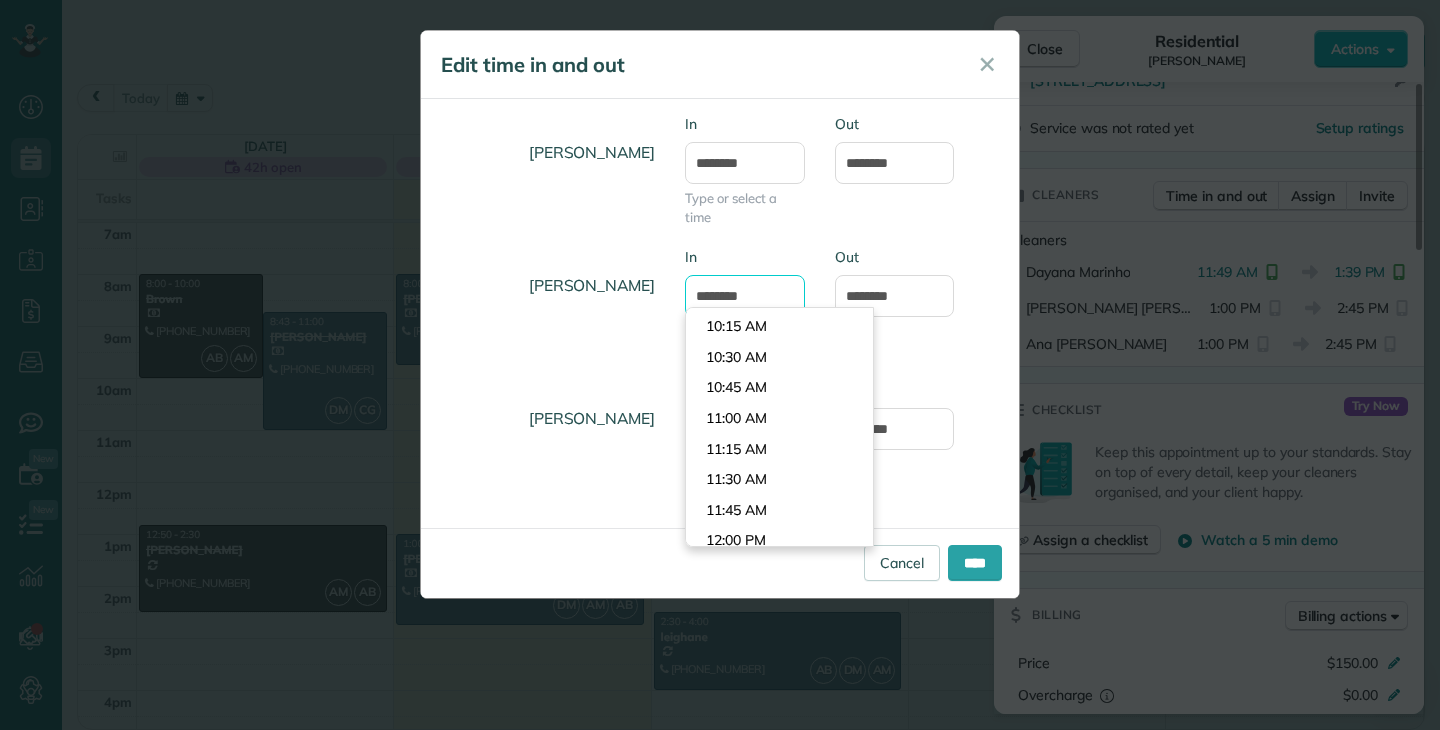 scroll, scrollTop: 811, scrollLeft: 0, axis: vertical 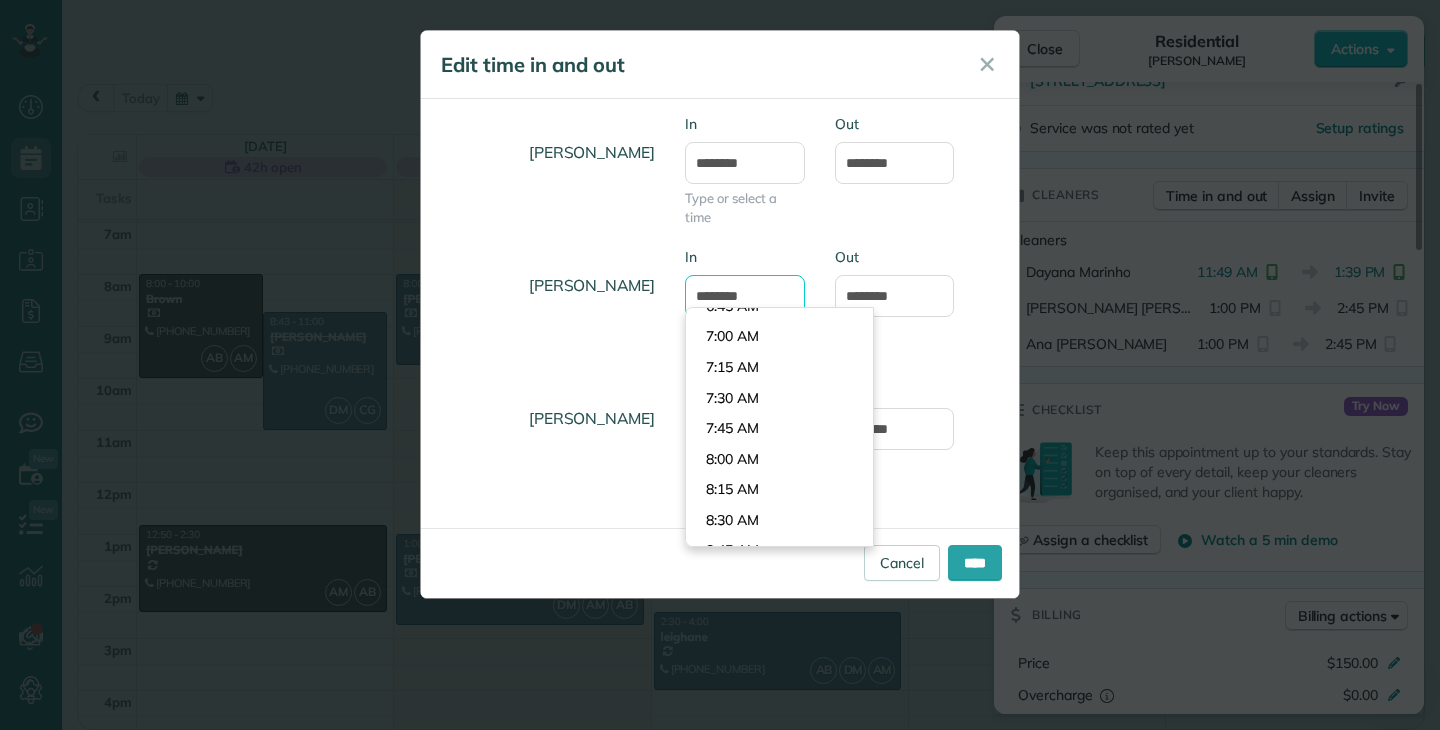 click on "*******" at bounding box center (745, 296) 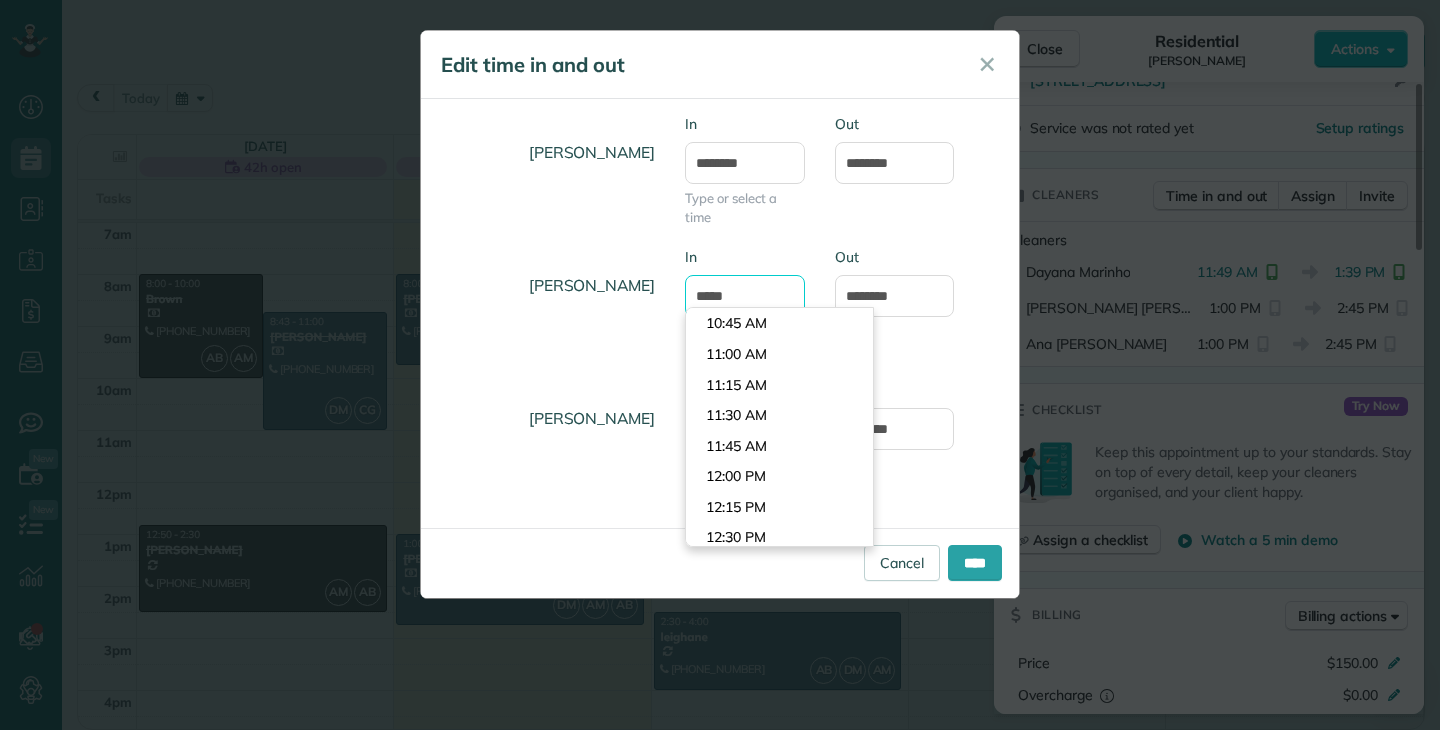 scroll, scrollTop: 1374, scrollLeft: 0, axis: vertical 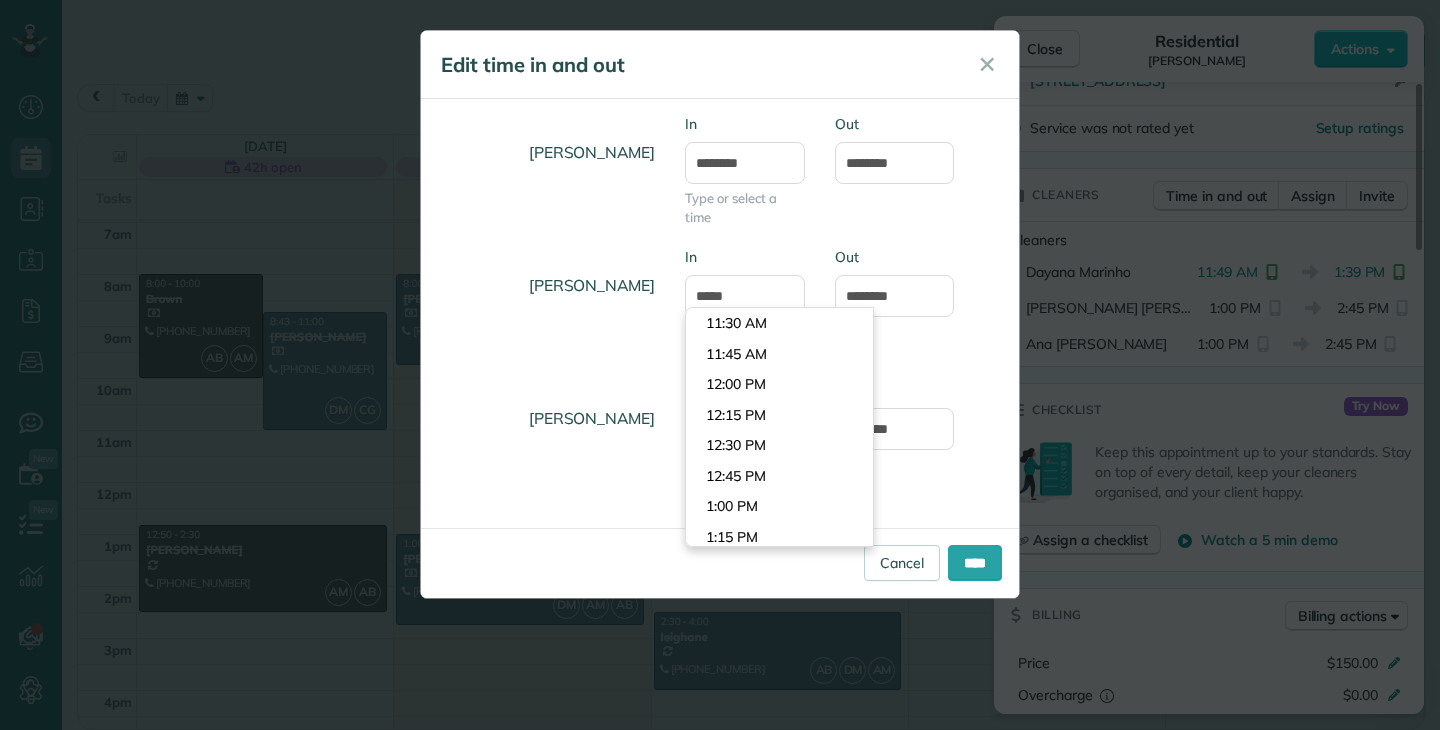 type on "********" 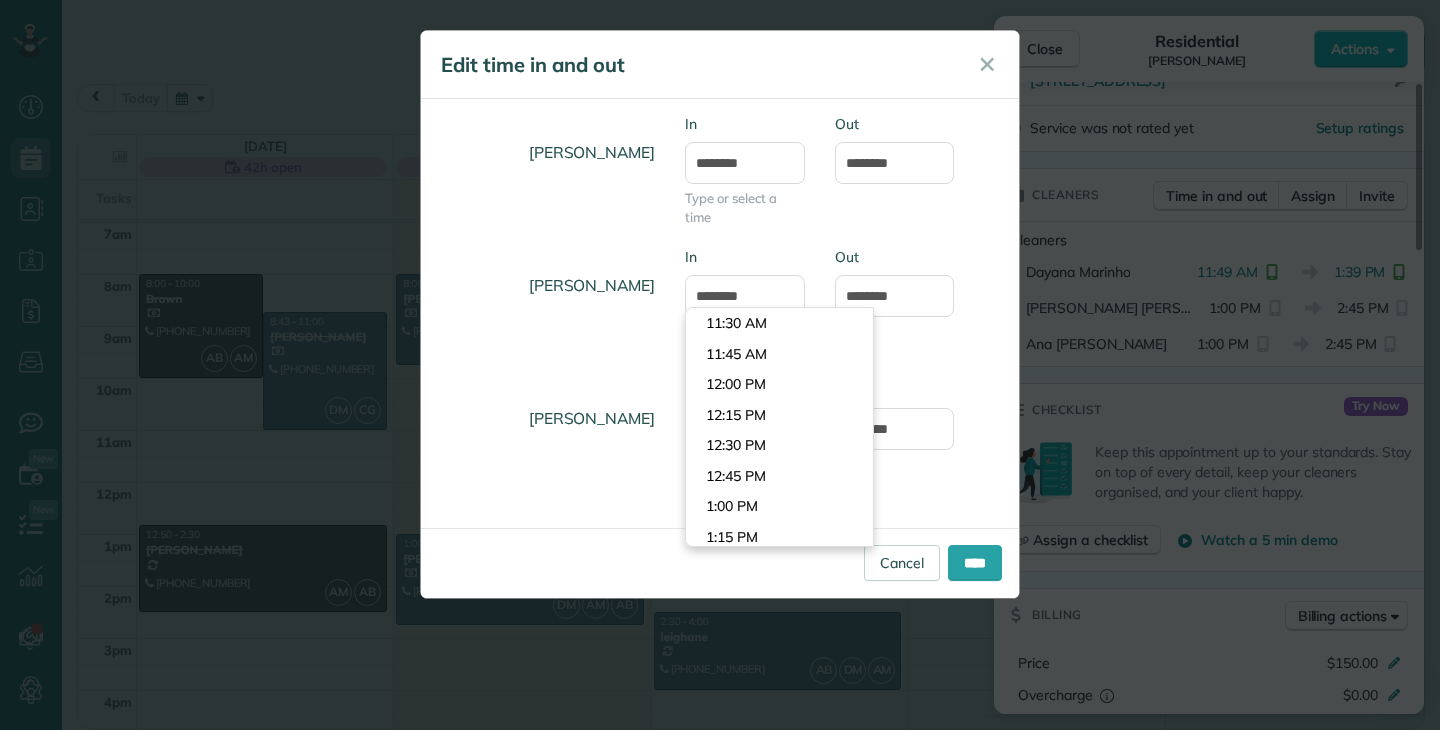 click on "Angie Medina
In ******** Type or select a time
Out *******" at bounding box center (720, 313) 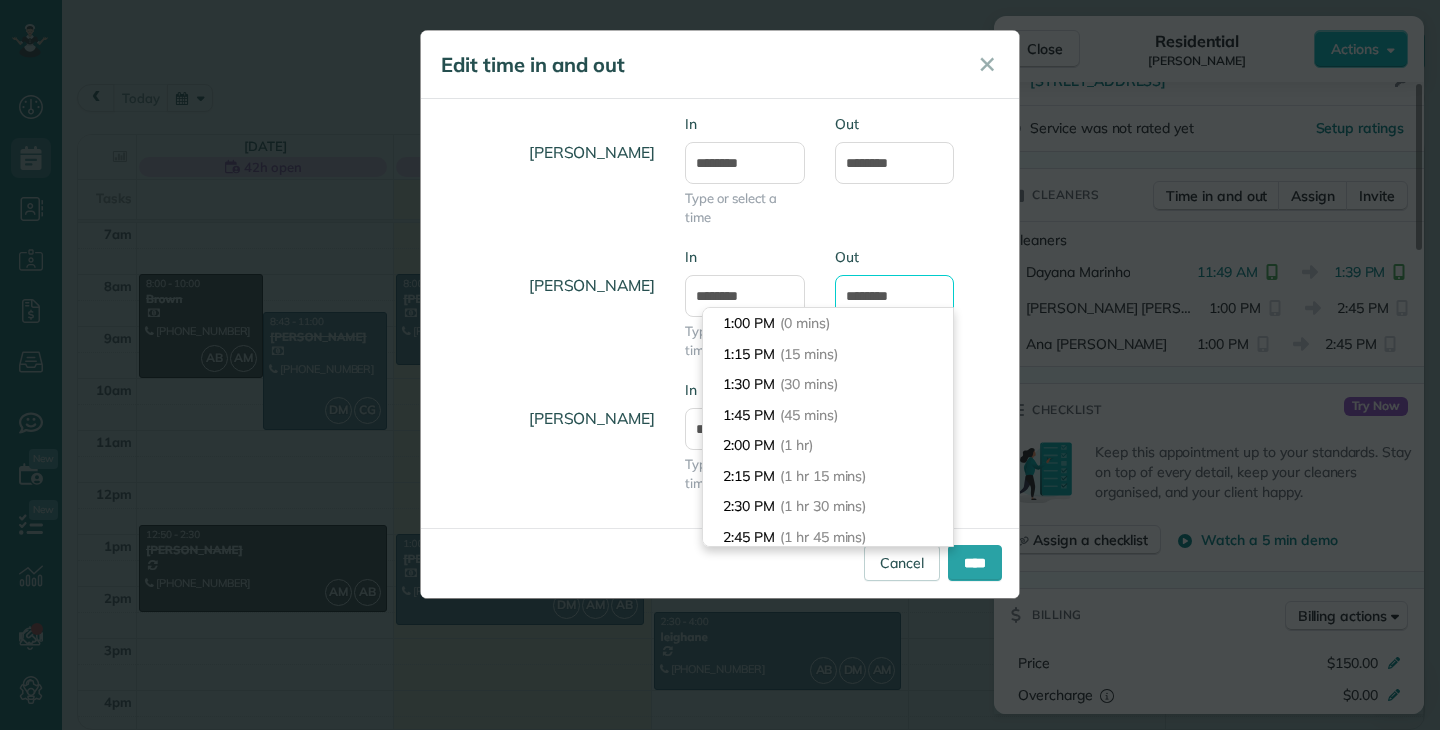 click on "*******" at bounding box center [895, 296] 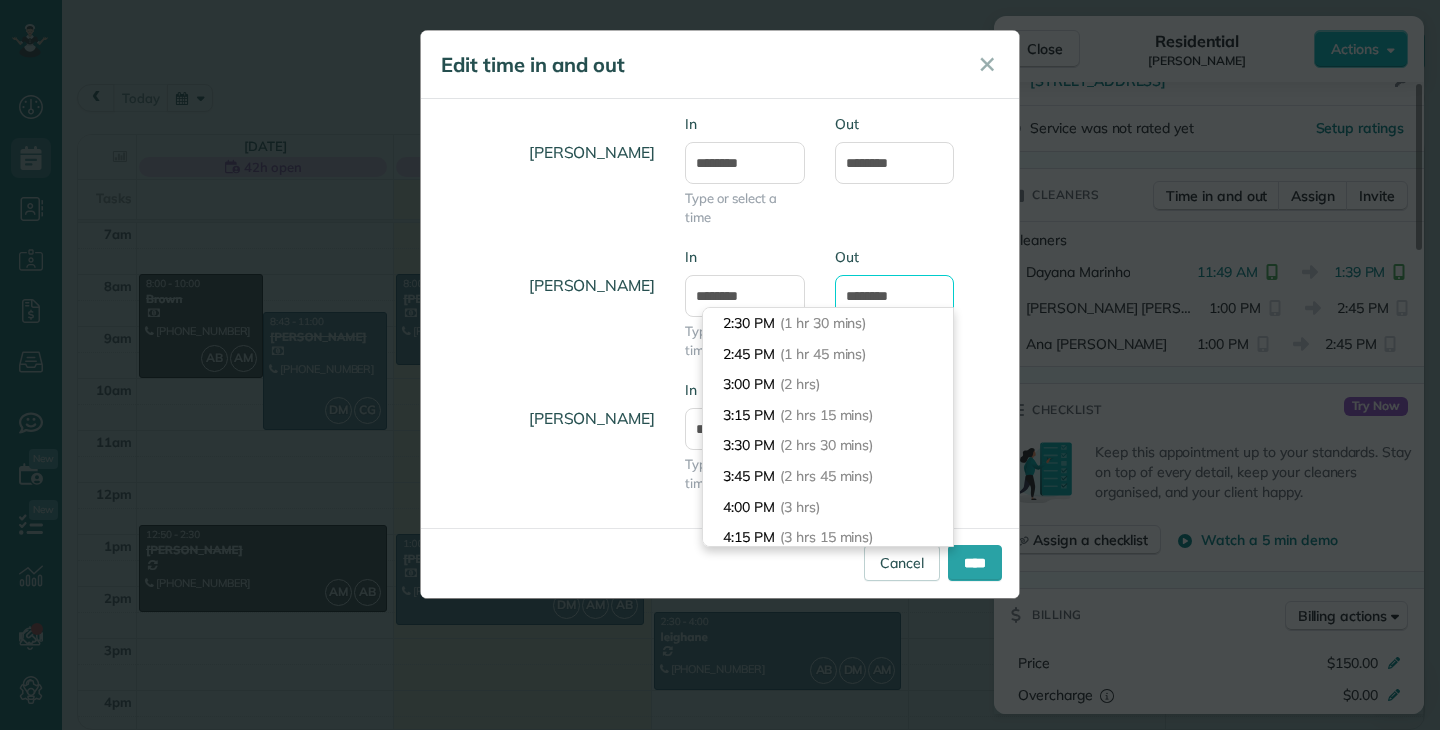 click on "*******" at bounding box center [895, 296] 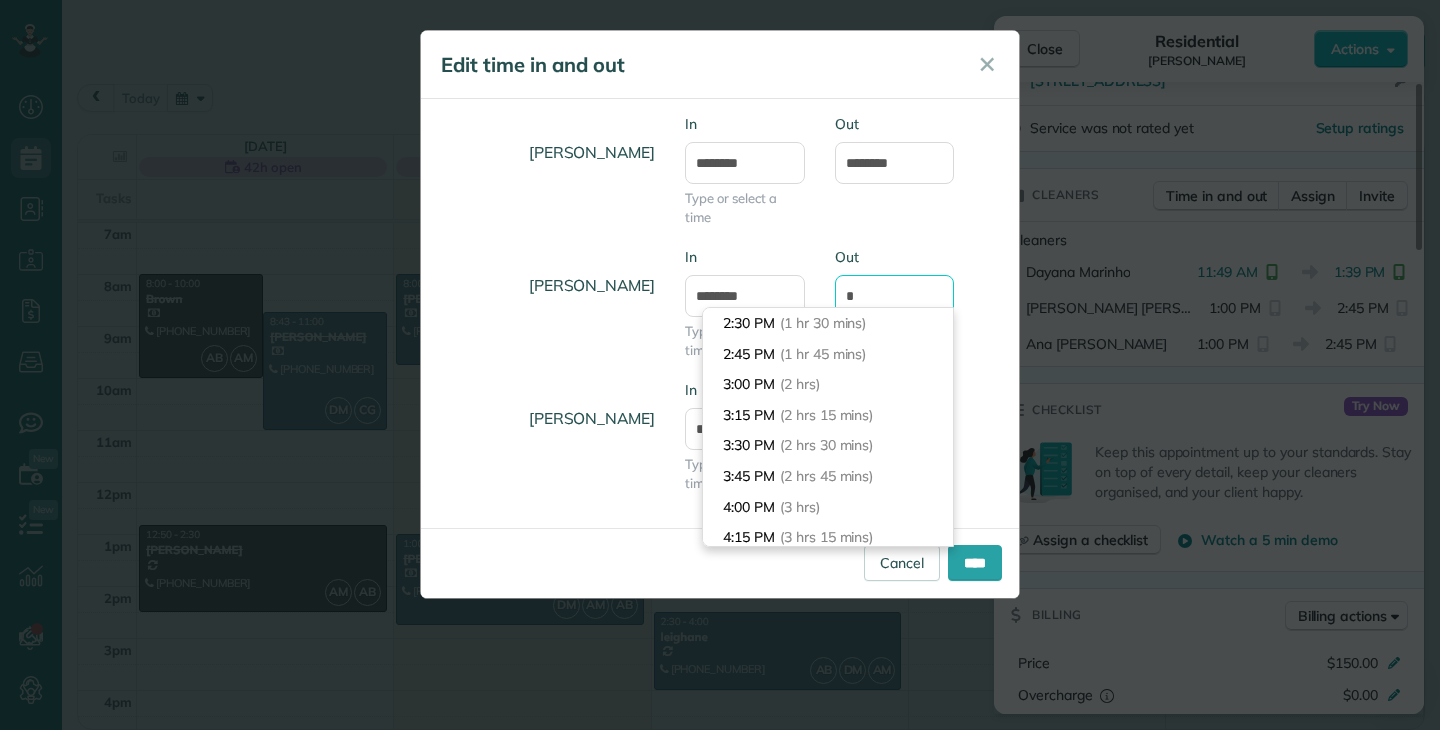 scroll, scrollTop: 0, scrollLeft: 0, axis: both 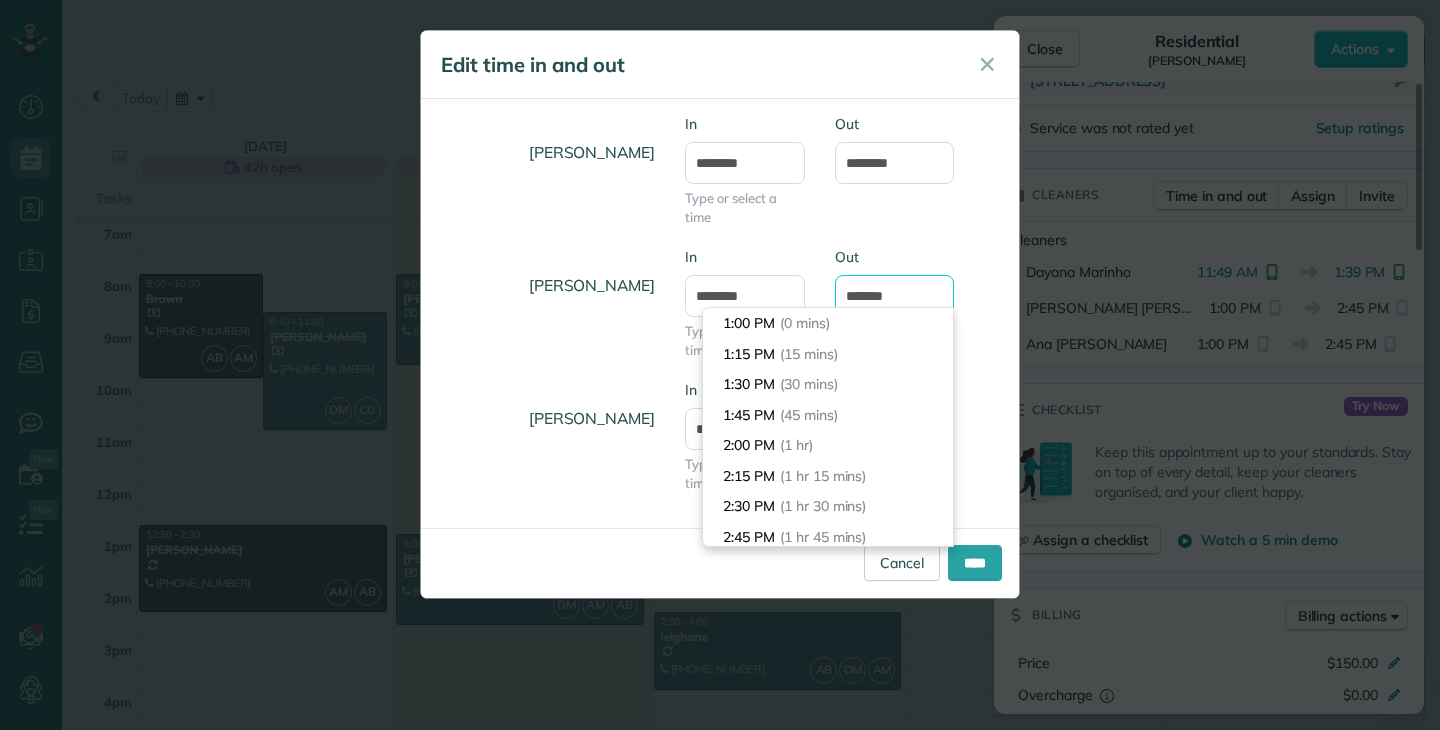 type on "*******" 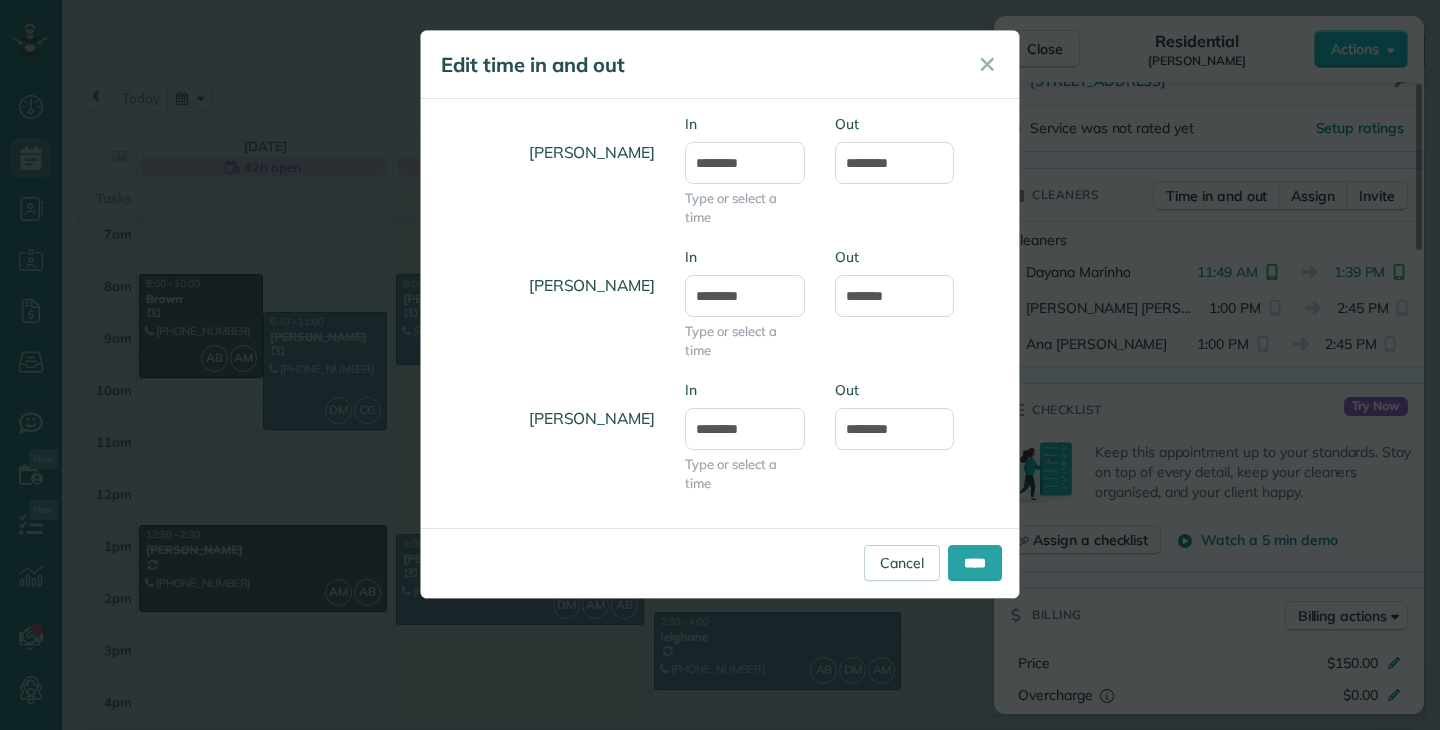 click on "Angie Medina
In ******** Type or select a time
Out *******" at bounding box center (720, 313) 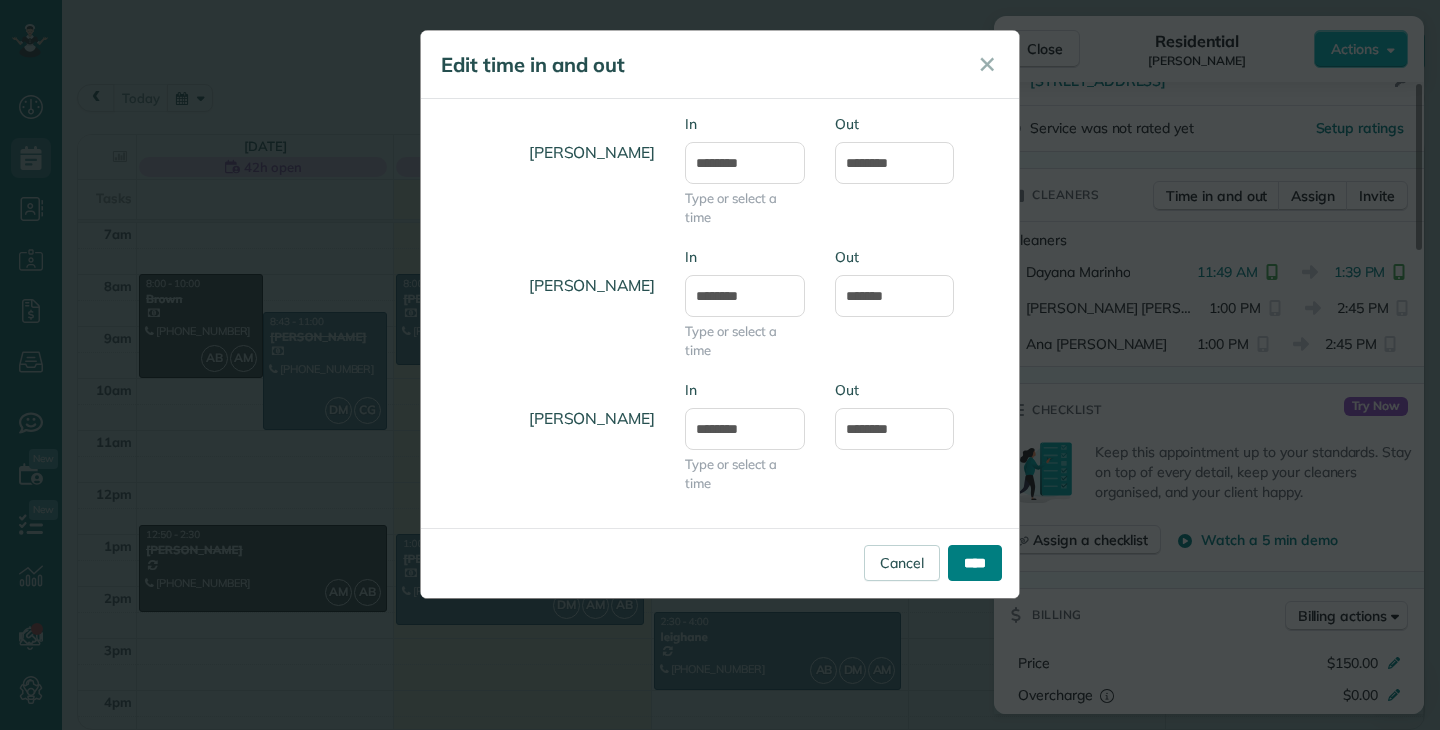click on "****" at bounding box center (975, 563) 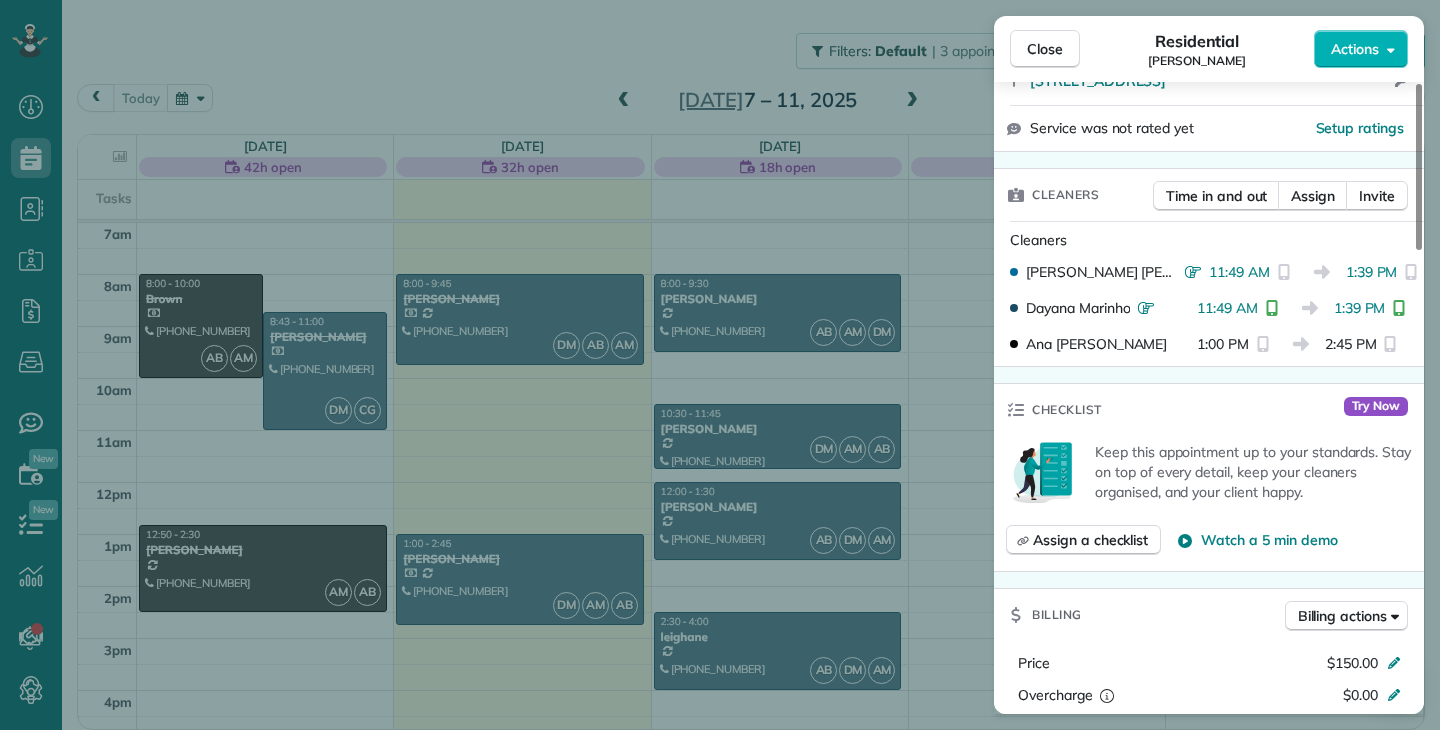 click on "Close Residential Ashley Cowgar Actions Status Completed Ashley Cowgar · Open profile Mobile (don't text) (985) 285-3555 Copy No email on record Add email View Details Residential Tuesday, July 08, 2025 ( today ) 1:00 PM 2:45 PM 1 hours and 45 minutes Repeats every 3 weeks Edit recurring service Next (Jul 29) 505 Fall Ridge Court Chesapeake VA 23322 Open access information Service was not rated yet Setup ratings Cleaners Time in and out Assign Invite Cleaners Angie   Medina 11:49 AM 1:39 PM Dayana   Marinho 11:49 AM 1:39 PM Ana   Brito 1:00 PM 2:45 PM Checklist Try Now Keep this appointment up to your standards. Stay on top of every detail, keep your cleaners organised, and your client happy. Assign a checklist Watch a 5 min demo Billing Billing actions Price $150.00 Overcharge $0.00 Discount $0.00 Coupon discount - Primary tax - Secondary tax - Total appointment price $150.00 Tips collected New feature! $0.00 Paid Total including tip $150.00 Get paid online in no-time! Charge customer credit card - Venmo 0" at bounding box center (720, 365) 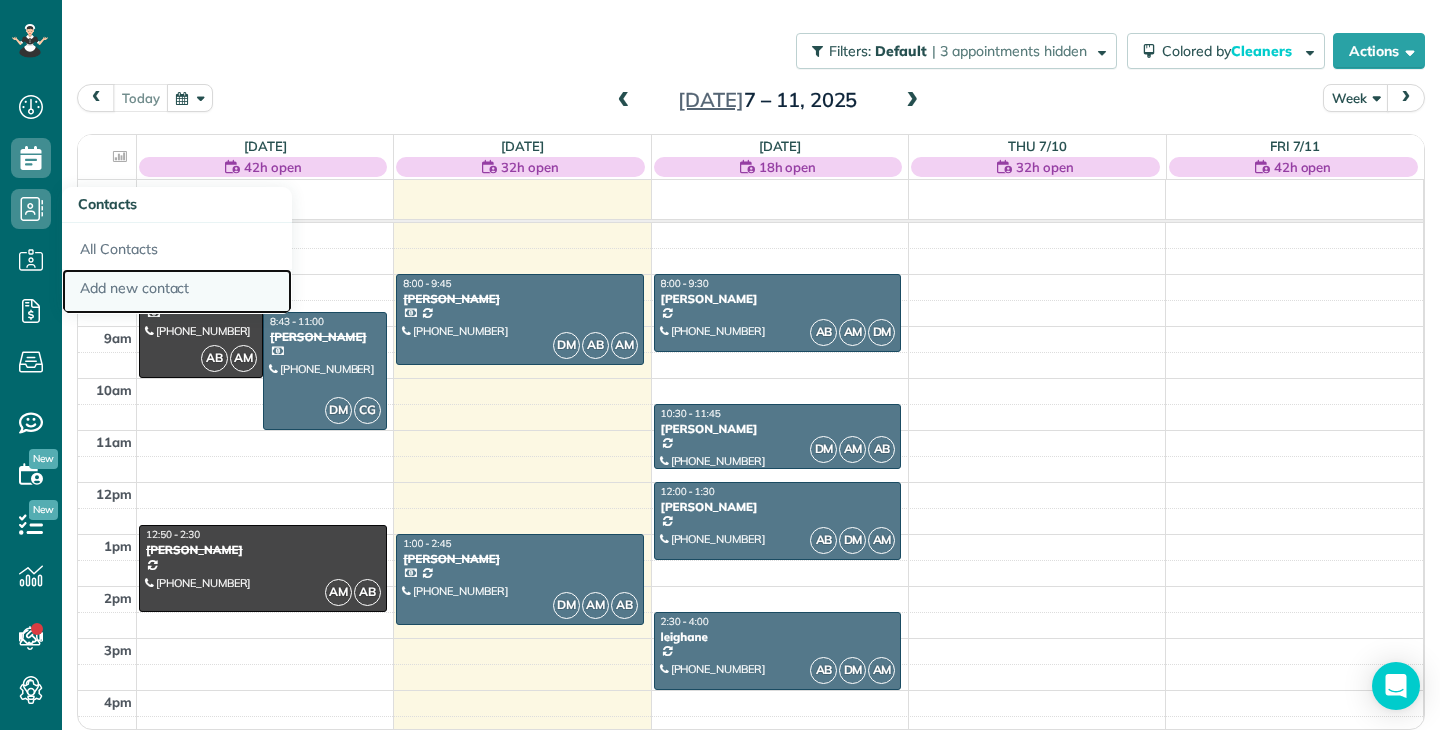 click on "Add new contact" at bounding box center [177, 292] 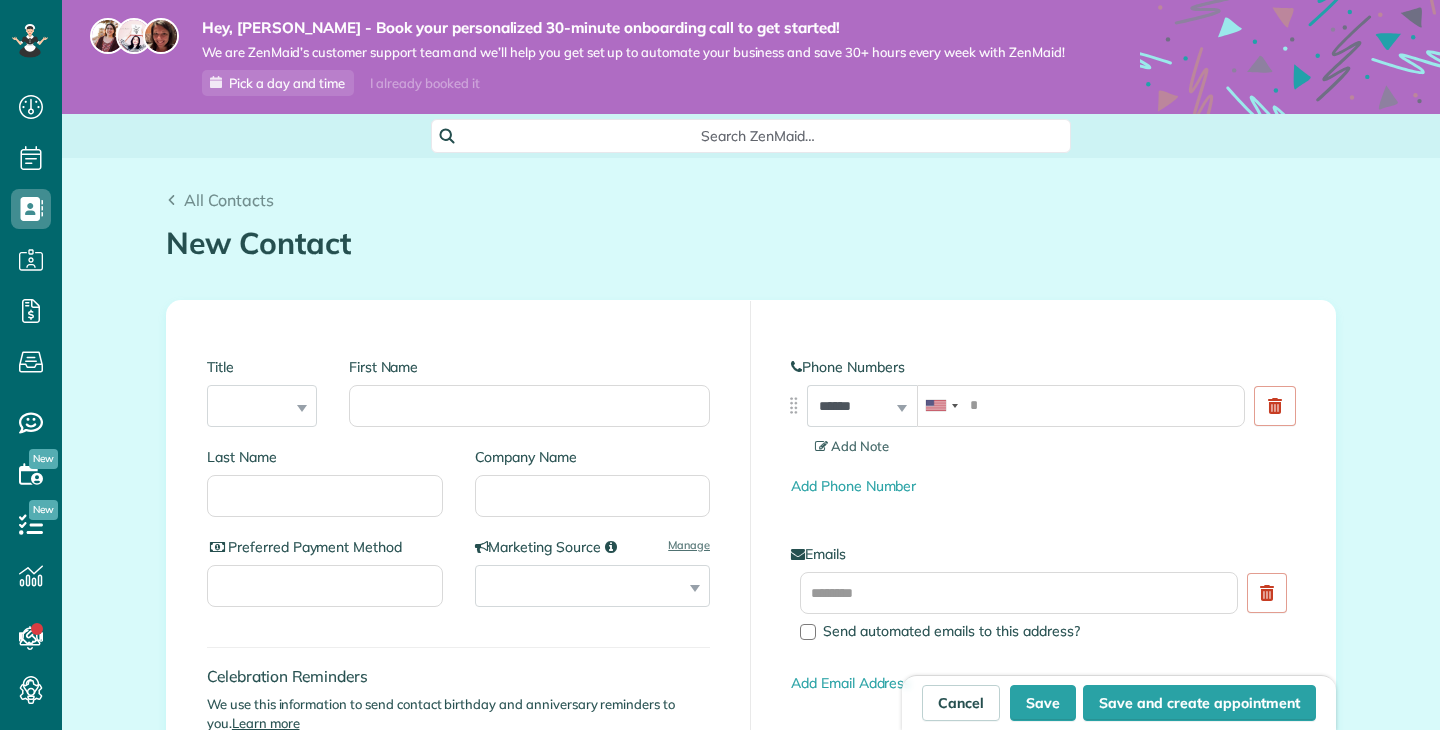 scroll, scrollTop: 0, scrollLeft: 0, axis: both 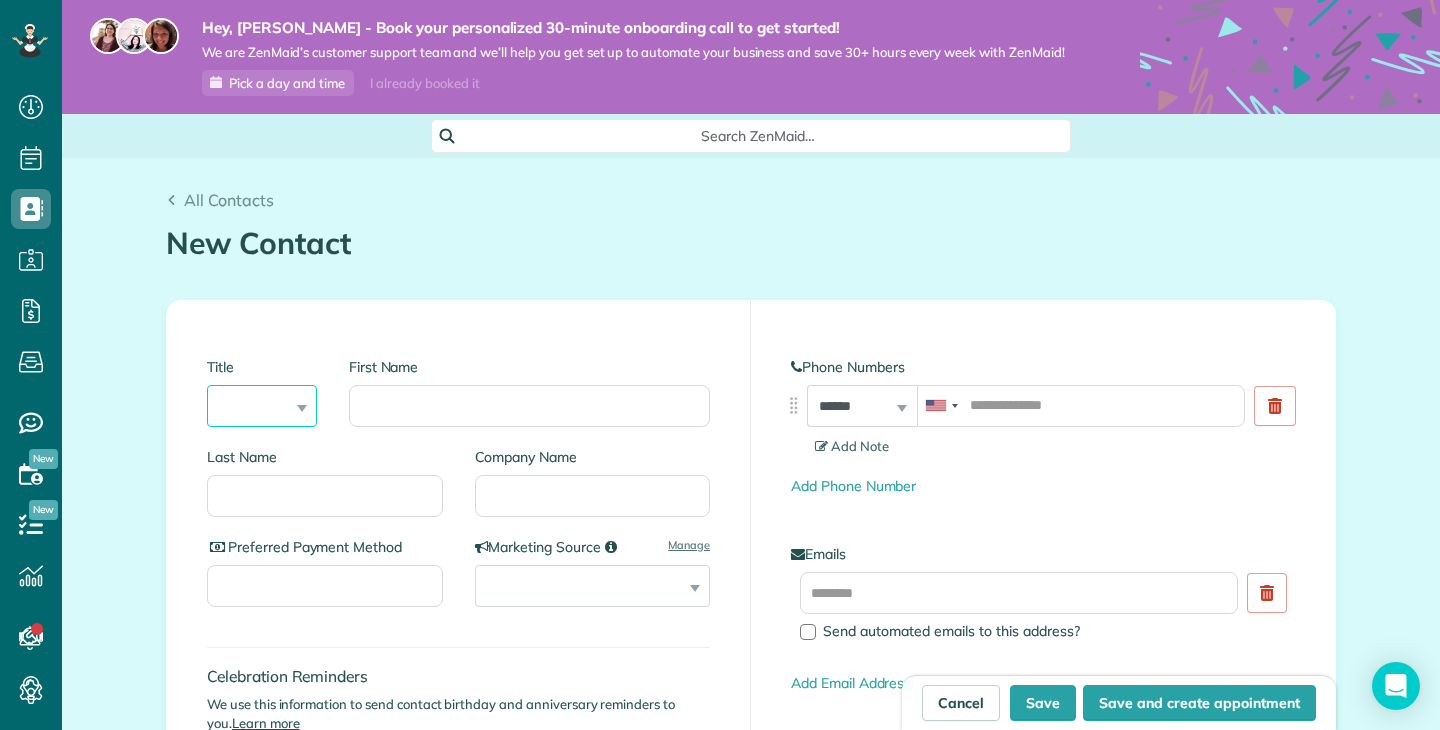 click on "***
****
***
***" at bounding box center [262, 406] 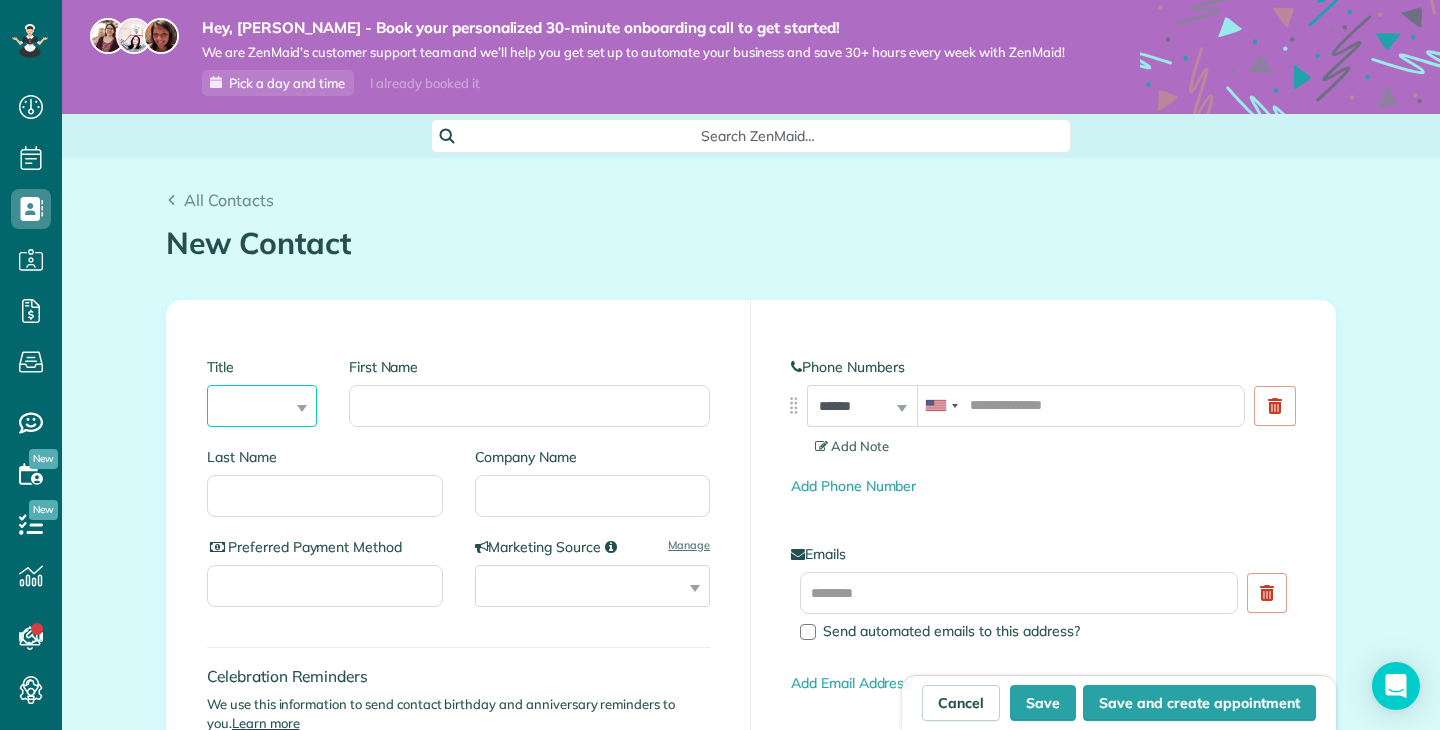 select on "****" 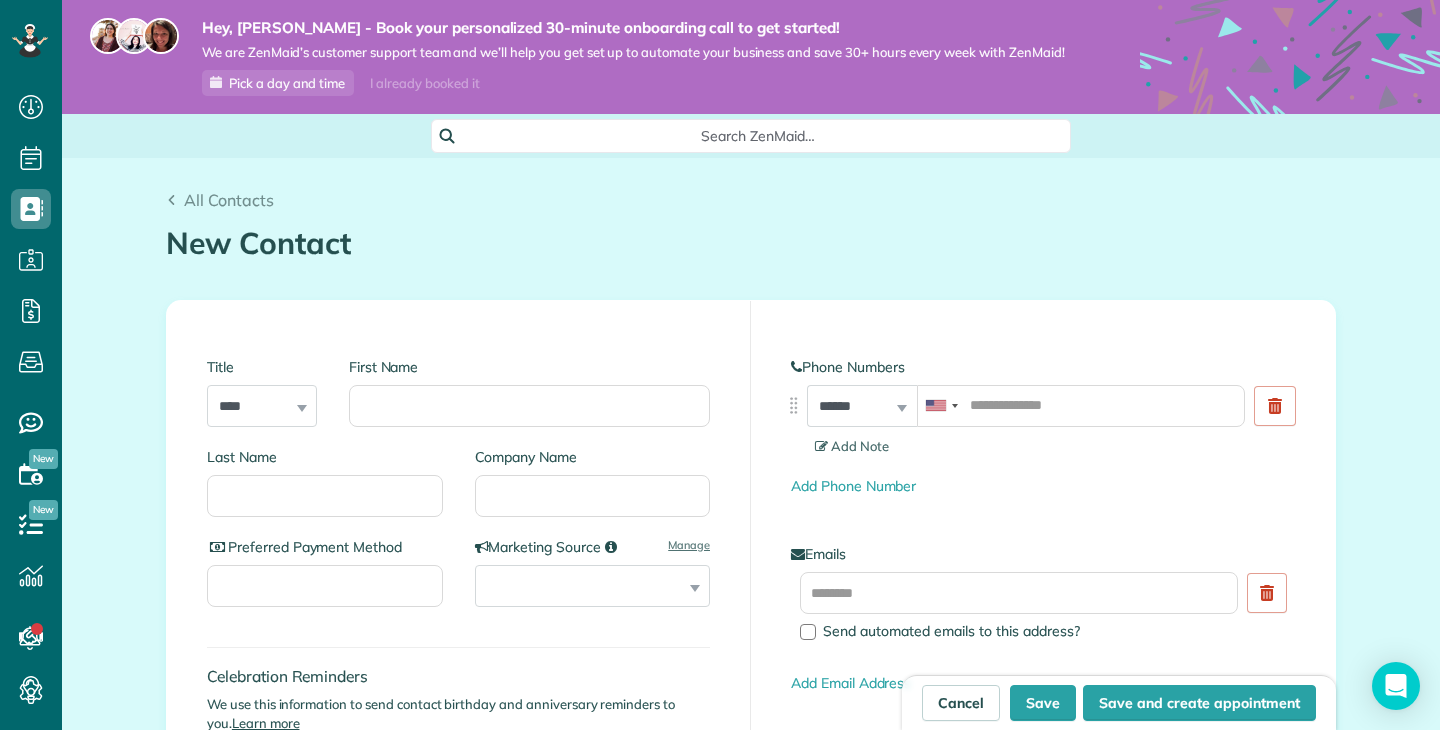 click on "First Name" at bounding box center [529, 392] 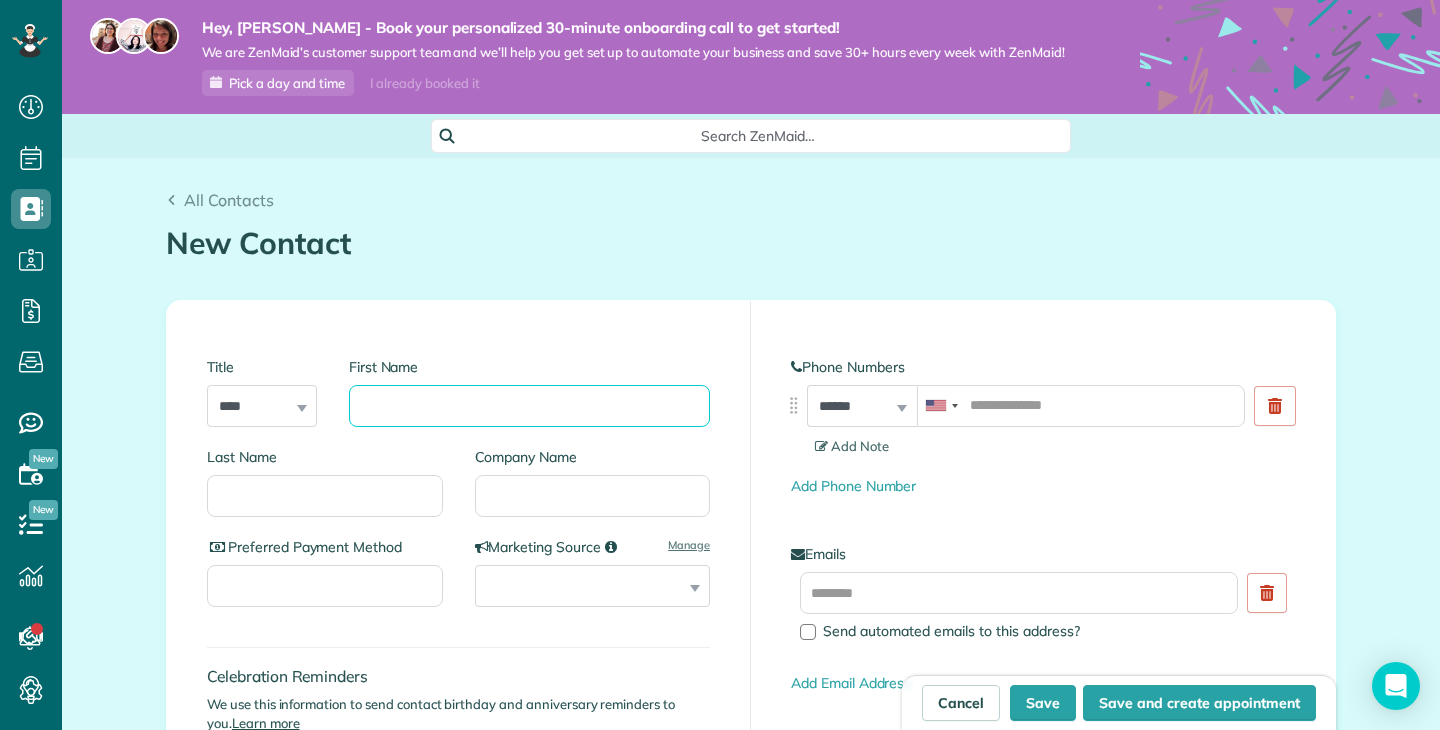 click on "First Name" at bounding box center (529, 406) 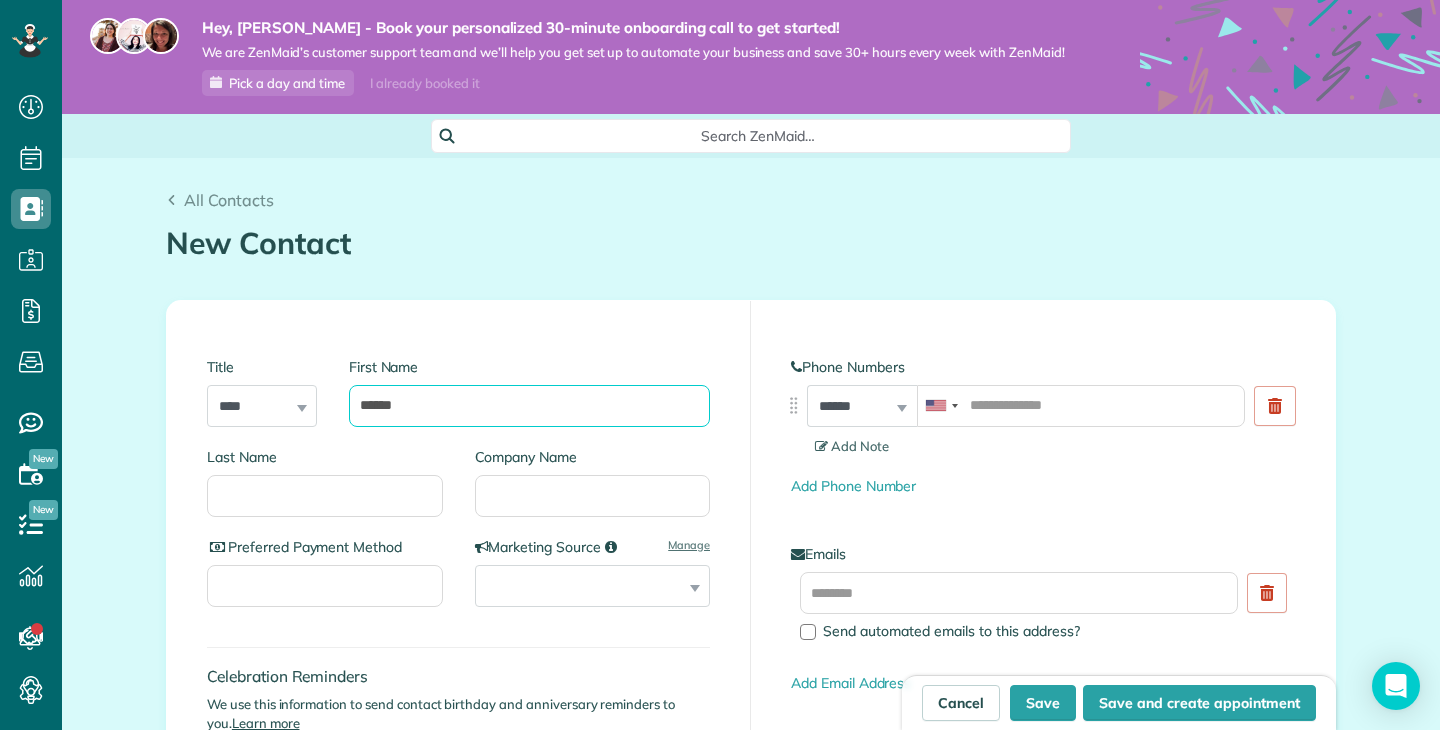 type on "******" 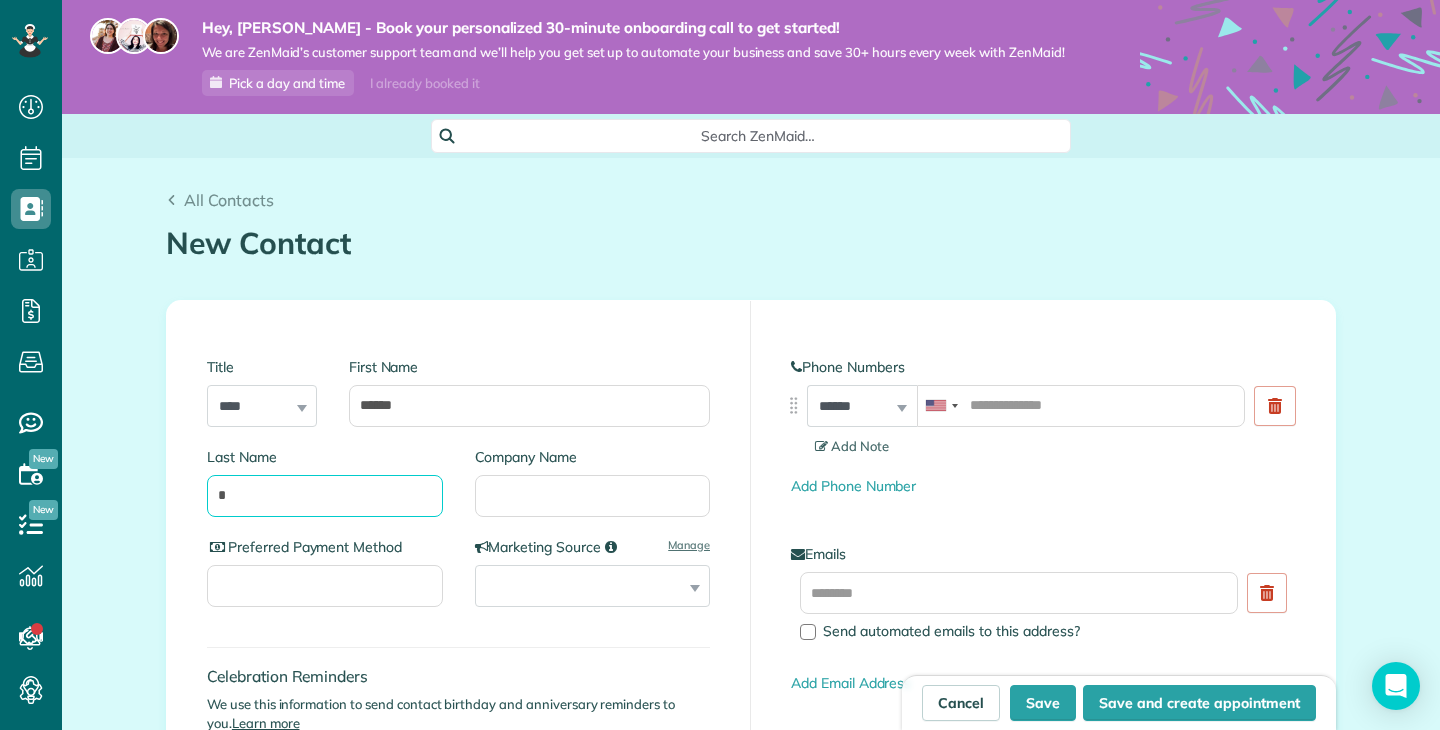 type on "*" 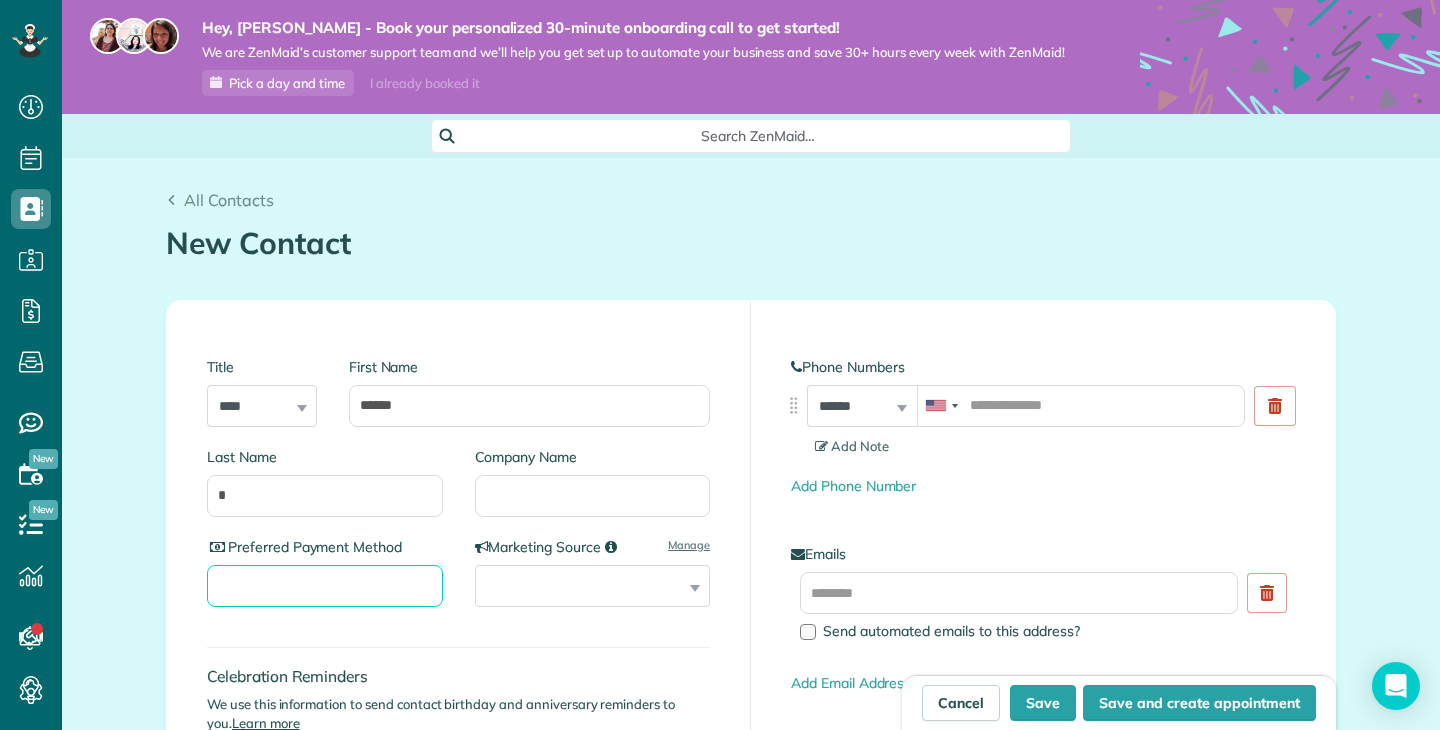 click on "Preferred Payment Method" at bounding box center [325, 586] 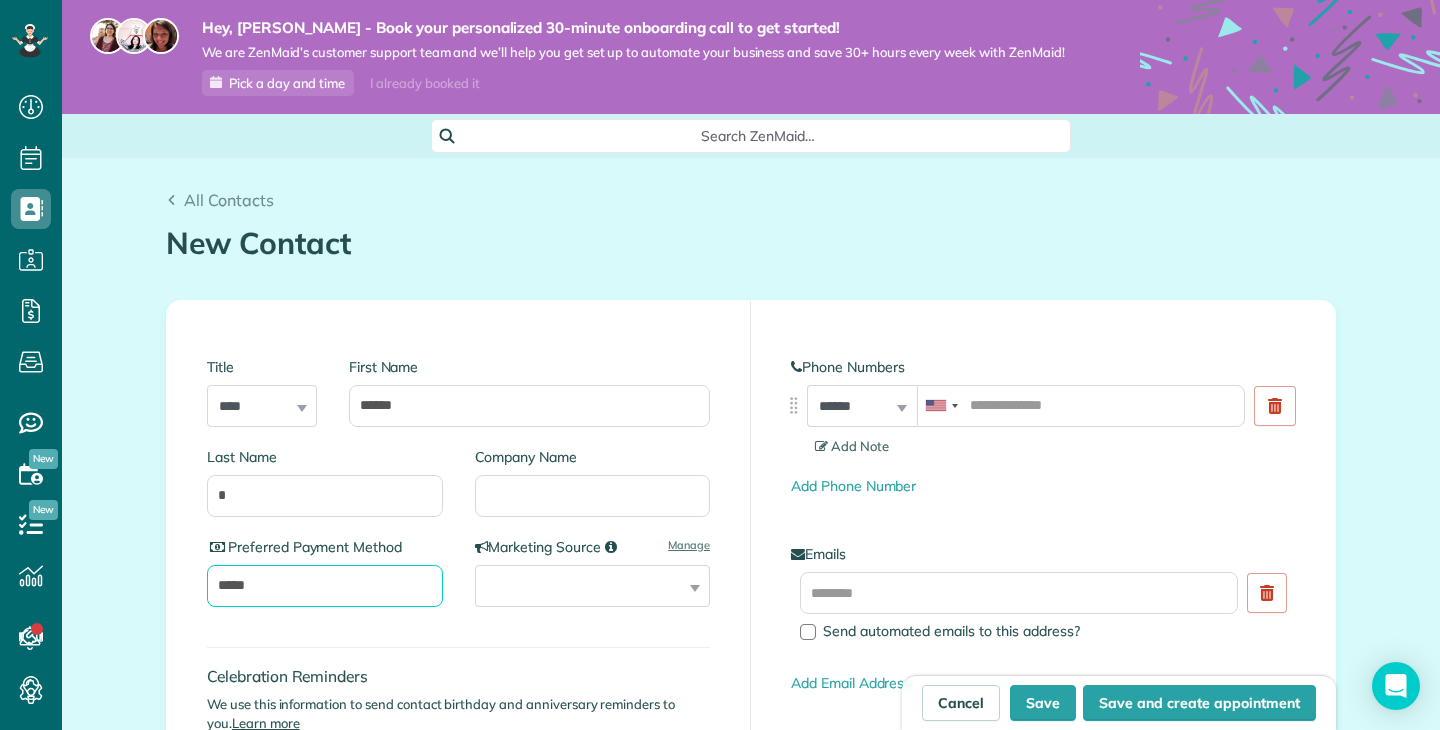 type on "*****" 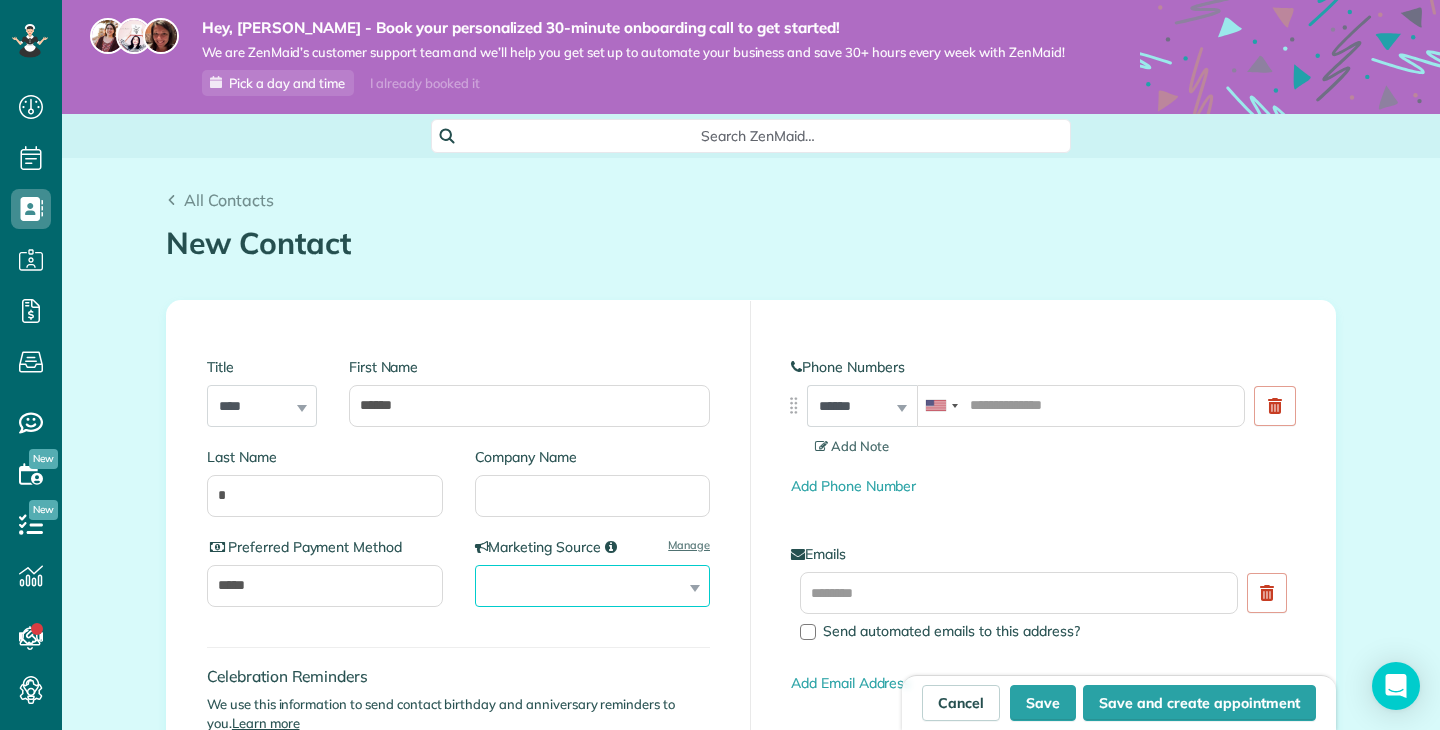 click on "**********" at bounding box center (593, 586) 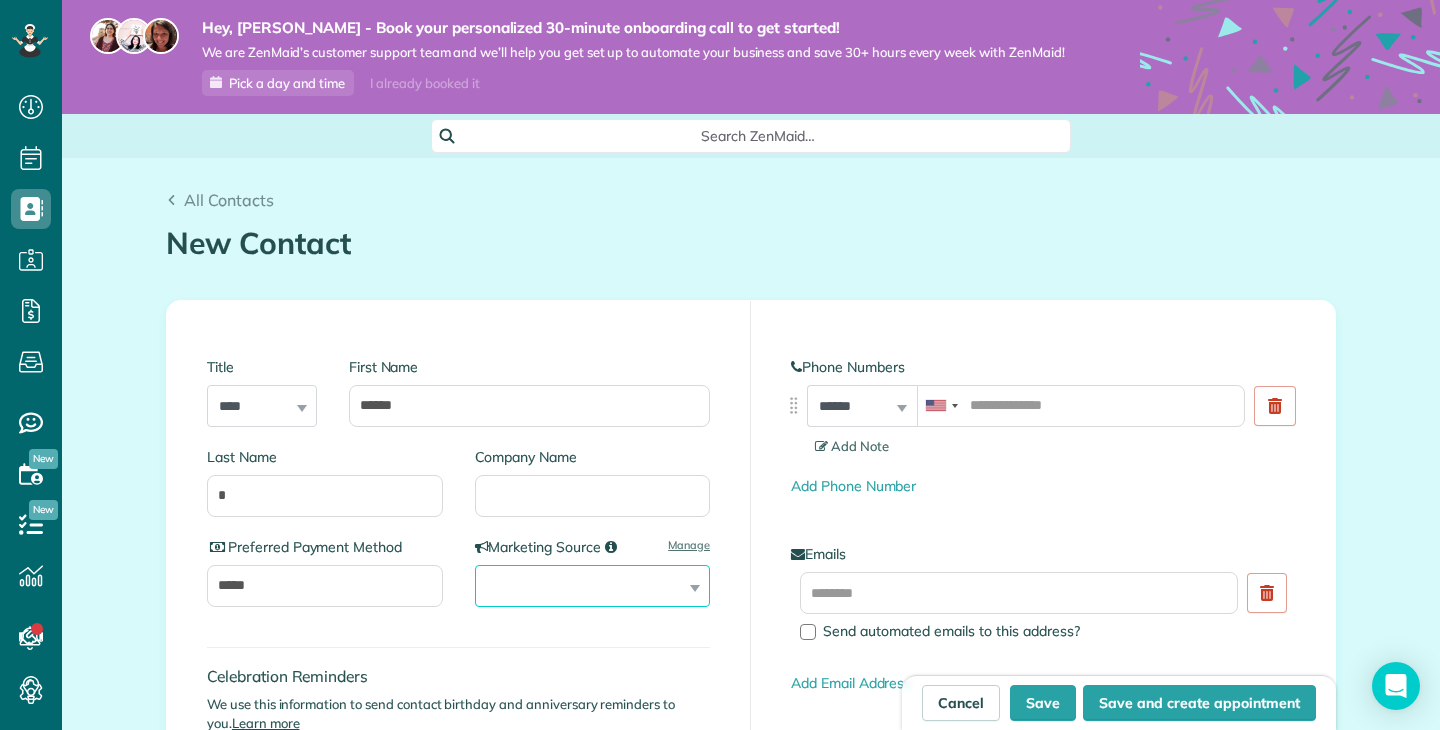 select on "**********" 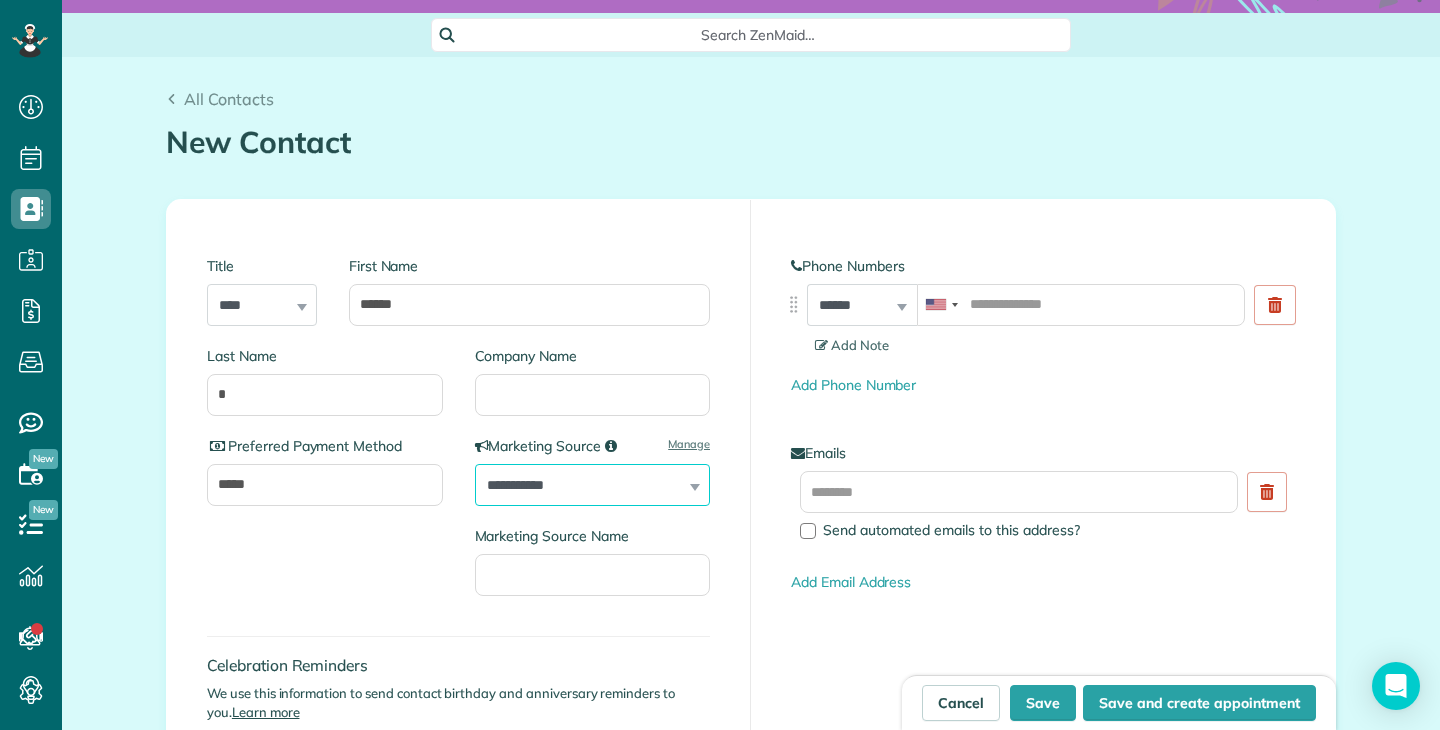 scroll, scrollTop: 120, scrollLeft: 0, axis: vertical 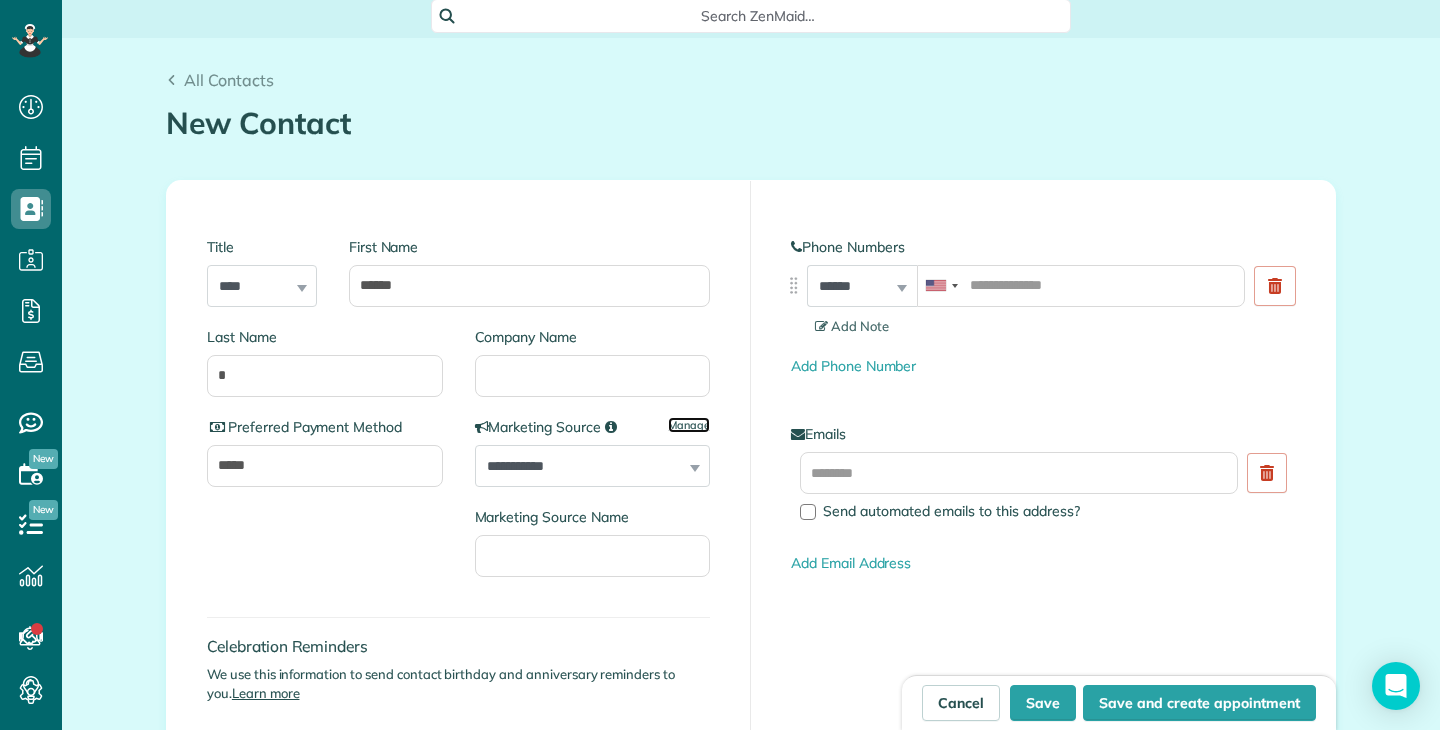 click on "Manage" at bounding box center (689, 425) 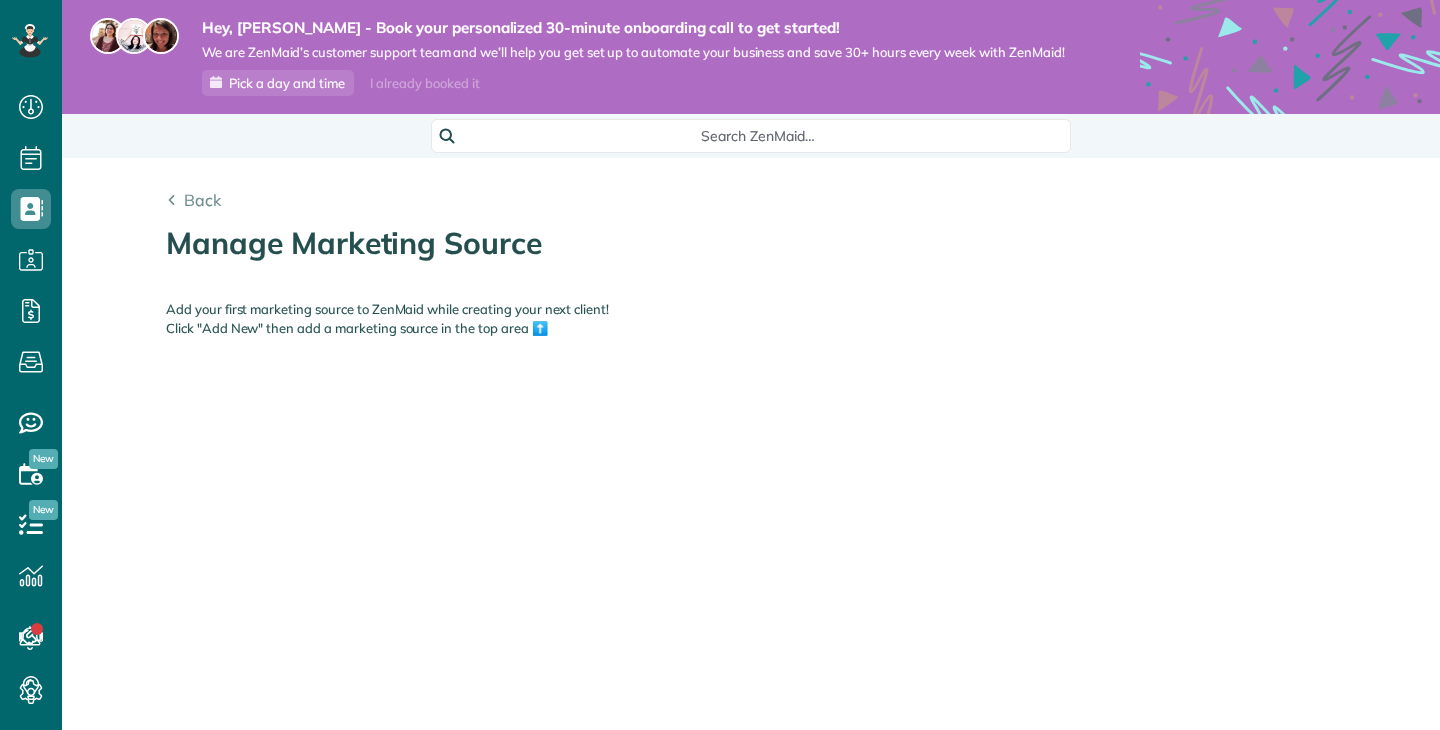 scroll, scrollTop: 0, scrollLeft: 0, axis: both 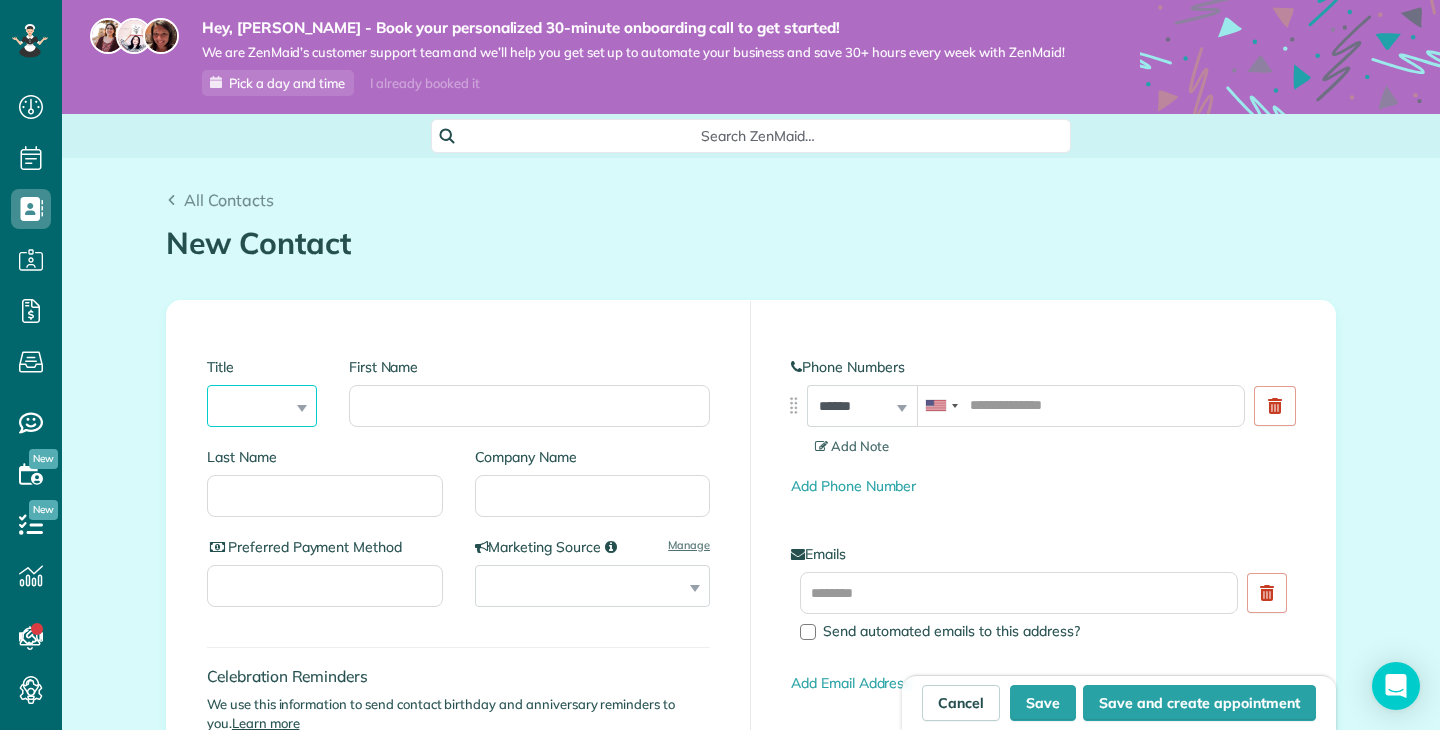 click on "***
****
***
***" at bounding box center (262, 406) 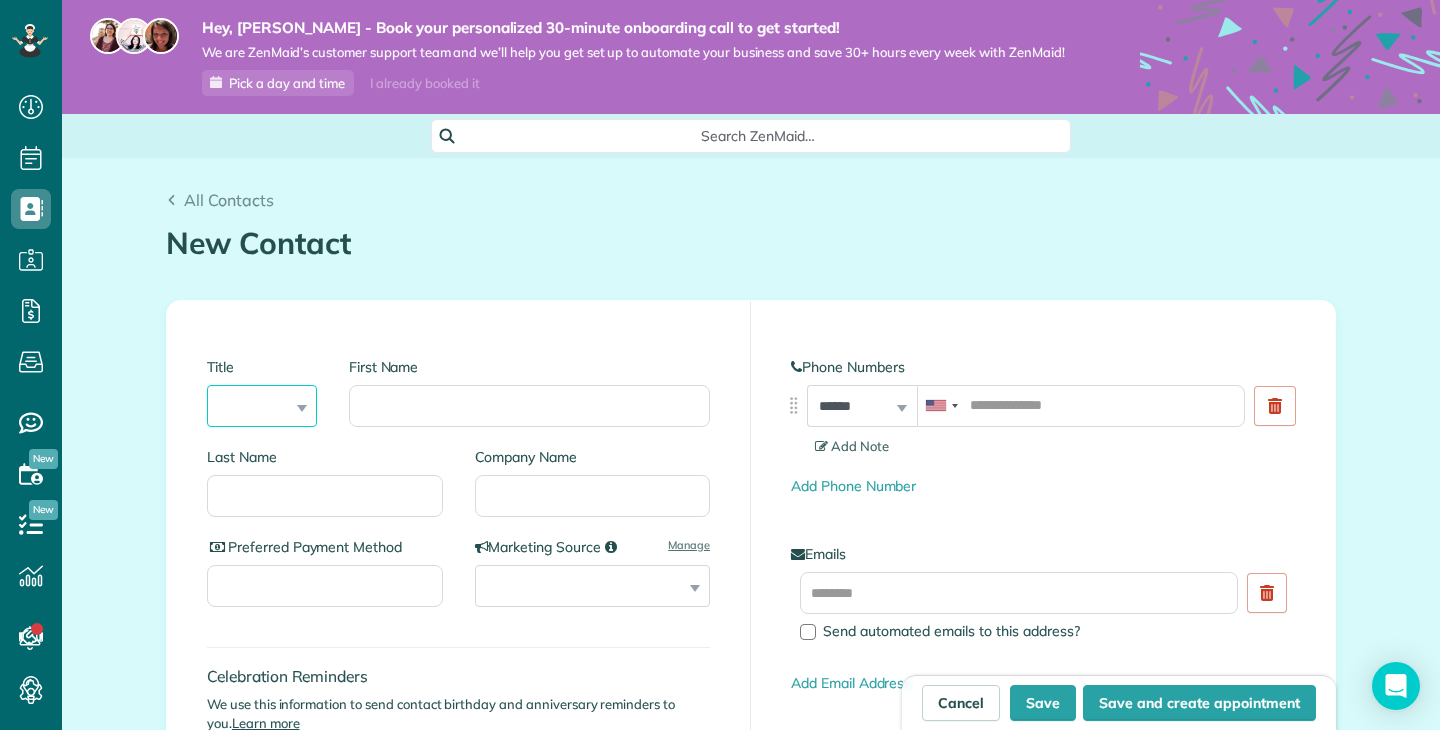 select on "****" 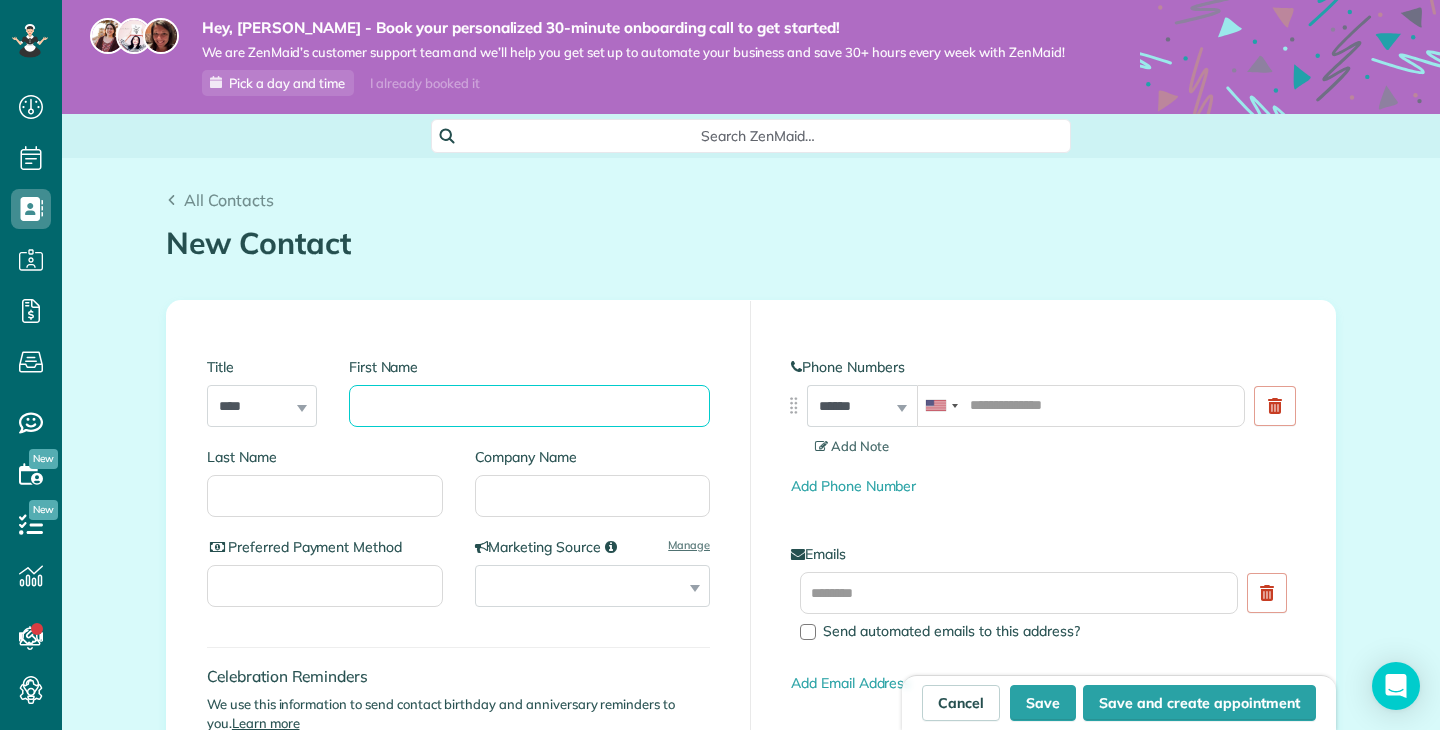 click on "First Name" at bounding box center [529, 406] 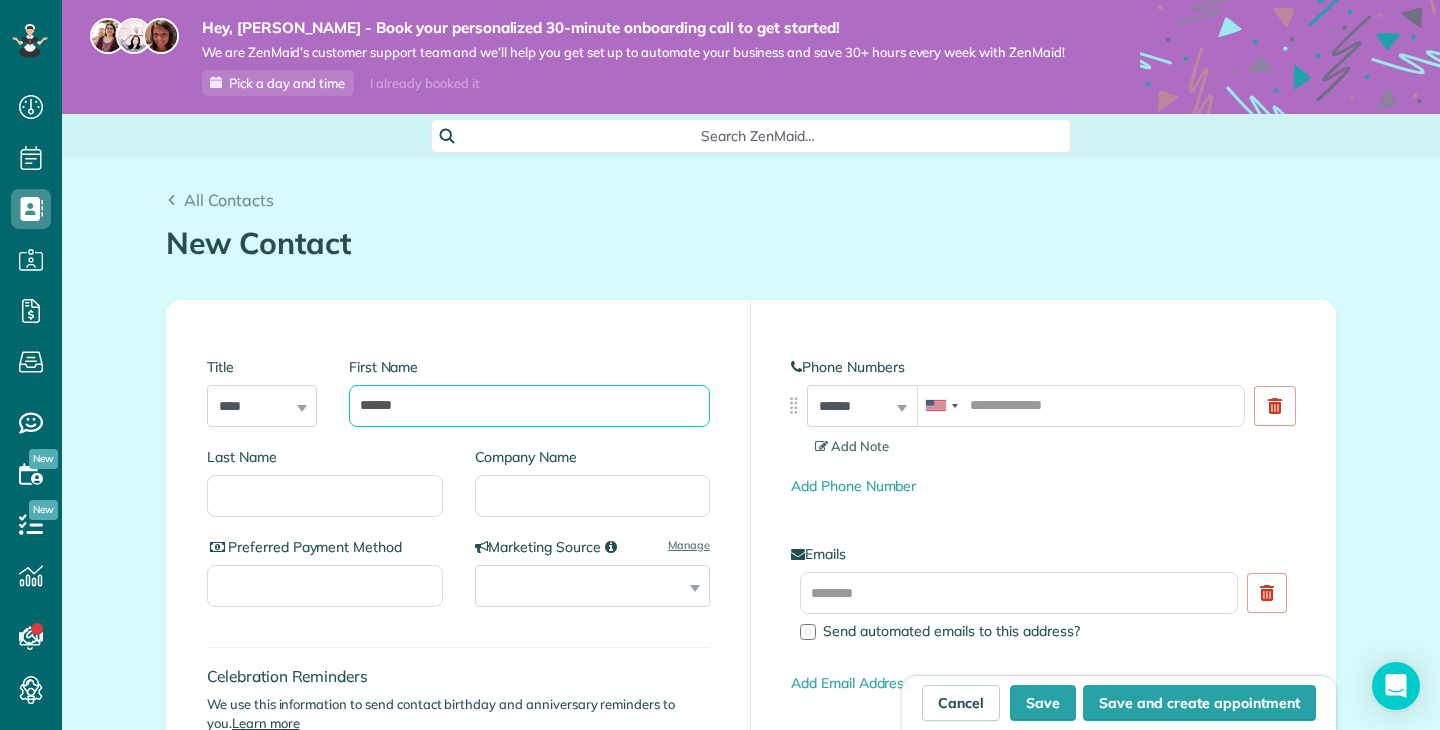 type on "******" 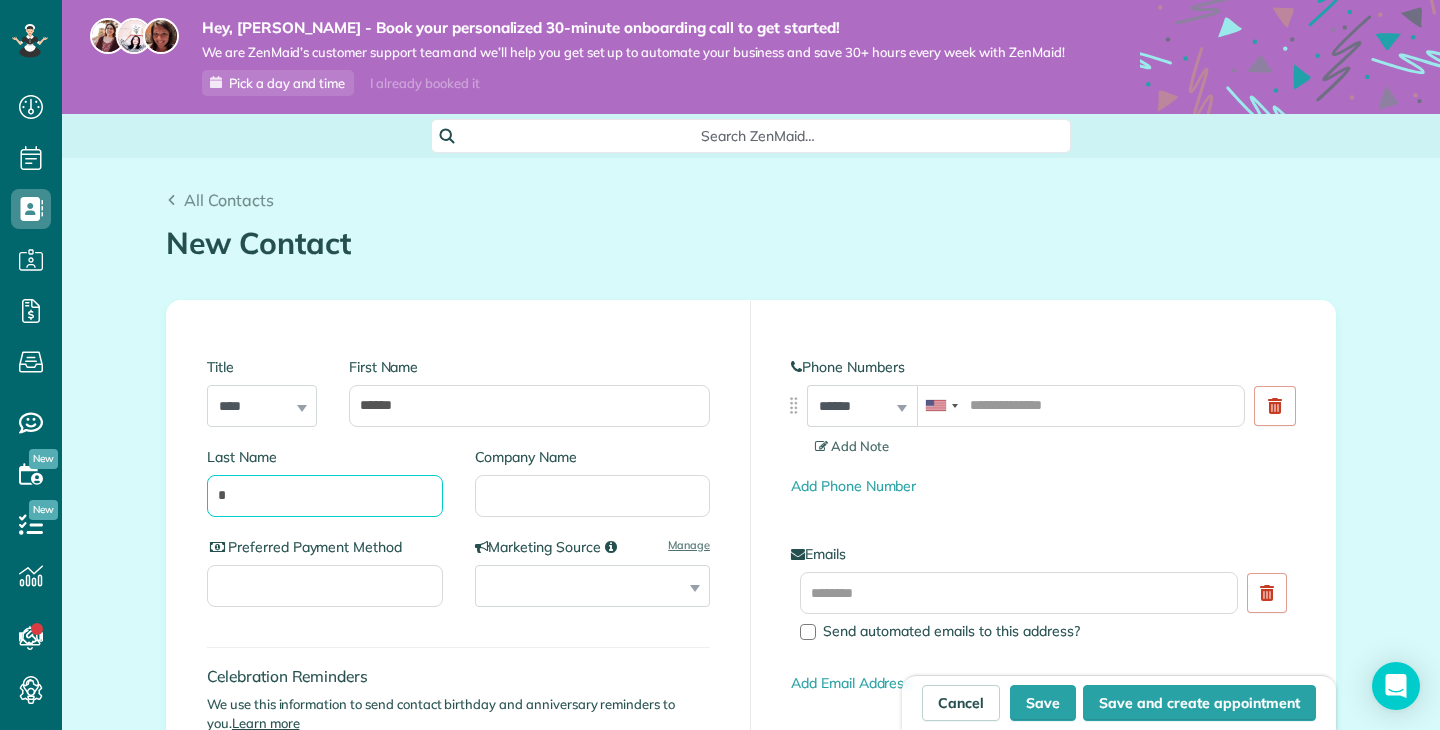 type on "*" 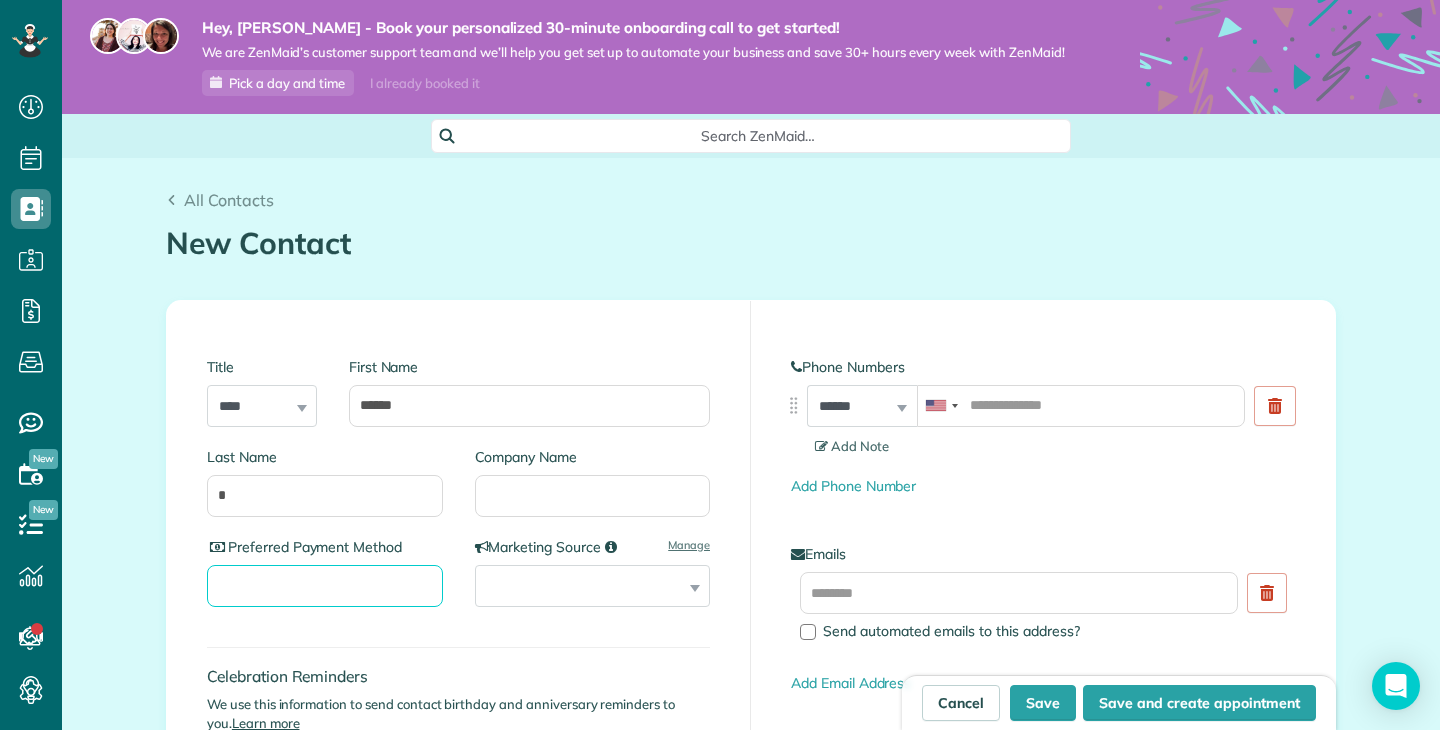 click on "Preferred Payment Method" at bounding box center [325, 586] 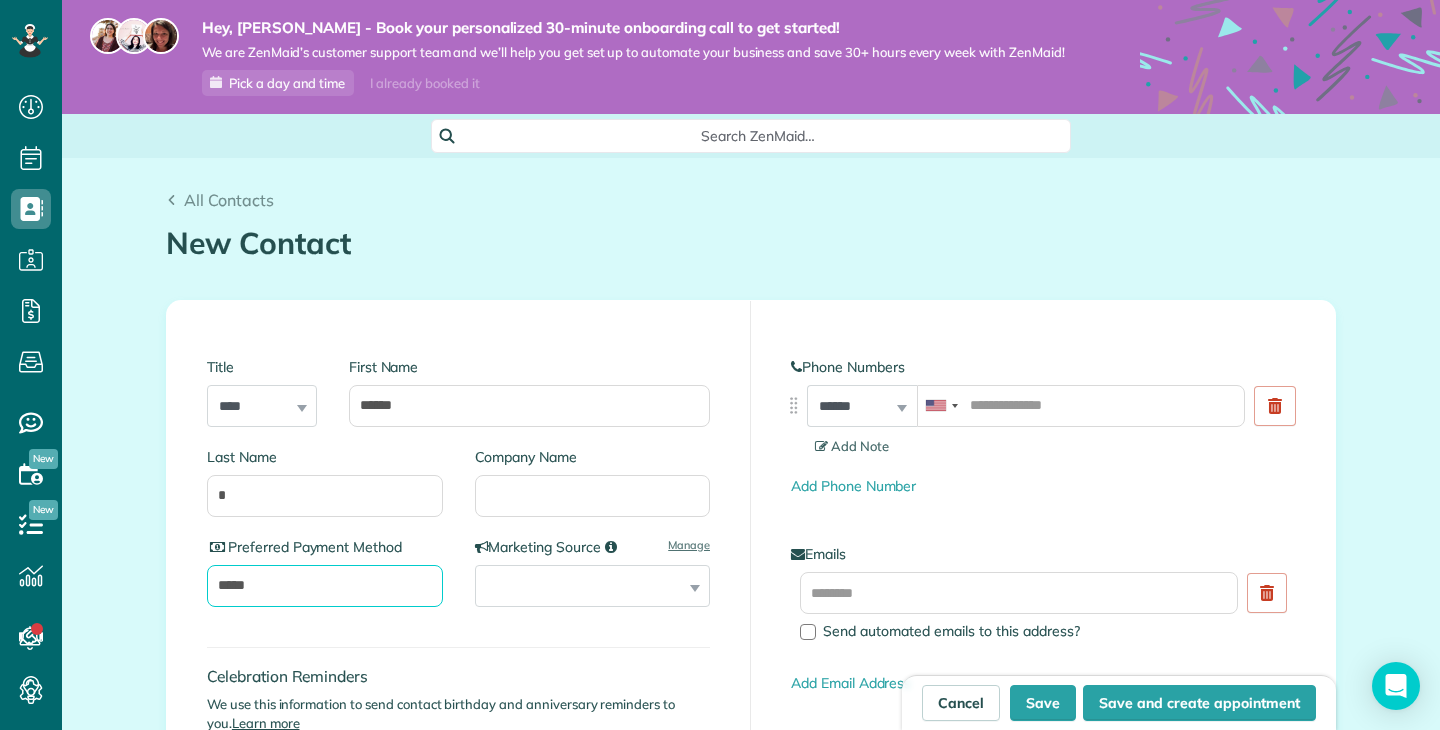 type on "*****" 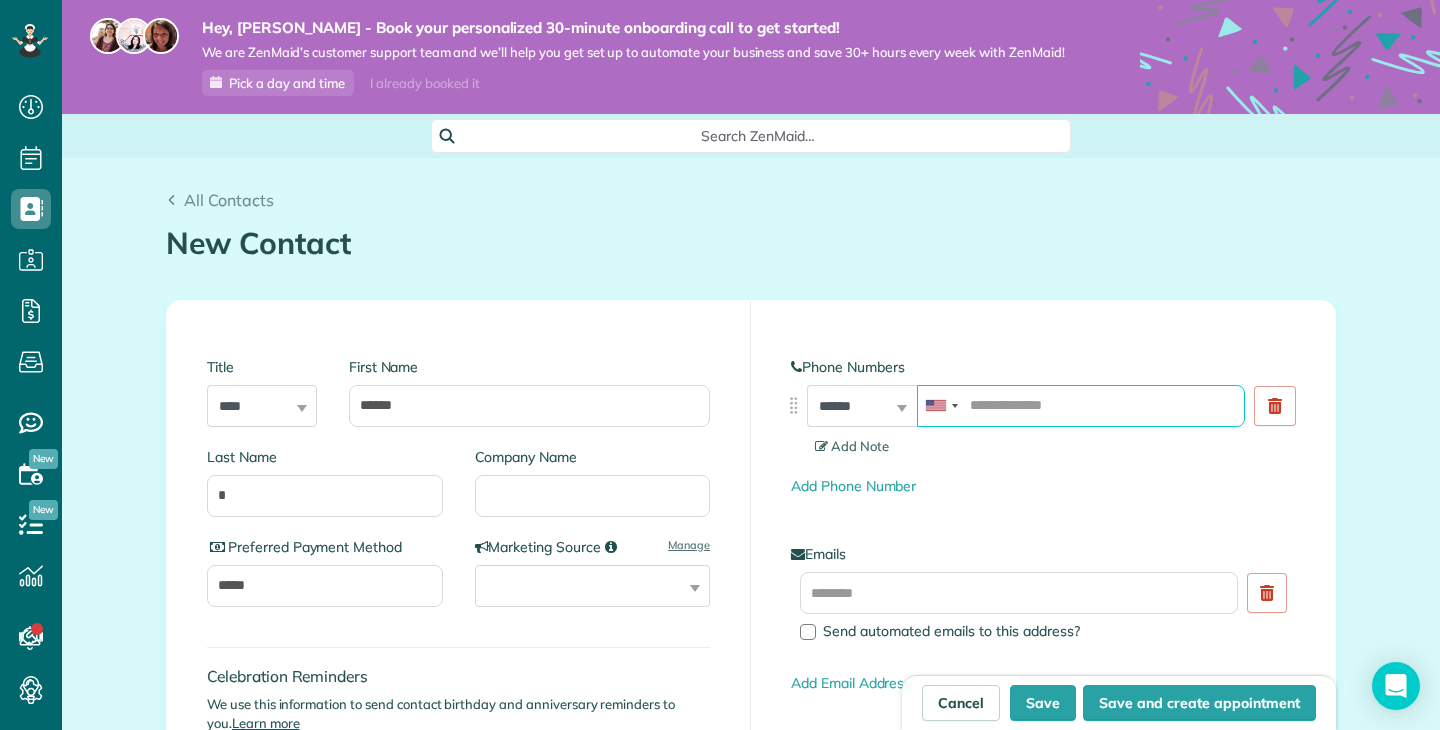 click at bounding box center [1081, 406] 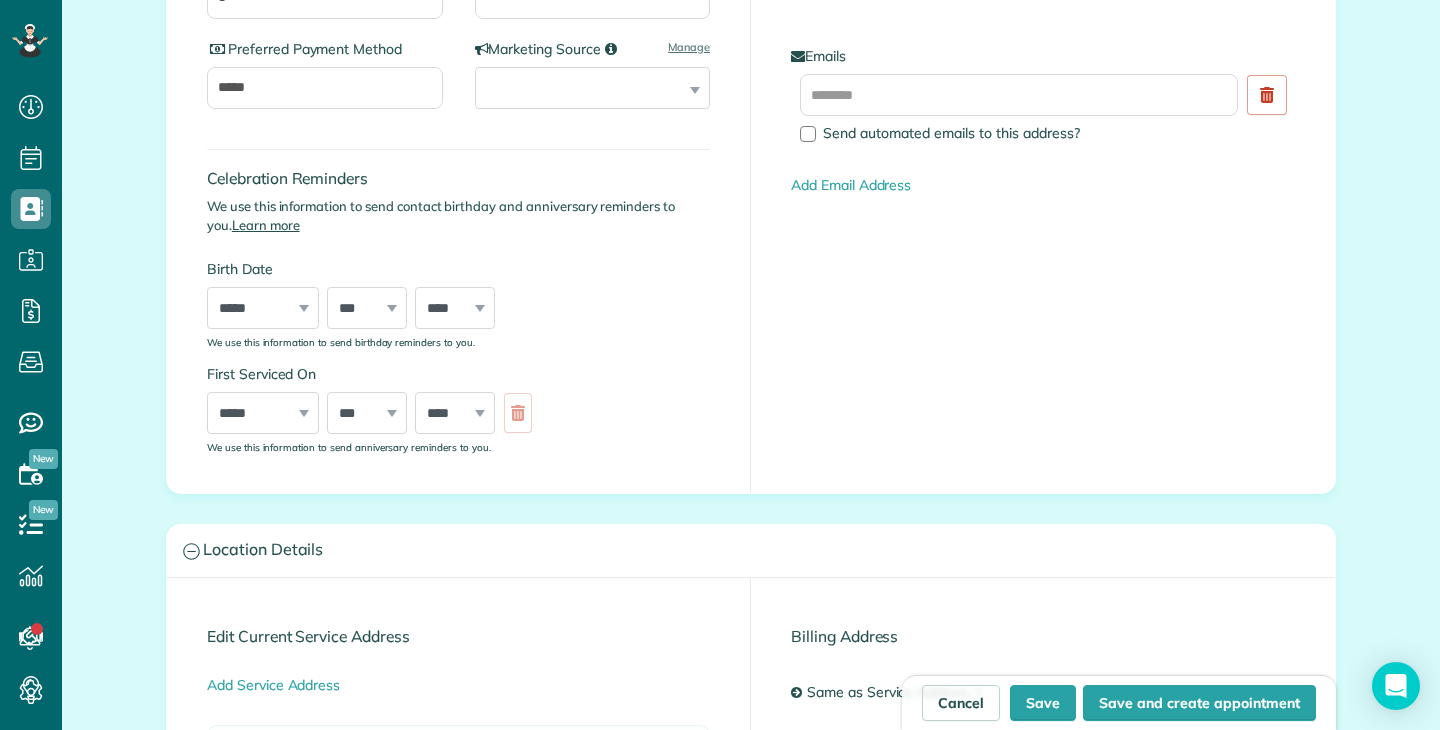 scroll, scrollTop: 658, scrollLeft: 0, axis: vertical 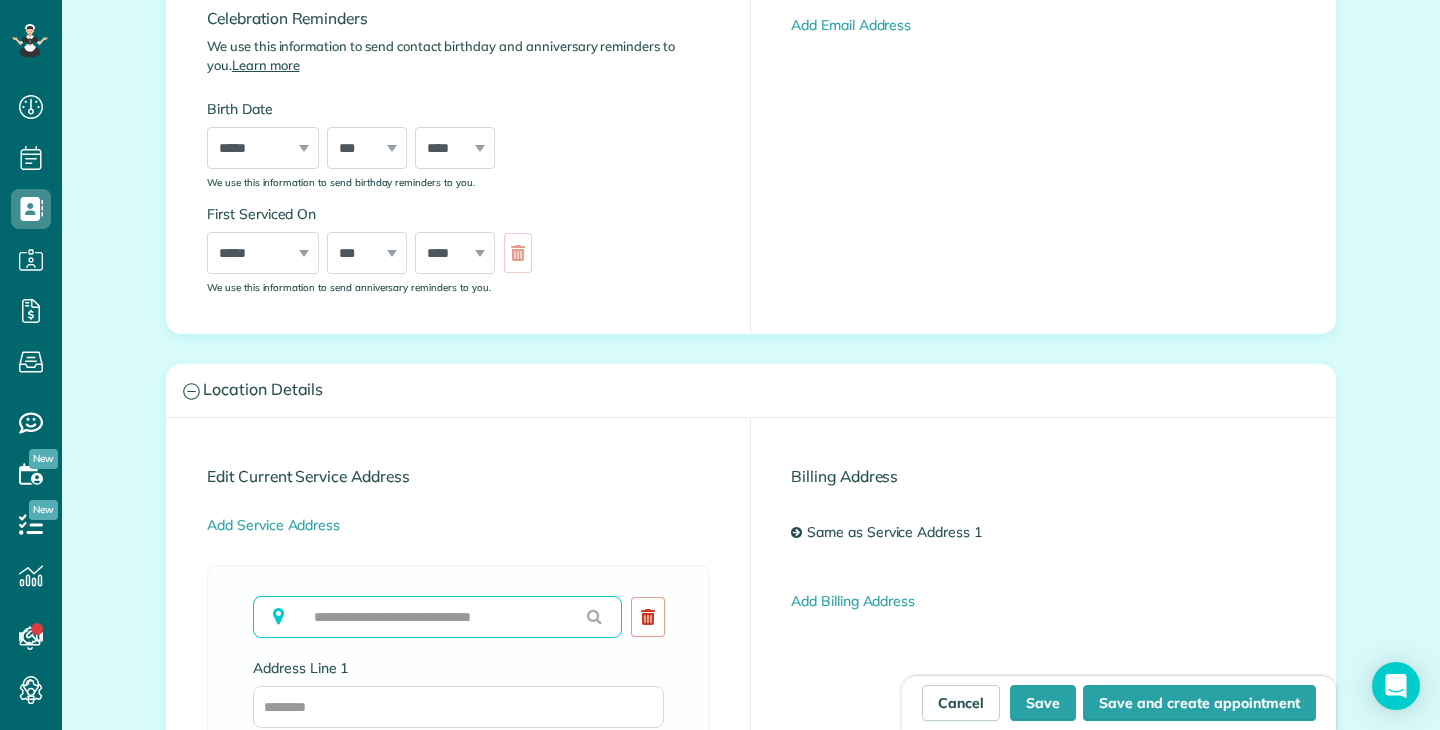 click at bounding box center [437, 617] 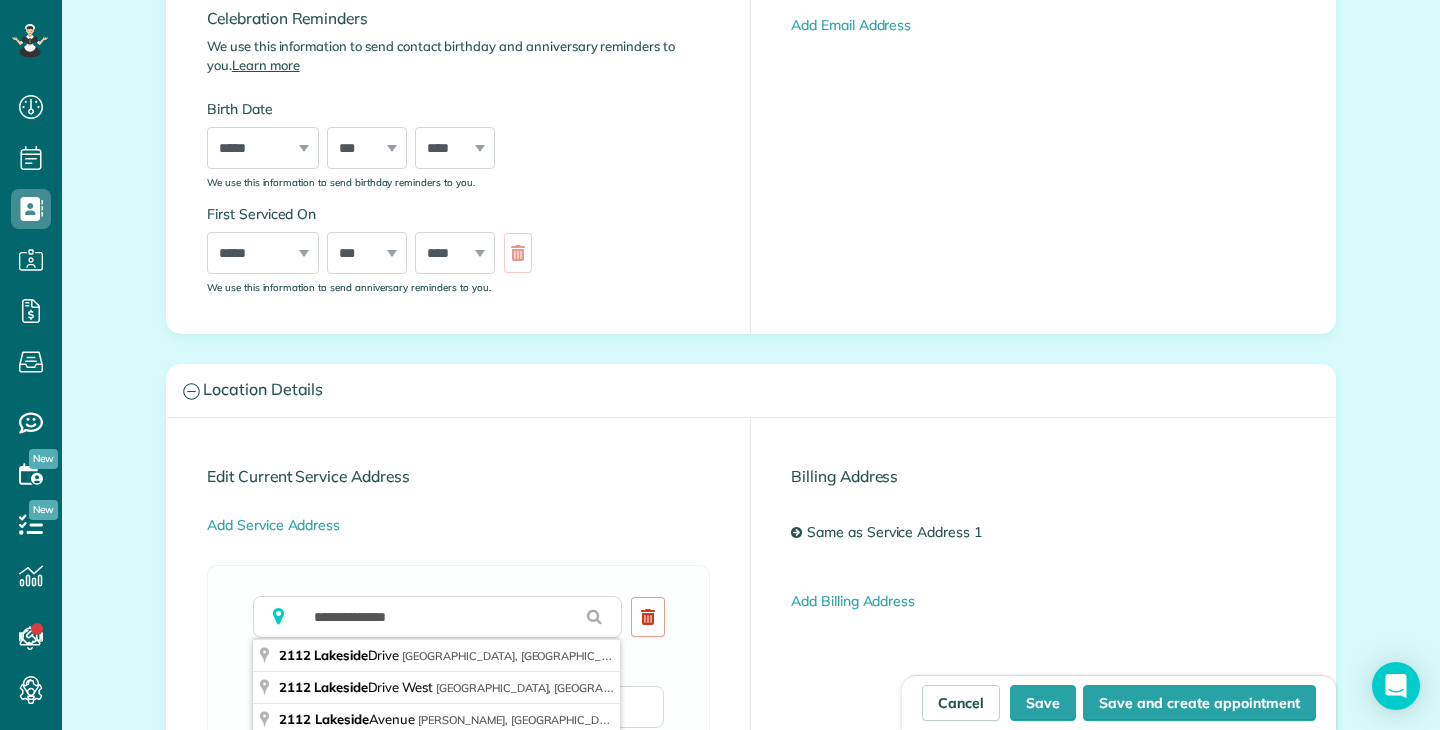 type on "**********" 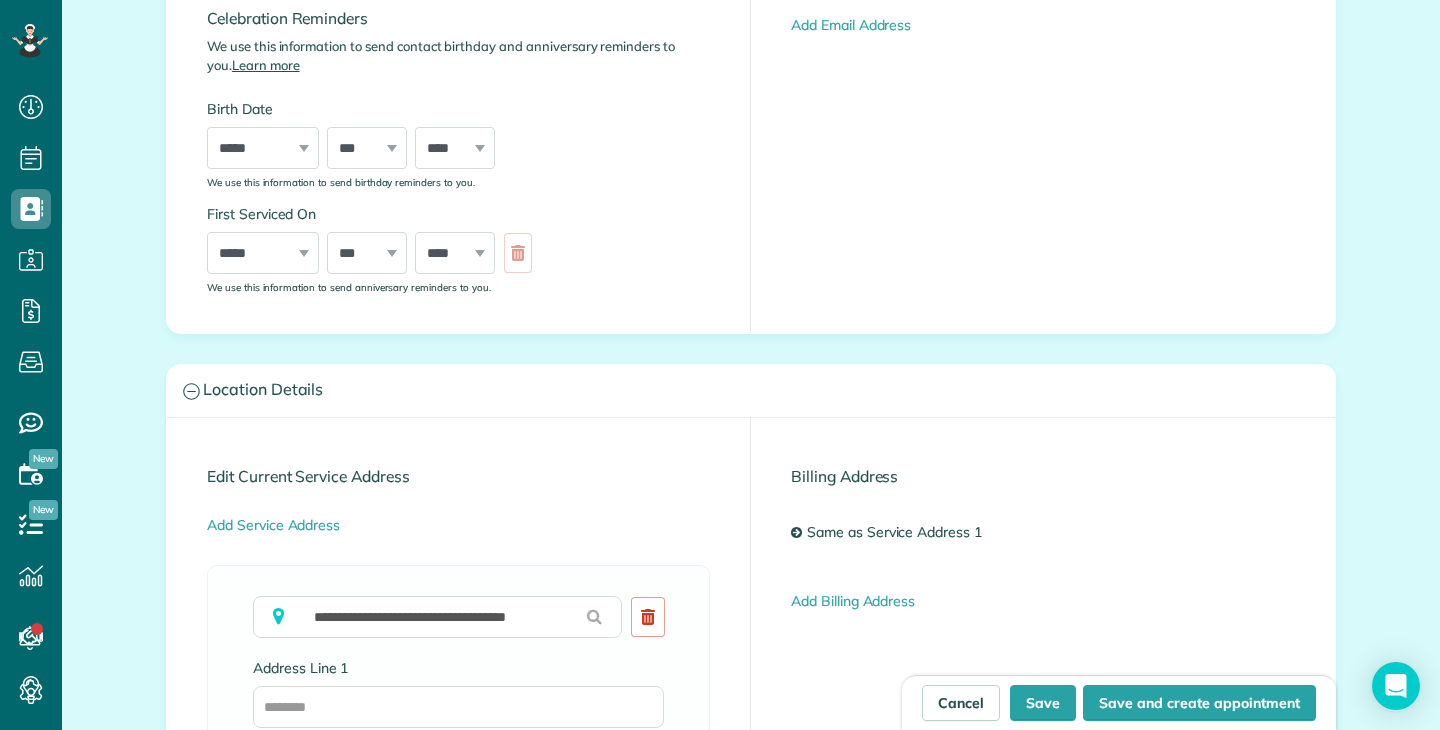 type on "**********" 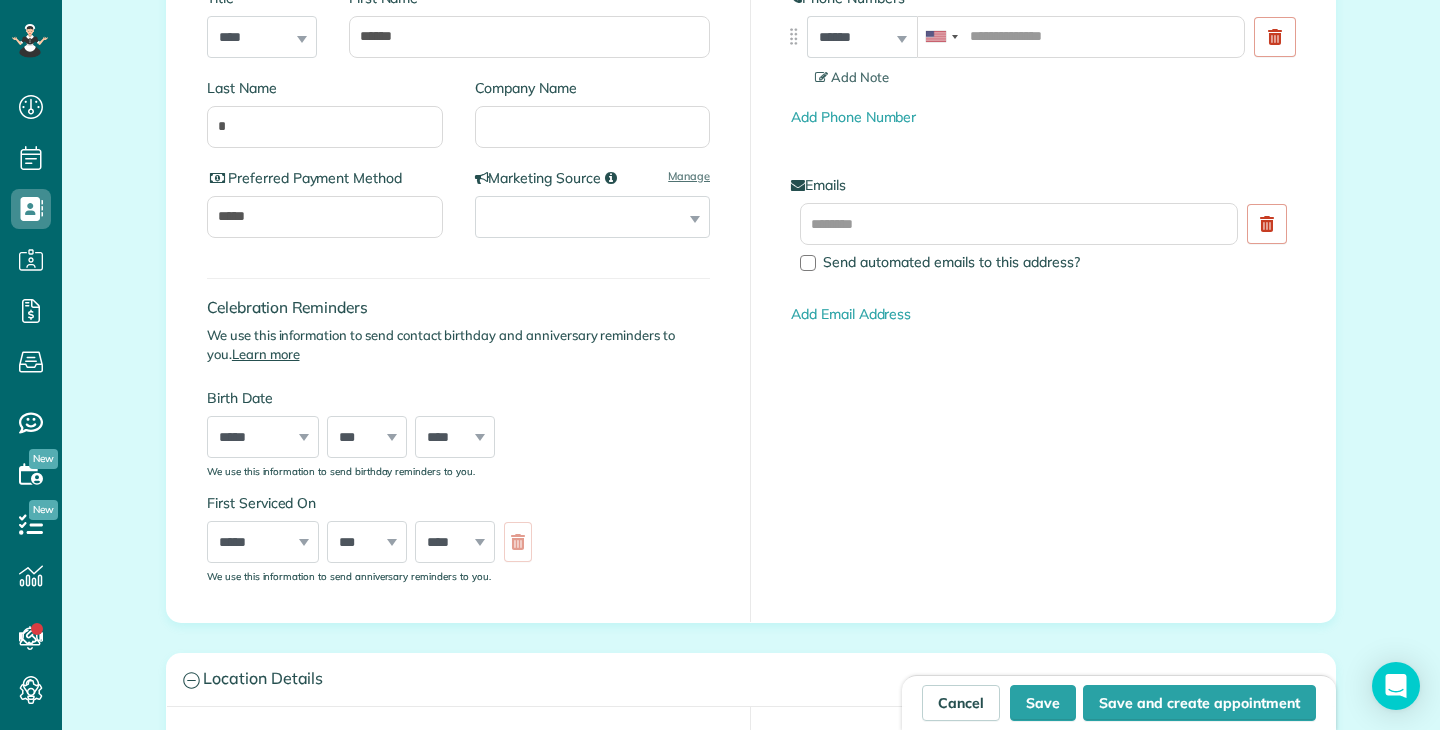 scroll, scrollTop: 335, scrollLeft: 0, axis: vertical 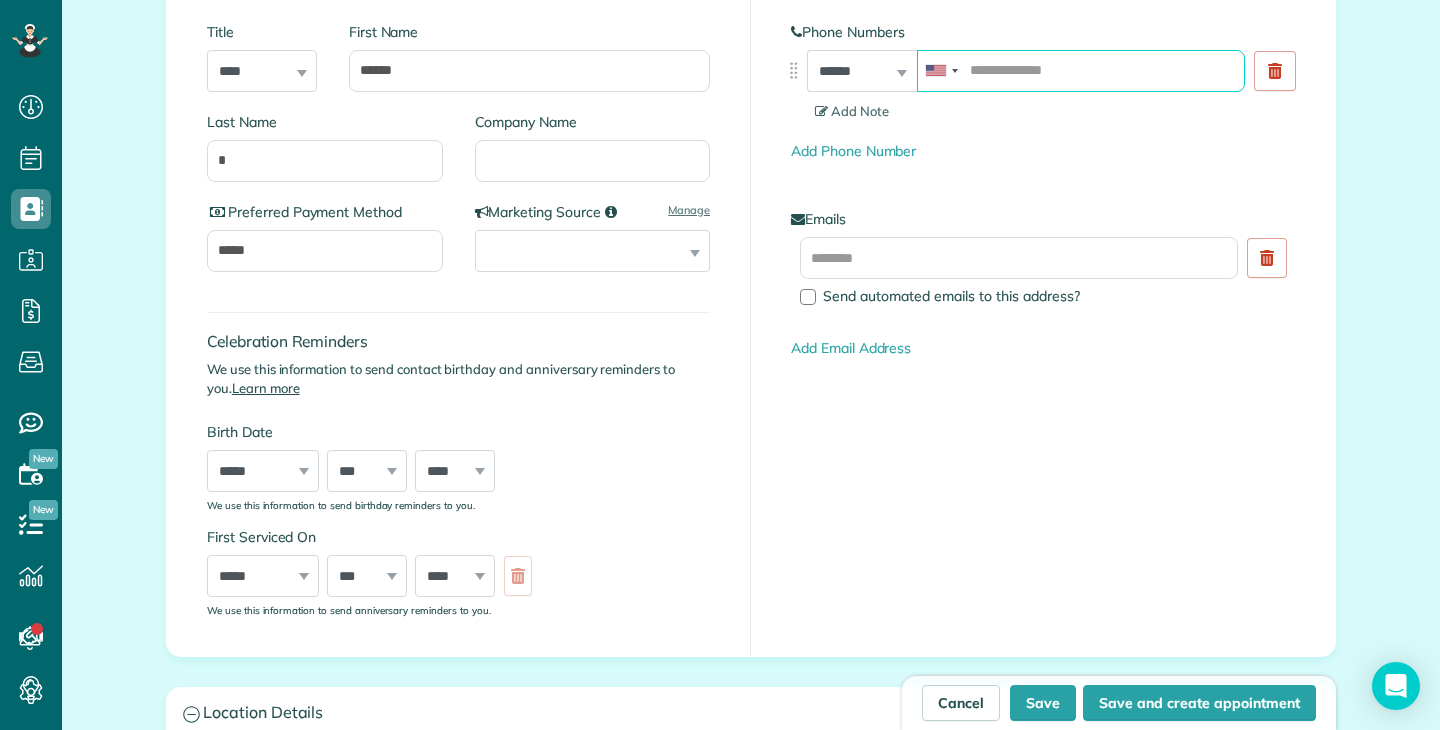click at bounding box center (1081, 71) 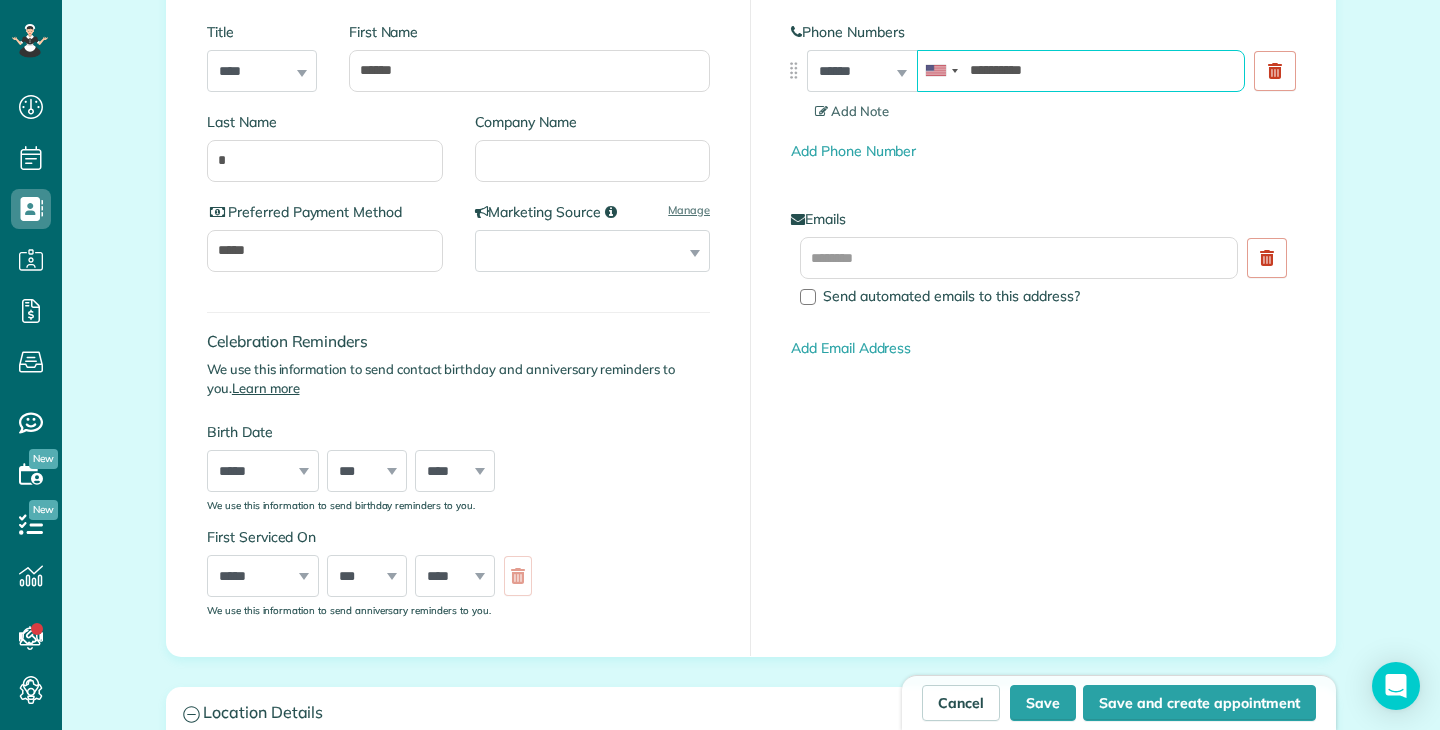 type on "**********" 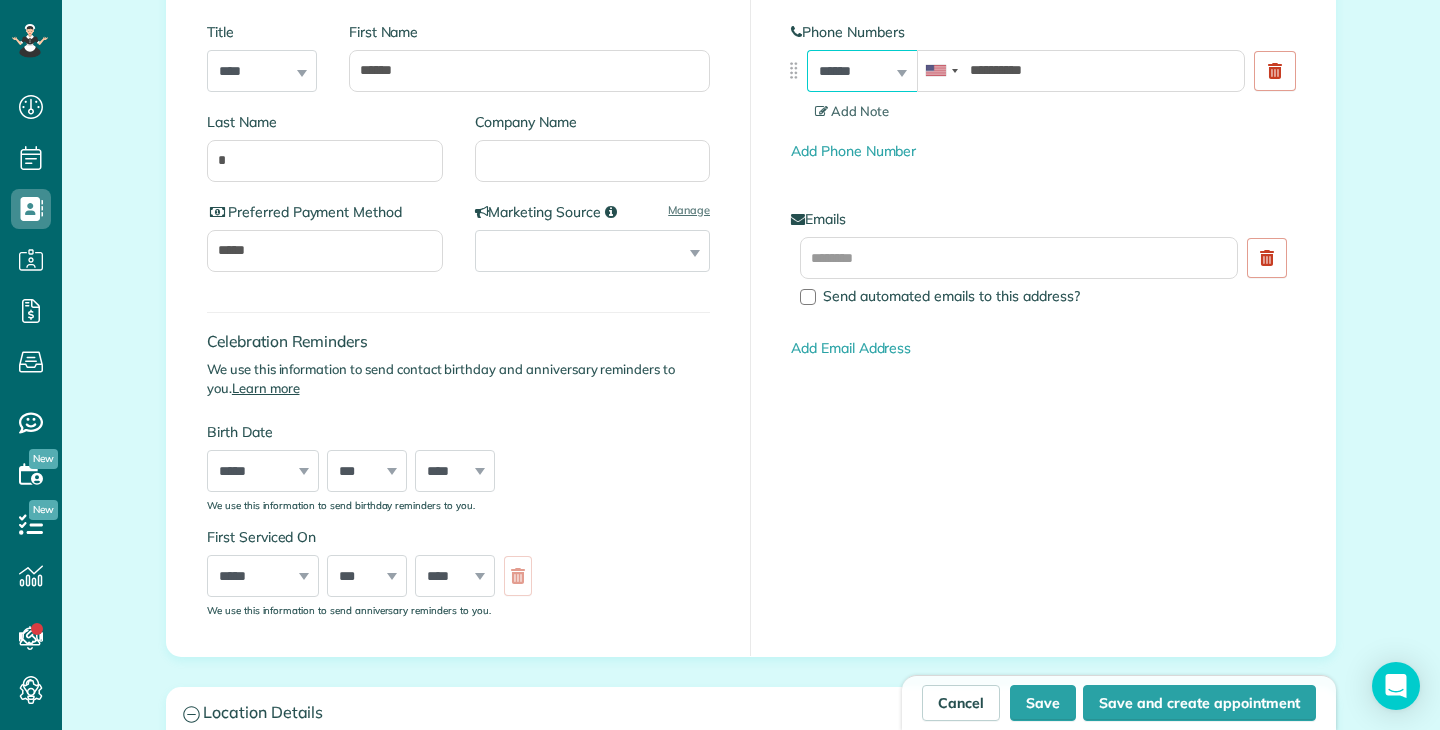 click on "**********" at bounding box center (862, 71) 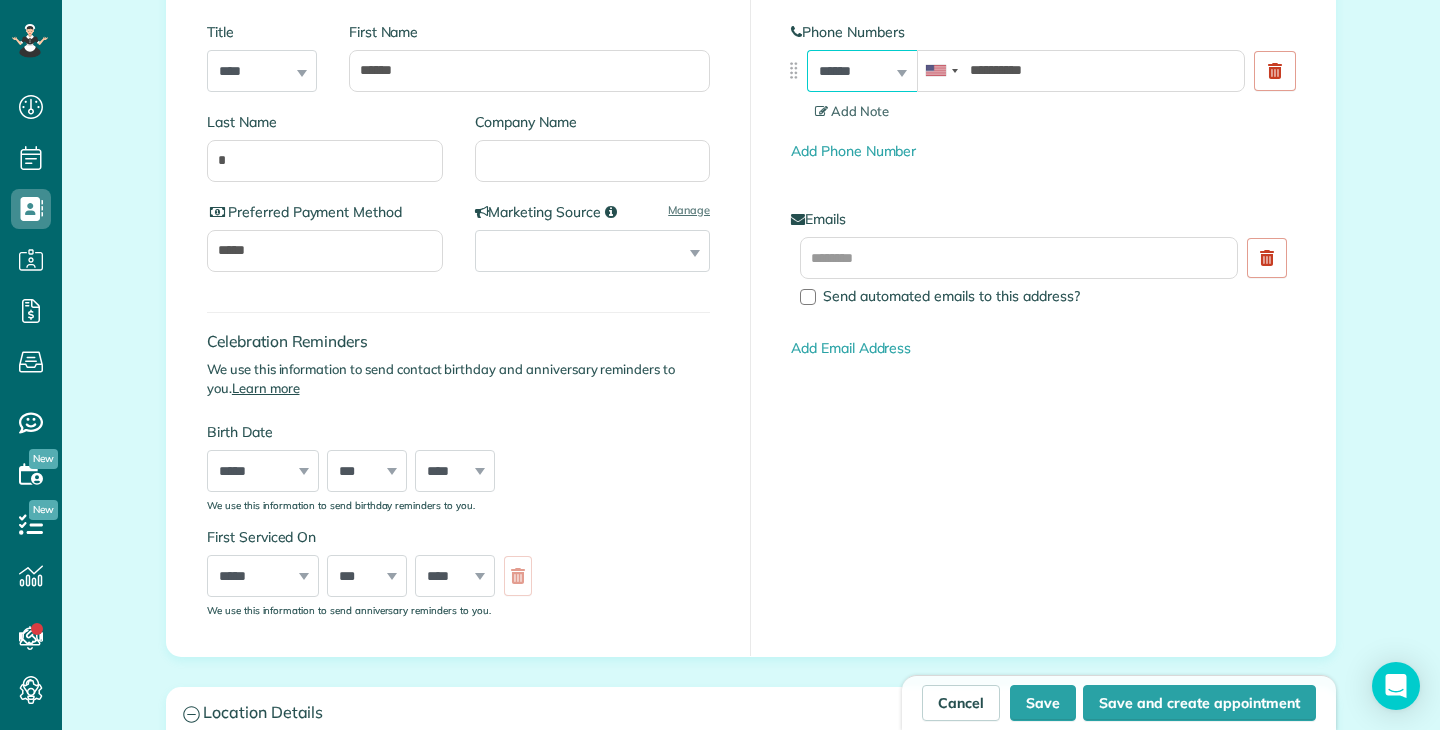 select on "**********" 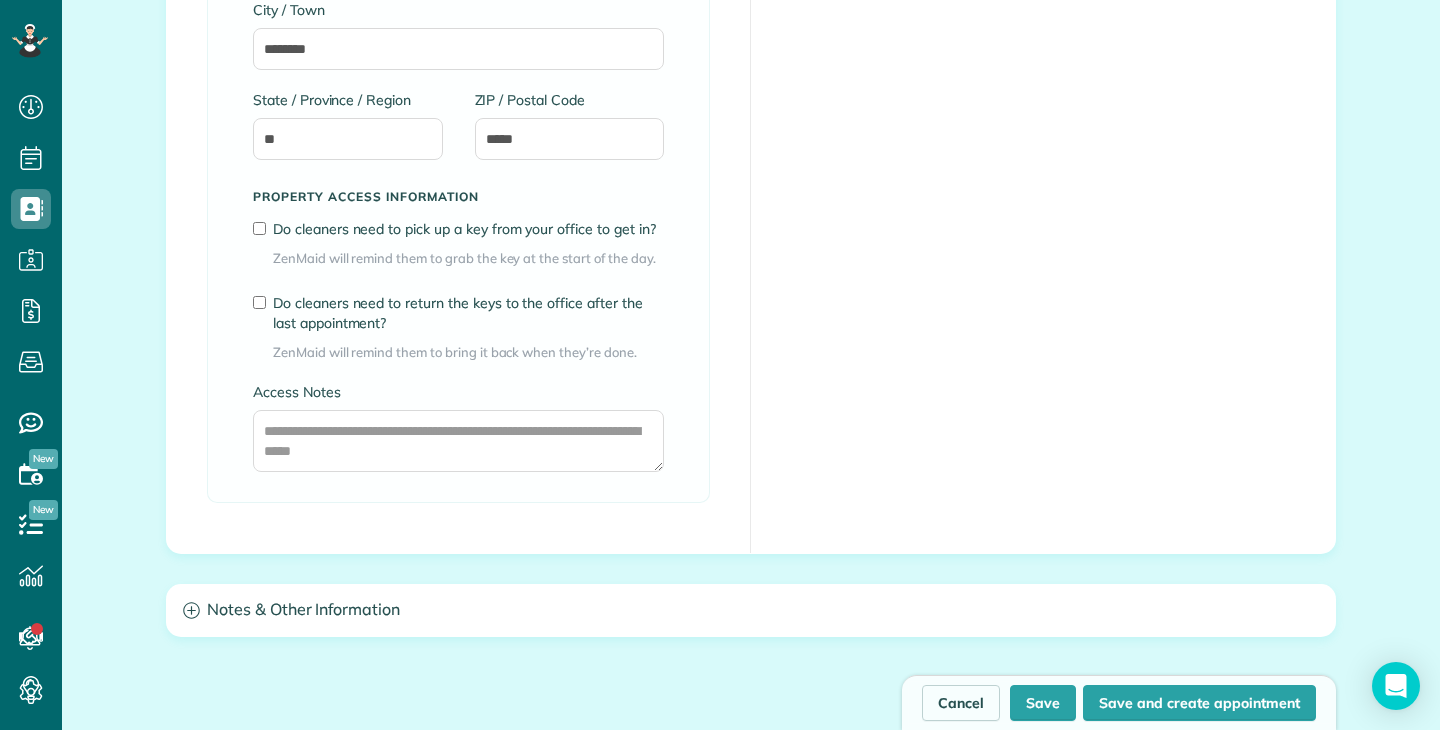 scroll, scrollTop: 1550, scrollLeft: 0, axis: vertical 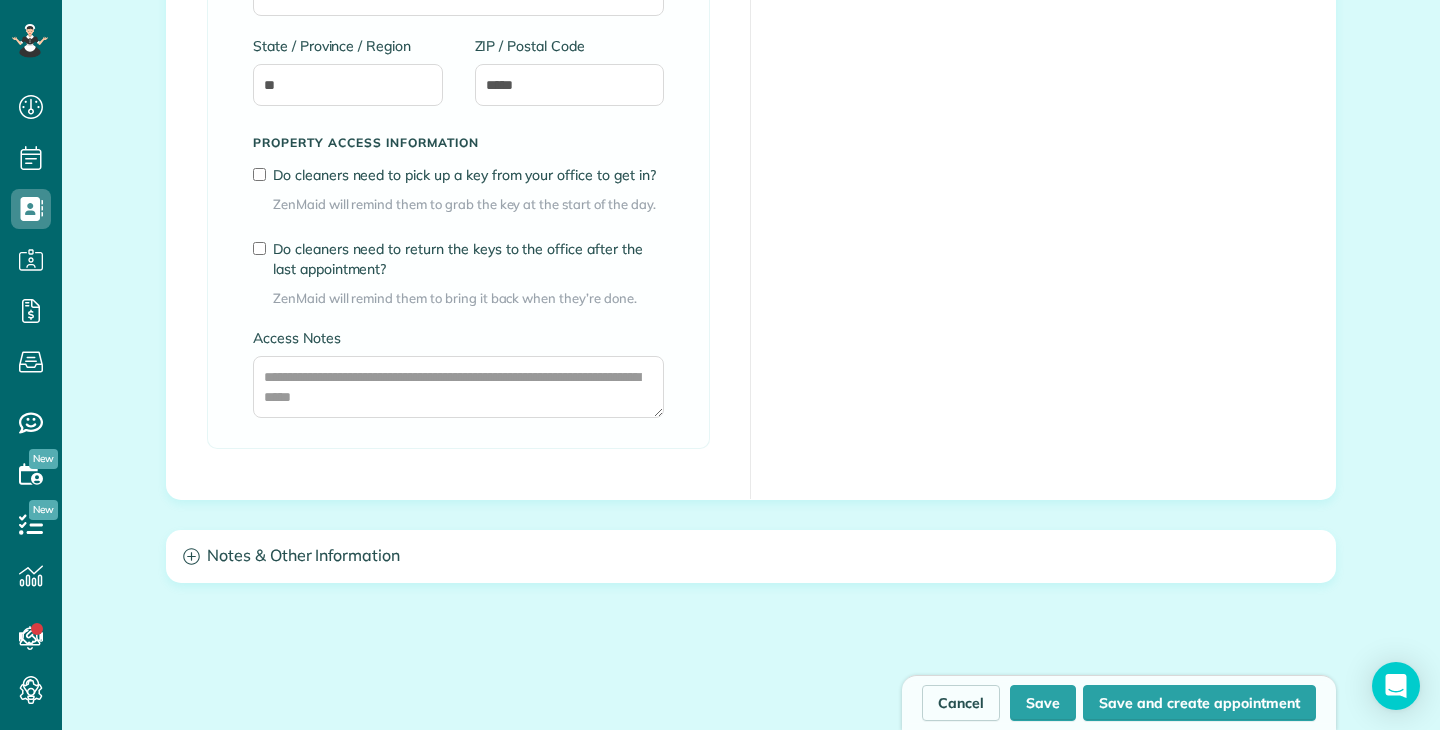 click on "Cancel
Save
Save and create appointment" at bounding box center [1119, 702] 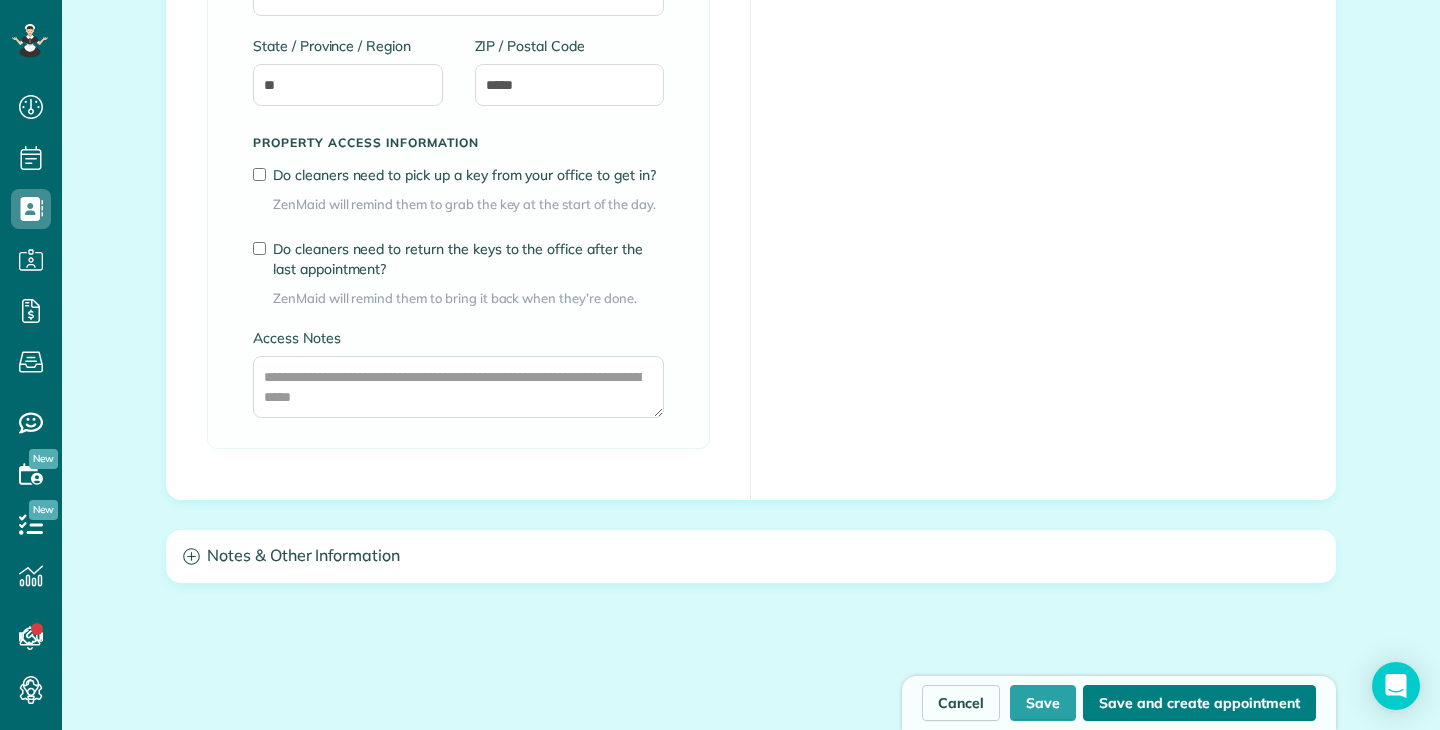 click on "Save and create appointment" at bounding box center [1199, 703] 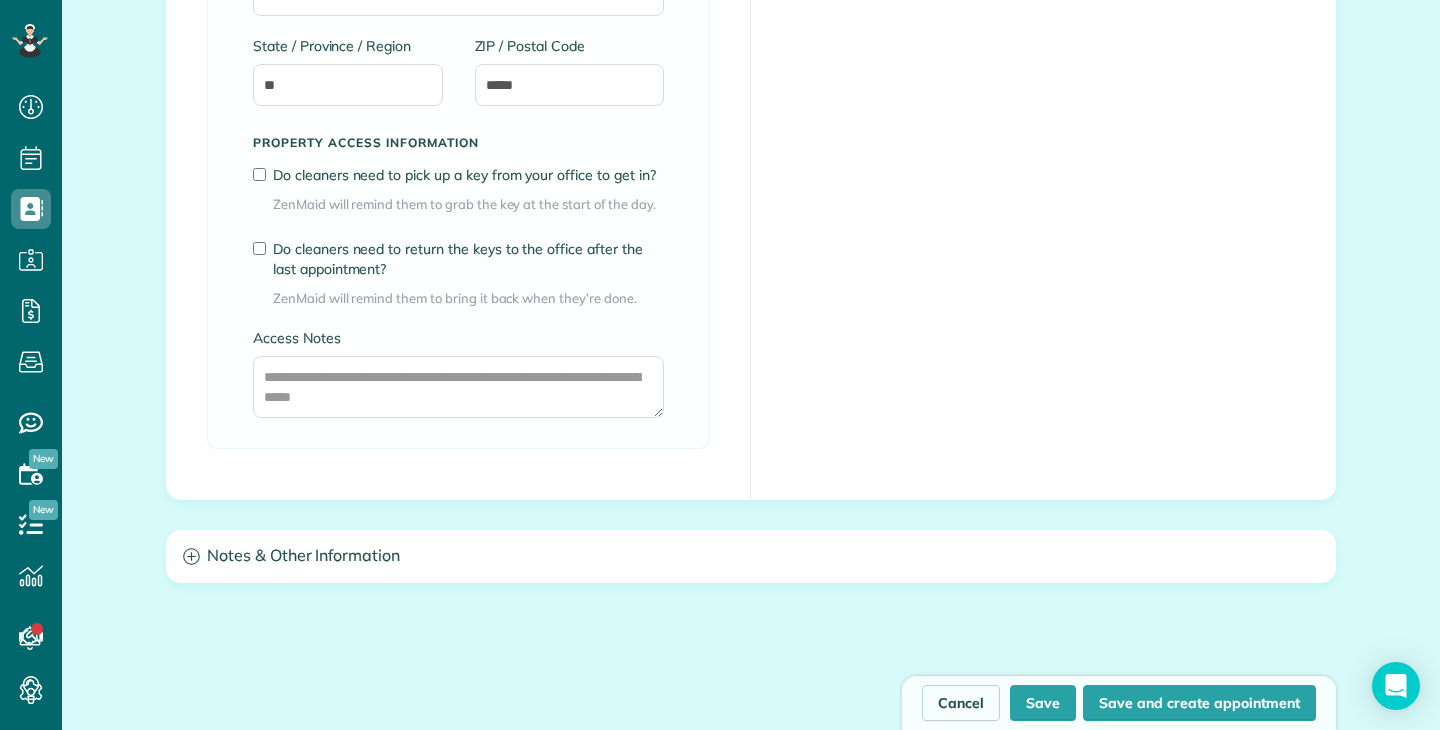 type on "**********" 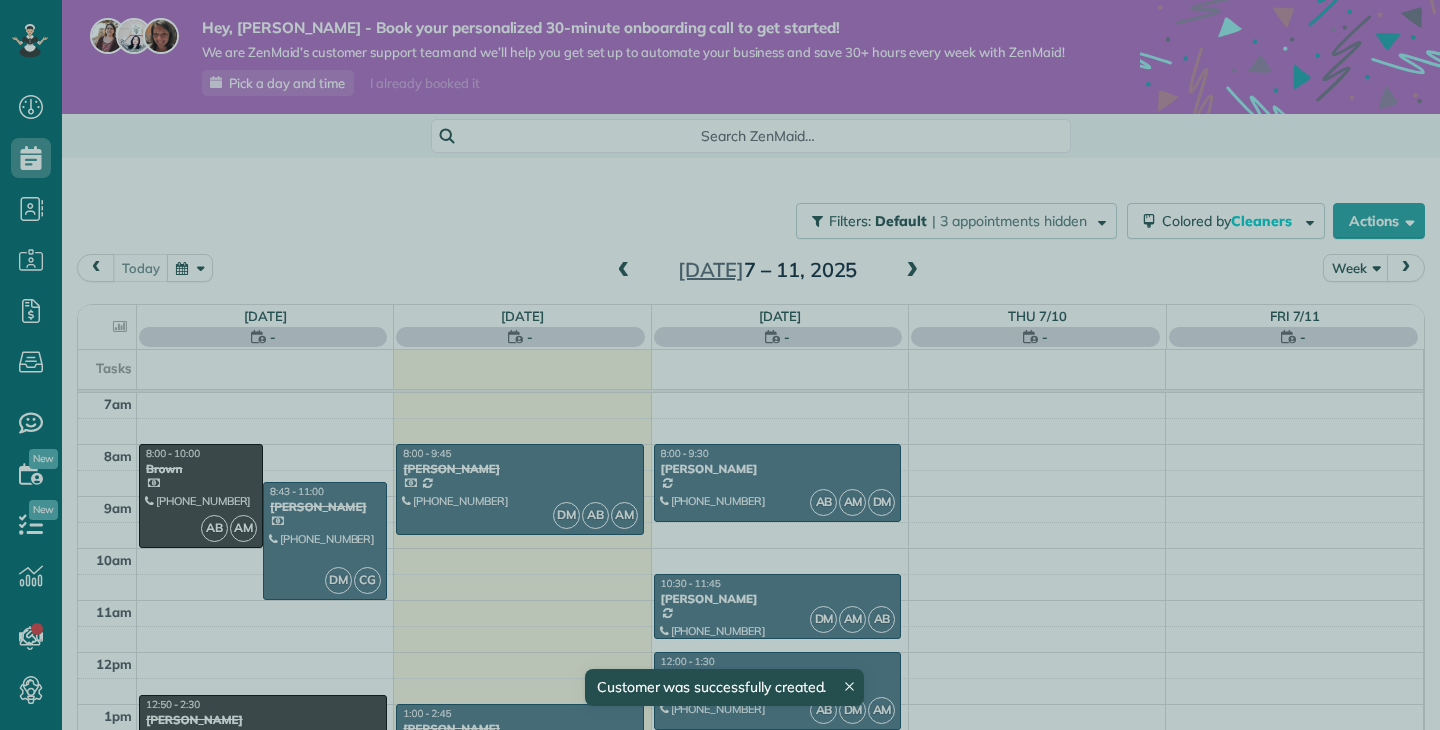 scroll, scrollTop: 0, scrollLeft: 0, axis: both 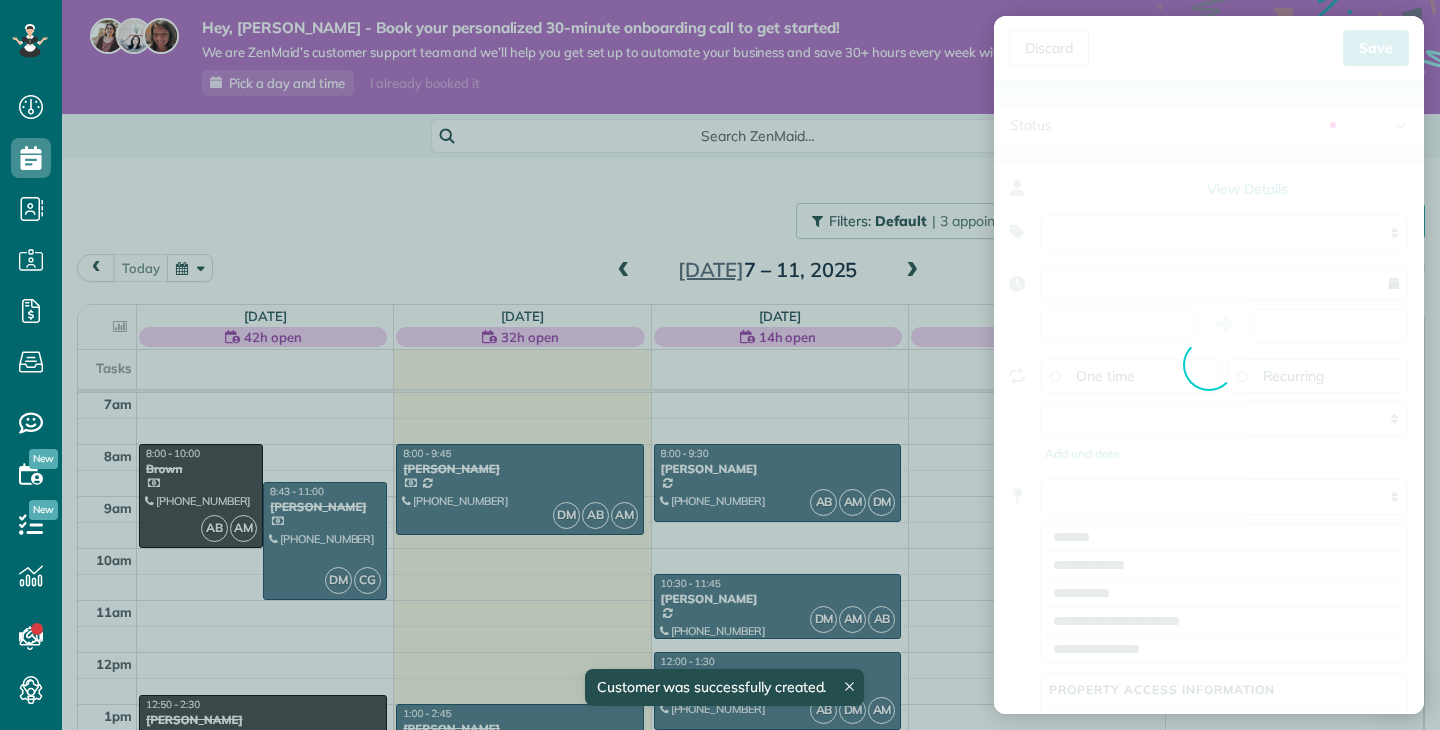 type on "**********" 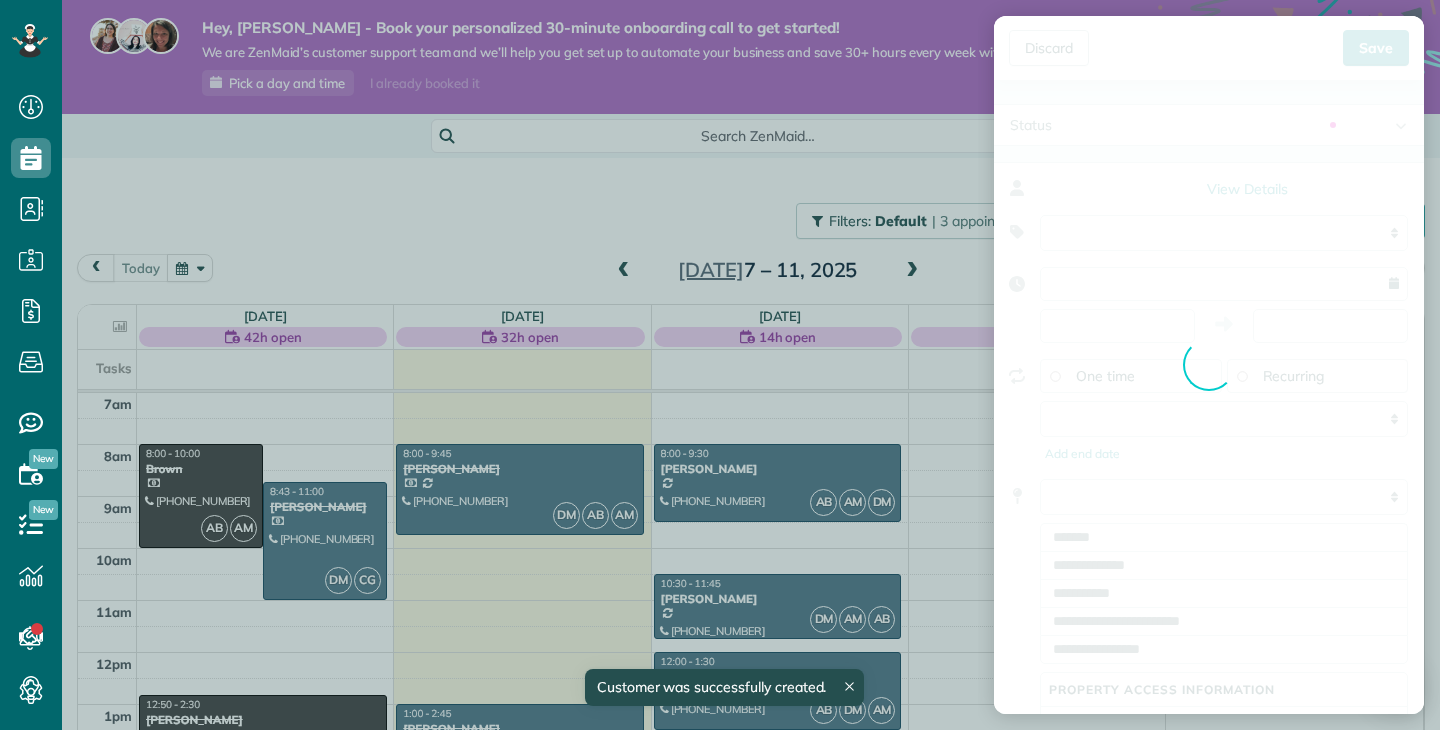 scroll, scrollTop: 730, scrollLeft: 62, axis: both 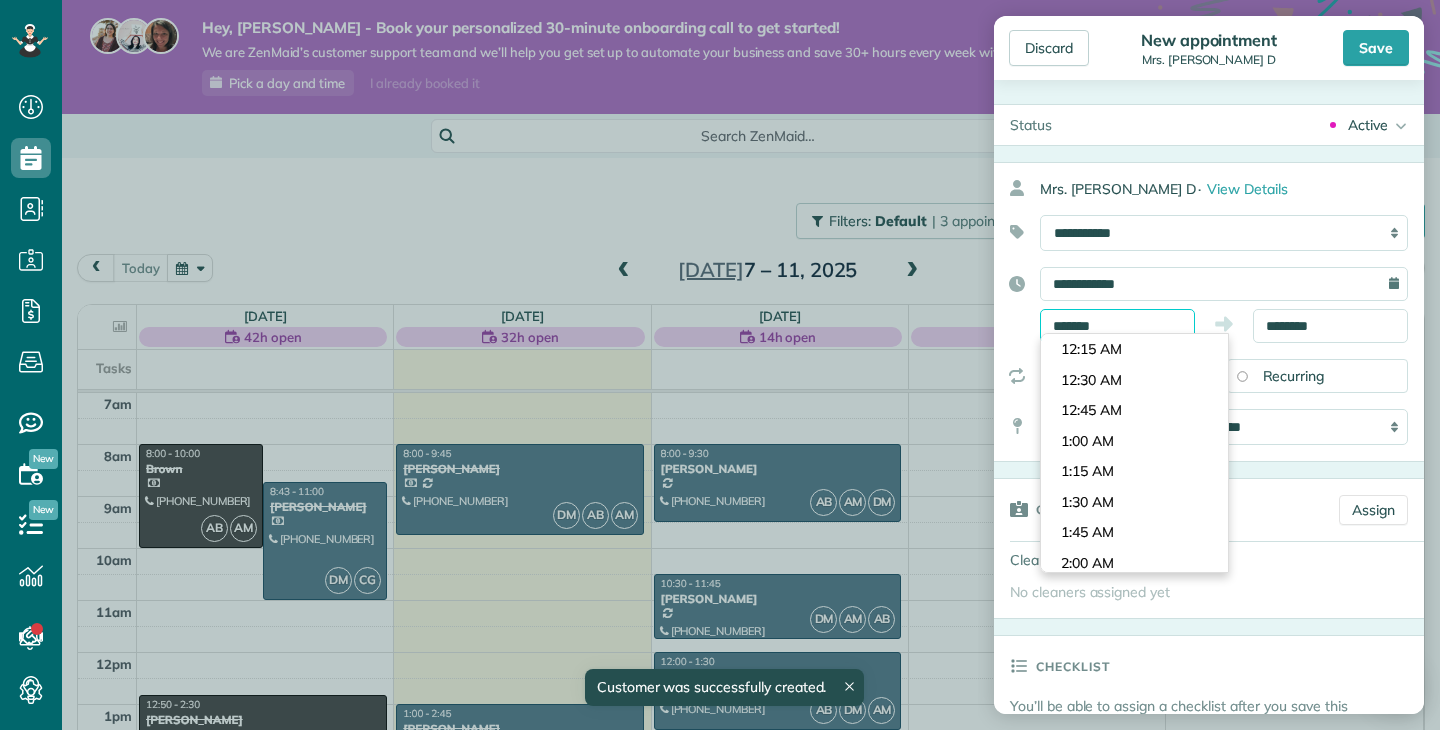 click on "*******" at bounding box center (1117, 326) 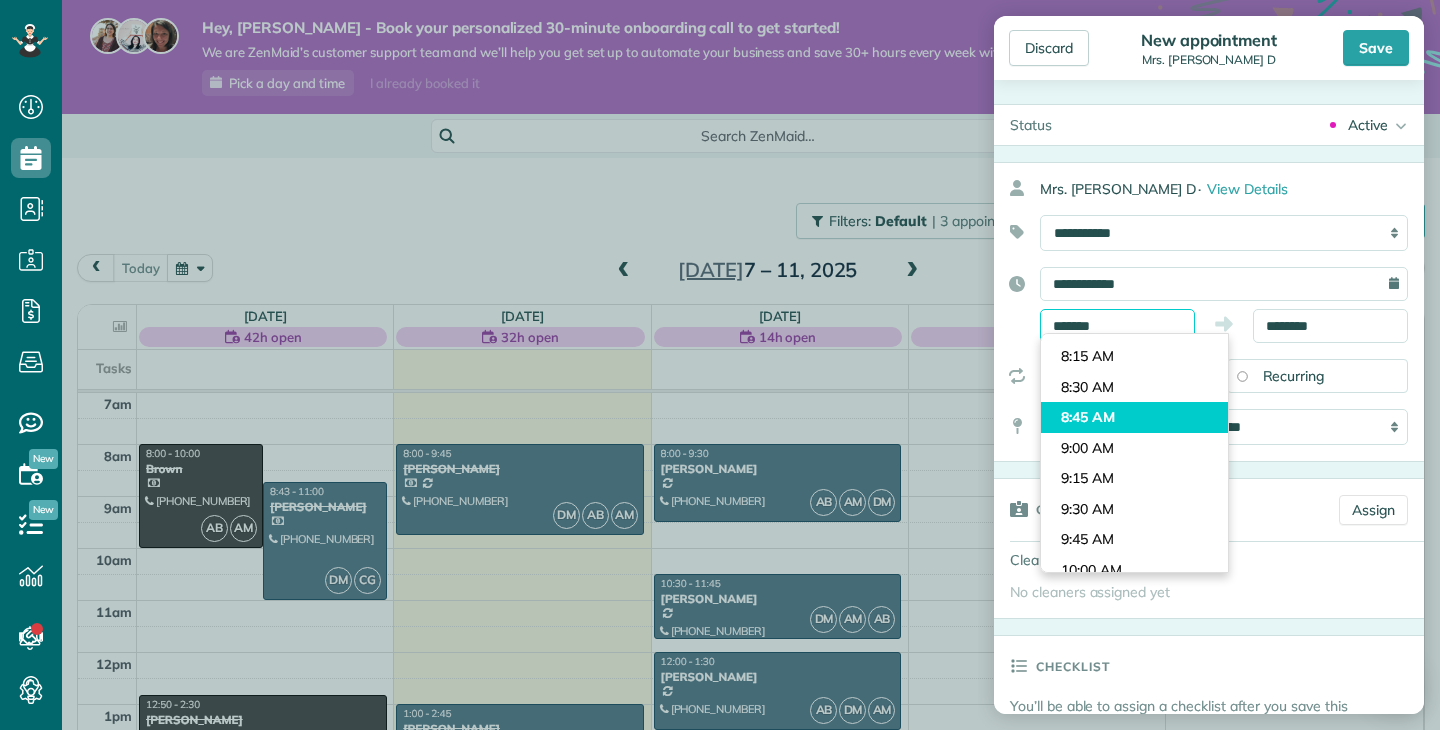 scroll, scrollTop: 961, scrollLeft: 0, axis: vertical 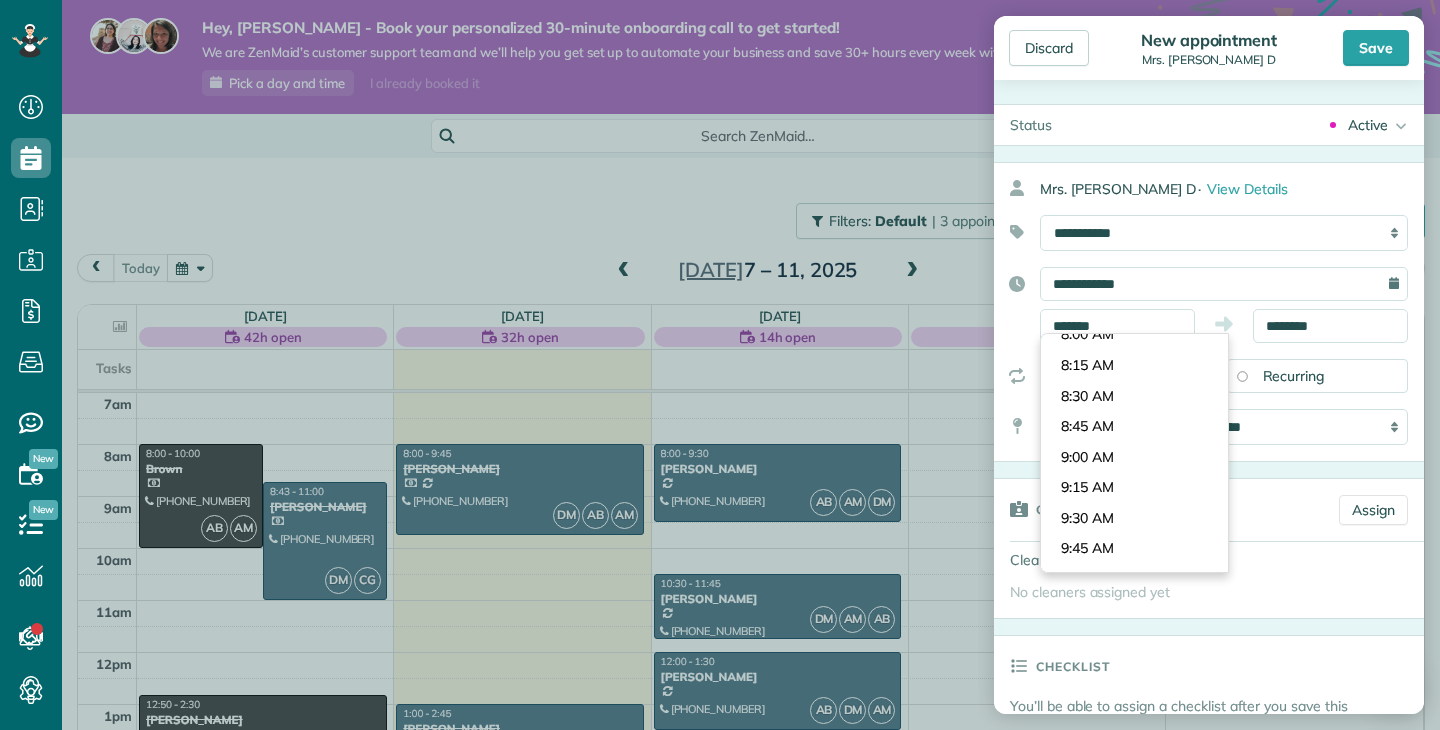type on "*******" 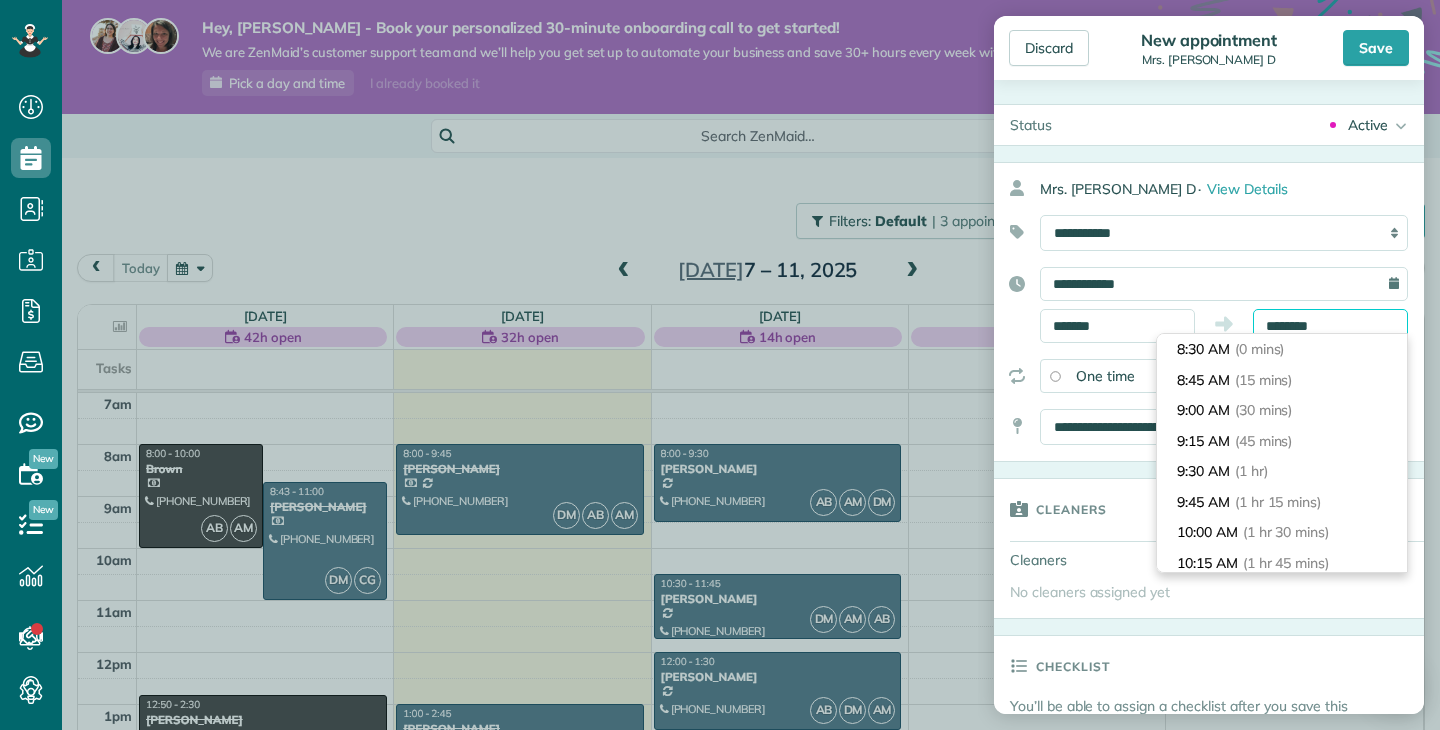 click on "********" at bounding box center (1330, 326) 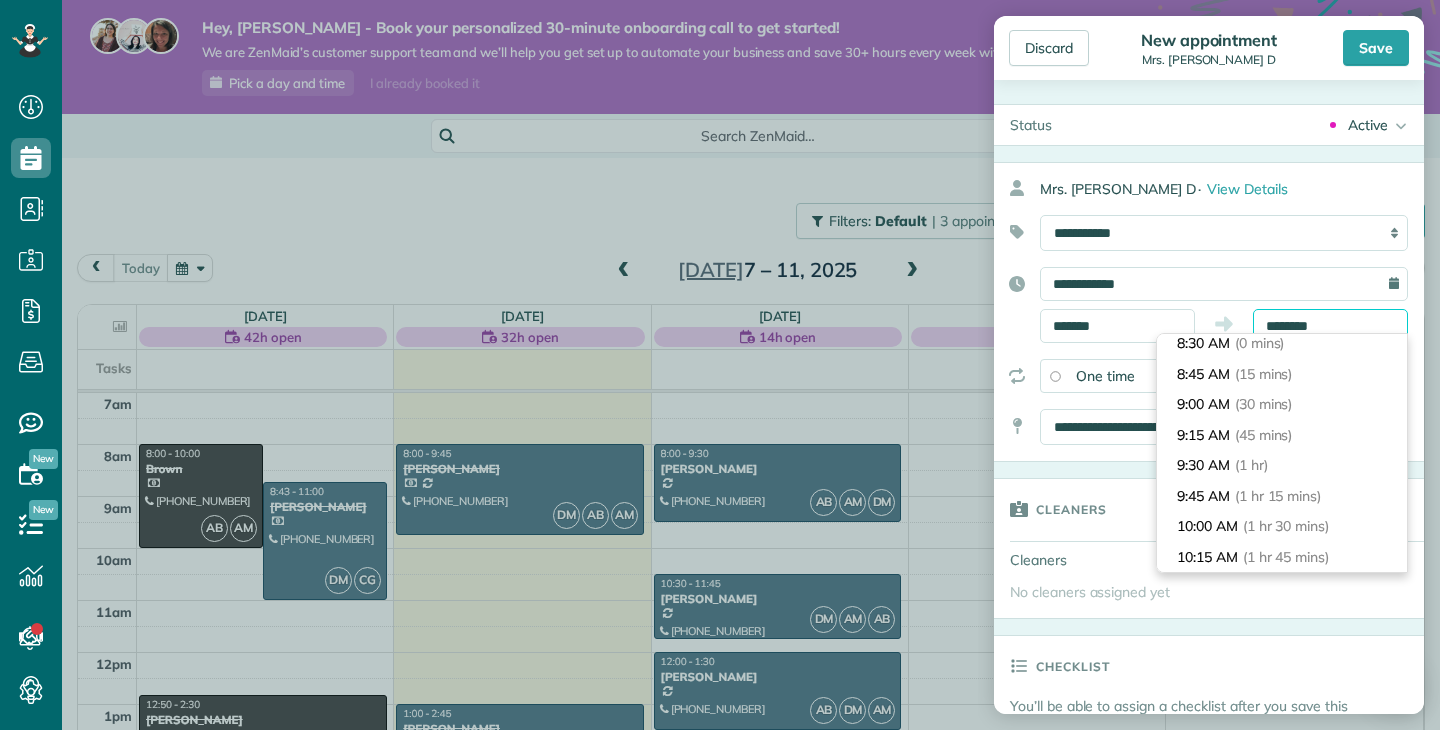 scroll, scrollTop: 5, scrollLeft: 0, axis: vertical 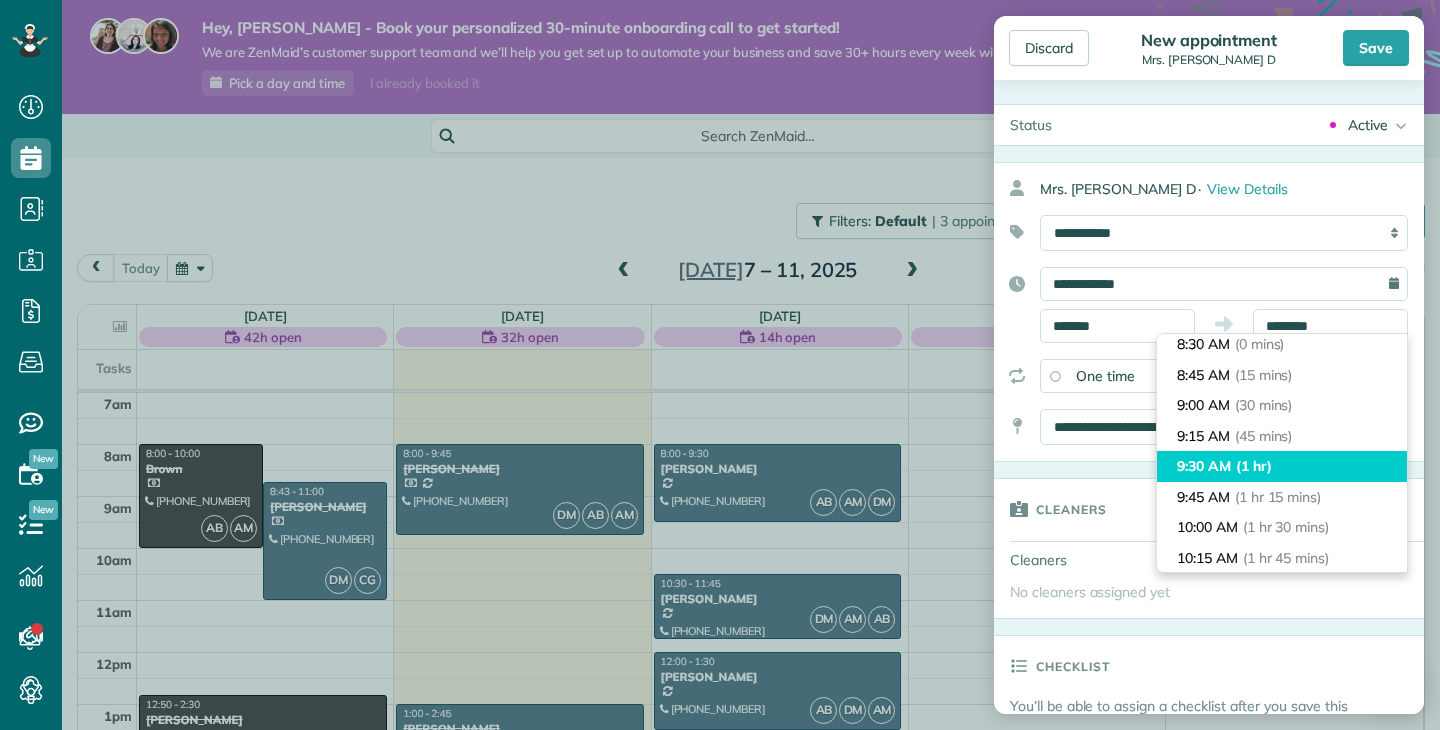 type on "*******" 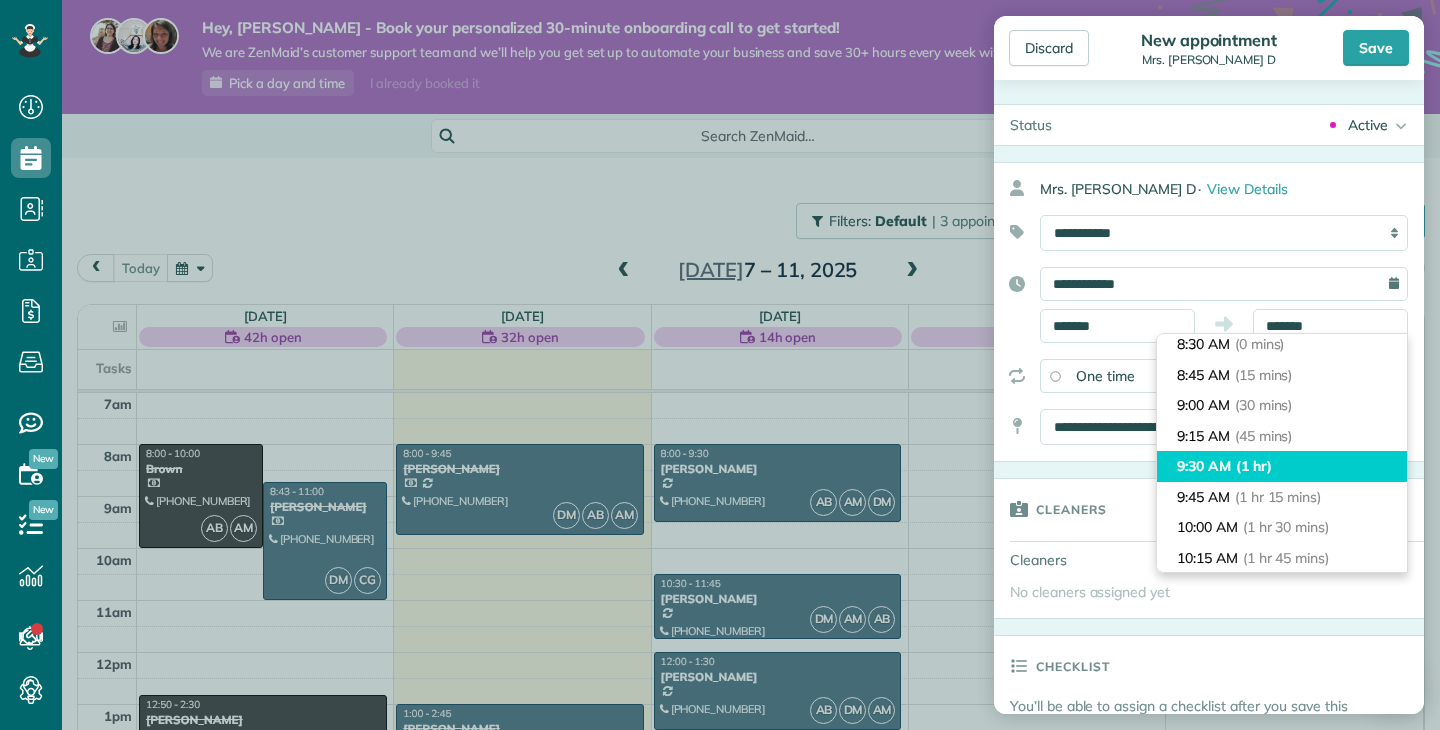 click on "(1 hr)" at bounding box center [1254, 466] 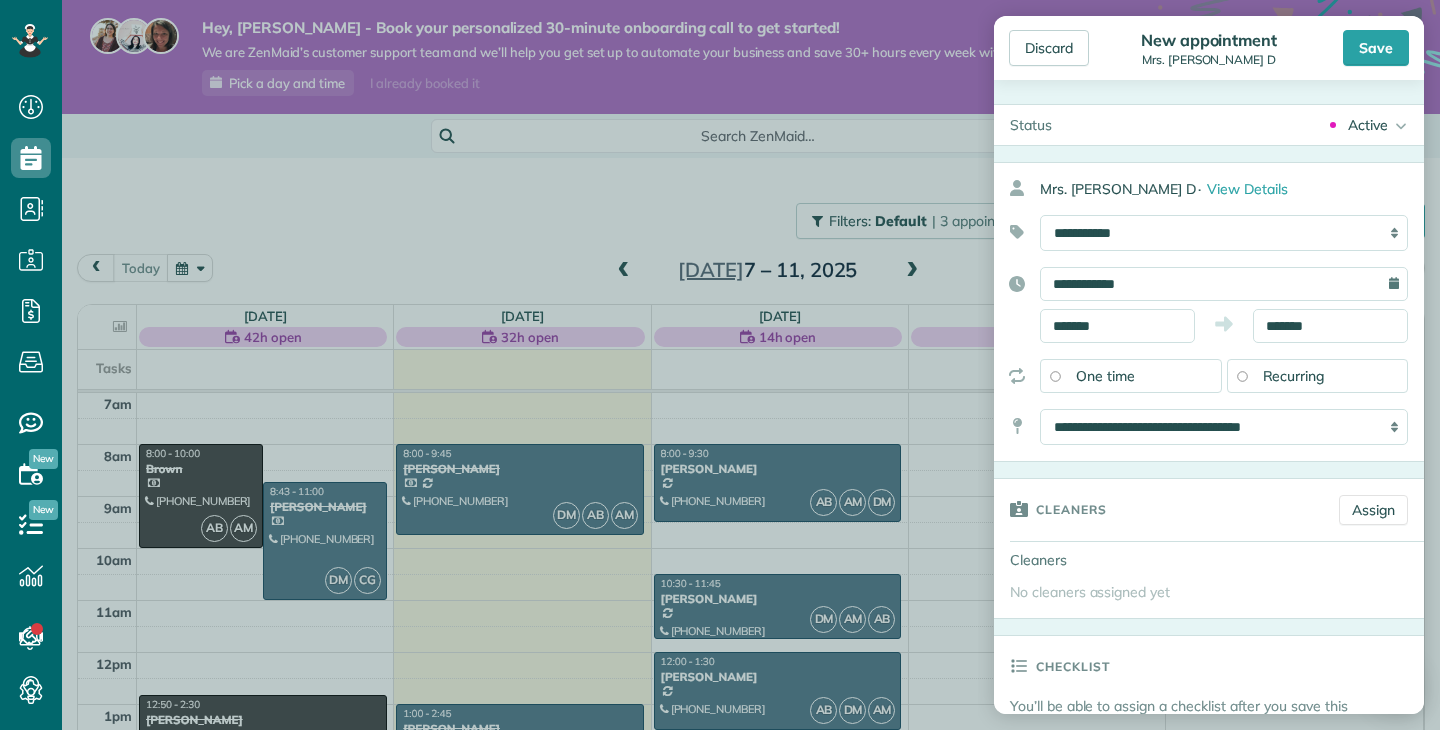 click on "Recurring" at bounding box center (1318, 376) 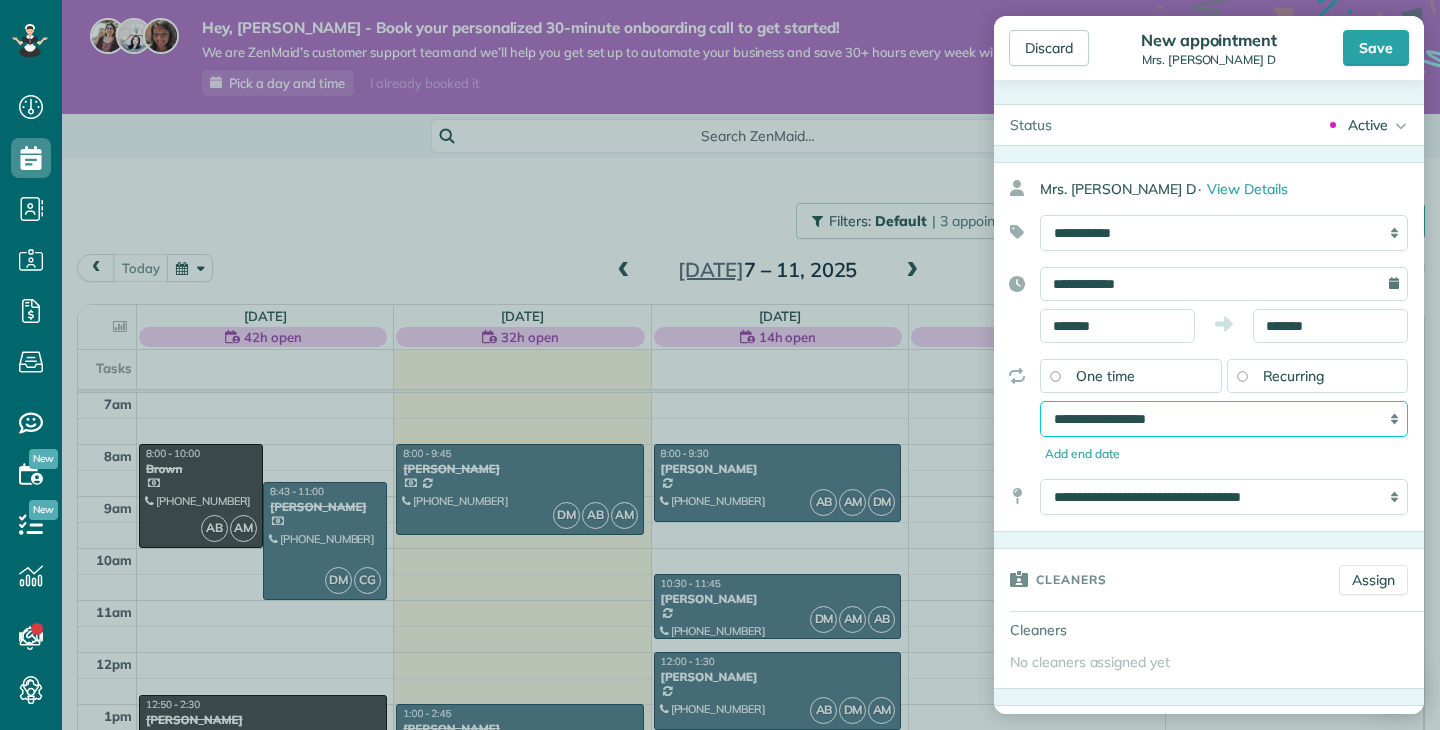 click on "**********" at bounding box center [1224, 419] 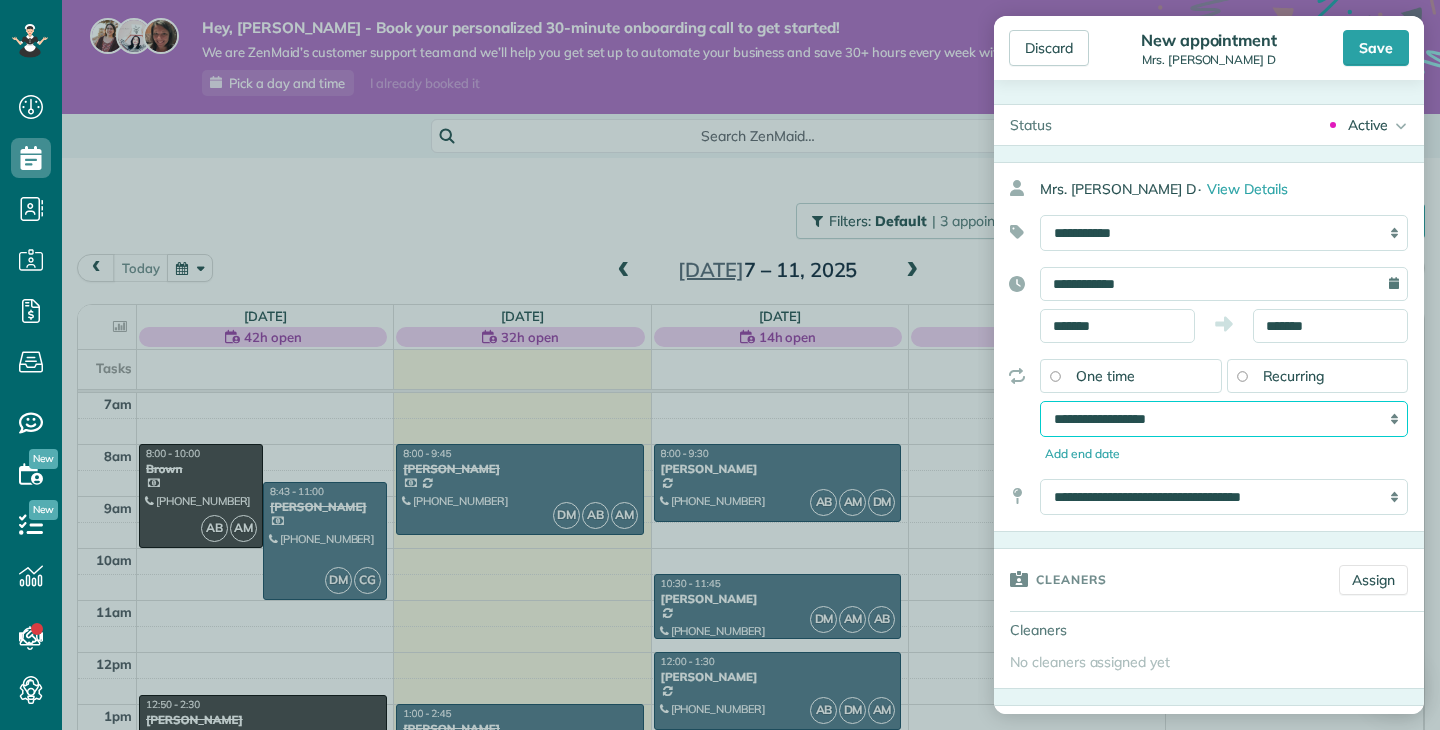 select on "**********" 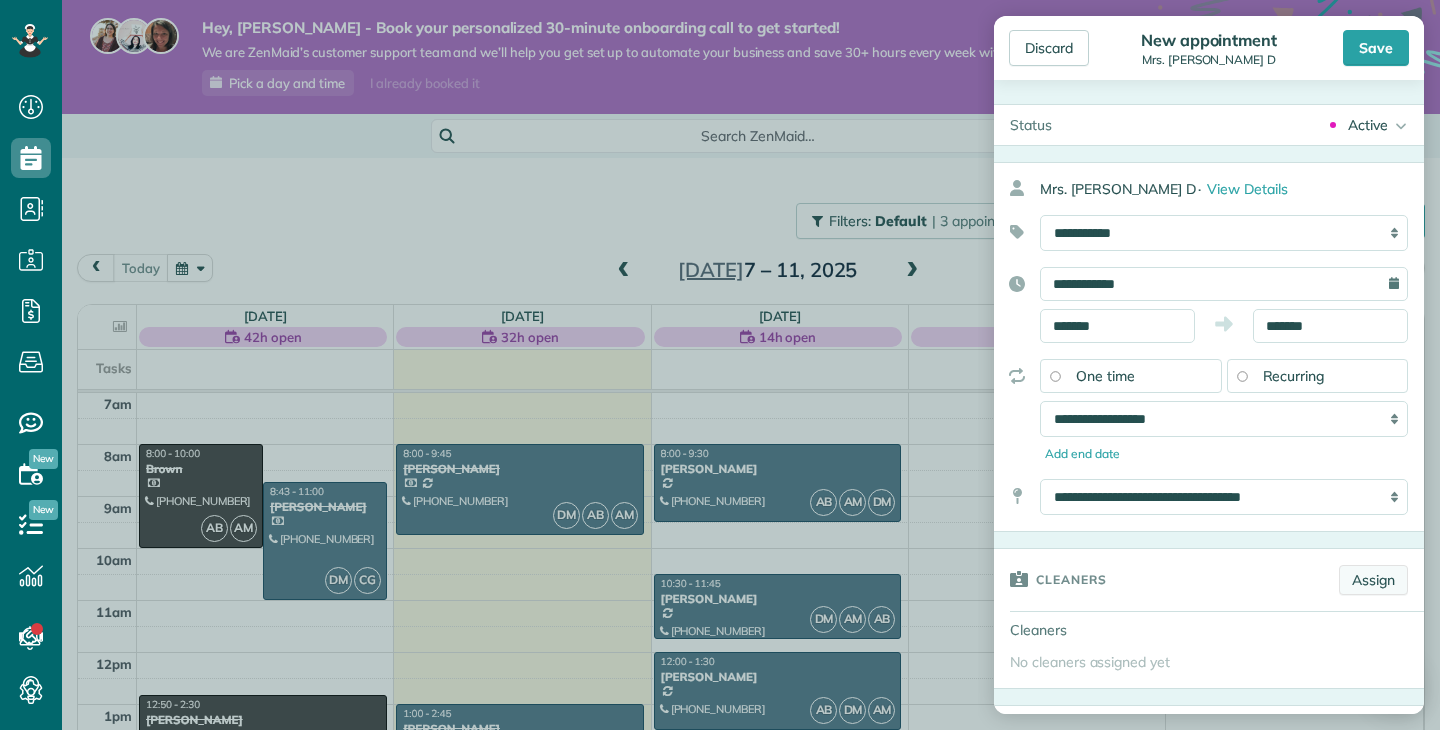 click on "Assign" at bounding box center (1373, 580) 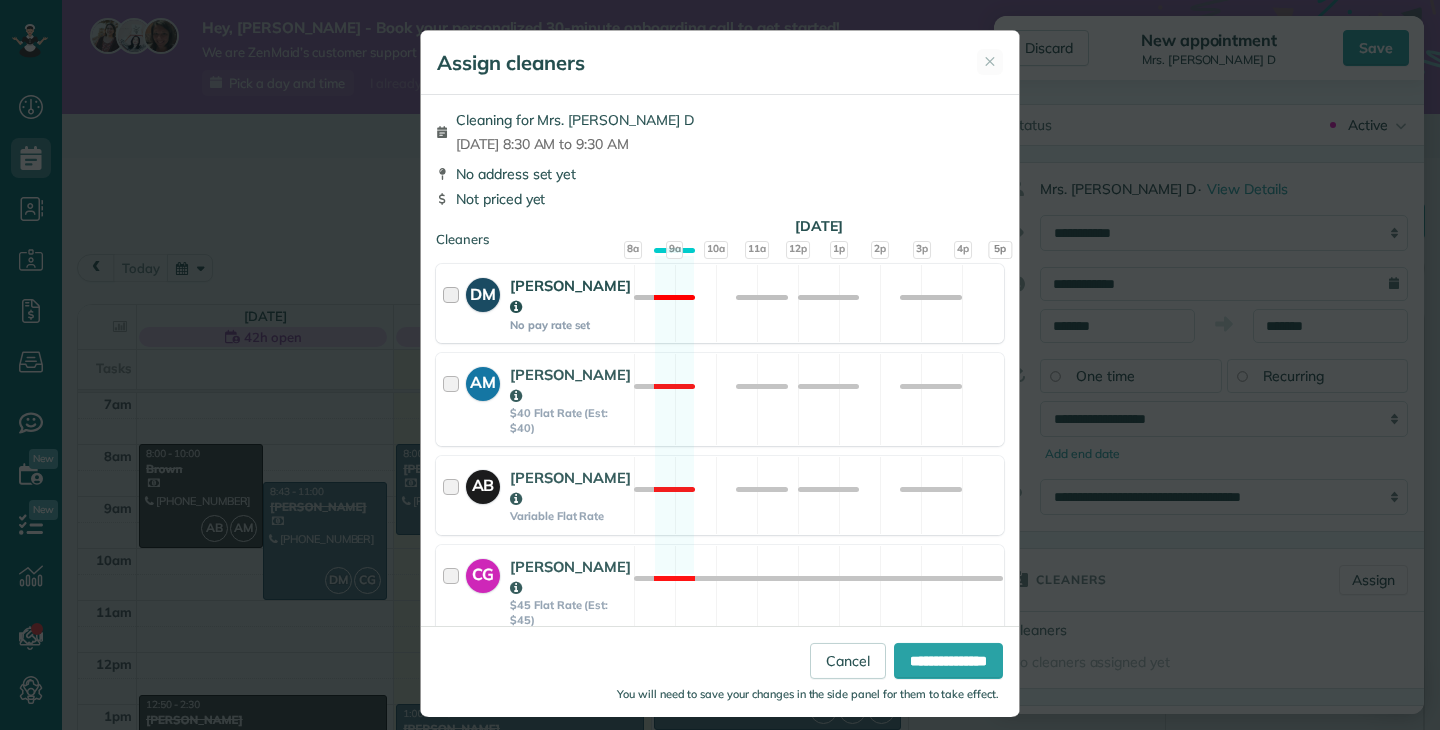 click at bounding box center [454, 303] 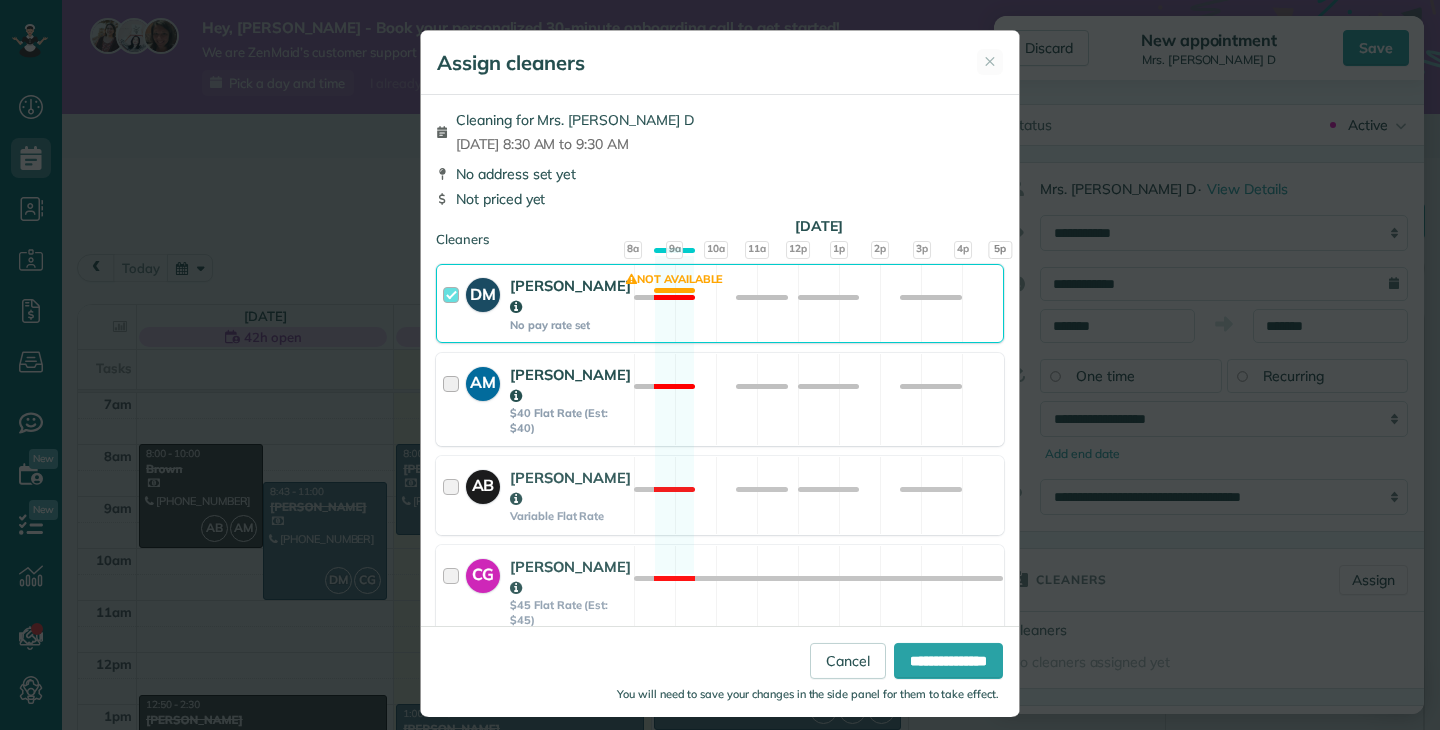 click at bounding box center [454, 399] 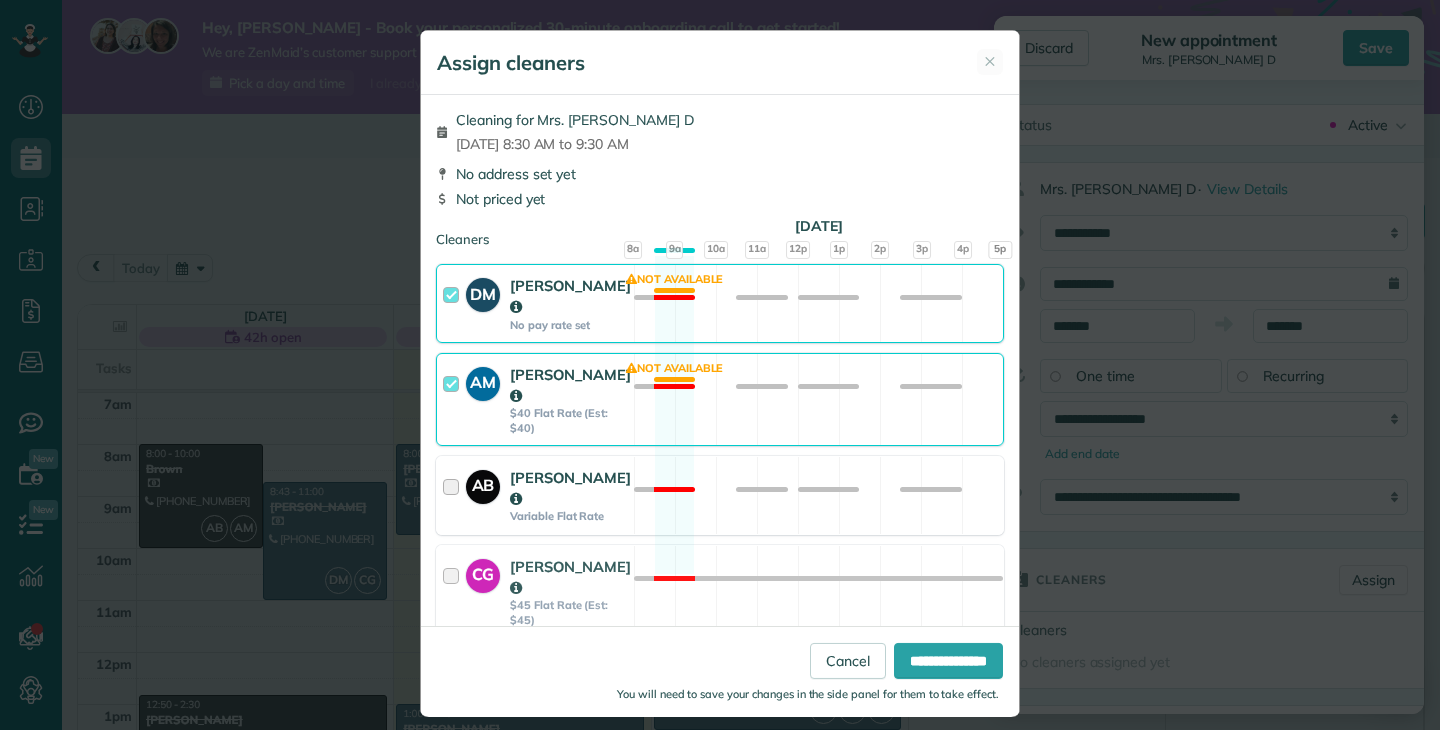 click at bounding box center [454, 495] 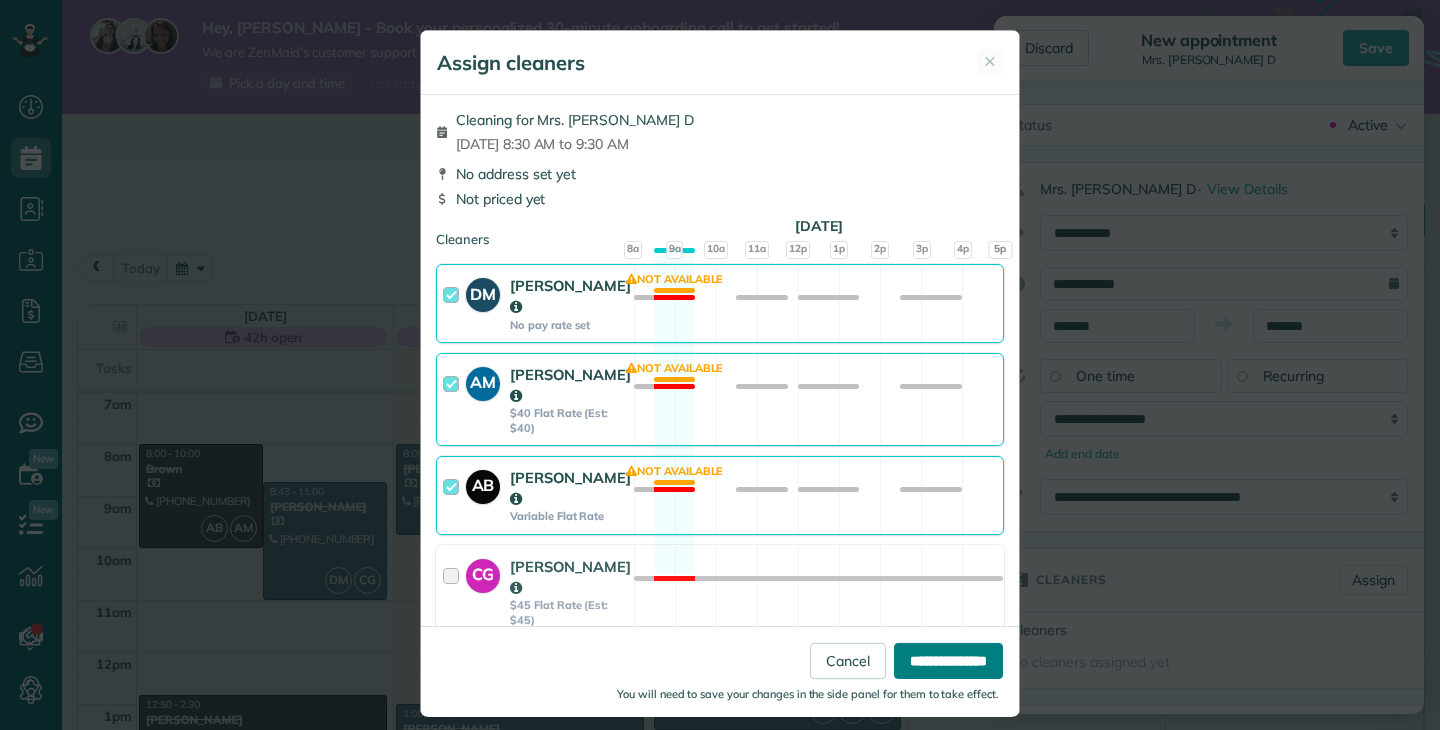 click on "**********" at bounding box center [948, 660] 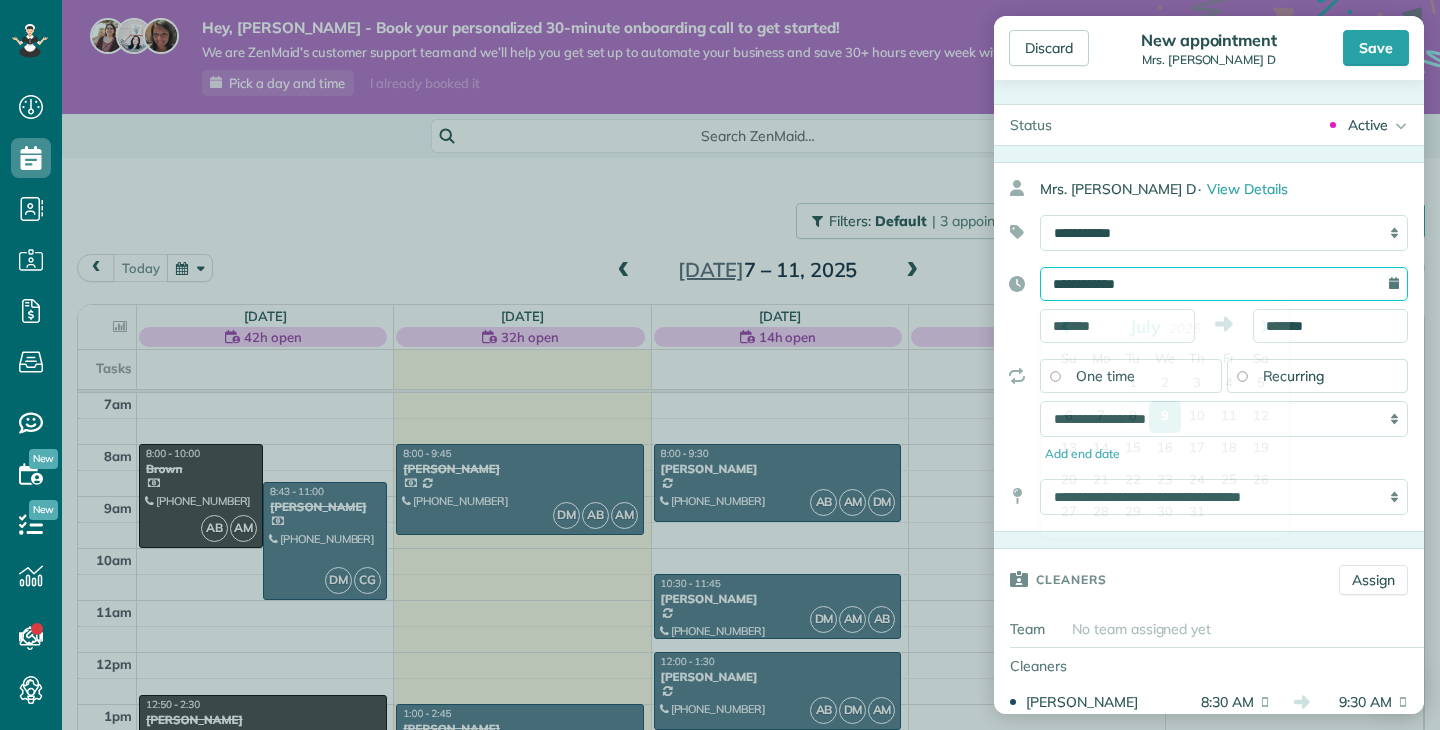 click on "**********" at bounding box center (1224, 284) 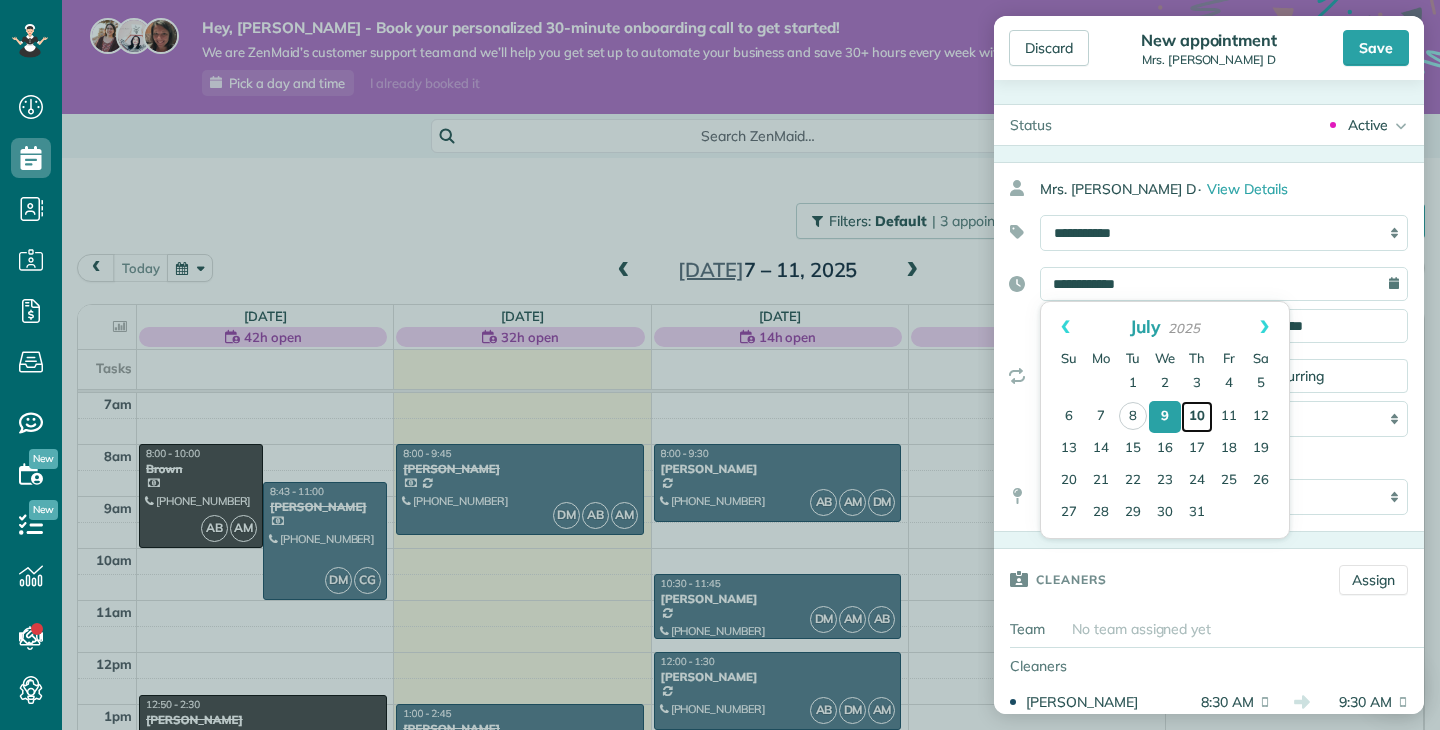 click on "10" at bounding box center (1197, 417) 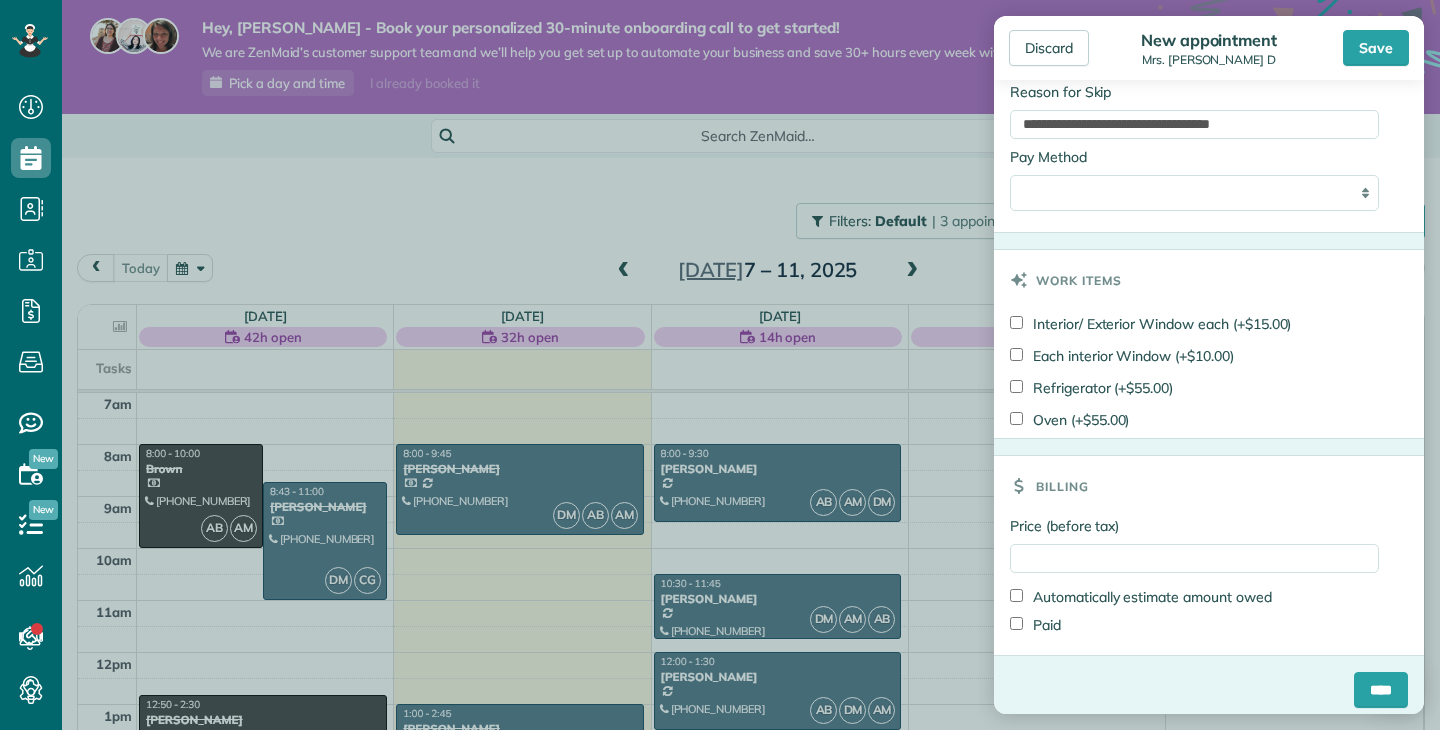 scroll, scrollTop: 1246, scrollLeft: 0, axis: vertical 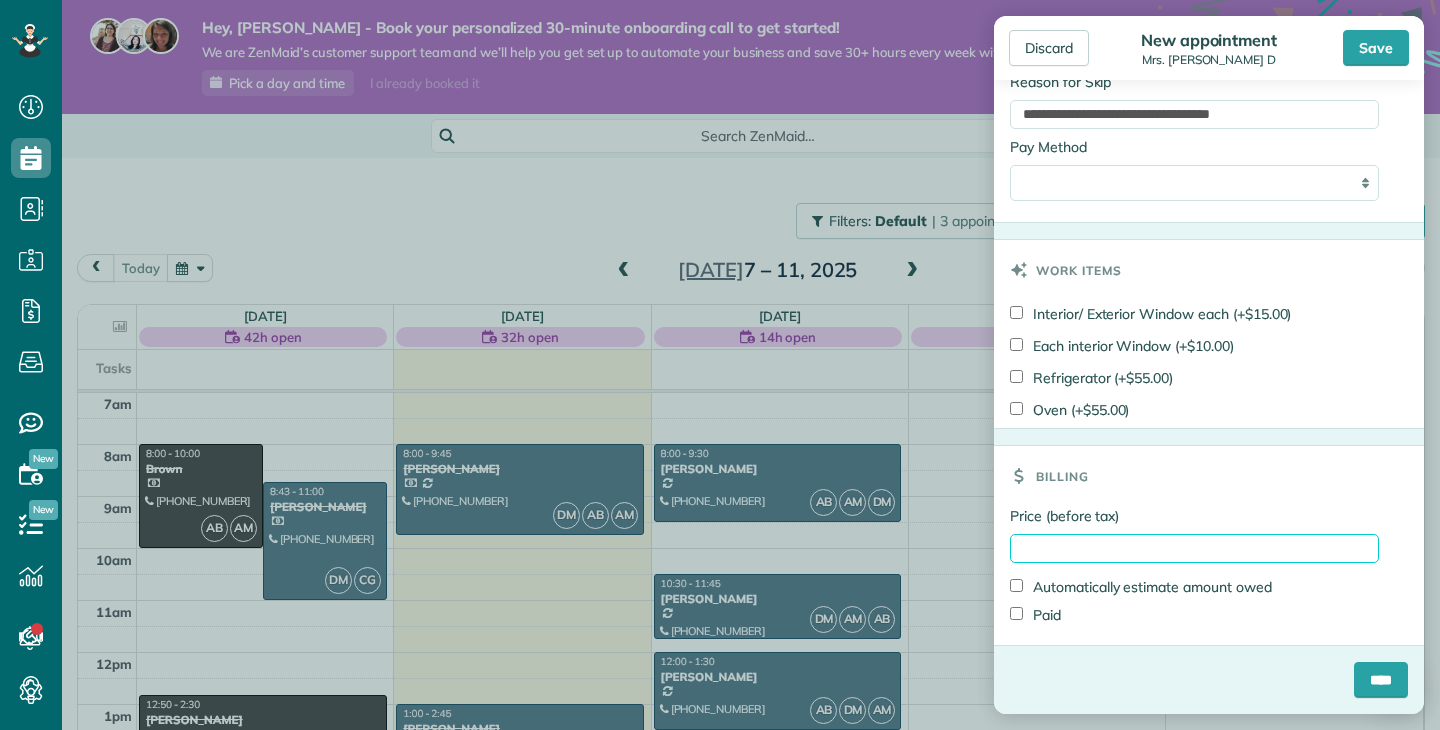 click on "Price (before tax)" at bounding box center [1194, 548] 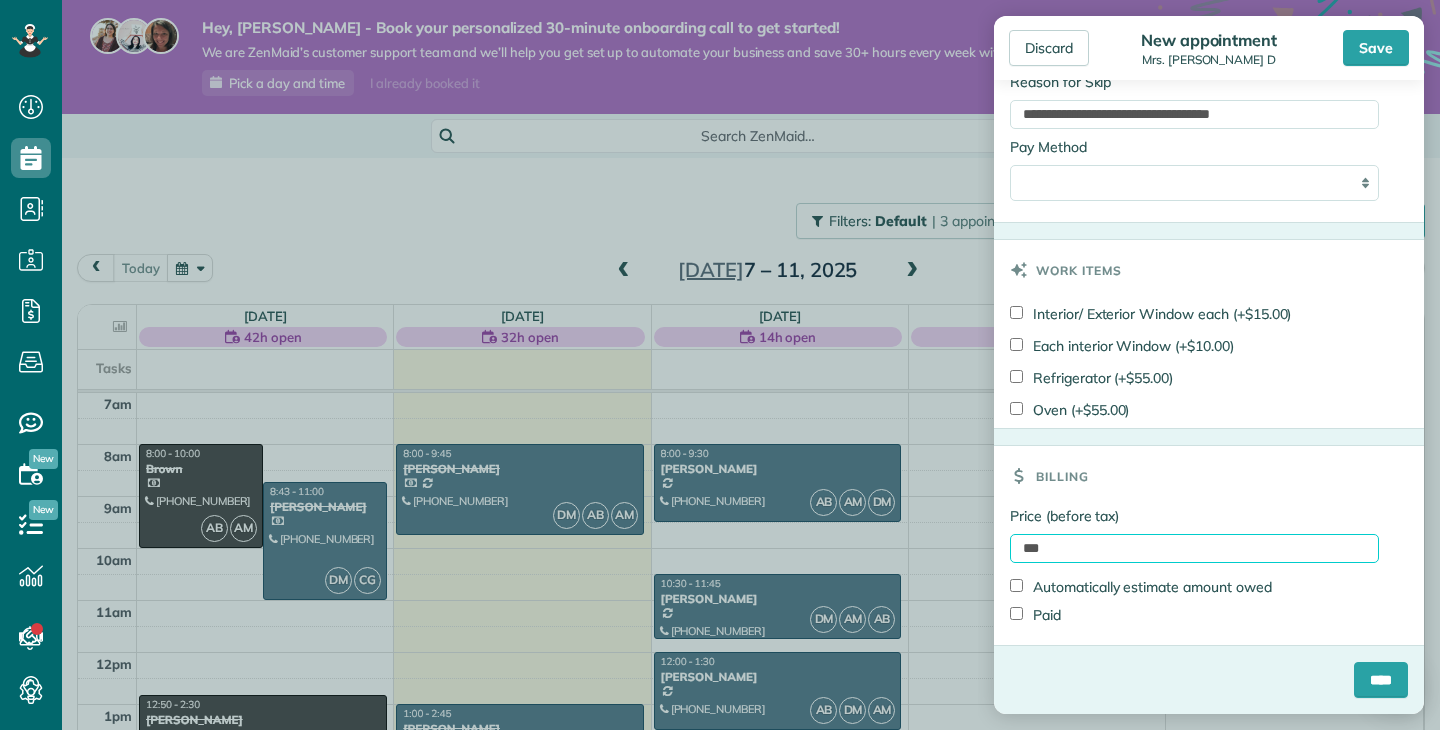 type on "***" 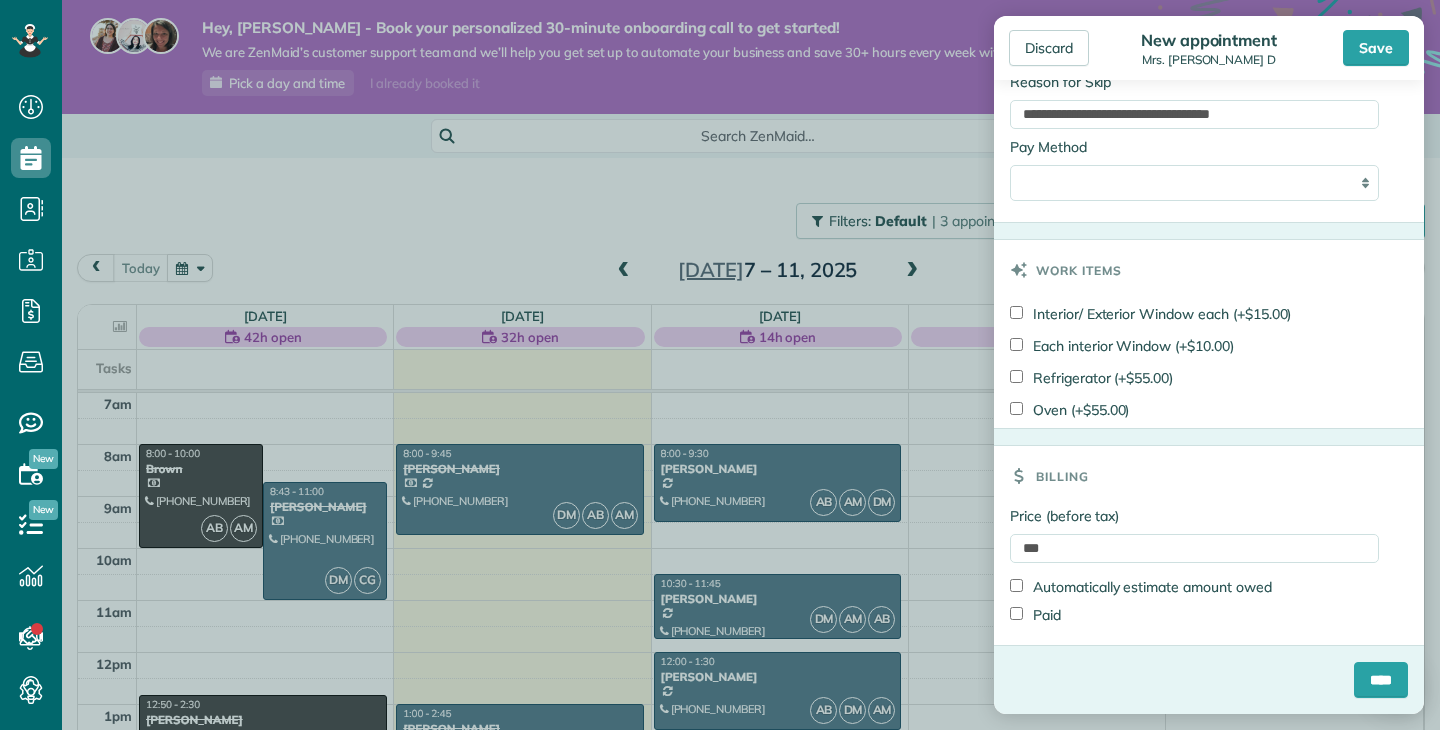 click on "Billing" at bounding box center [1209, 476] 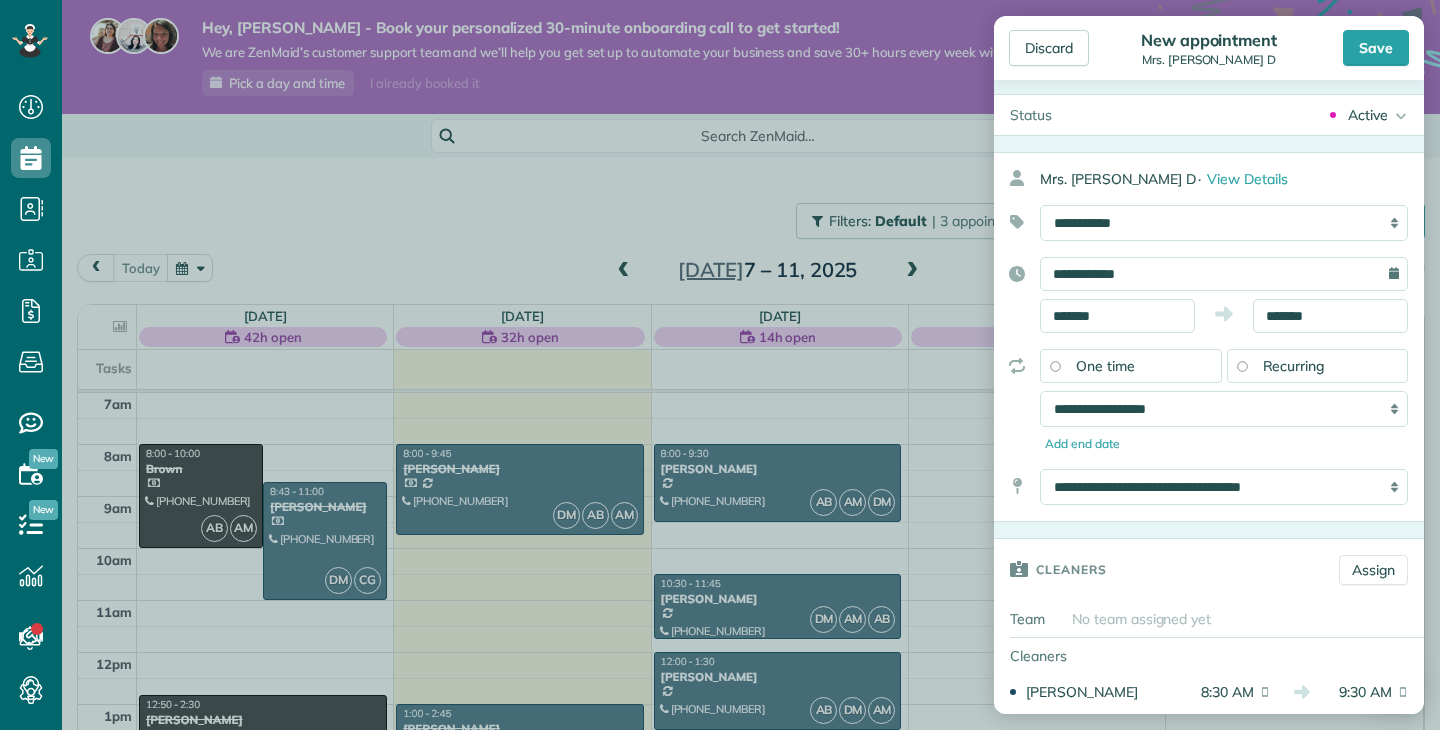 scroll, scrollTop: 0, scrollLeft: 0, axis: both 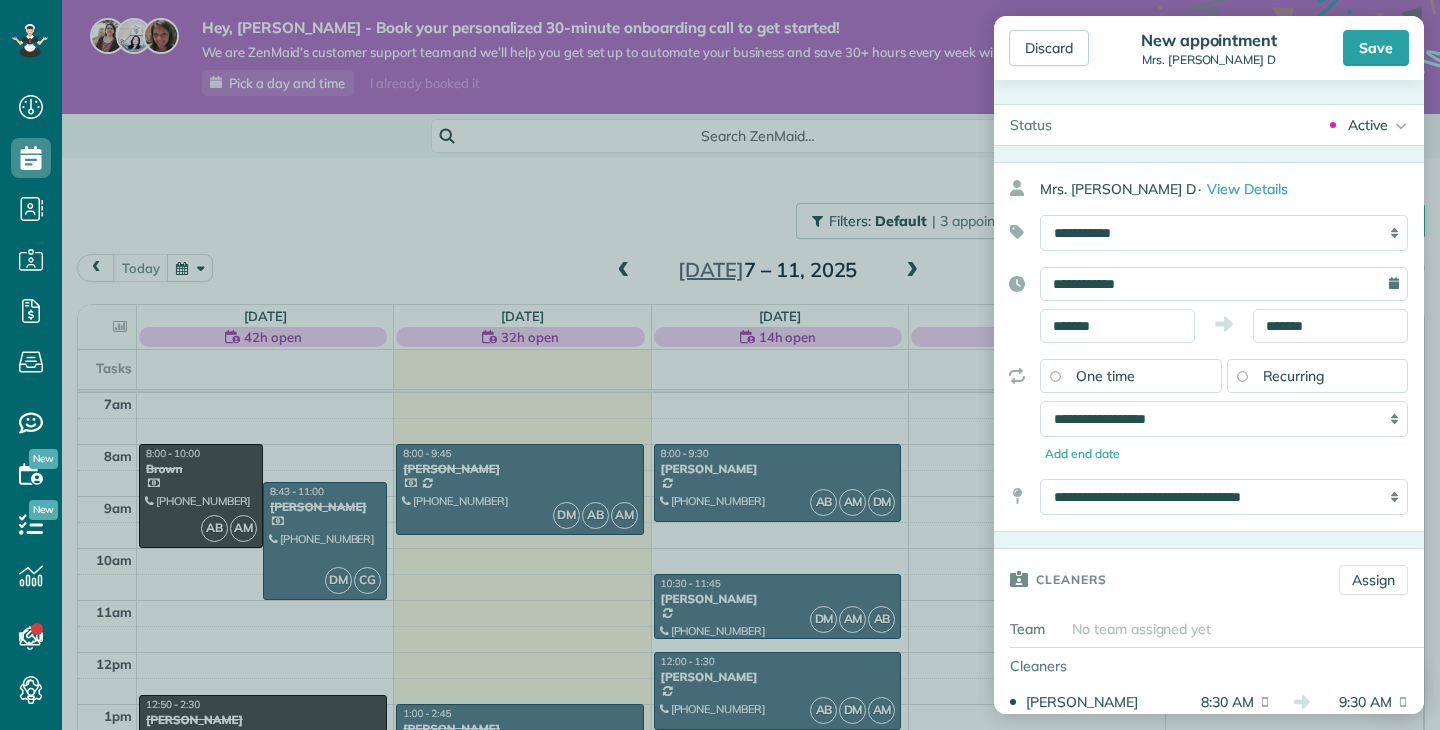click on "Save" at bounding box center (1376, 48) 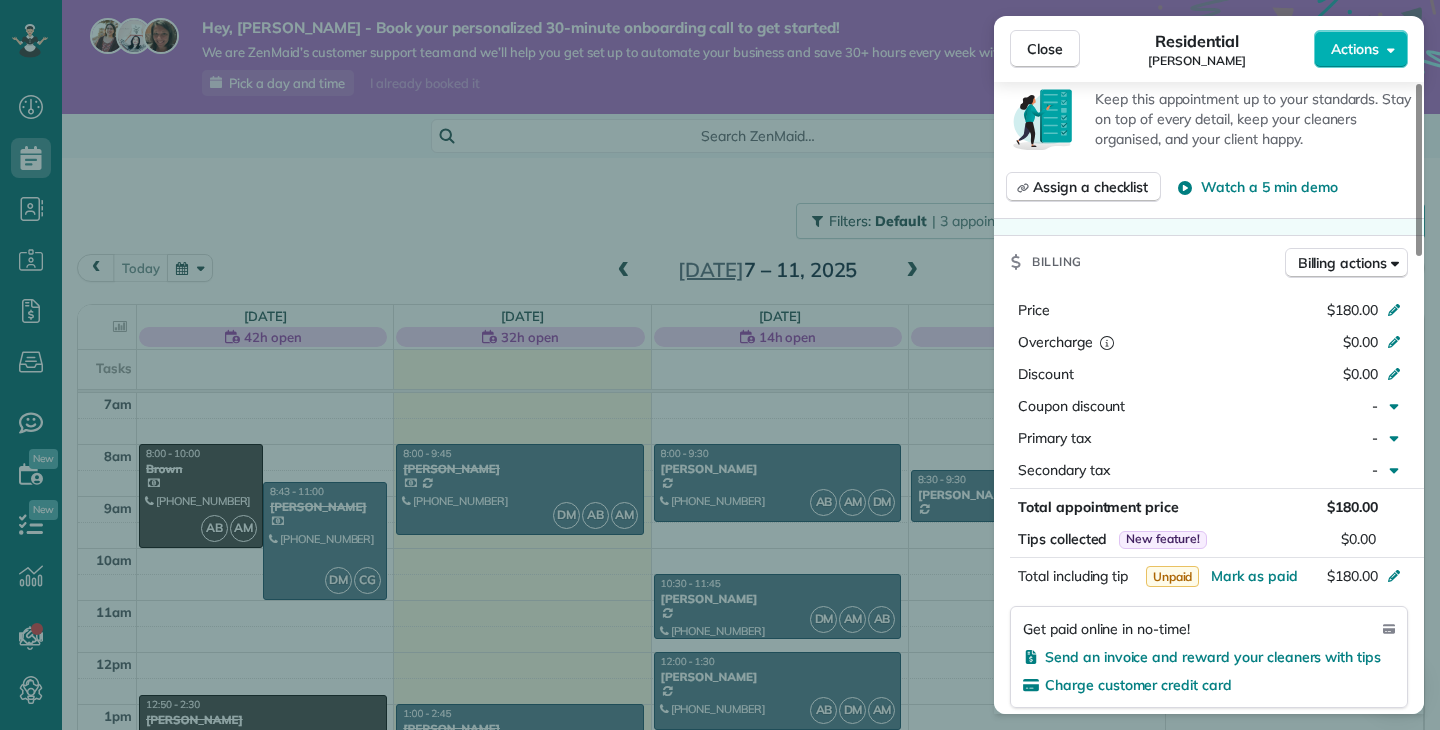 scroll, scrollTop: 791, scrollLeft: 0, axis: vertical 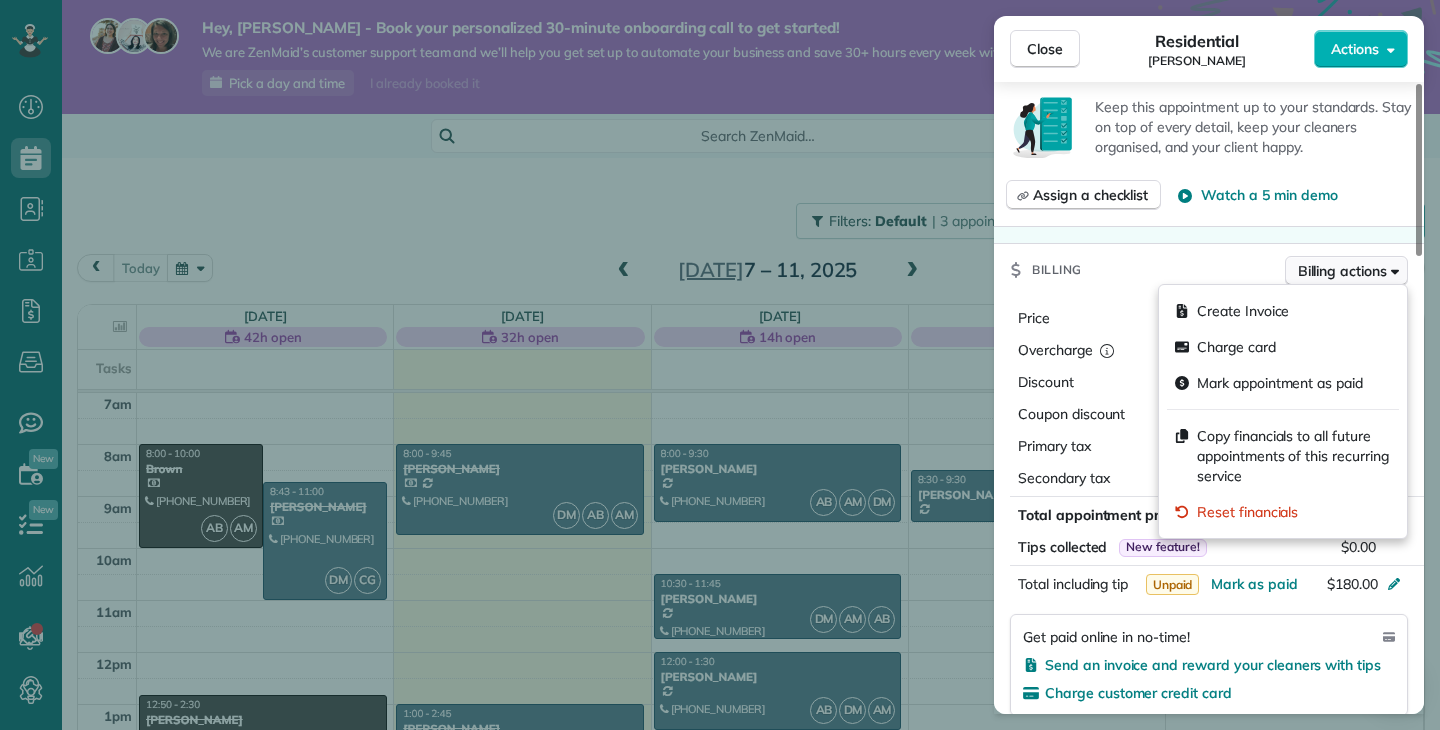 click on "Billing actions" at bounding box center (1342, 271) 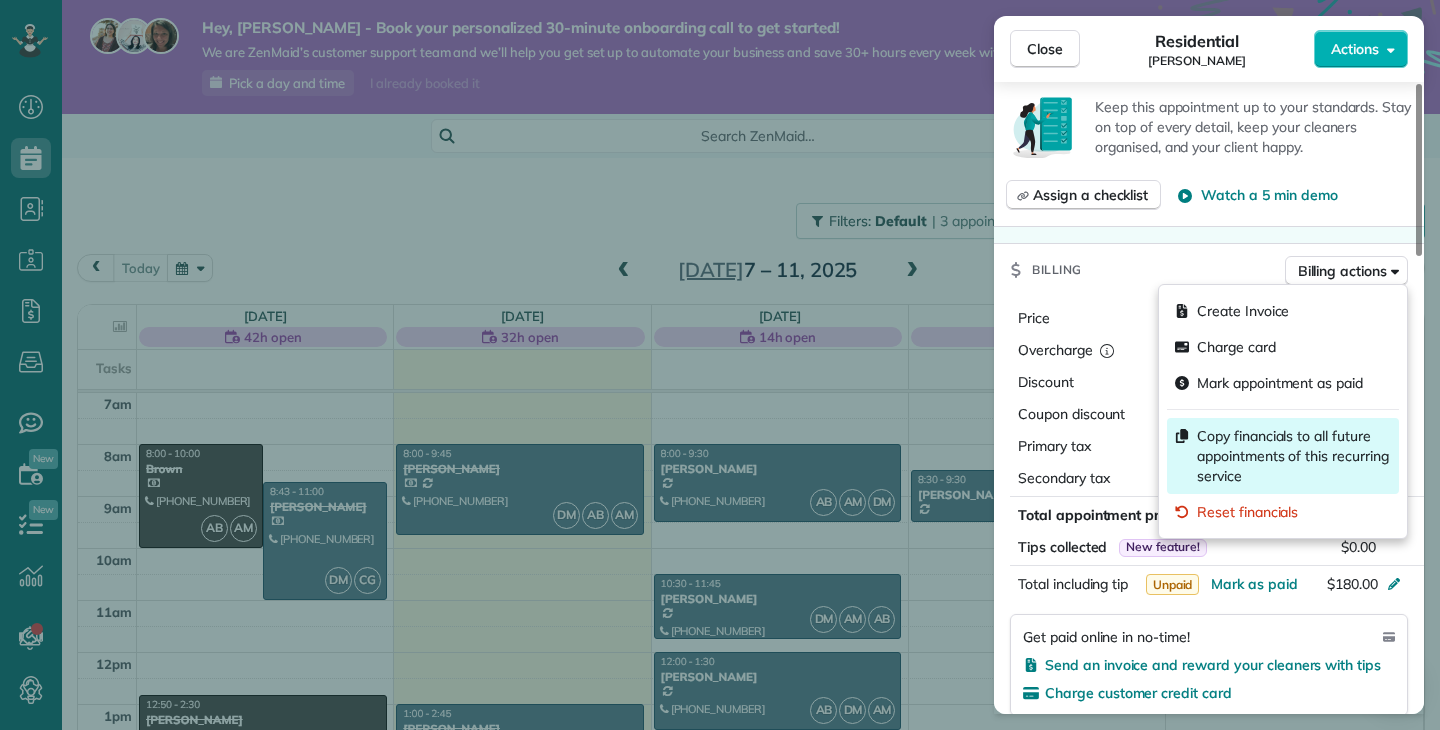 click on "Copy financials to all future appointments of this recurring service" at bounding box center (1294, 456) 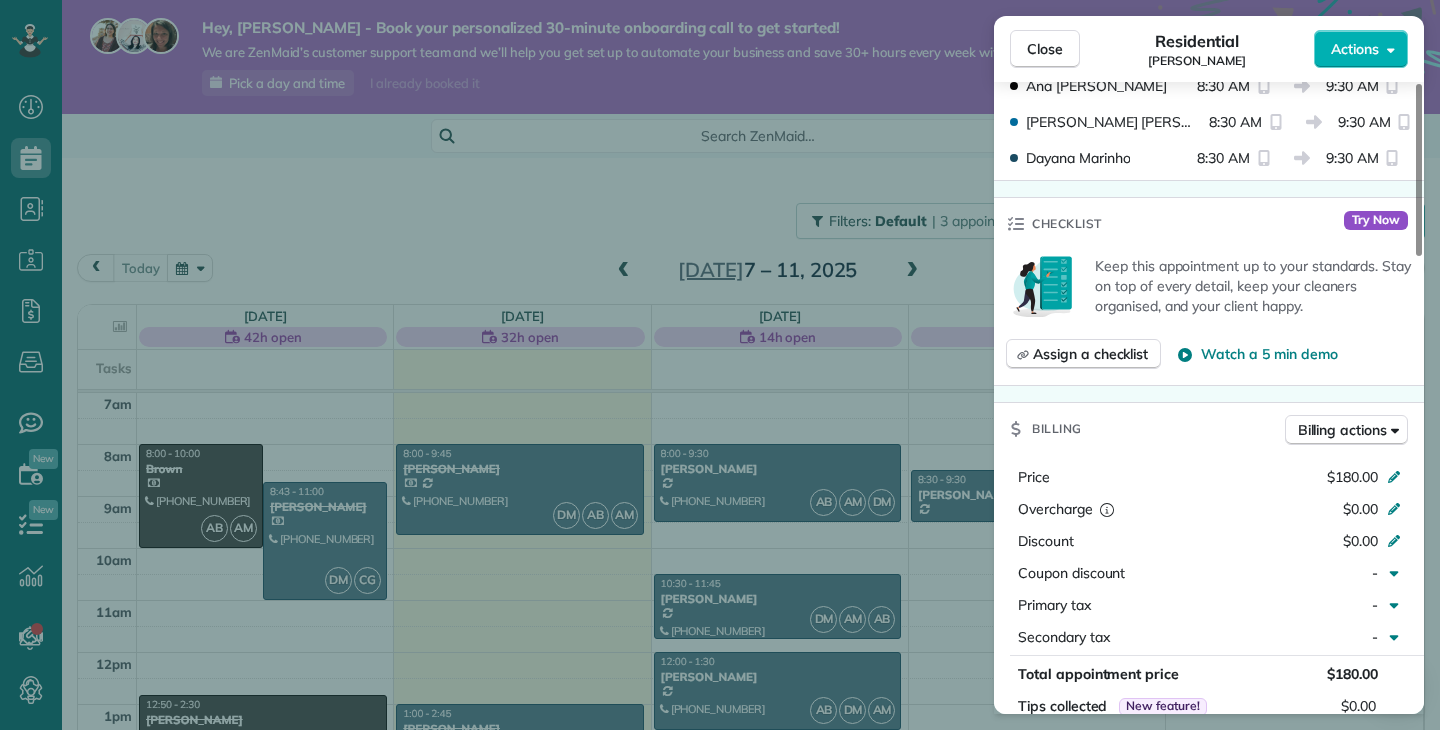 scroll, scrollTop: 628, scrollLeft: 0, axis: vertical 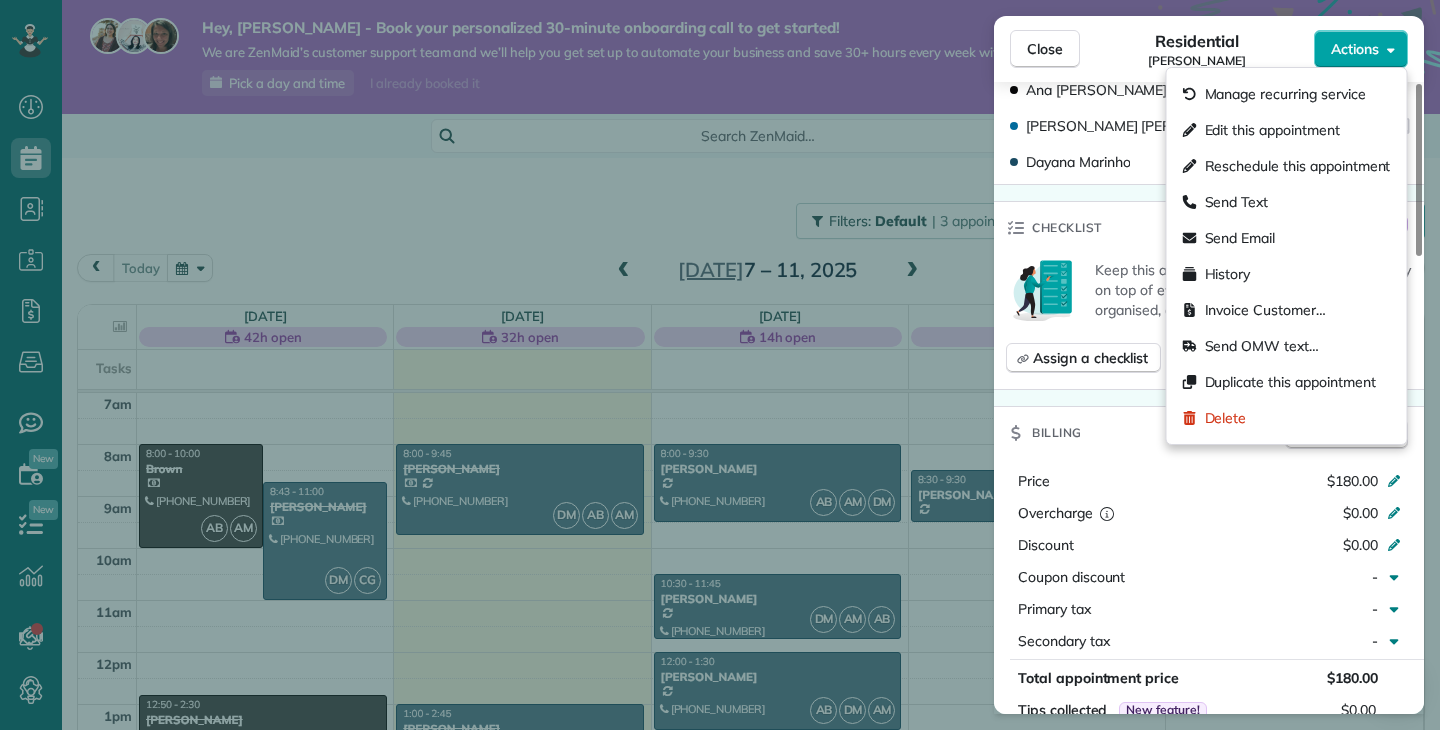 click on "Actions" at bounding box center [1355, 49] 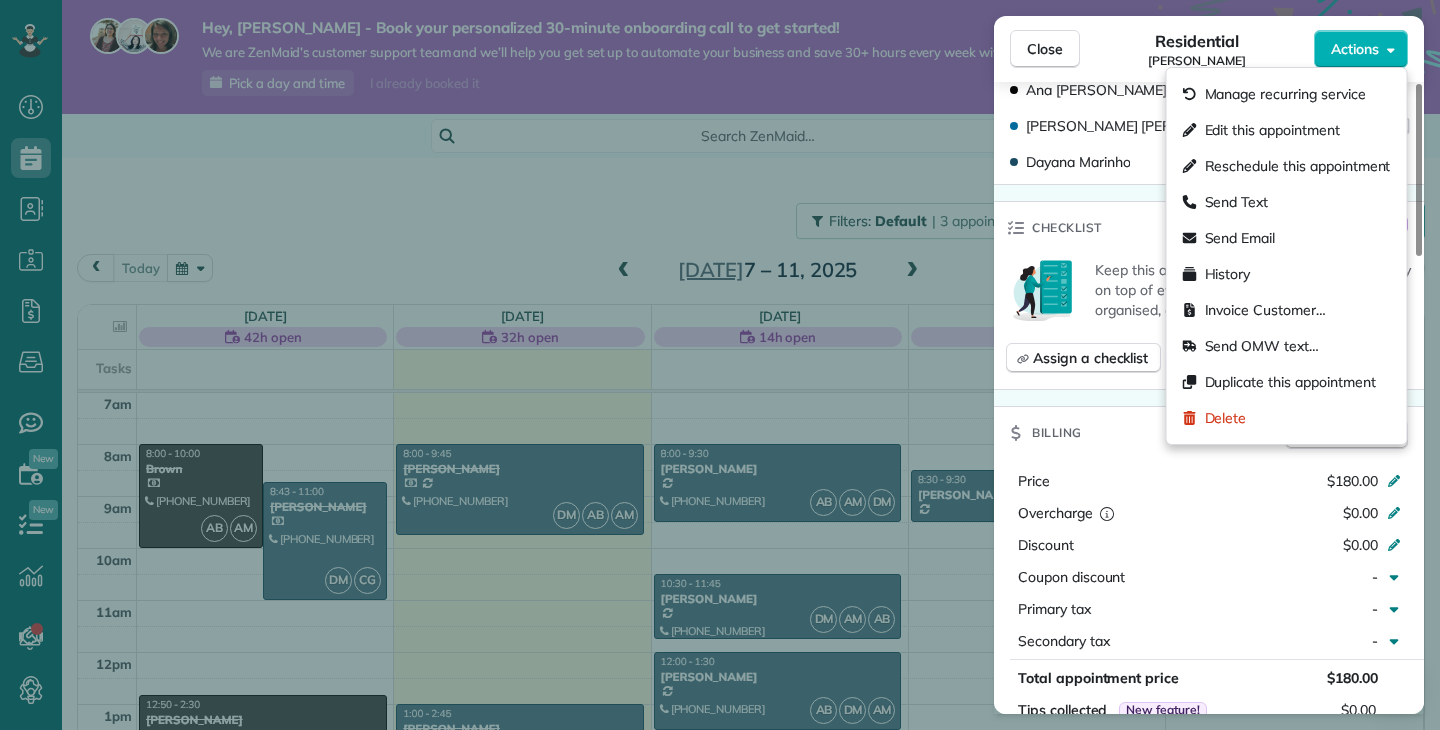 click on "Close Residential Bonnie D Actions Status Active Bonnie D · Open profile Mobile (don't text) (757) 876-0068 Copy No email on record Add email View Details Residential Thursday, July 10, 2025 ( in 2 days ) 8:30 AM 9:30 AM 1 hours and 0 minutes Repeats every 2 weeks Edit recurring service Next (Jul 24) 2112 Lakeside Drive Yorktown VA 23692 Open access information Service was not rated yet Setup ratings Cleaners Time in and out Assign Invite Cleaners Ana   Brito 8:30 AM 9:30 AM Angie   Medina 8:30 AM 9:30 AM Dayana   Marinho 8:30 AM 9:30 AM Checklist Try Now Keep this appointment up to your standards. Stay on top of every detail, keep your cleaners organised, and your client happy. Assign a checklist Watch a 5 min demo Billing Billing actions Price $180.00 Overcharge $0.00 Discount $0.00 Coupon discount - Primary tax - Secondary tax - Total appointment price $180.00 Tips collected New feature! $0.00 Unpaid Mark as paid Total including tip $180.00 Get paid online in no-time! Charge customer credit card - Notes 0" at bounding box center (720, 365) 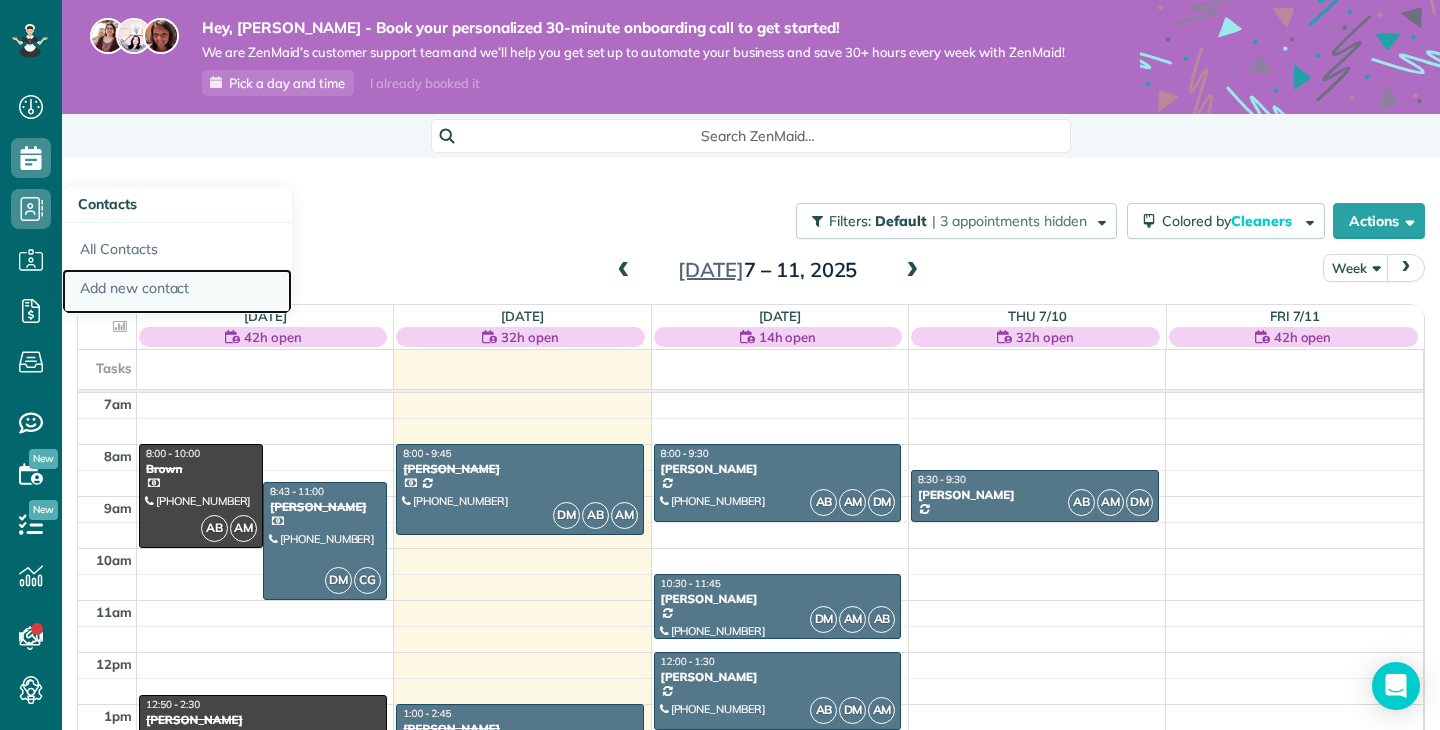 click on "Add new contact" at bounding box center [177, 292] 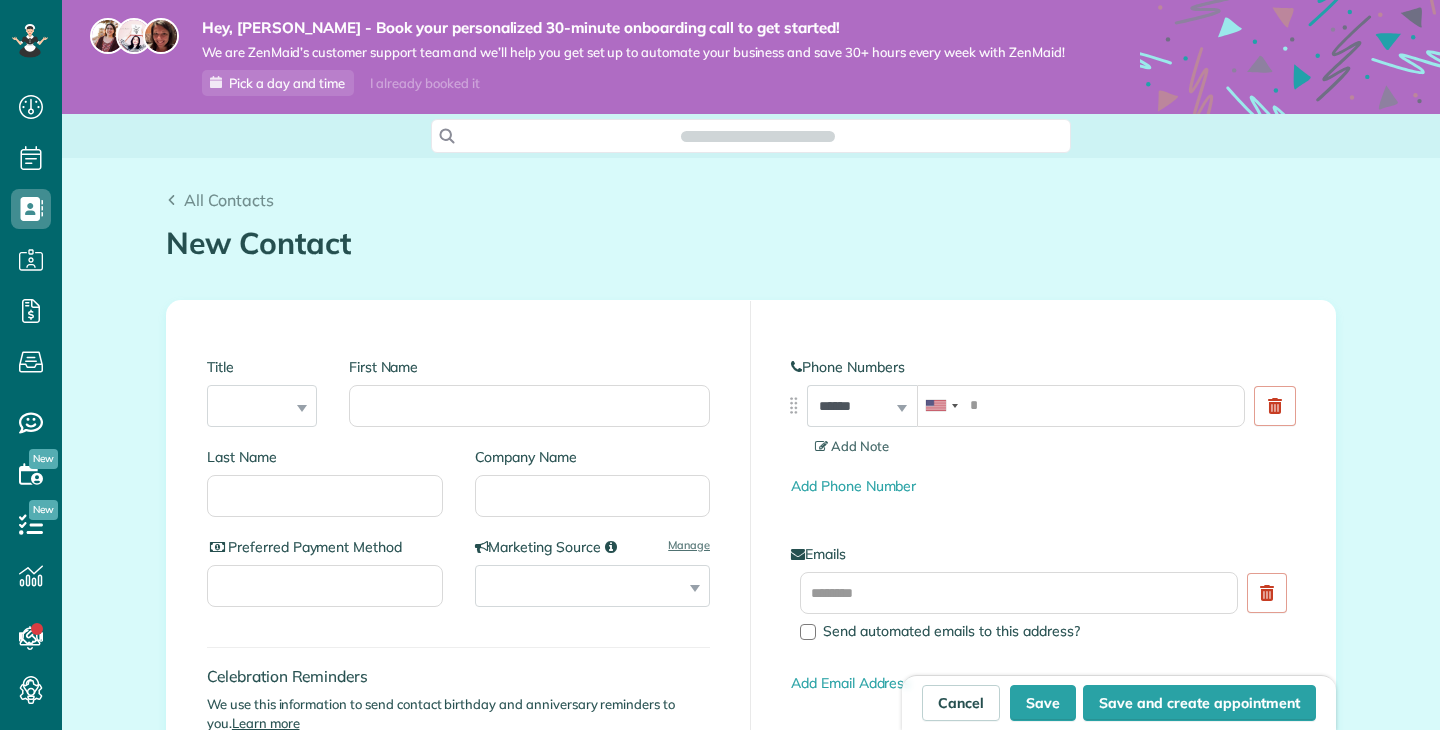 scroll, scrollTop: 0, scrollLeft: 0, axis: both 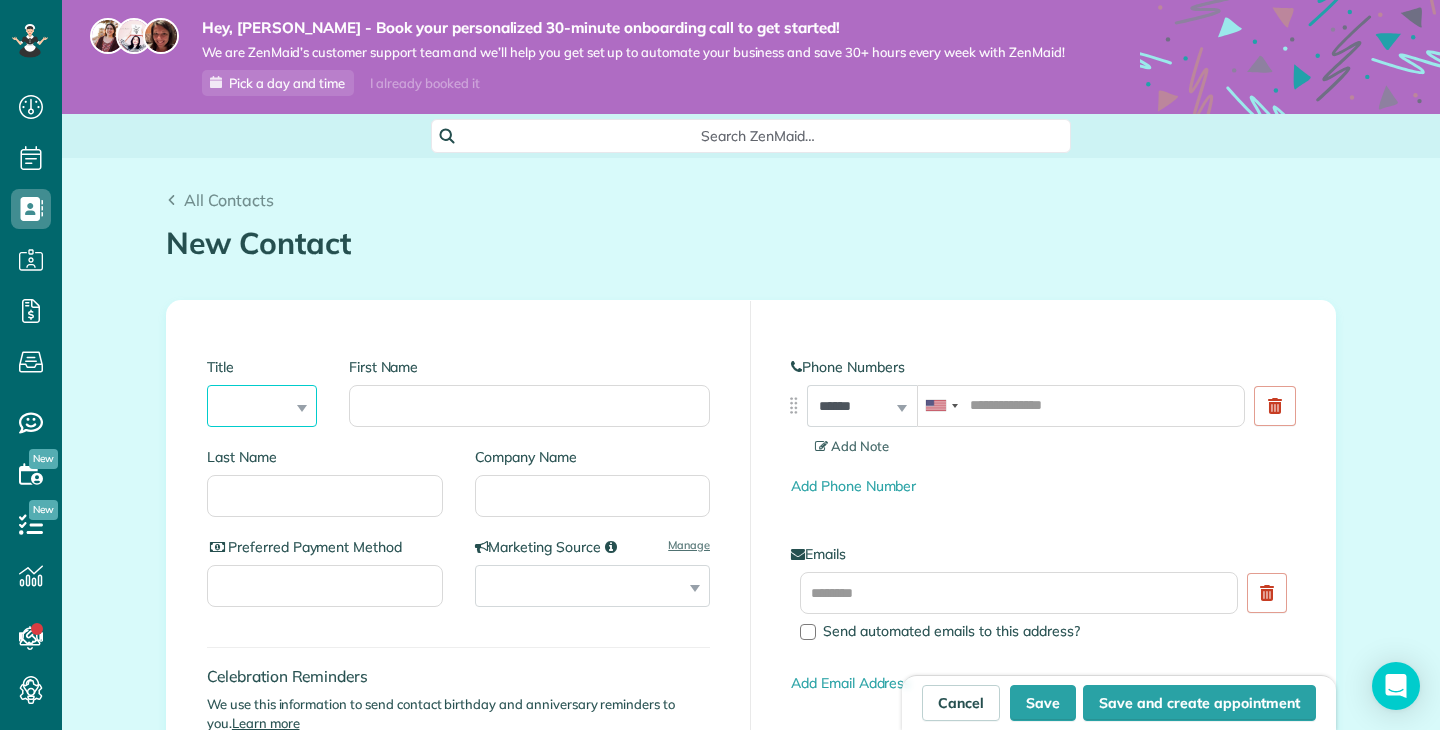 click on "***
****
***
***" at bounding box center (262, 406) 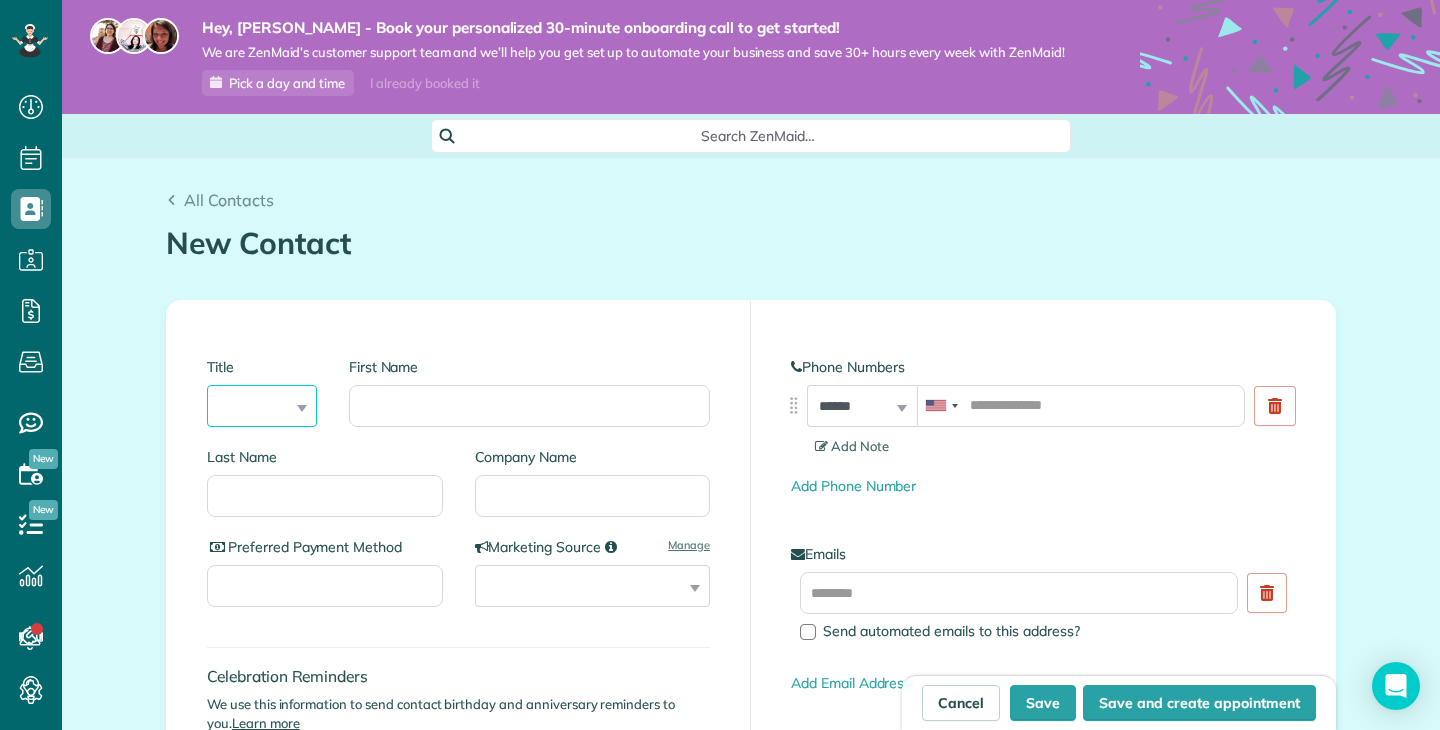 select on "****" 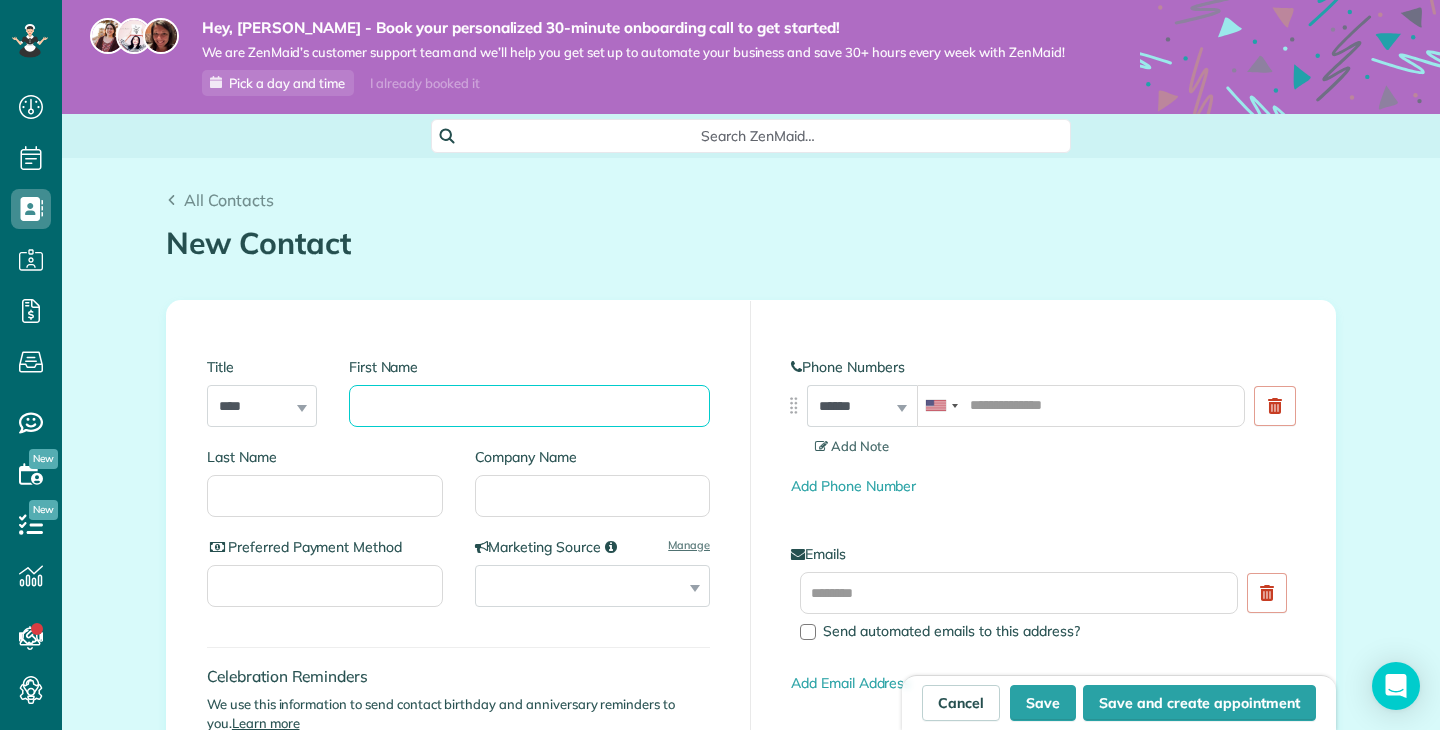 click on "First Name" at bounding box center (529, 406) 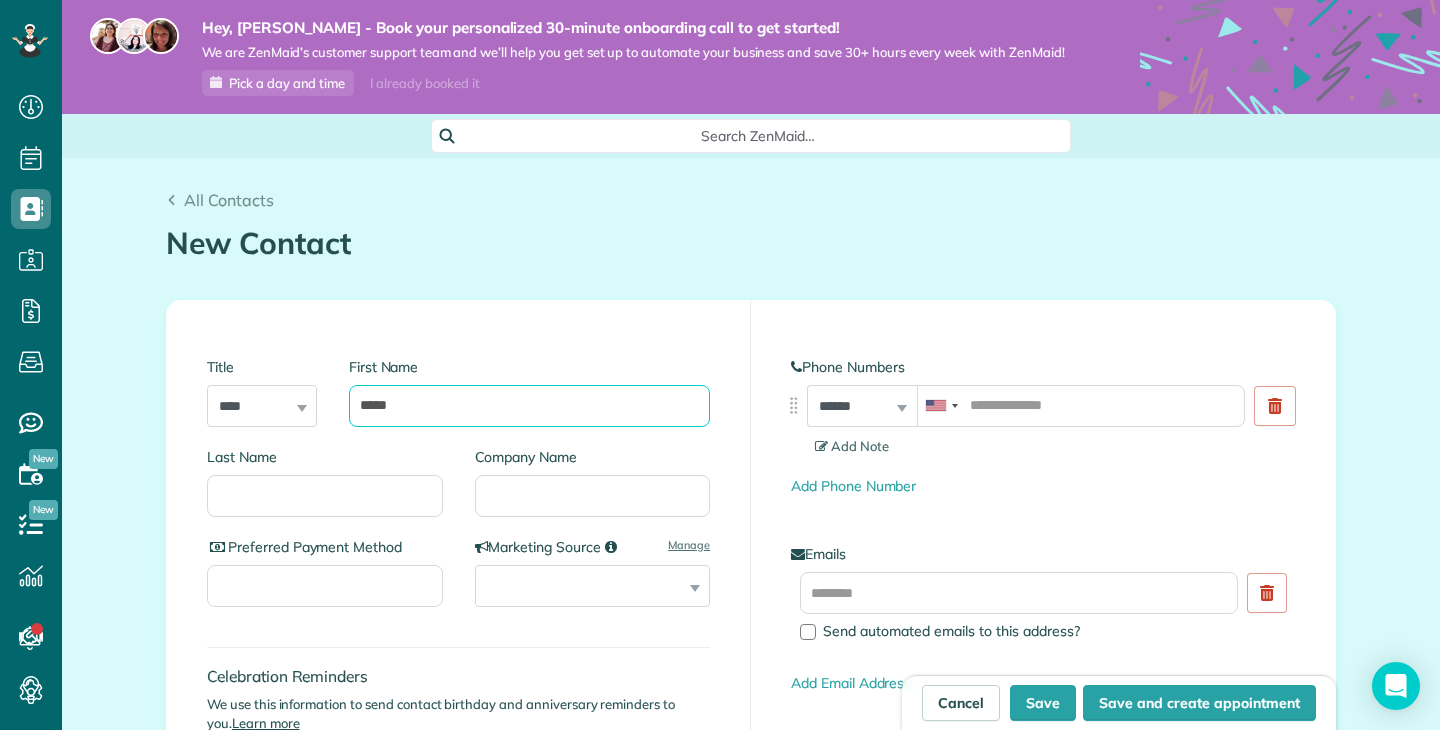 type on "*****" 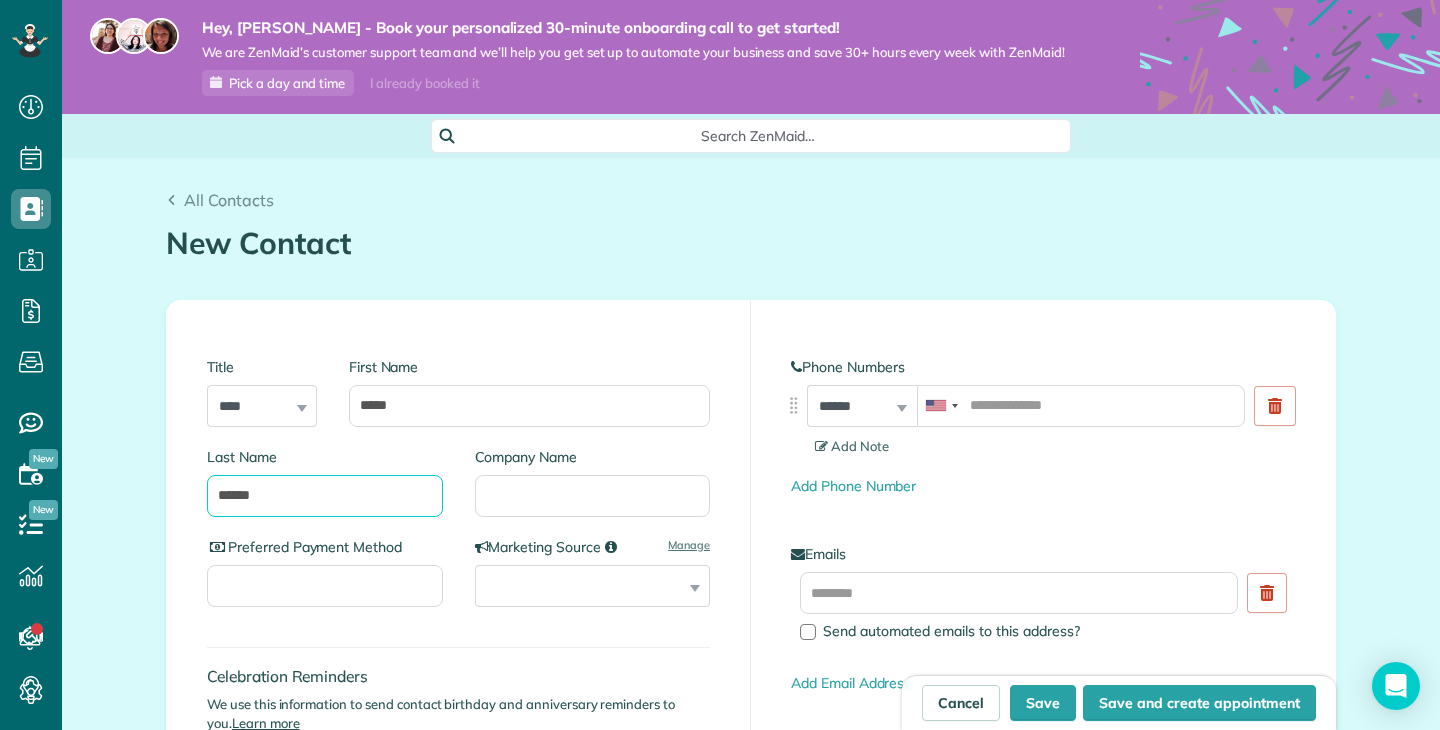type on "******" 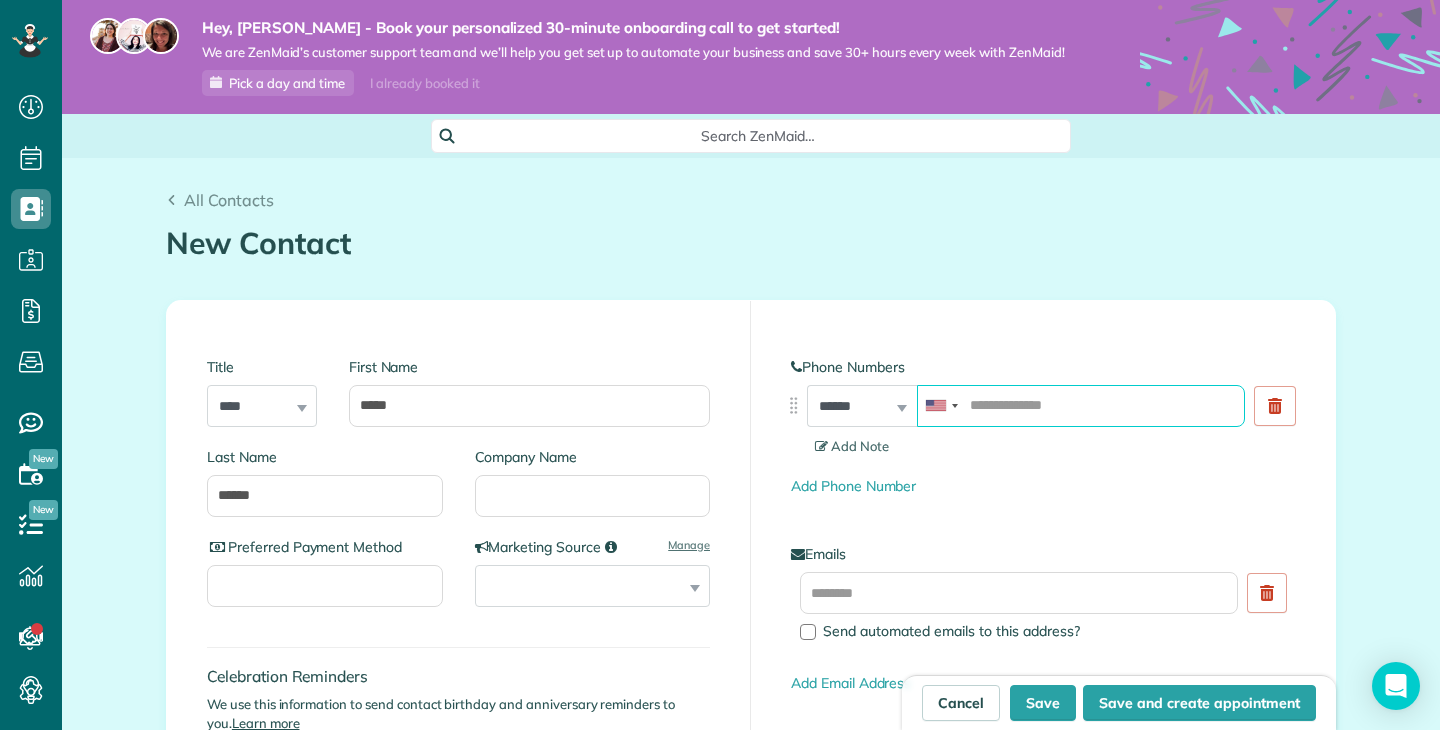 click at bounding box center [1081, 406] 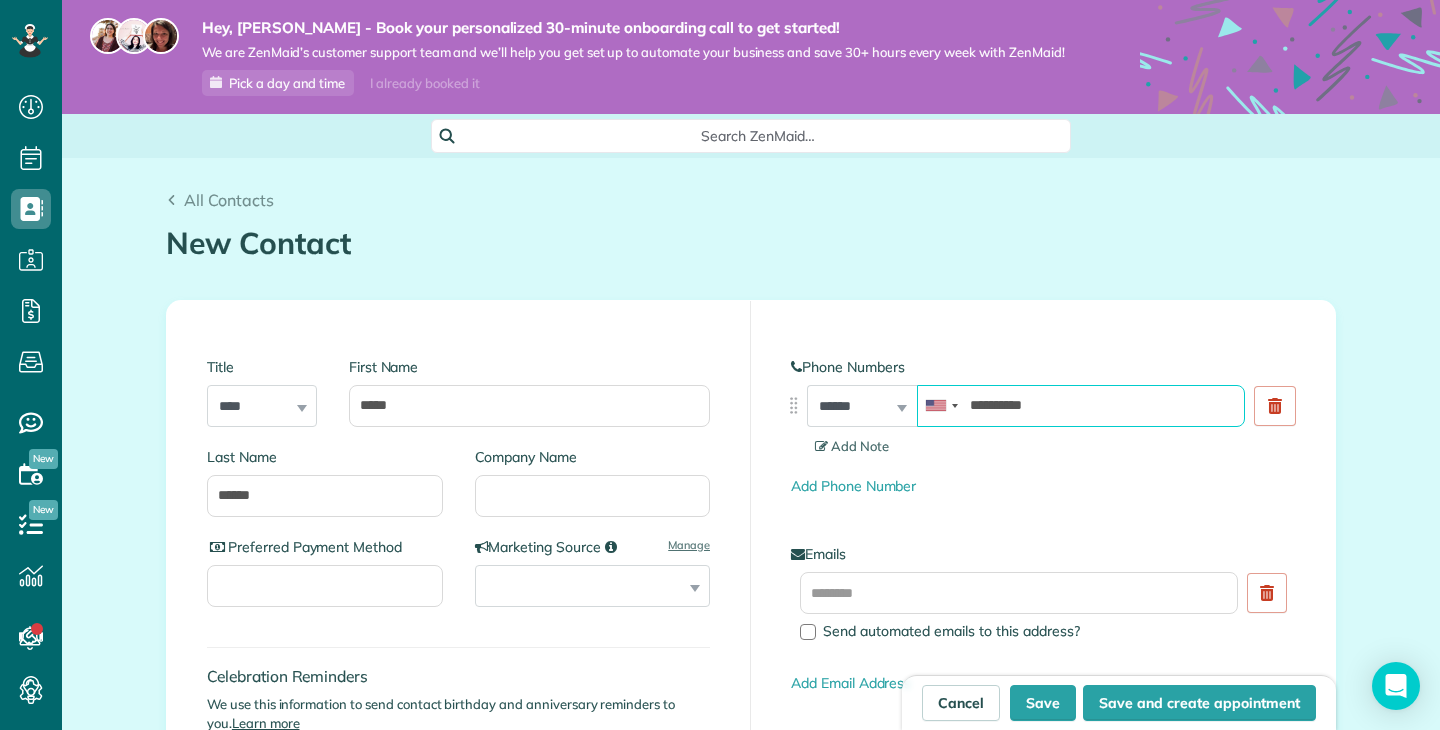 type on "**********" 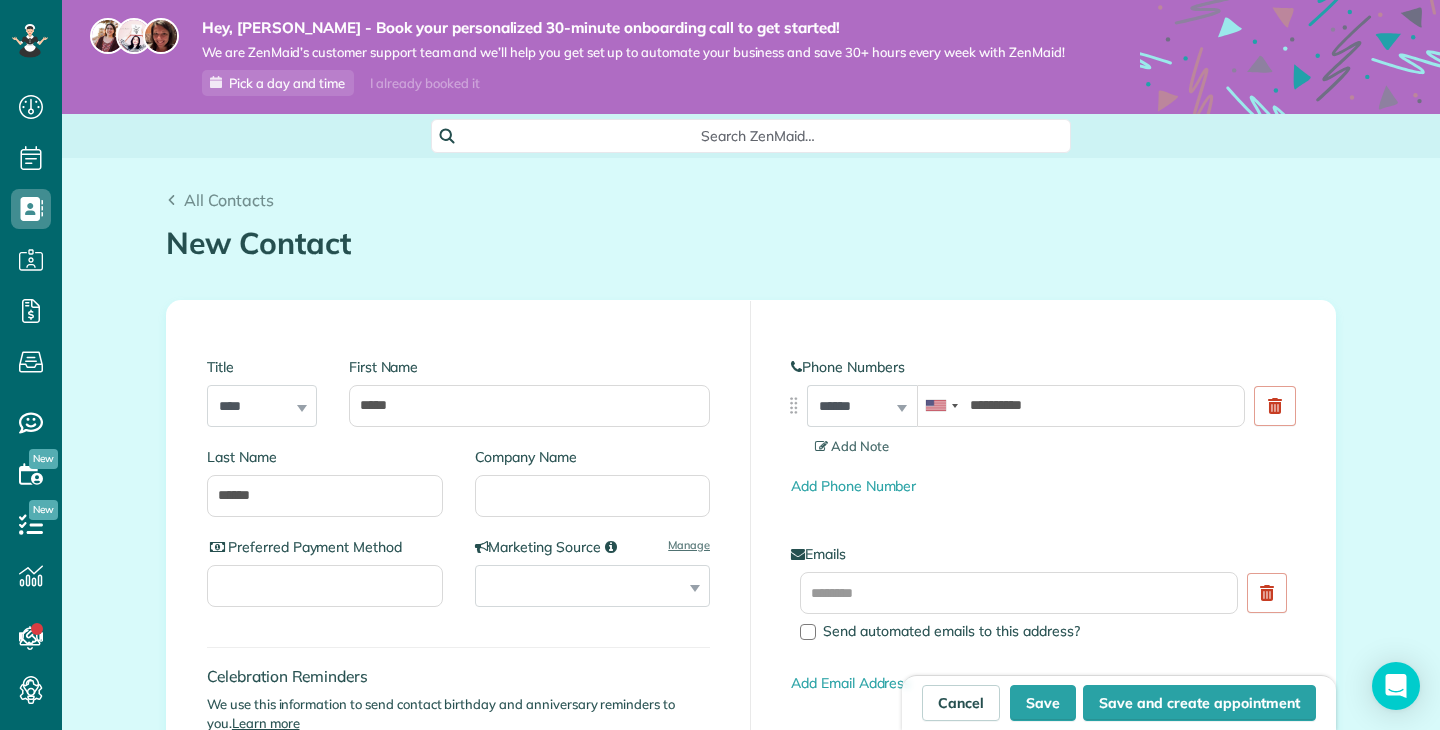 click on "**********" at bounding box center (862, 406) 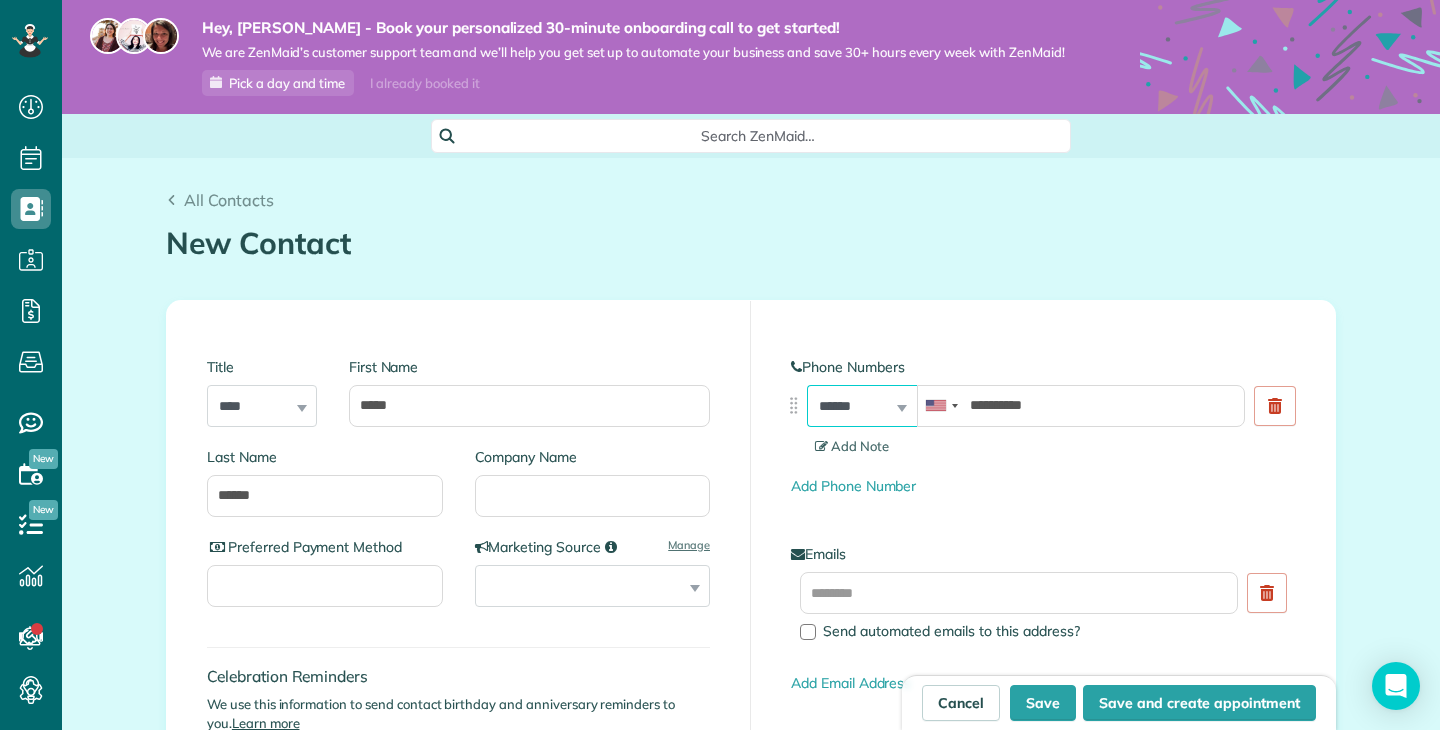 click on "**********" at bounding box center [862, 406] 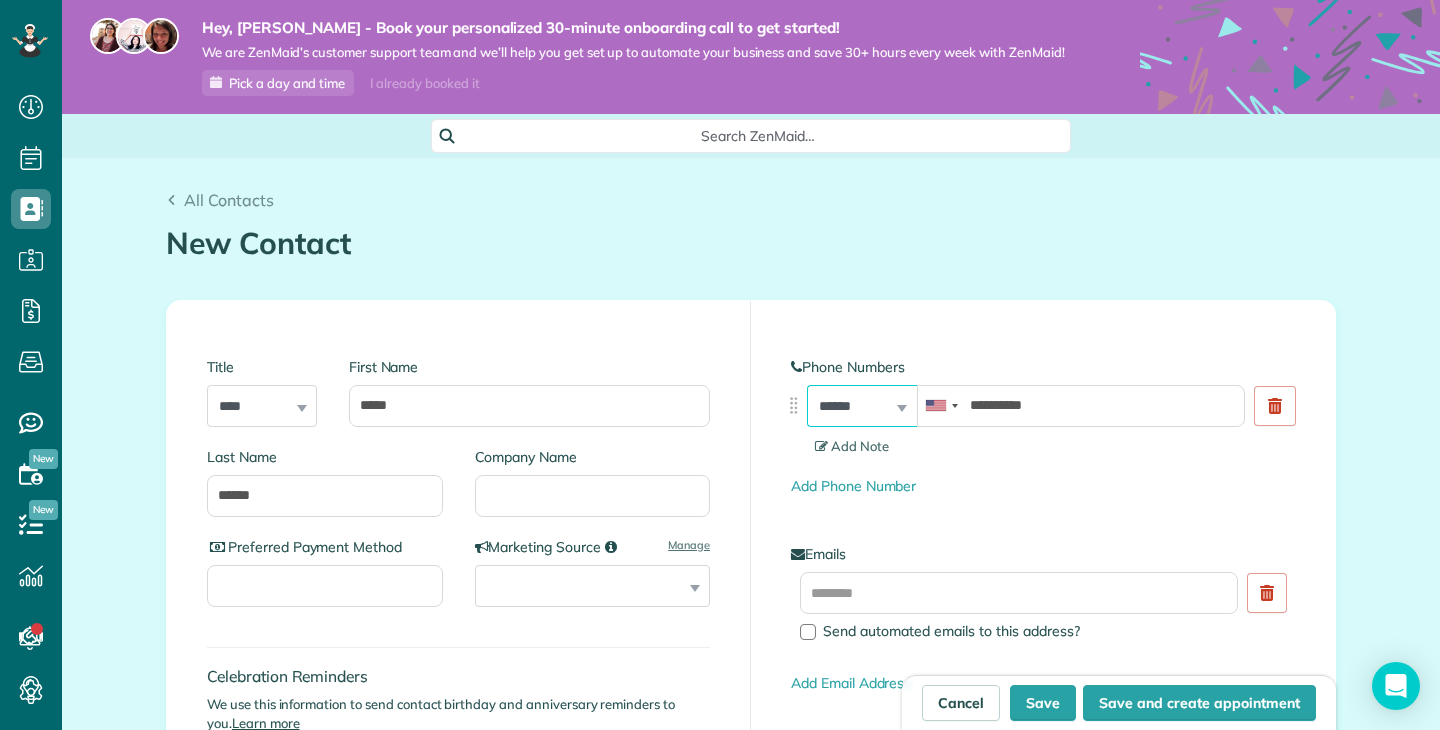 select on "**********" 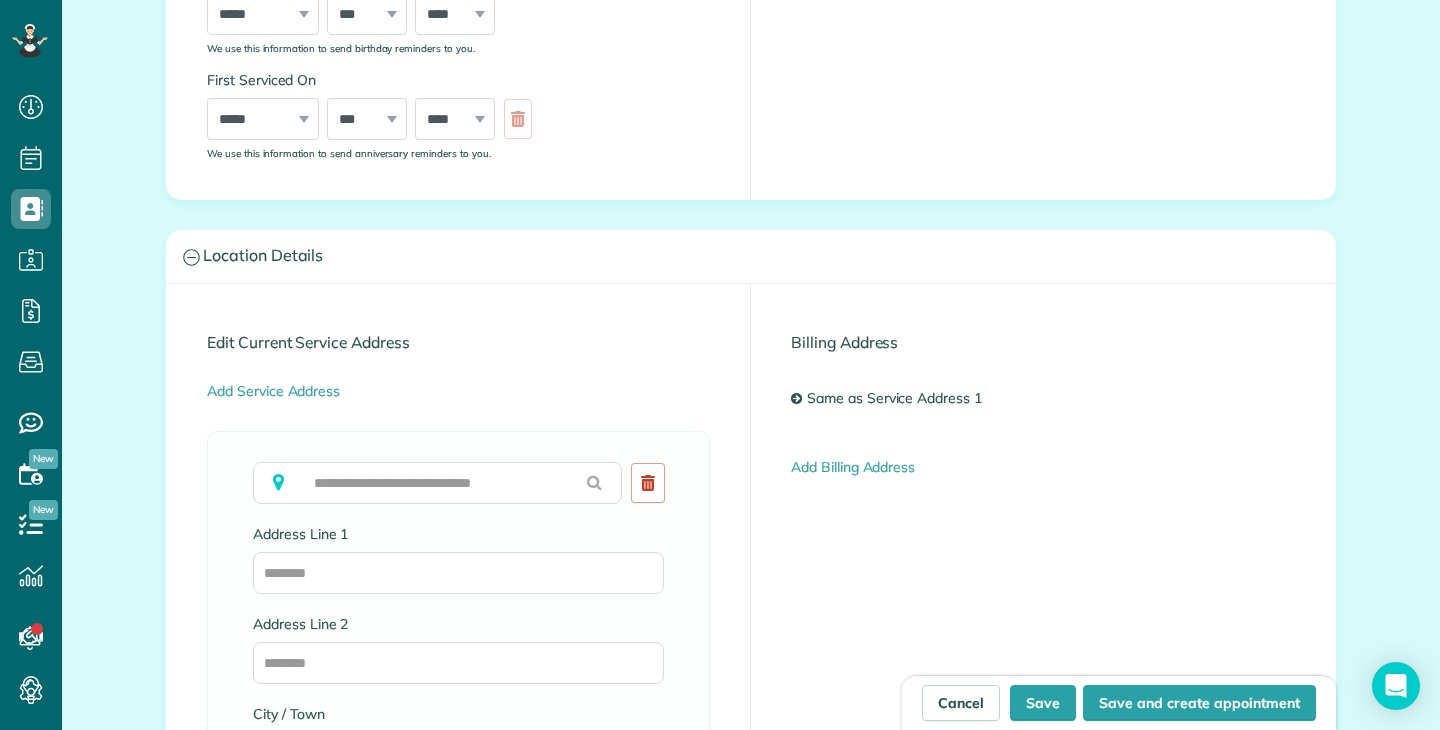 scroll, scrollTop: 794, scrollLeft: 0, axis: vertical 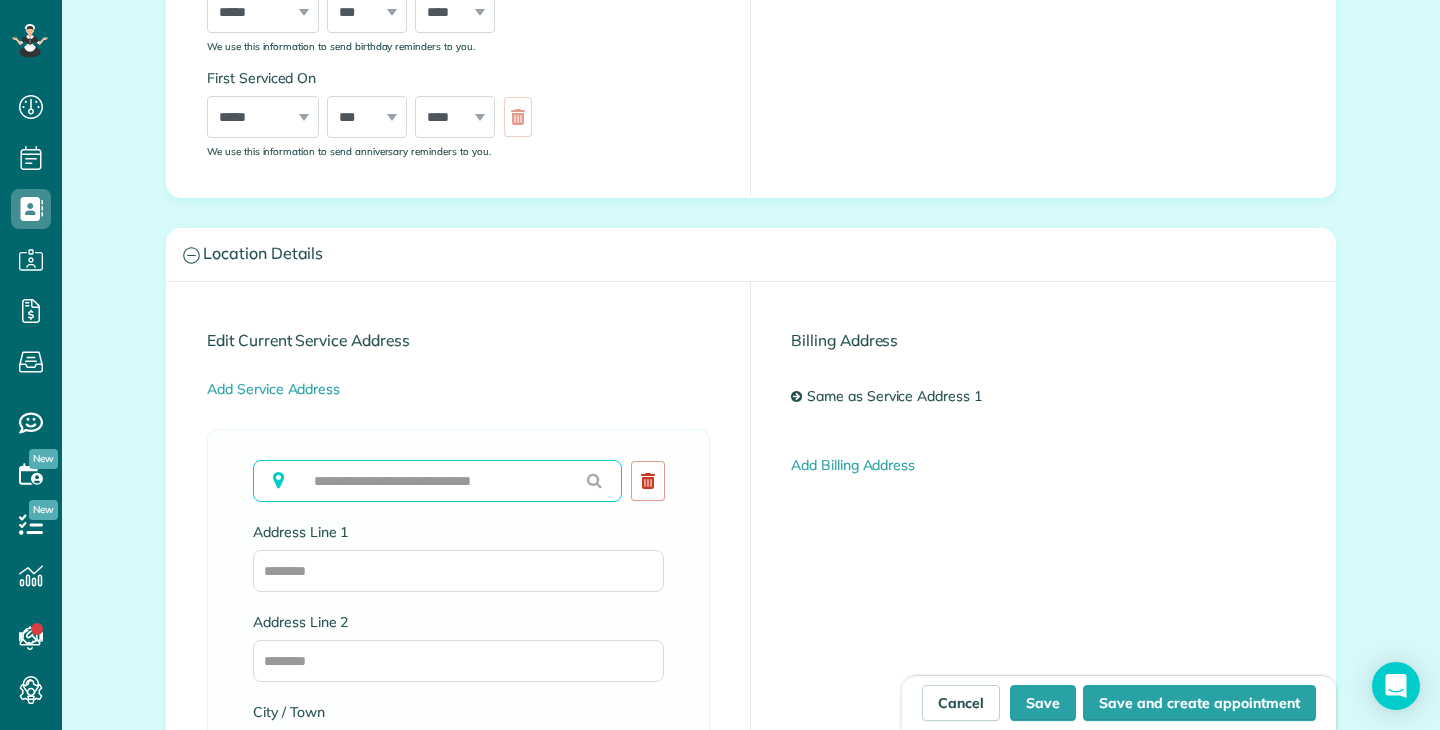 click at bounding box center (437, 481) 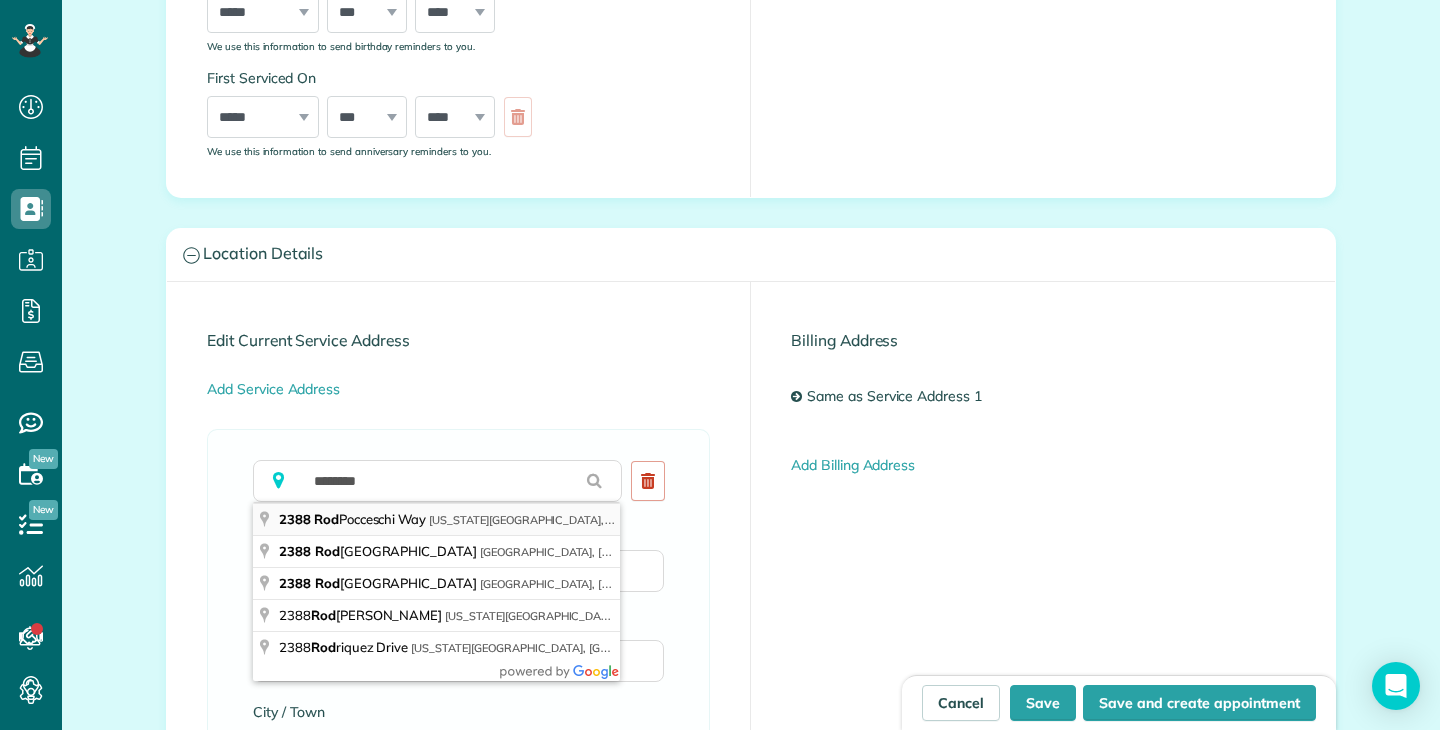 type on "**********" 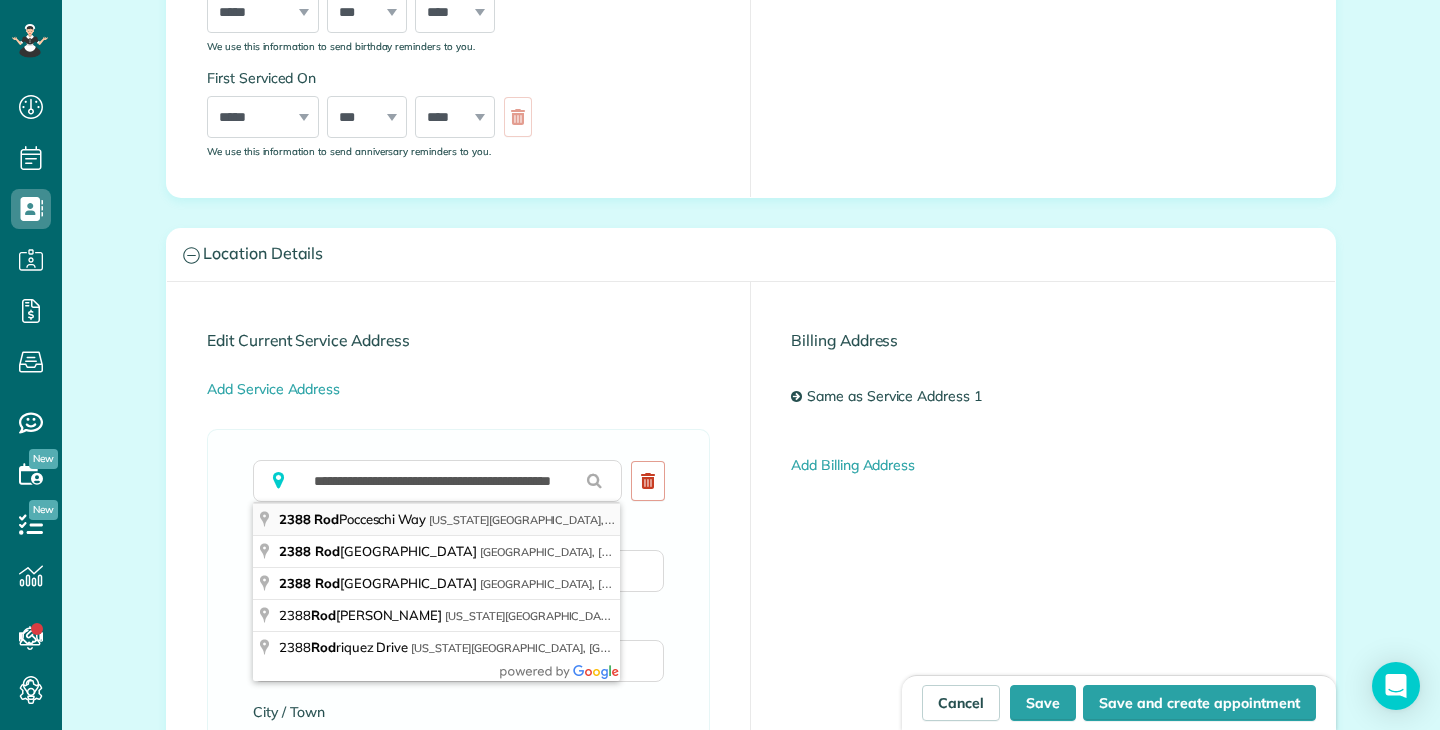 type on "**********" 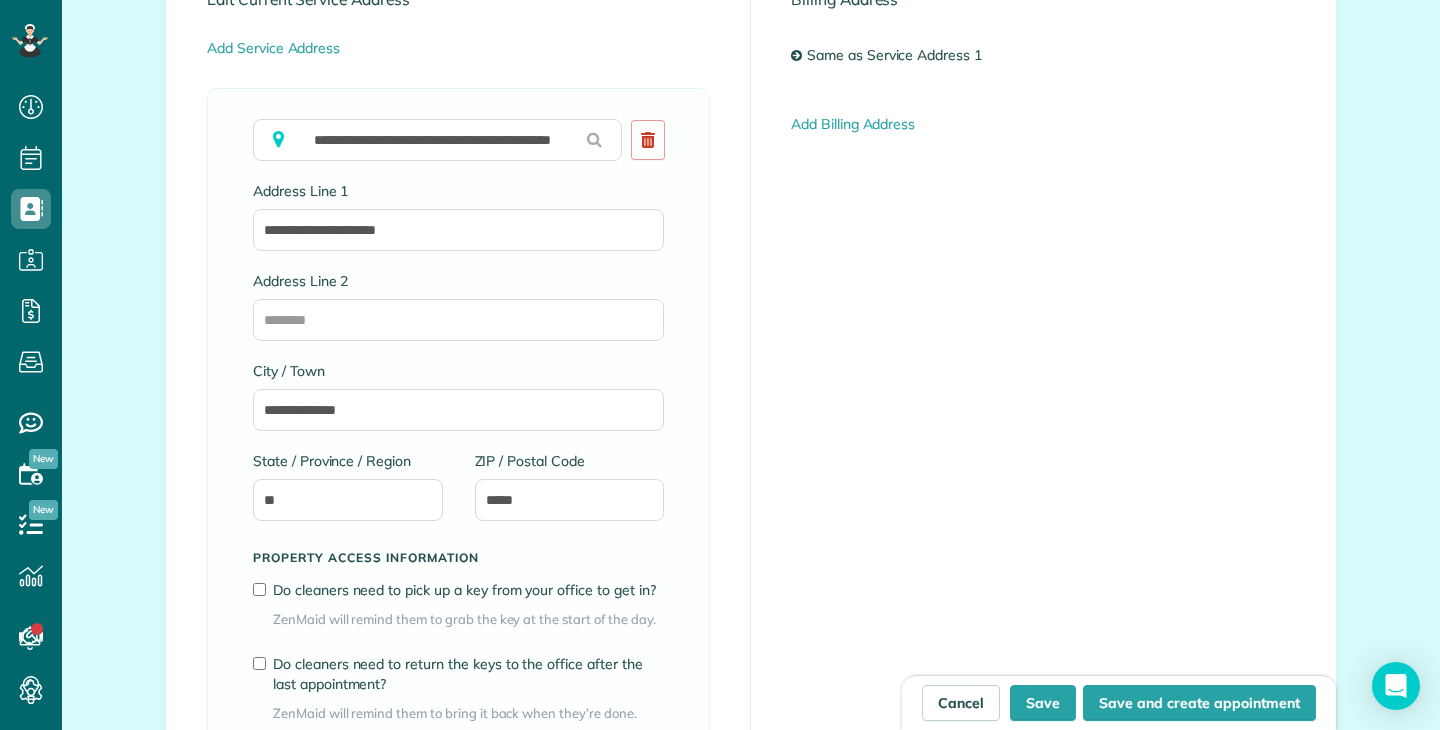 scroll, scrollTop: 1177, scrollLeft: 0, axis: vertical 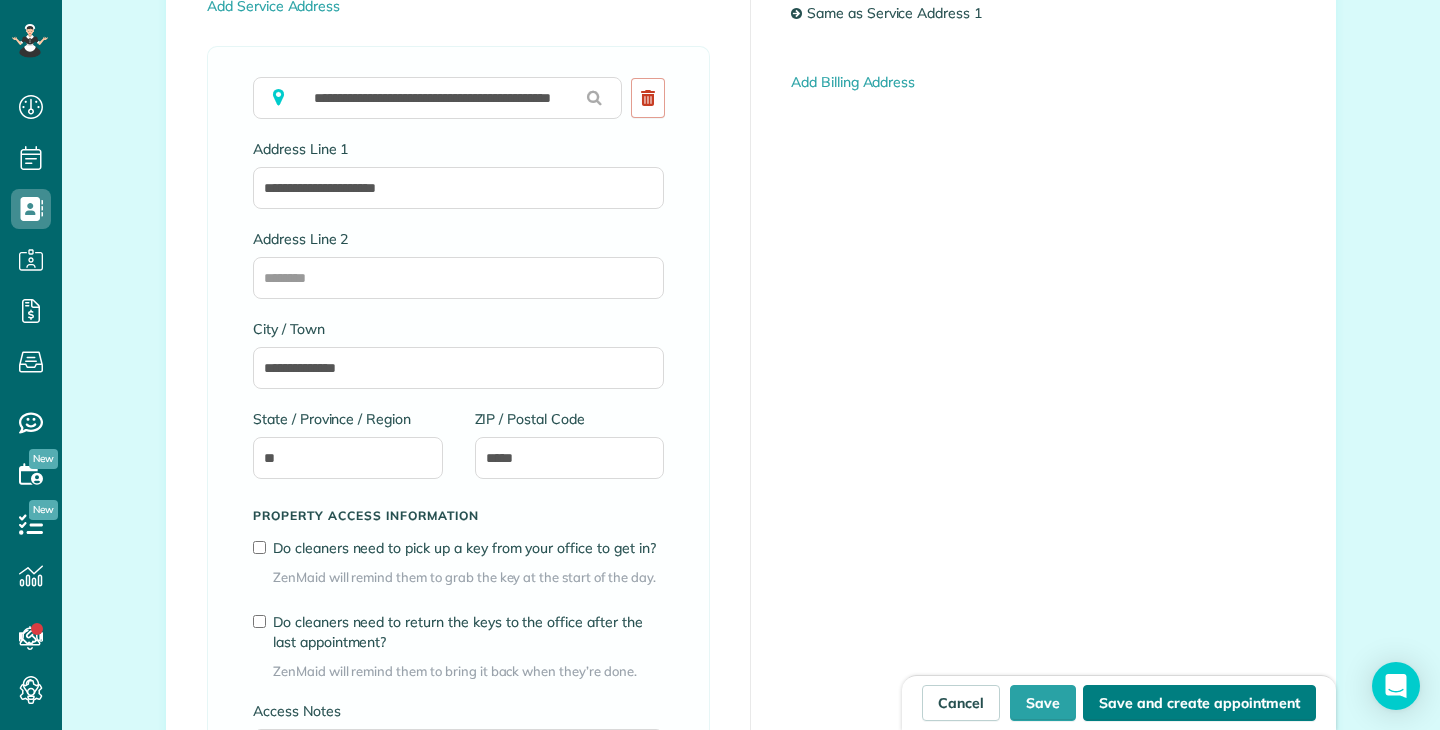 click on "Save and create appointment" at bounding box center (1199, 703) 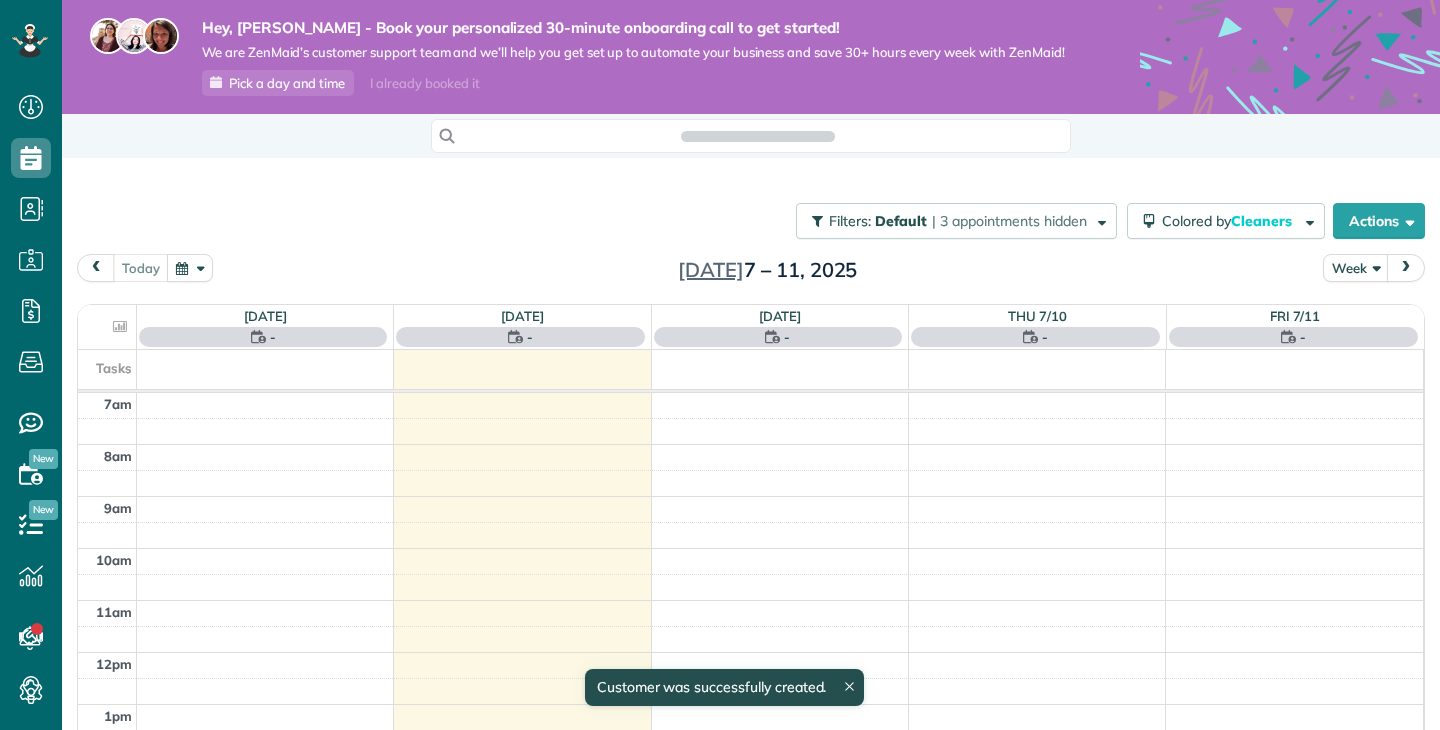 scroll, scrollTop: 0, scrollLeft: 0, axis: both 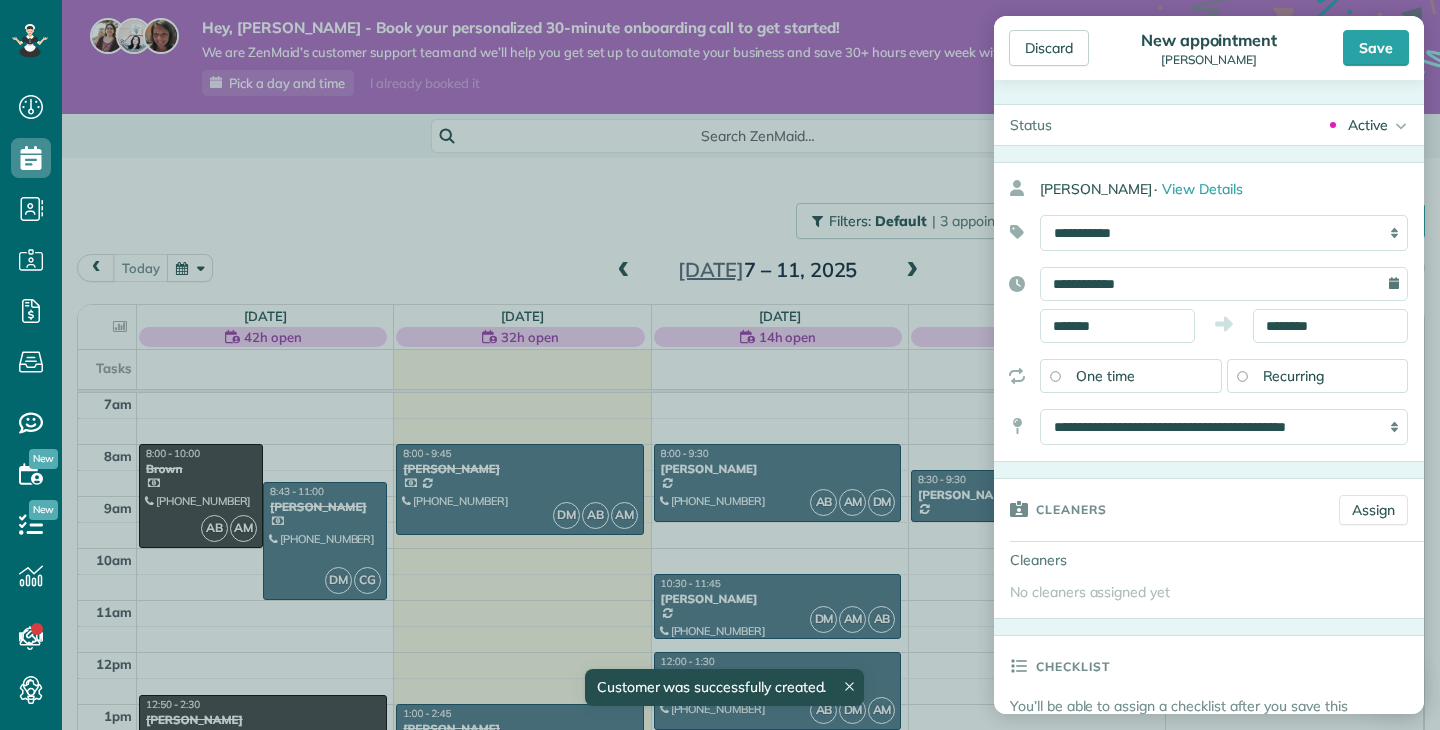 click on "**********" at bounding box center [1224, 284] 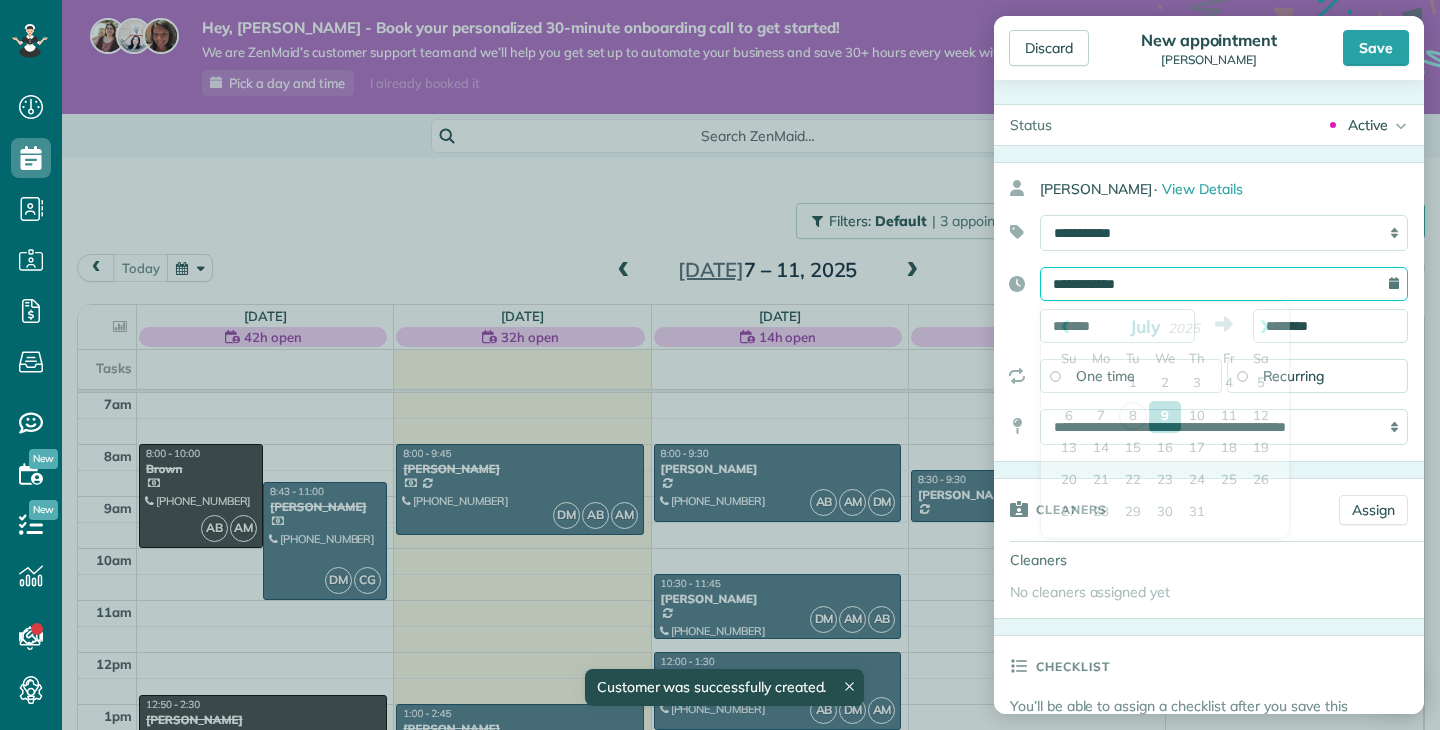 click on "**********" at bounding box center (1224, 284) 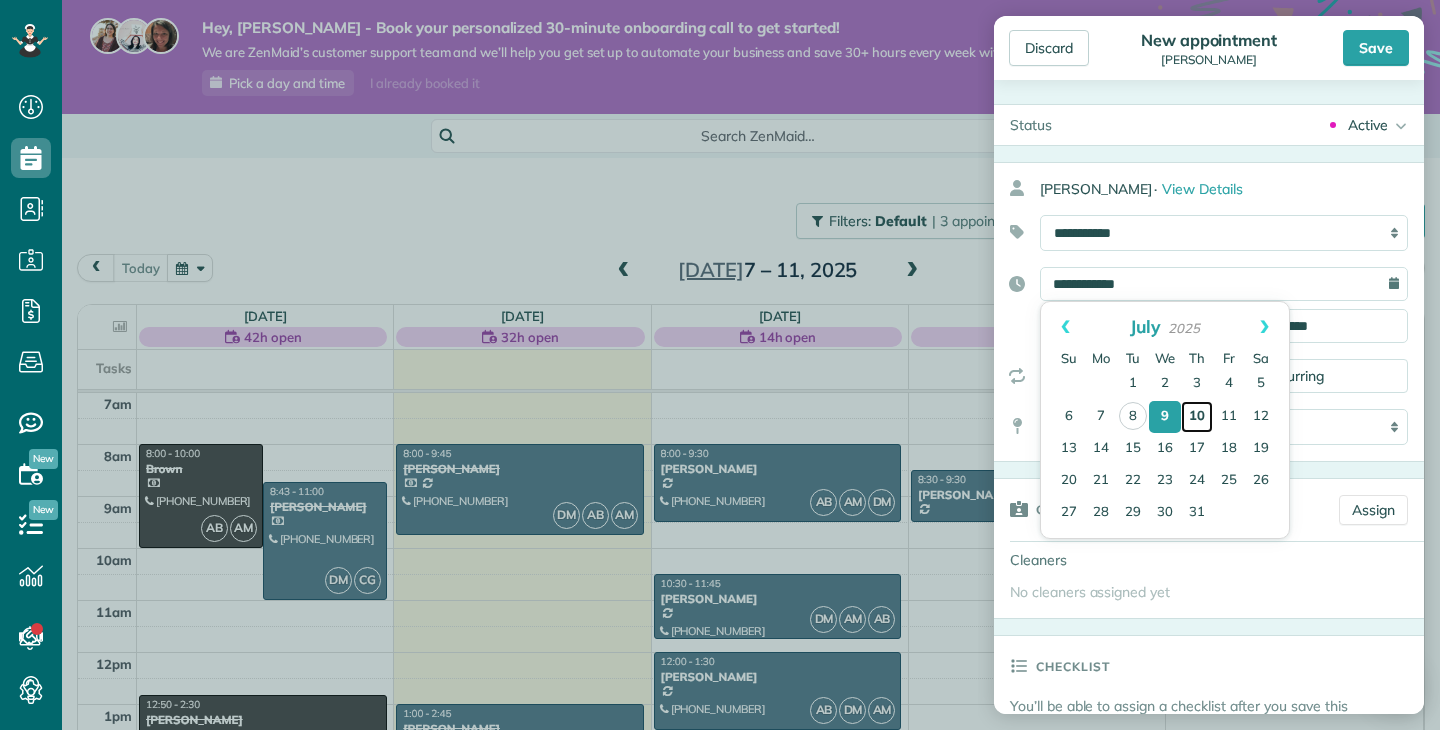click on "10" at bounding box center [1197, 417] 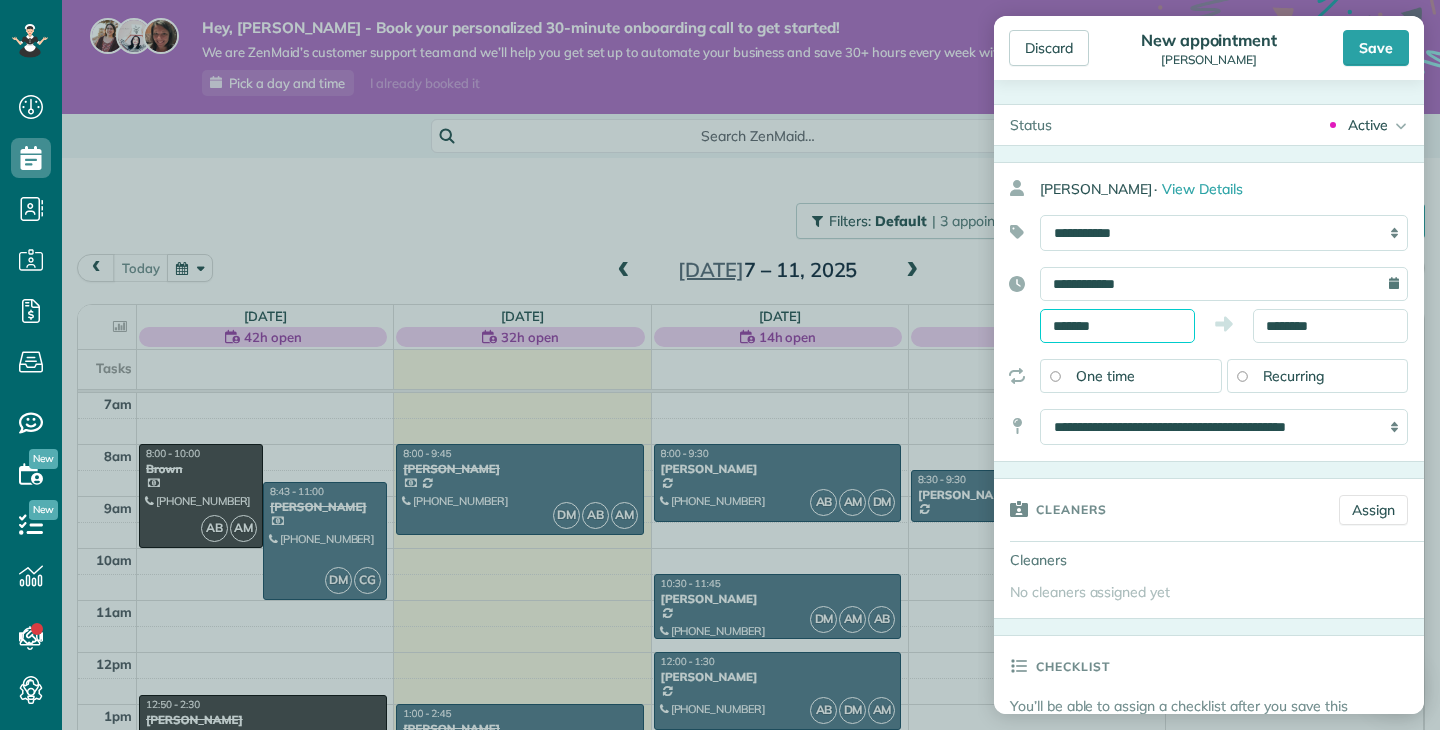 click on "*******" at bounding box center (1117, 326) 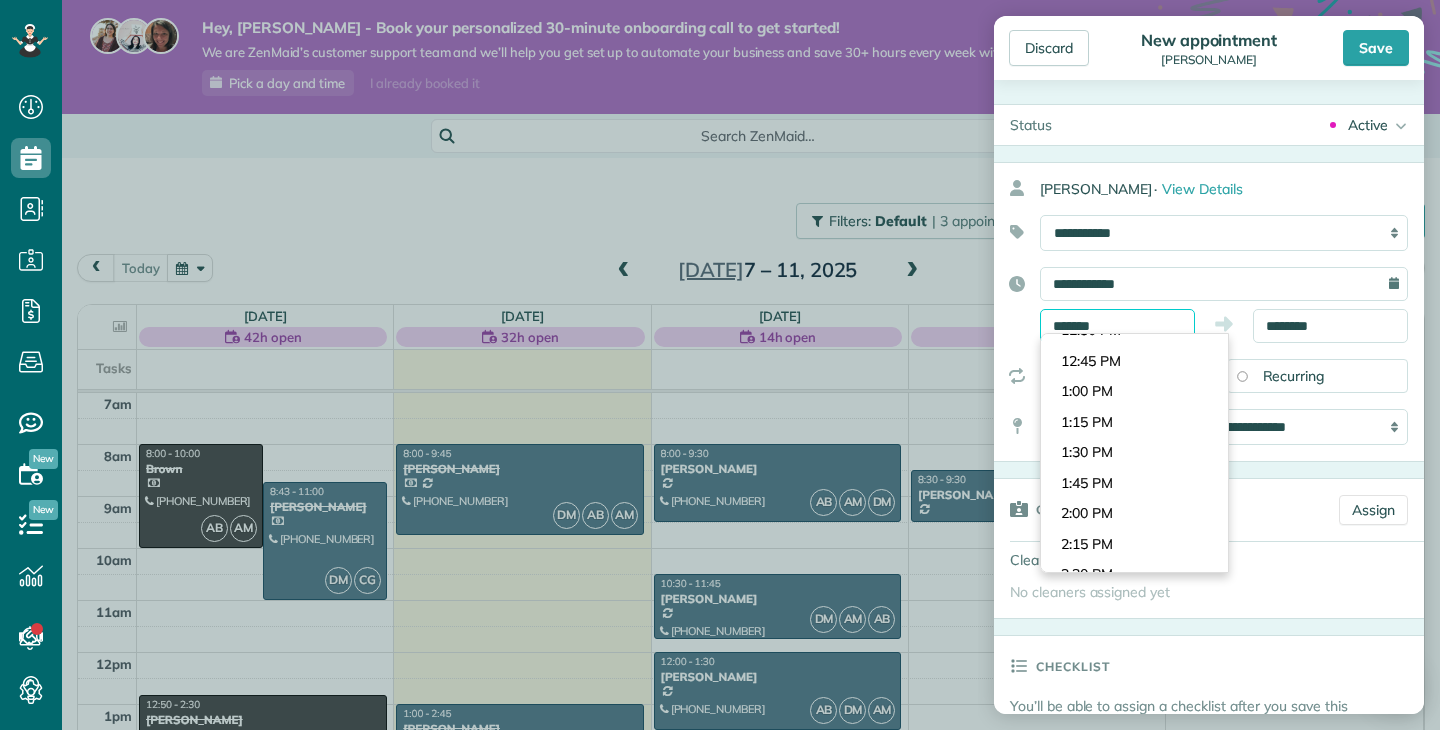 scroll, scrollTop: 1521, scrollLeft: 0, axis: vertical 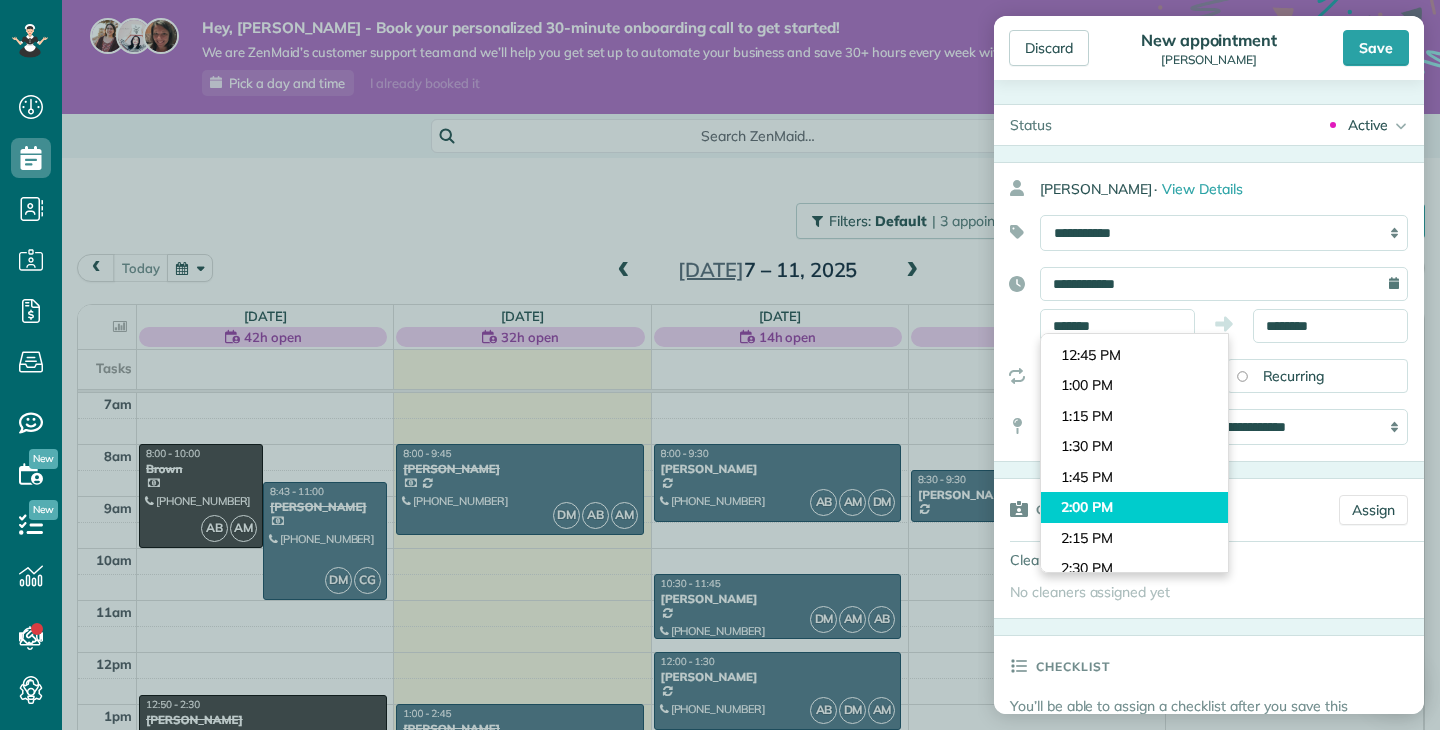 type on "*******" 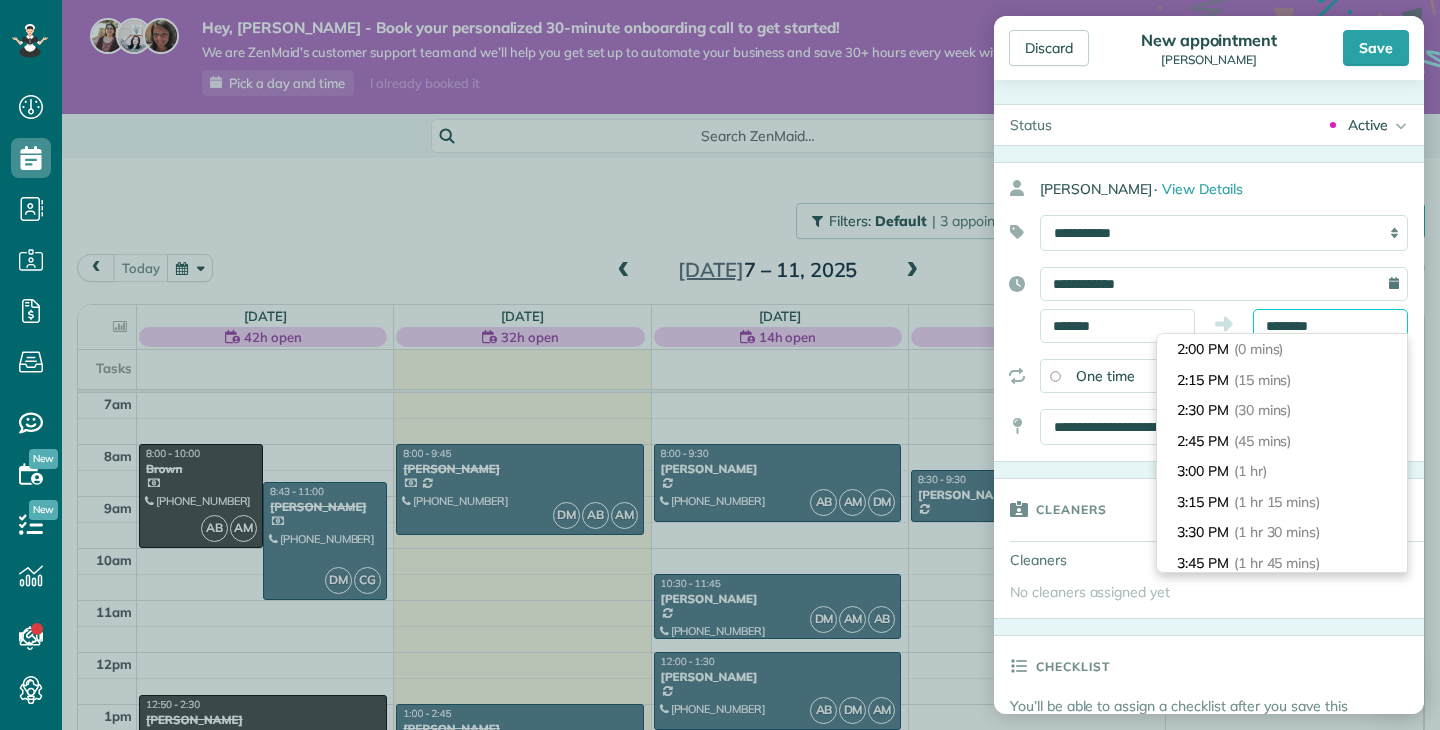click on "********" at bounding box center [1330, 326] 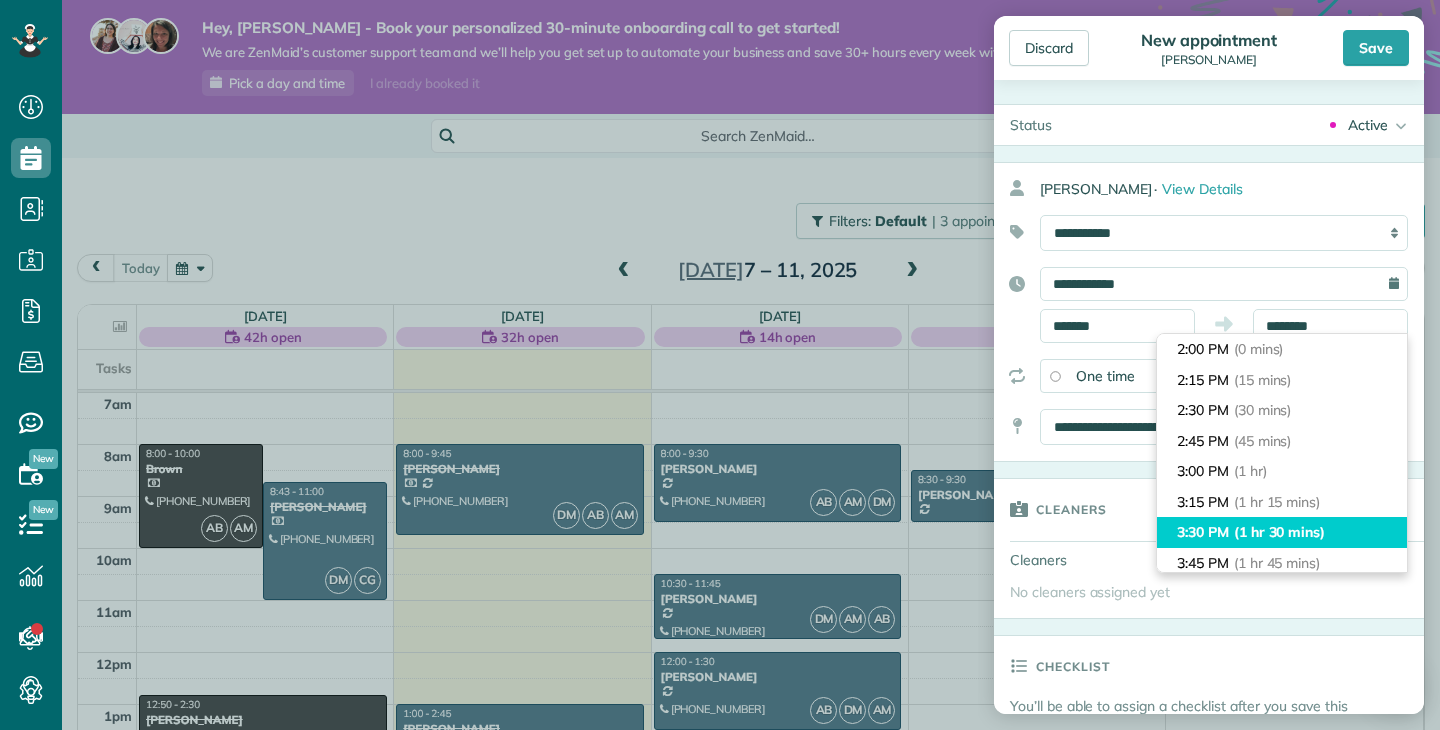 type on "*******" 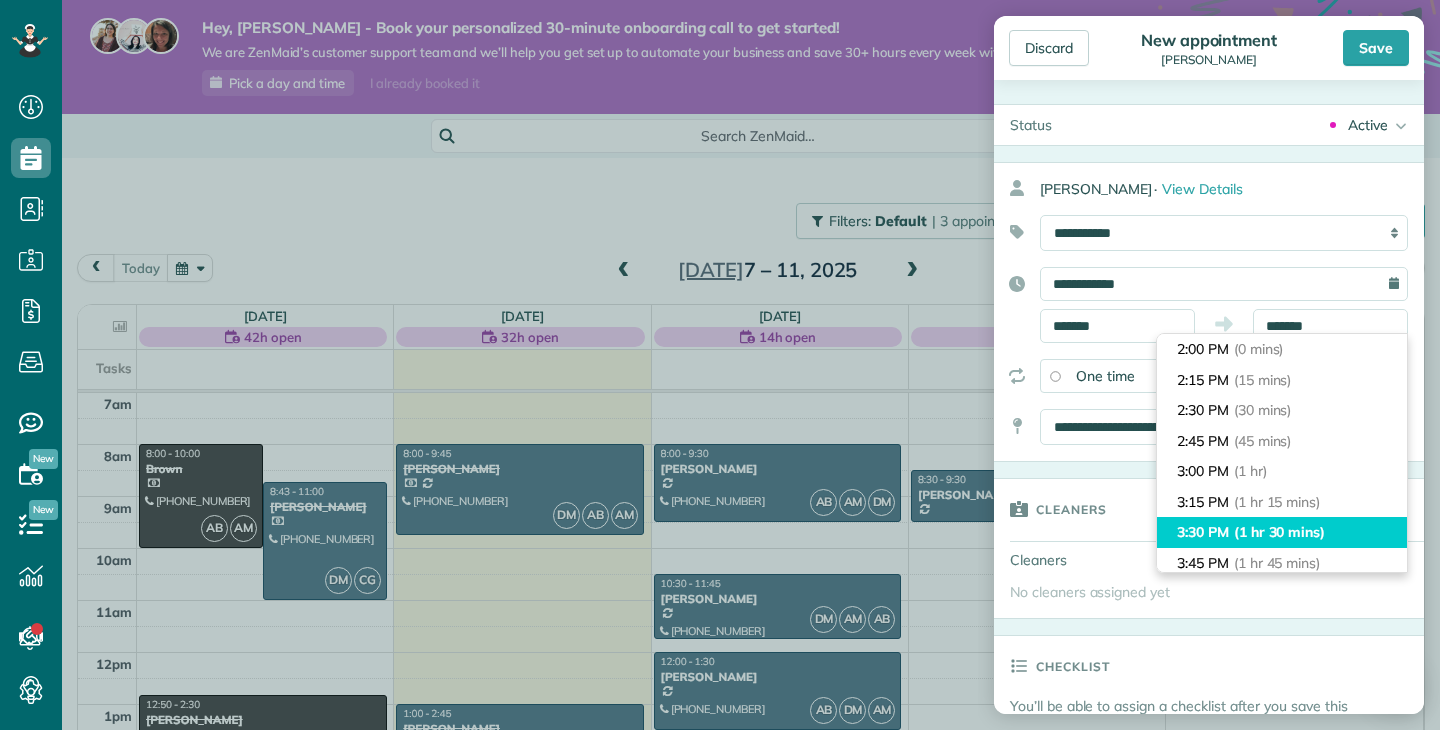 click on "3:30 PM  (1 hr 30 mins)" at bounding box center (1282, 532) 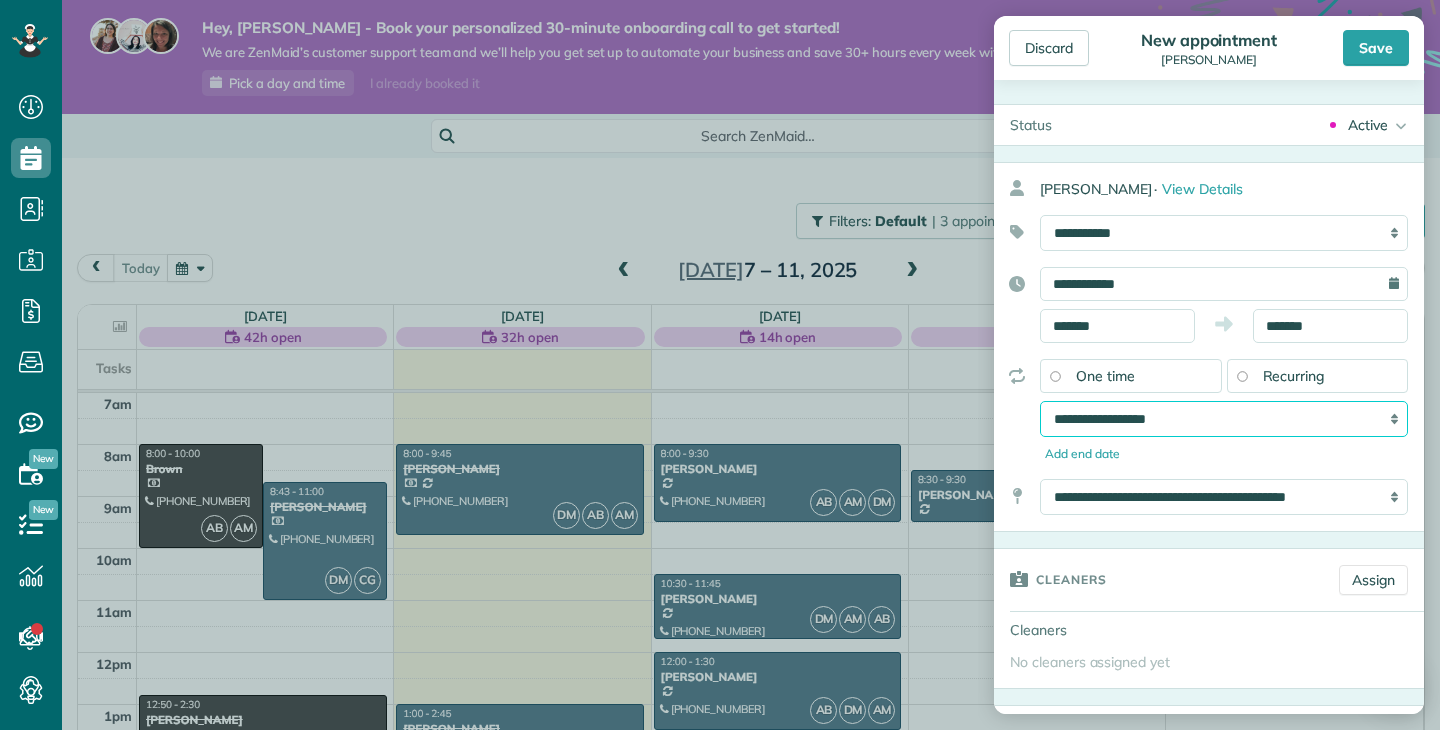 click on "**********" at bounding box center (1224, 419) 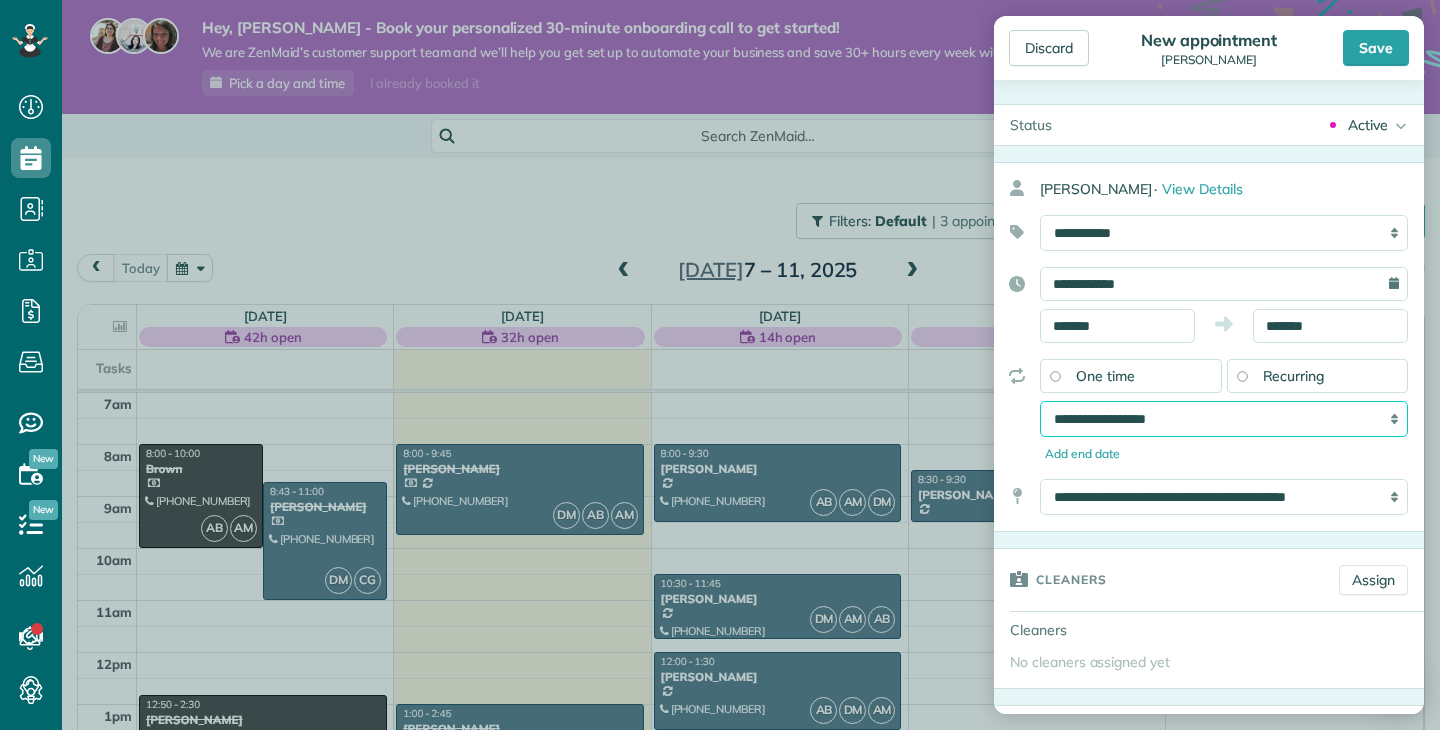 select on "**********" 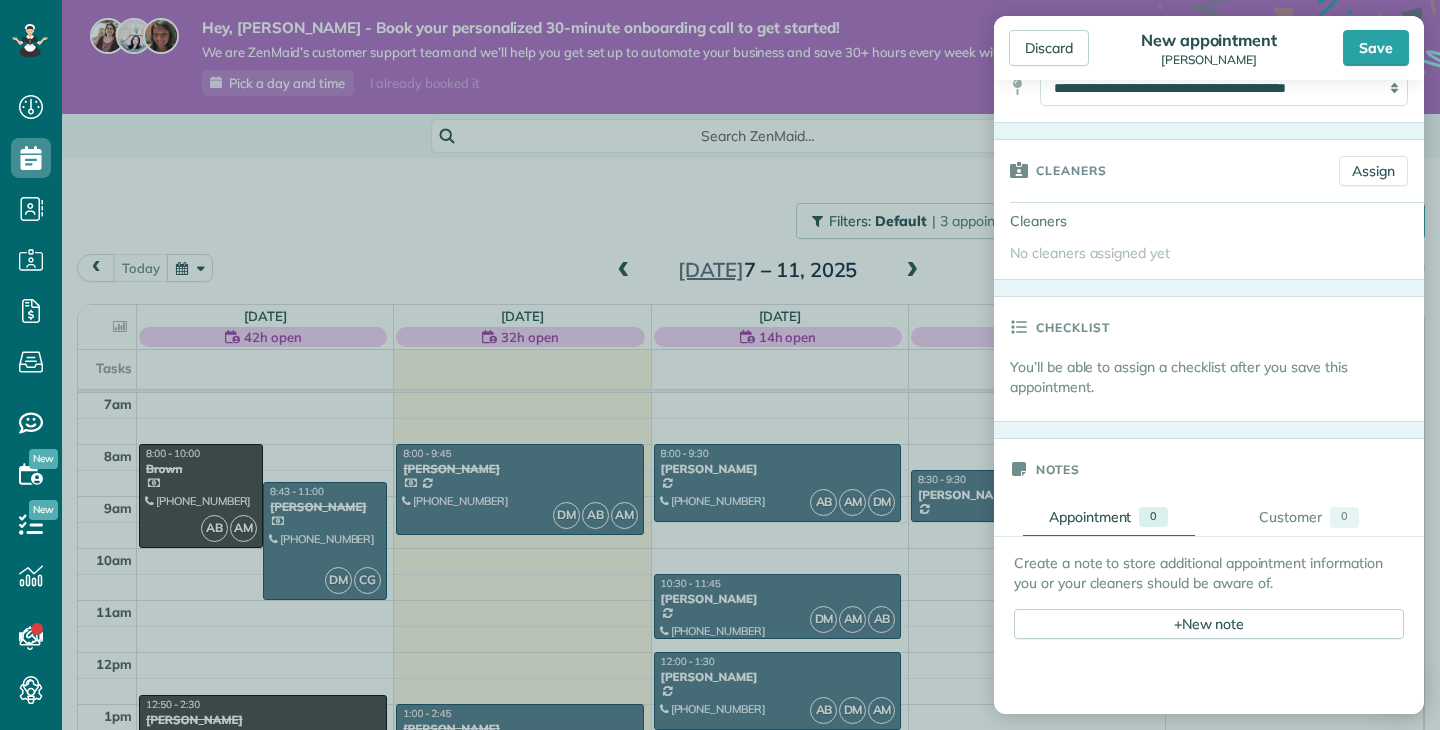 scroll, scrollTop: 402, scrollLeft: 0, axis: vertical 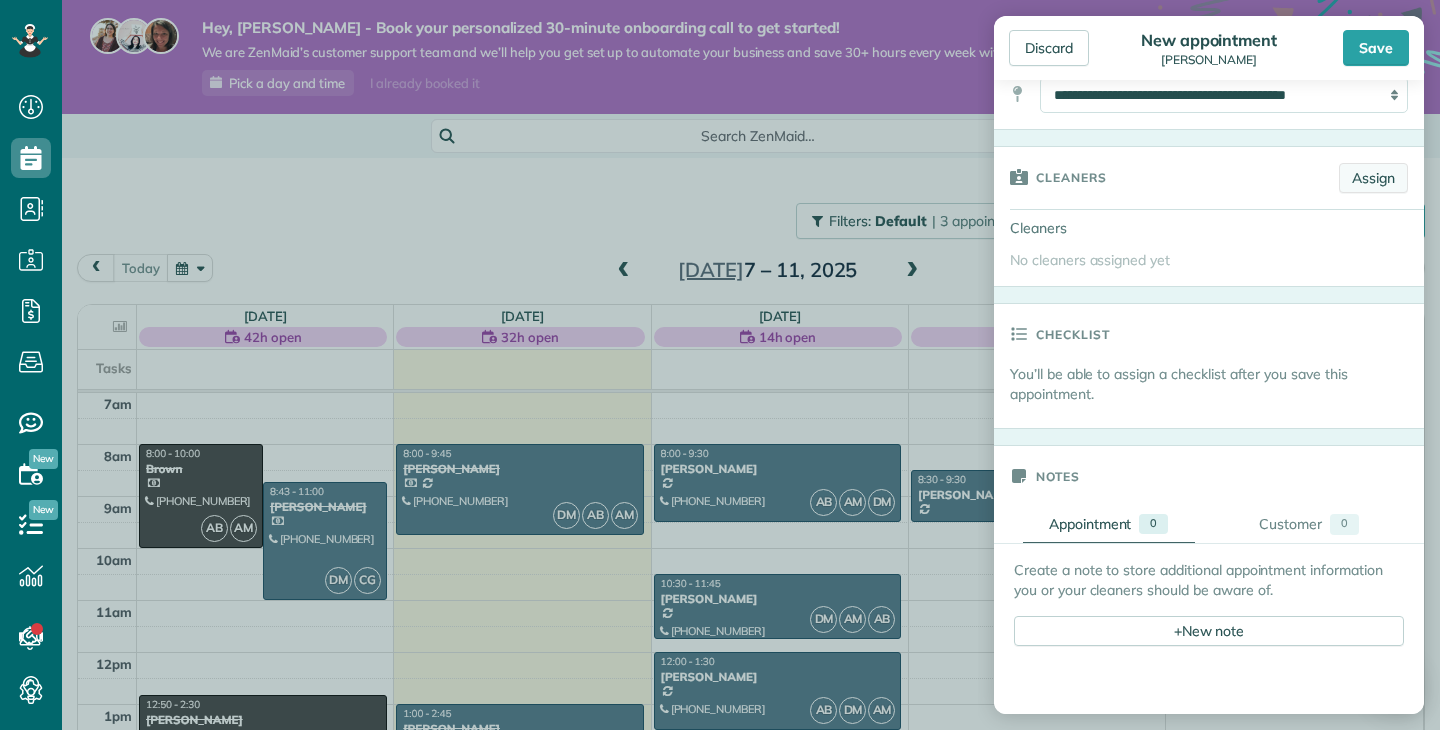 click on "Assign" at bounding box center [1373, 178] 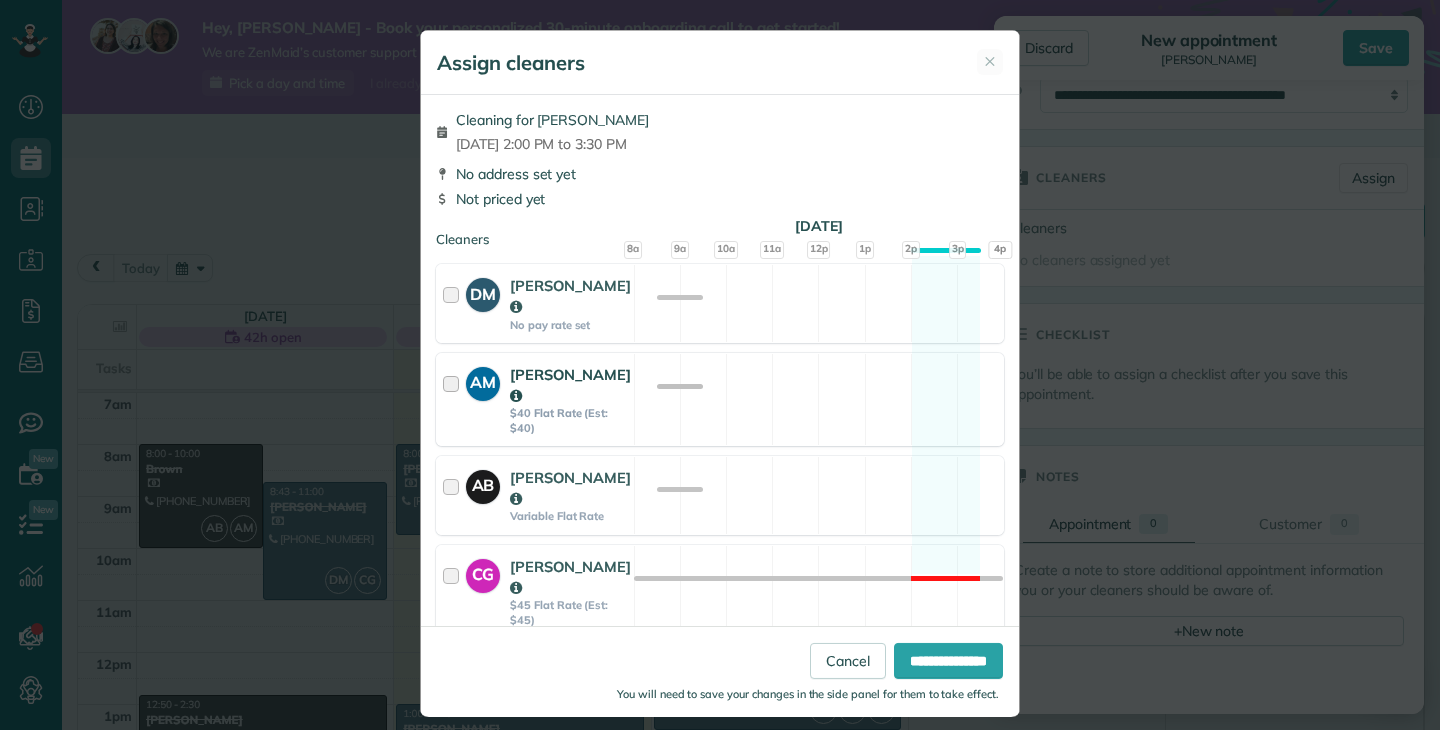 click at bounding box center [454, 399] 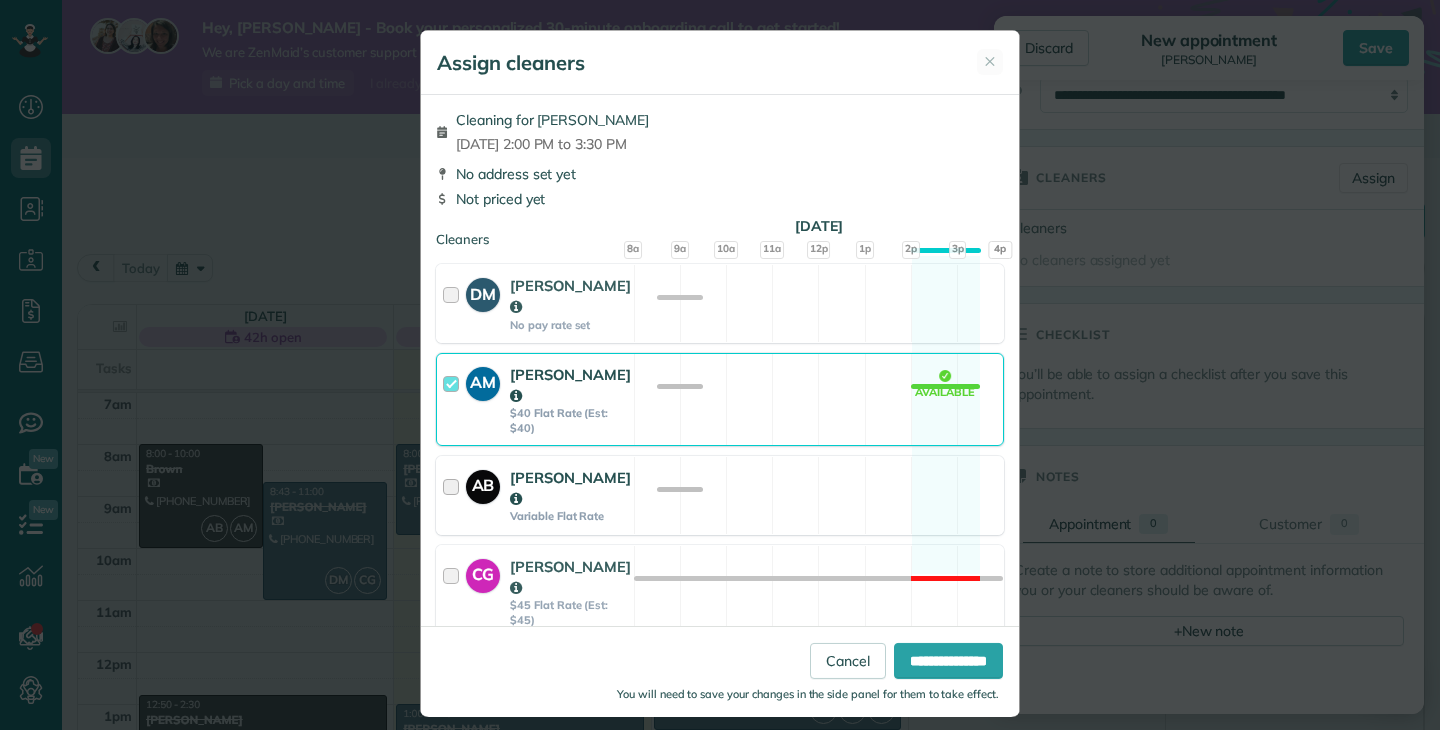 click at bounding box center (454, 495) 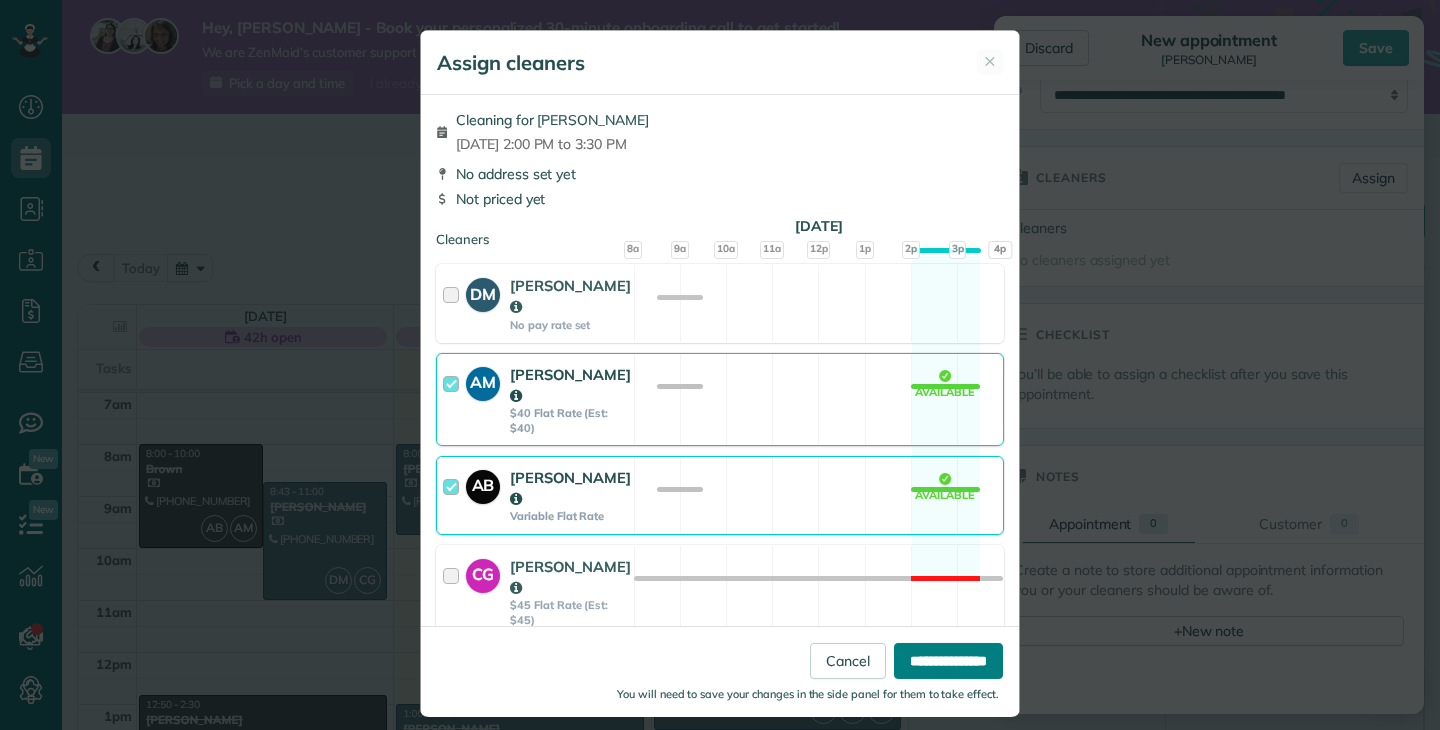 click on "**********" at bounding box center (948, 660) 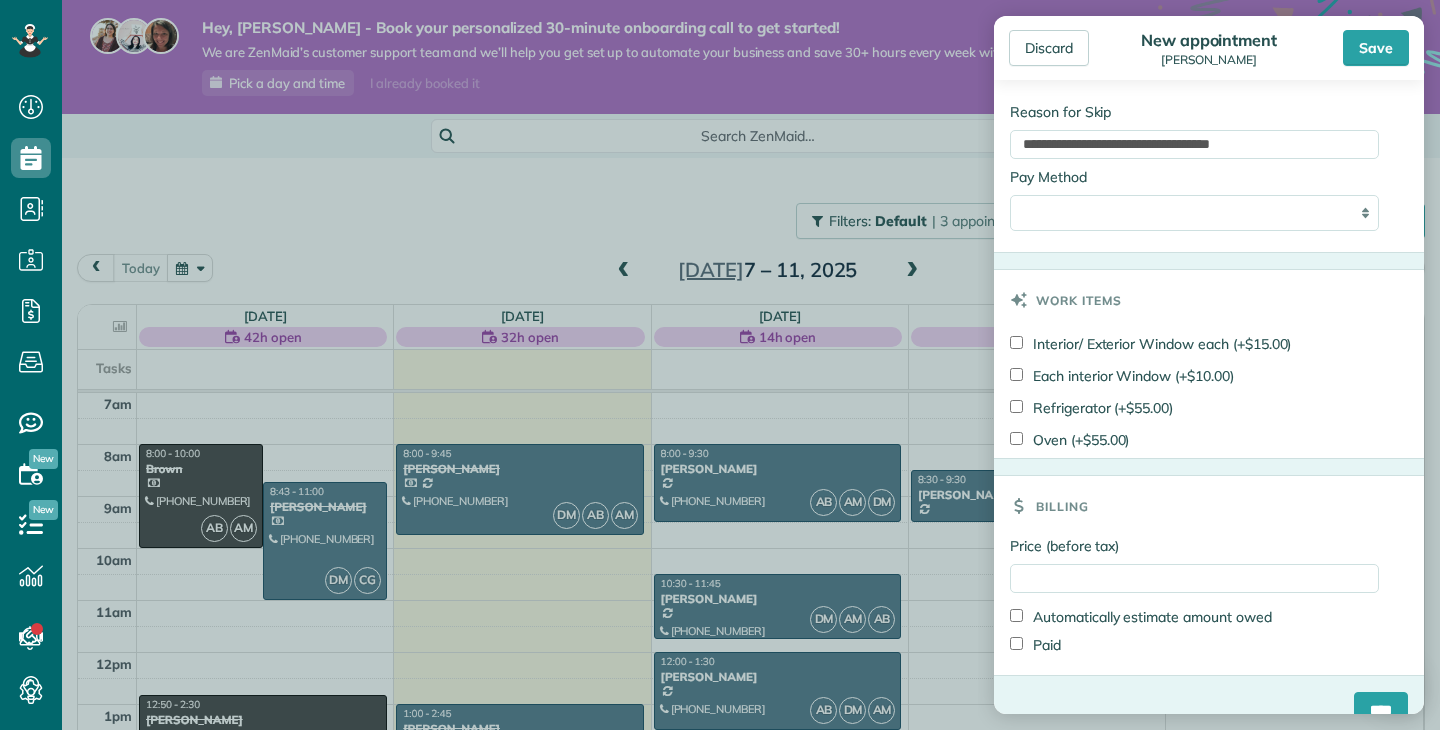 scroll, scrollTop: 1210, scrollLeft: 0, axis: vertical 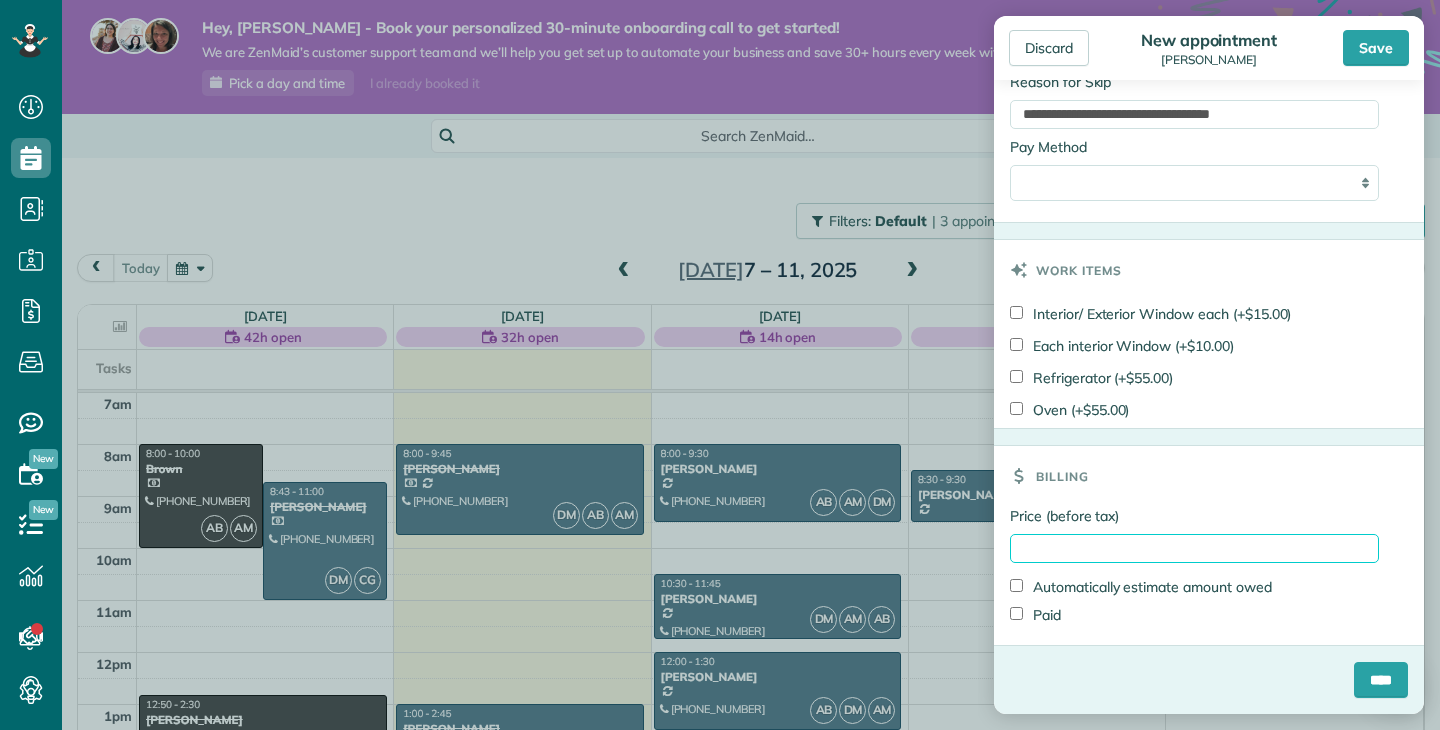 click on "Price (before tax)" at bounding box center (1194, 548) 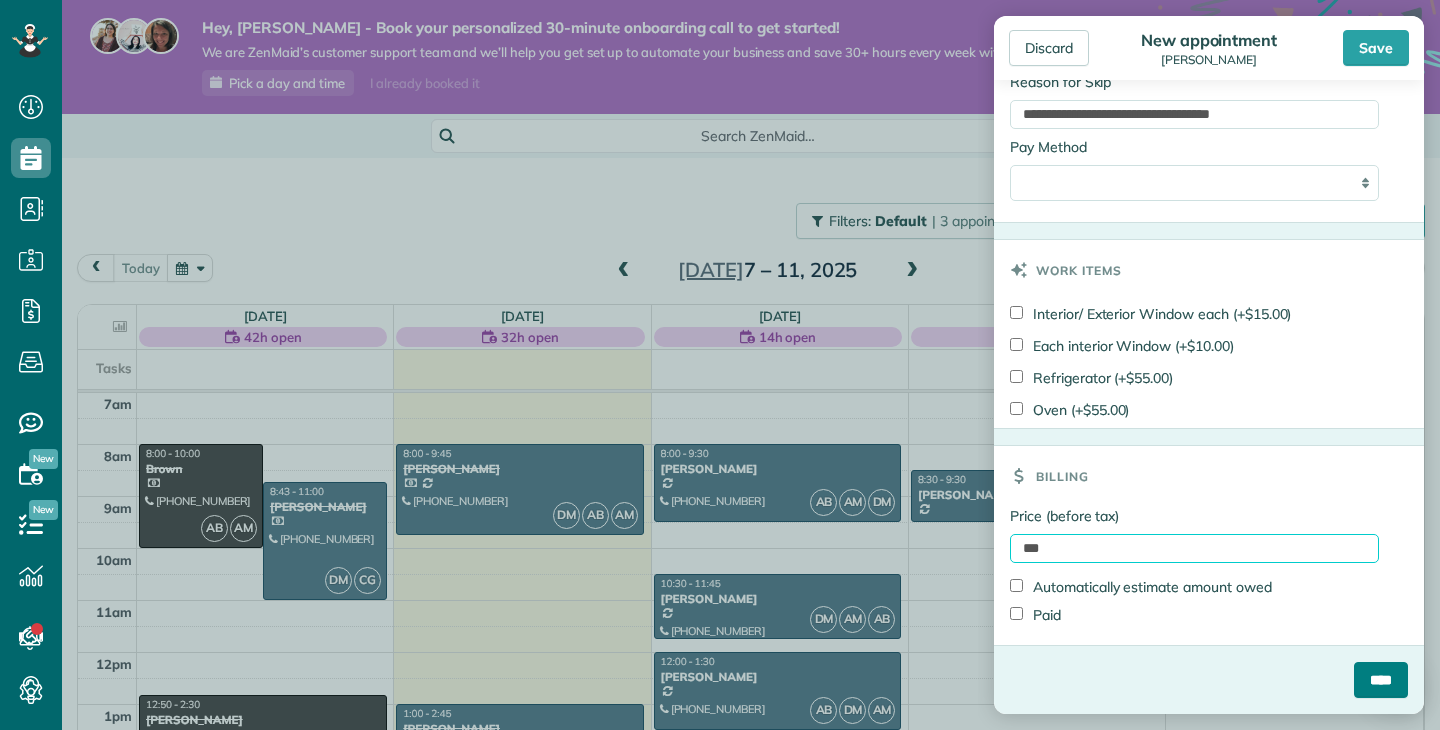 type on "***" 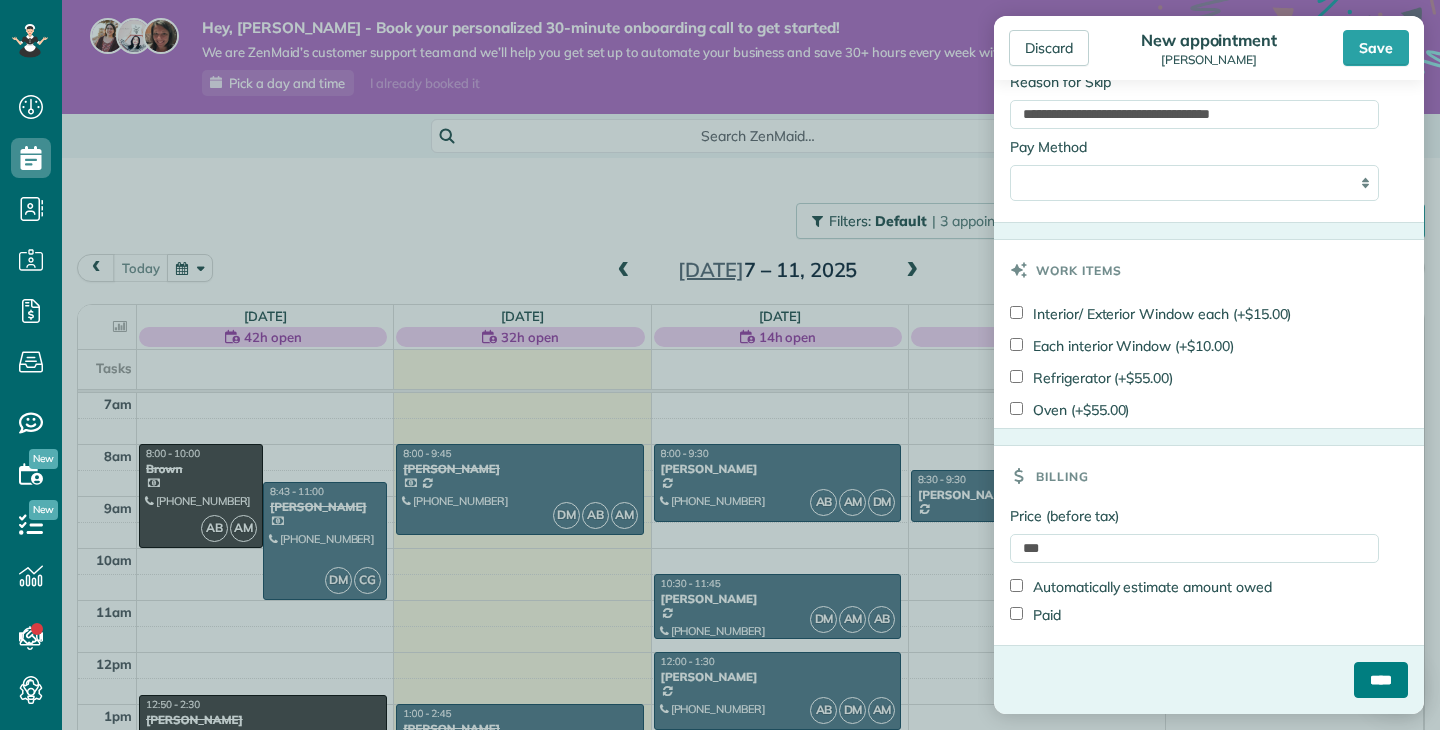 click on "****" at bounding box center [1381, 680] 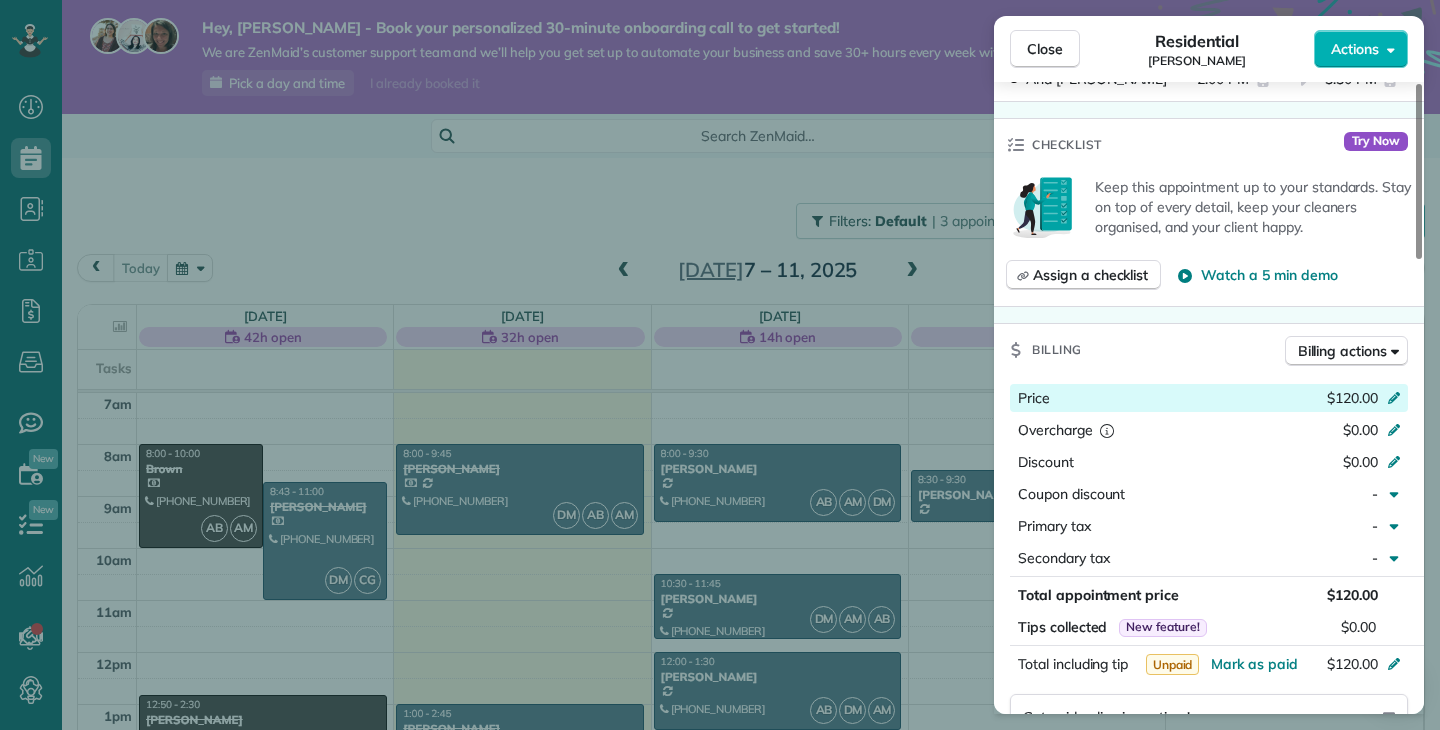 scroll, scrollTop: 677, scrollLeft: 0, axis: vertical 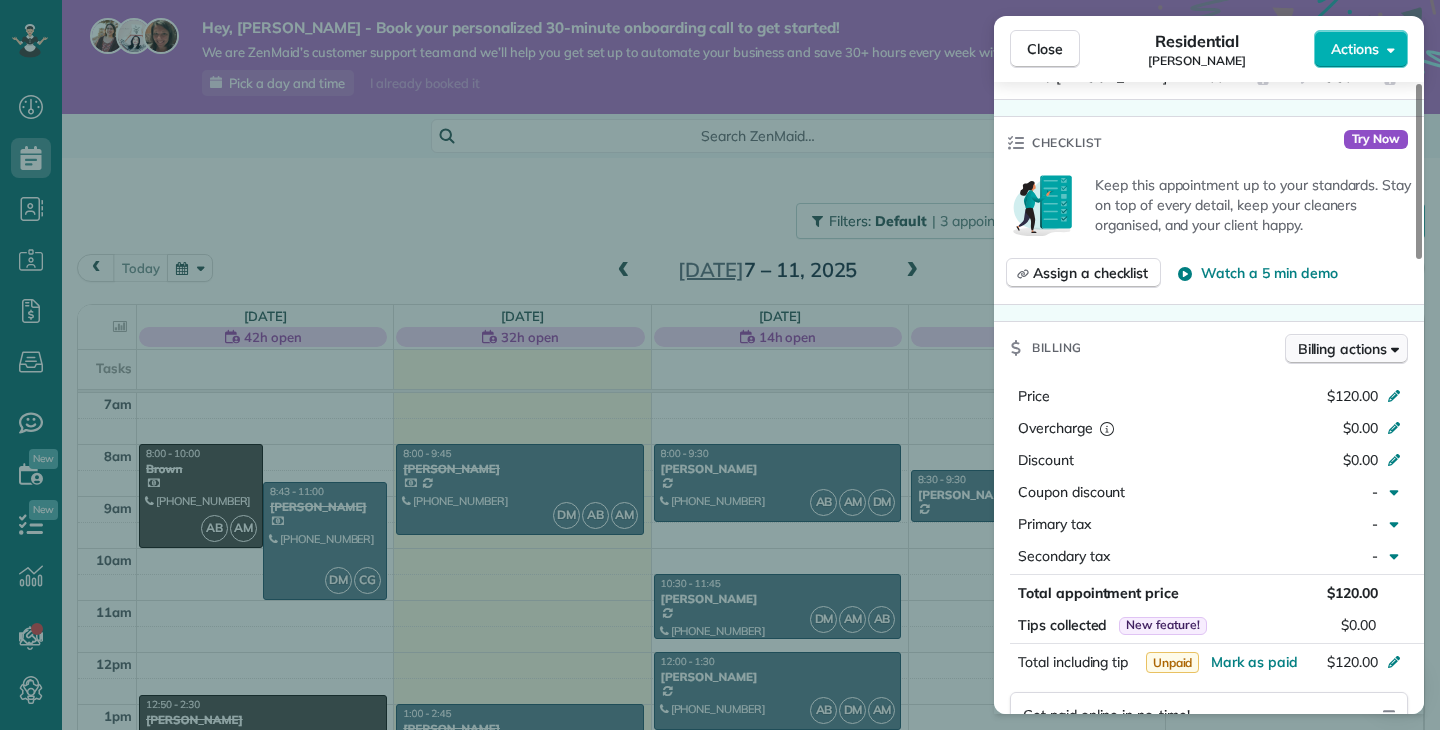 click on "Billing actions" at bounding box center (1342, 349) 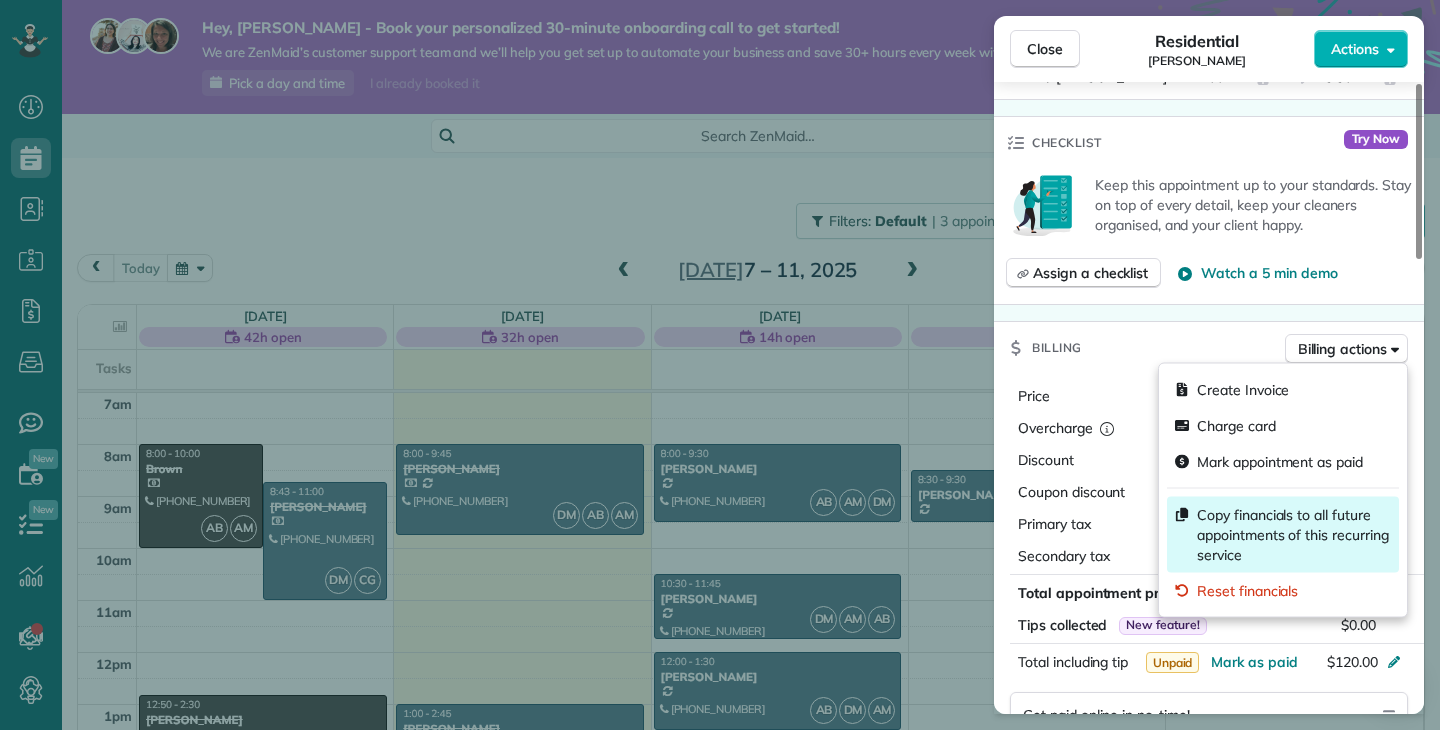 click on "Copy financials to all future appointments of this recurring service" at bounding box center [1294, 535] 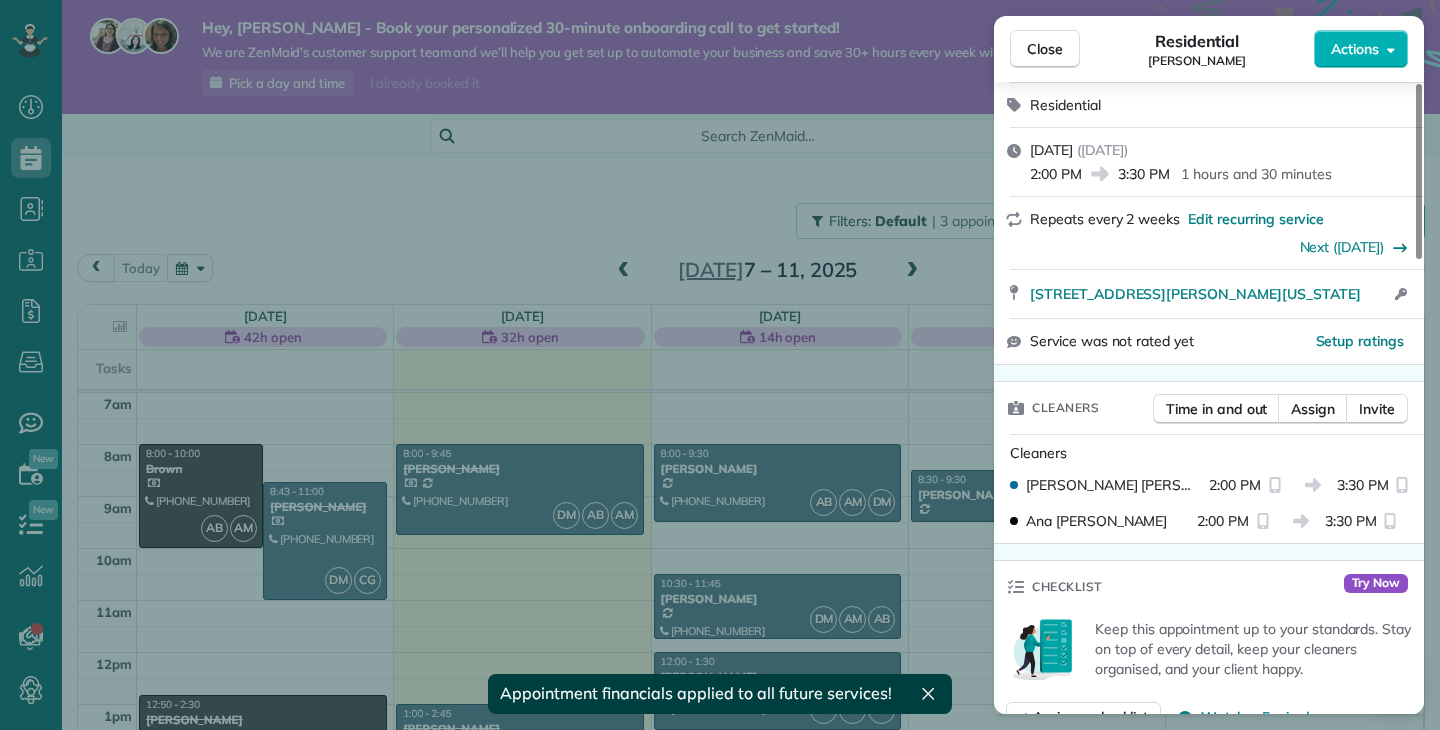 scroll, scrollTop: 0, scrollLeft: 0, axis: both 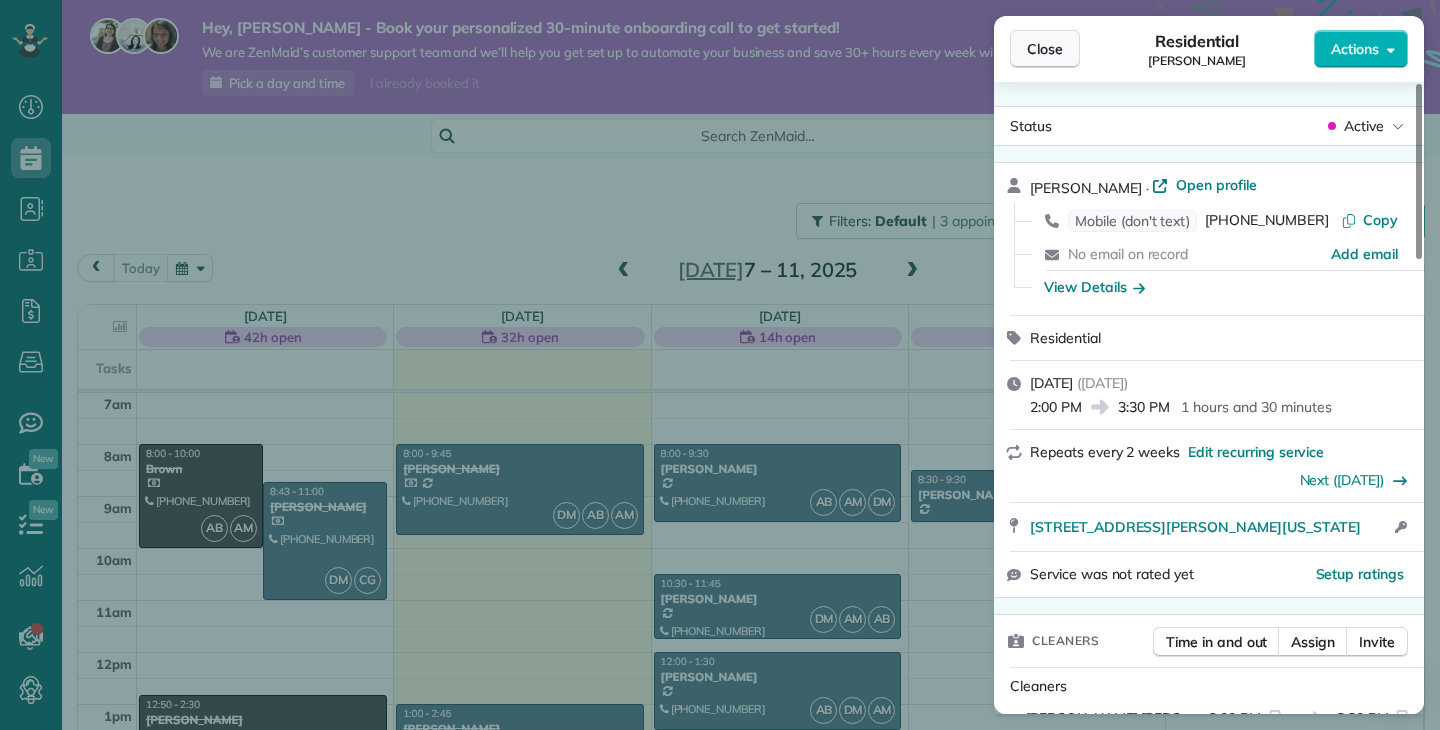 click on "Close" at bounding box center [1045, 49] 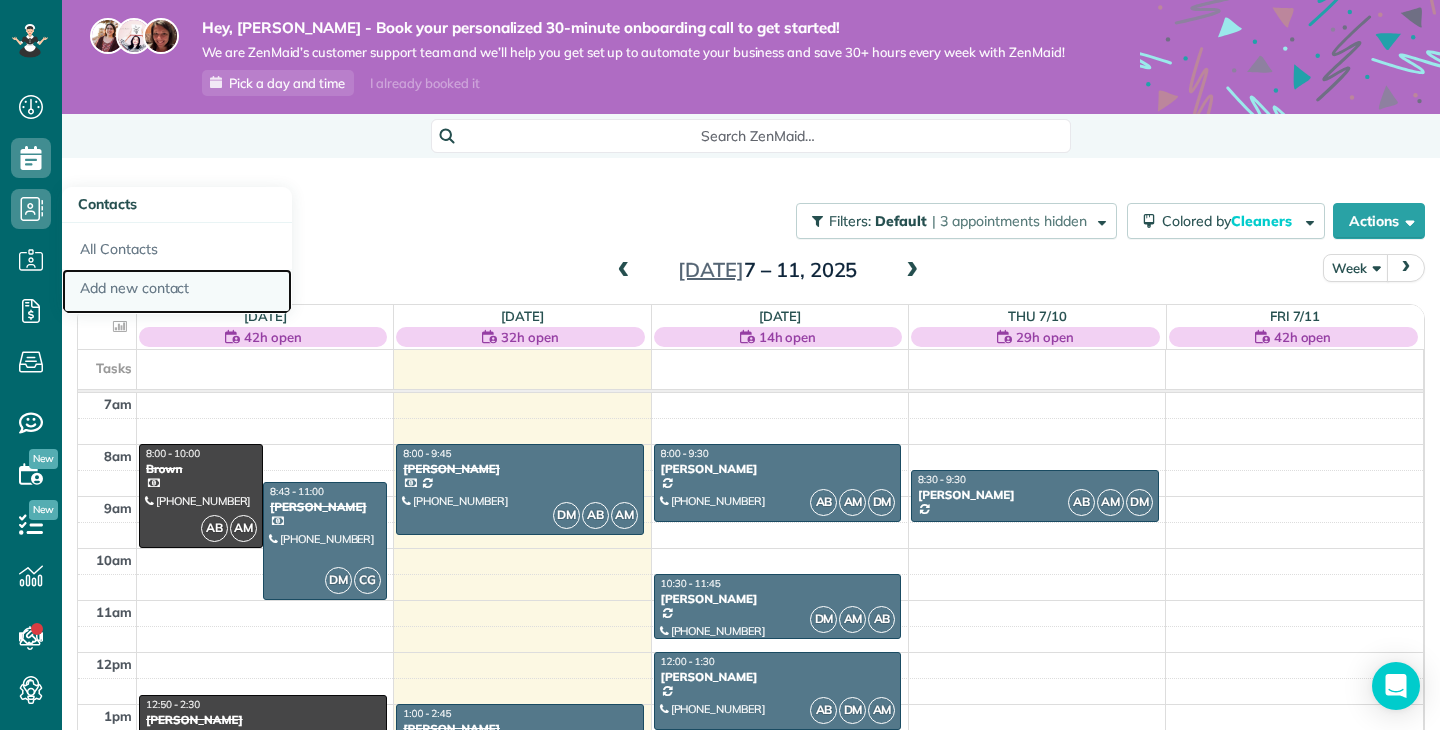 click on "Add new contact" at bounding box center [177, 292] 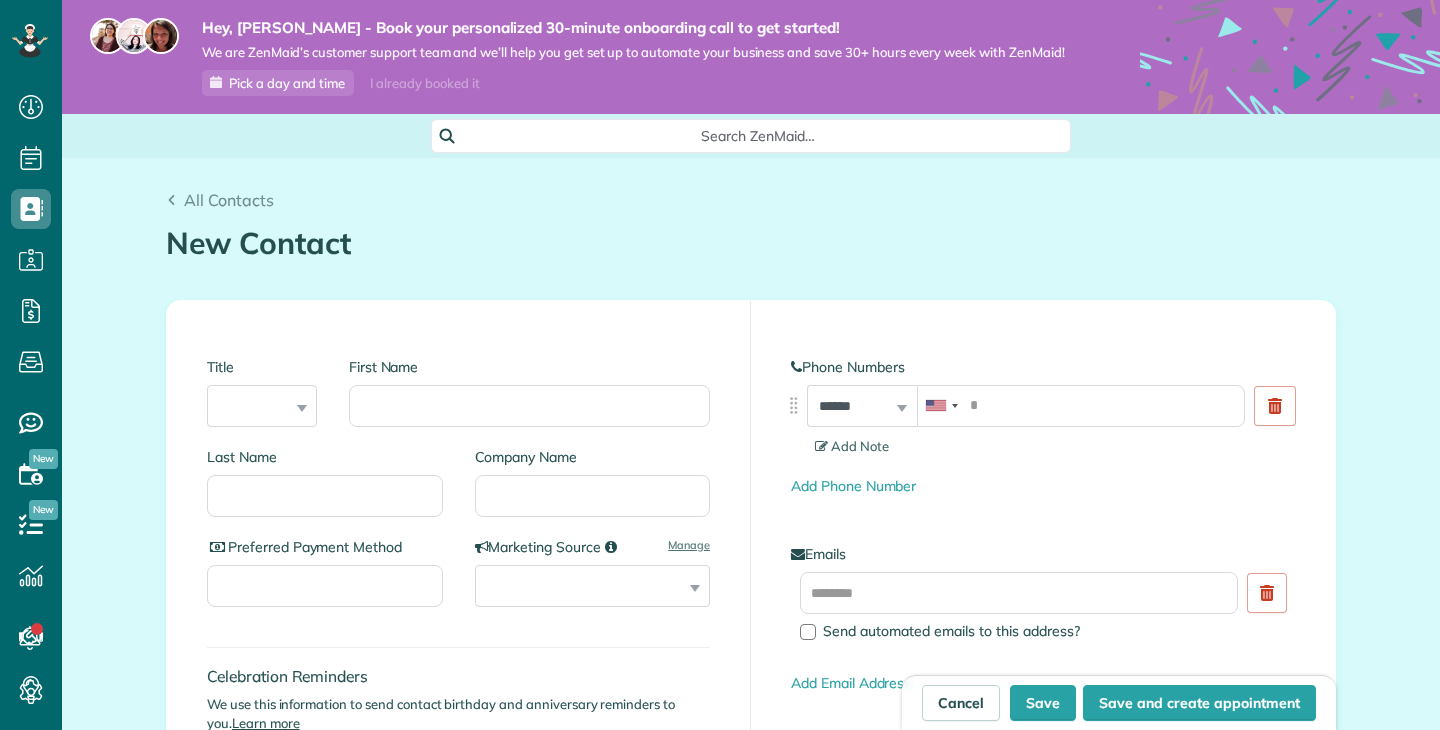scroll, scrollTop: 0, scrollLeft: 0, axis: both 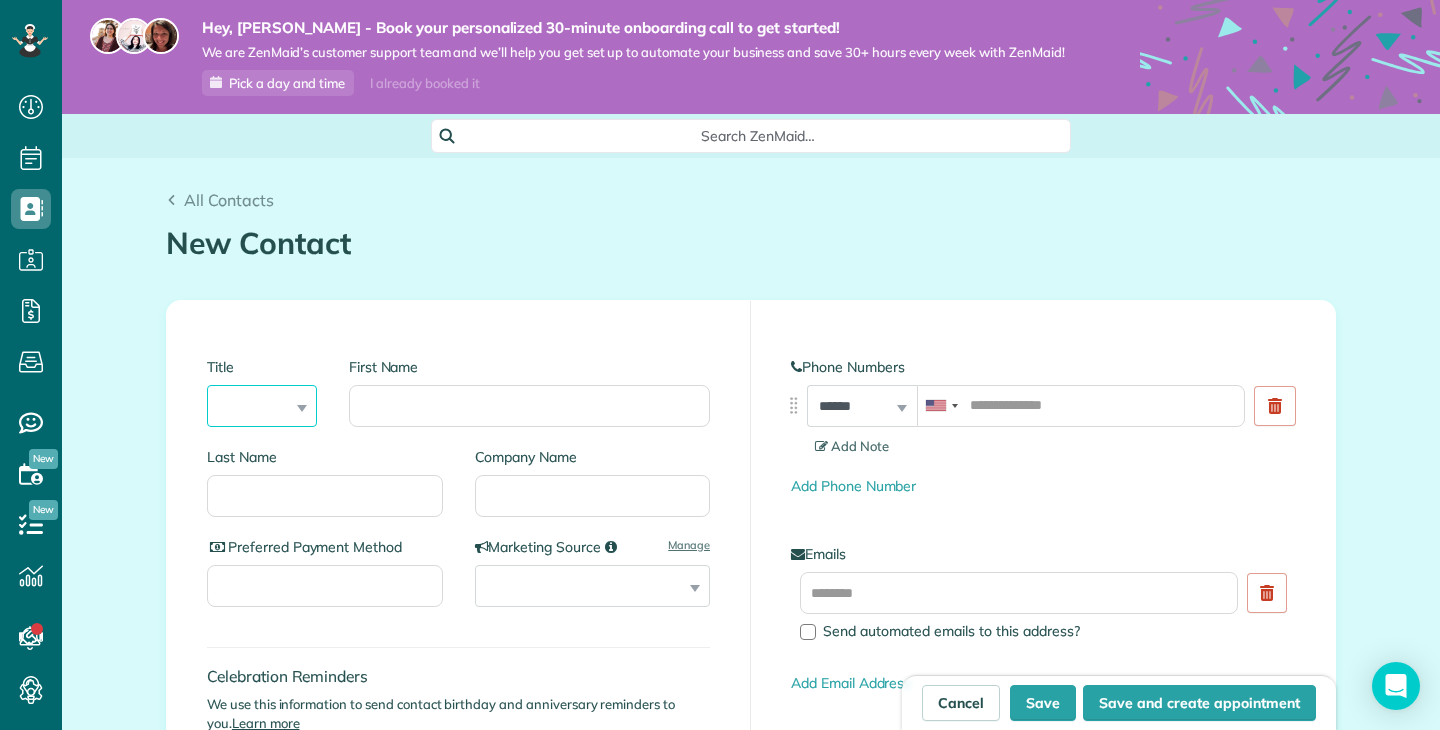 click on "***
****
***
***" at bounding box center [262, 406] 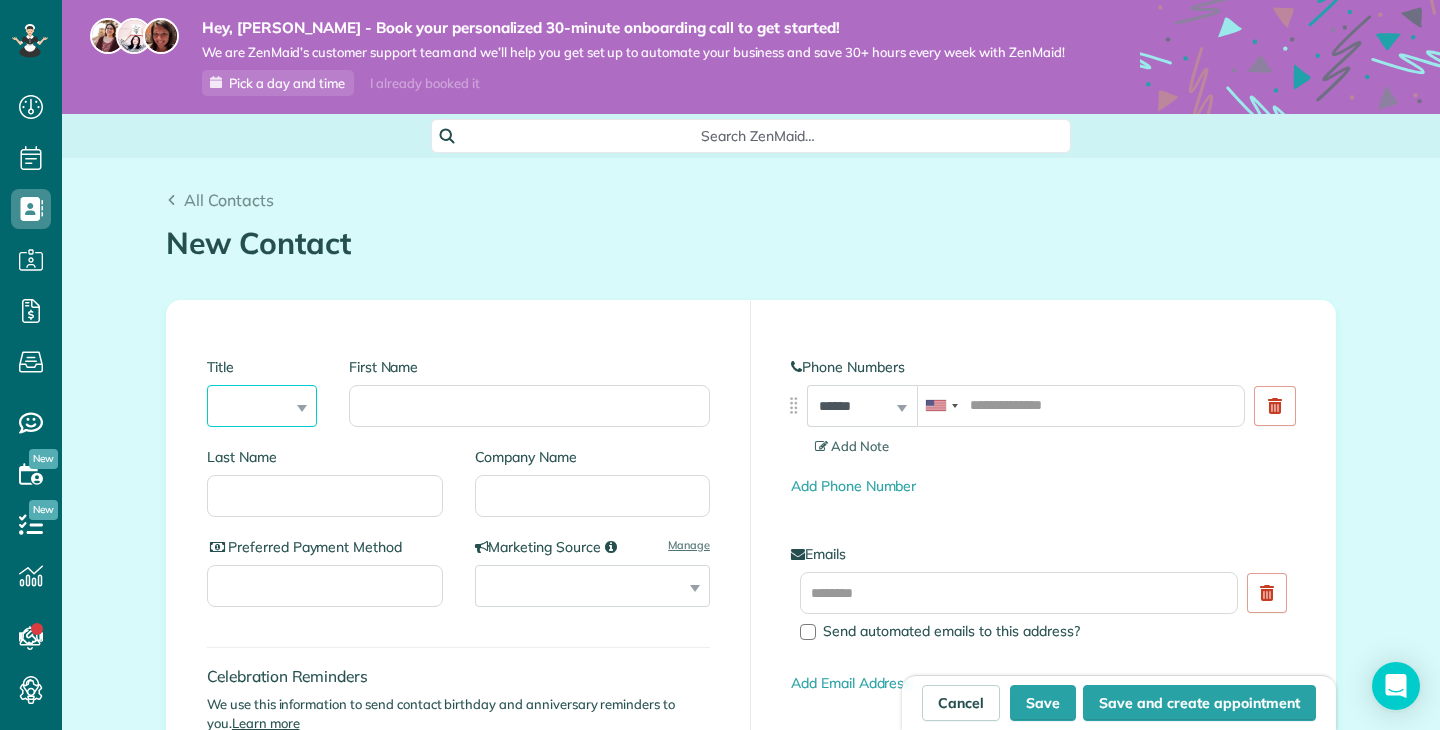 select on "***" 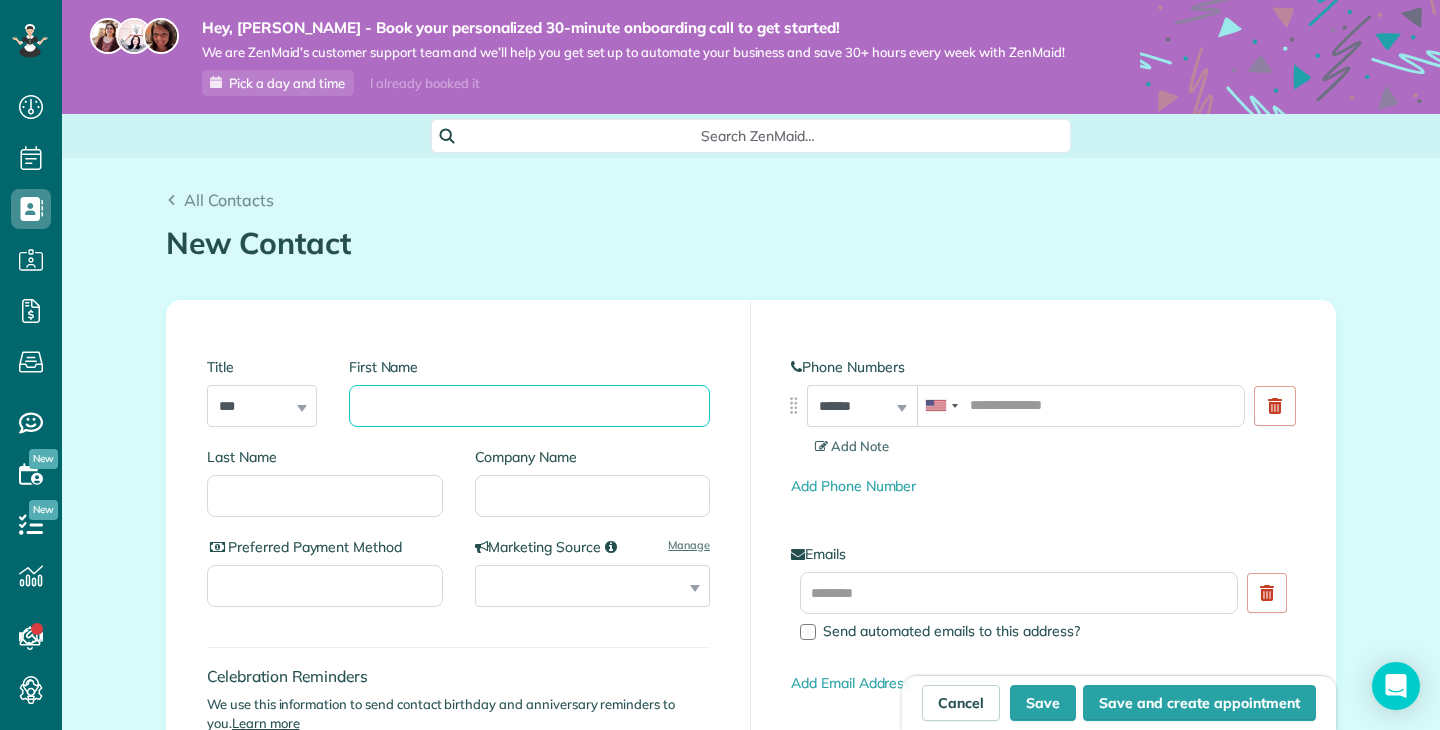 click on "First Name" at bounding box center (529, 406) 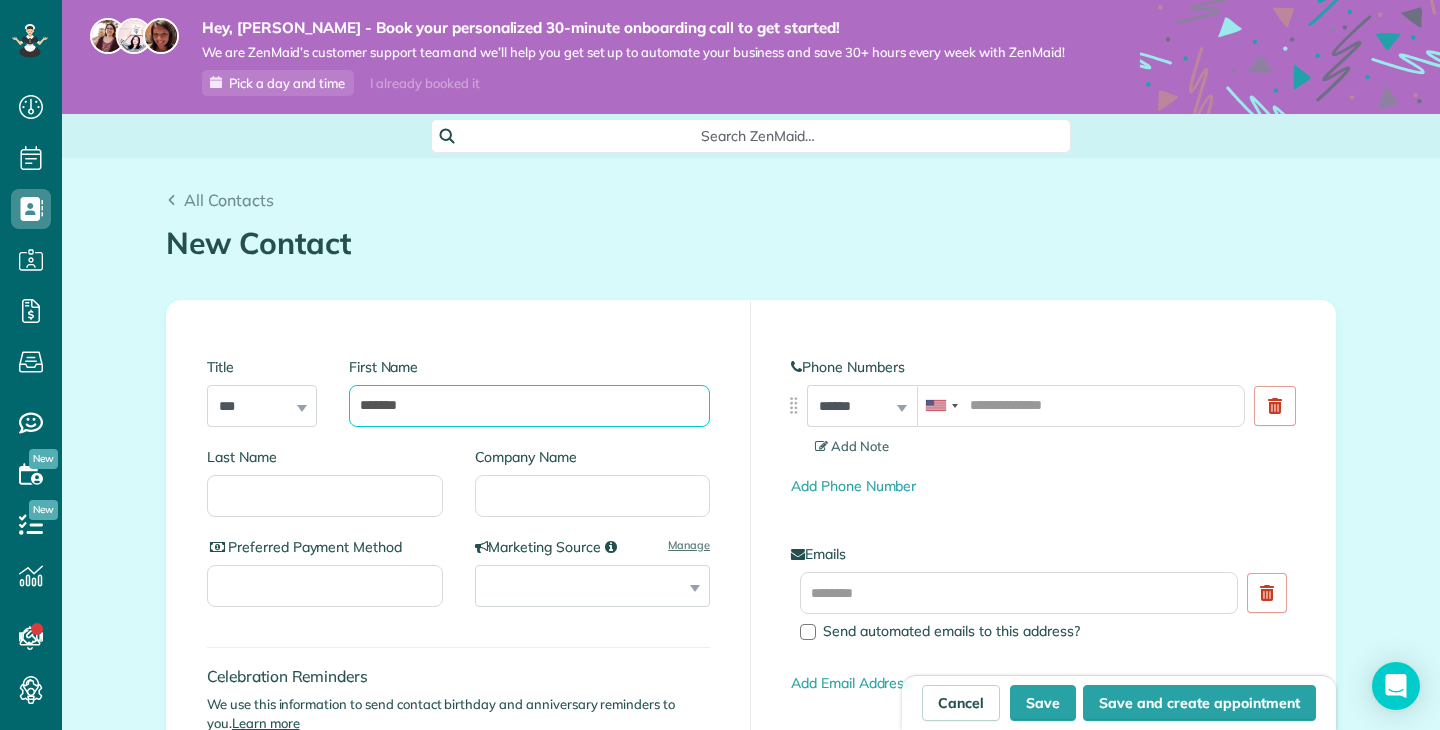 type on "*******" 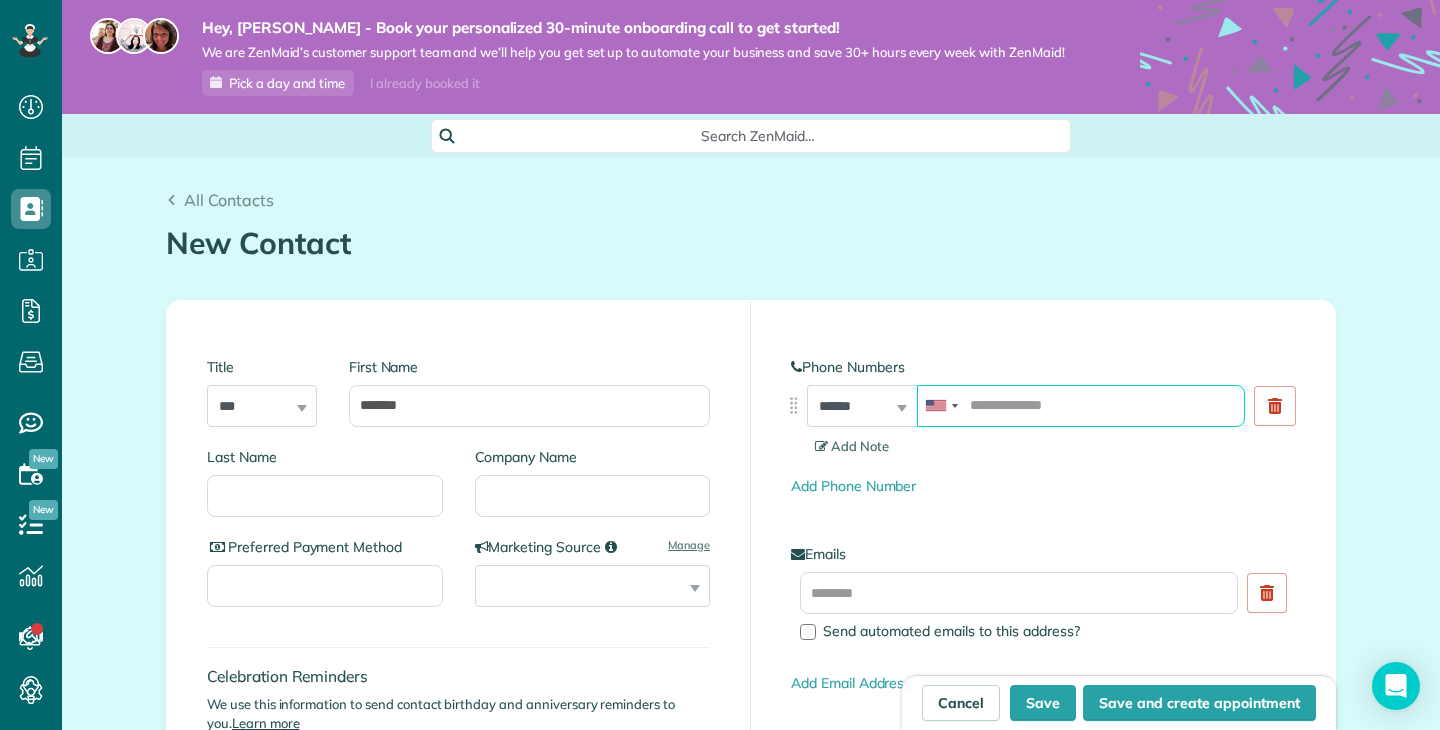 click at bounding box center (1081, 406) 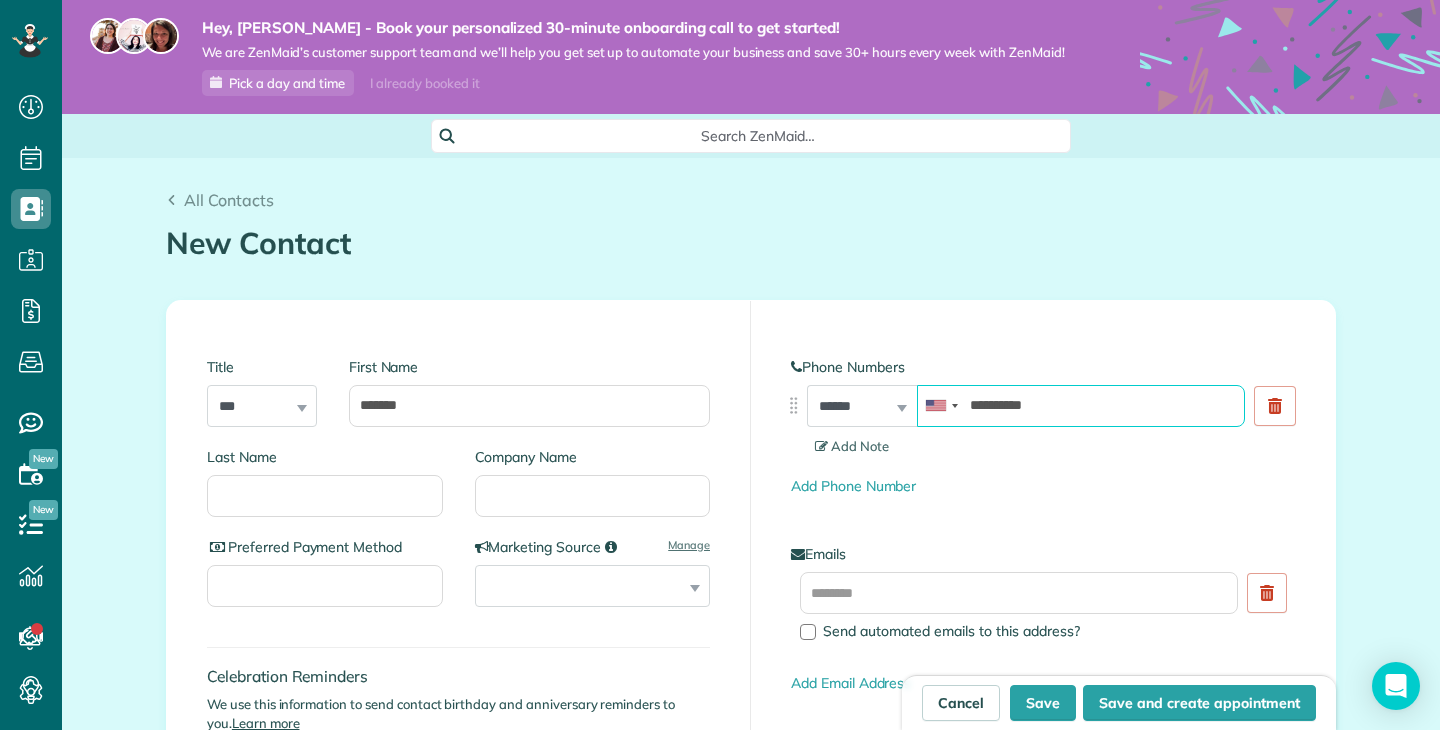 type on "**********" 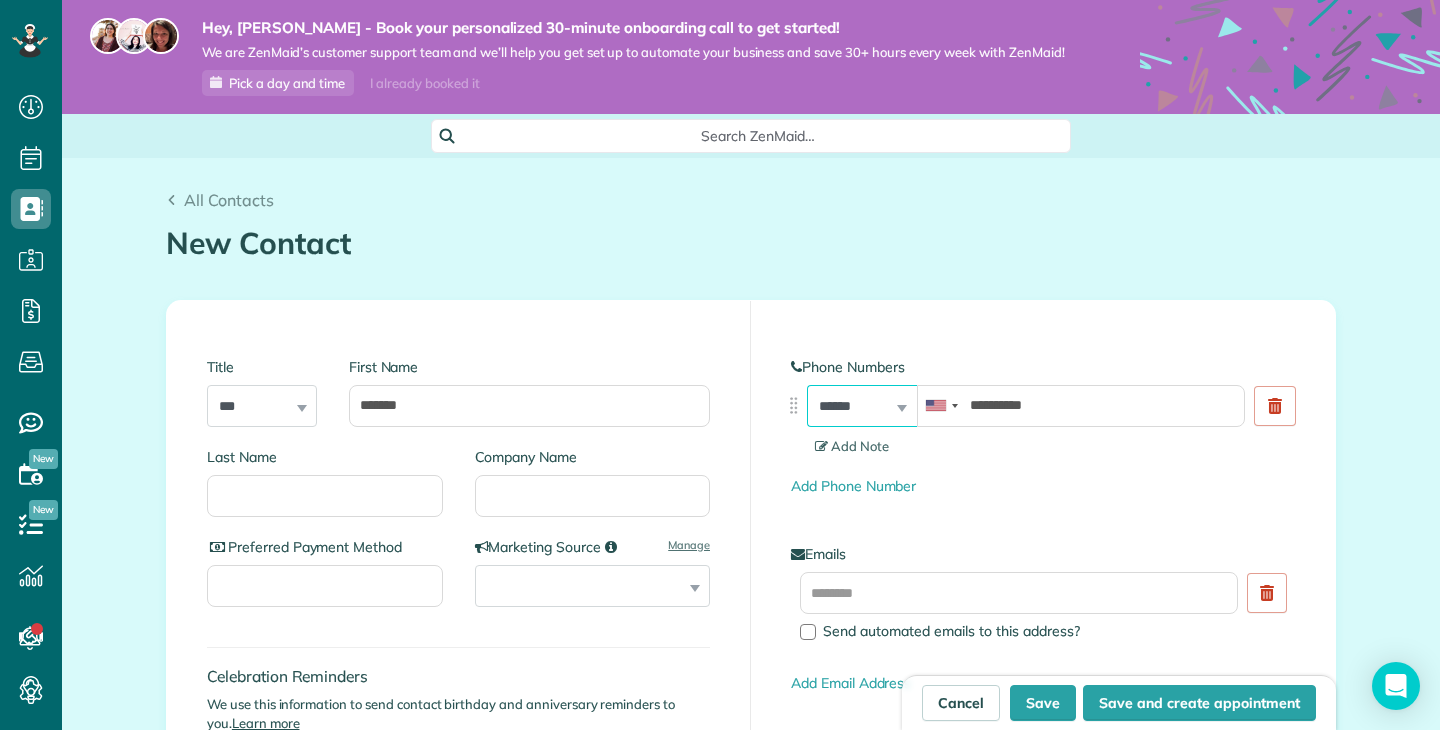 click on "**********" at bounding box center [862, 406] 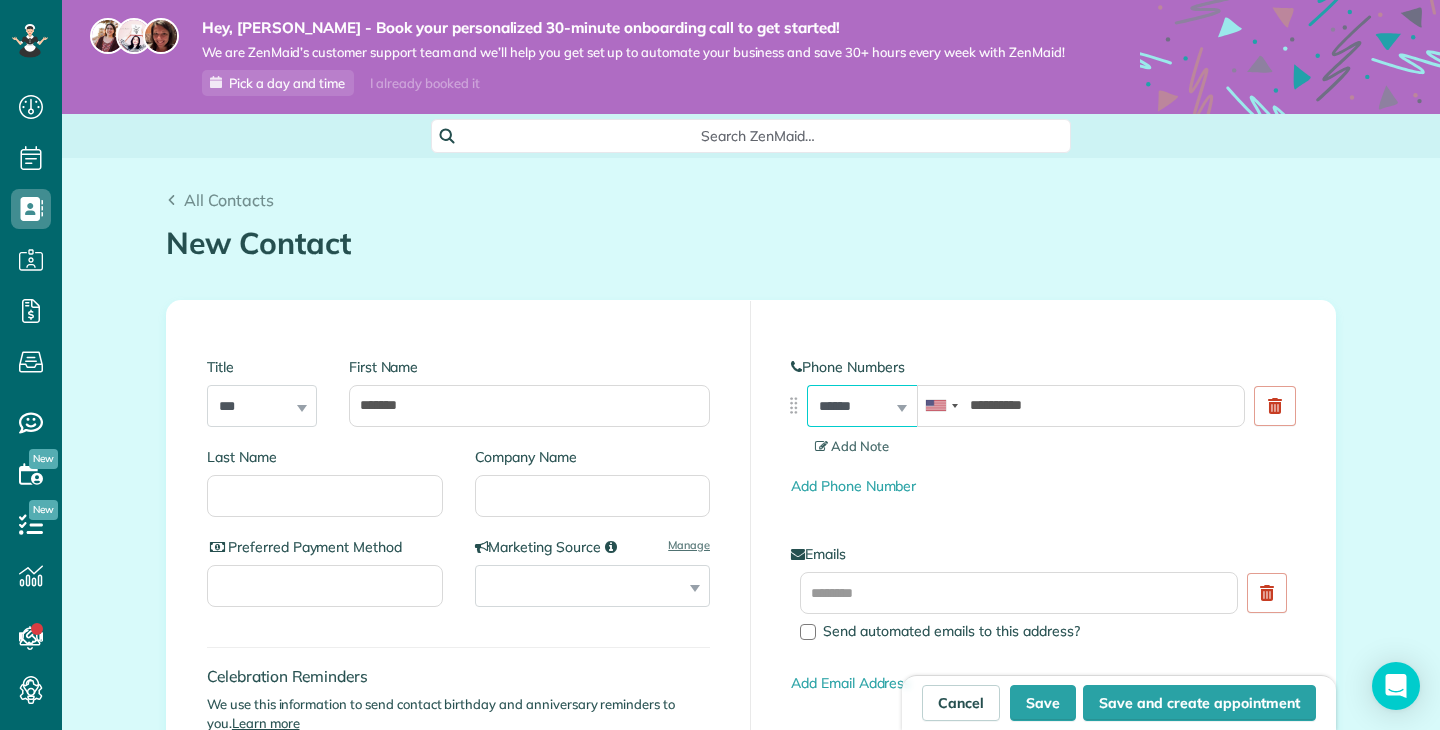 select on "**********" 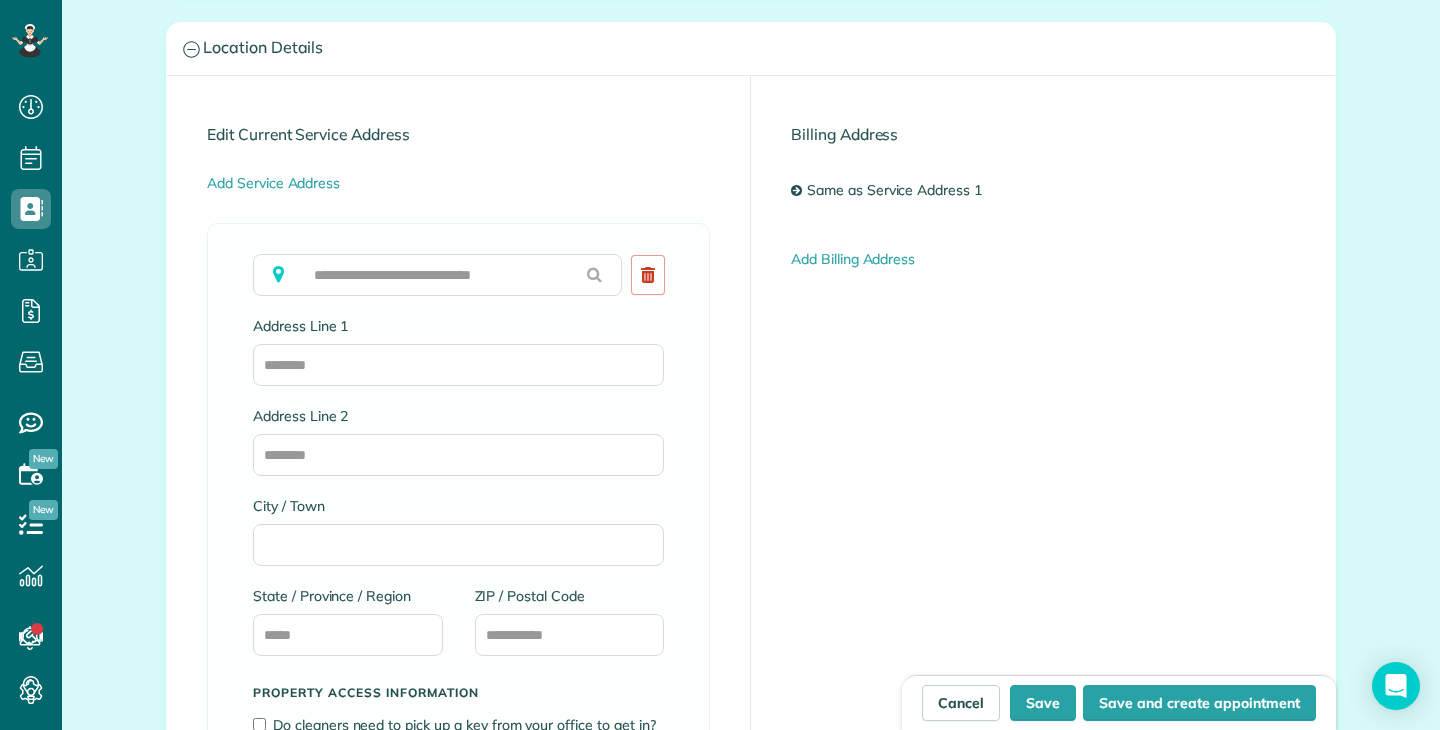 scroll, scrollTop: 1005, scrollLeft: 0, axis: vertical 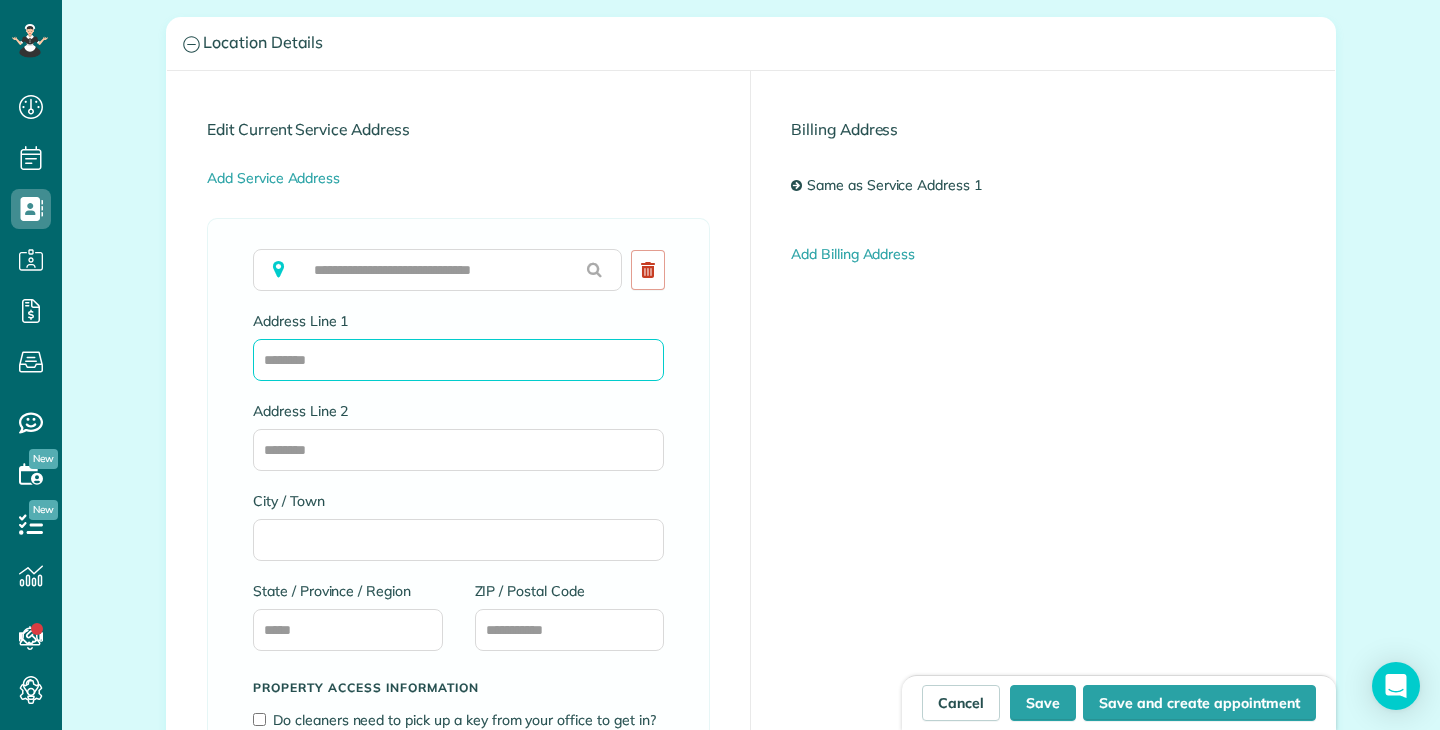 click on "Address Line 1" at bounding box center [458, 360] 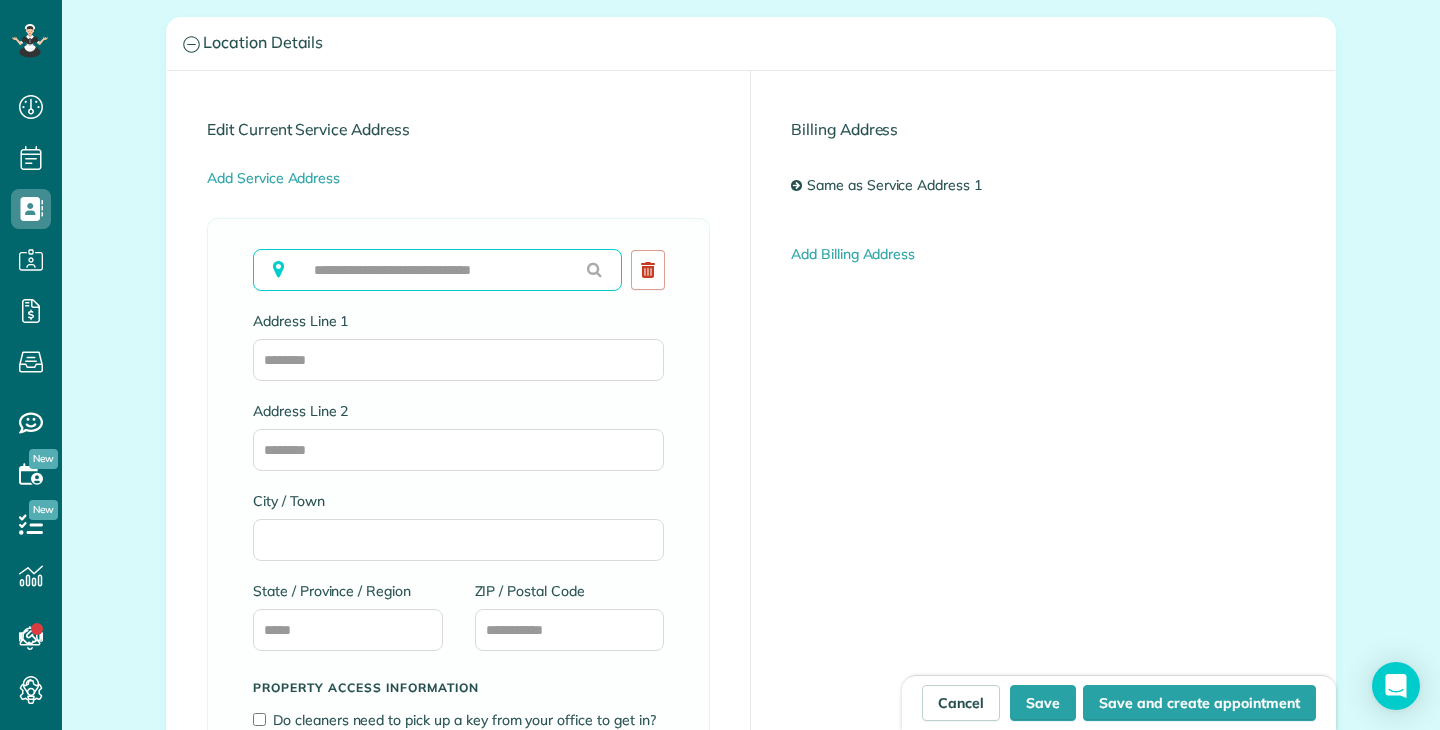 click at bounding box center [437, 270] 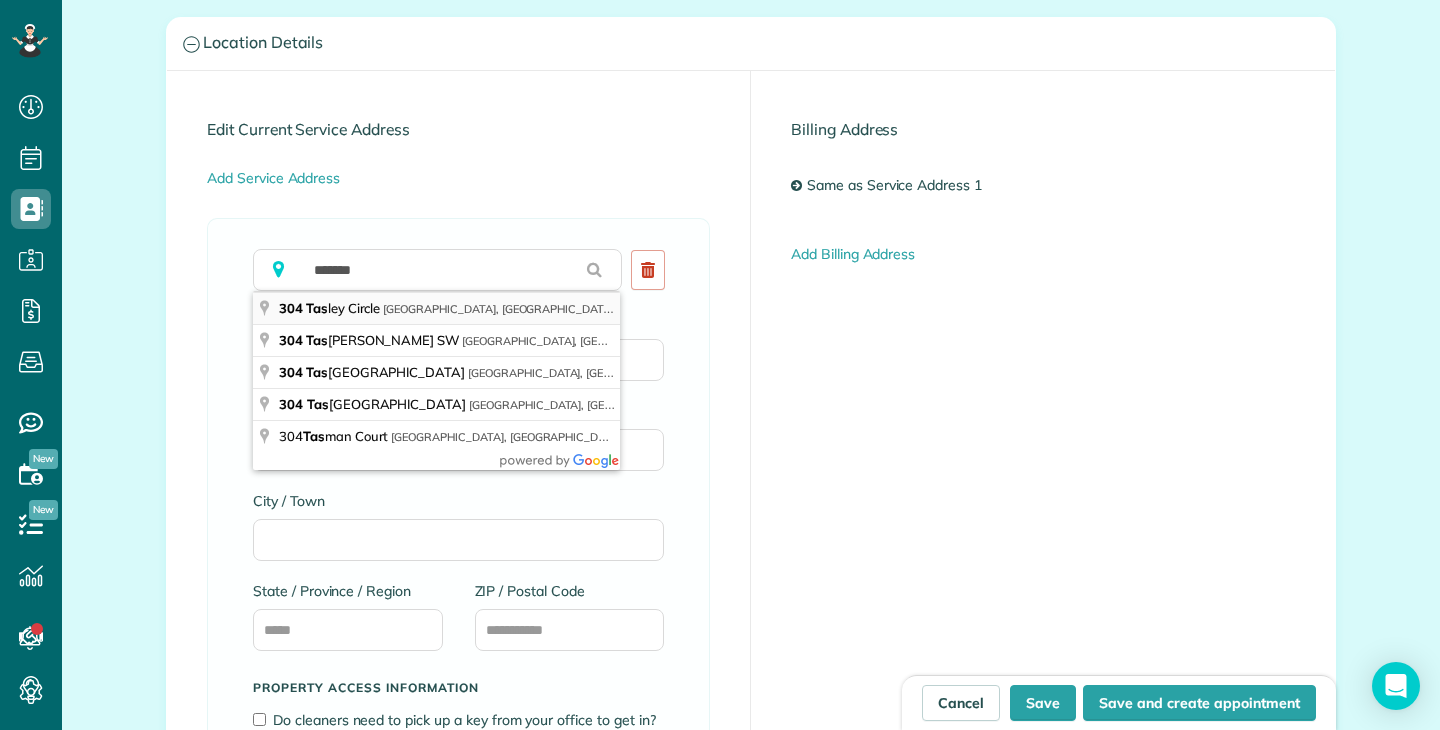 type on "**********" 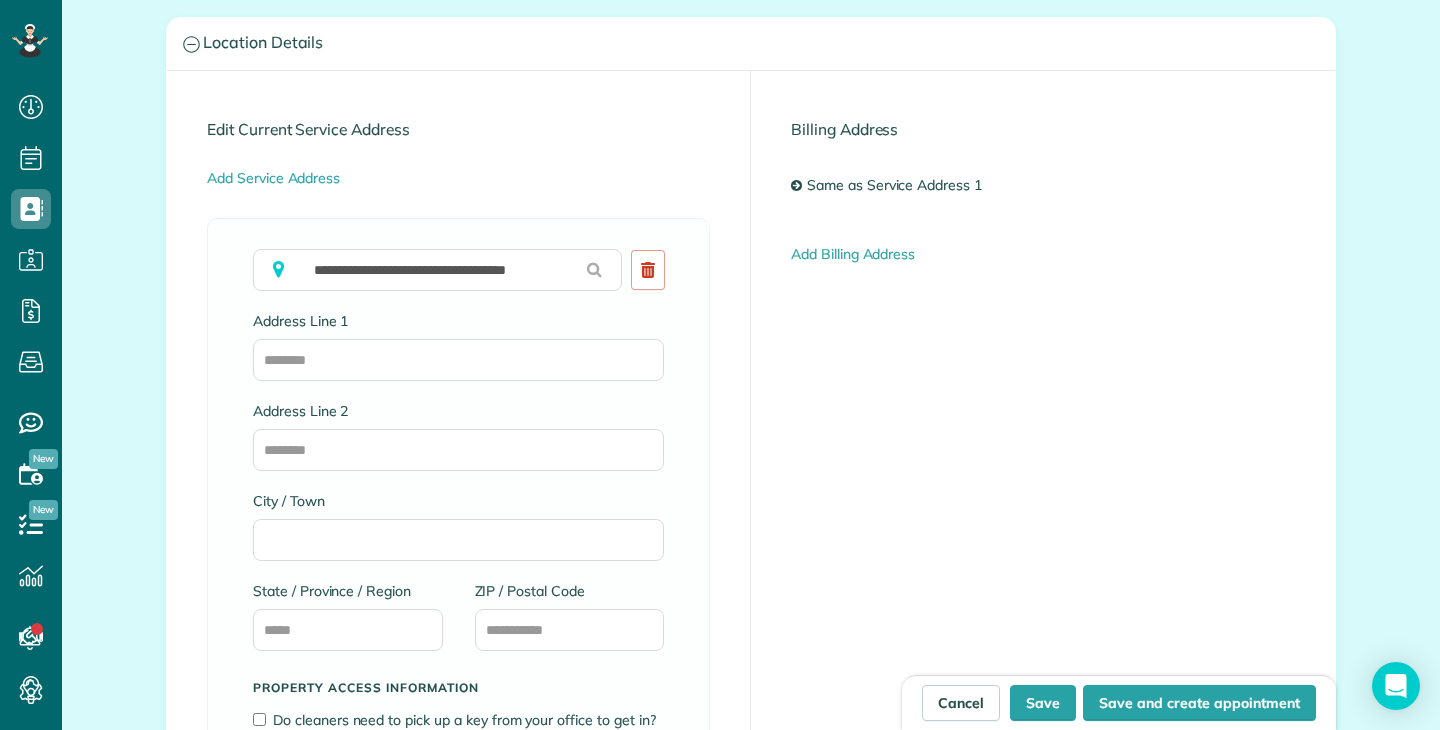 type on "**********" 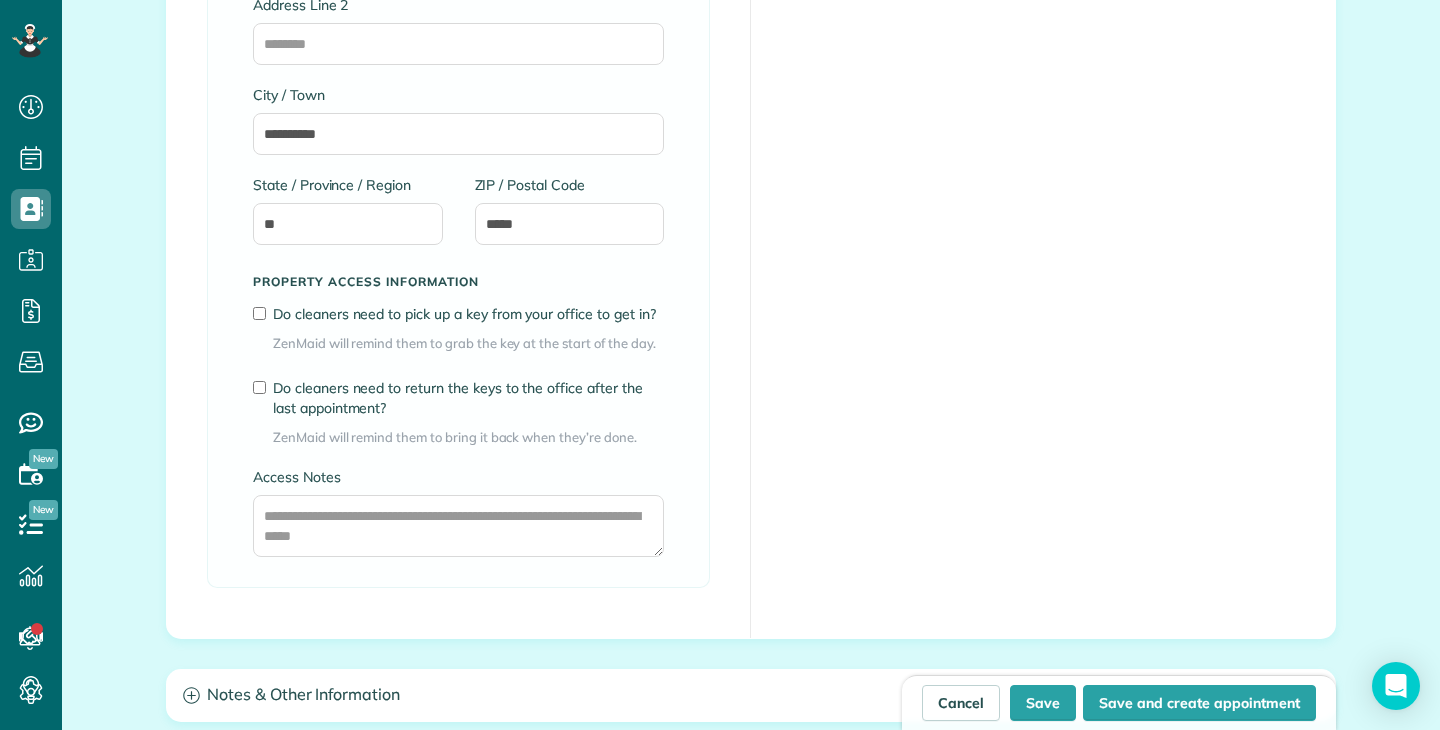 scroll, scrollTop: 1483, scrollLeft: 0, axis: vertical 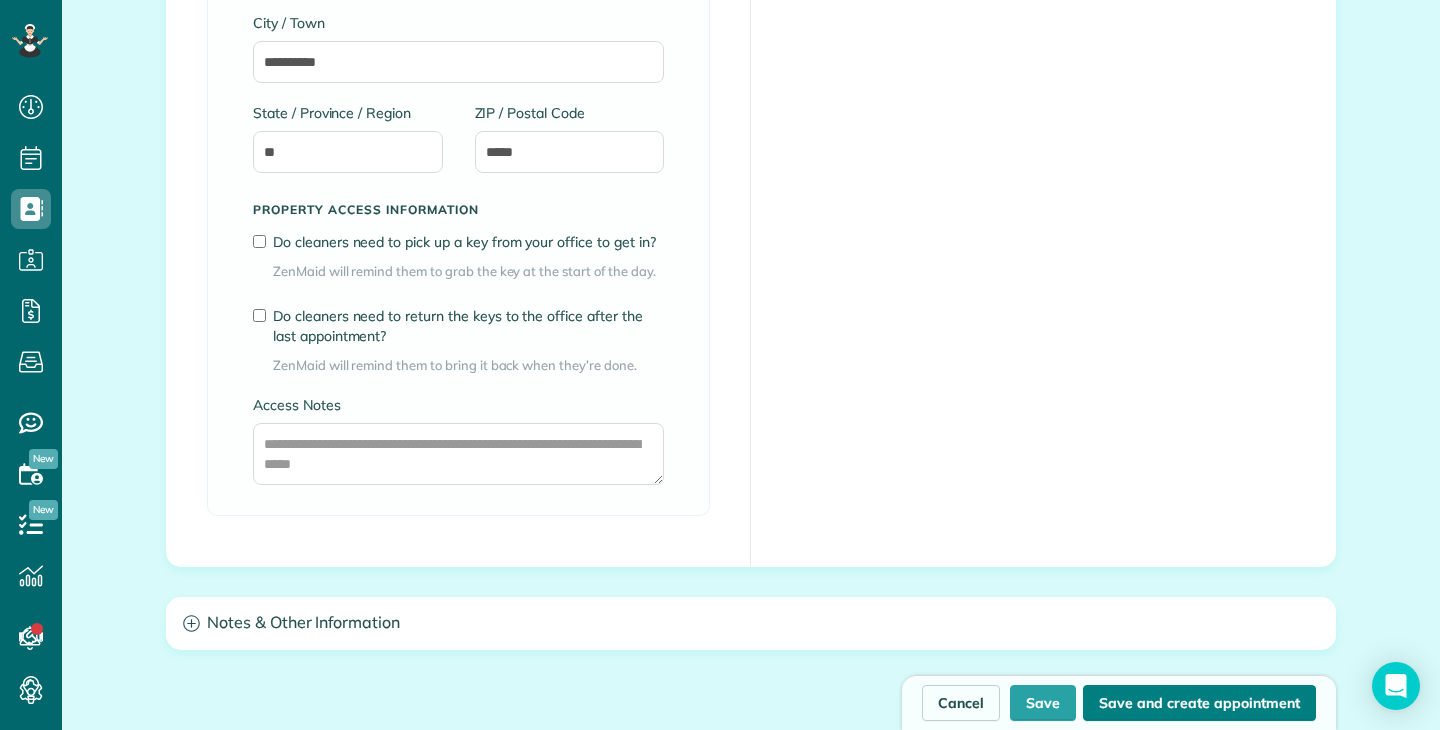 click on "Save and create appointment" at bounding box center [1199, 703] 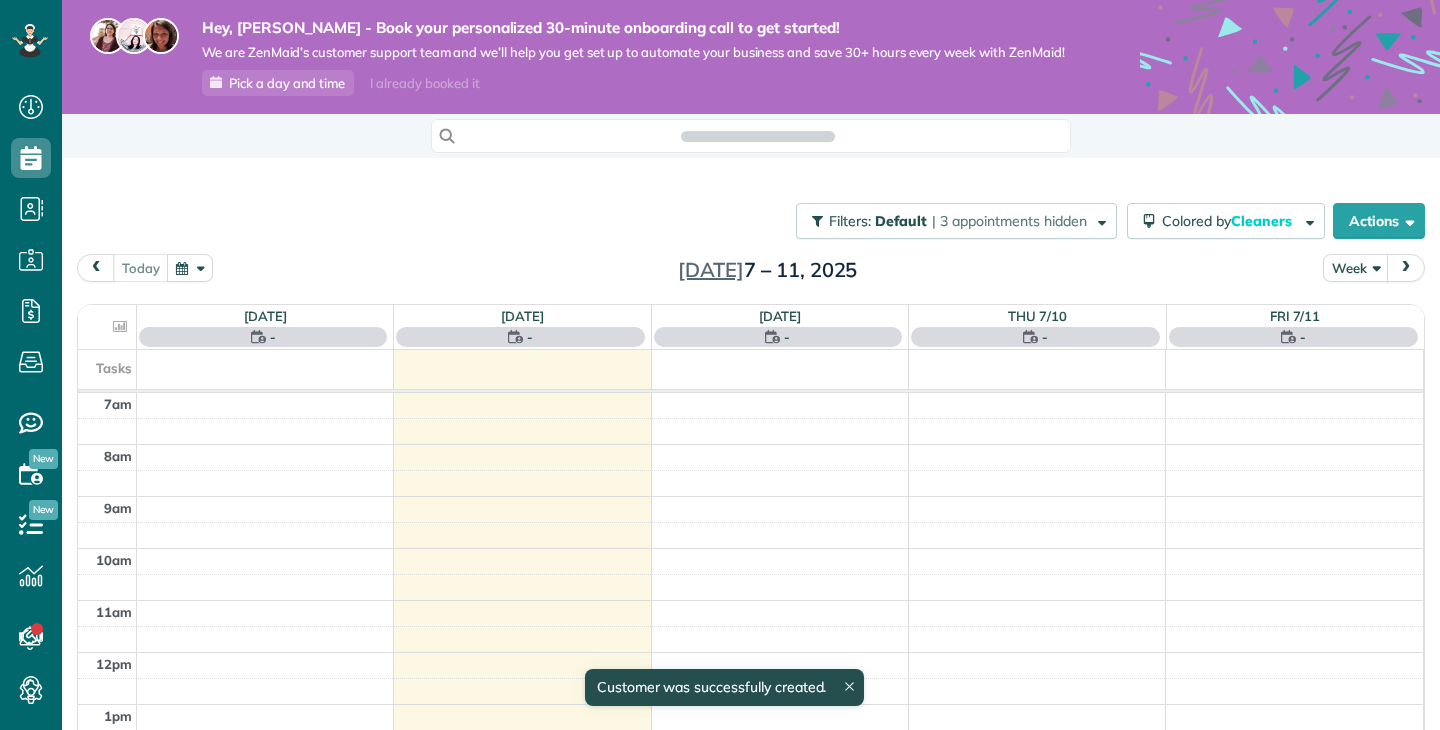 scroll, scrollTop: 0, scrollLeft: 0, axis: both 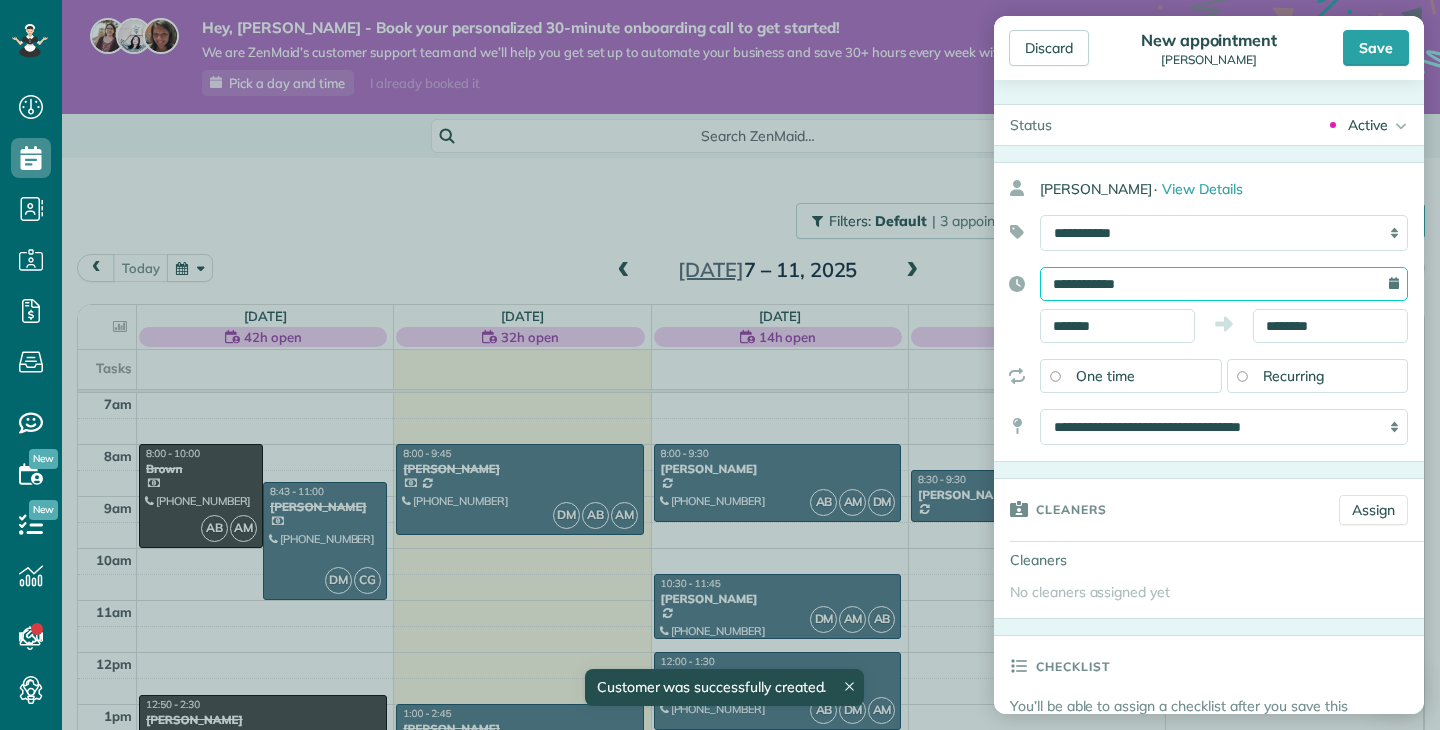 click on "**********" at bounding box center [1224, 284] 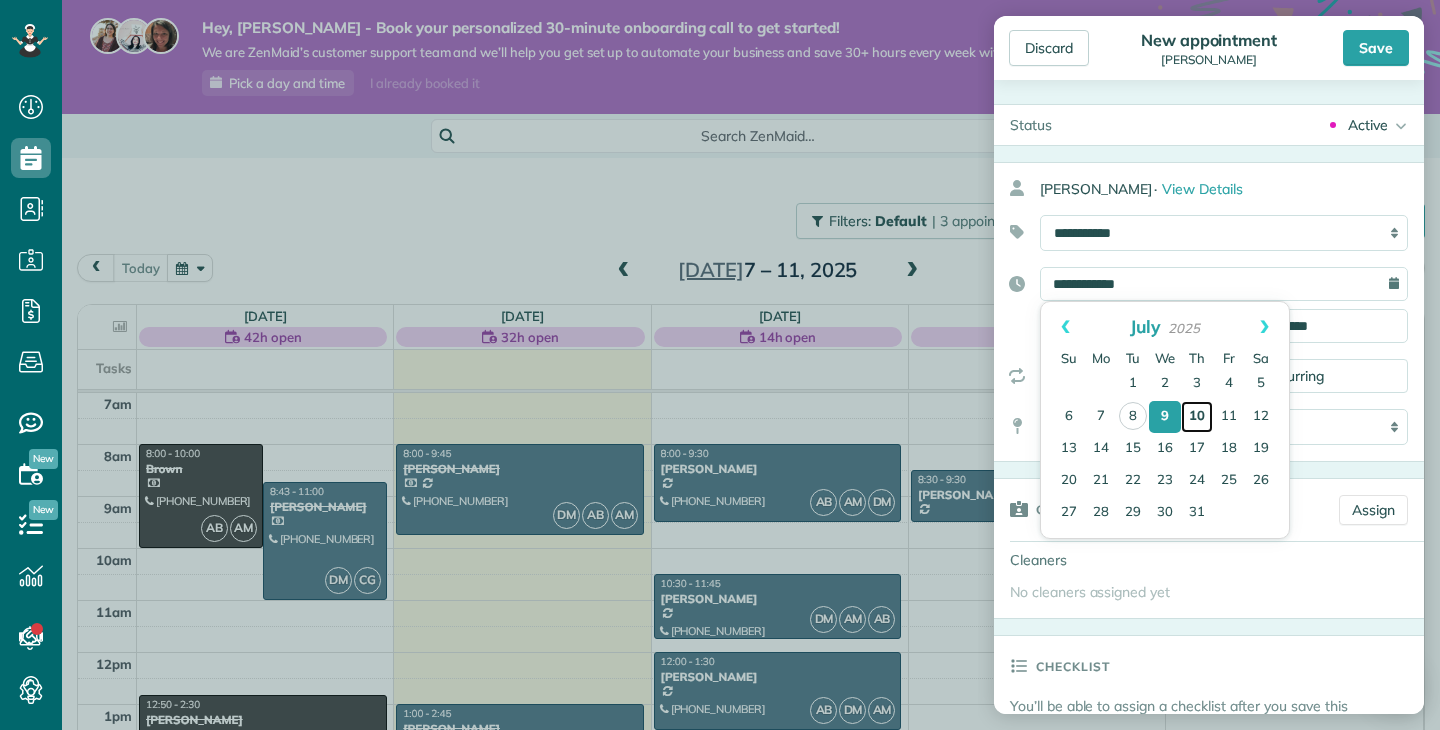 click on "10" at bounding box center (1197, 417) 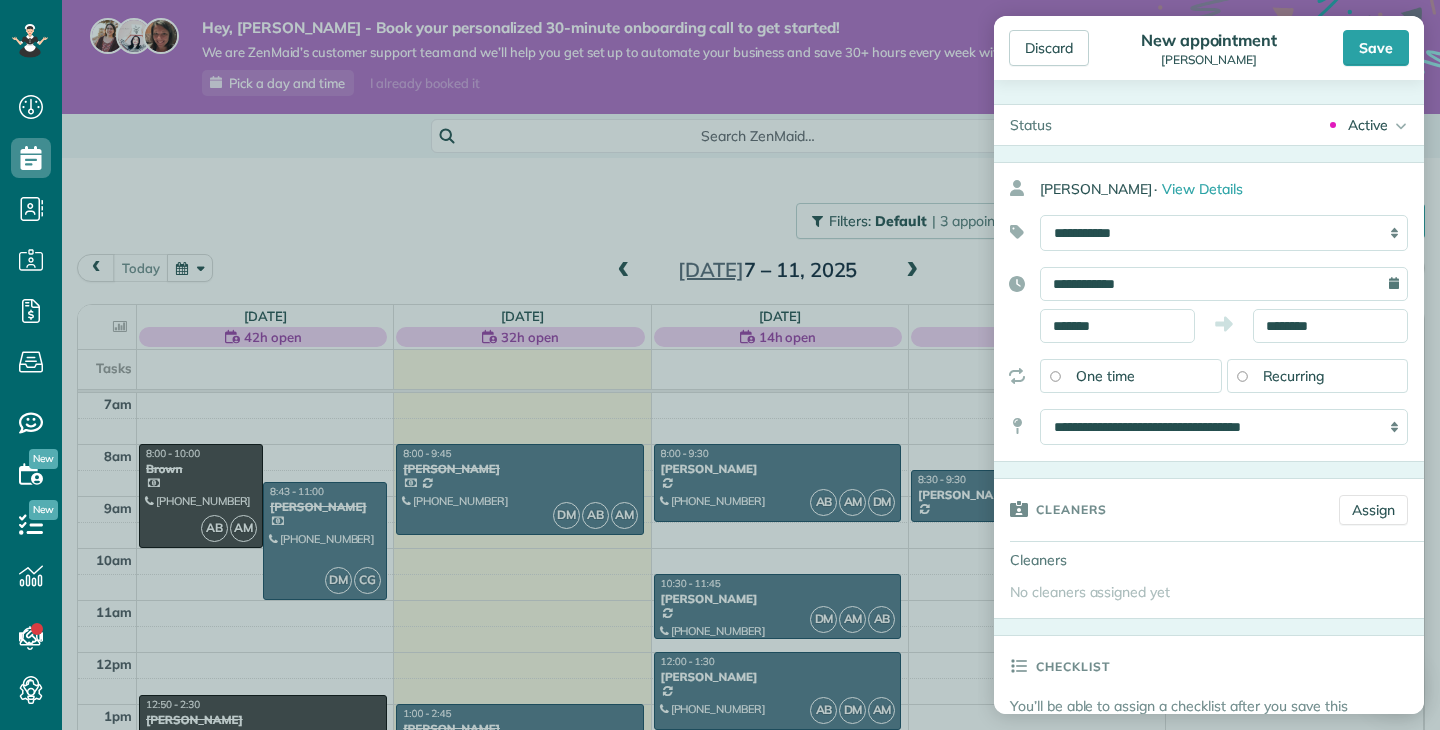 click on "Recurring" at bounding box center [1318, 376] 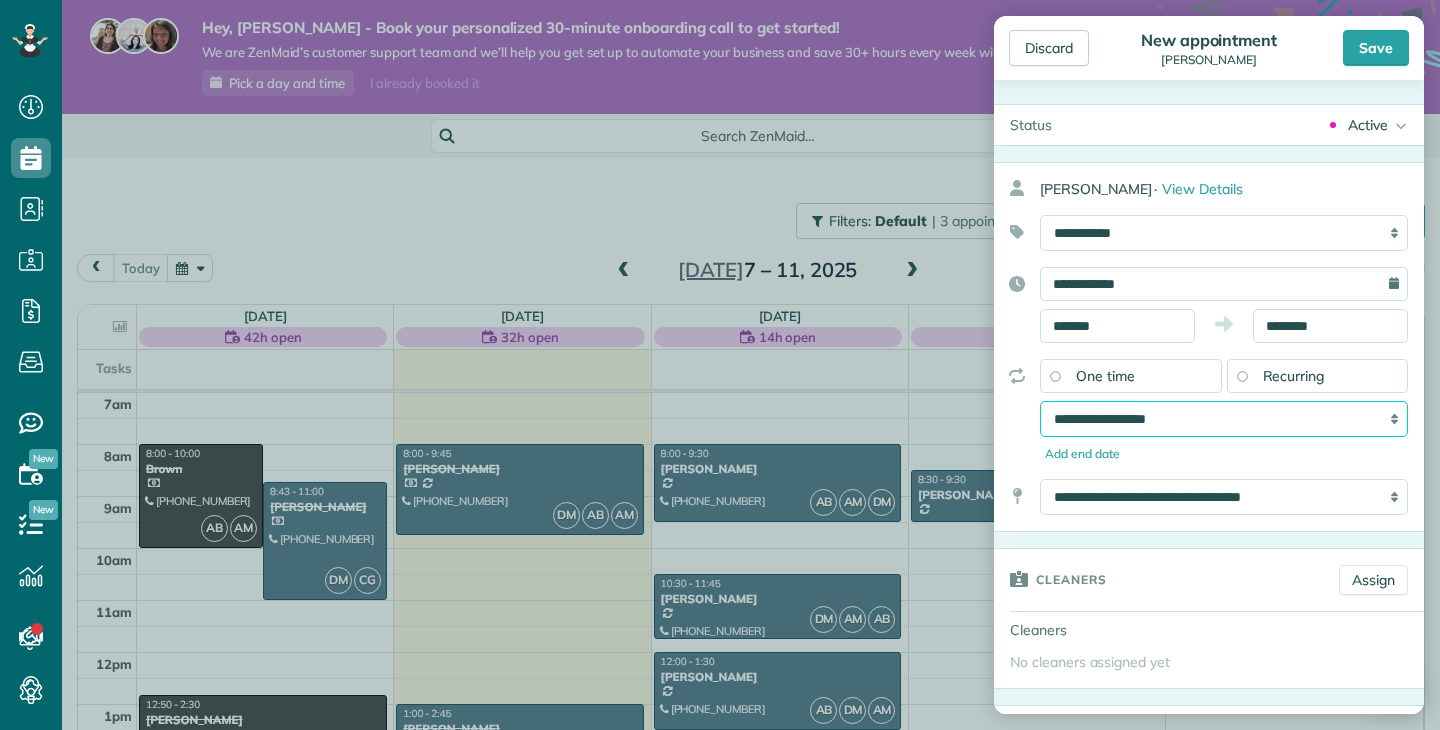 click on "**********" at bounding box center (1224, 419) 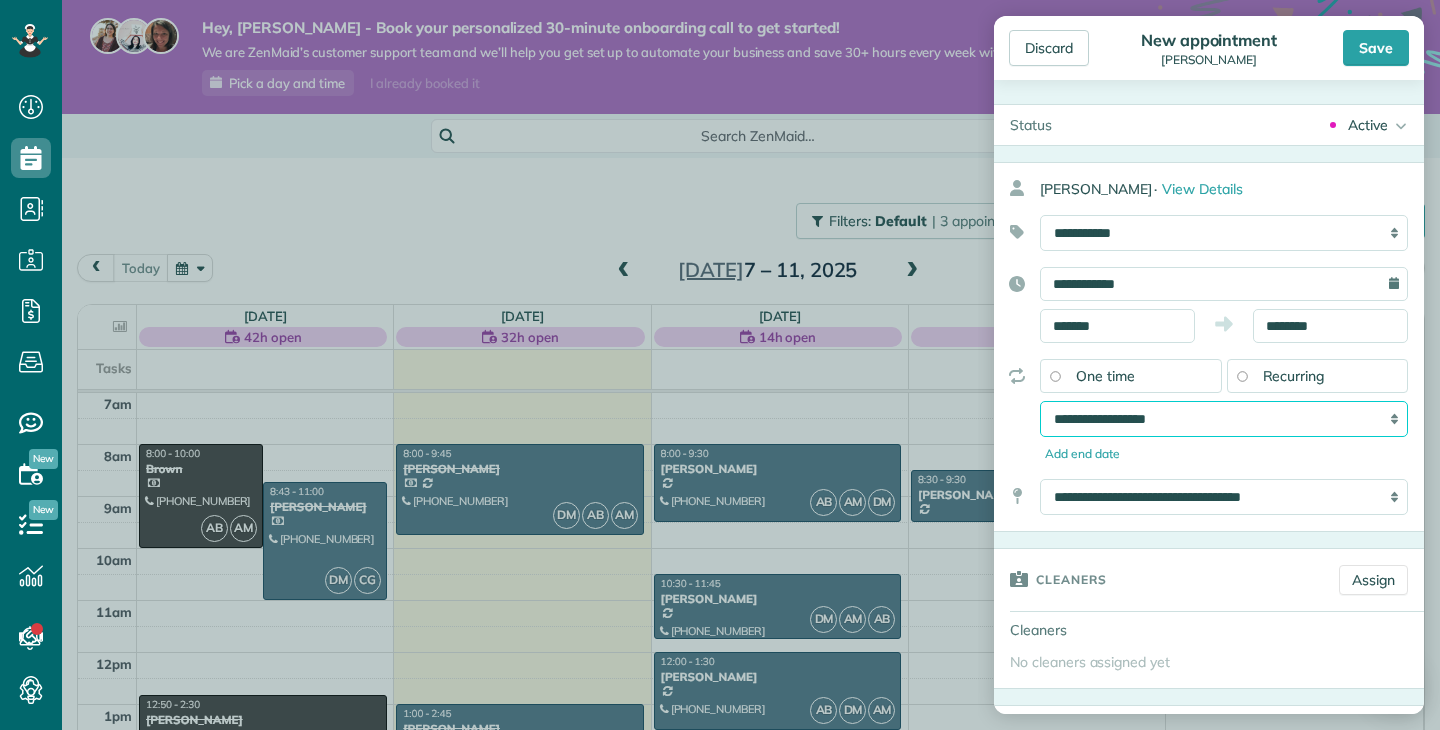 select on "**********" 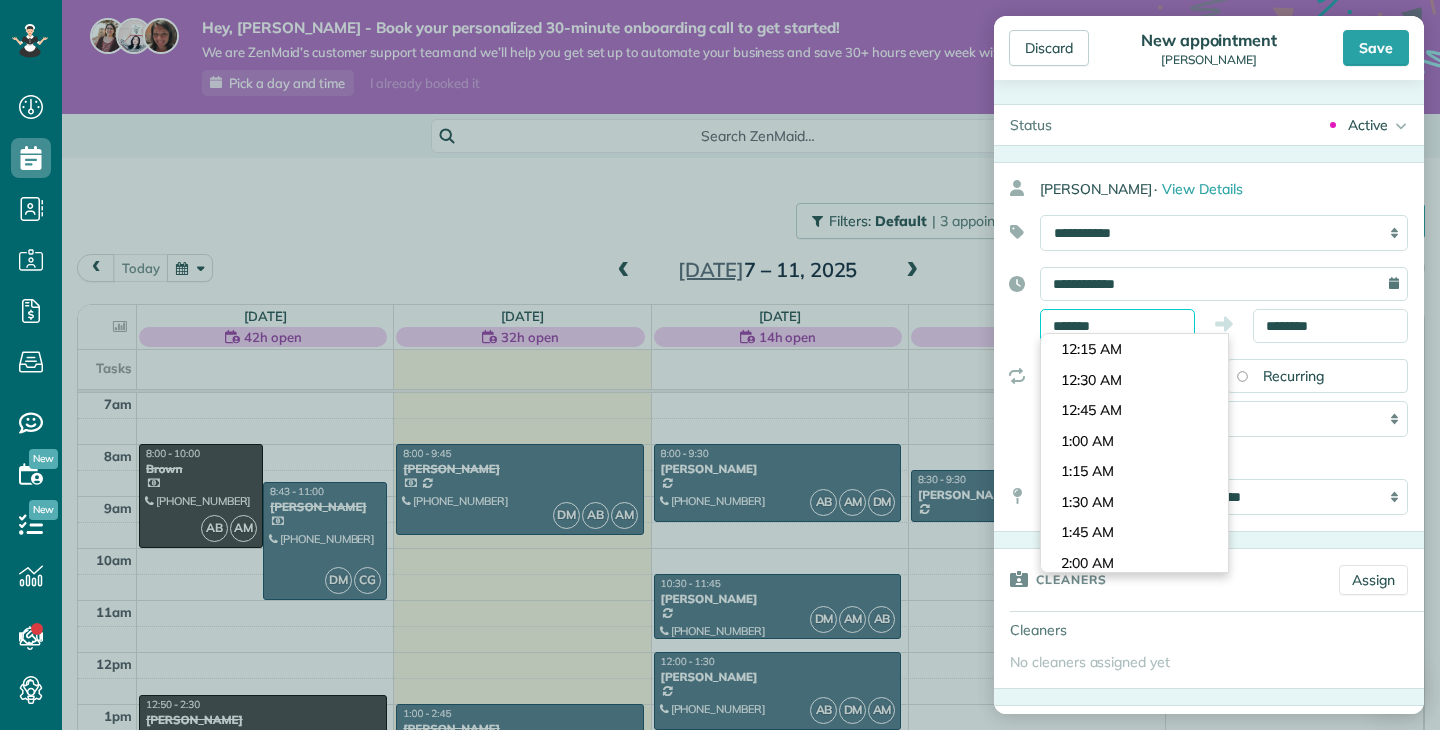 click on "*******" at bounding box center (1117, 326) 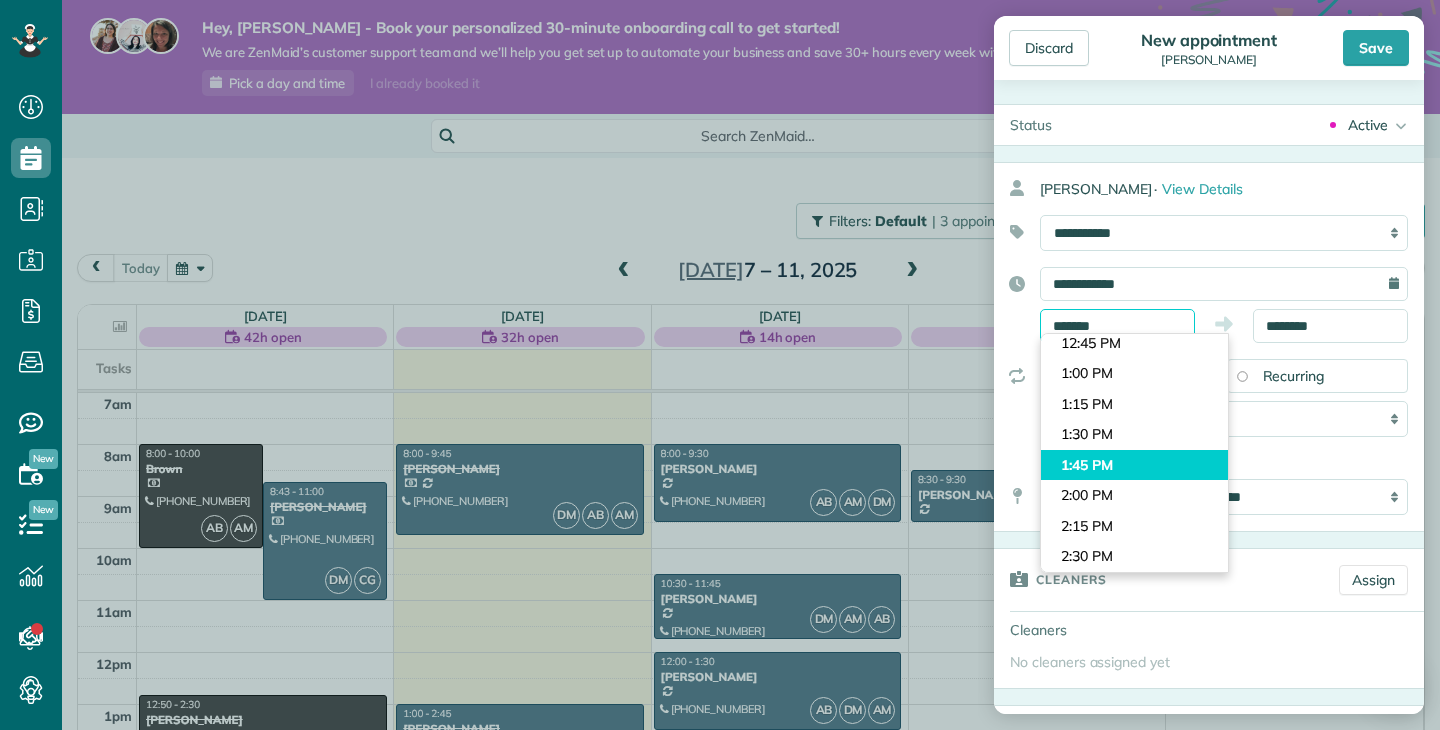 scroll, scrollTop: 1532, scrollLeft: 0, axis: vertical 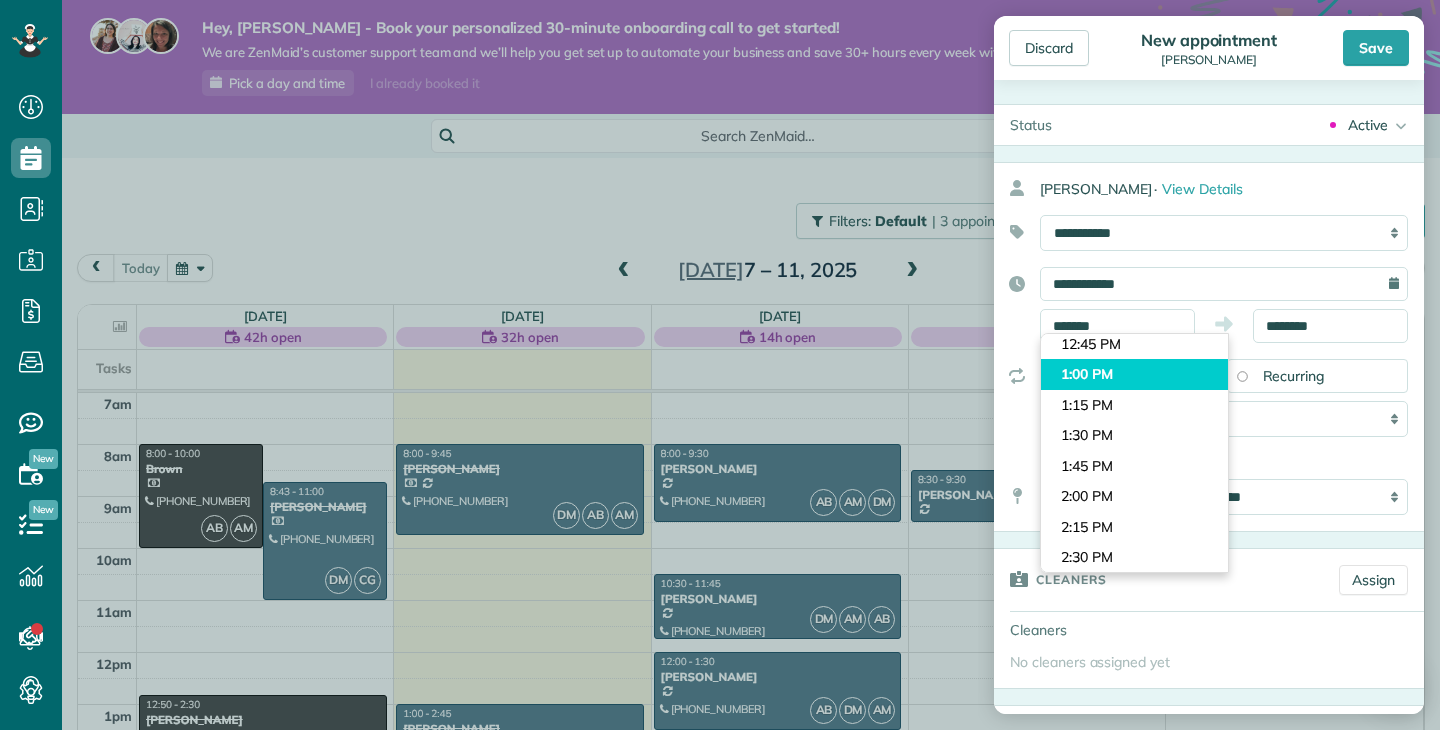 type on "*******" 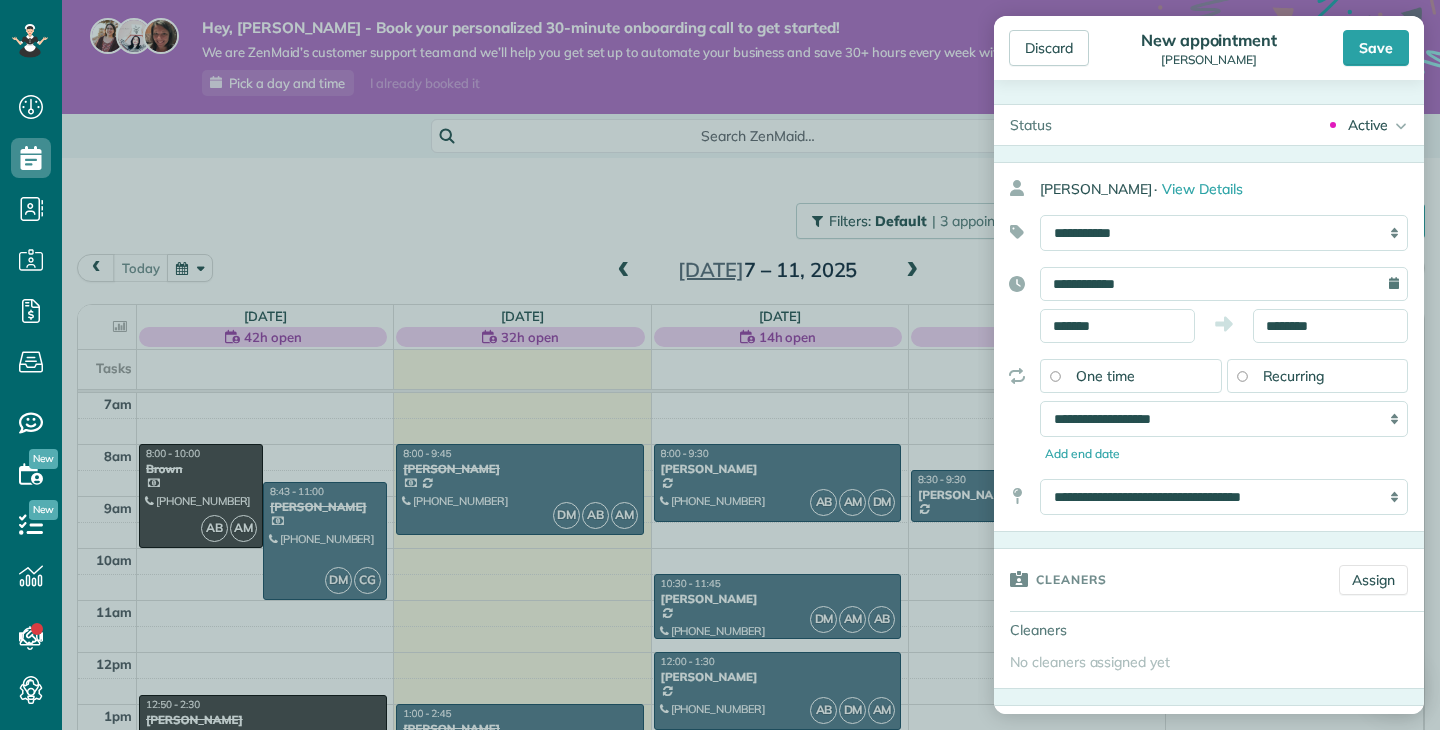 click on "Dashboard
Scheduling
Calendar View
List View
Dispatch View - Weekly scheduling (Beta)" at bounding box center (720, 365) 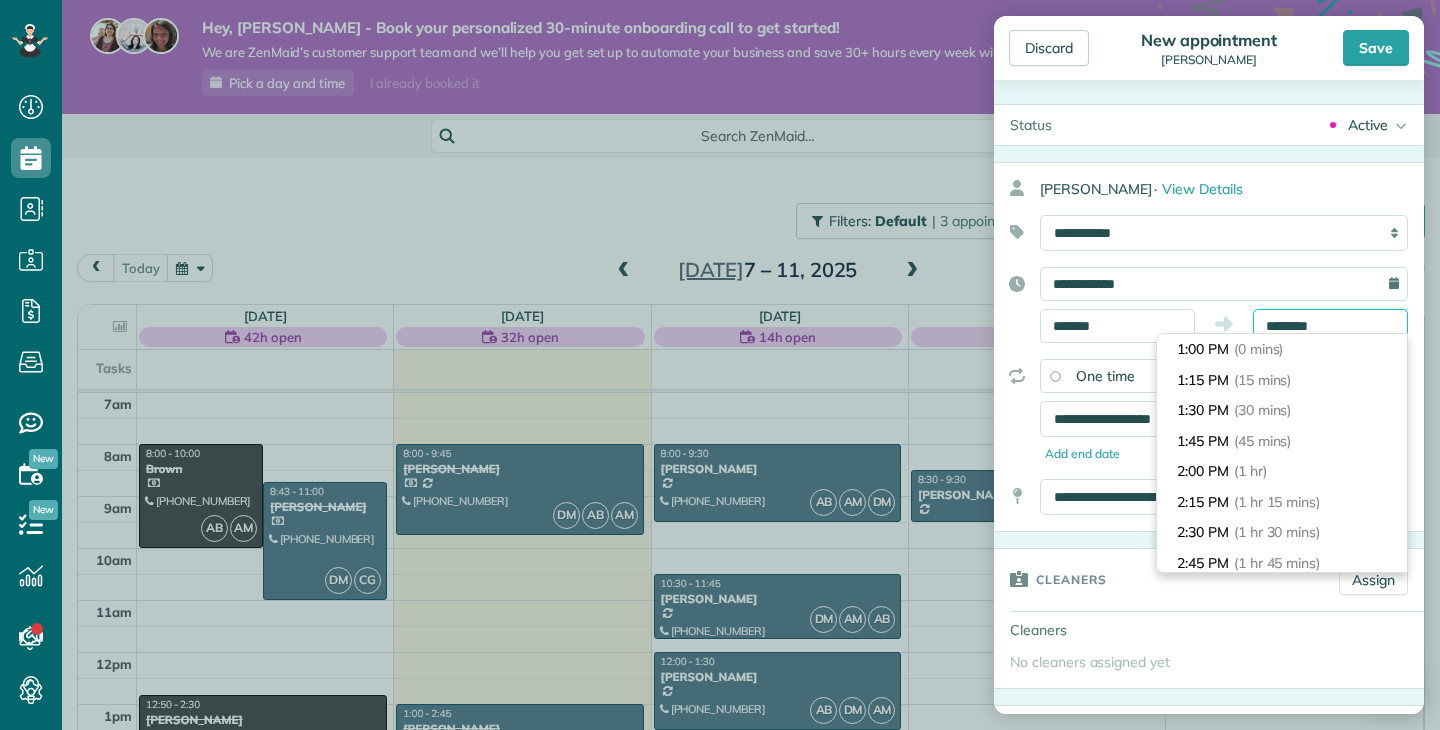 click on "********" at bounding box center [1330, 326] 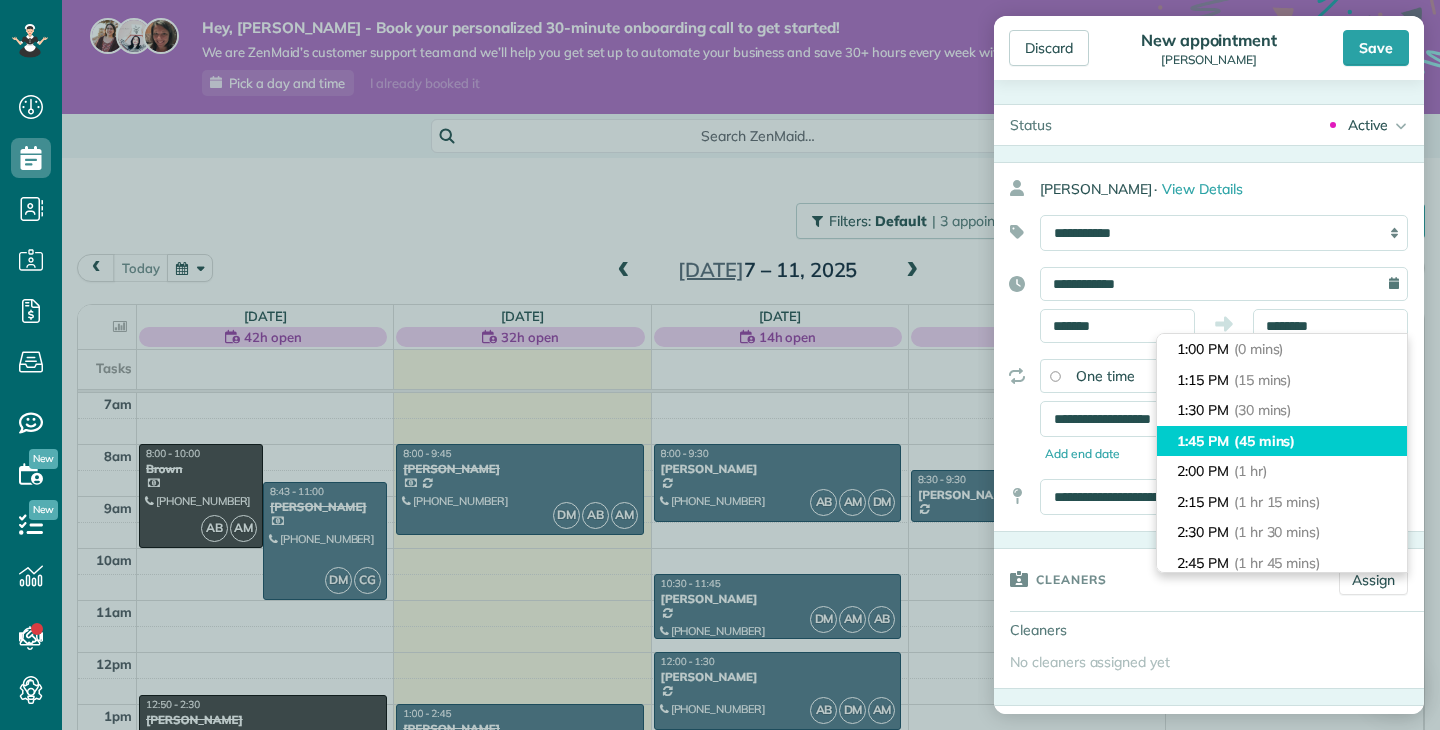 type on "*******" 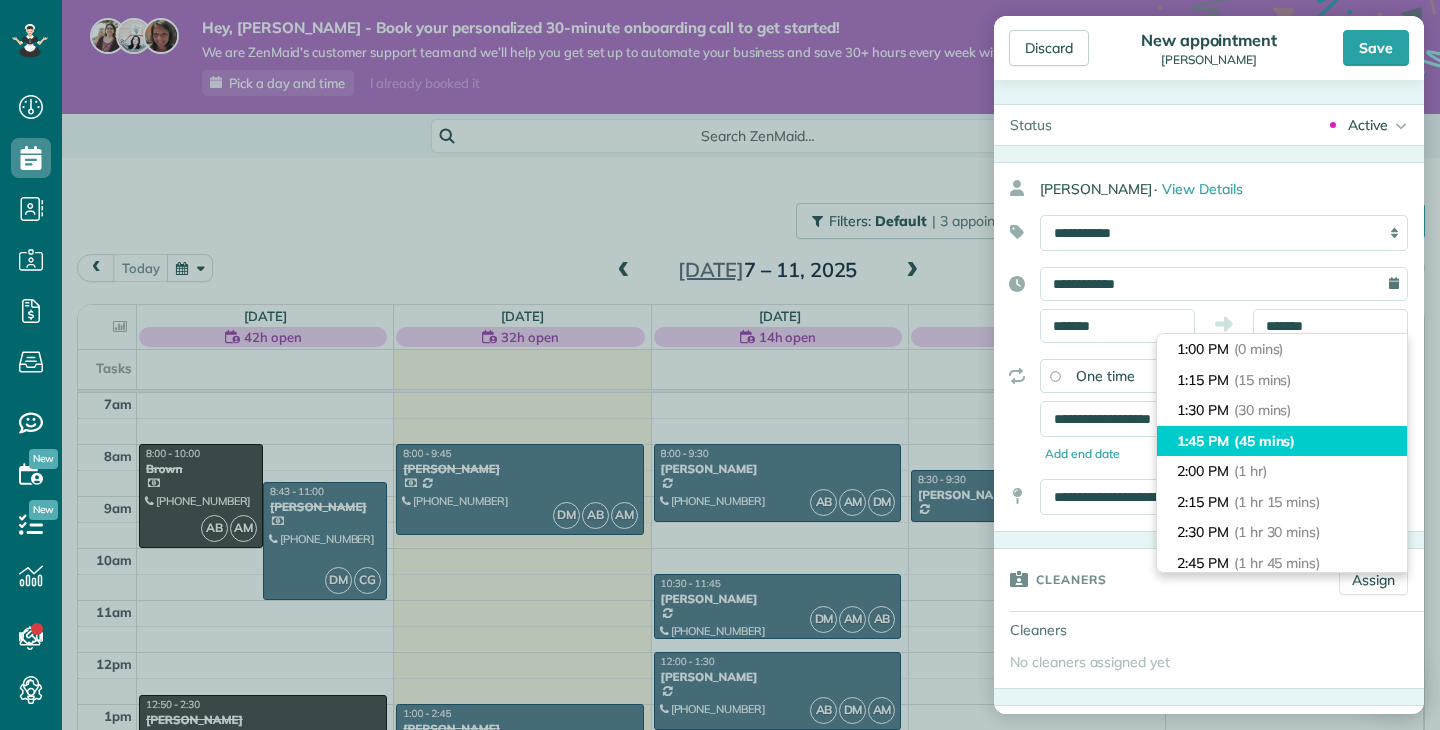 click on "1:45 PM  (45 mins)" at bounding box center (1282, 441) 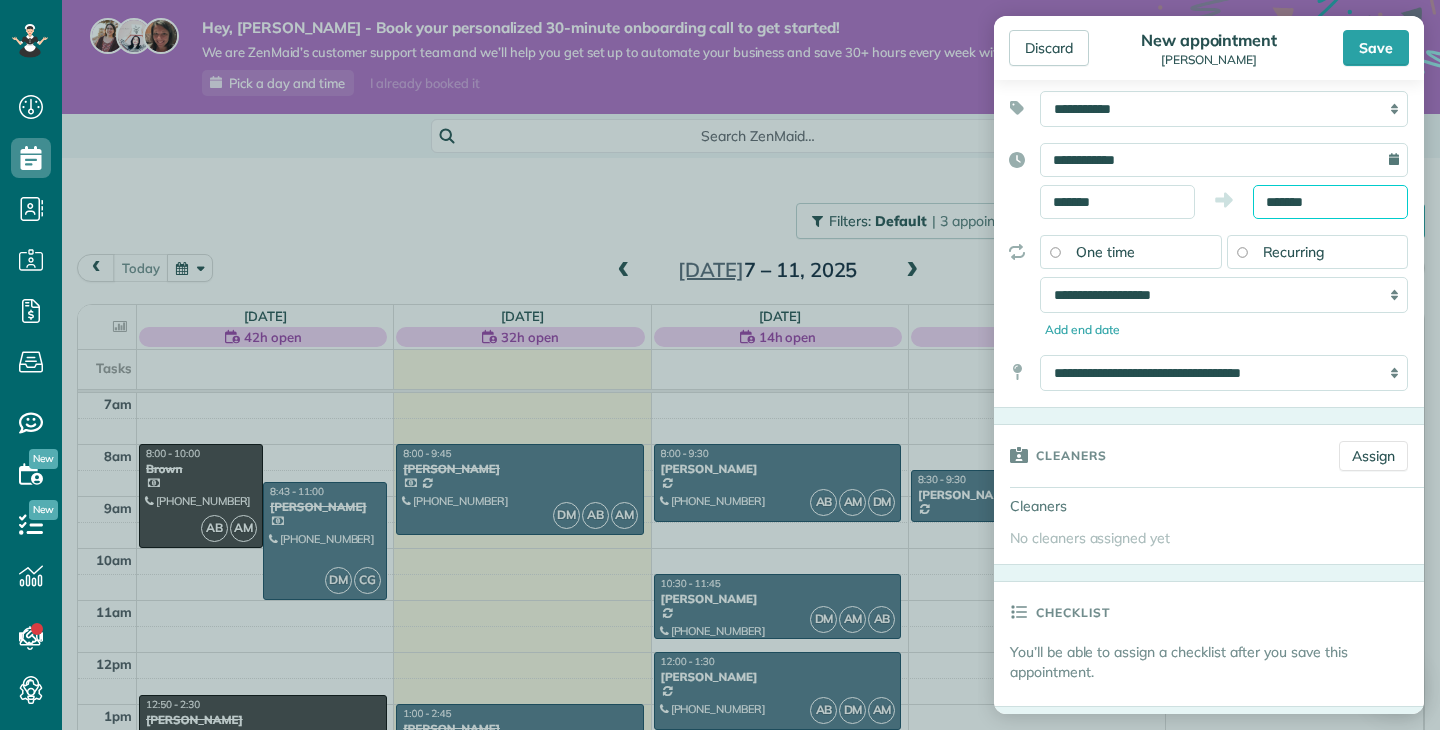 scroll, scrollTop: 122, scrollLeft: 0, axis: vertical 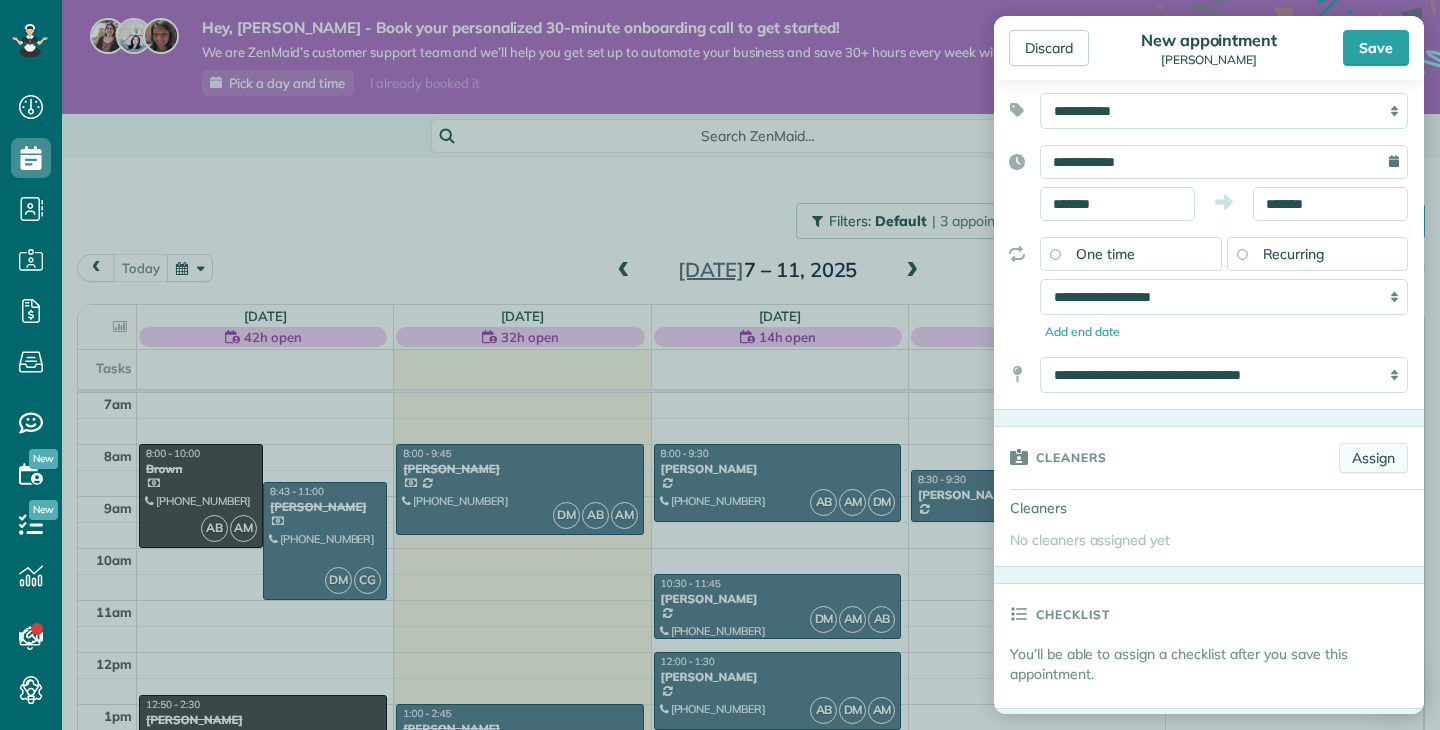 click on "Assign" at bounding box center [1373, 458] 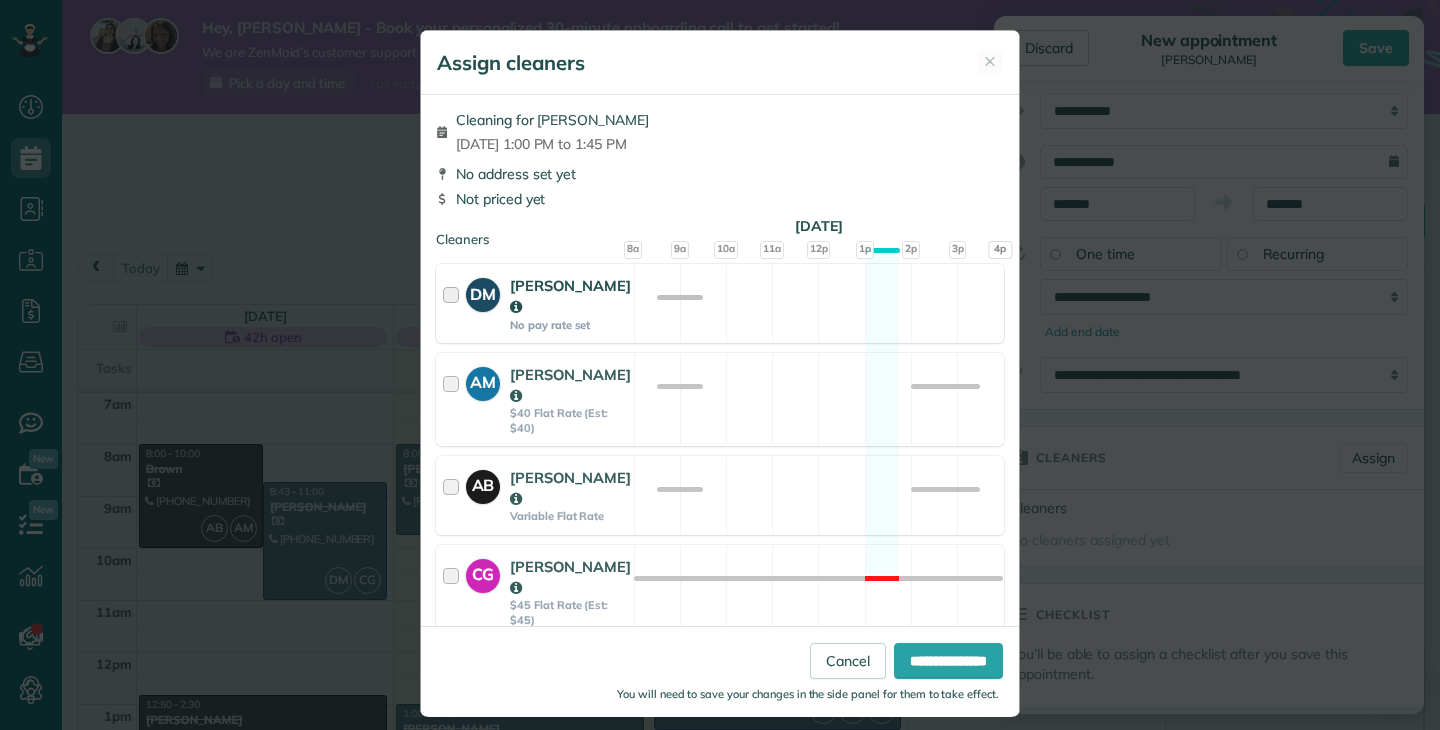 click at bounding box center [454, 303] 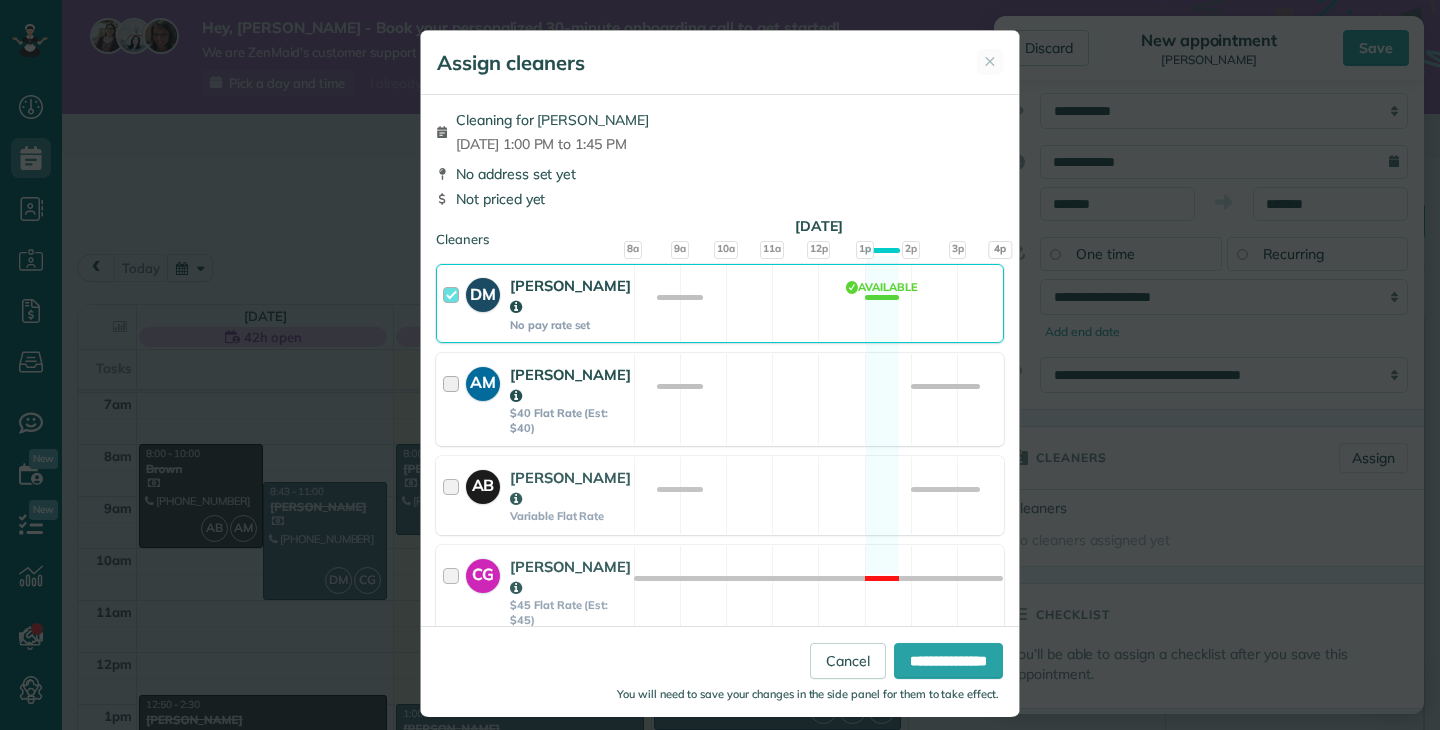 click at bounding box center (454, 399) 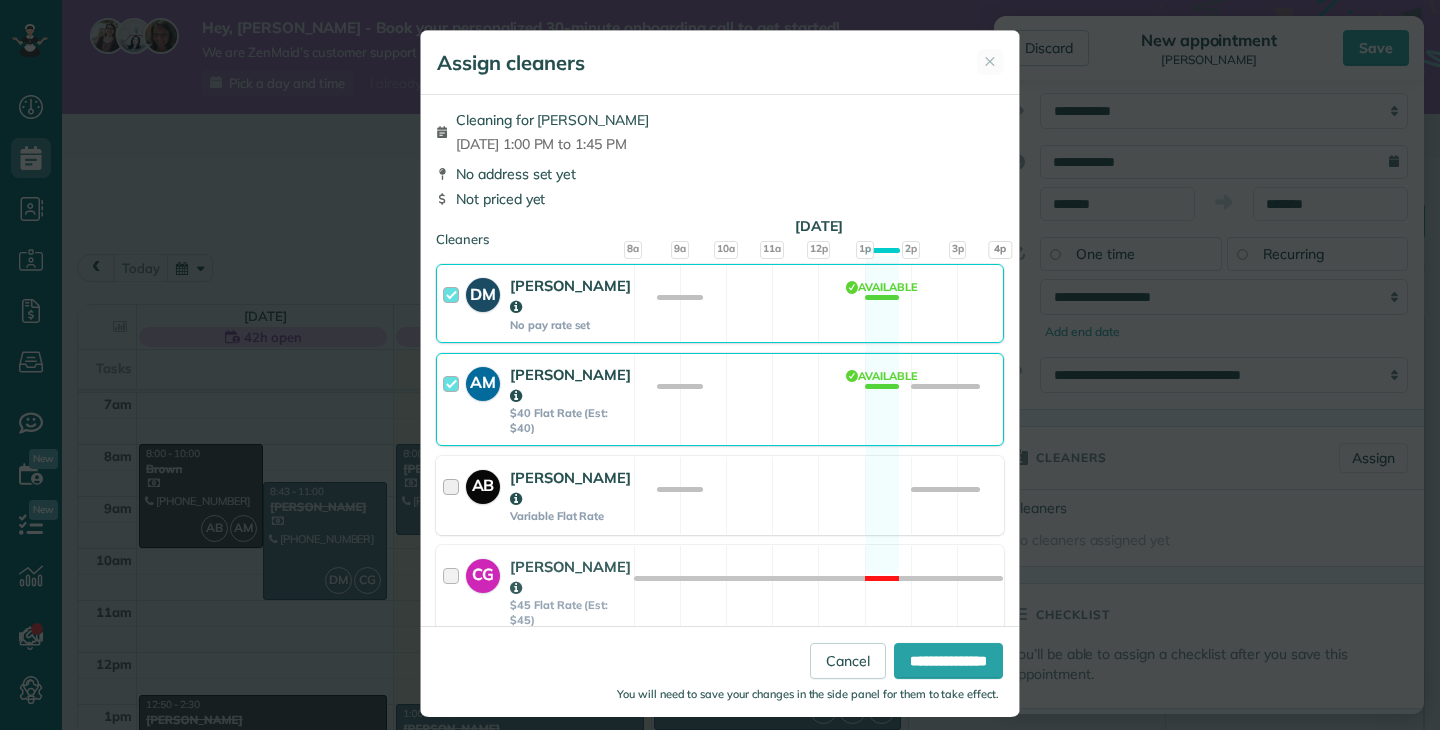 click at bounding box center (454, 495) 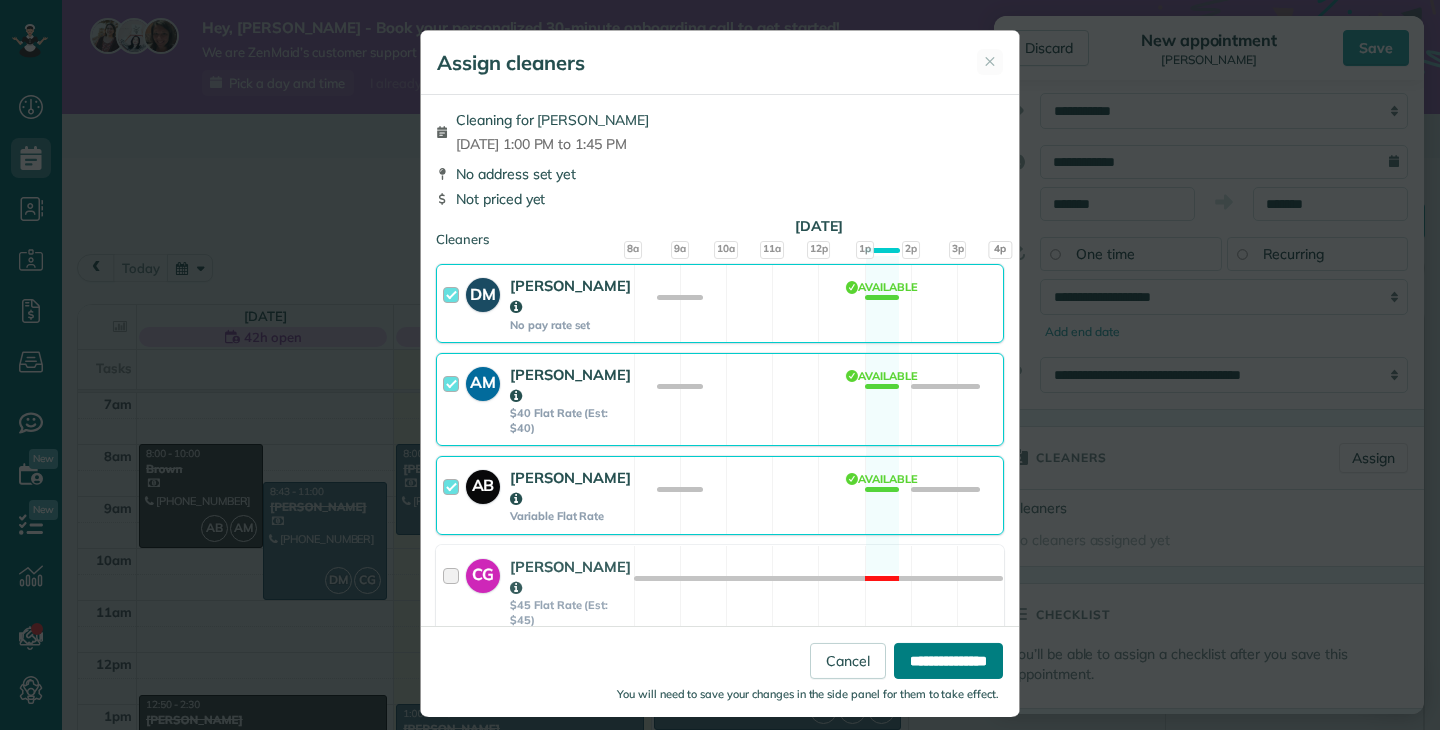 click on "**********" at bounding box center [948, 660] 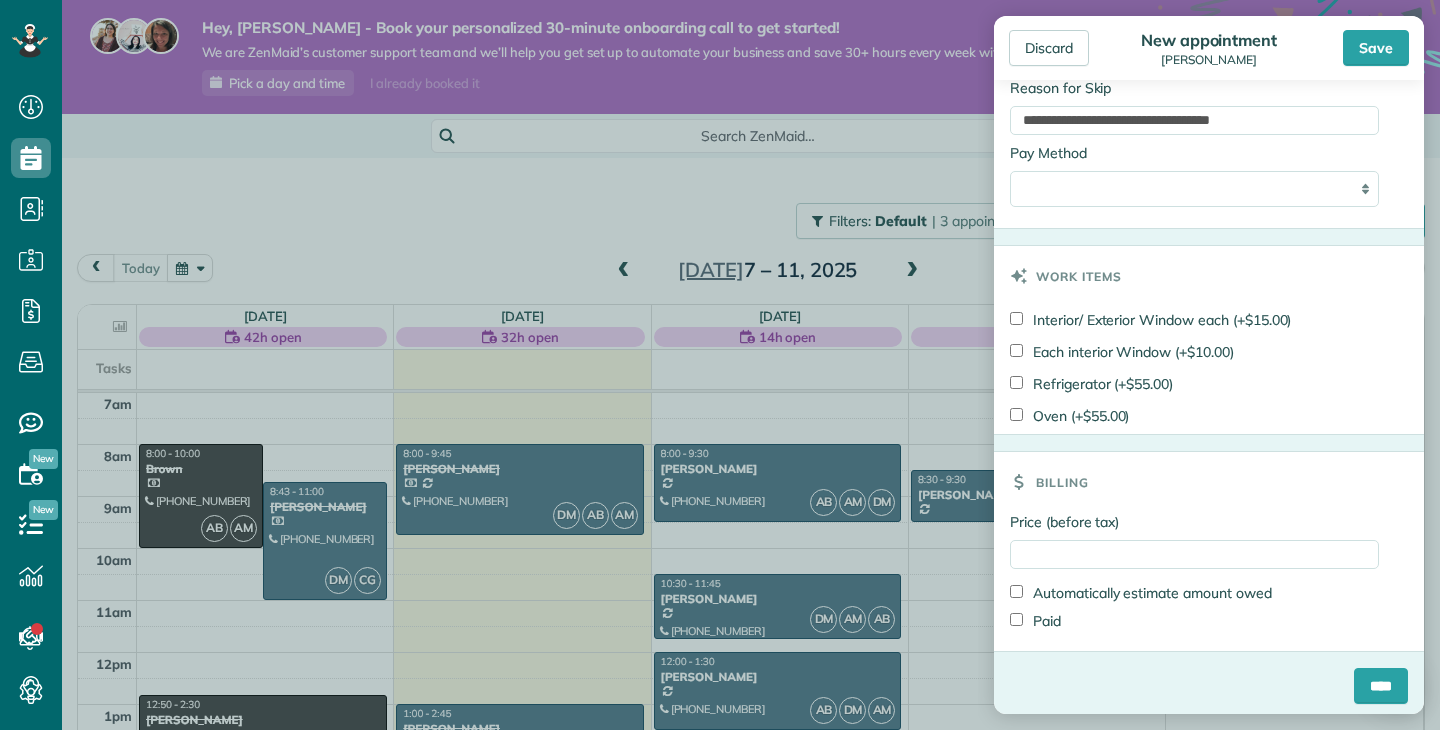 scroll, scrollTop: 1246, scrollLeft: 0, axis: vertical 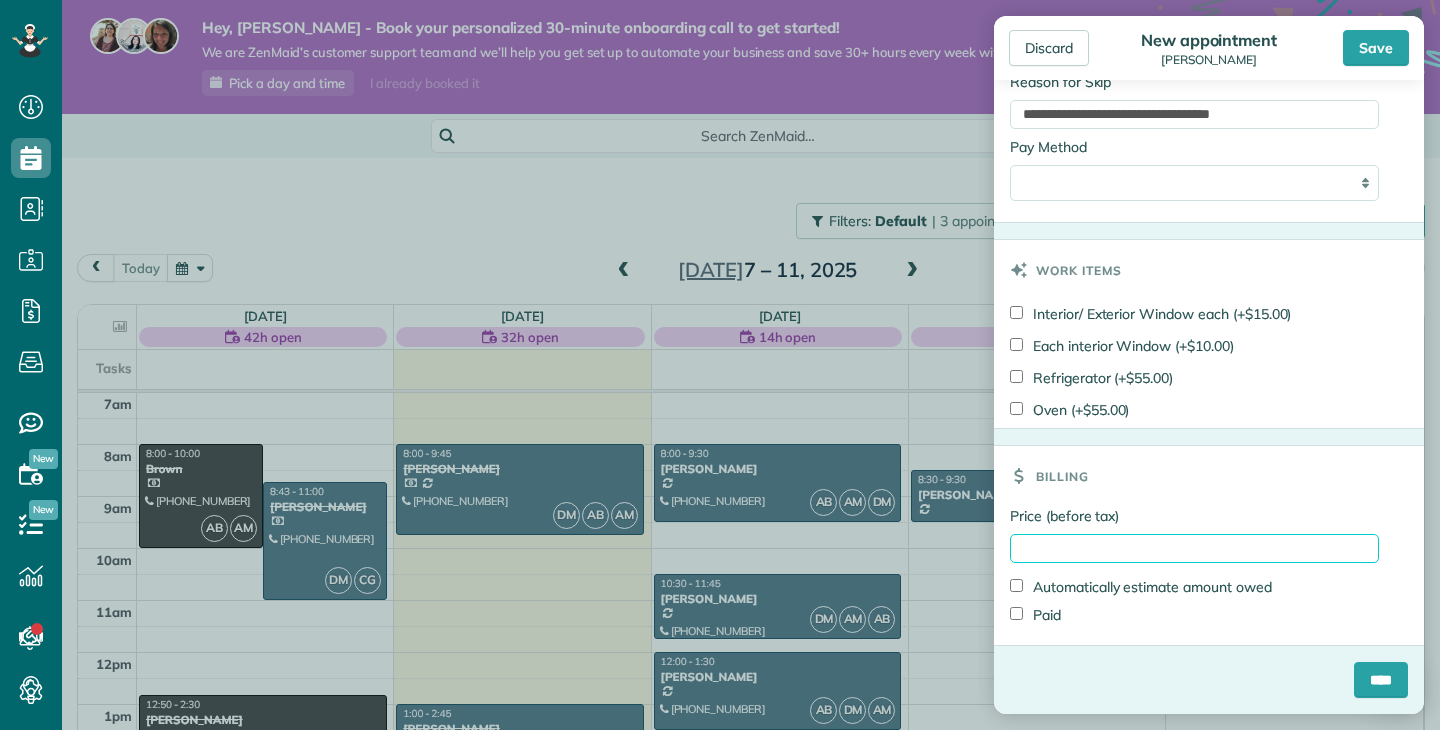 click on "Price (before tax)" at bounding box center (1194, 548) 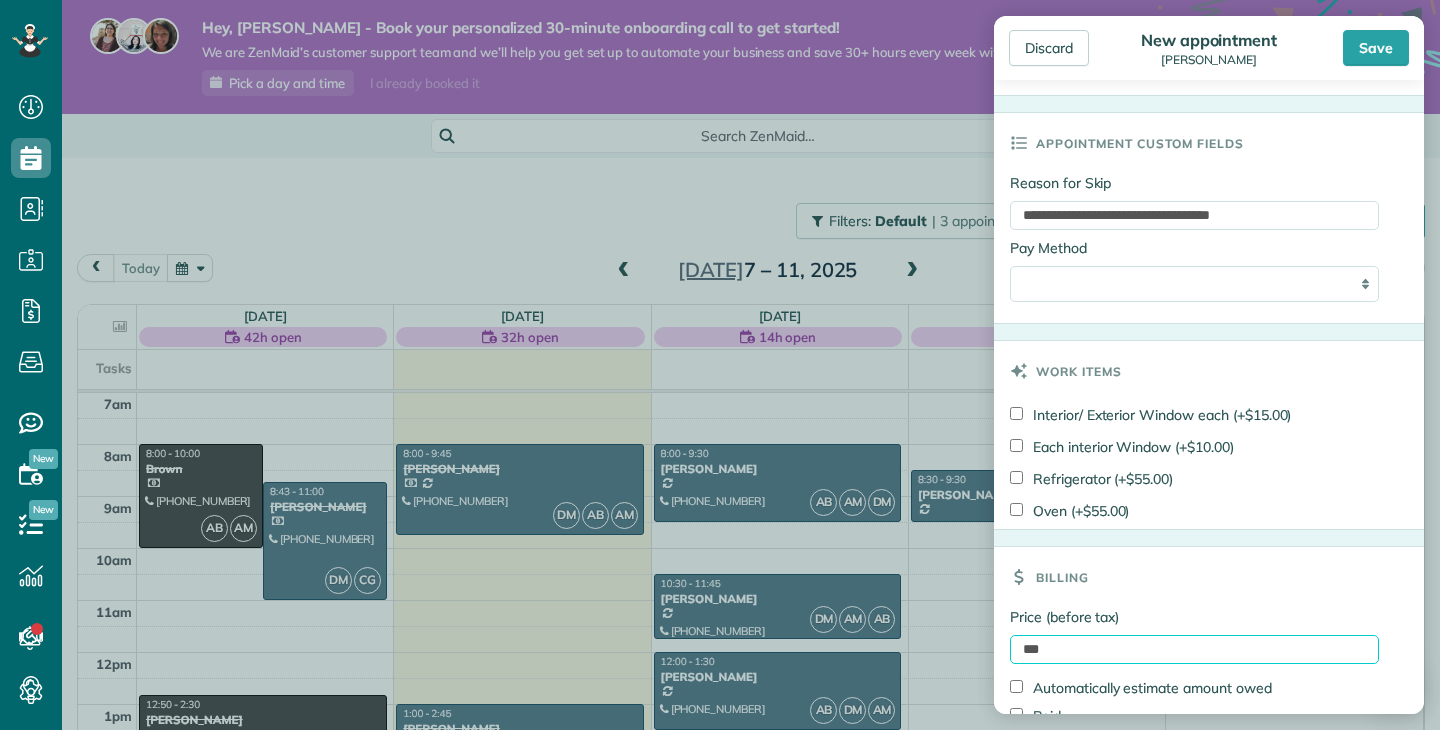 scroll, scrollTop: 1135, scrollLeft: 0, axis: vertical 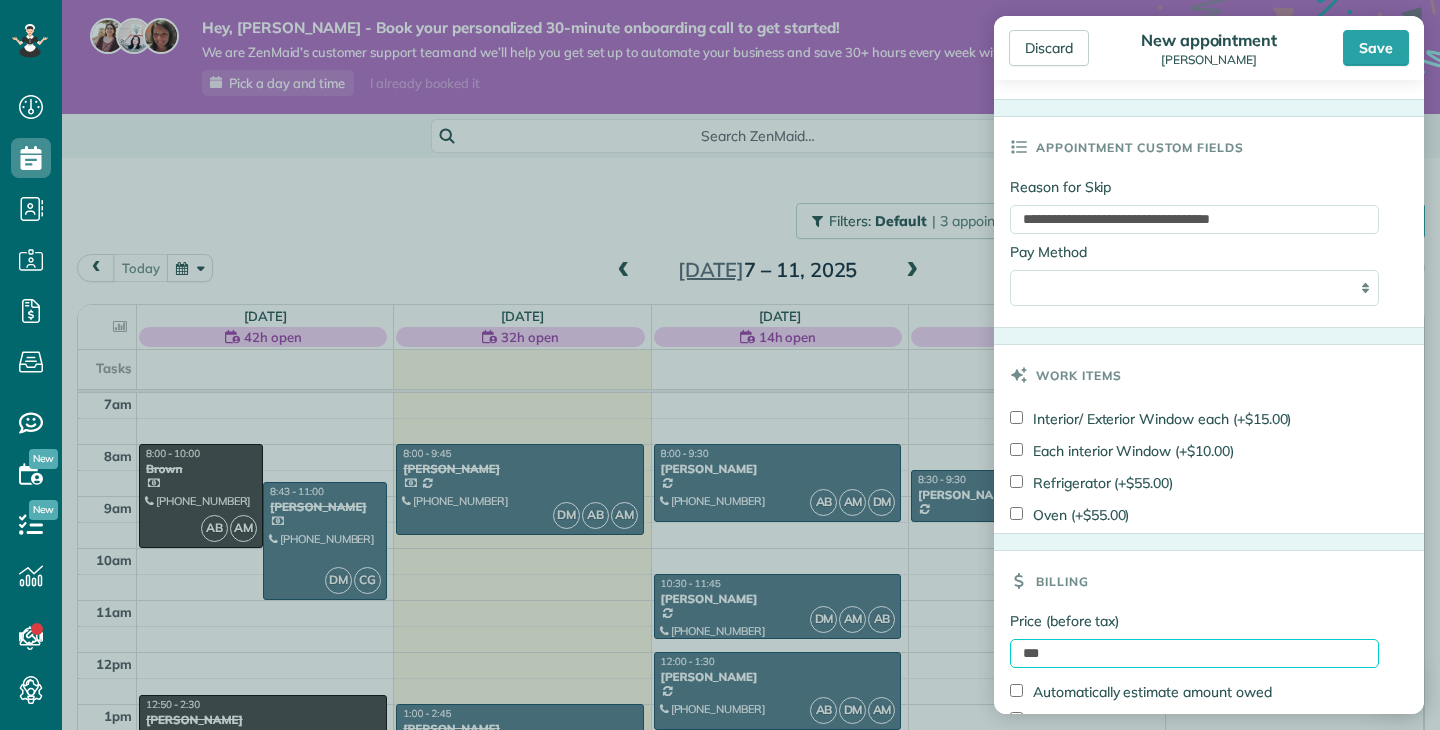 type on "***" 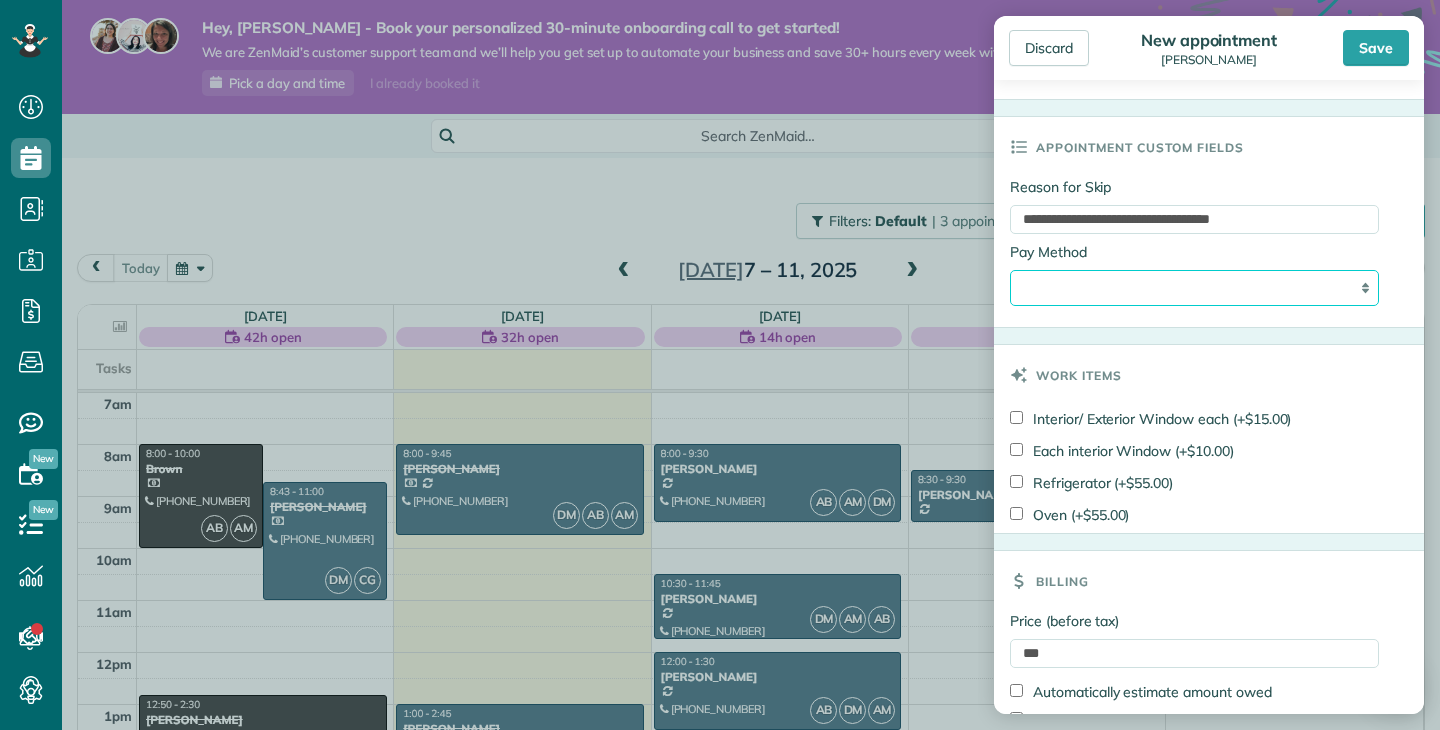 click on "****
*****
*******
*****
*****" at bounding box center [1194, 288] 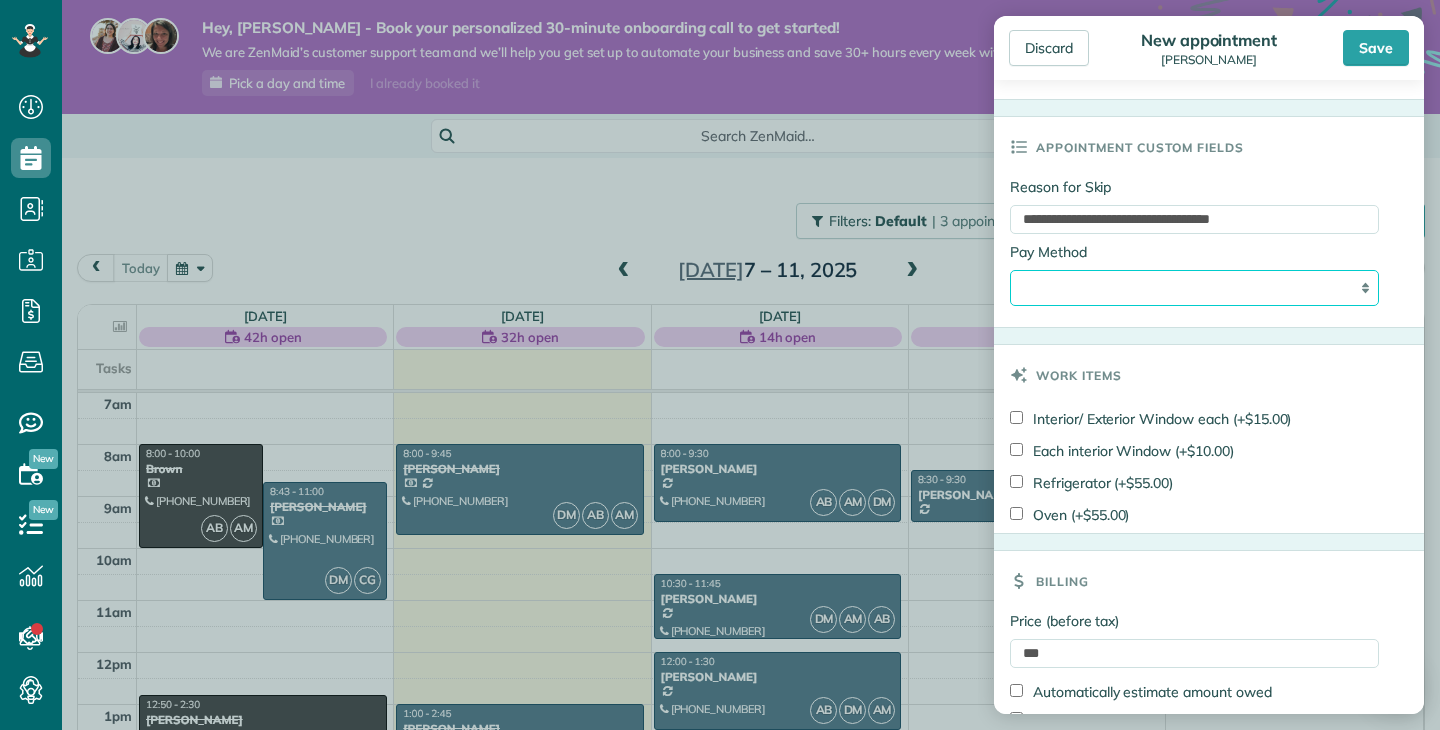 select on "*****" 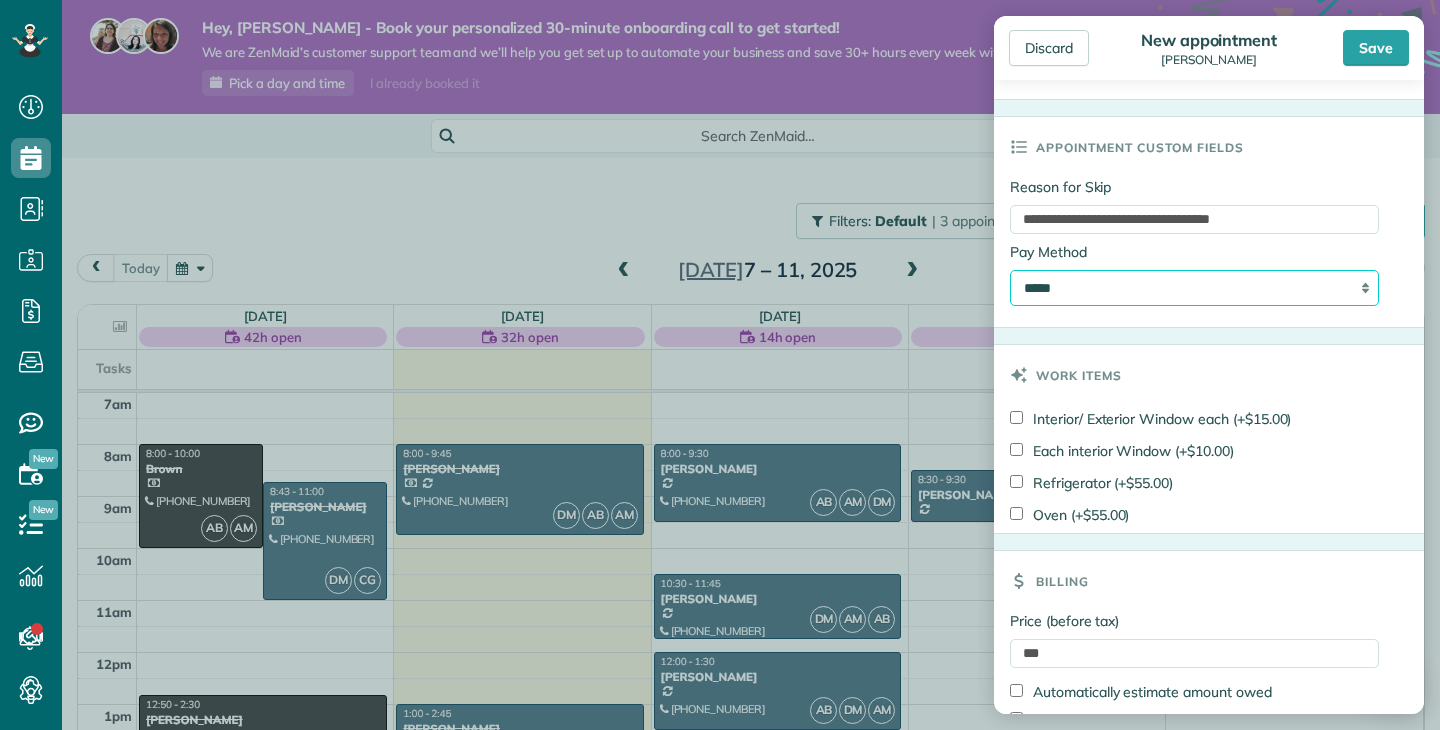 click on "****
*****
*******
*****
*****" at bounding box center [1194, 288] 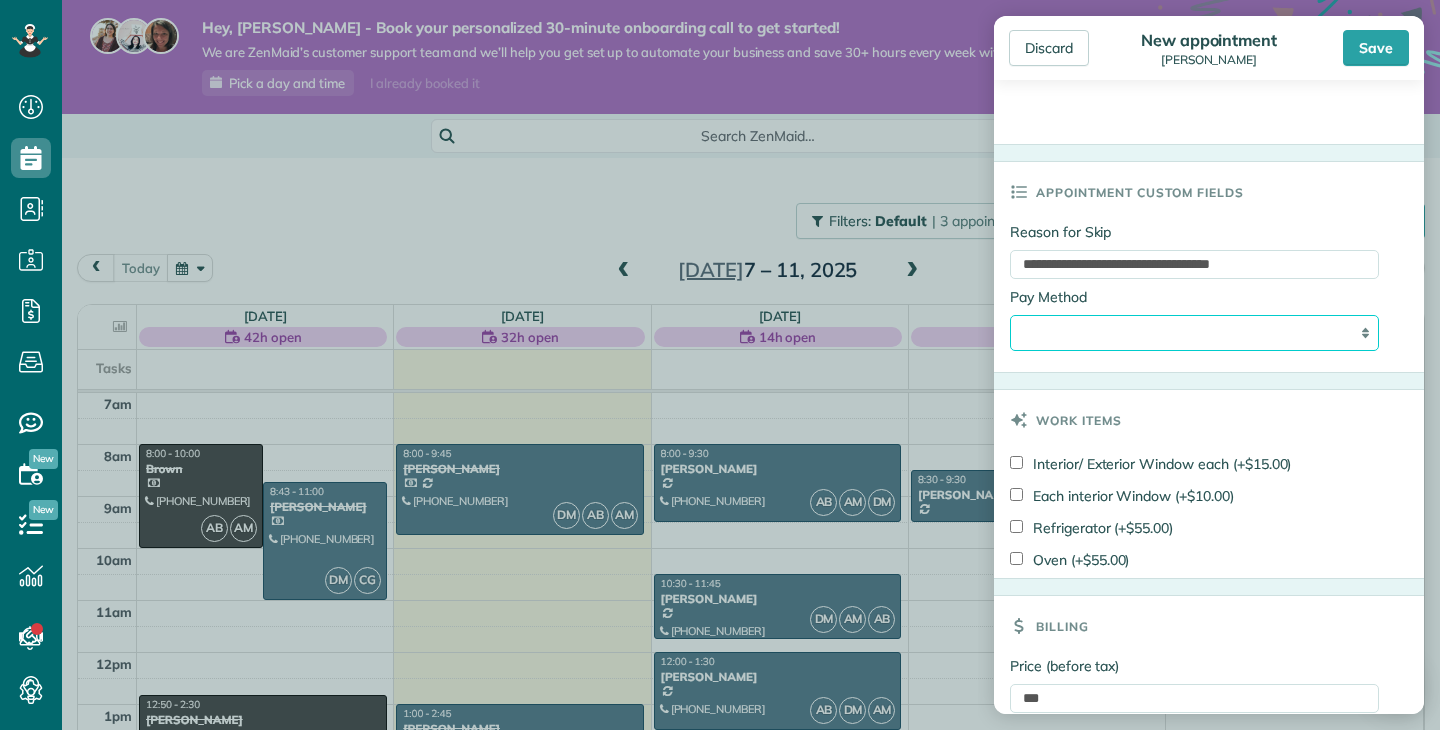 scroll, scrollTop: 1246, scrollLeft: 0, axis: vertical 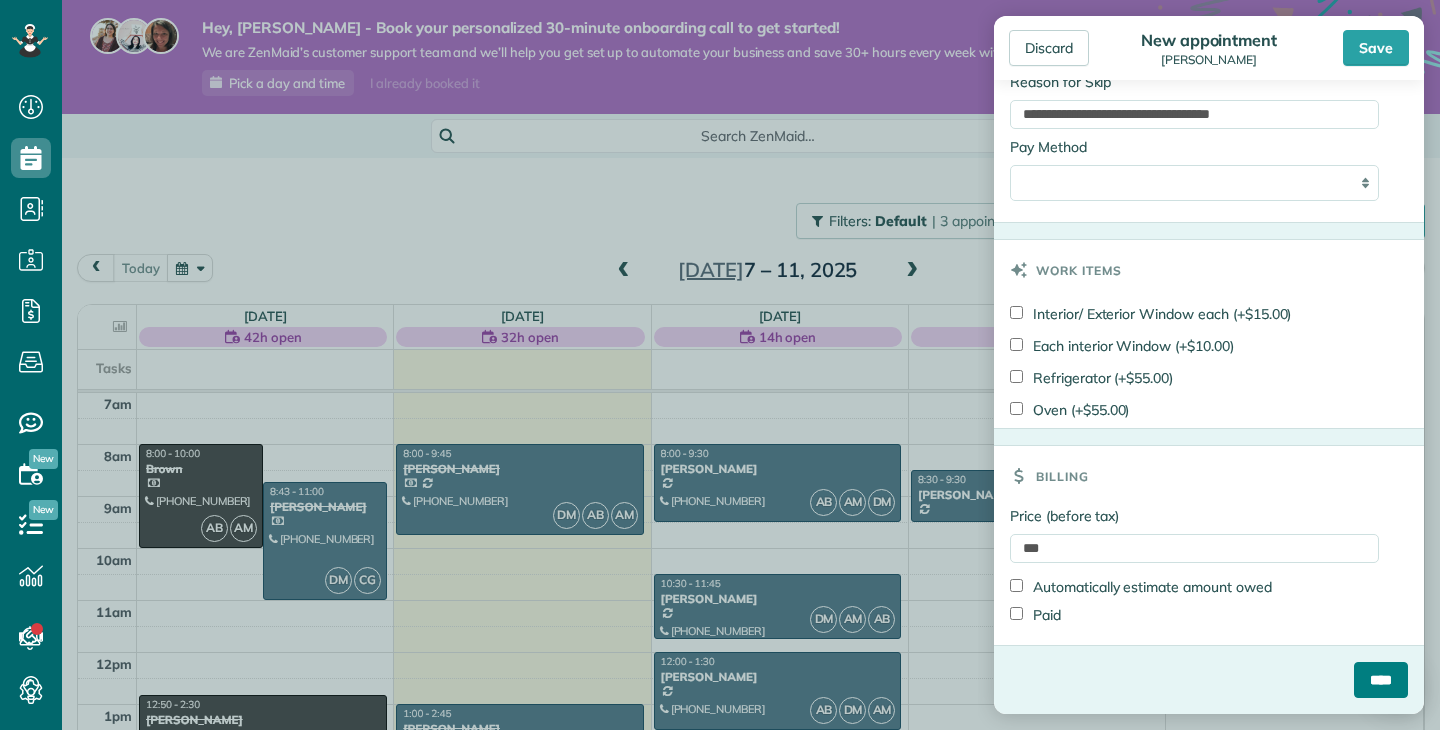 click on "****" at bounding box center [1381, 680] 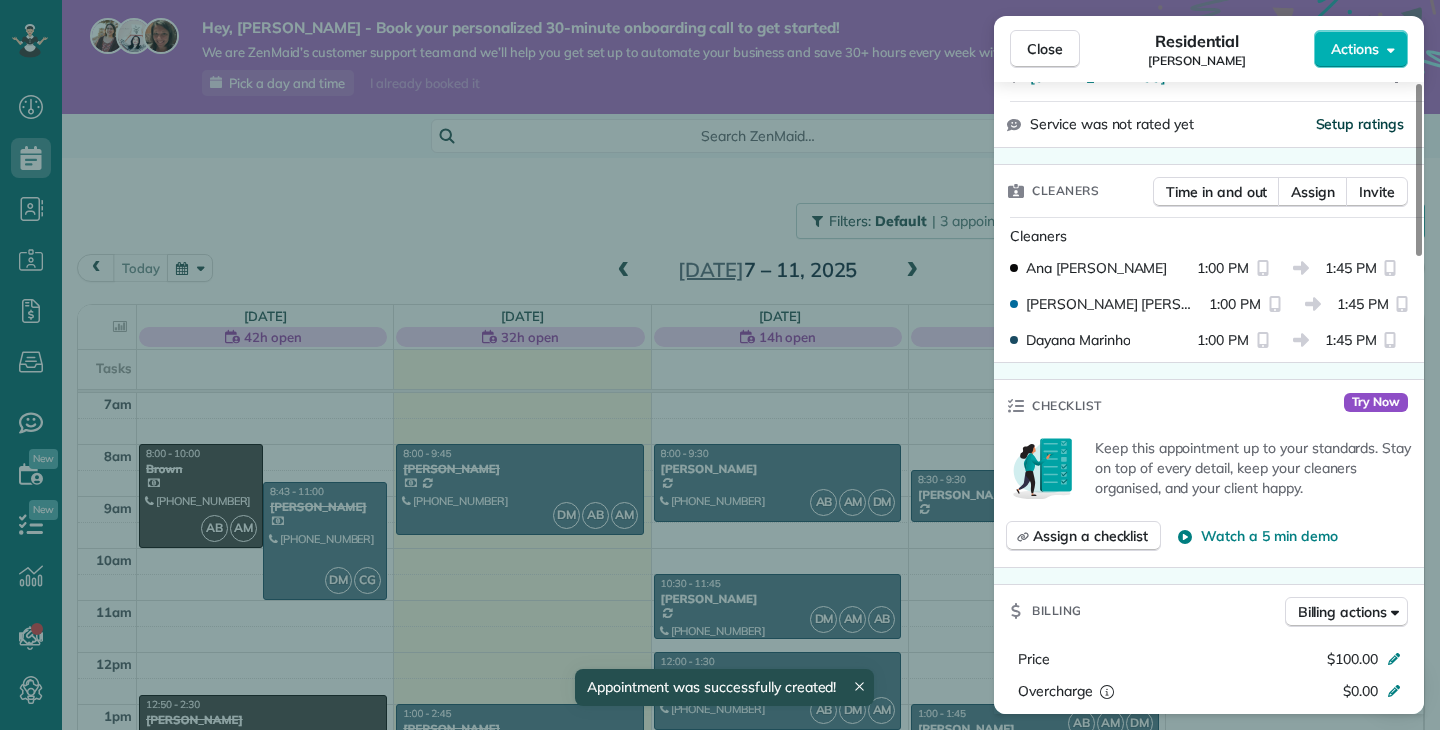 scroll, scrollTop: 453, scrollLeft: 0, axis: vertical 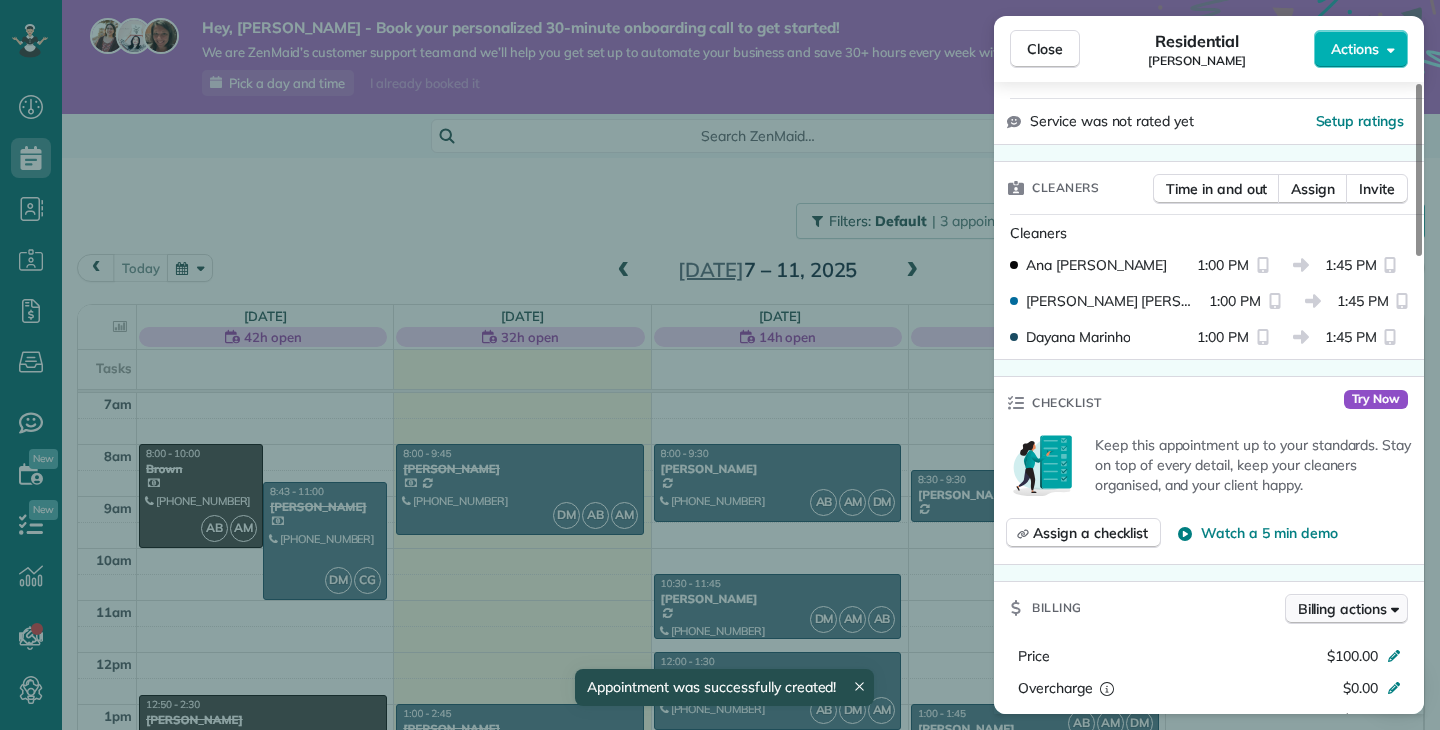 click on "Billing actions" at bounding box center (1342, 609) 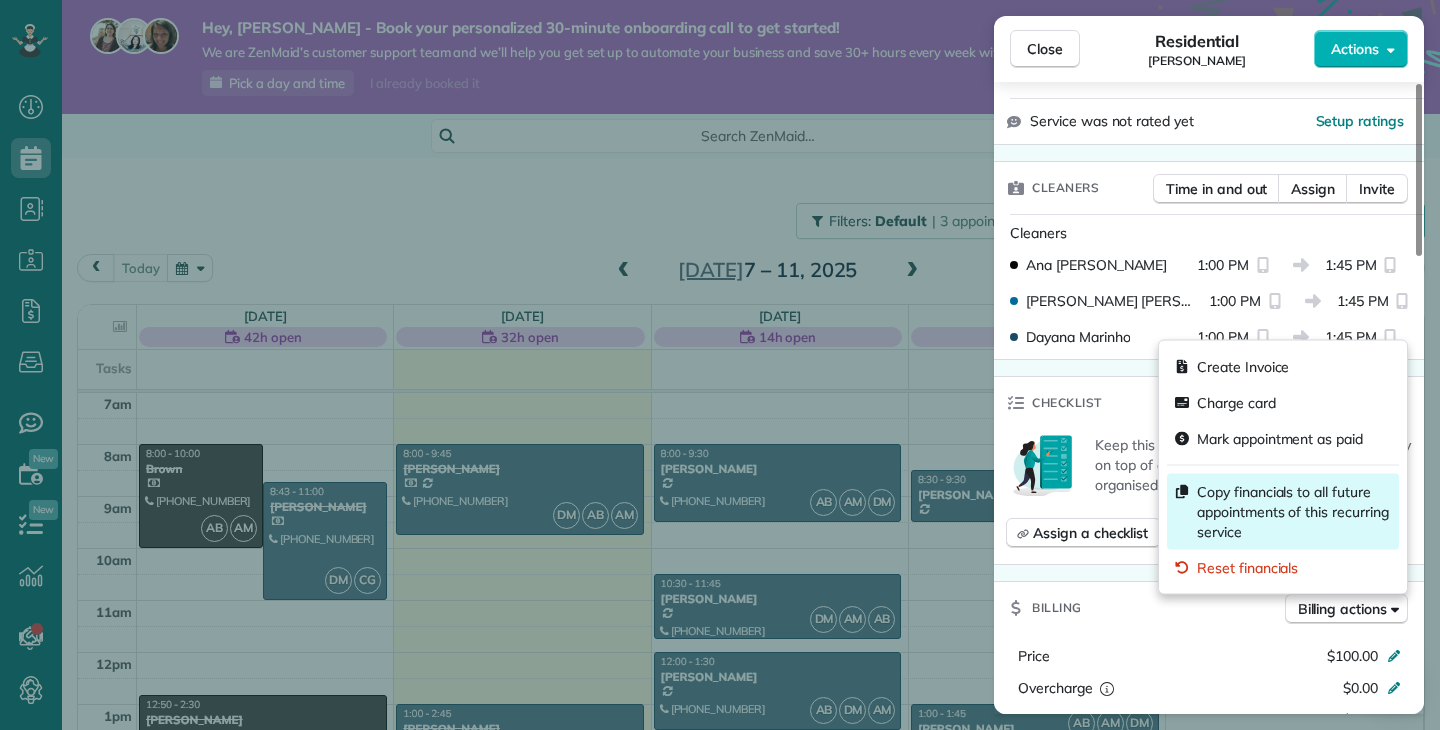 click on "Copy financials to all future appointments of this recurring service" at bounding box center [1294, 512] 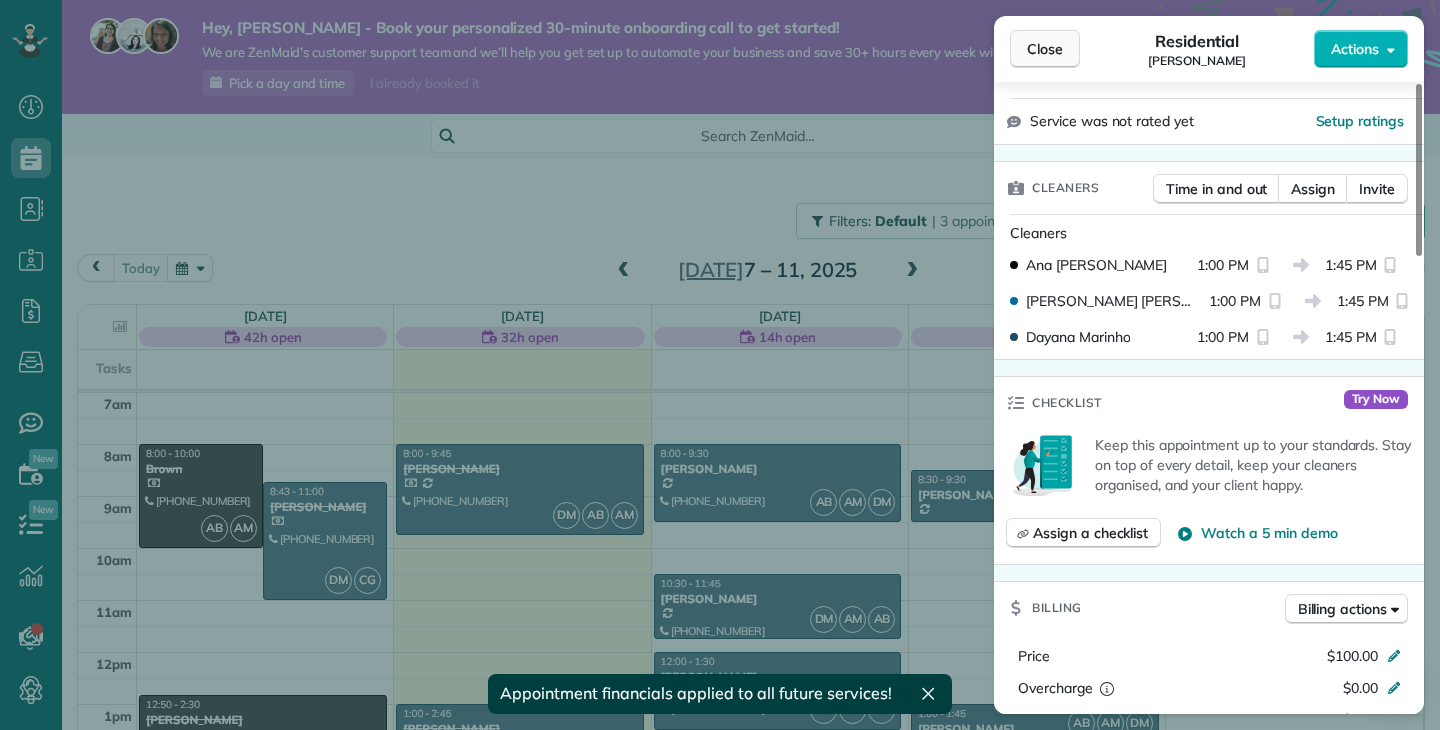 click on "Close" at bounding box center [1045, 49] 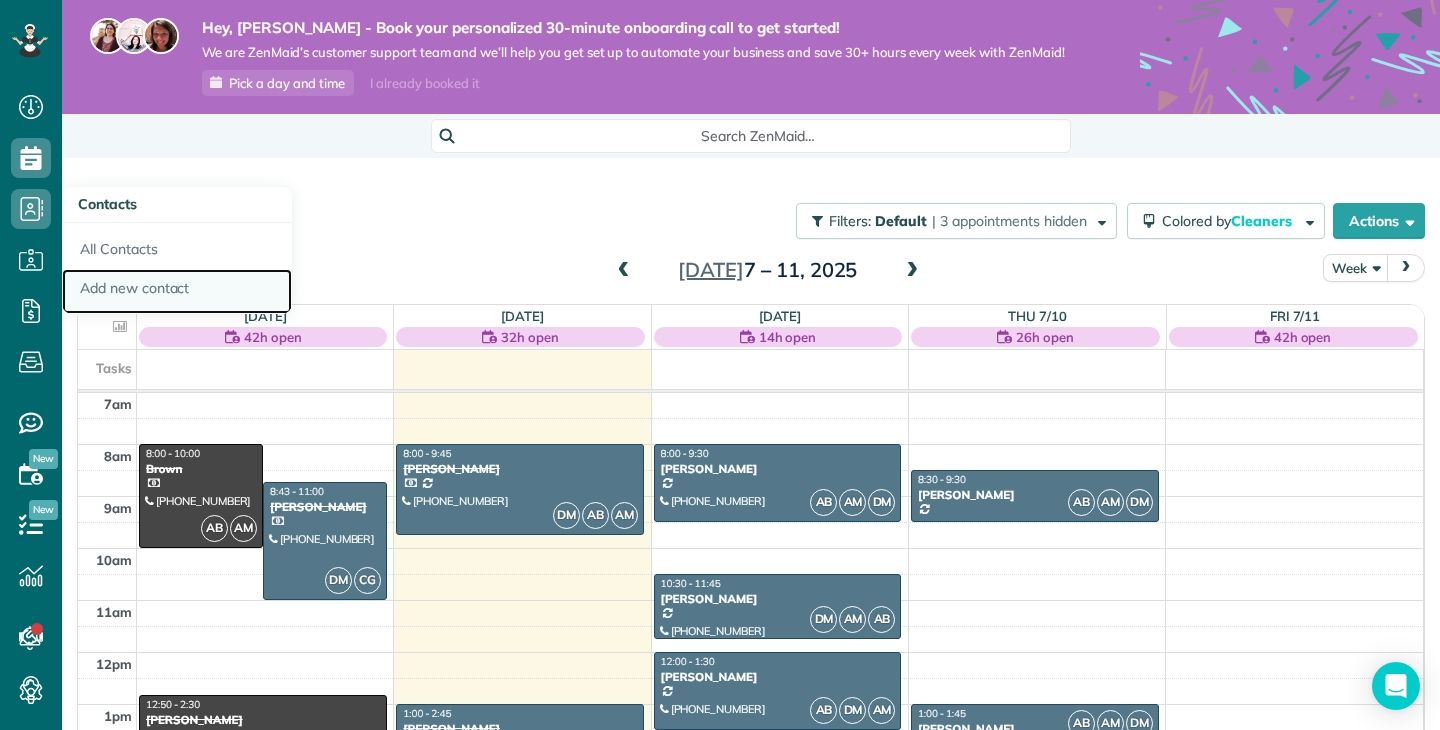 click on "Add new contact" at bounding box center (177, 292) 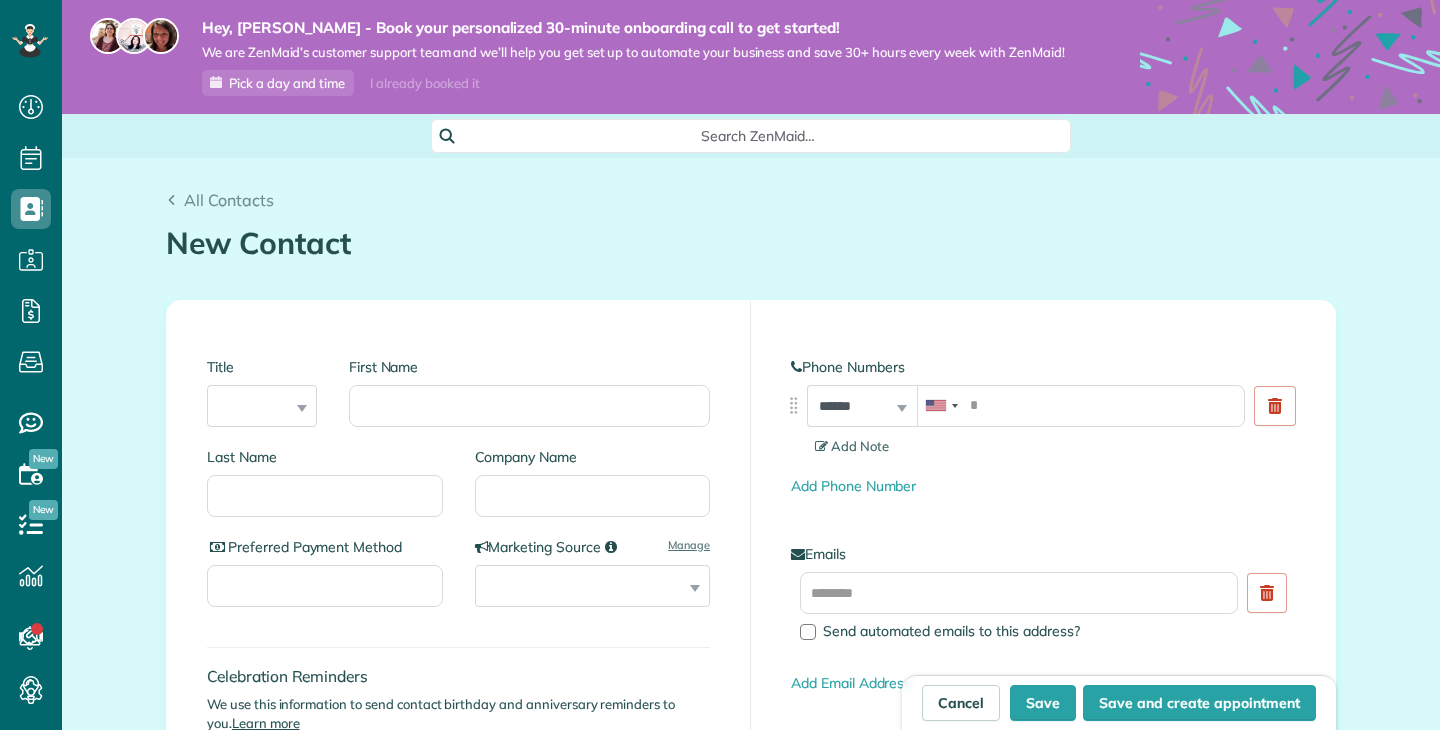 scroll, scrollTop: 0, scrollLeft: 0, axis: both 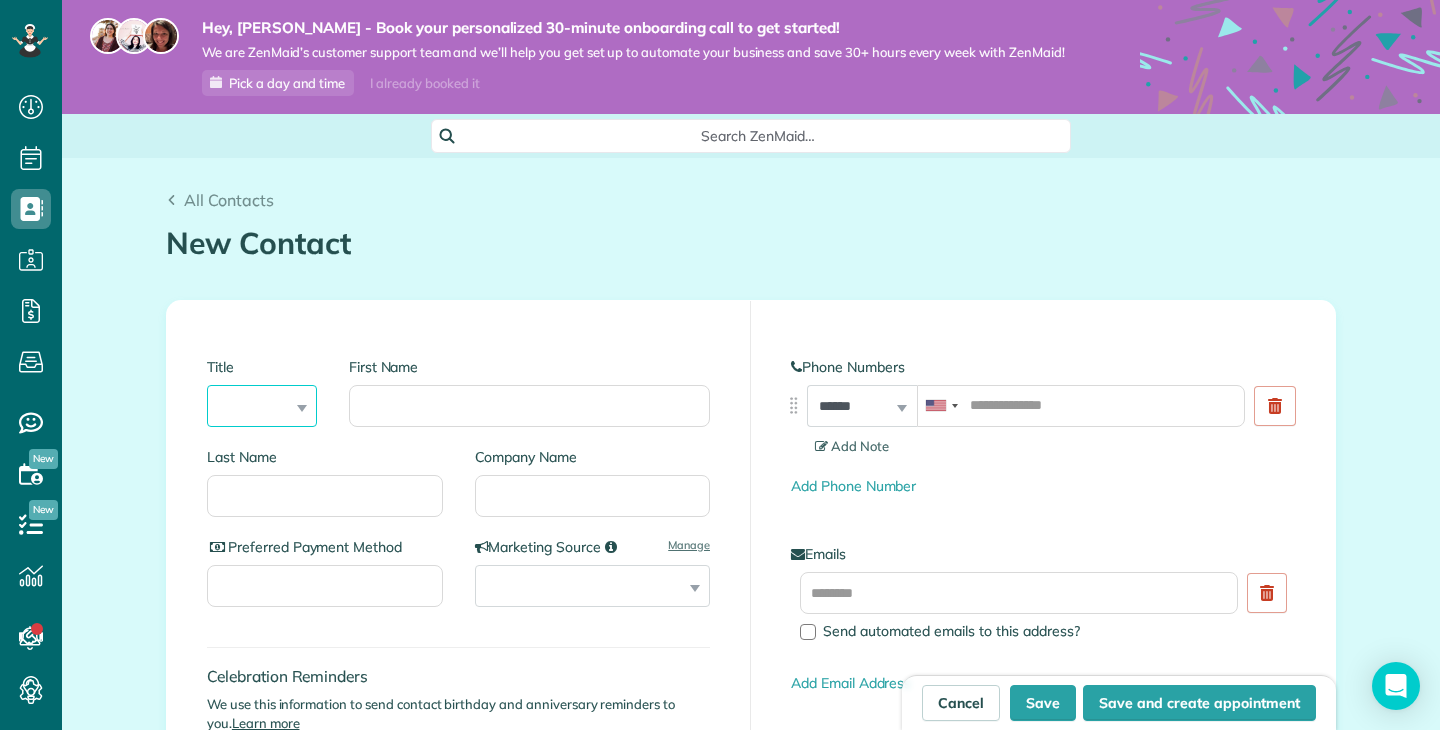 click on "***
****
***
***" at bounding box center [262, 406] 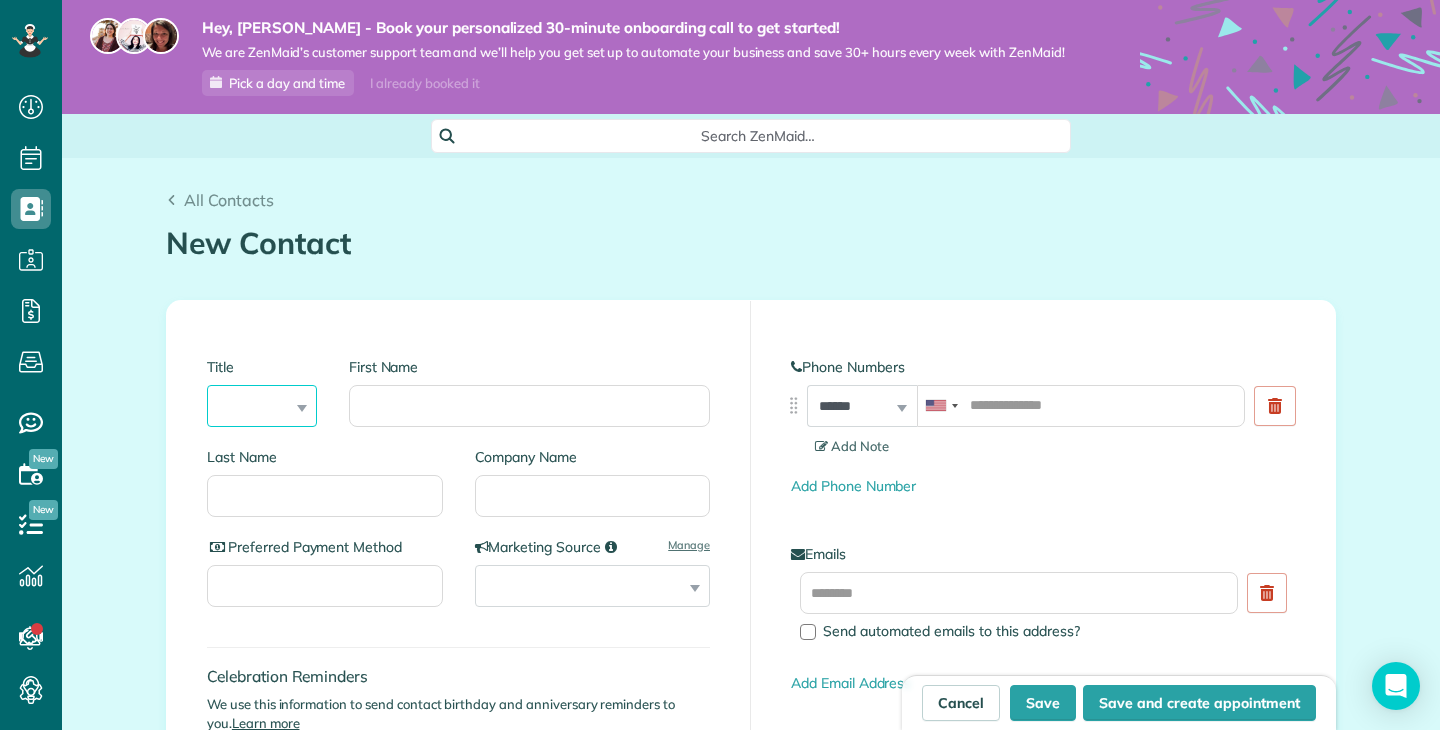 select on "***" 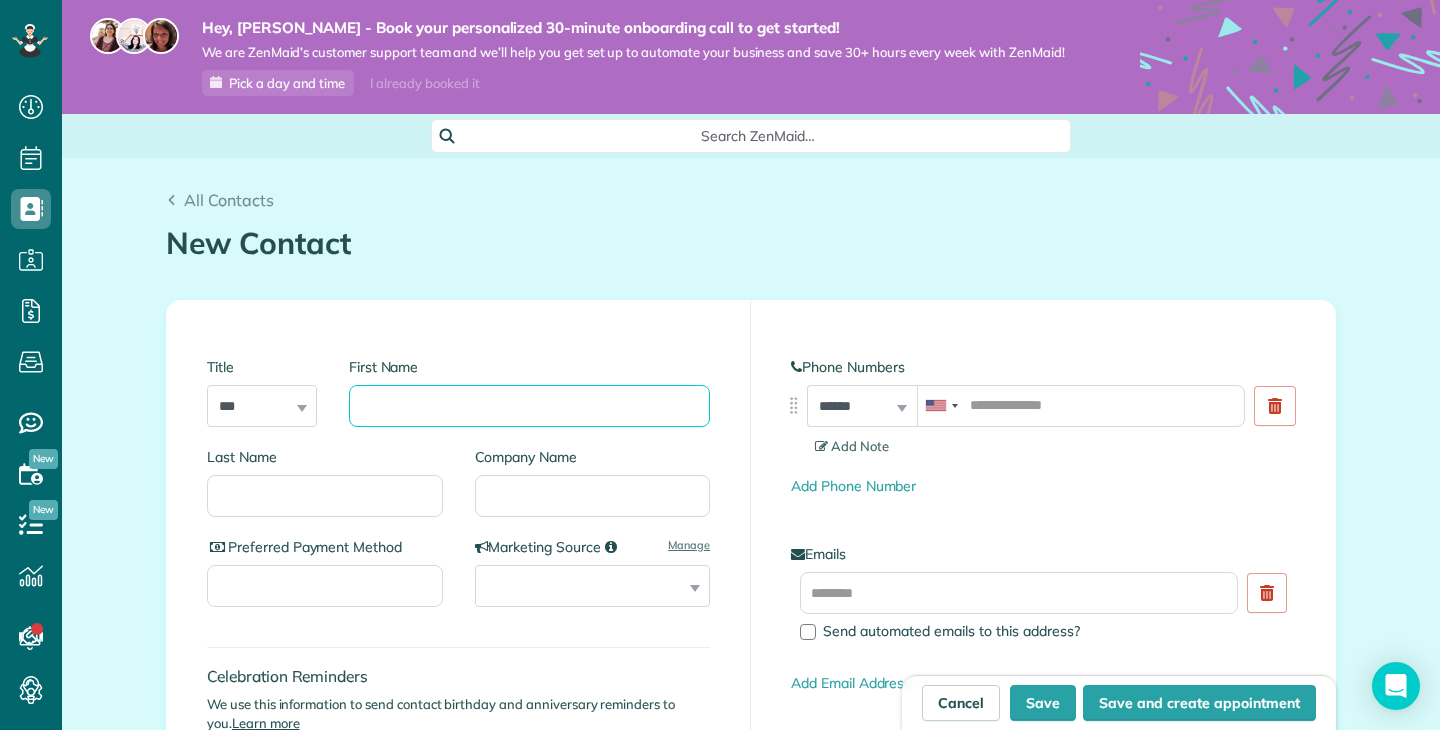 click on "First Name" at bounding box center (529, 406) 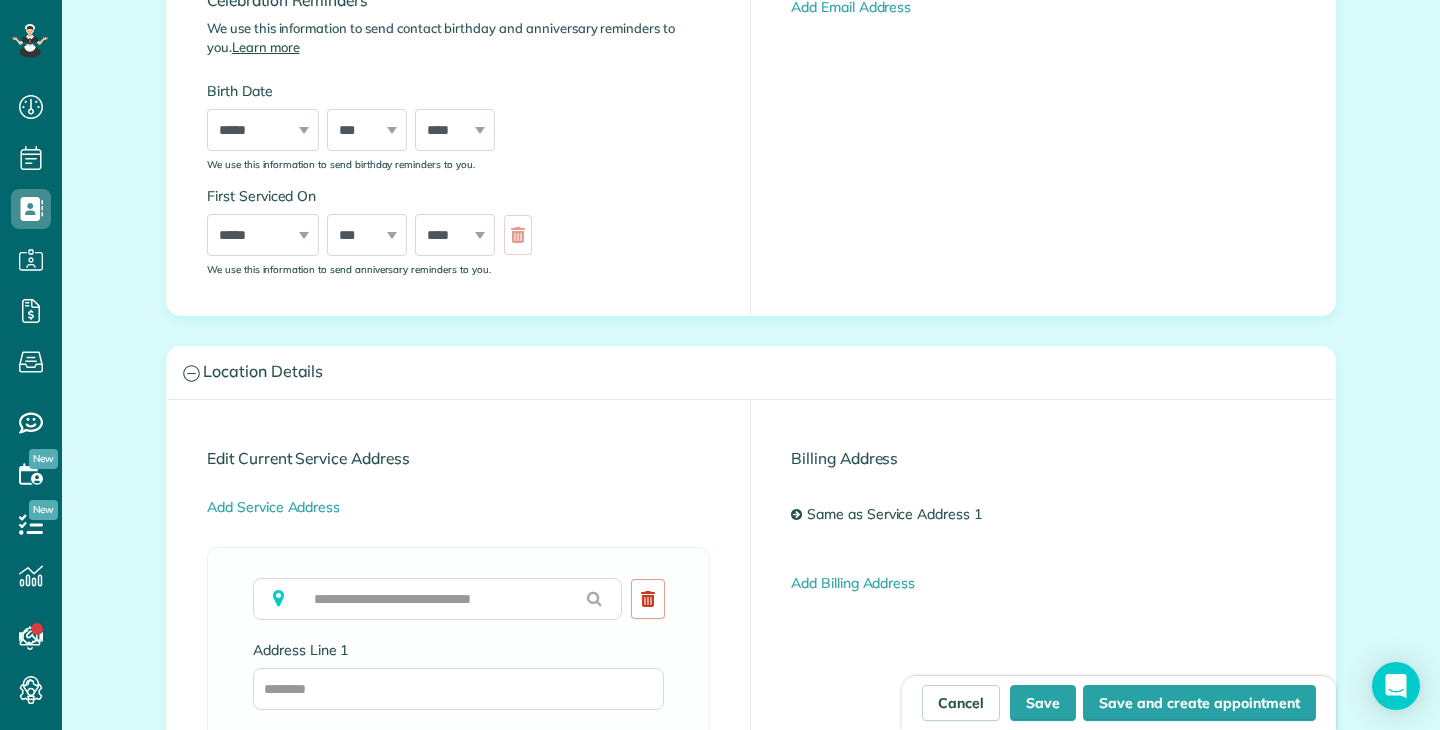 scroll, scrollTop: 692, scrollLeft: 0, axis: vertical 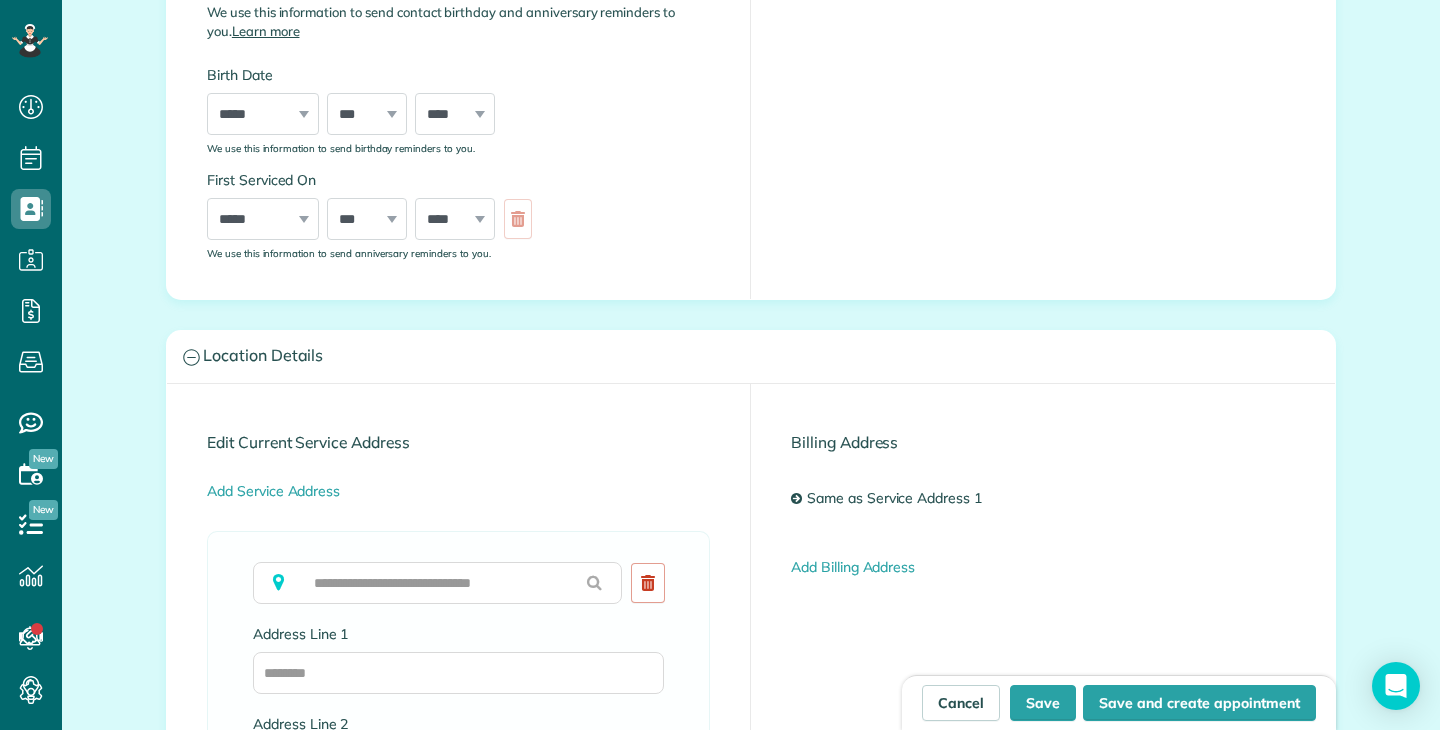 type on "*******" 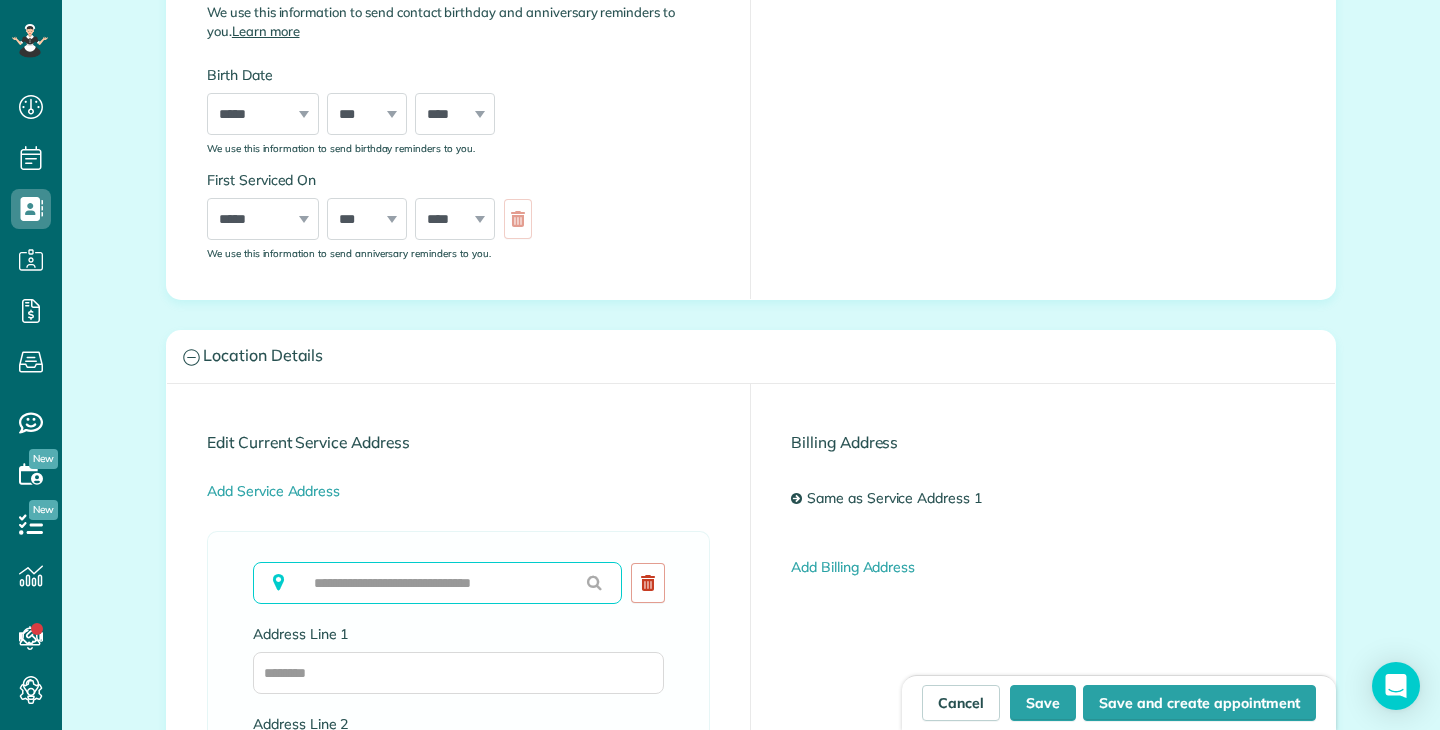 click at bounding box center (437, 583) 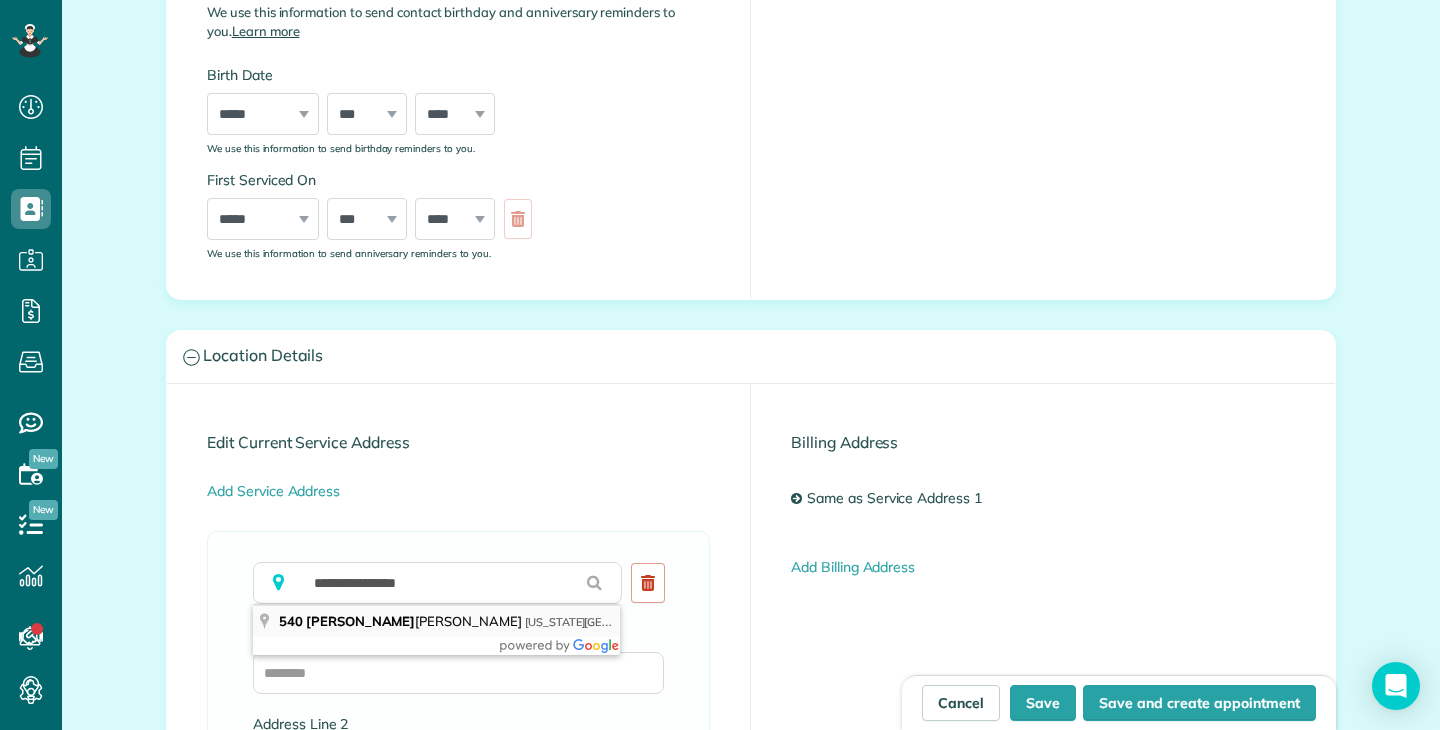type on "**********" 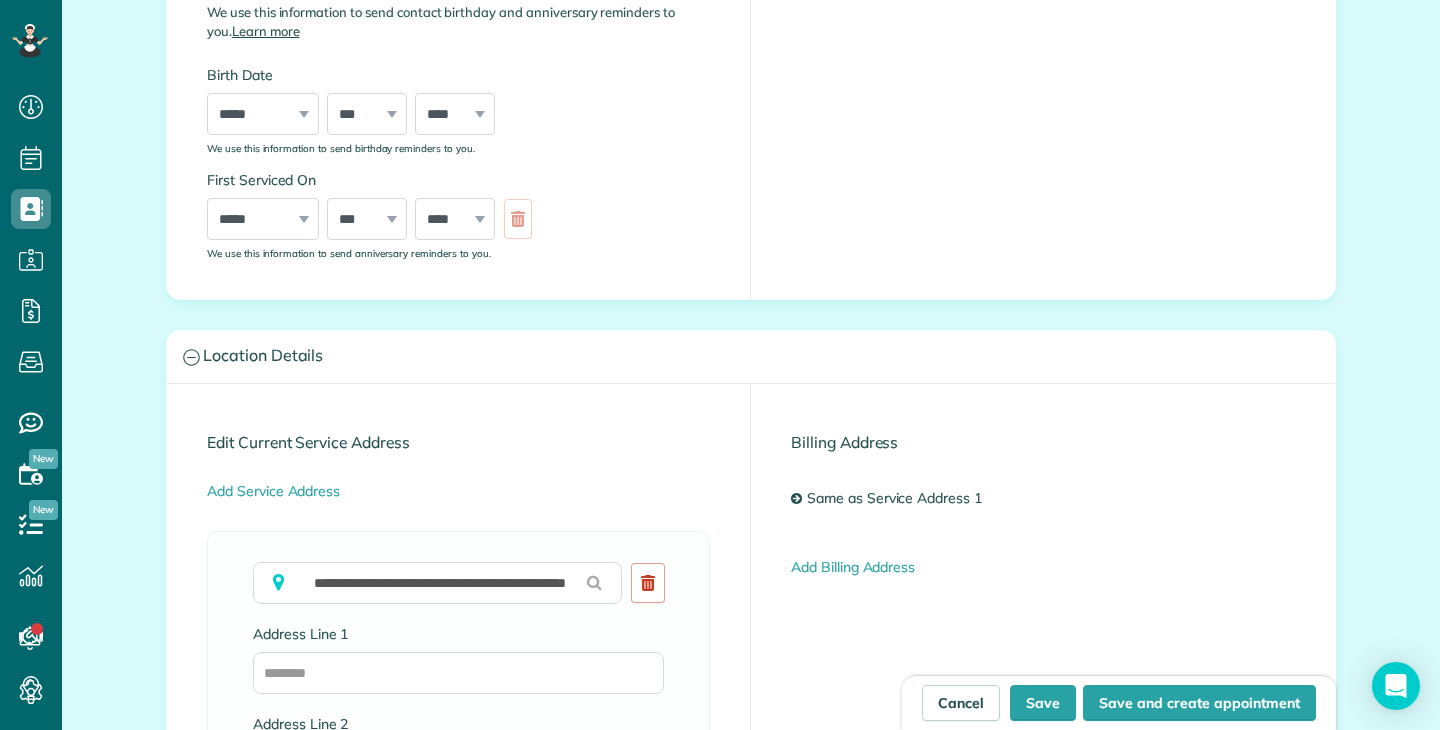 type on "**********" 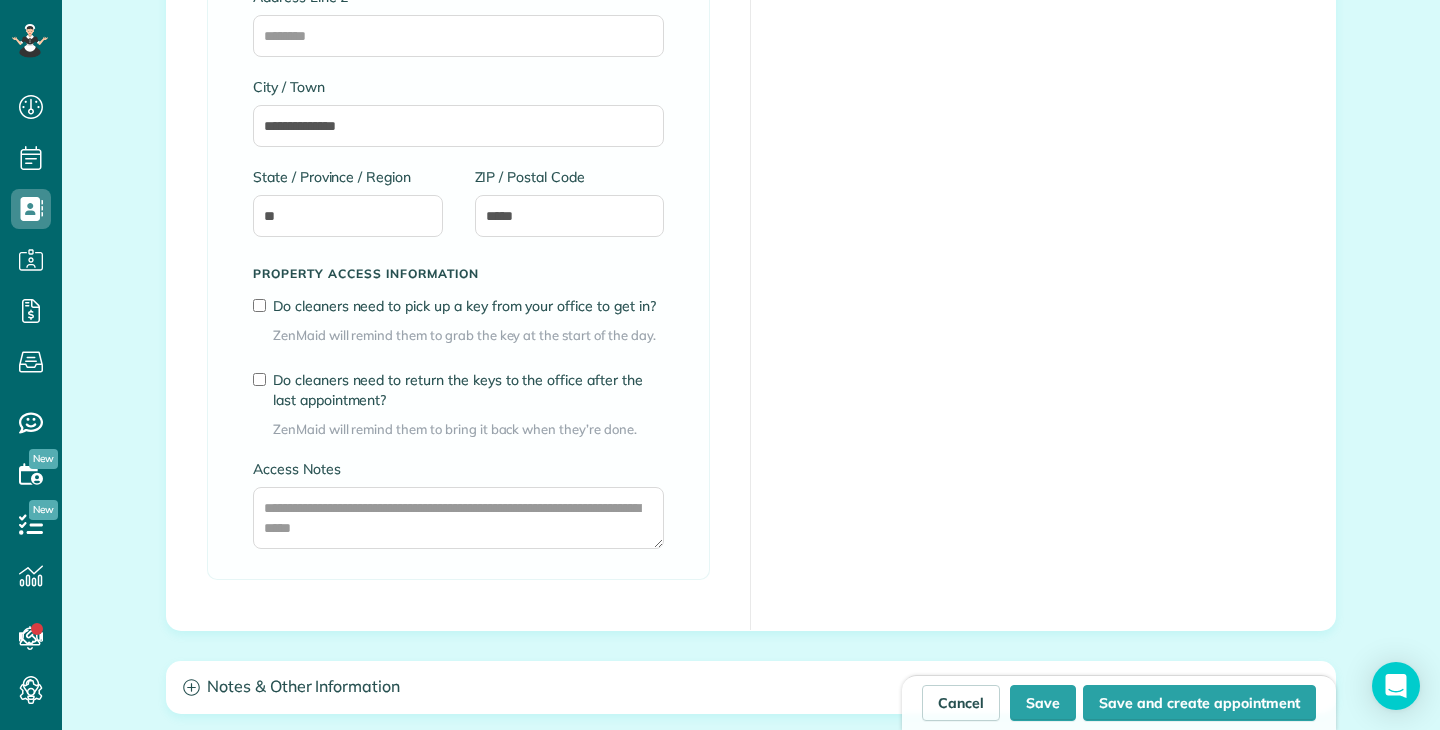 scroll, scrollTop: 1422, scrollLeft: 0, axis: vertical 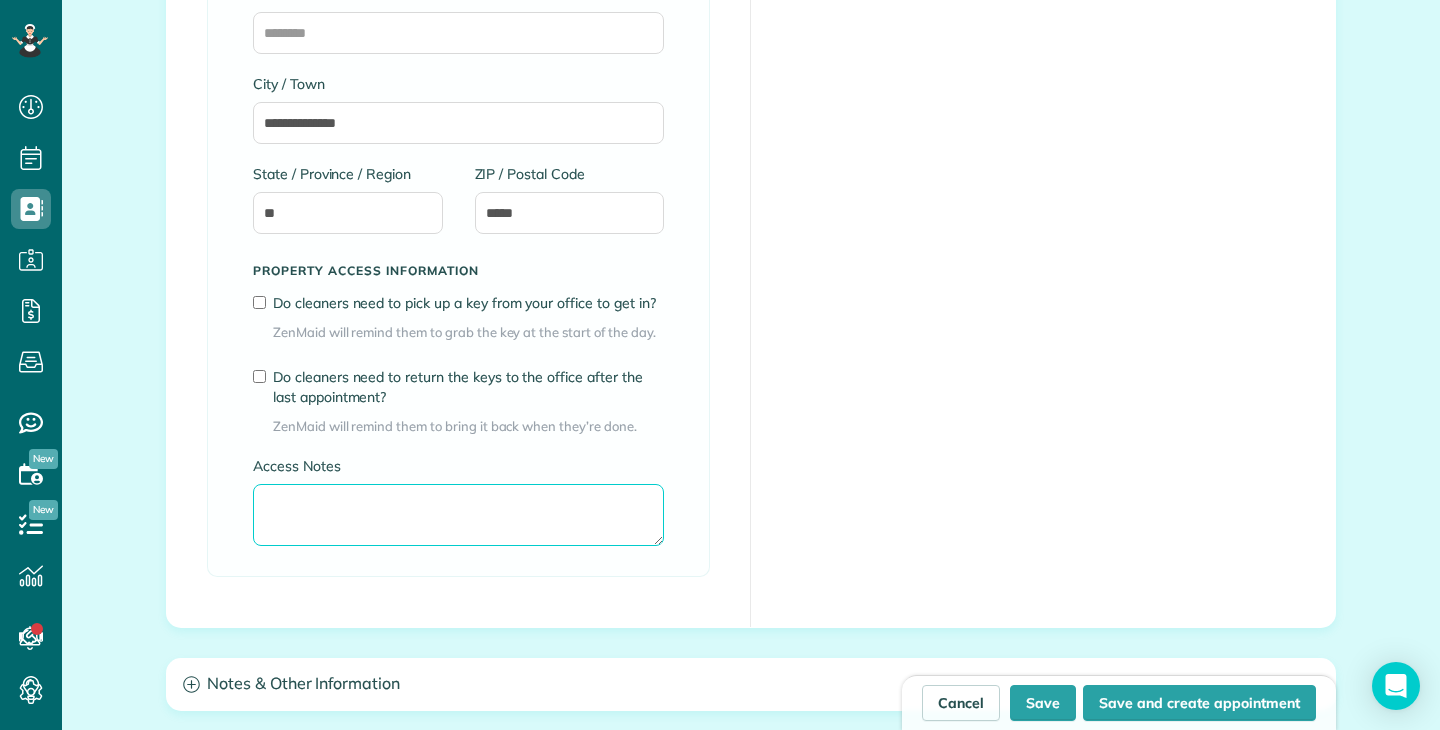 click on "Access Notes" at bounding box center (458, 515) 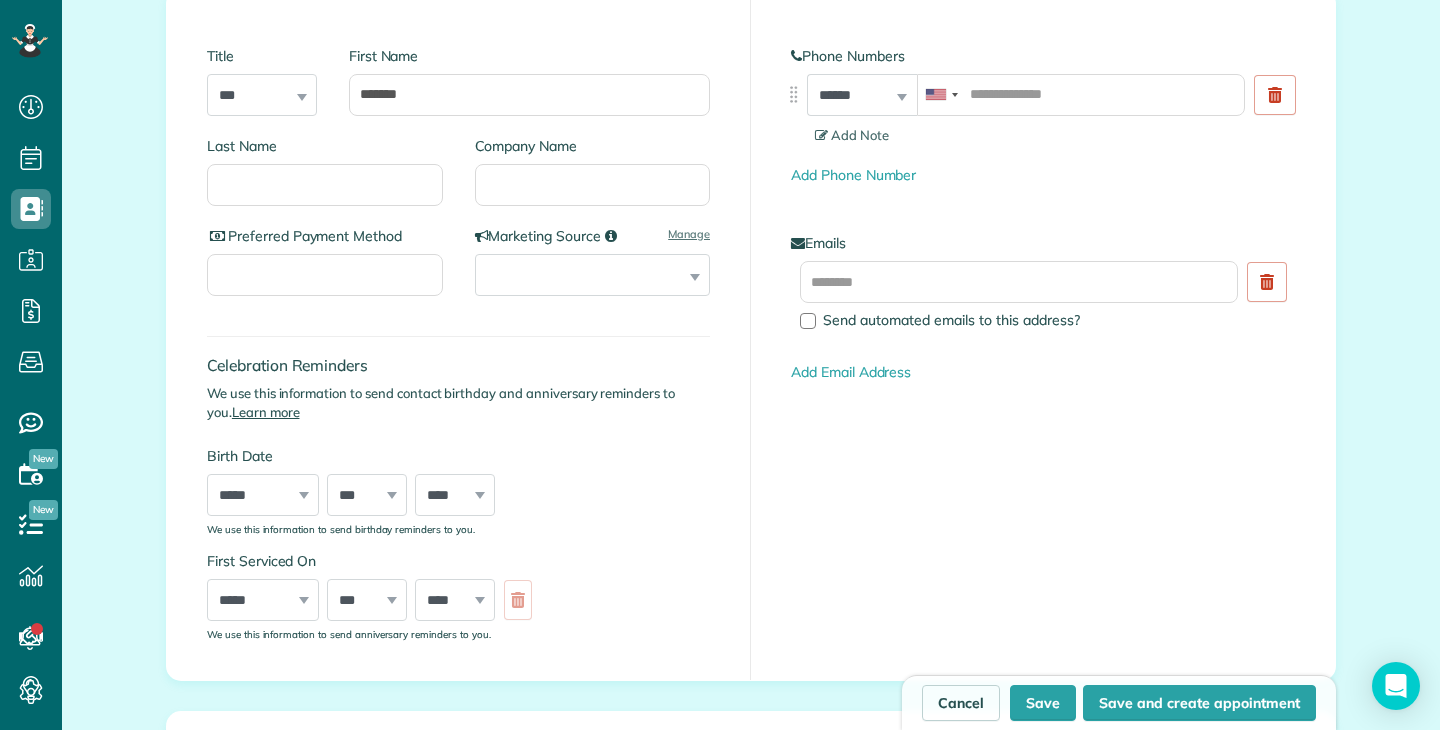 scroll, scrollTop: 0, scrollLeft: 0, axis: both 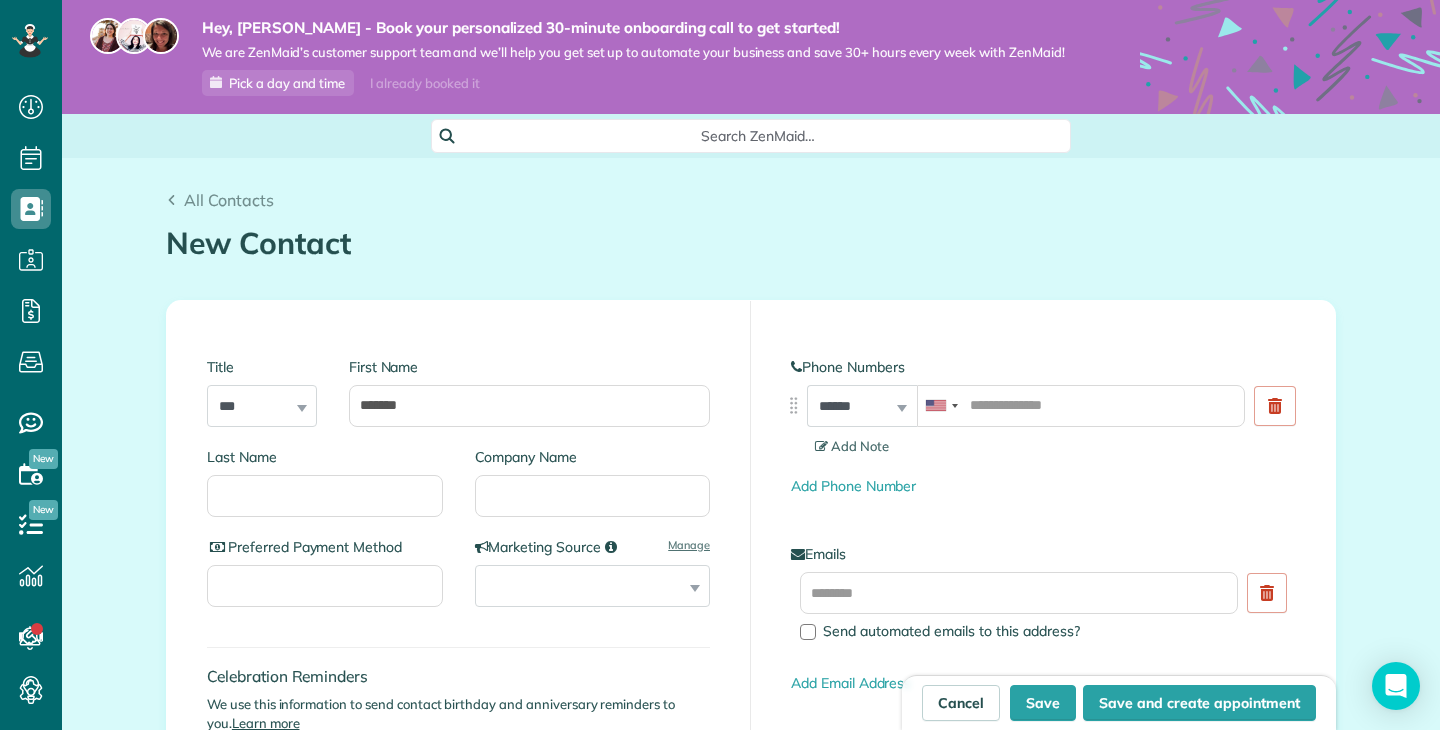 type on "**********" 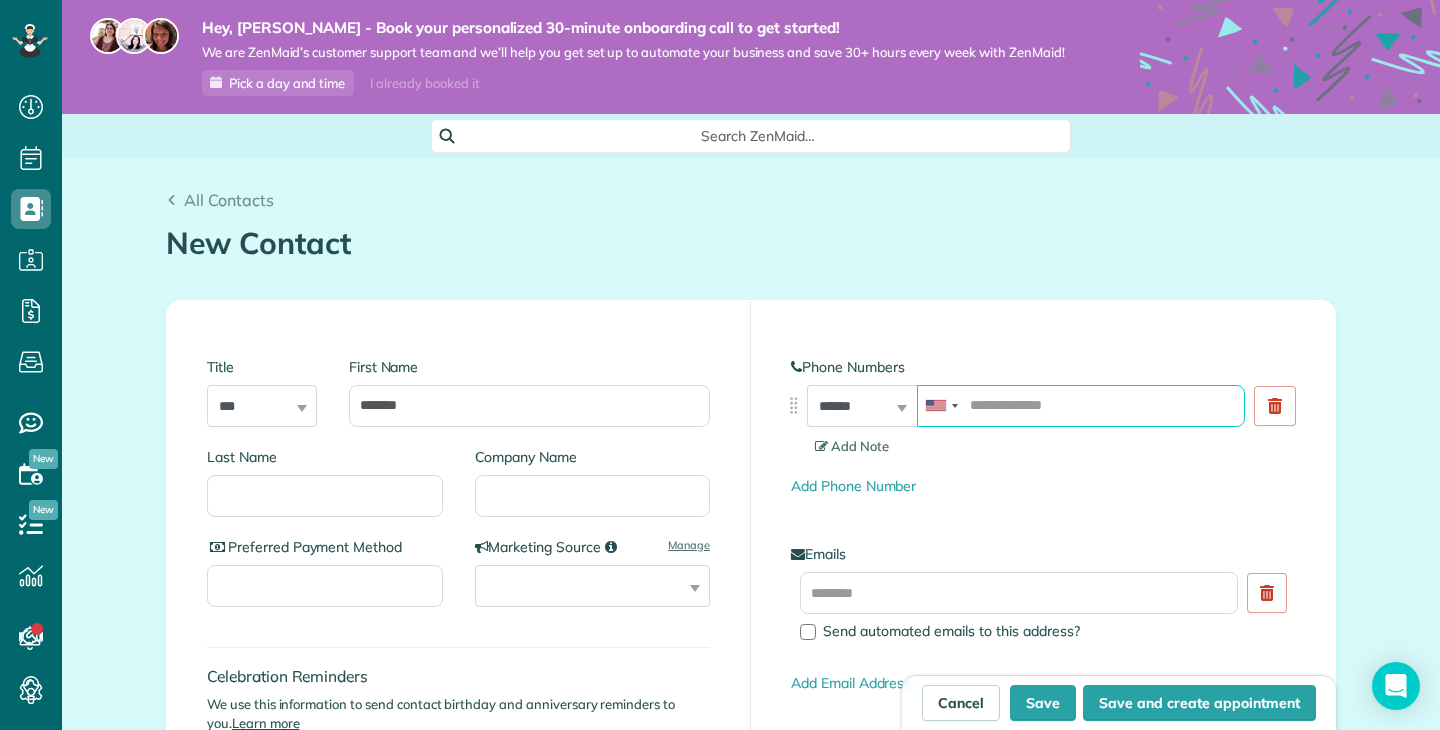 click at bounding box center (1081, 406) 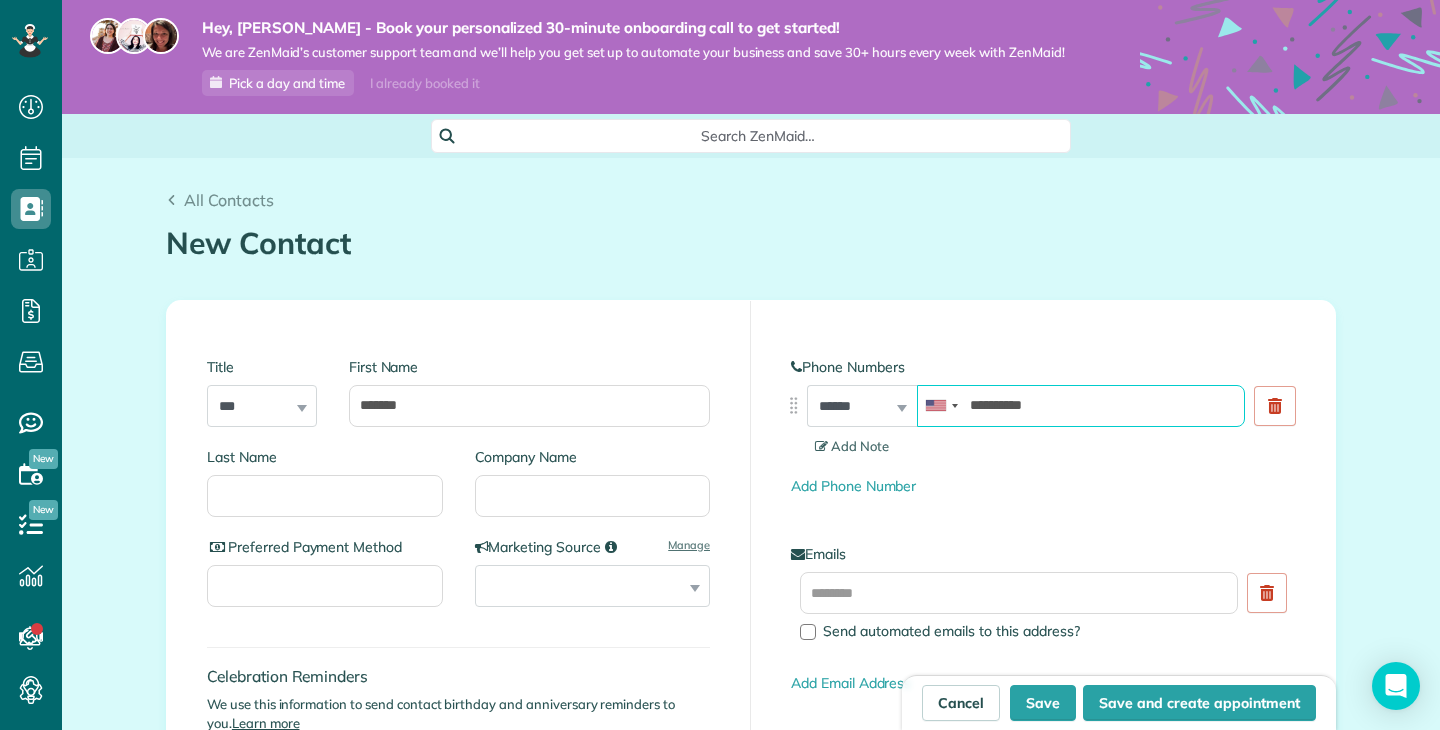 type on "**********" 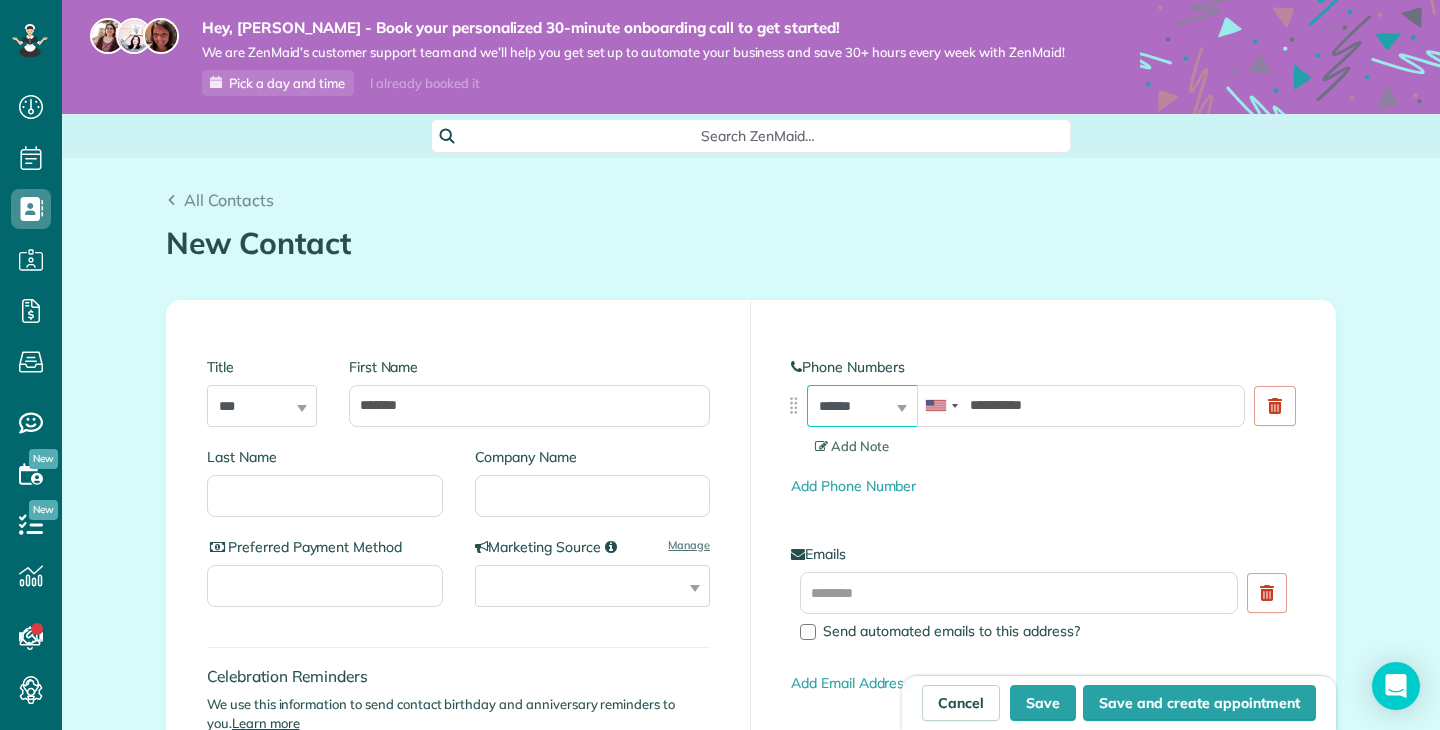 click on "**********" at bounding box center (862, 406) 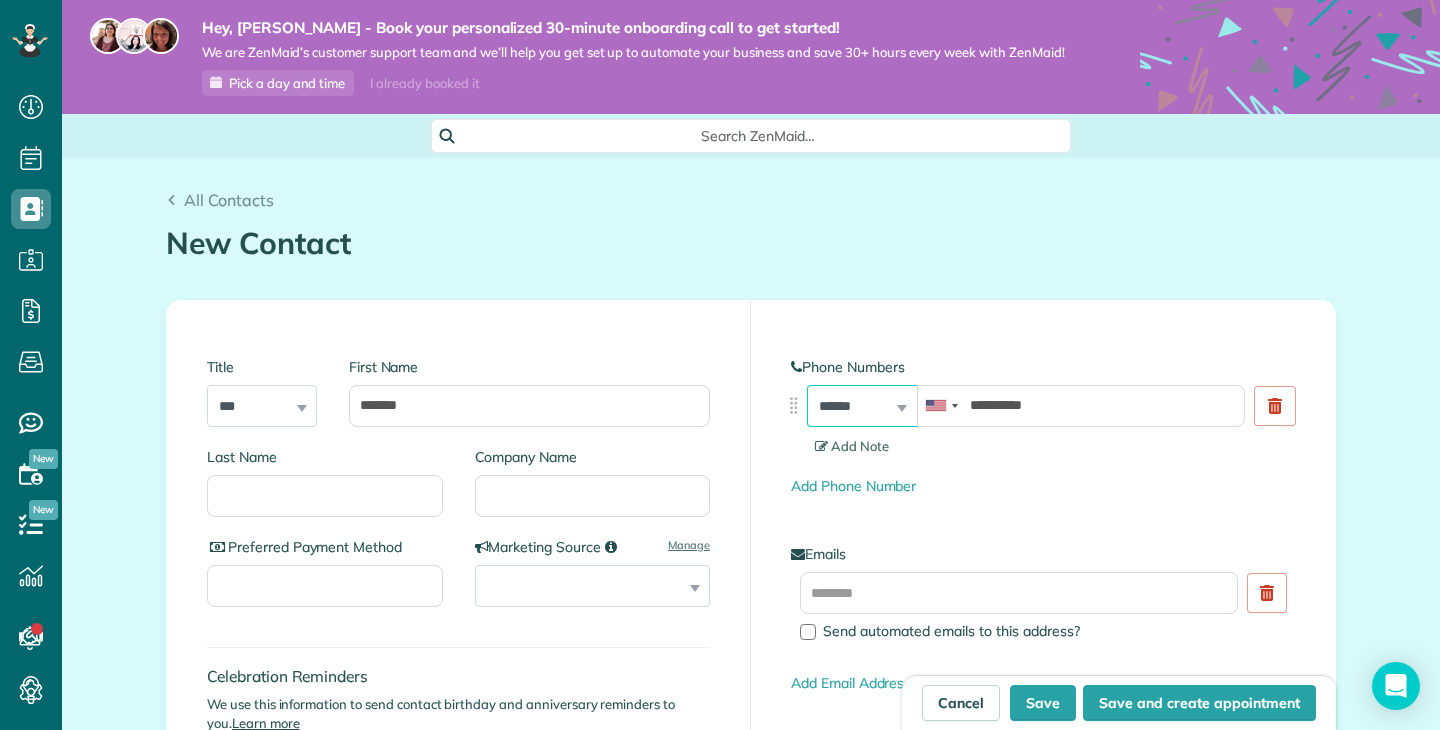 select on "**********" 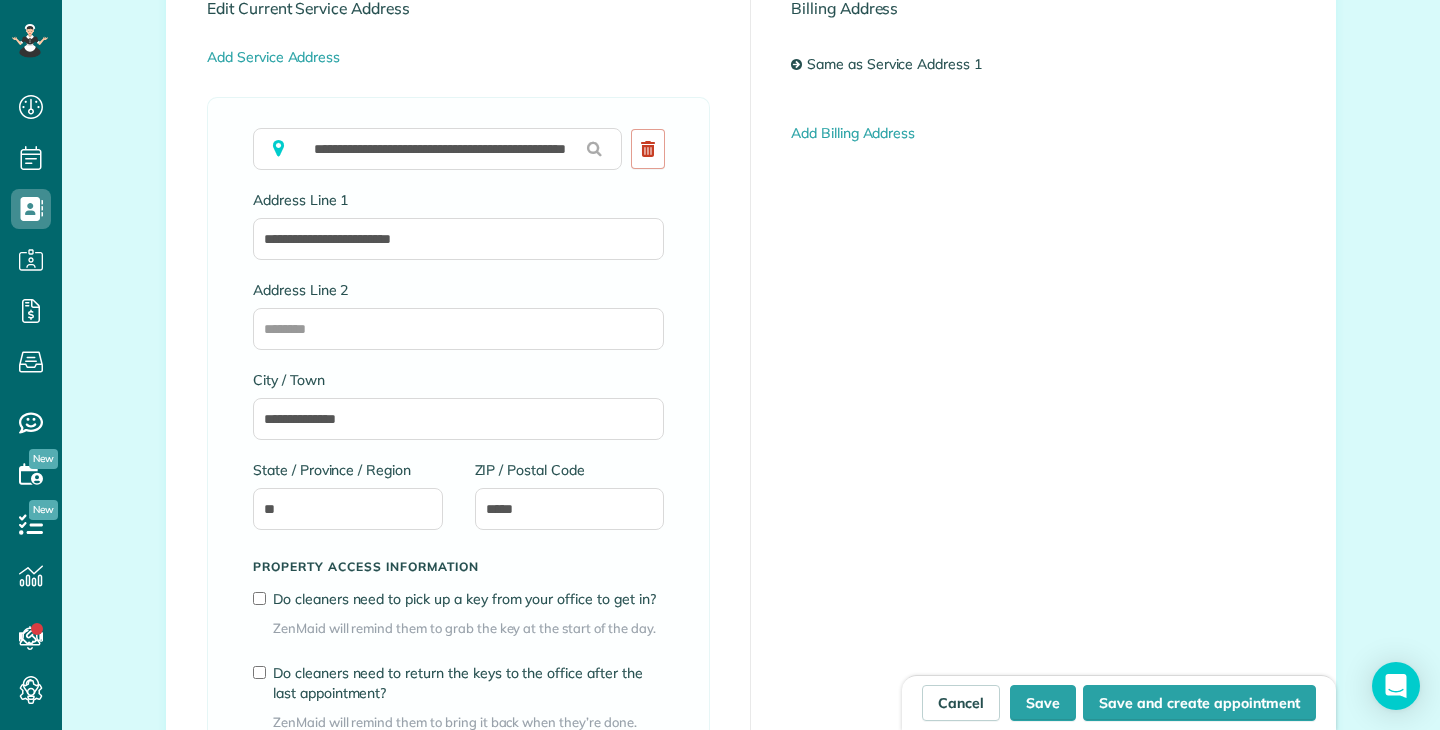 scroll, scrollTop: 1409, scrollLeft: 0, axis: vertical 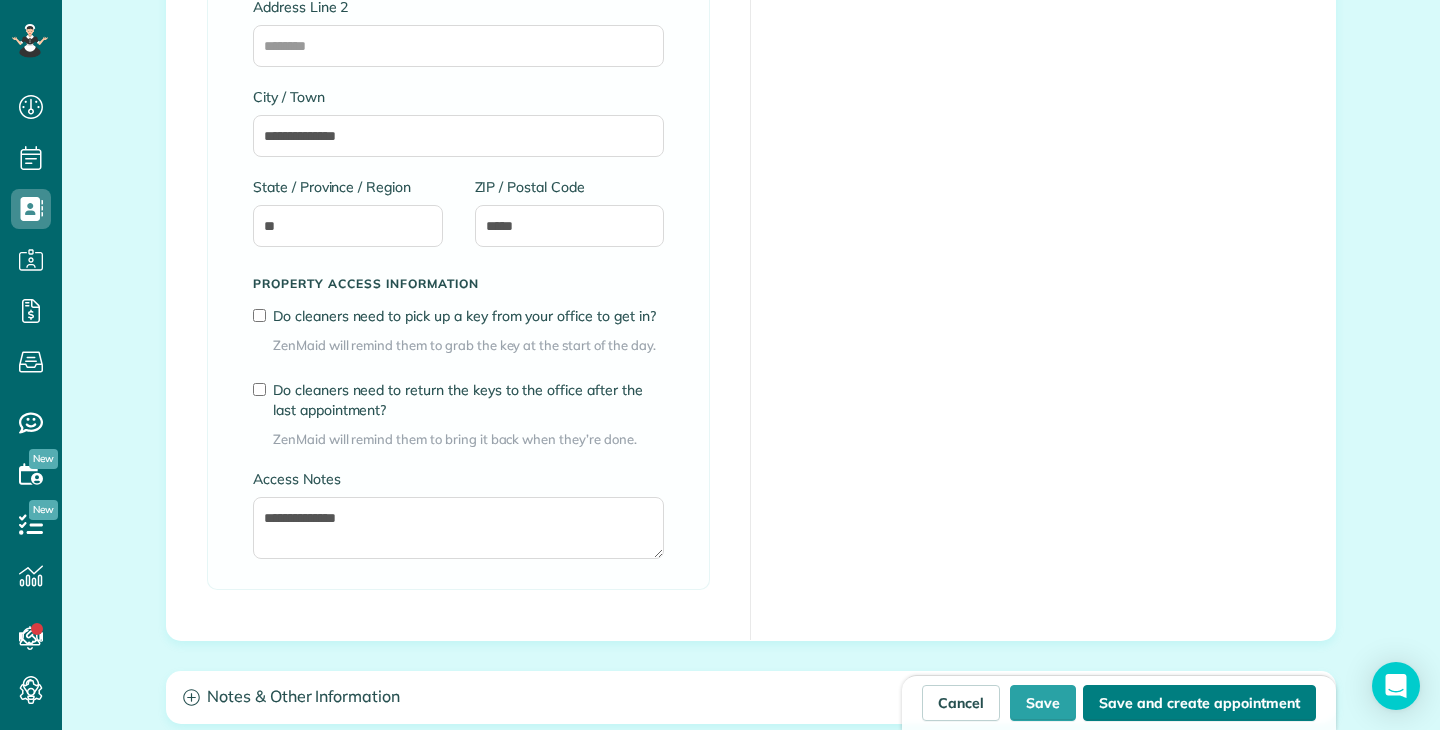 click on "Save and create appointment" at bounding box center [1199, 703] 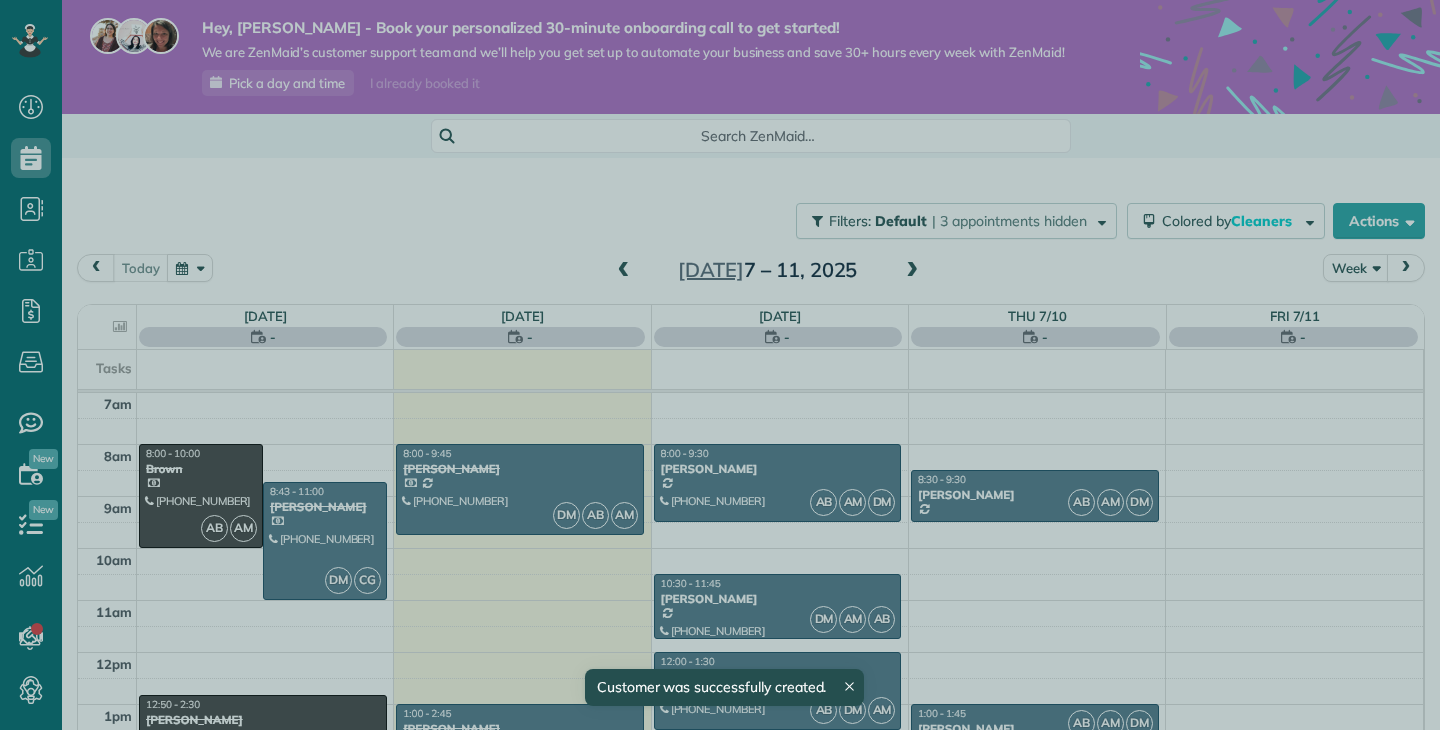 scroll, scrollTop: 0, scrollLeft: 0, axis: both 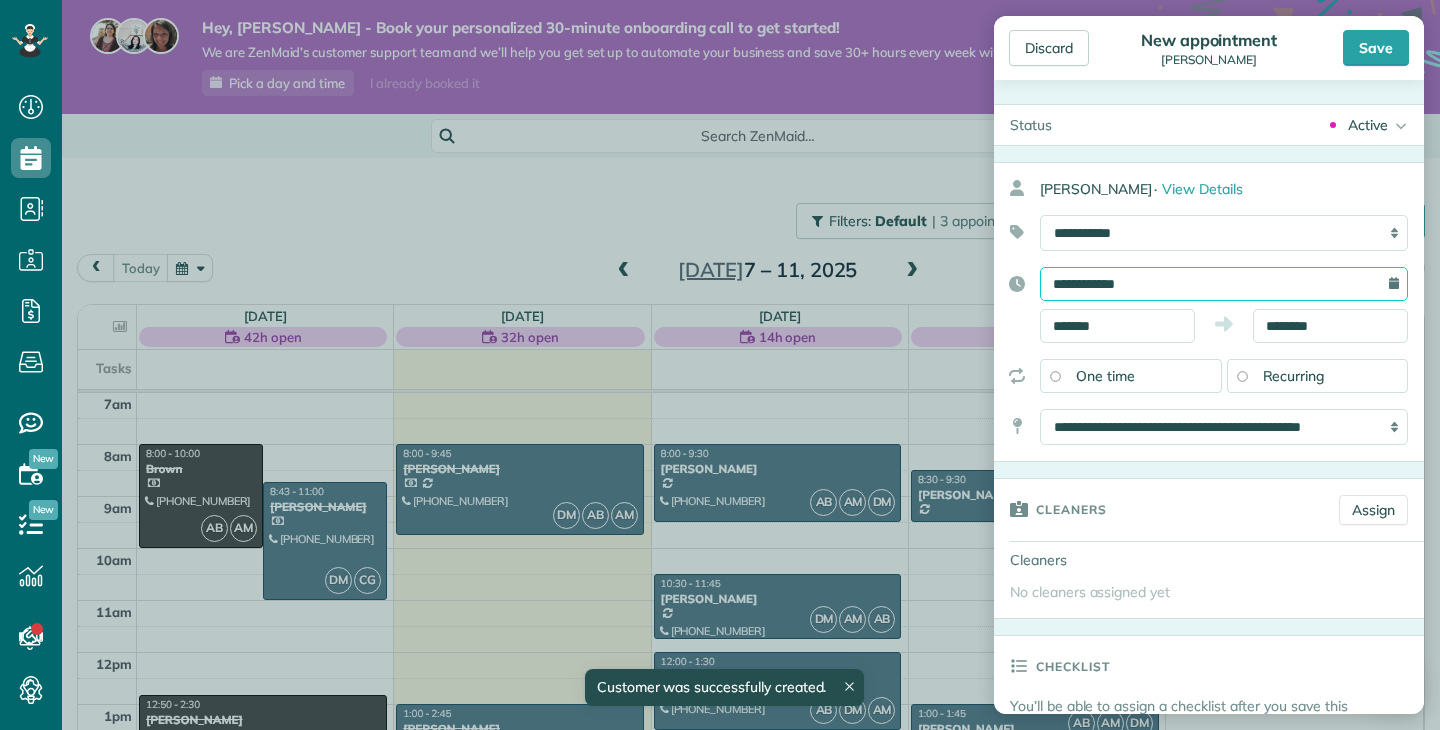 click on "**********" at bounding box center [1224, 284] 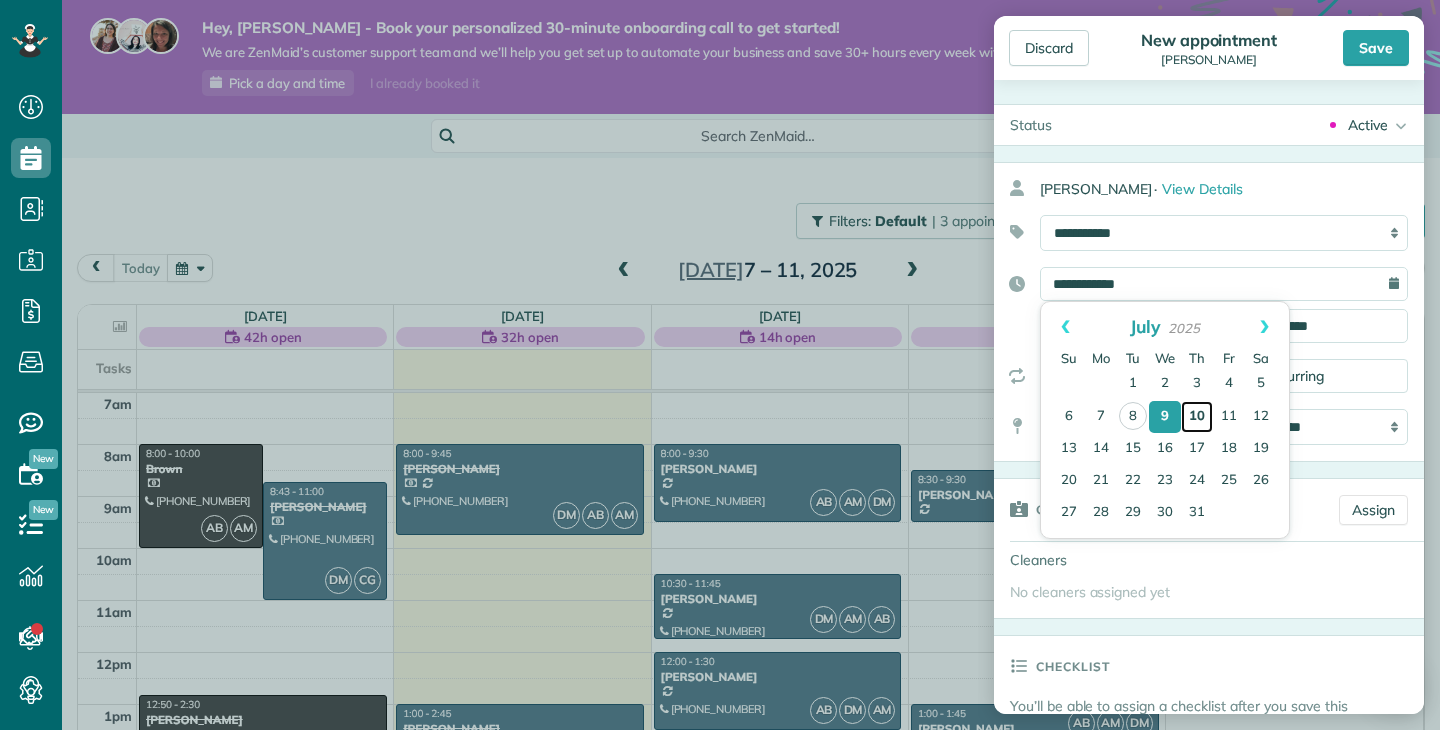 click on "10" at bounding box center (1197, 417) 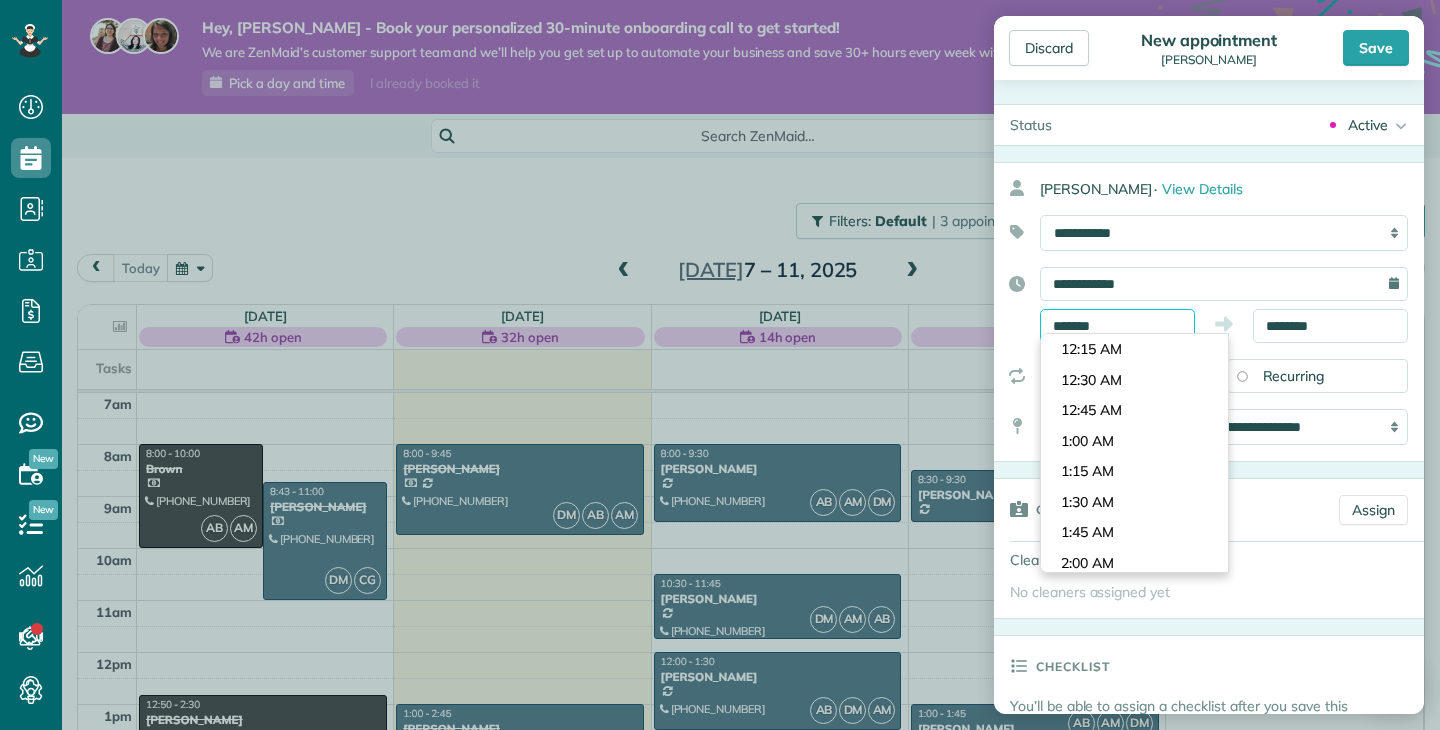 click on "Dashboard
Scheduling
Calendar View
List View
Dispatch View - Weekly scheduling (Beta)" at bounding box center (720, 365) 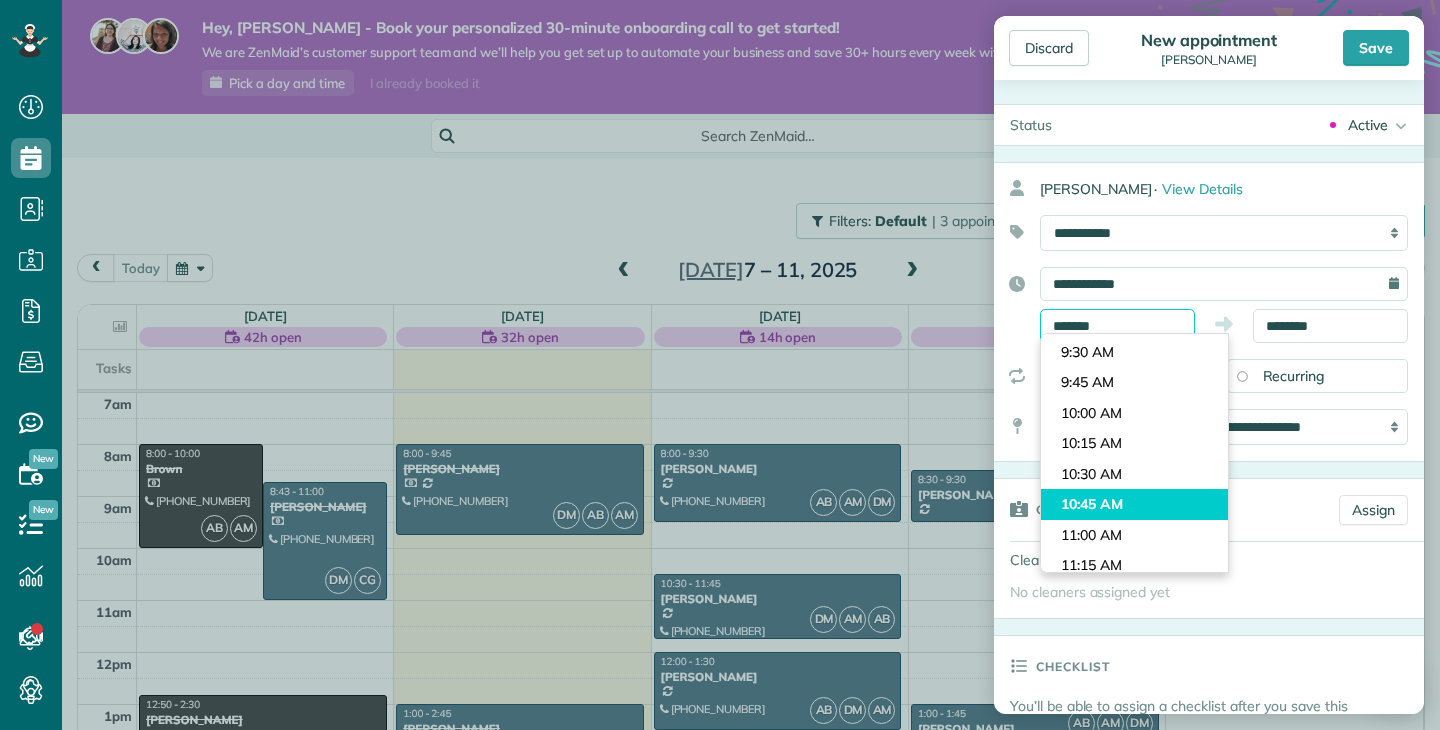 scroll, scrollTop: 1132, scrollLeft: 0, axis: vertical 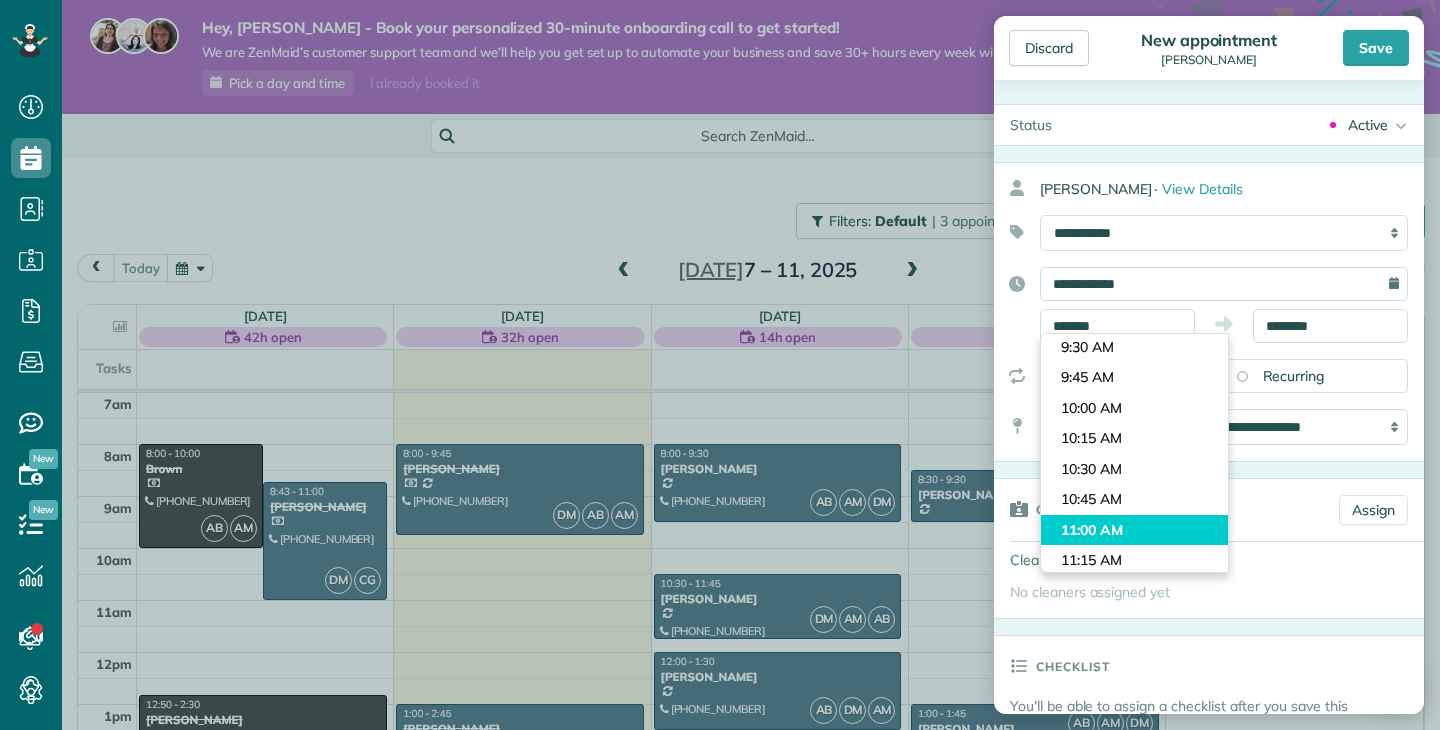 type on "********" 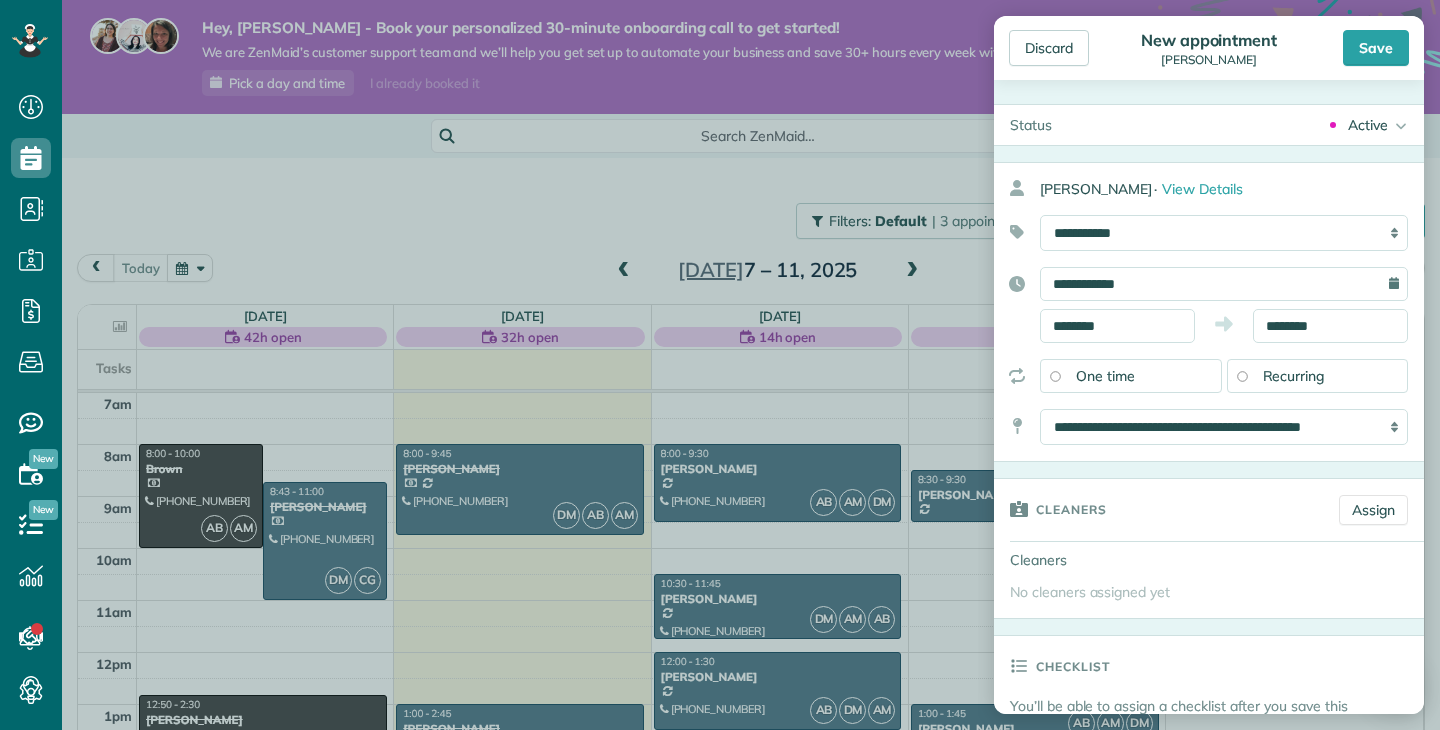 click on "Dashboard
Scheduling
Calendar View
List View
Dispatch View - Weekly scheduling (Beta)" at bounding box center (720, 365) 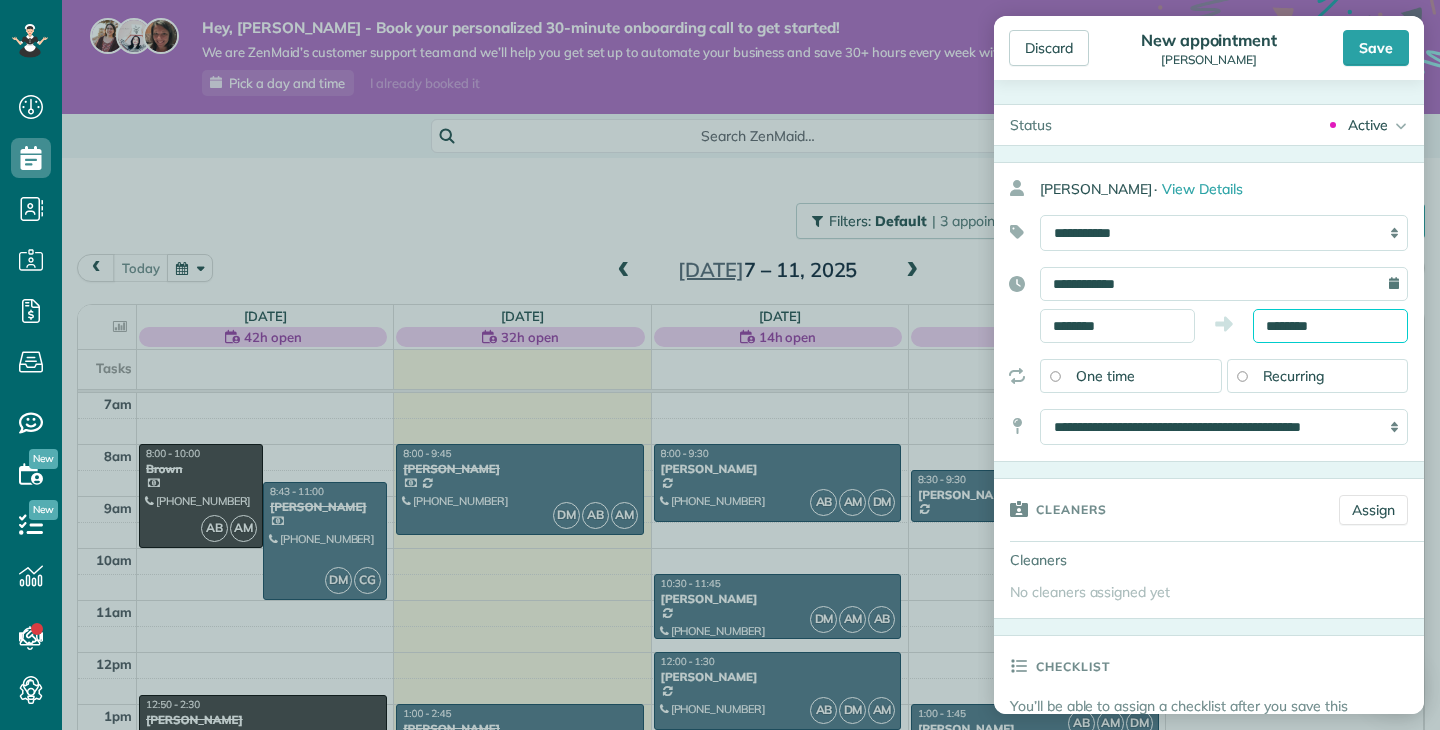 click on "********" at bounding box center [1330, 326] 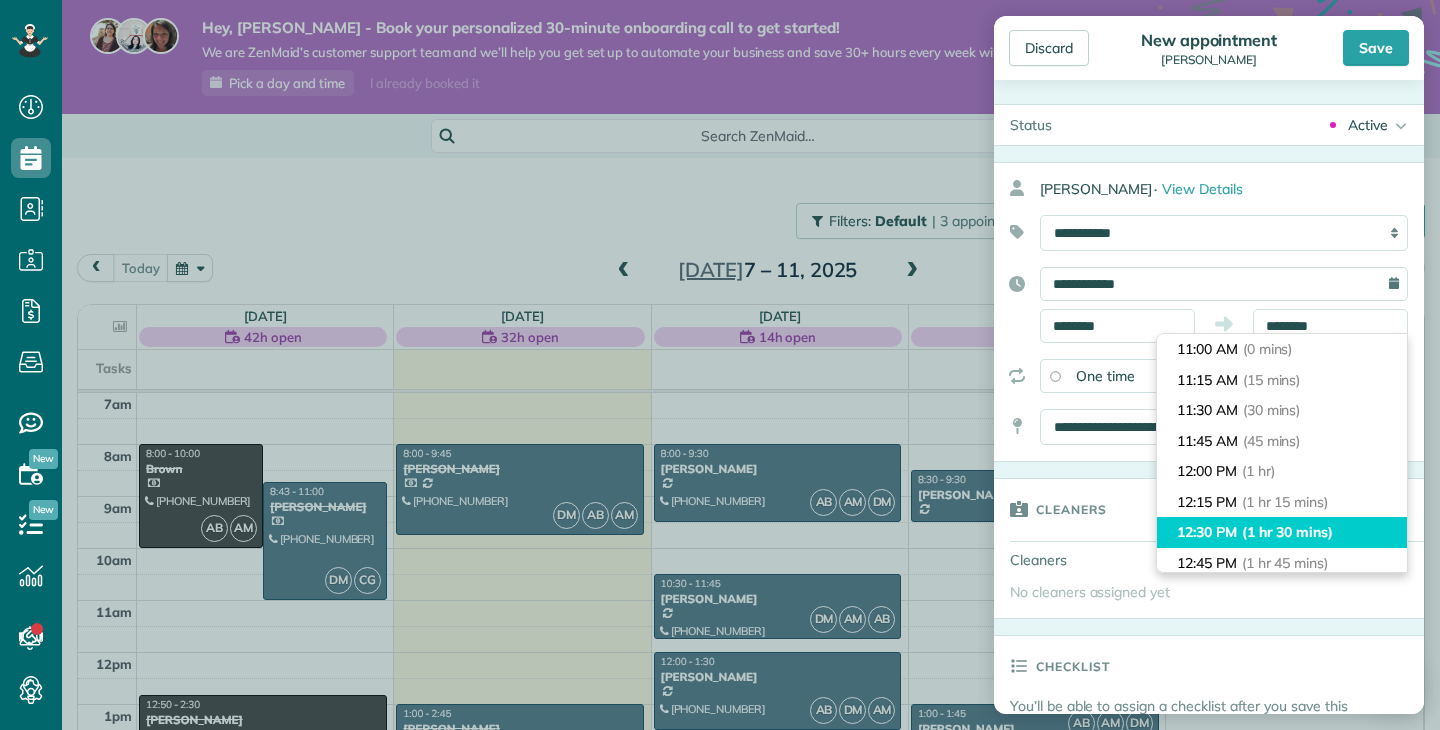 type on "********" 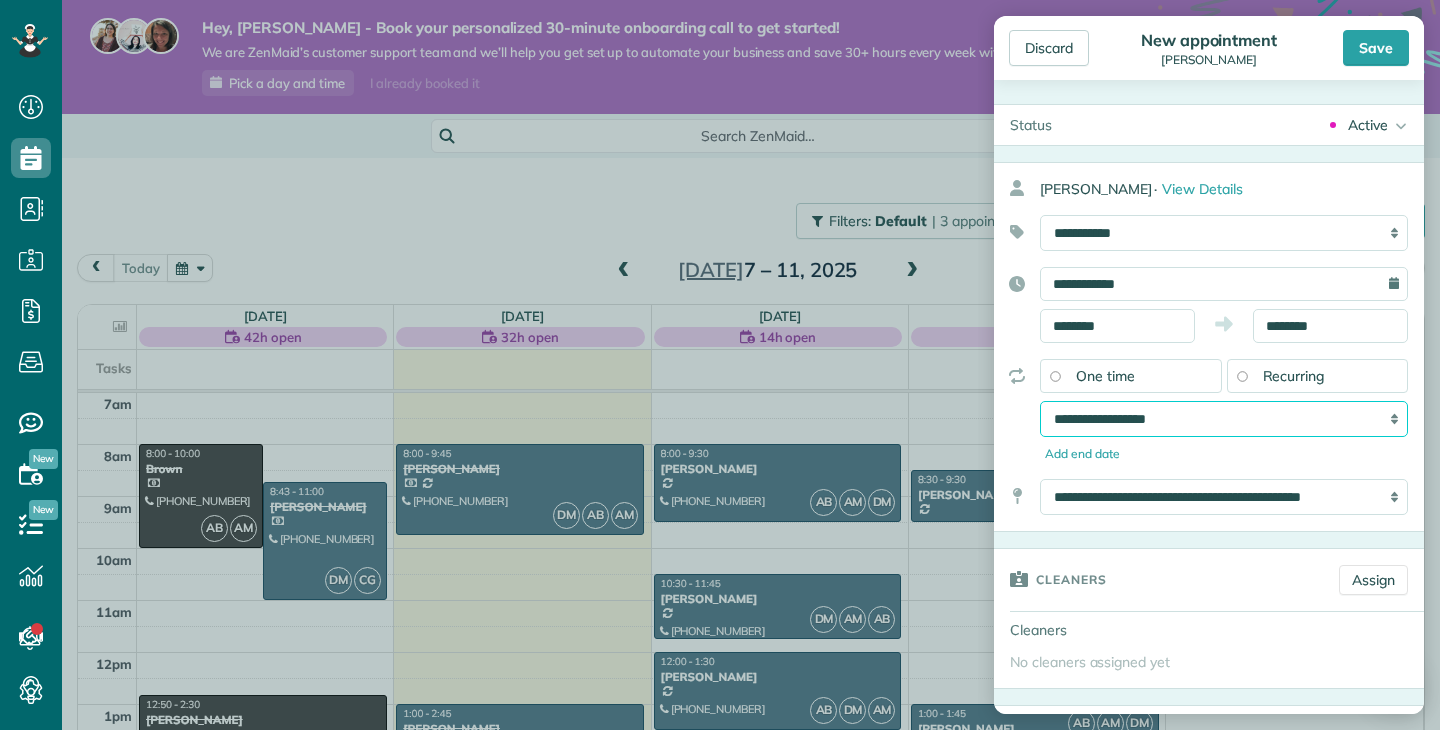 click on "**********" at bounding box center [1224, 419] 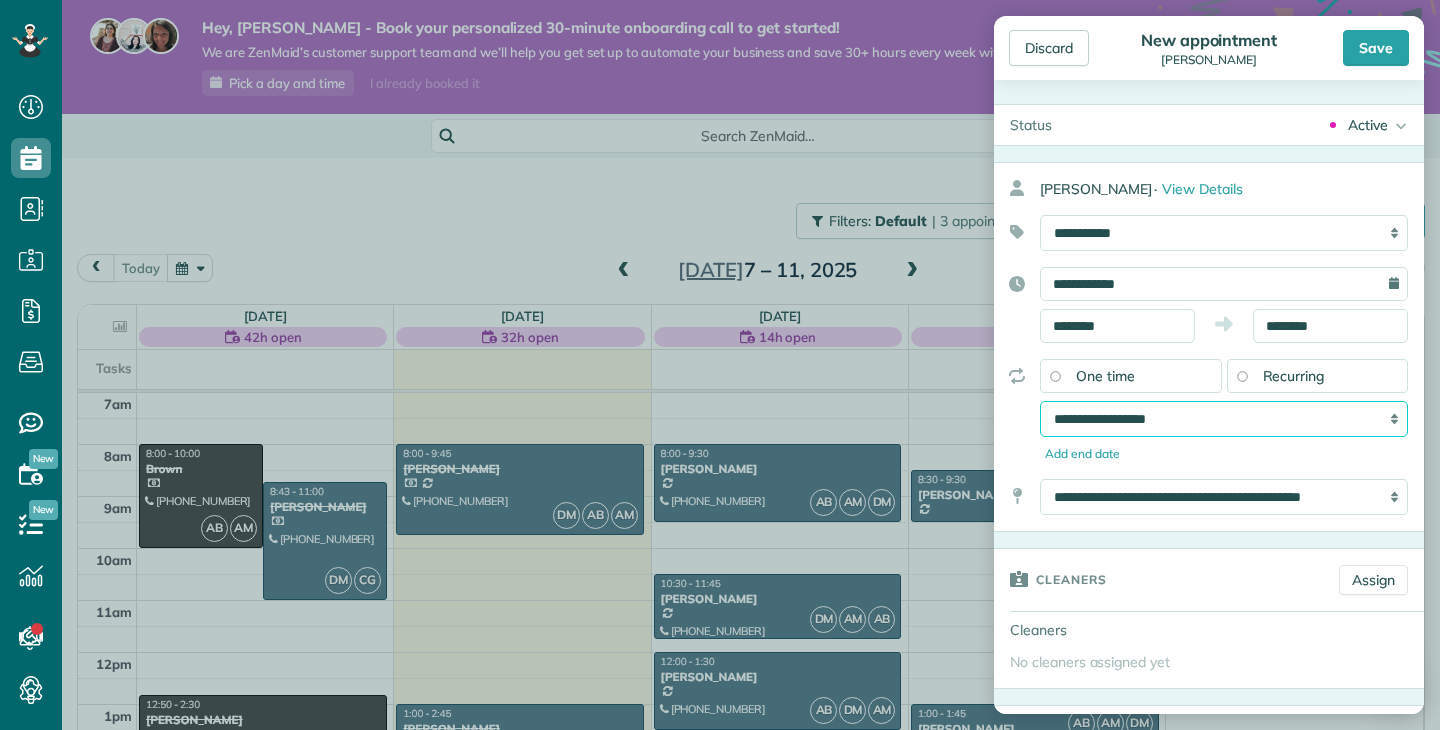 select on "**********" 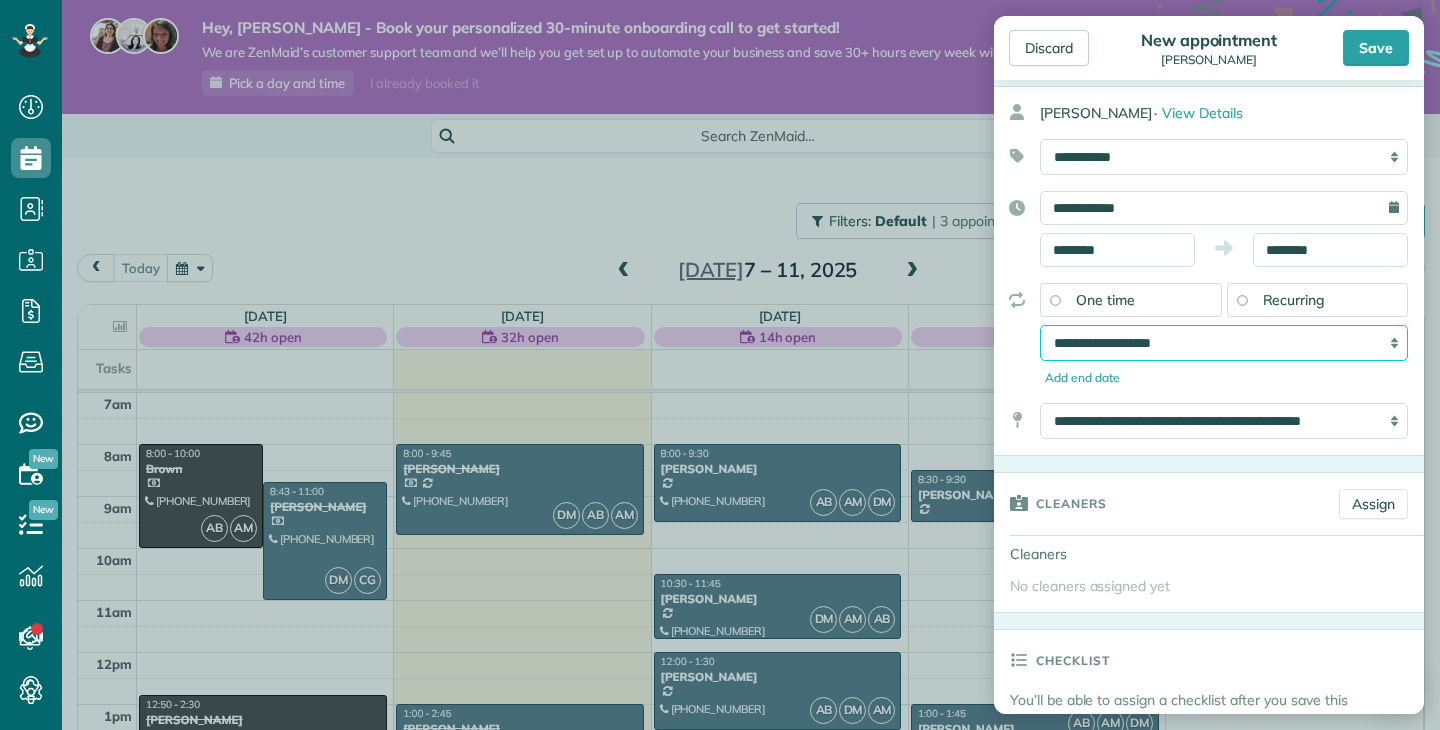scroll, scrollTop: 105, scrollLeft: 0, axis: vertical 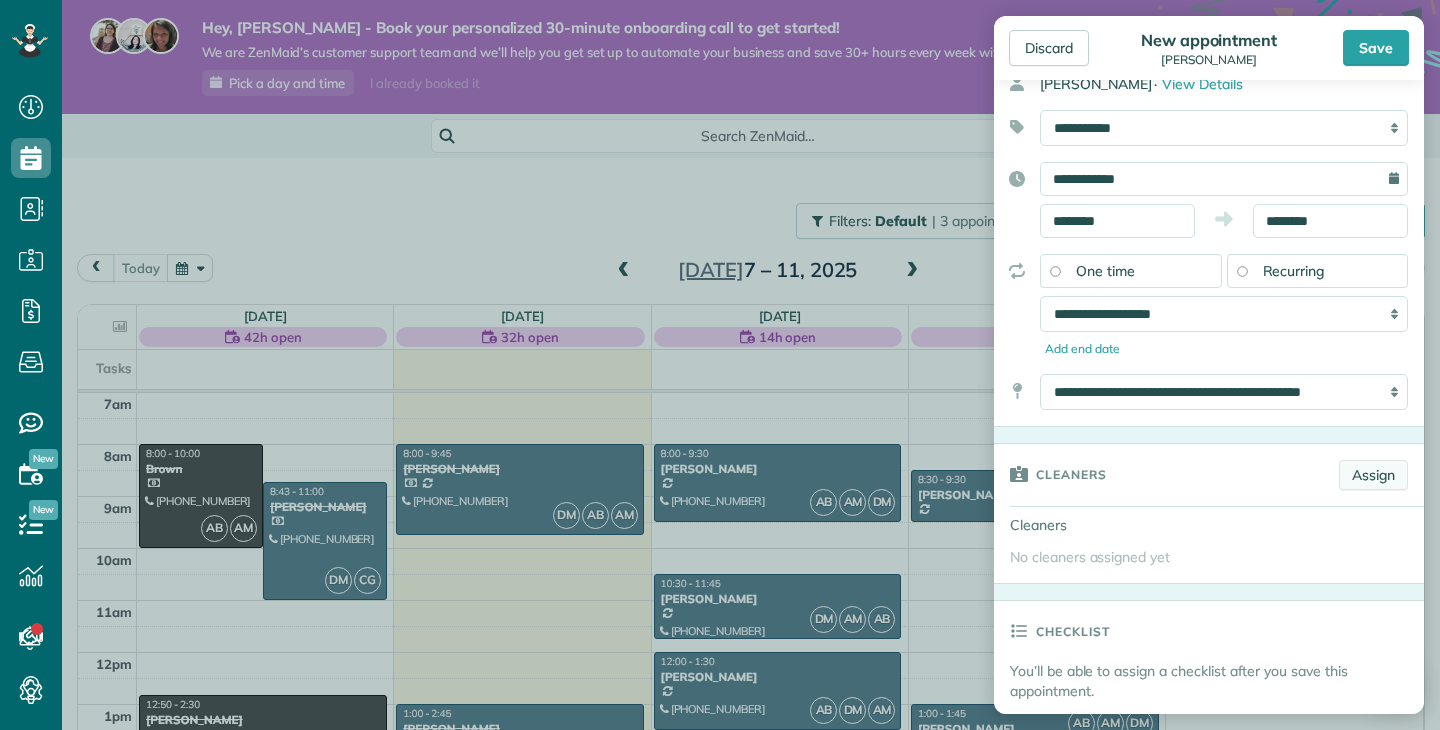 click on "Assign" at bounding box center [1373, 475] 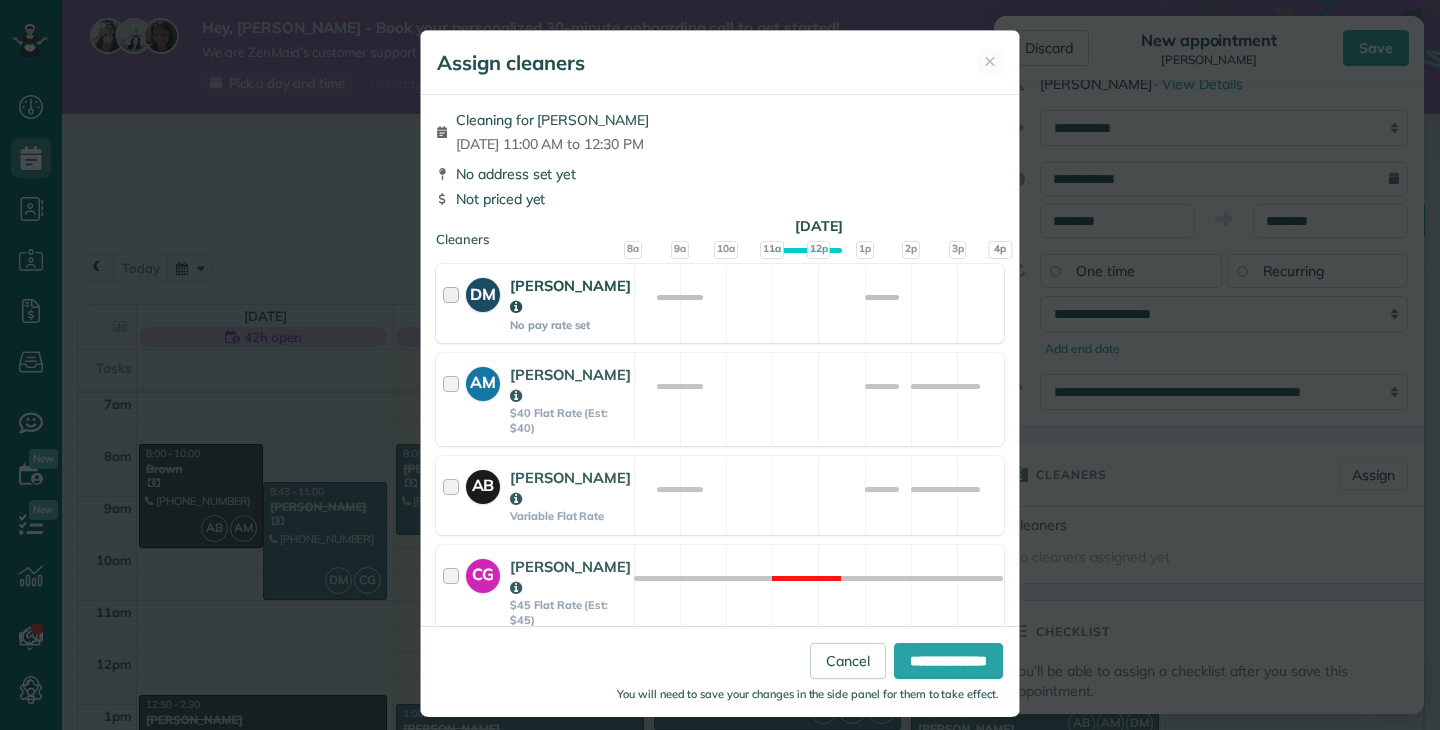 click at bounding box center (454, 303) 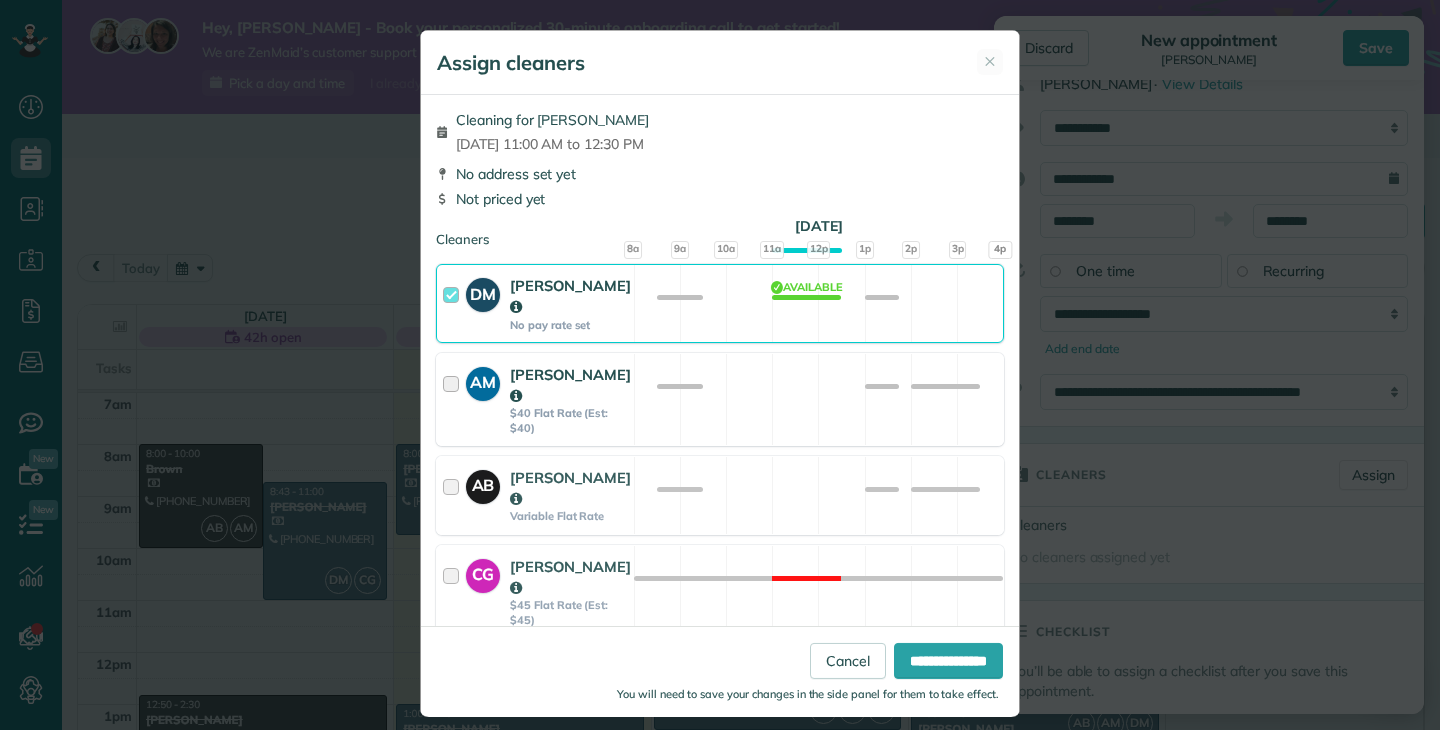 click at bounding box center [454, 399] 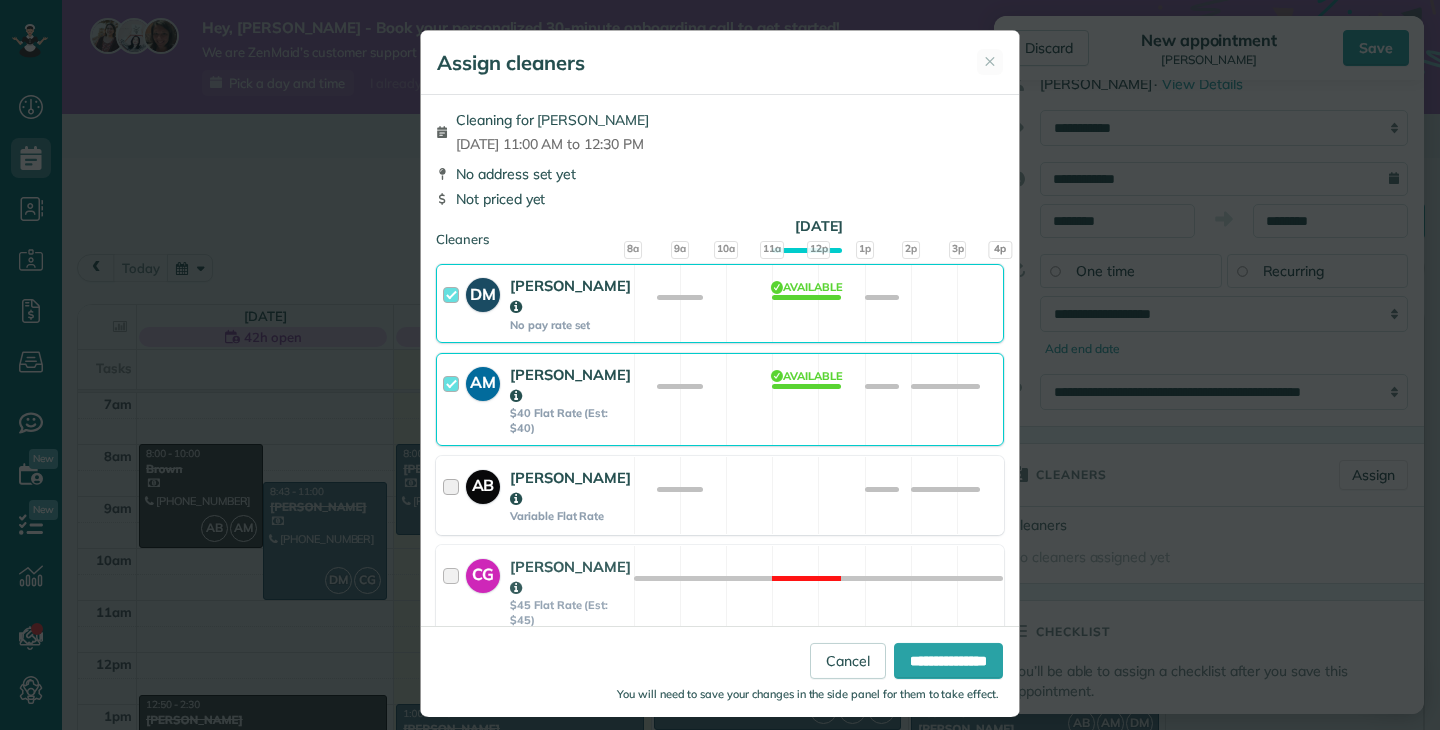 click at bounding box center [454, 495] 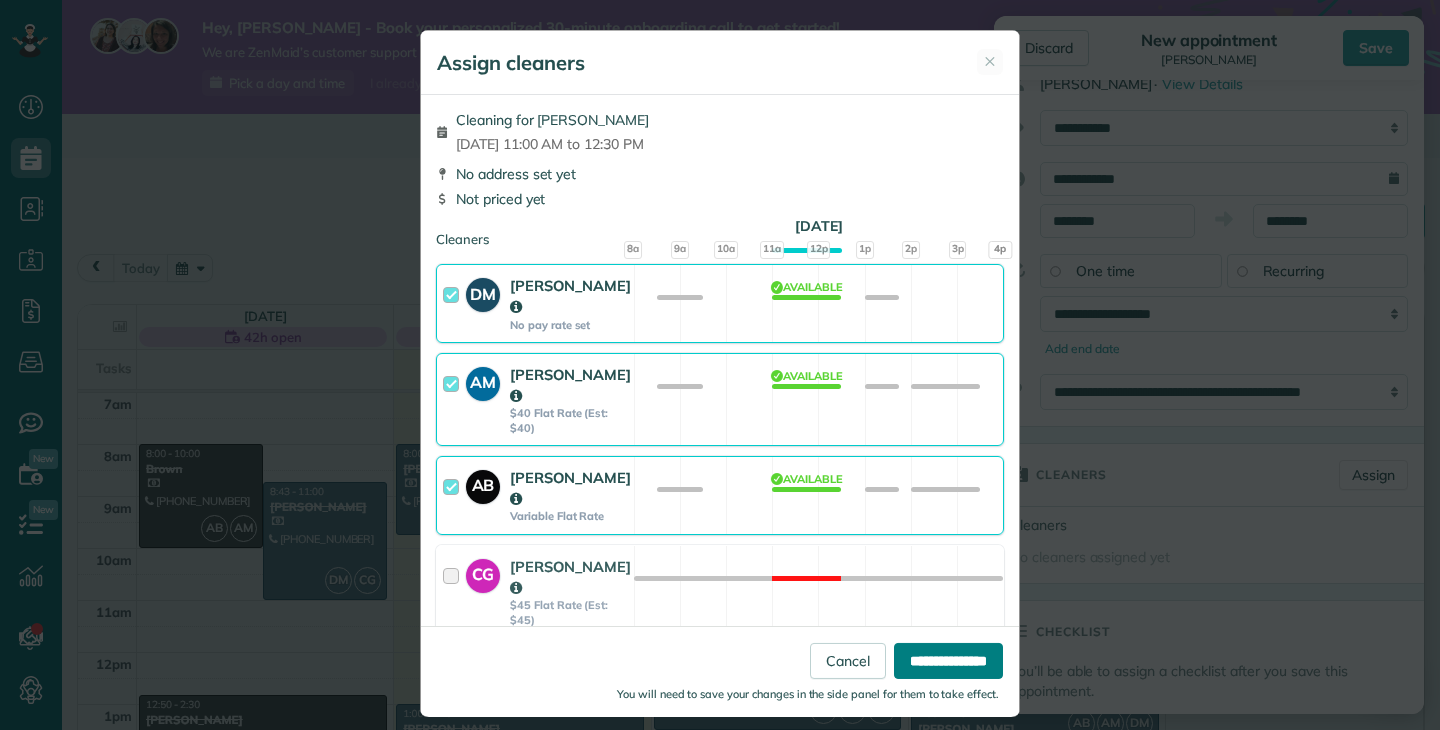 click on "**********" at bounding box center [948, 660] 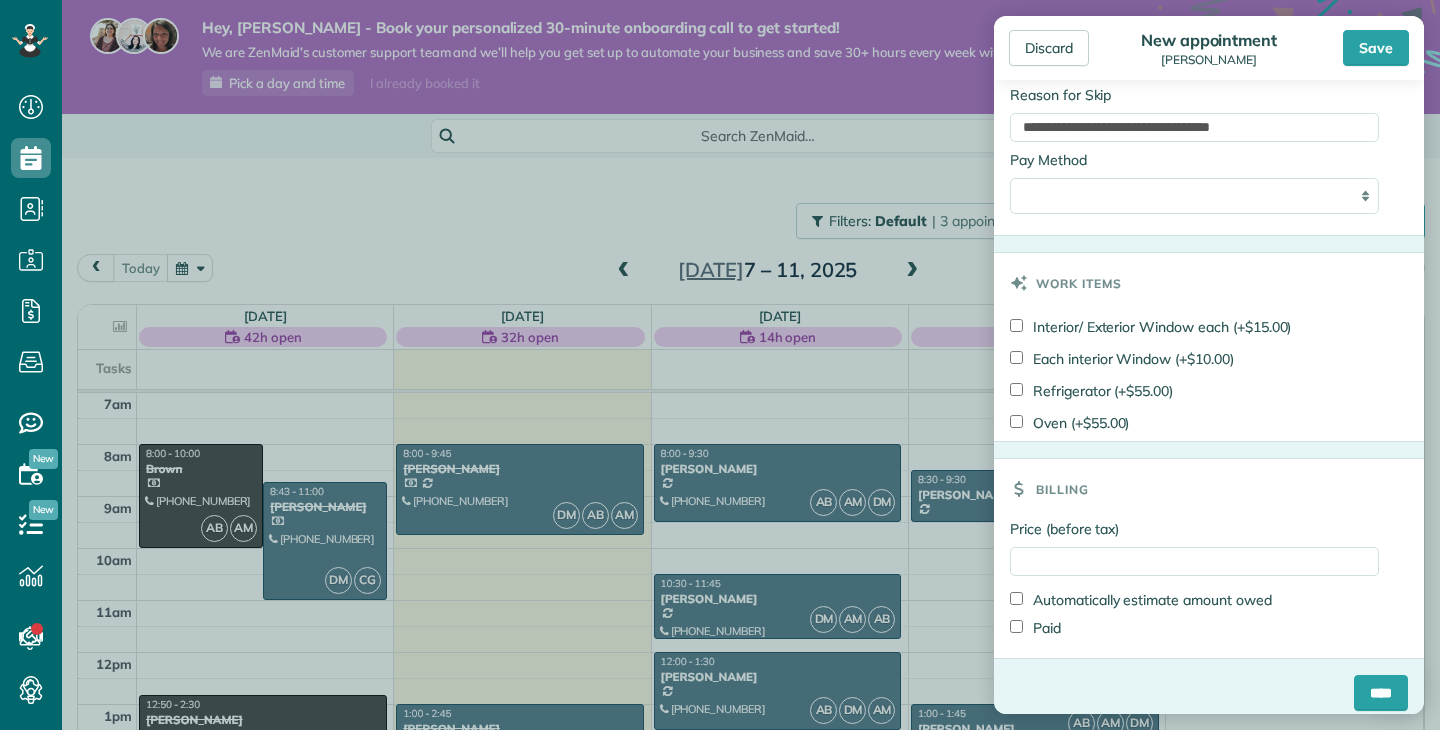 scroll, scrollTop: 1246, scrollLeft: 0, axis: vertical 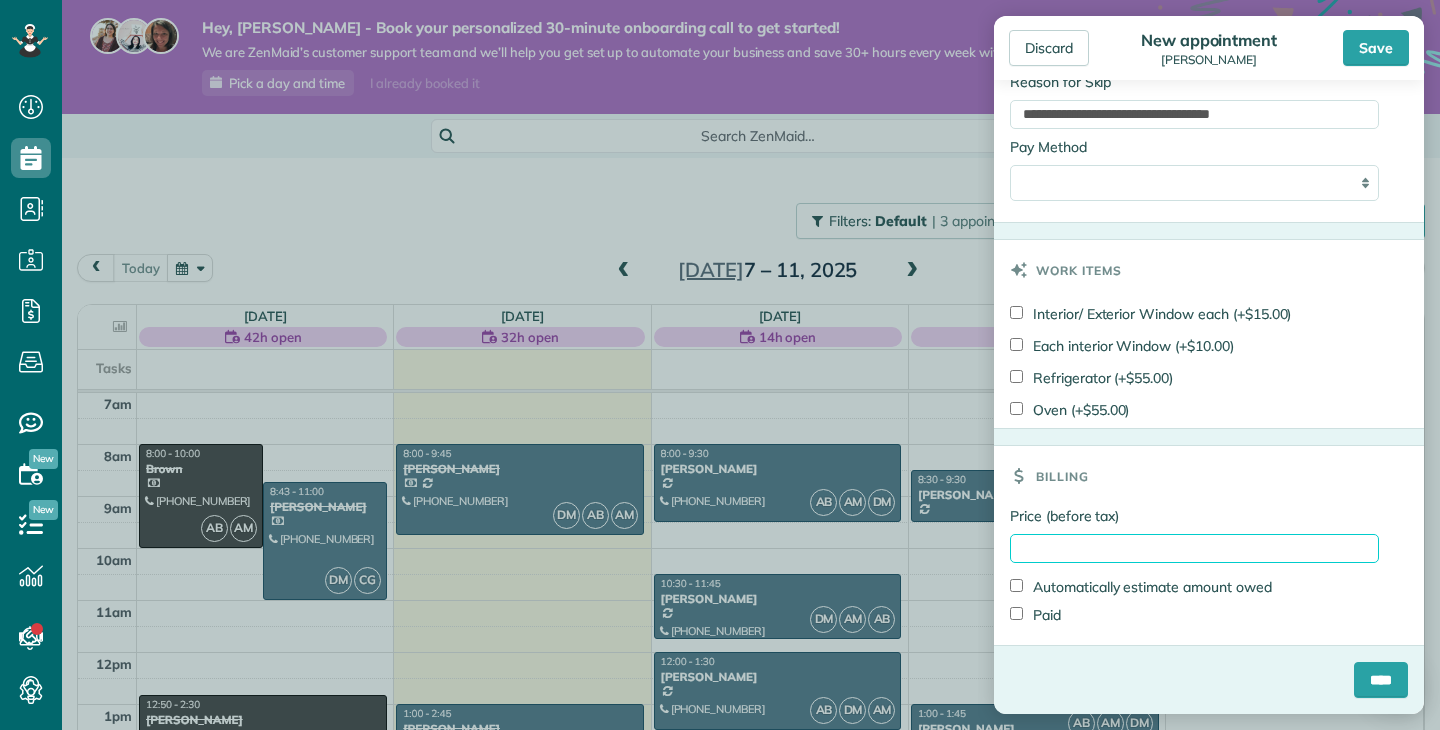 click on "Price (before tax)" at bounding box center (1194, 548) 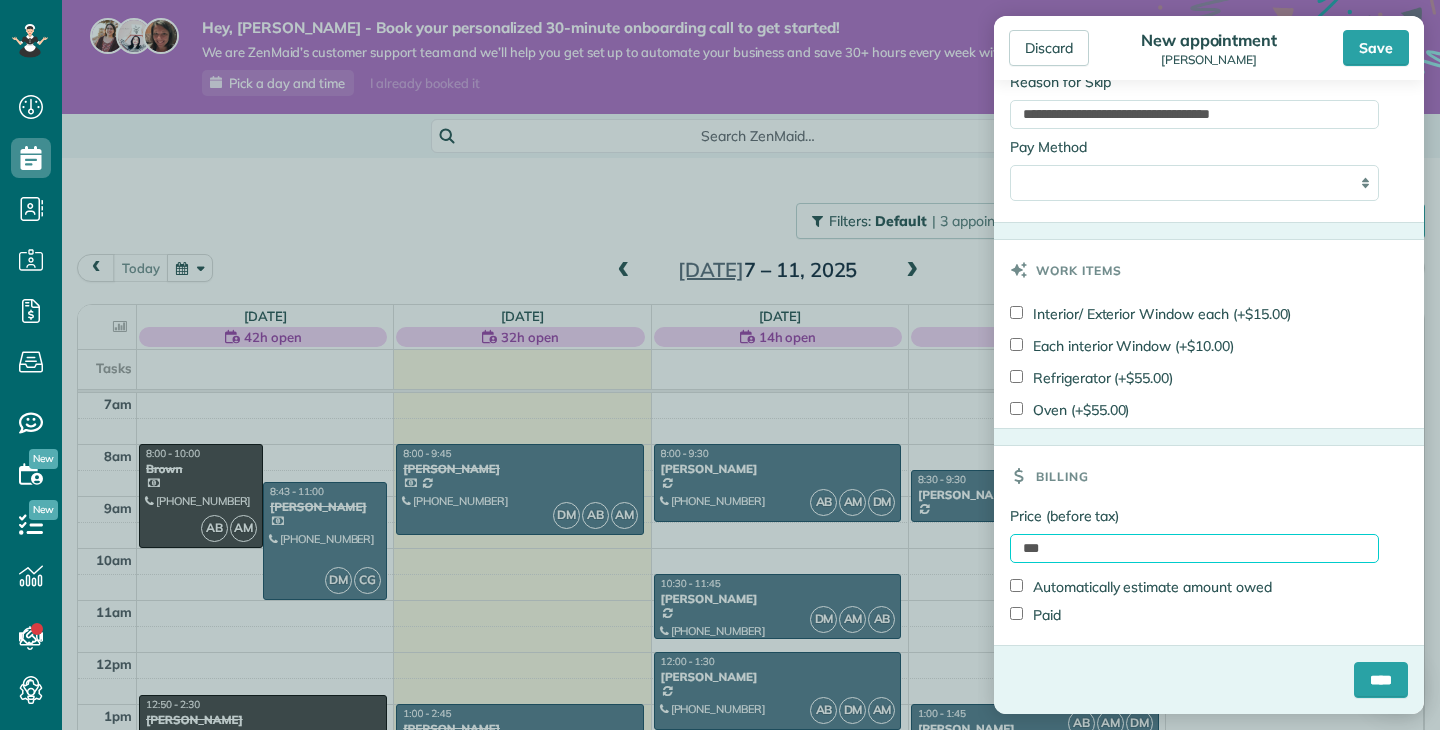 type on "***" 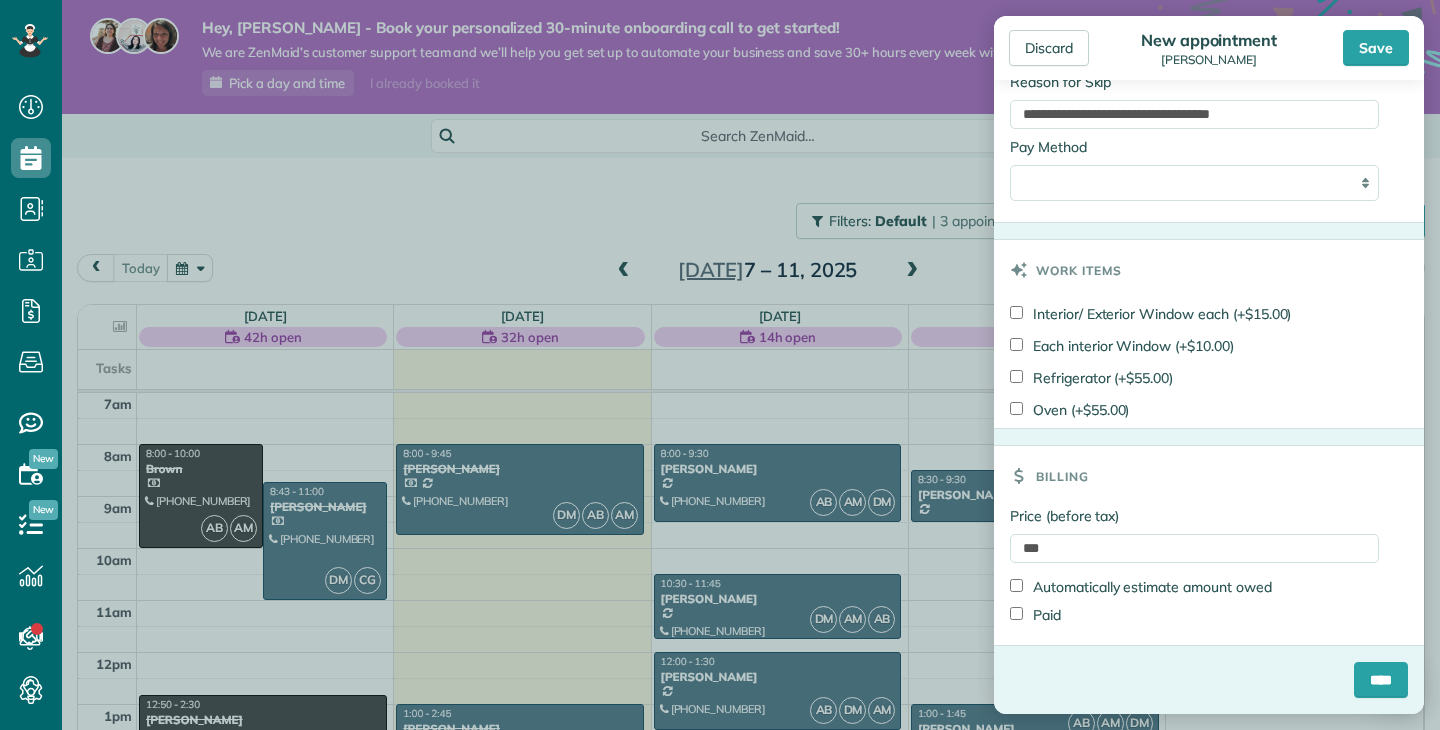 click on "Billing" at bounding box center (1209, 476) 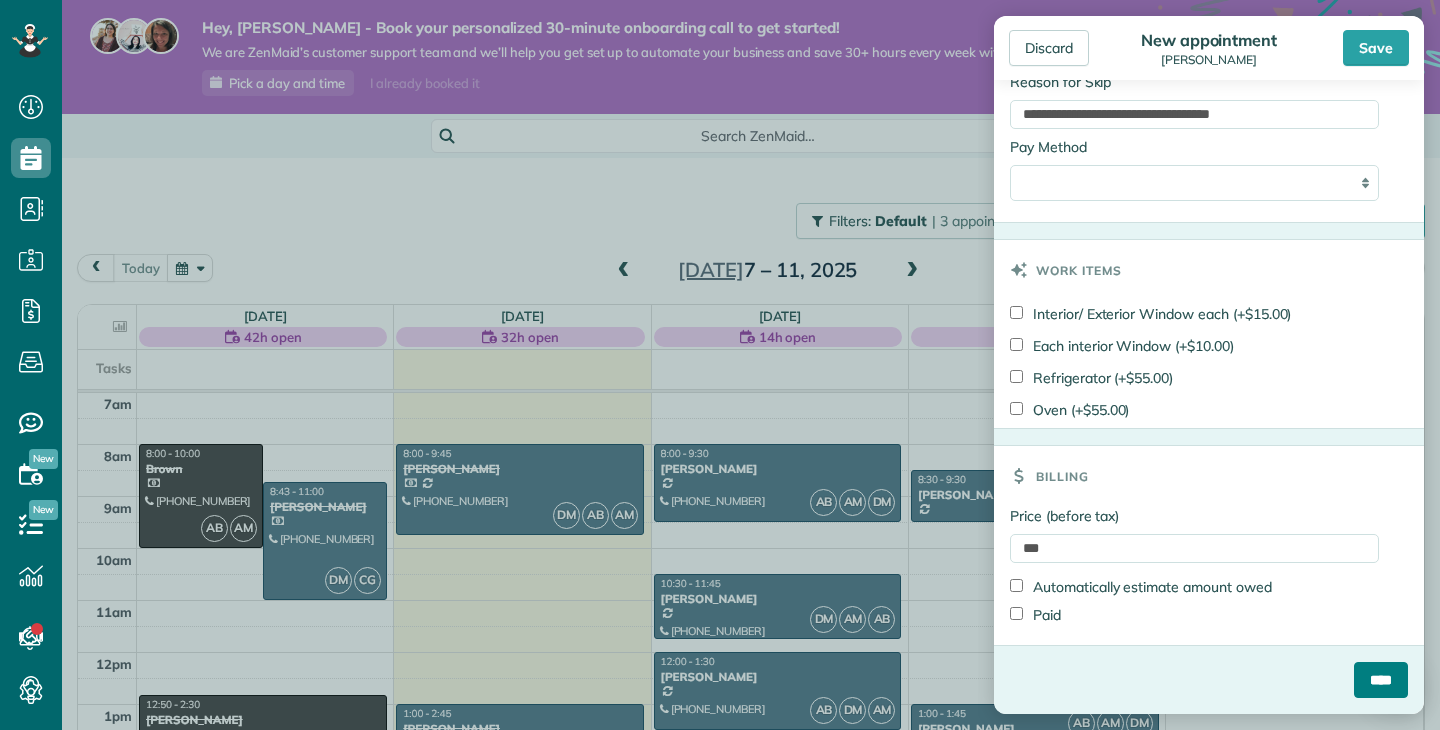 click on "****" at bounding box center [1381, 680] 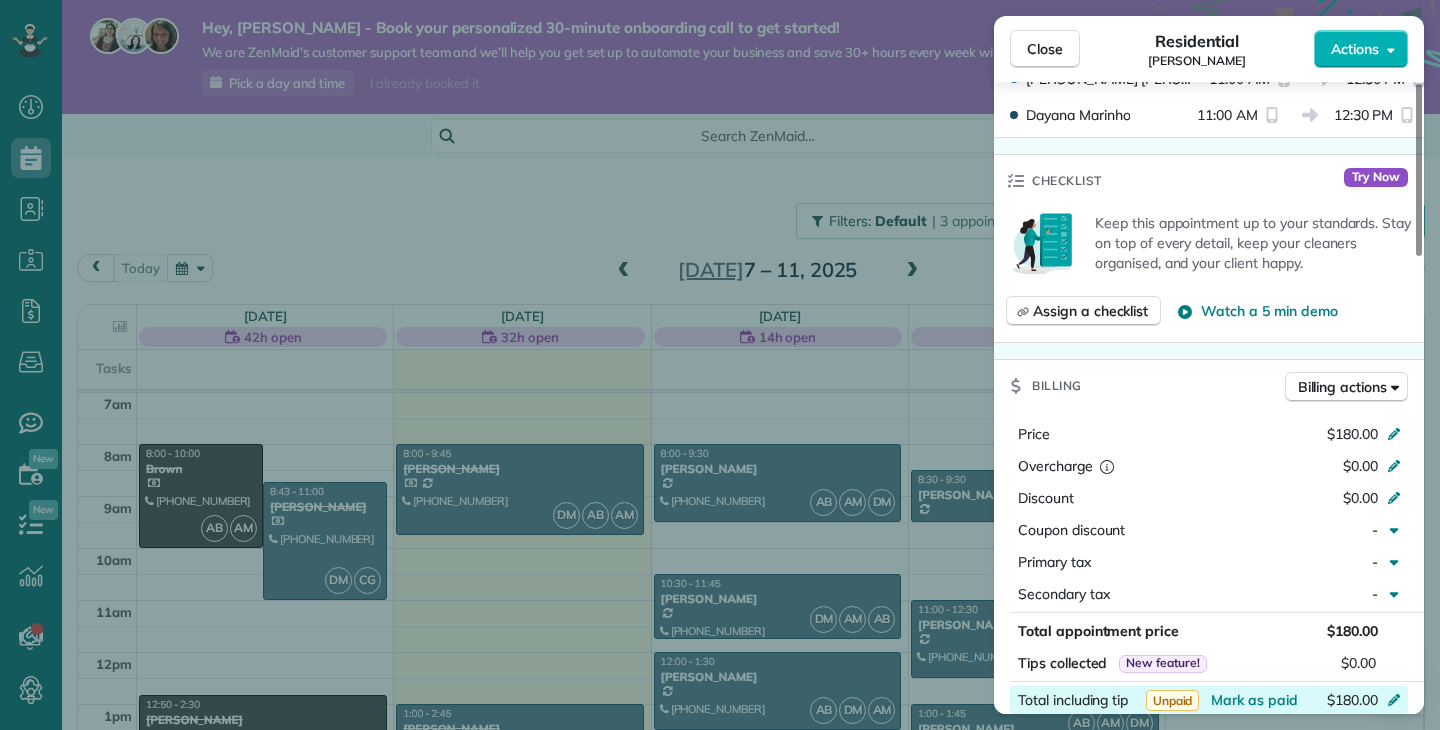 scroll, scrollTop: 685, scrollLeft: 0, axis: vertical 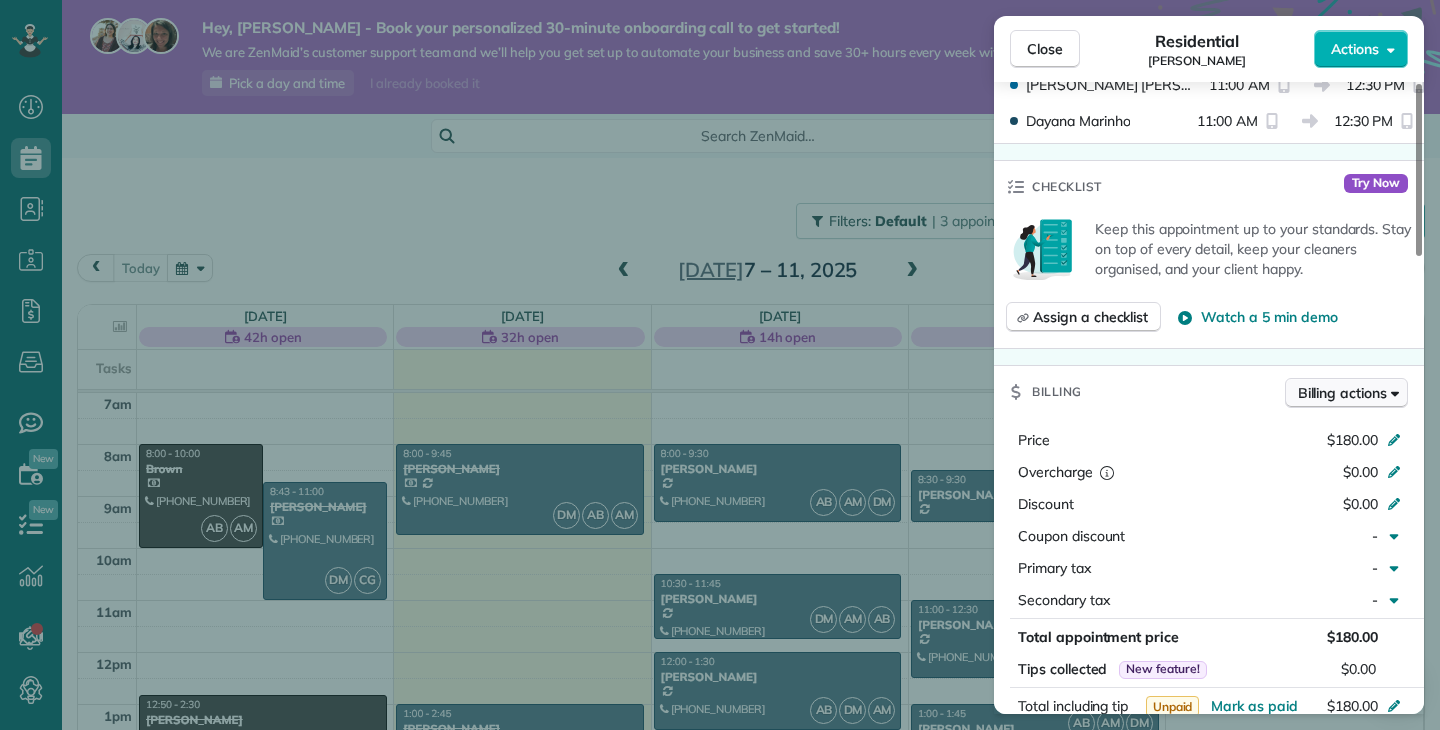 click on "Billing actions" at bounding box center [1342, 393] 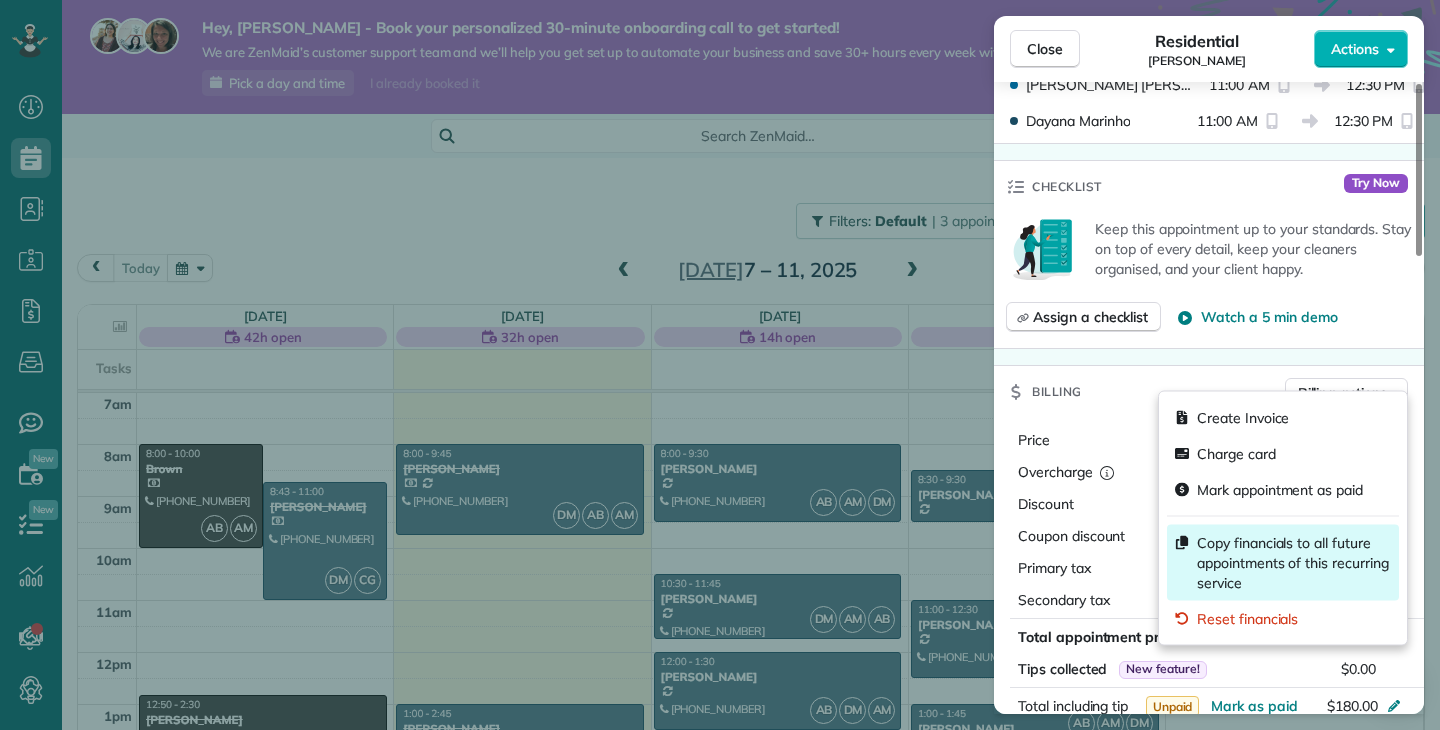 click on "Copy financials to all future appointments of this recurring service" at bounding box center [1294, 563] 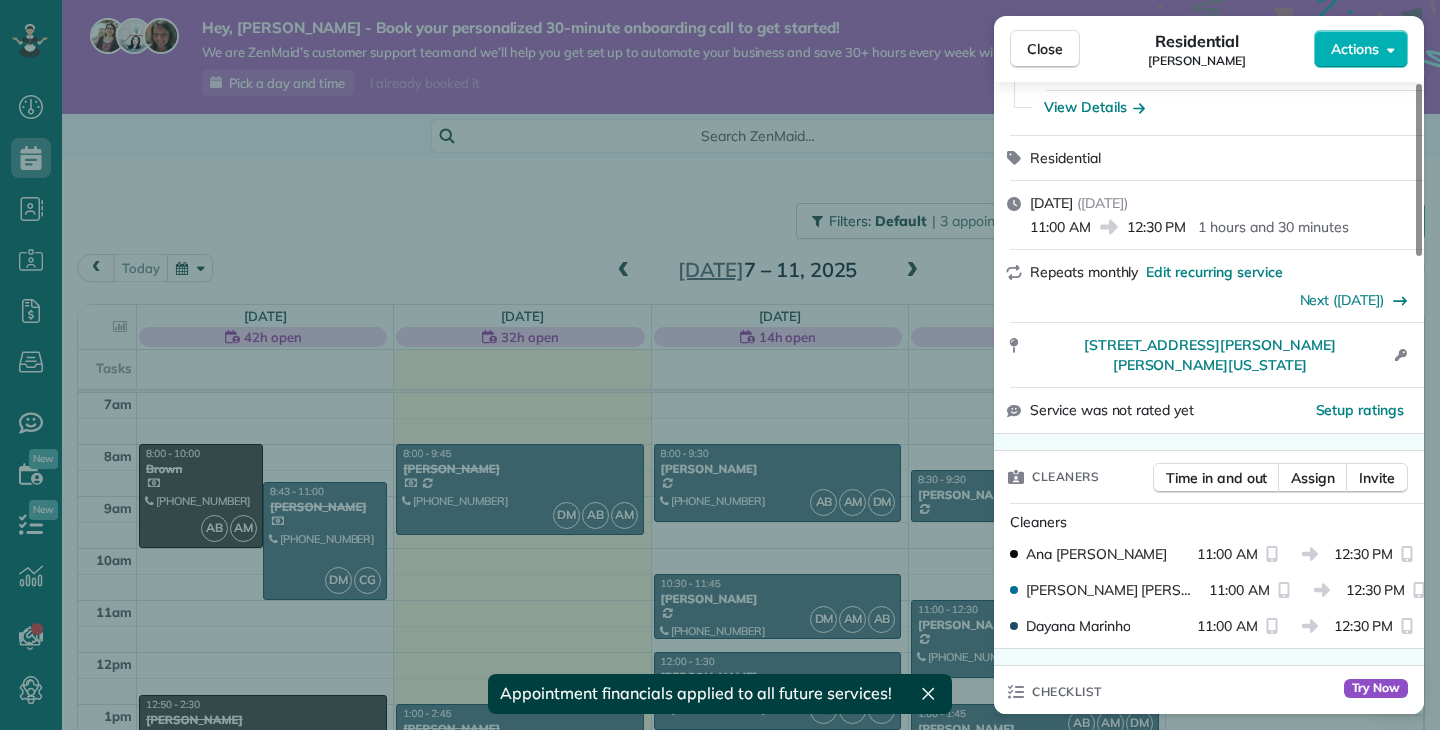 scroll, scrollTop: 0, scrollLeft: 0, axis: both 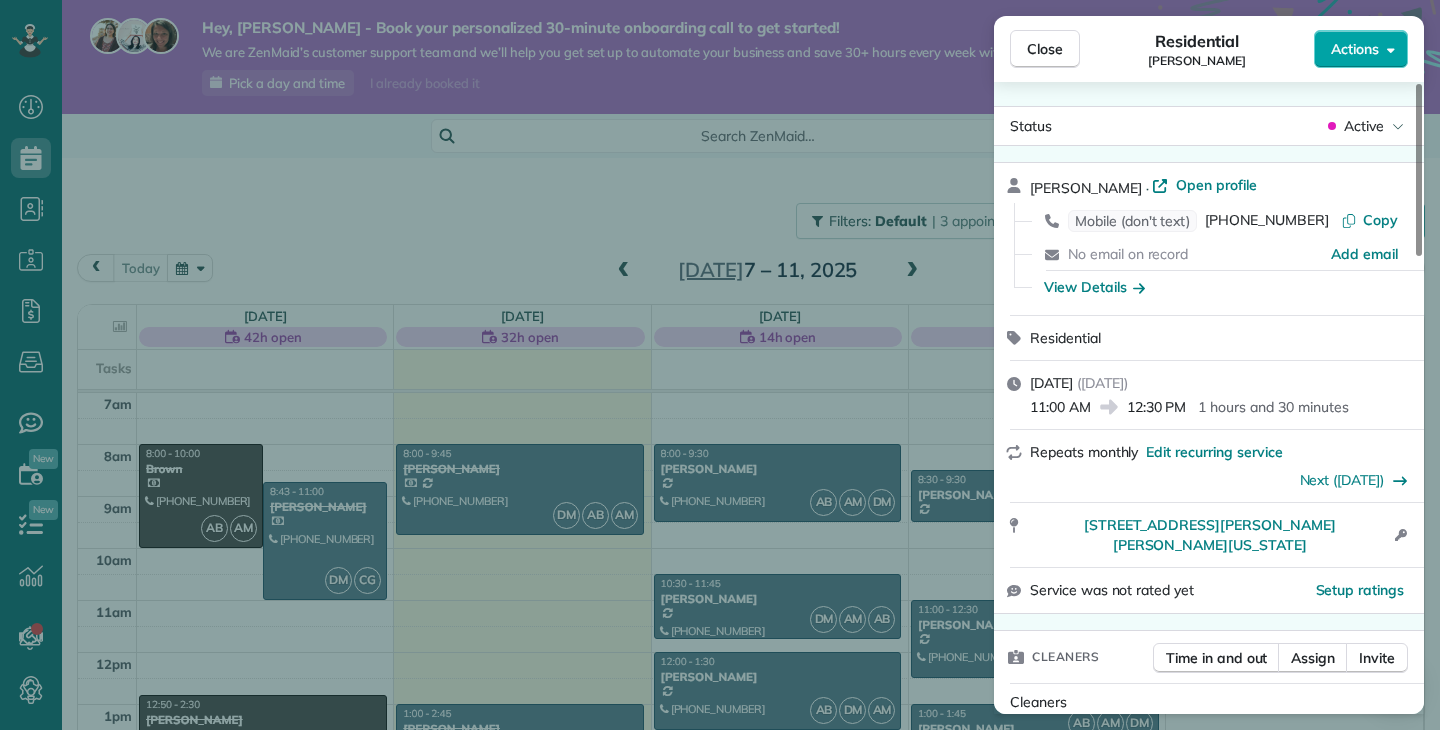click on "Actions" at bounding box center (1355, 49) 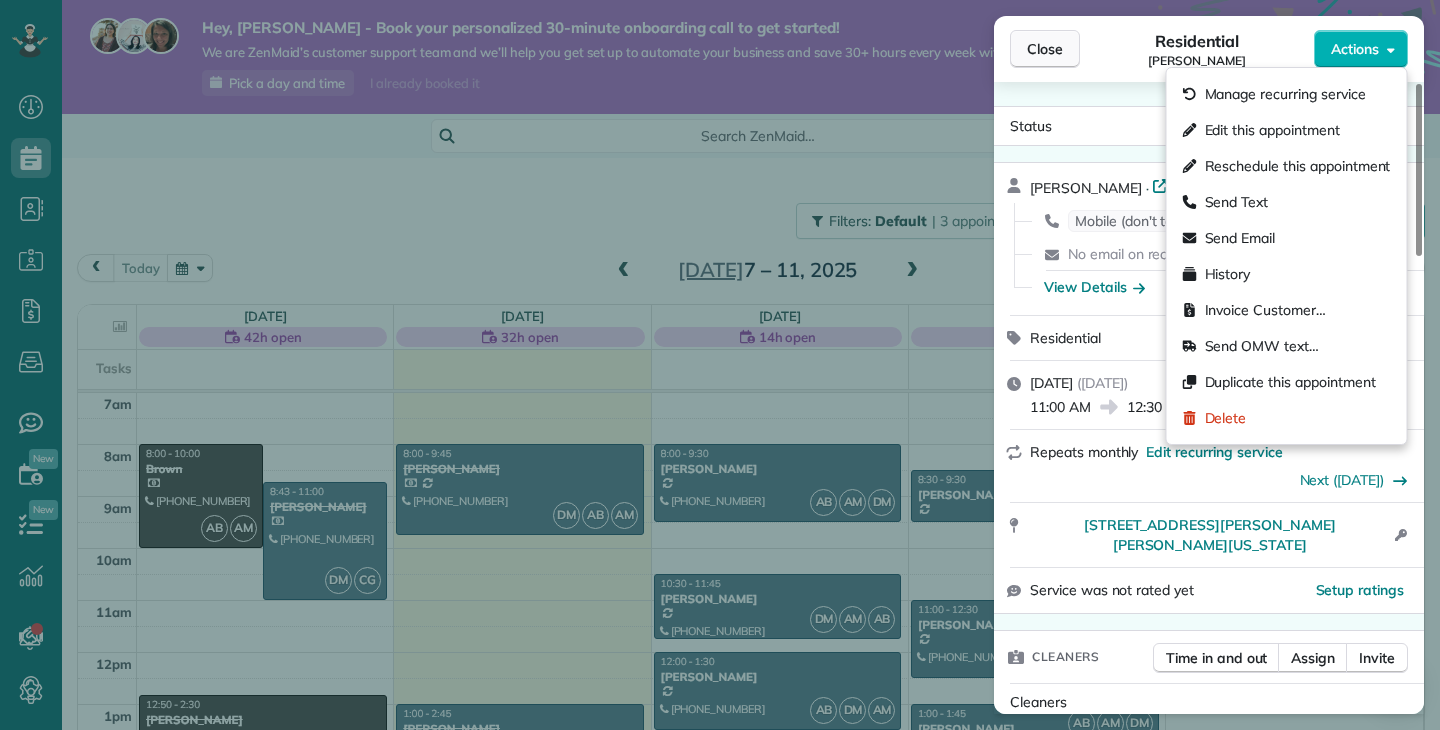 click on "Close" at bounding box center [1045, 49] 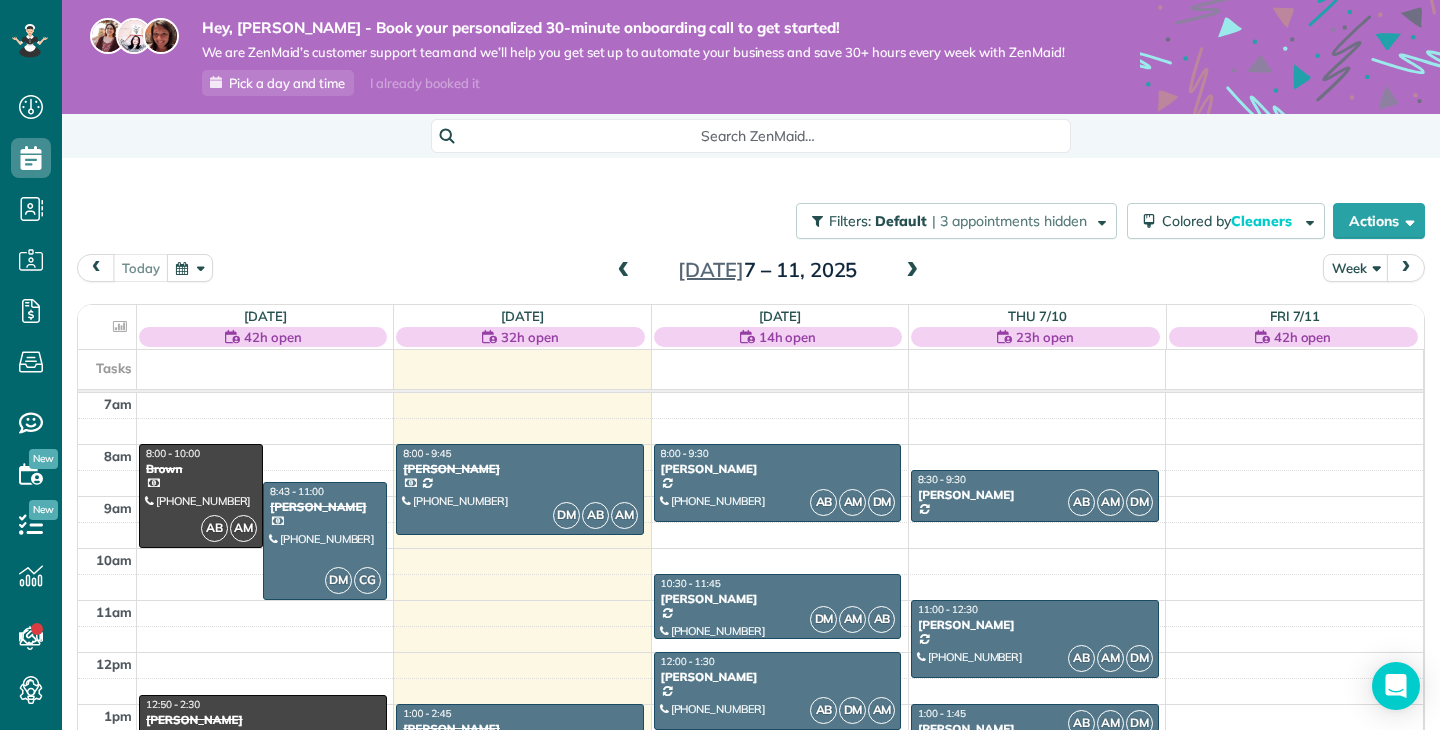 scroll, scrollTop: 85, scrollLeft: 0, axis: vertical 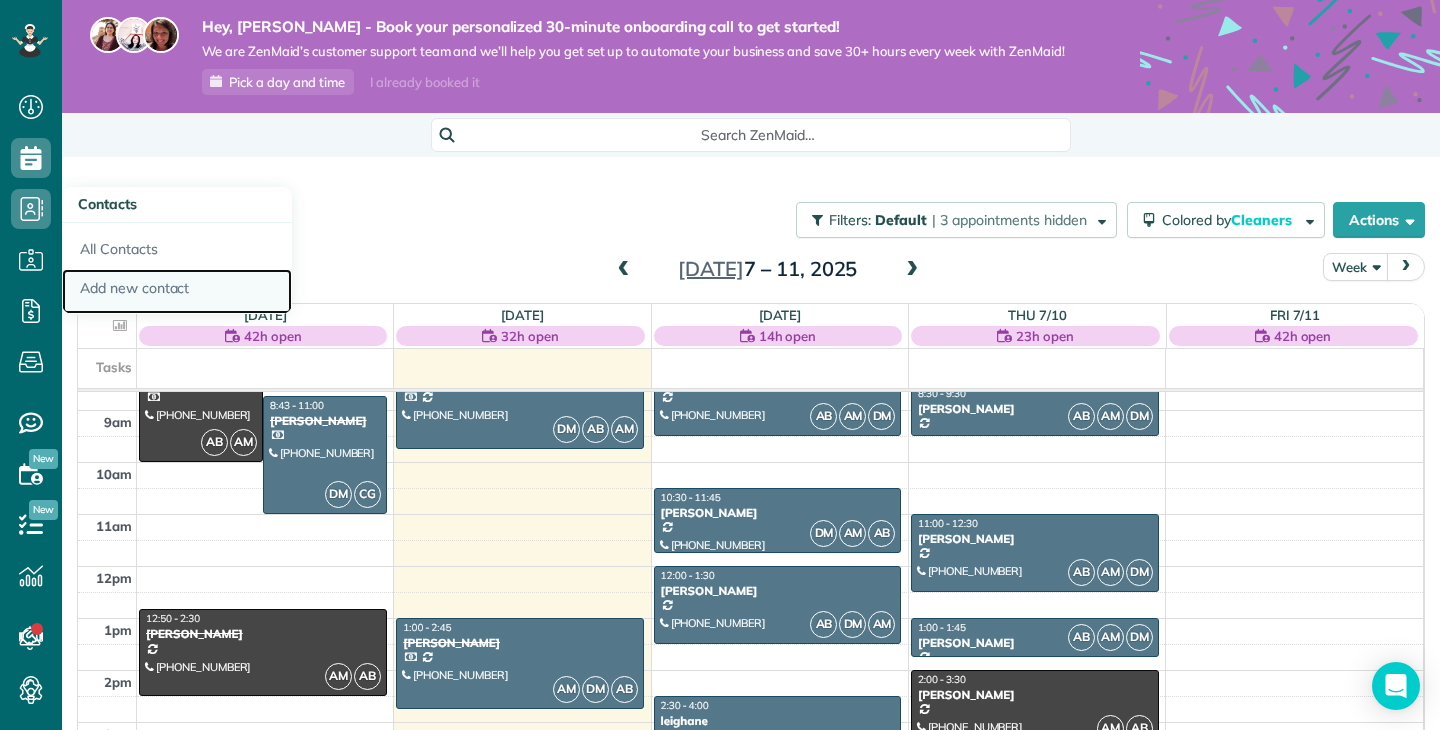 click on "Add new contact" at bounding box center [177, 292] 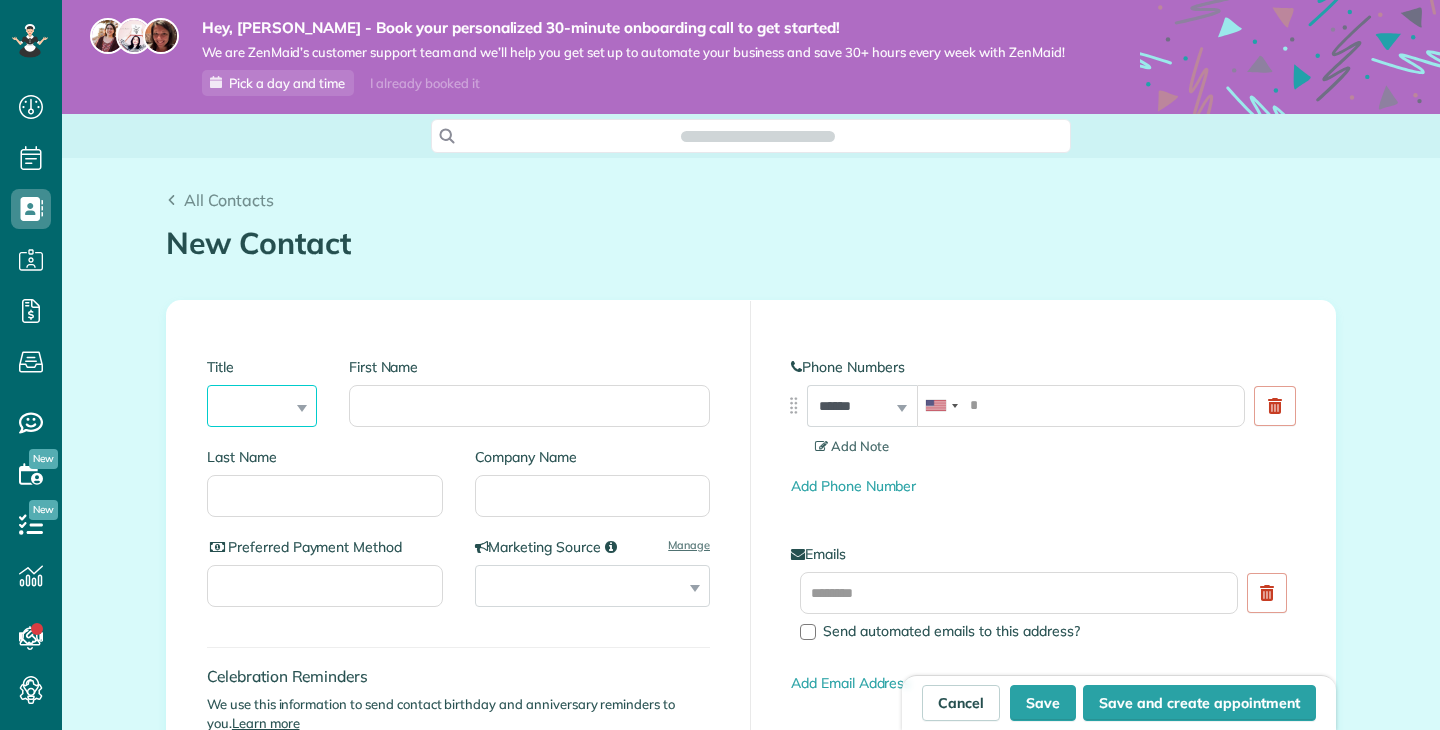 click on "***
****
***
***" at bounding box center [262, 406] 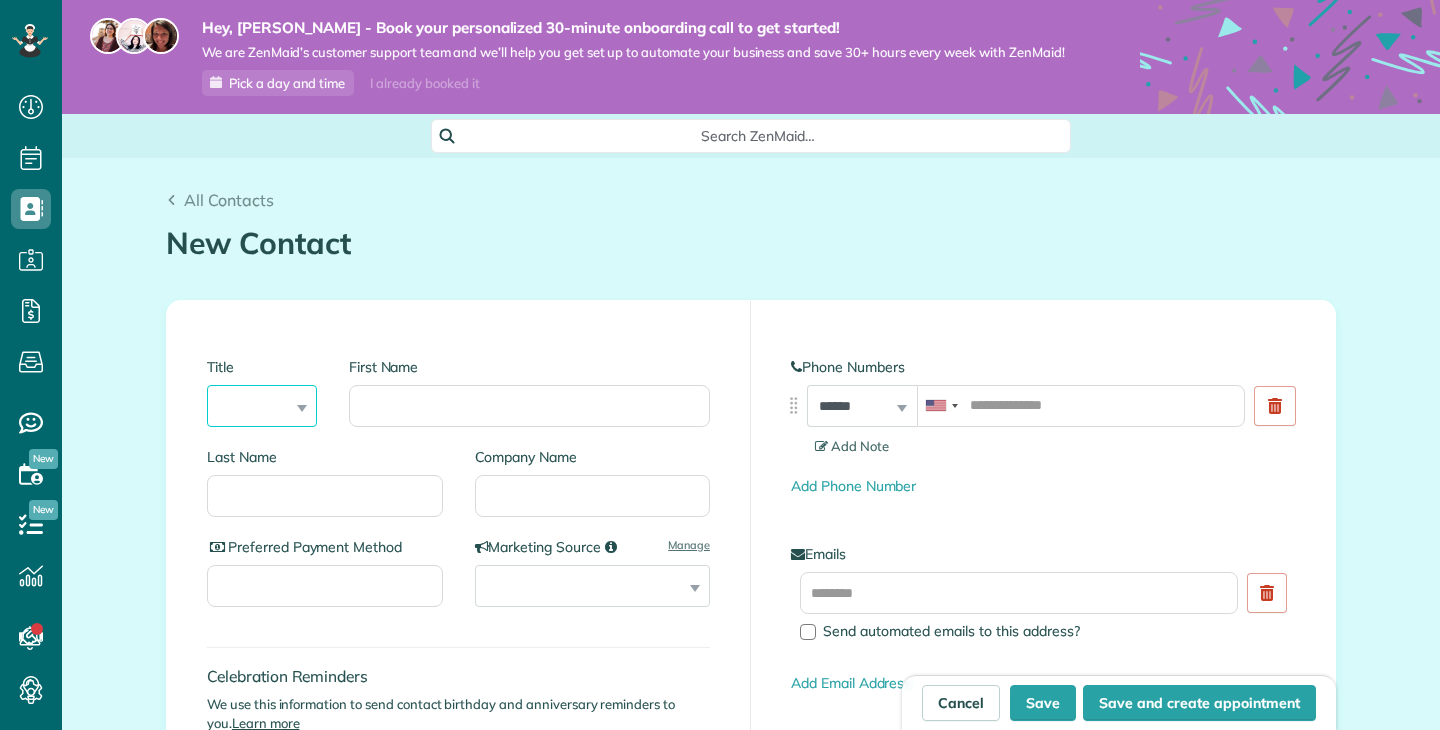 scroll, scrollTop: 730, scrollLeft: 62, axis: both 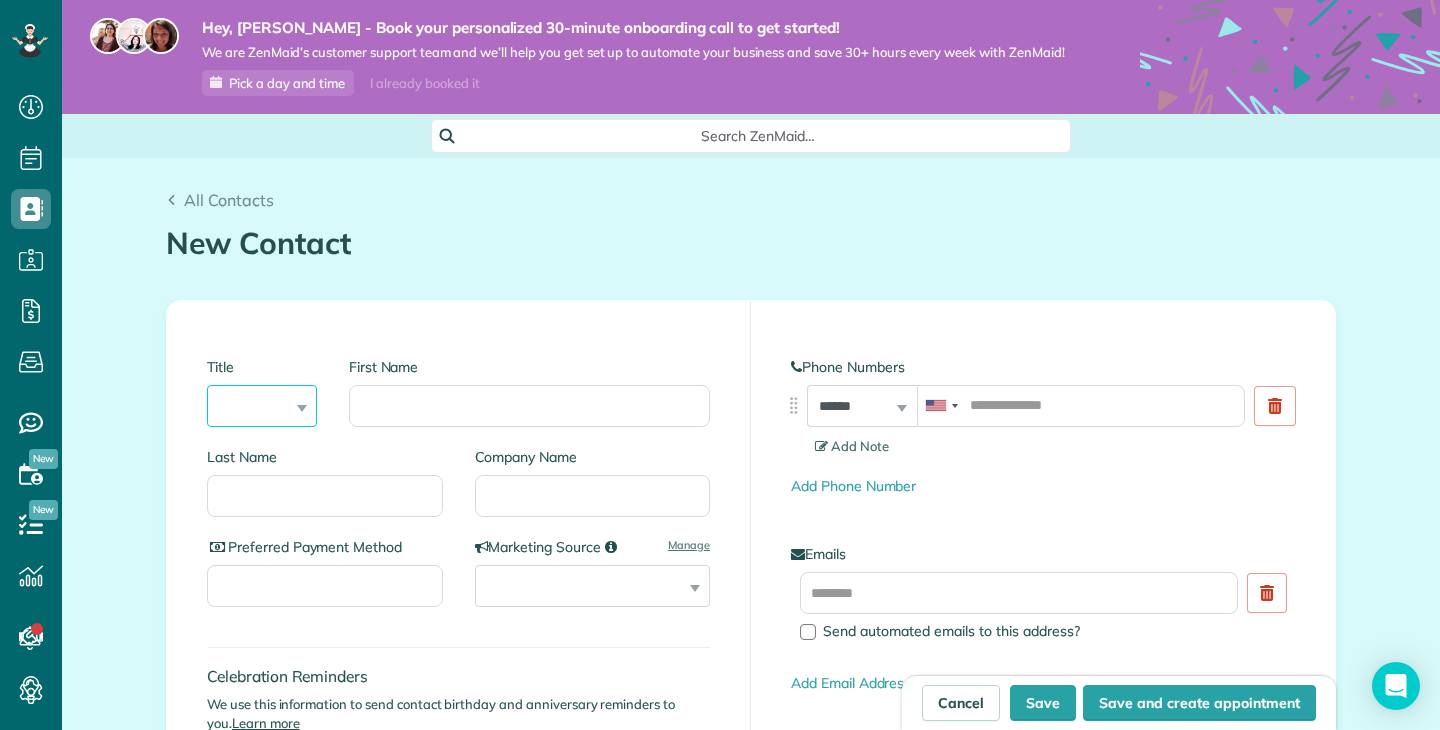 select on "****" 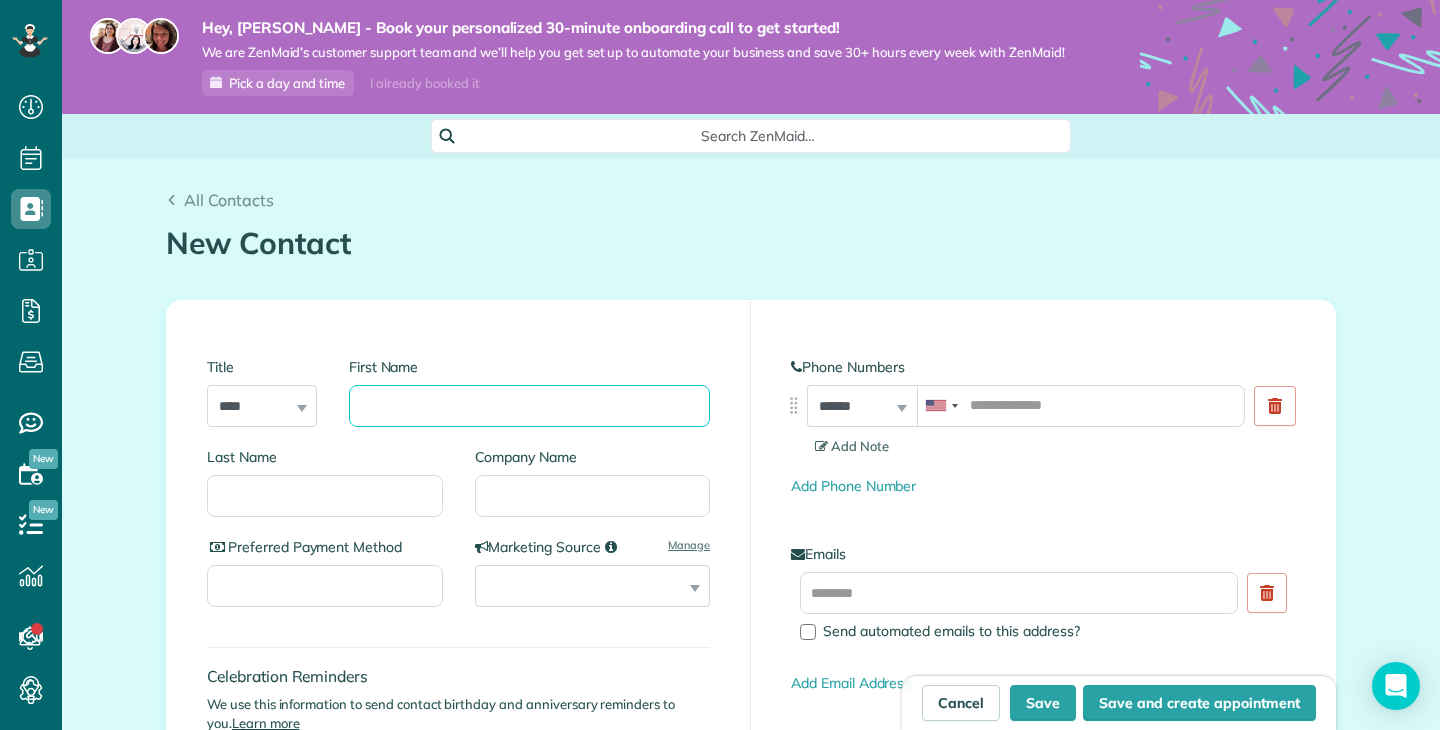 click on "First Name" at bounding box center (529, 406) 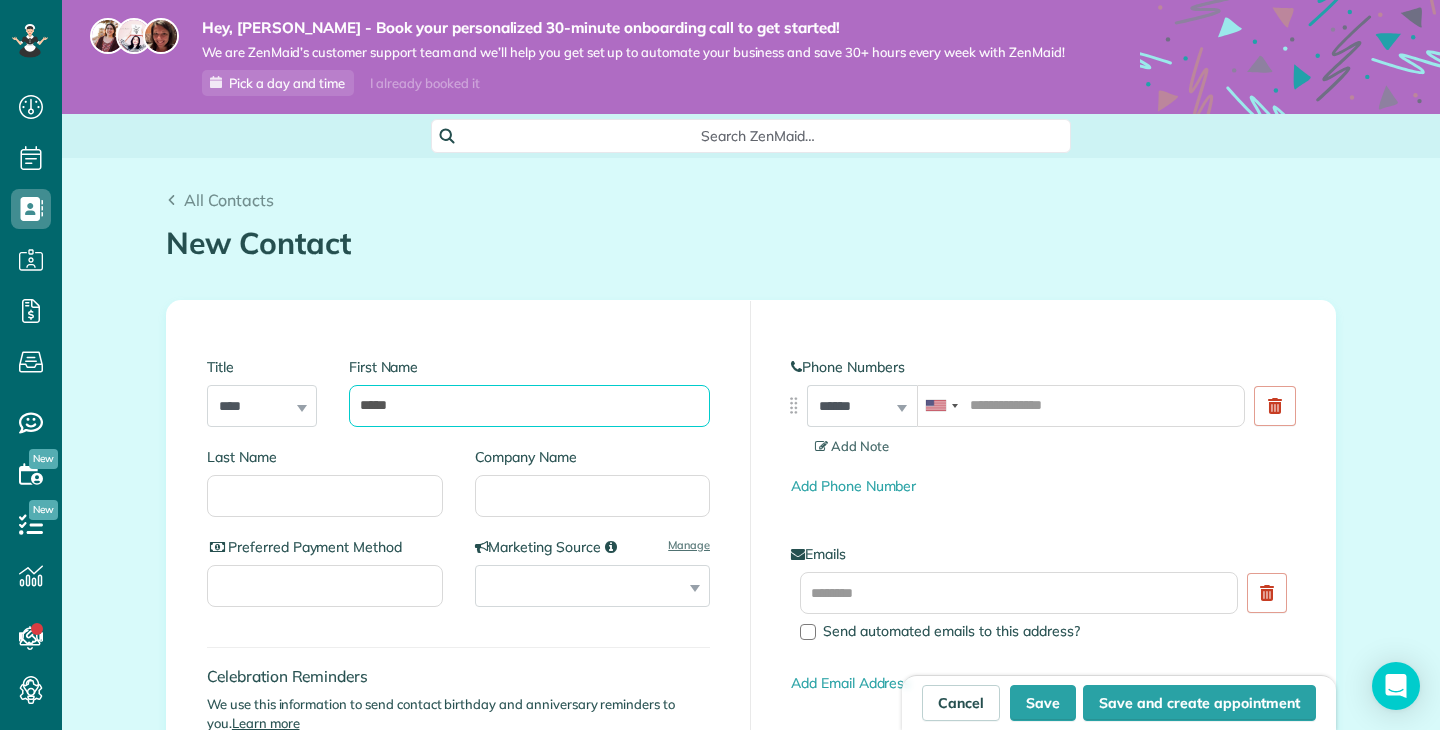 type on "****" 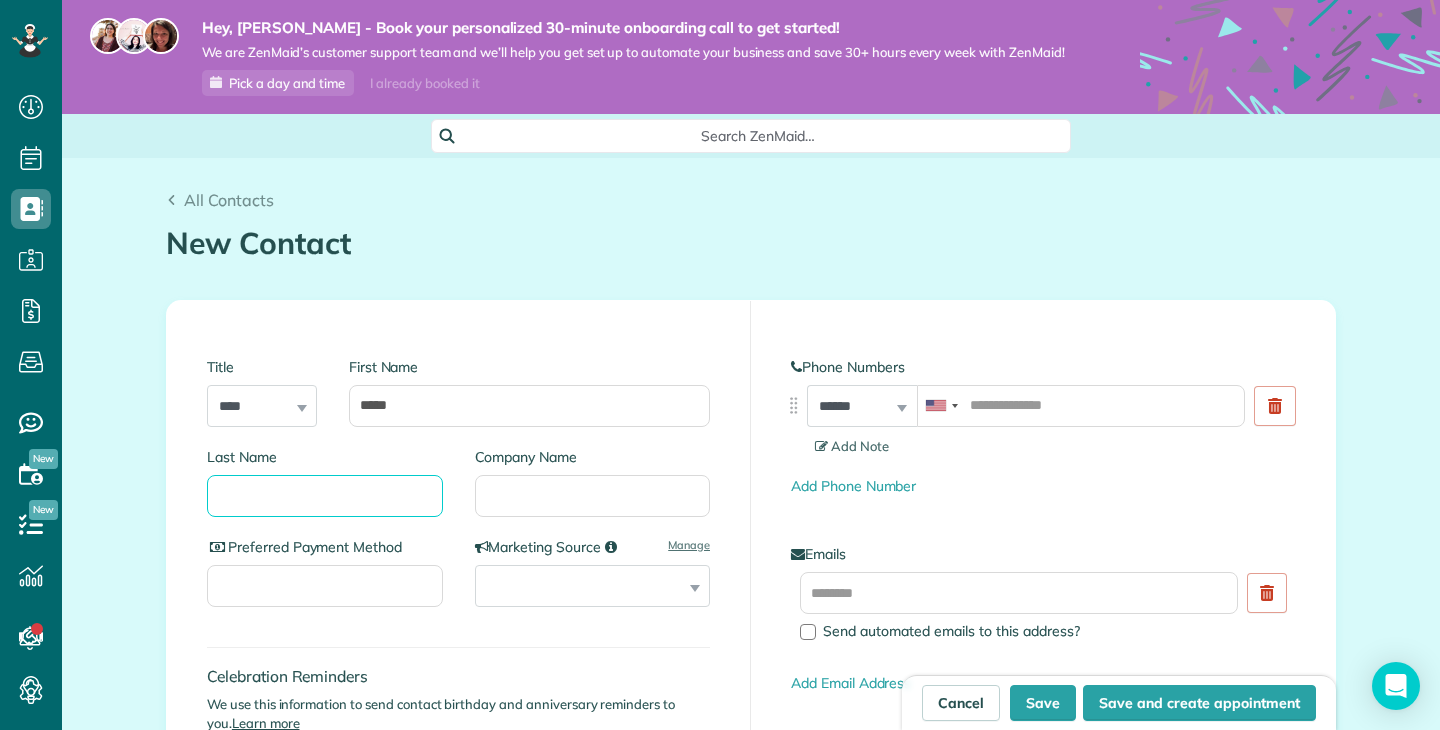 click on "Last Name" at bounding box center [325, 496] 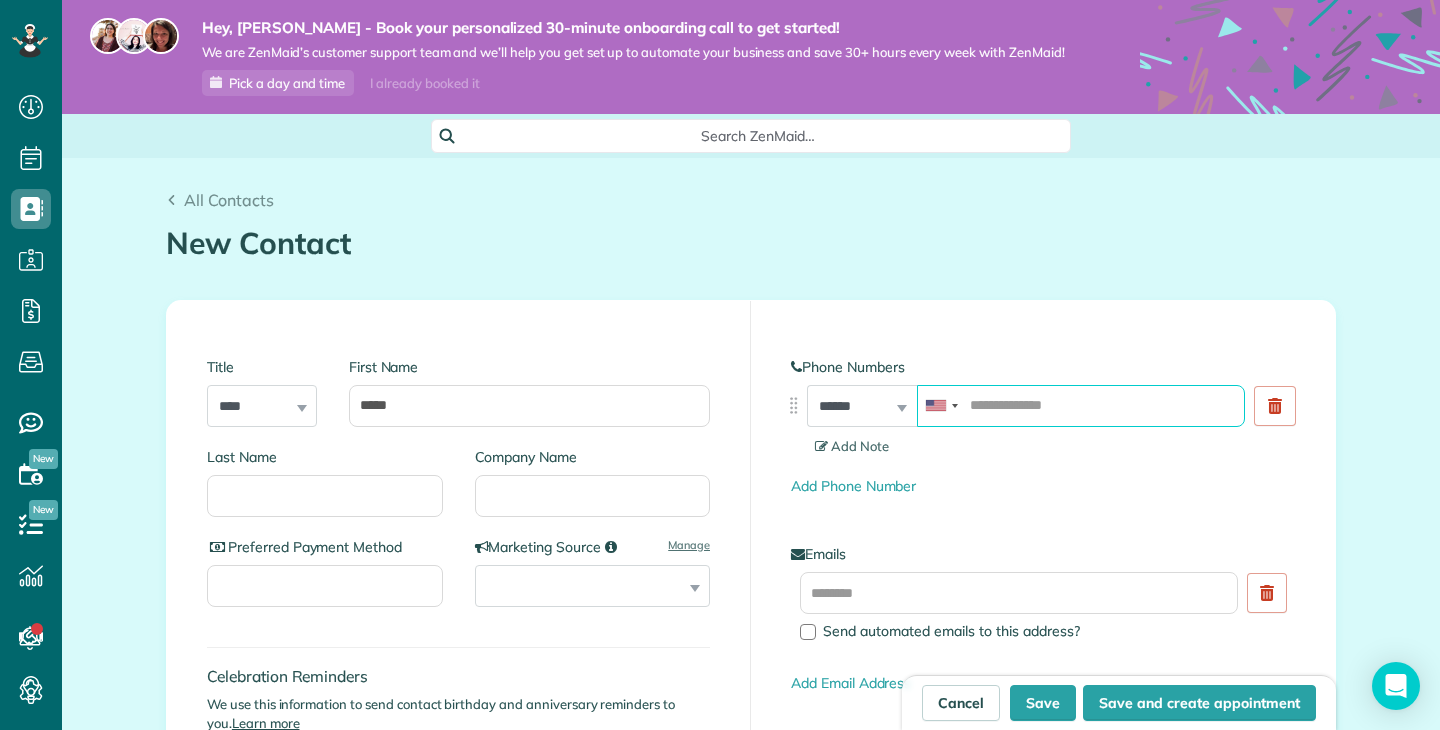 click at bounding box center (1081, 406) 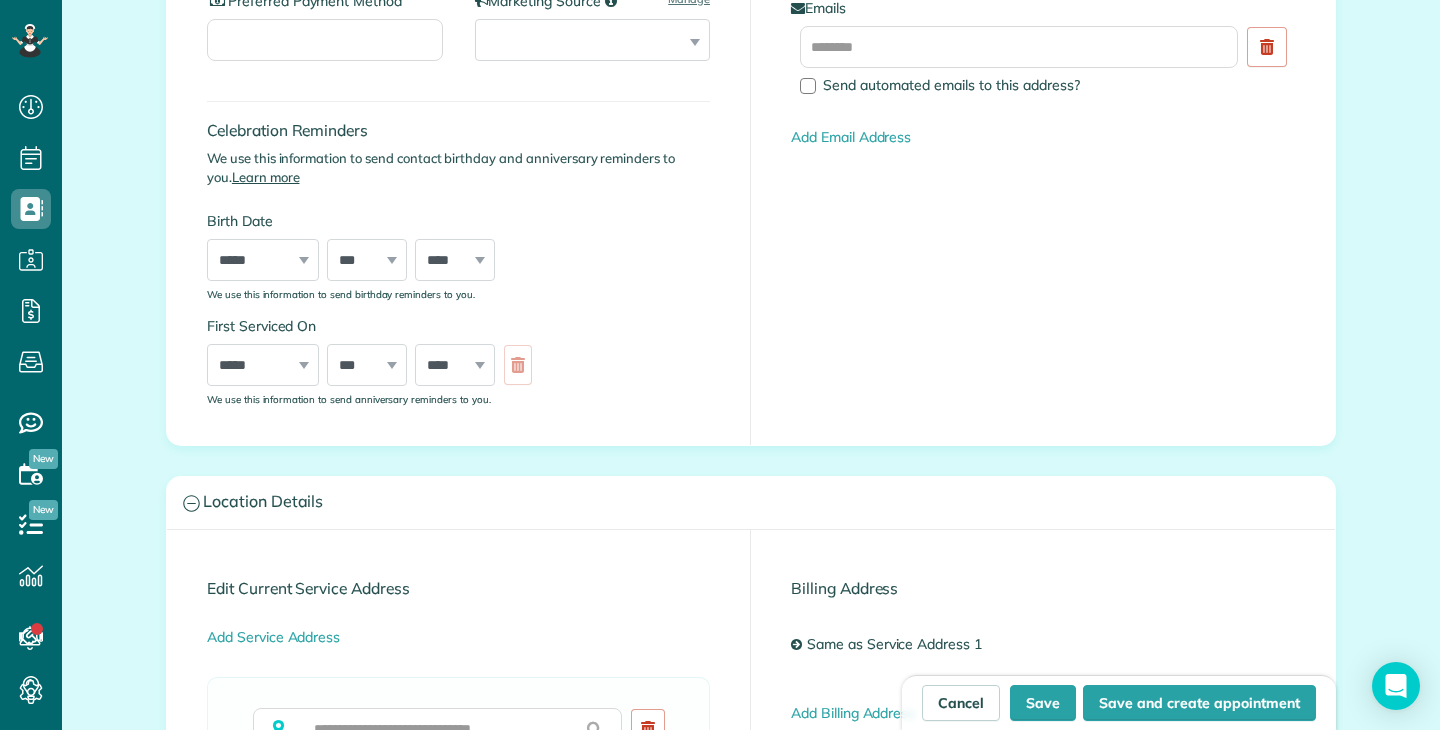scroll, scrollTop: 548, scrollLeft: 0, axis: vertical 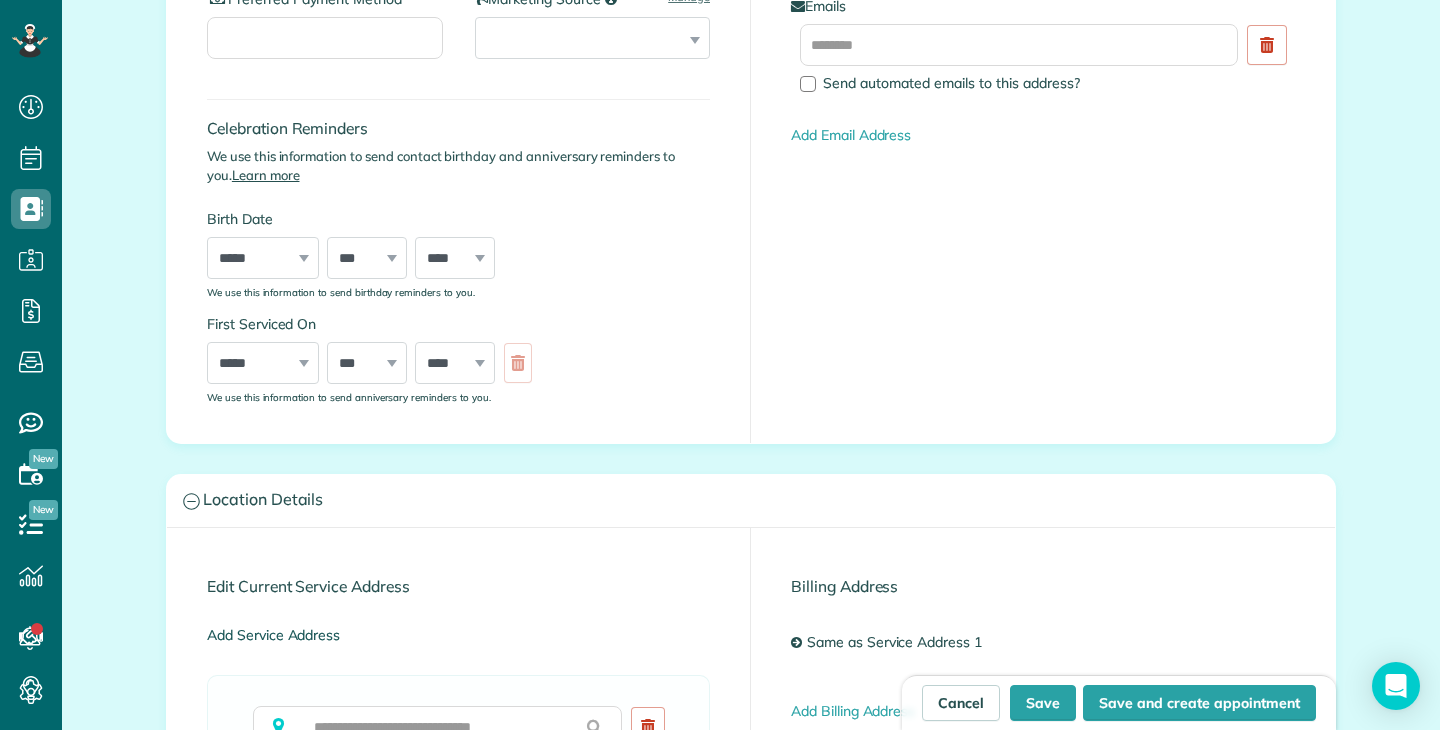type on "**********" 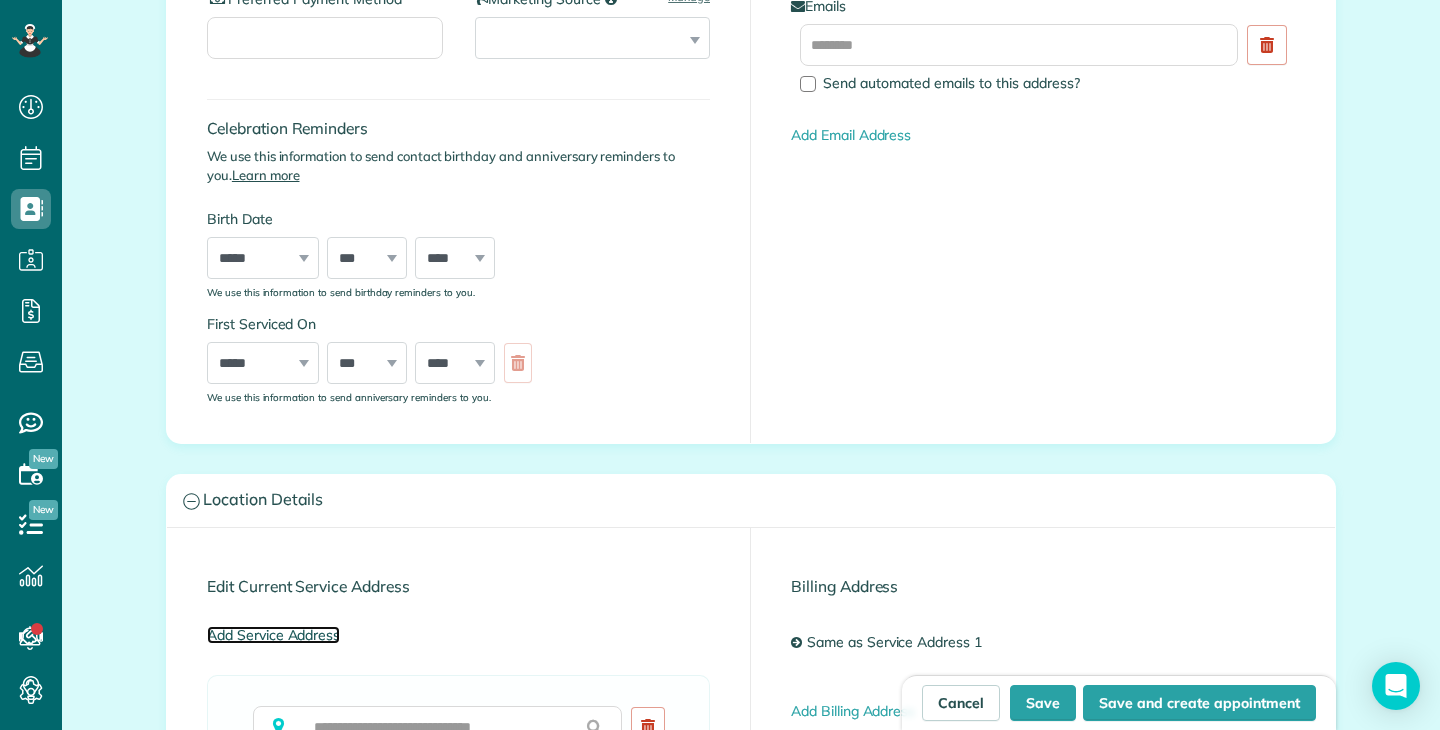 click on "Add Service Address" at bounding box center (273, 635) 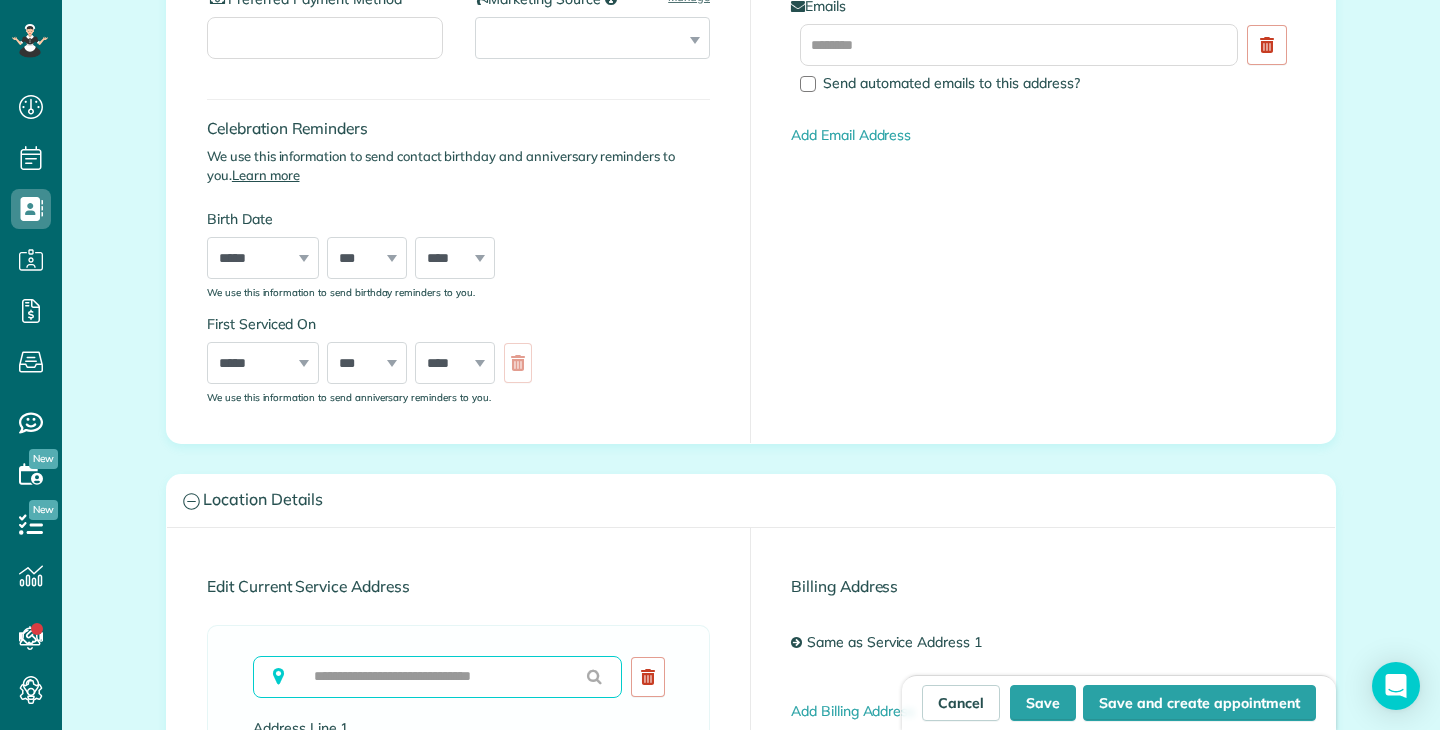 click at bounding box center (437, 677) 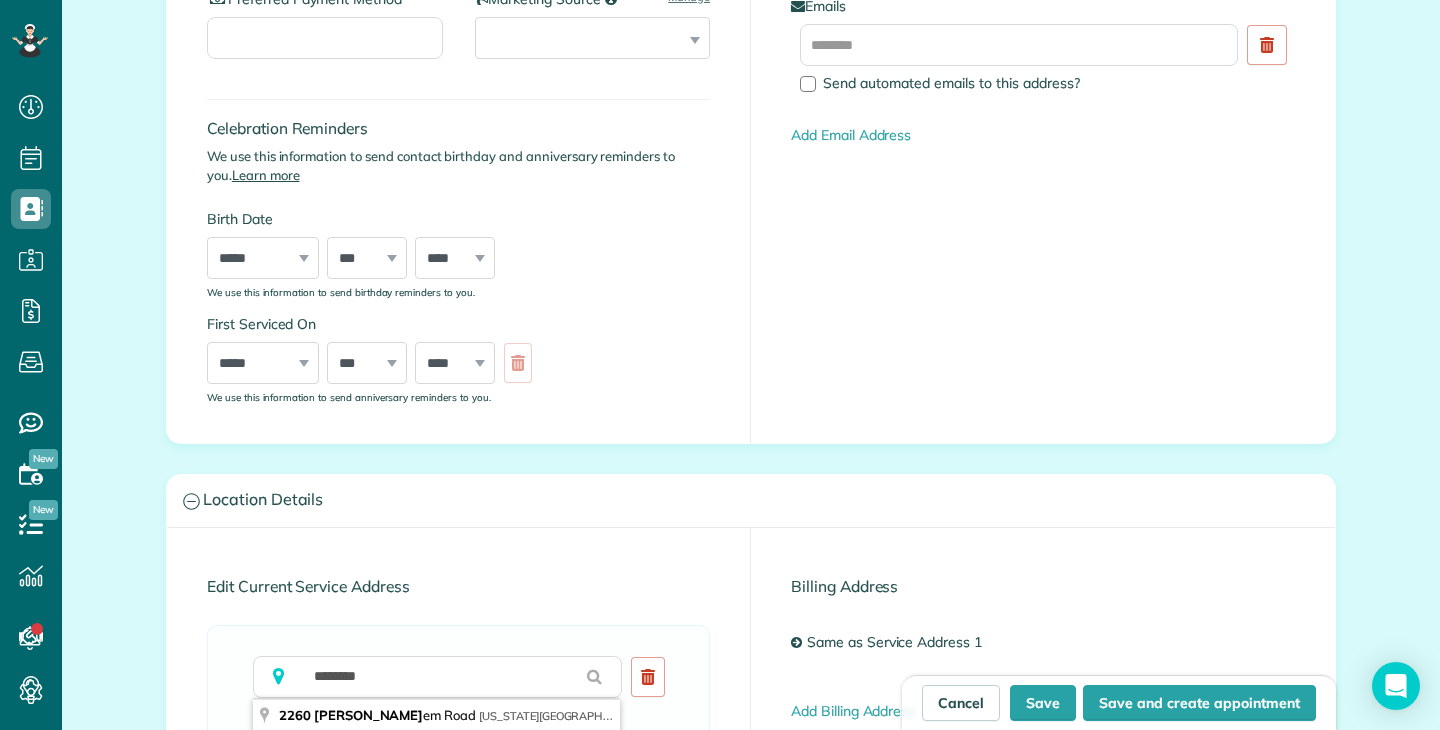 type on "**********" 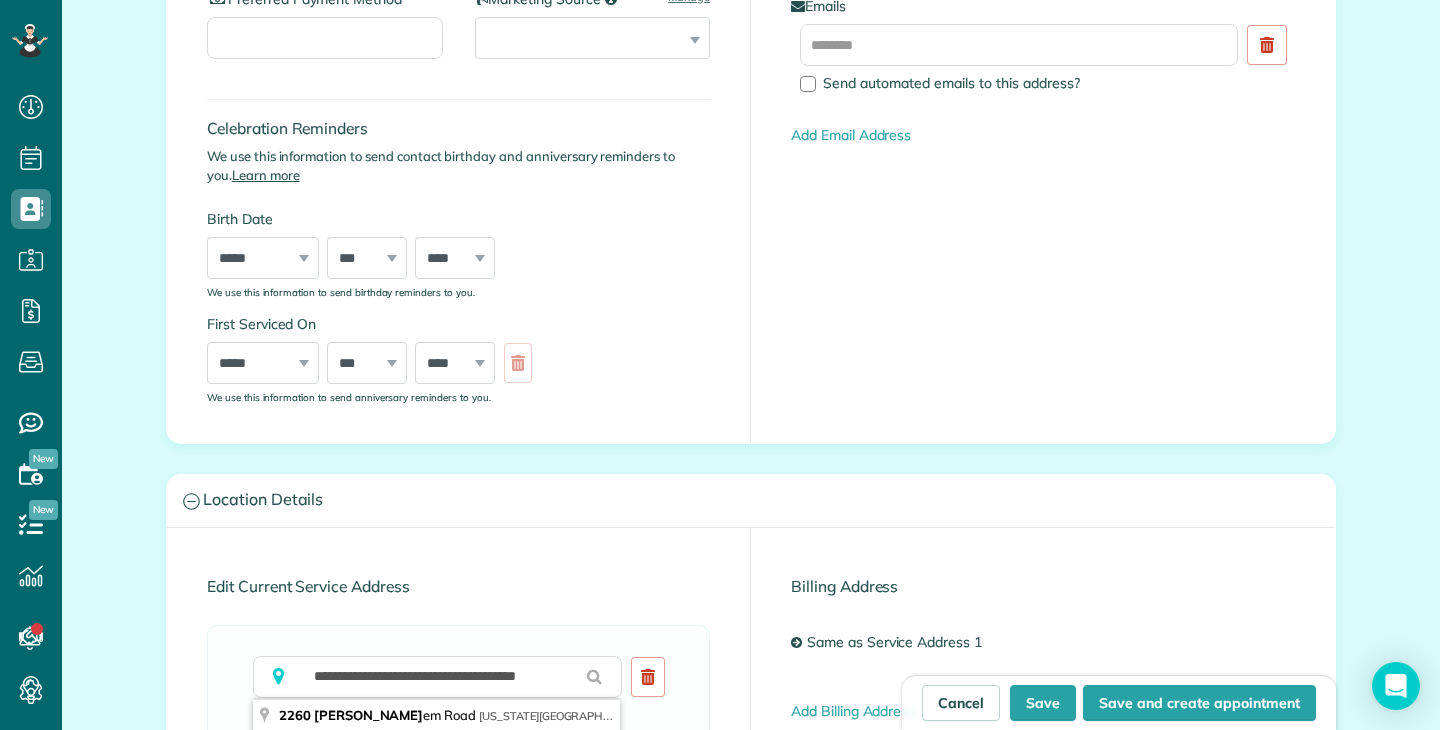 type on "**********" 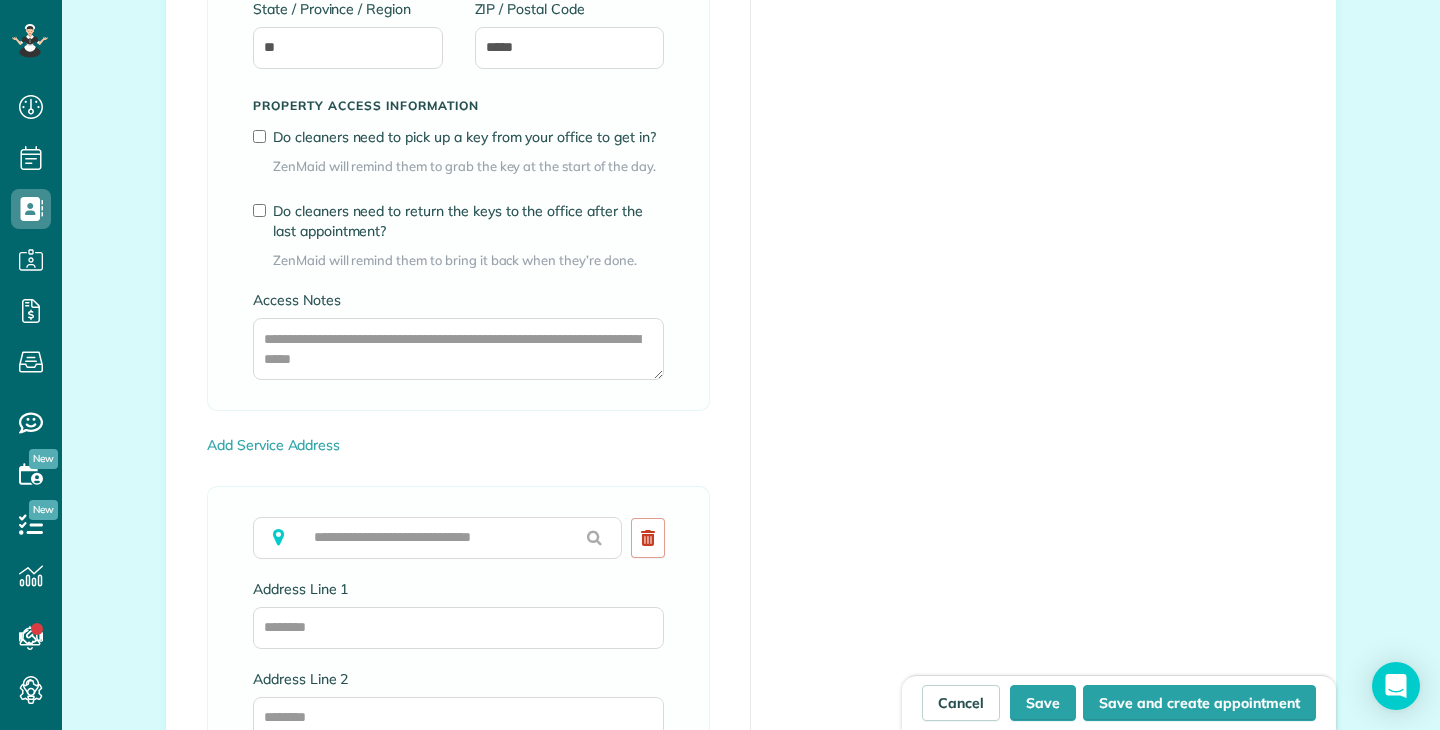 scroll, scrollTop: 1556, scrollLeft: 0, axis: vertical 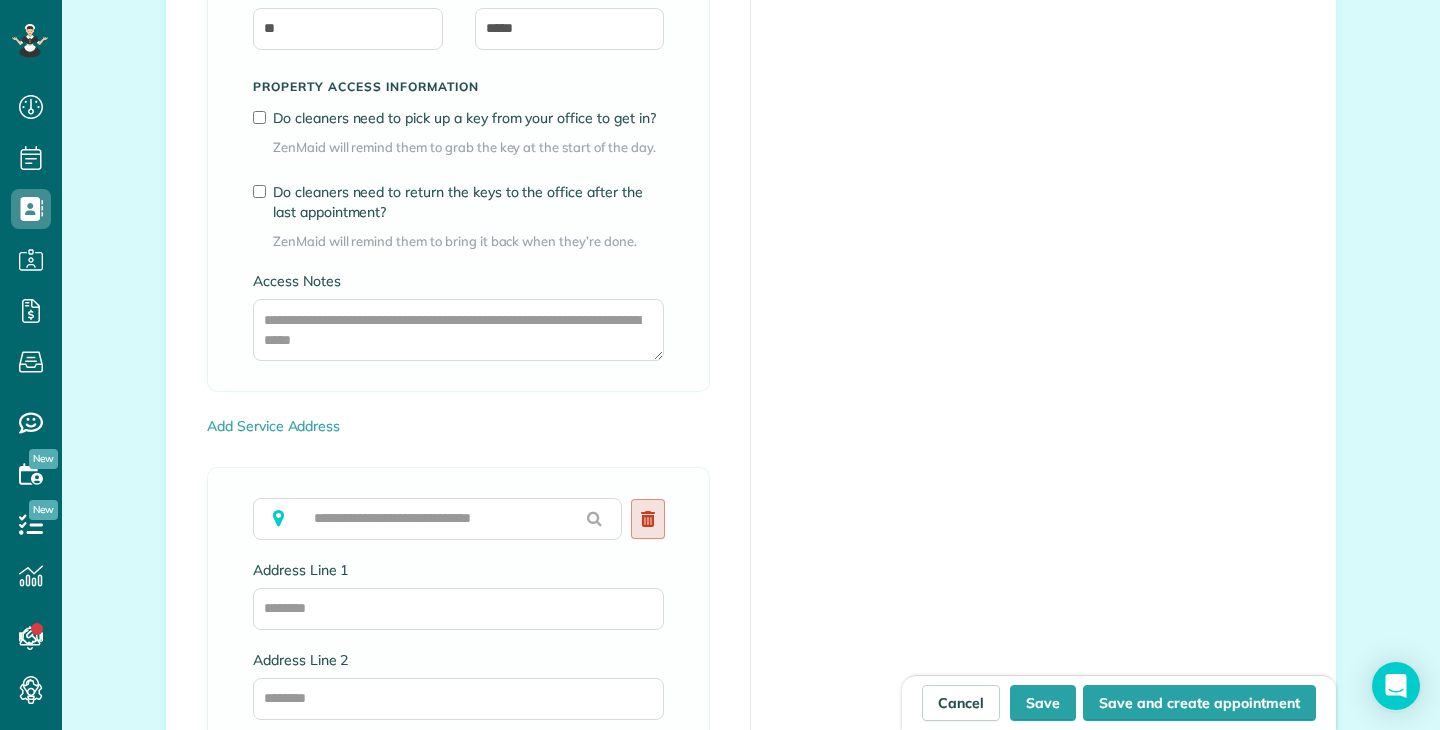 click 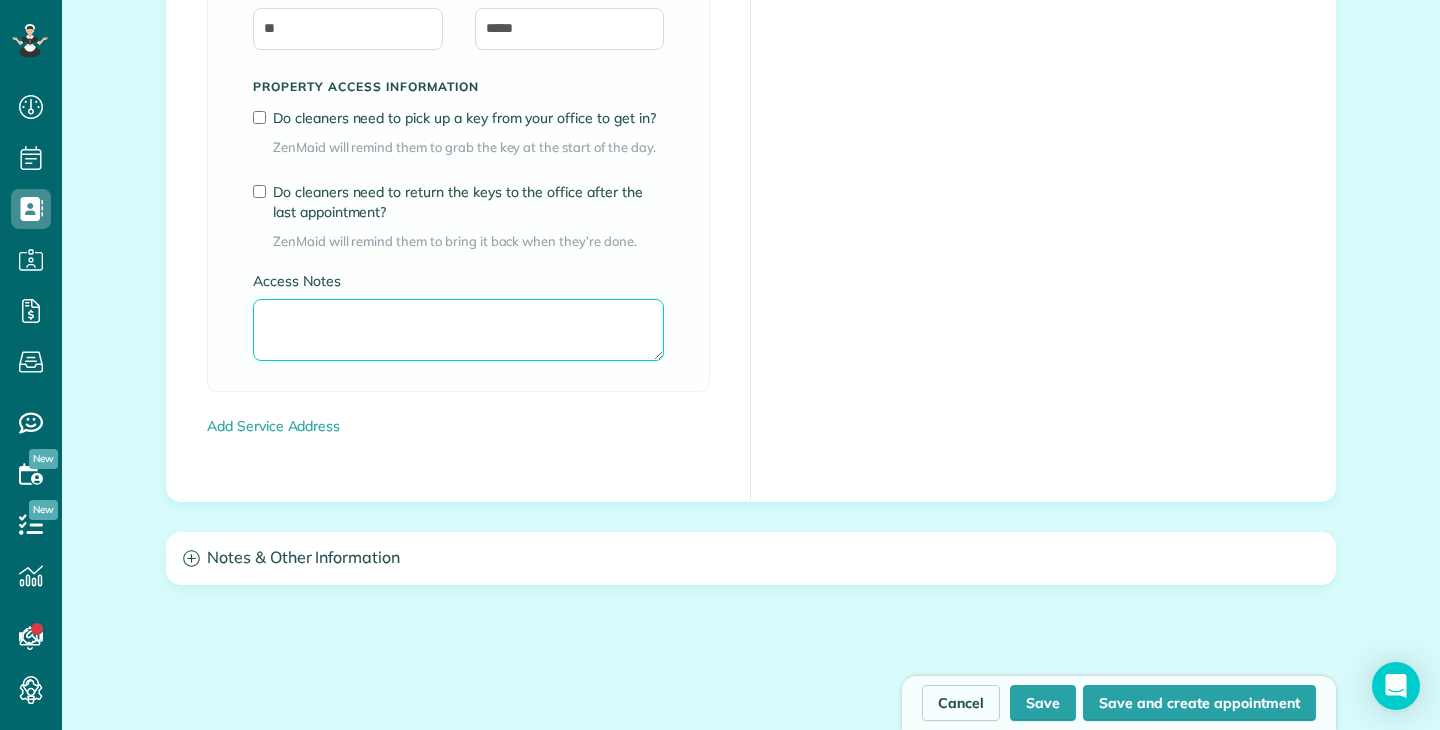 click on "Access Notes" at bounding box center (458, 330) 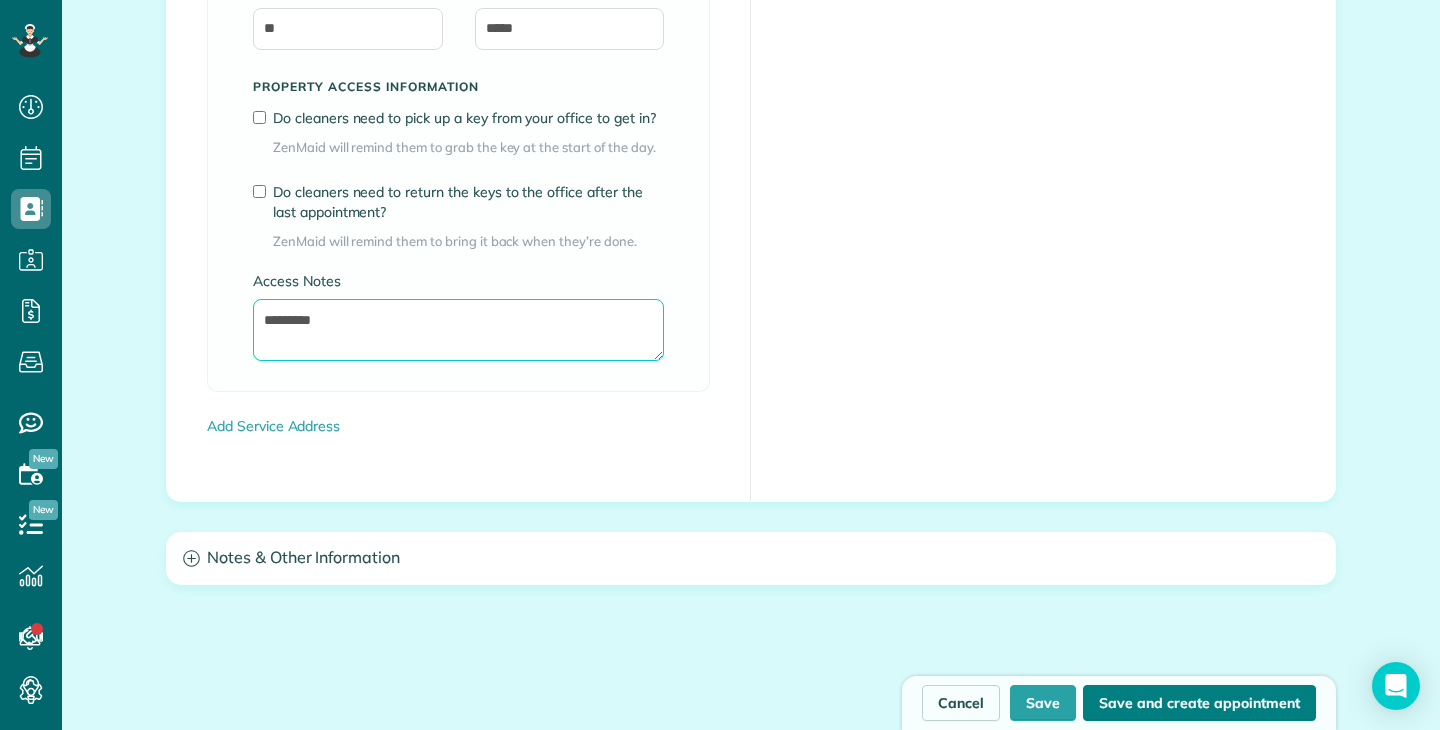 type on "*********" 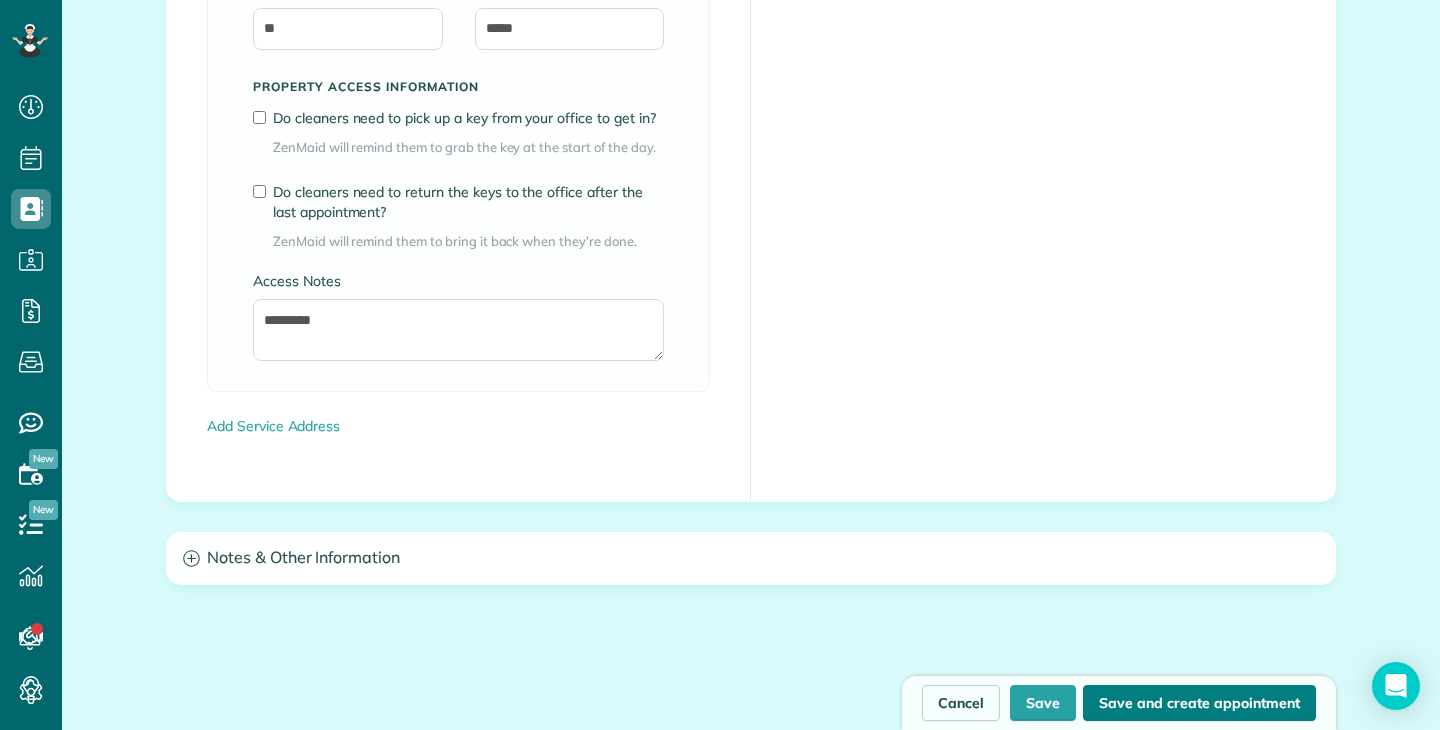 click on "Save and create appointment" at bounding box center [1199, 703] 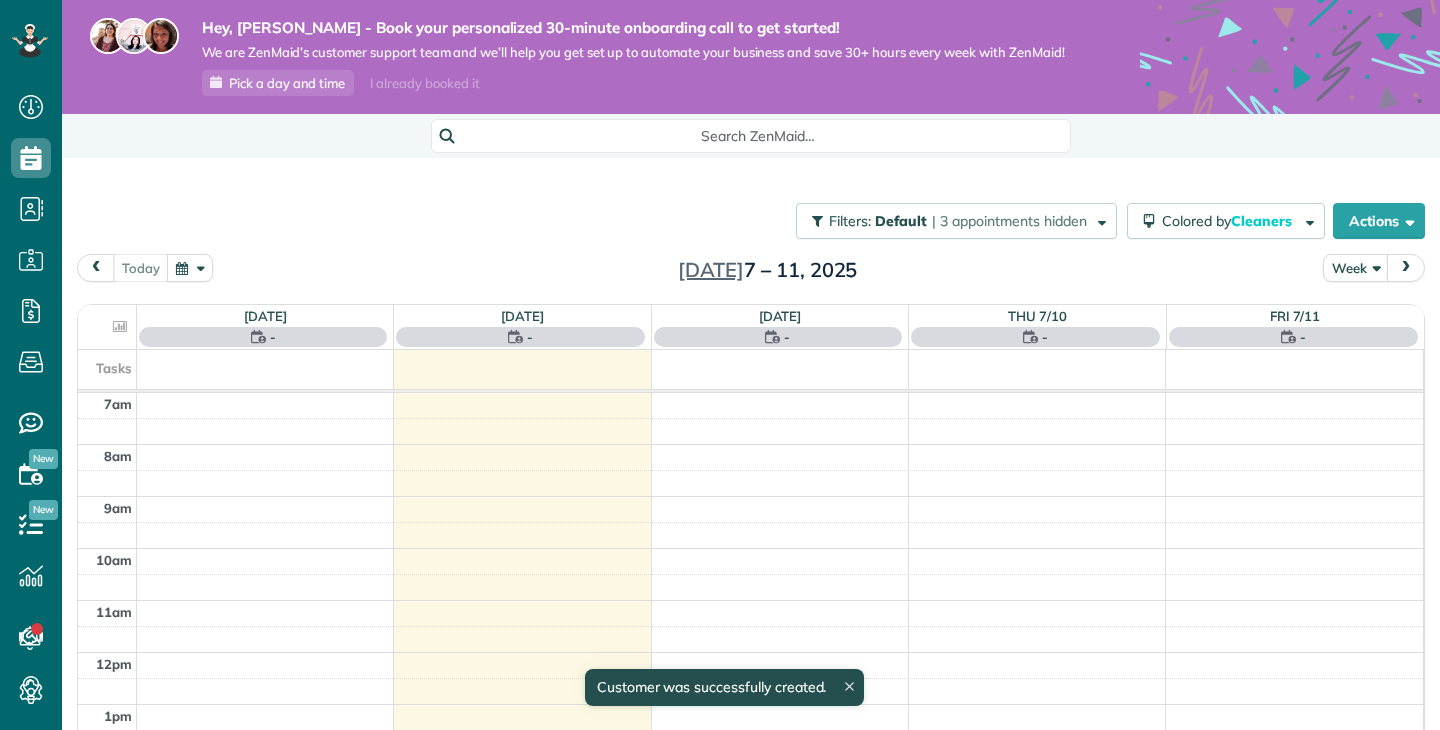 scroll, scrollTop: 0, scrollLeft: 0, axis: both 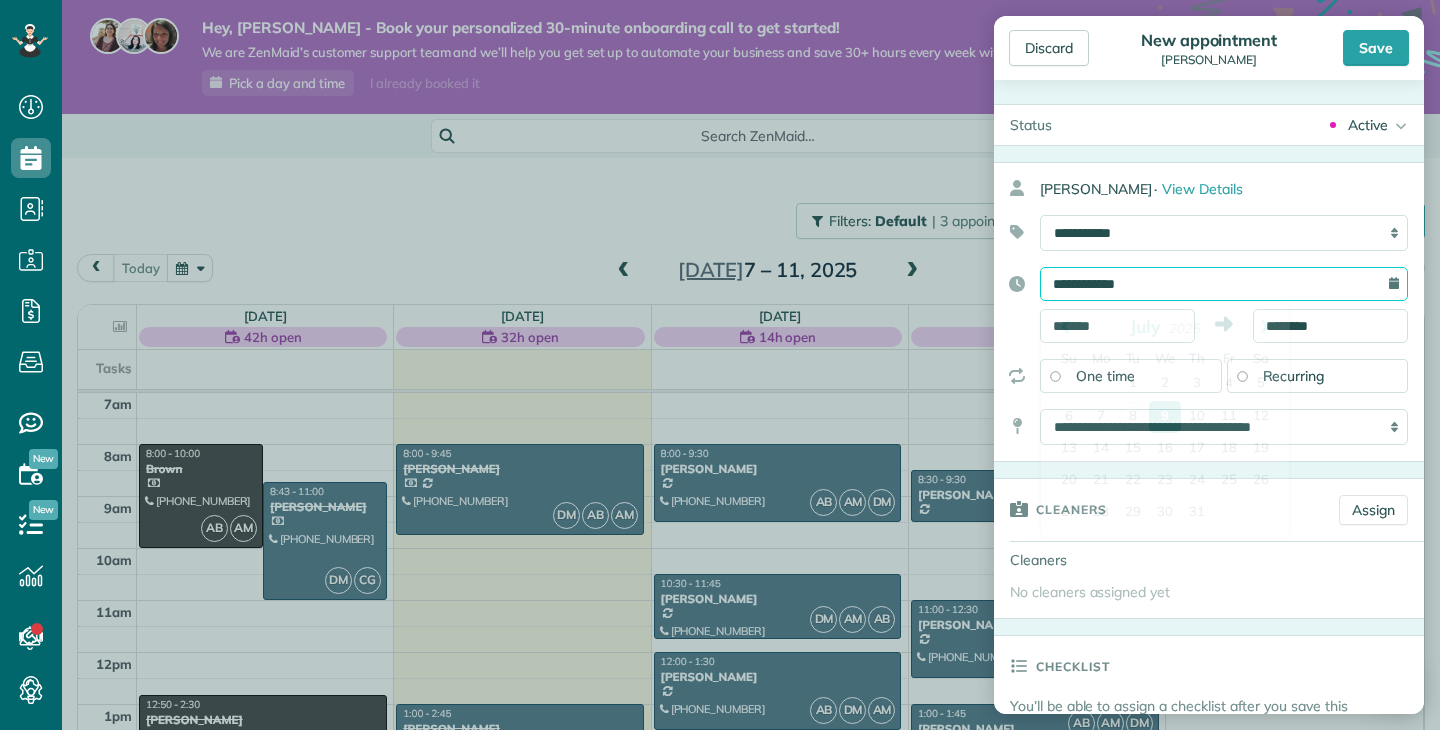 click on "**********" at bounding box center (1224, 284) 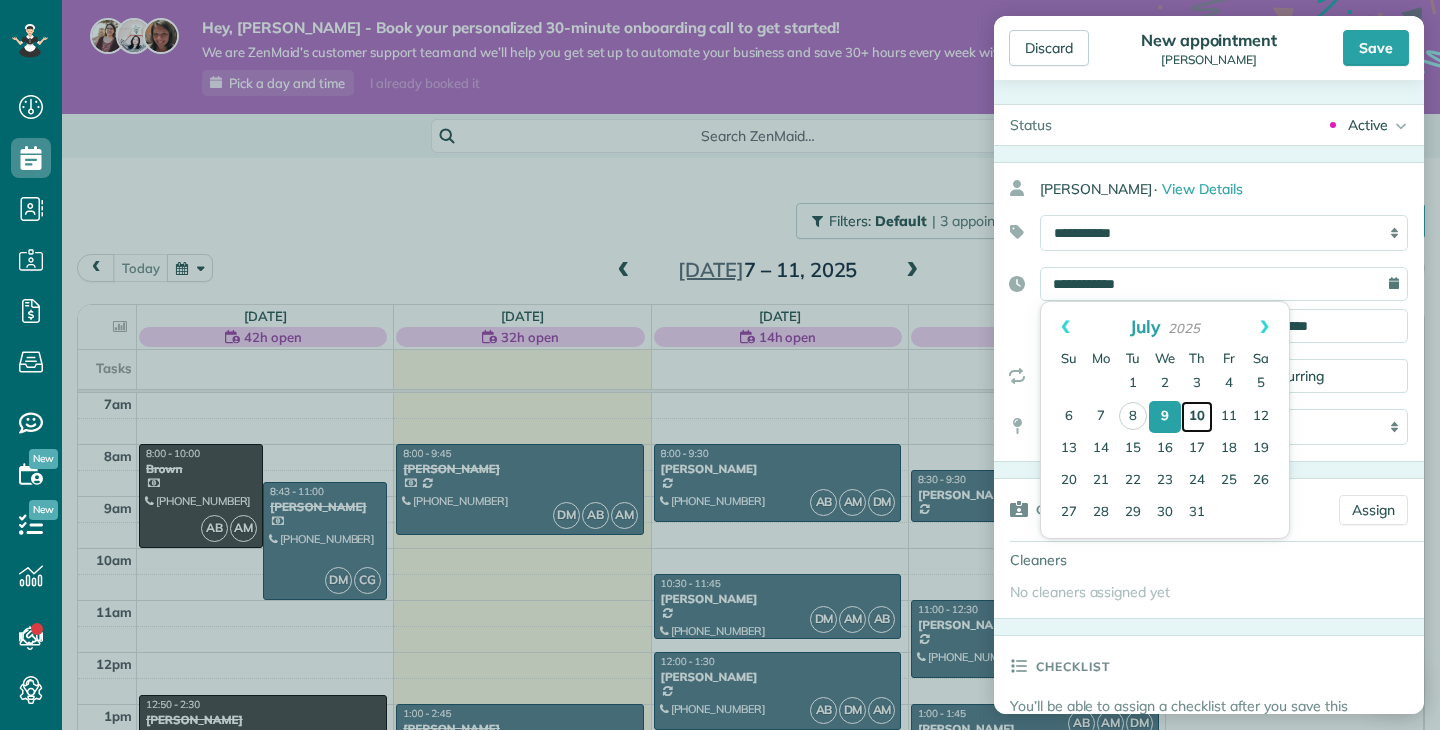 click on "10" at bounding box center (1197, 417) 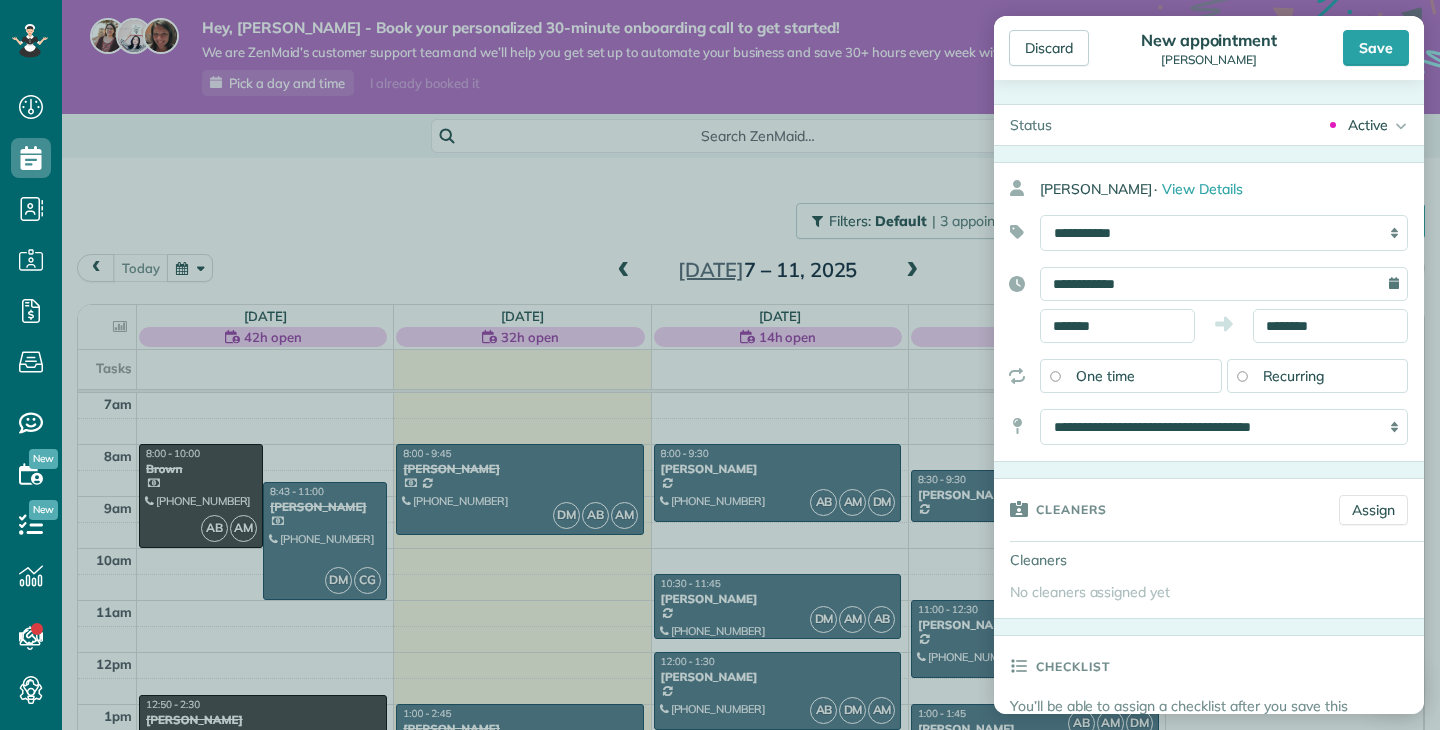 click on "Recurring" at bounding box center (1318, 376) 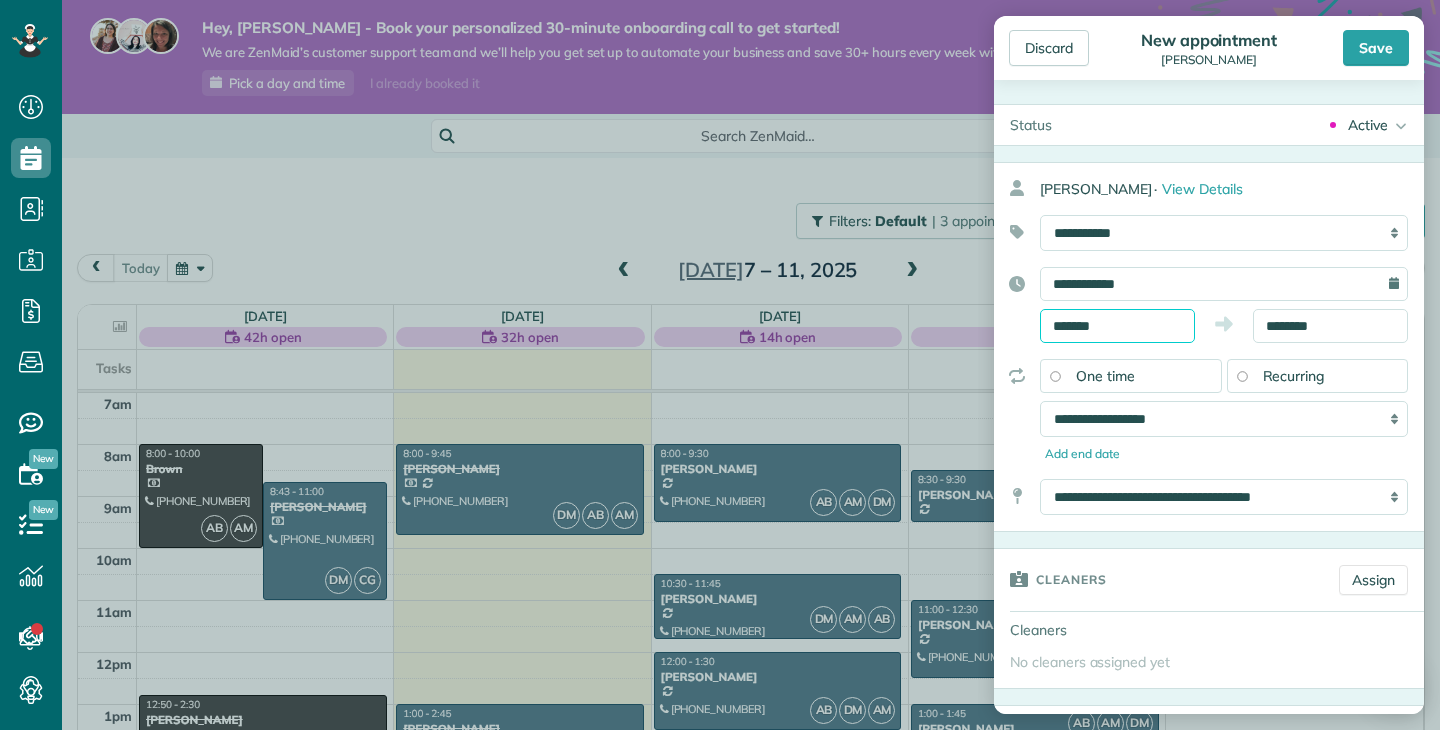 click on "*******" at bounding box center (1117, 326) 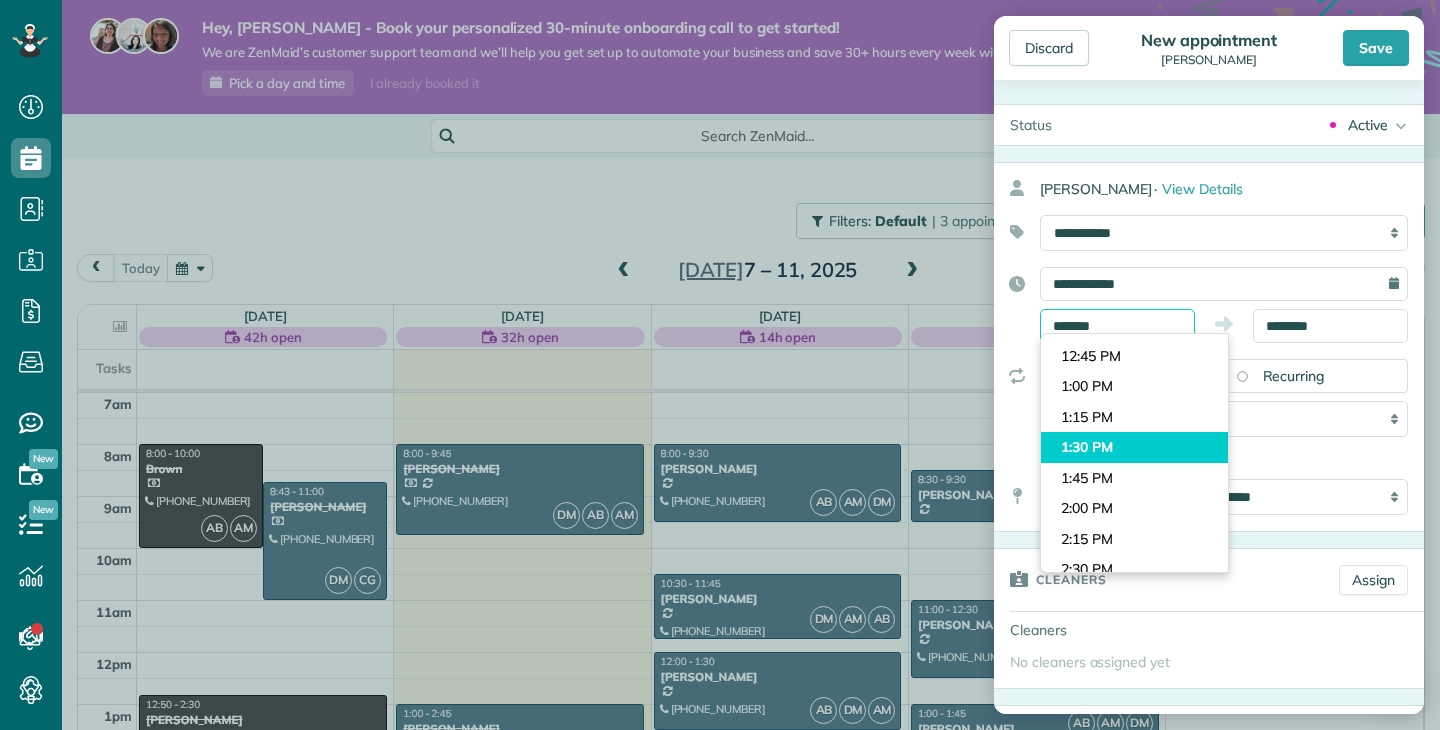 scroll, scrollTop: 1527, scrollLeft: 0, axis: vertical 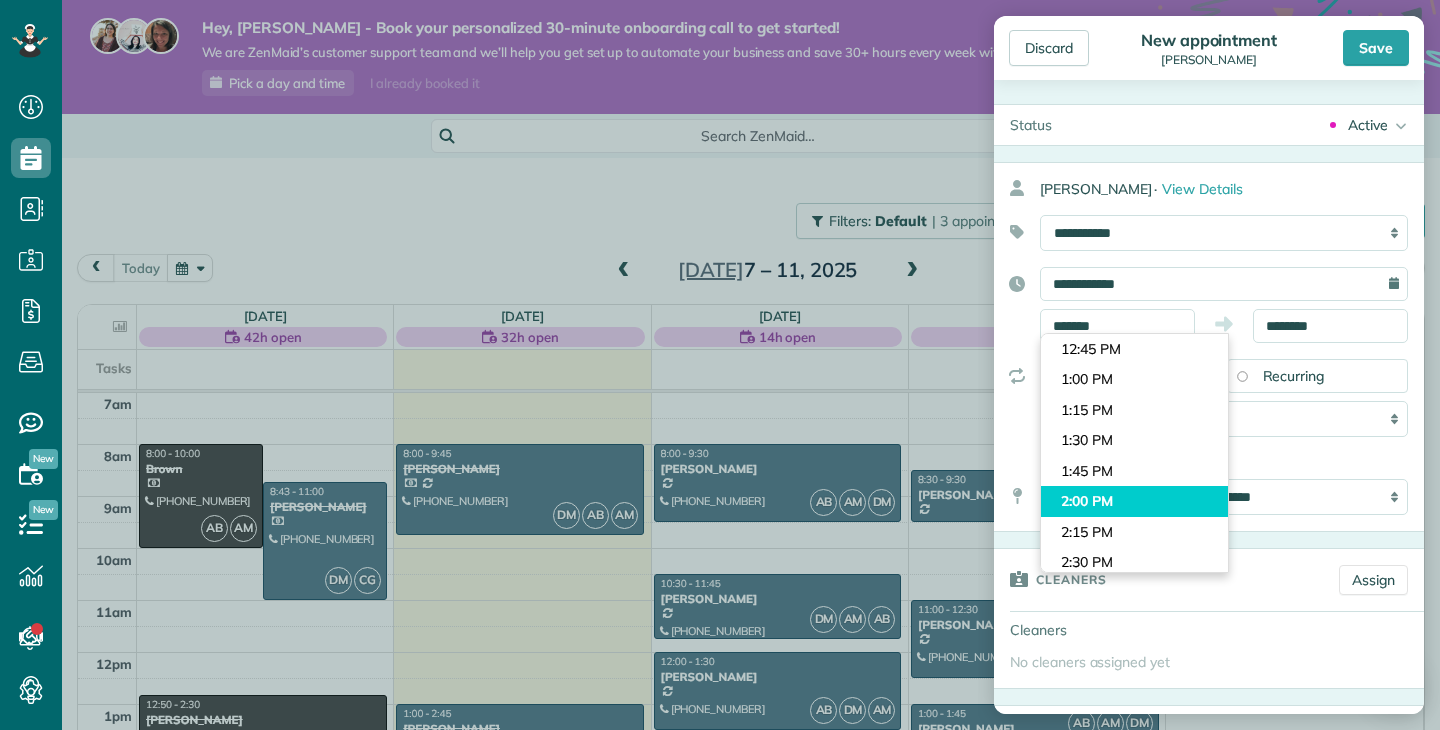 type on "*******" 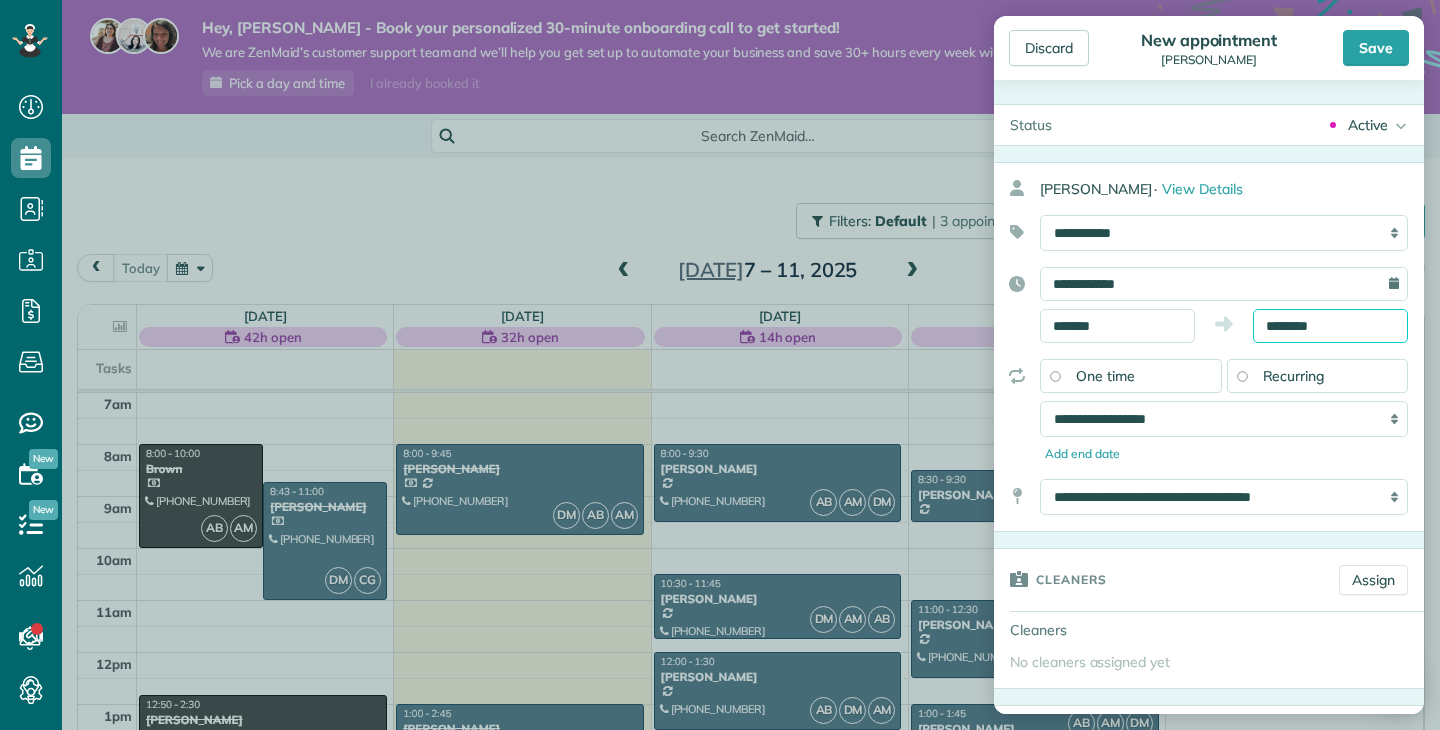click on "Dashboard
Scheduling
Calendar View
List View
Dispatch View - Weekly scheduling (Beta)" at bounding box center (720, 365) 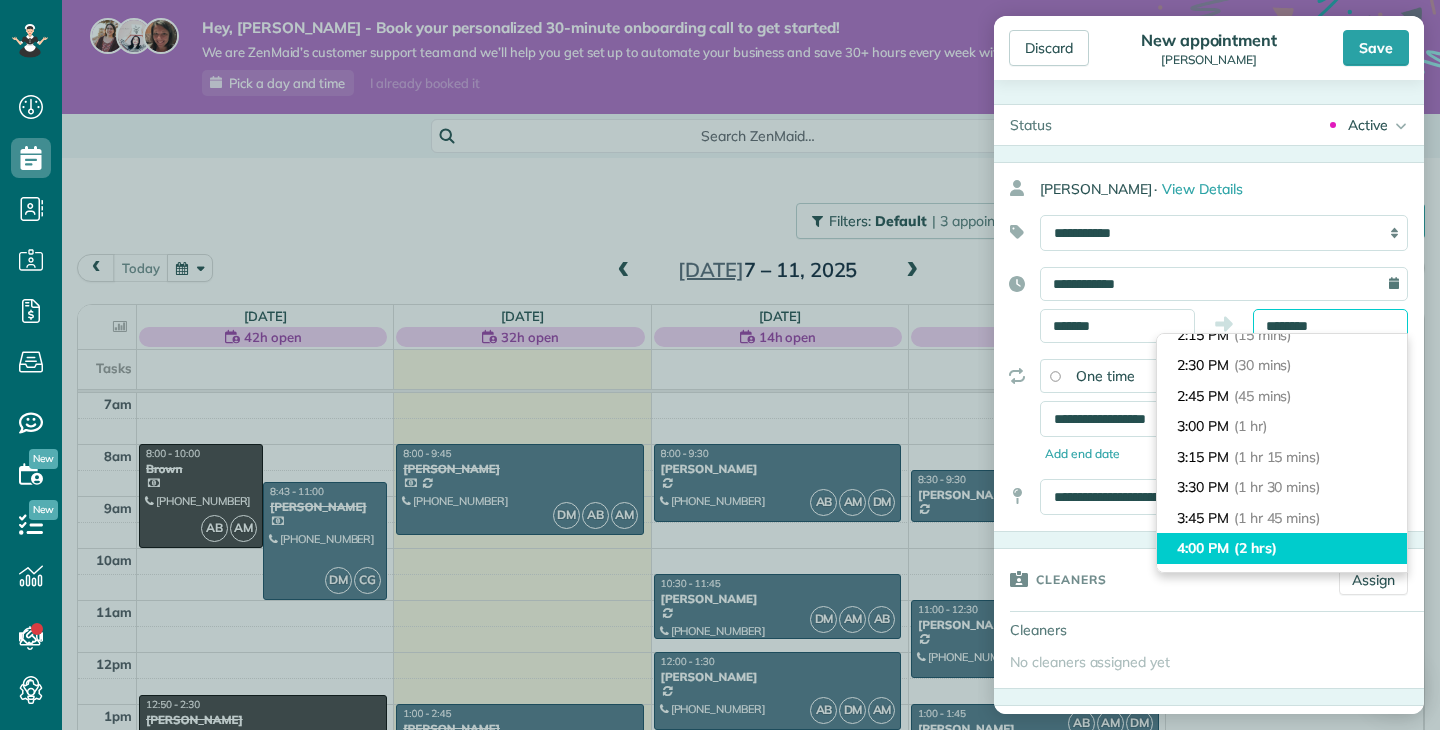 scroll, scrollTop: 46, scrollLeft: 0, axis: vertical 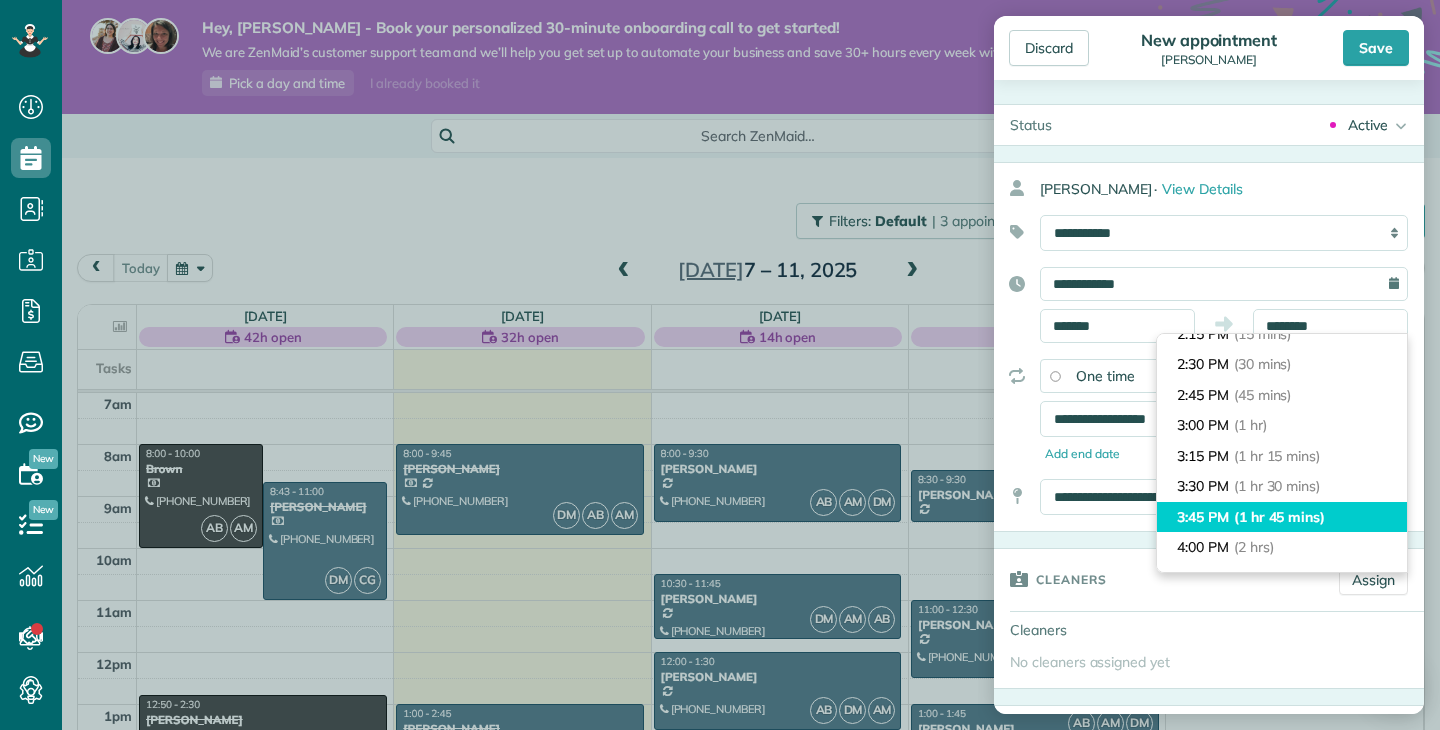 type on "*******" 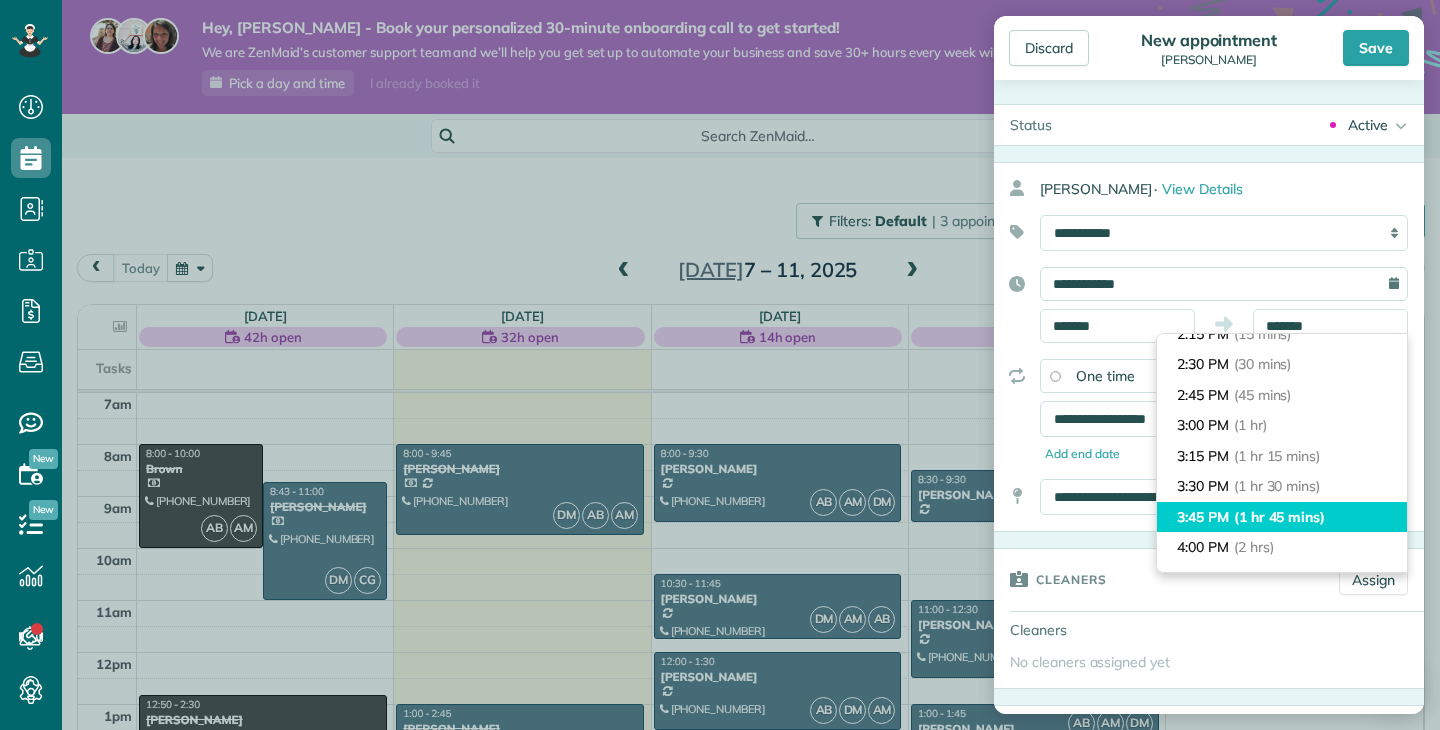 click on "3:45 PM  (1 hr 45 mins)" at bounding box center (1282, 517) 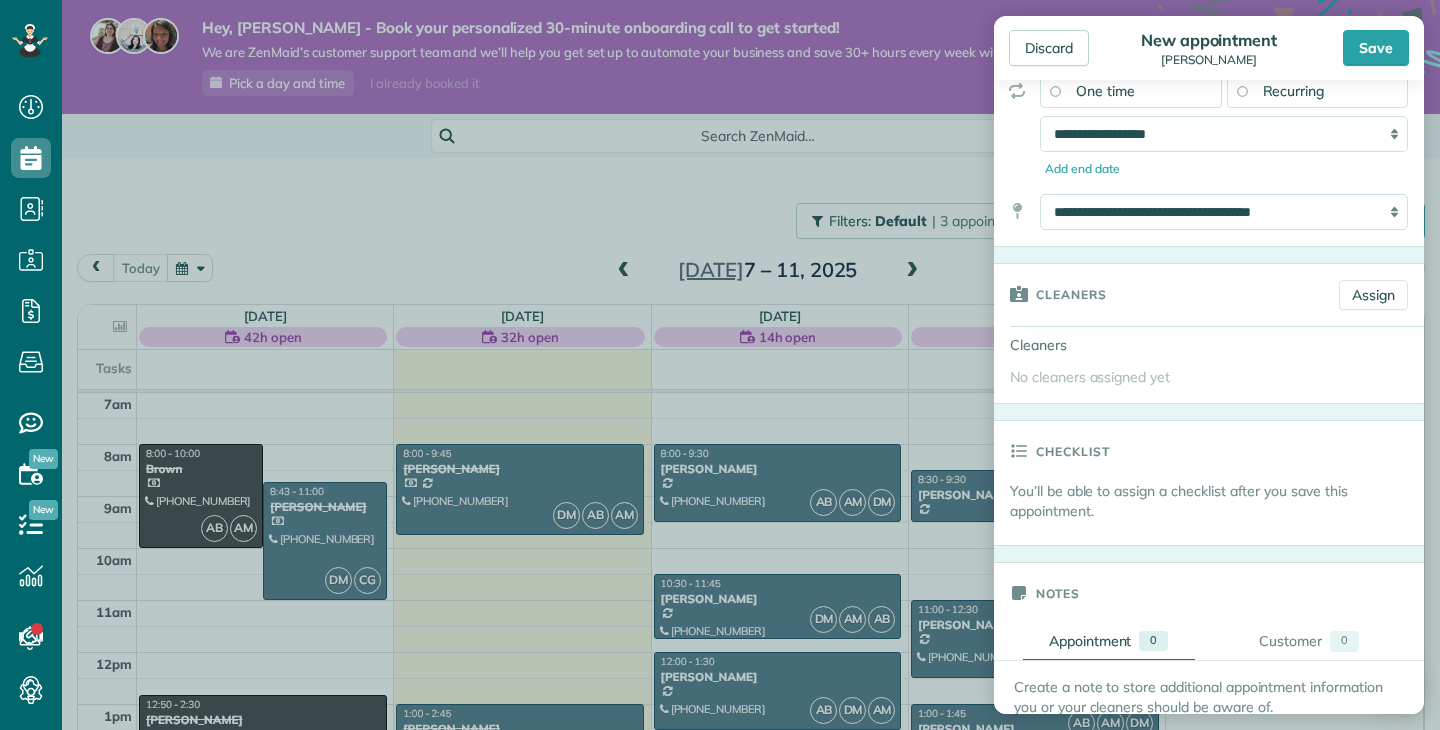 scroll, scrollTop: 292, scrollLeft: 0, axis: vertical 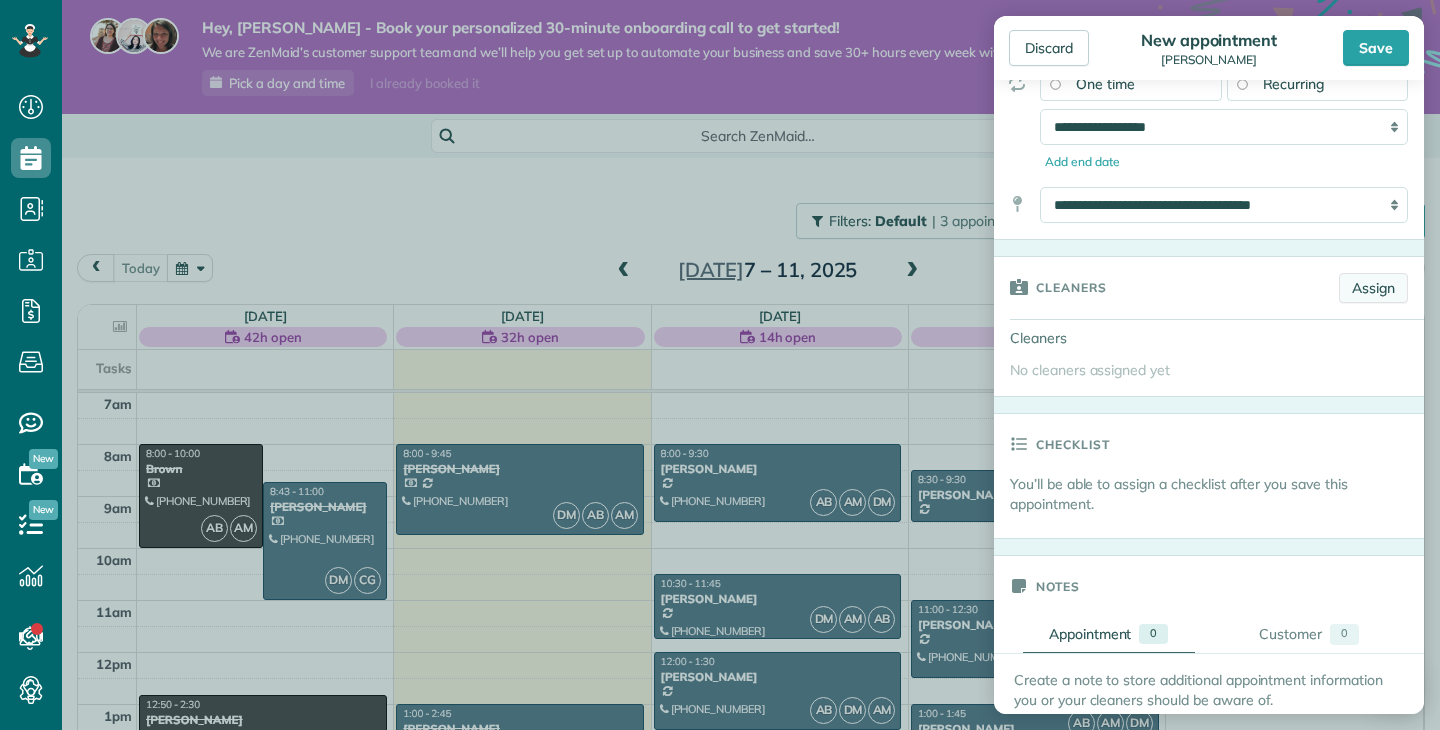 click on "Assign" at bounding box center (1373, 288) 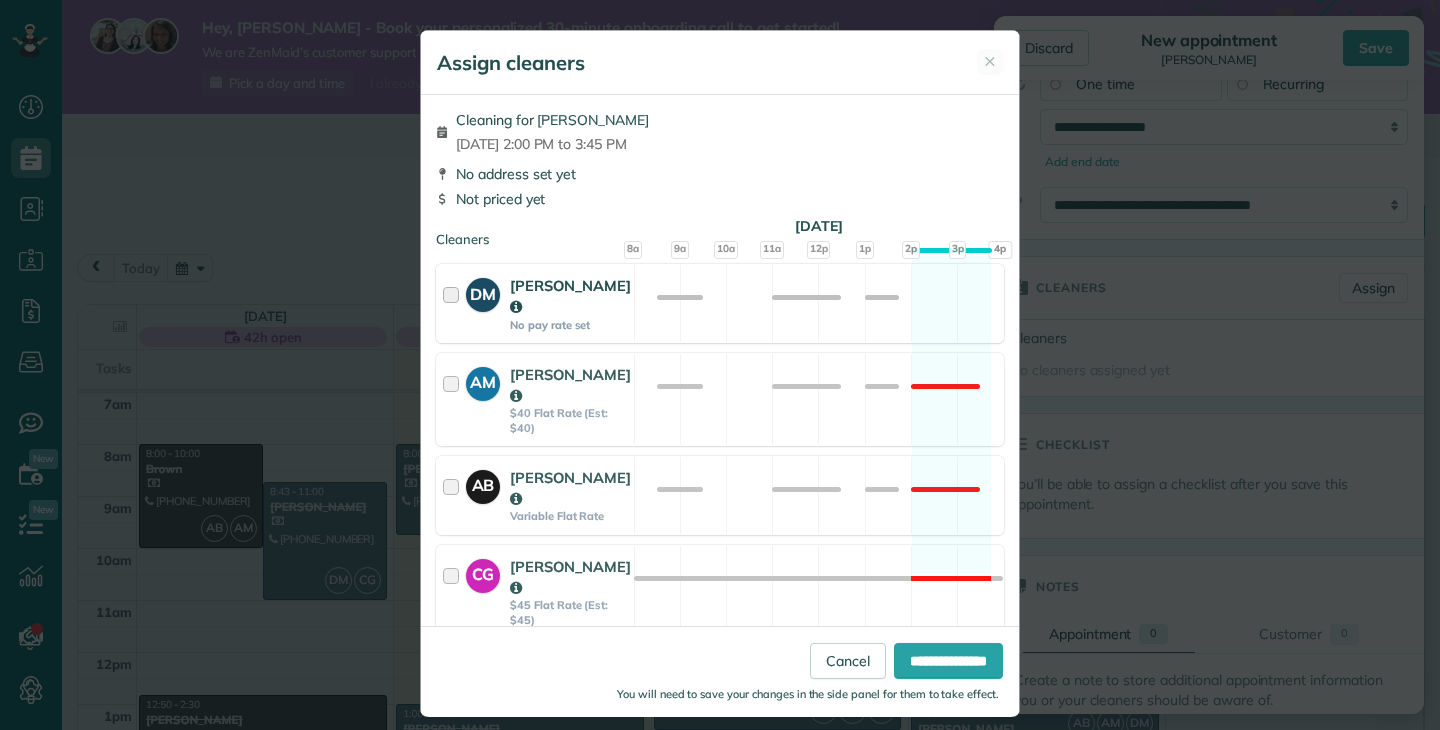 click at bounding box center [454, 303] 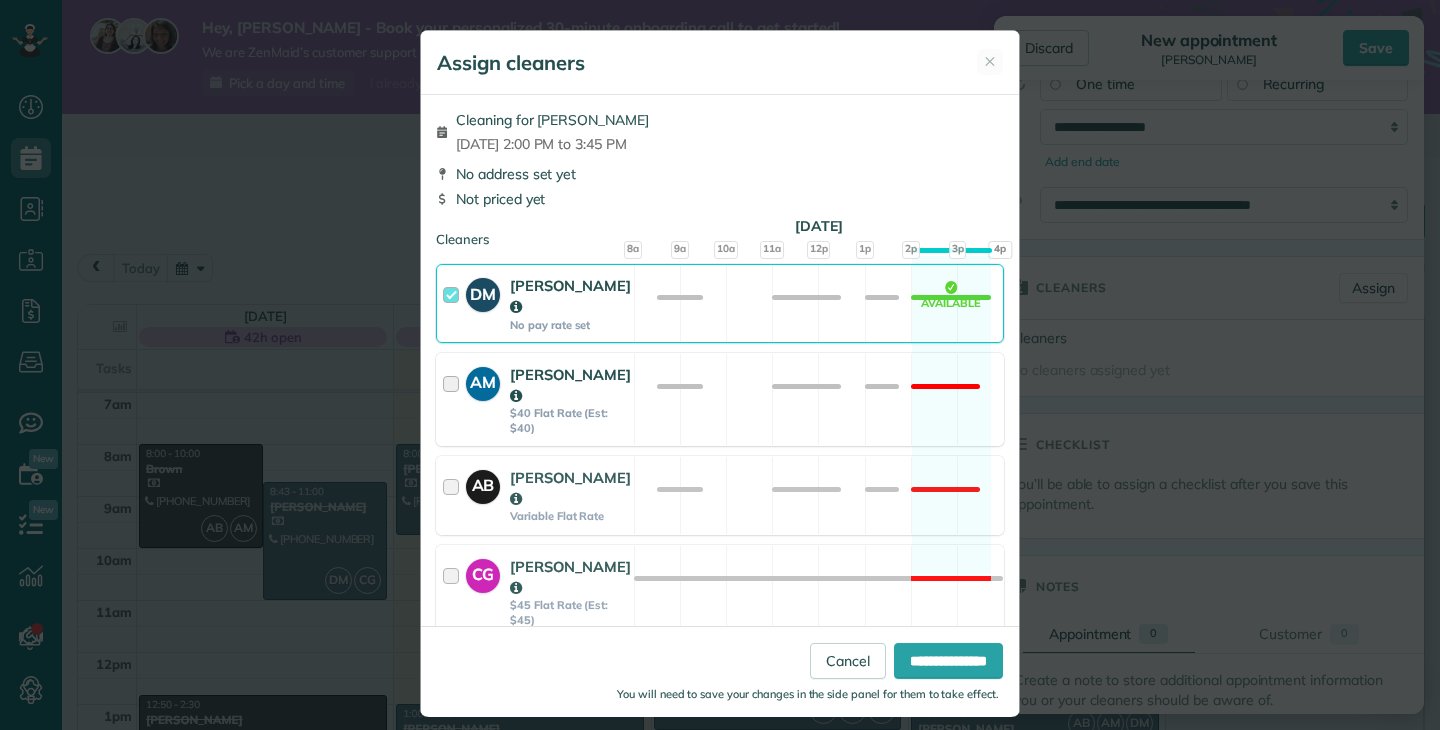 click at bounding box center [454, 399] 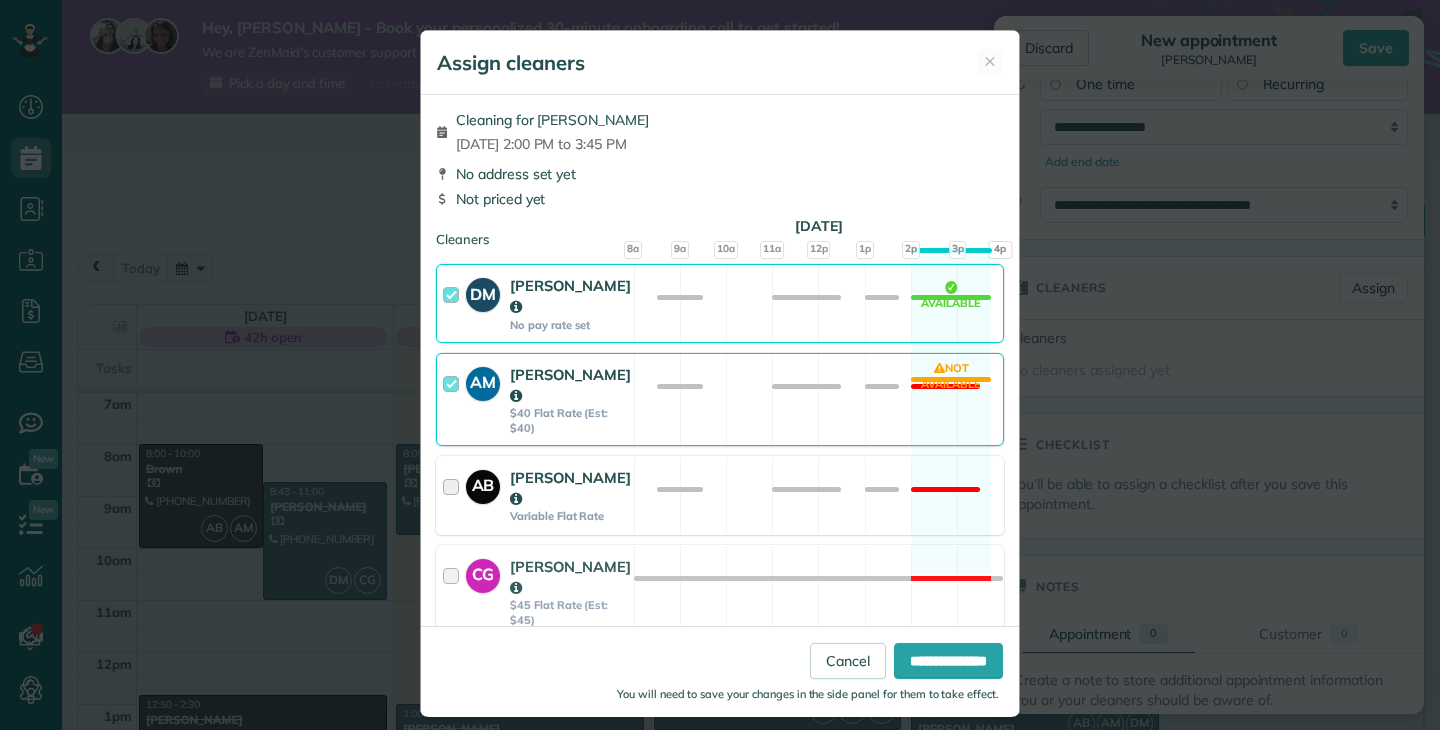 click at bounding box center (454, 495) 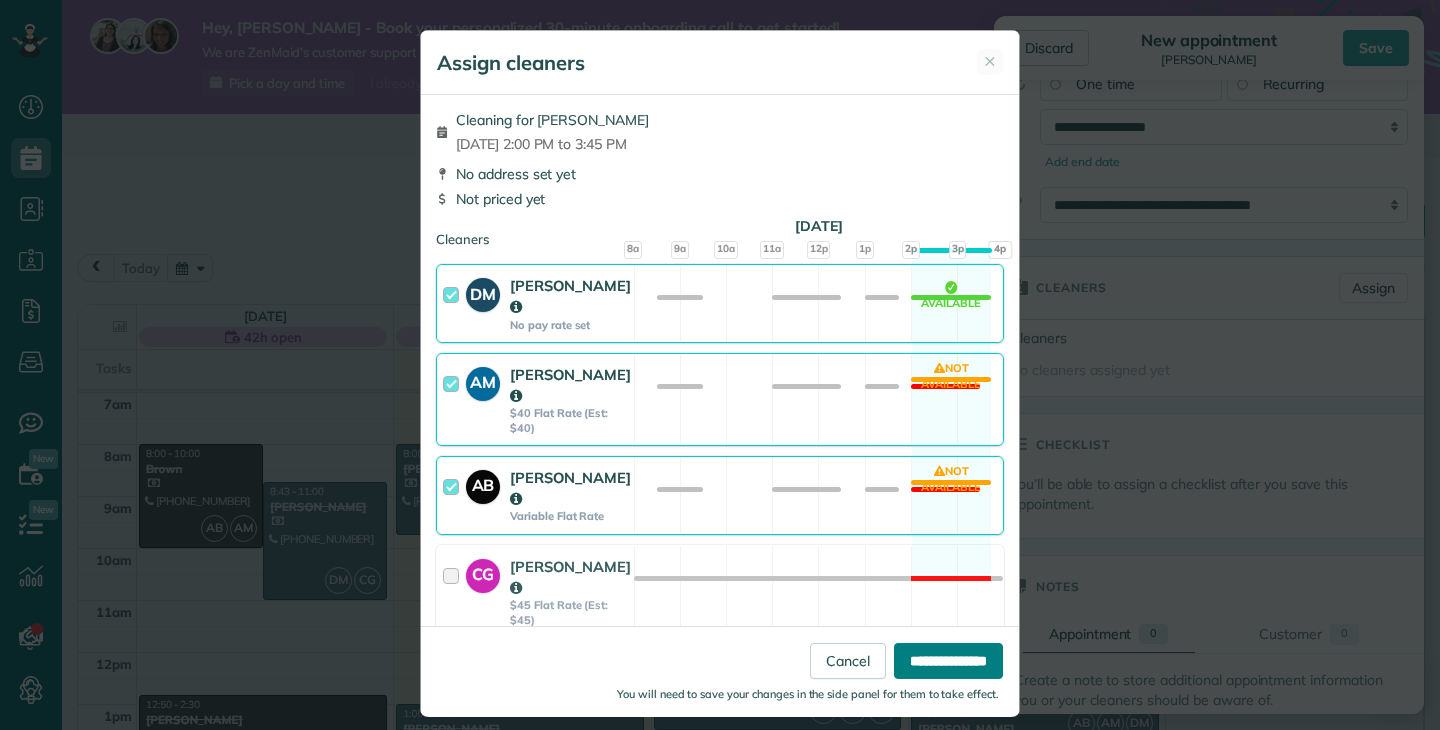 click on "**********" at bounding box center [948, 660] 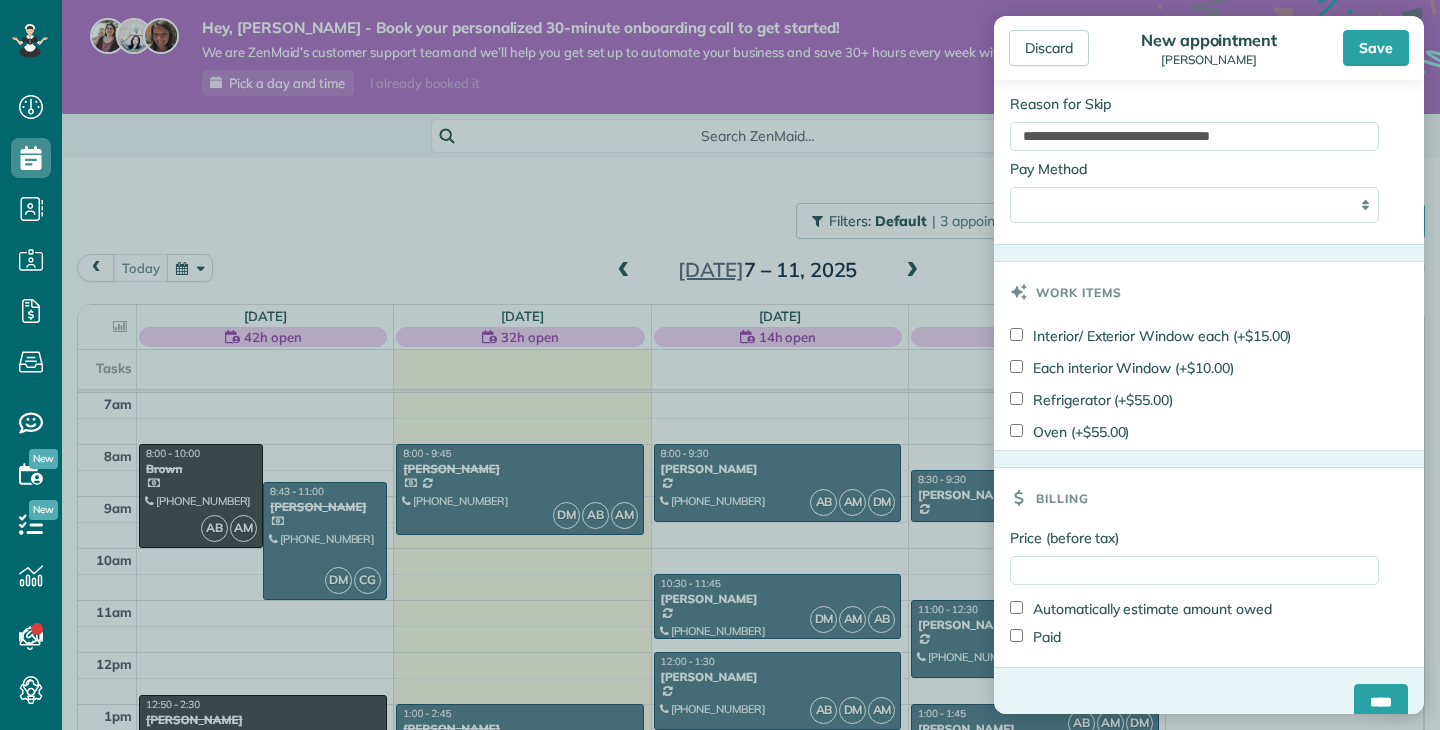 scroll, scrollTop: 1246, scrollLeft: 0, axis: vertical 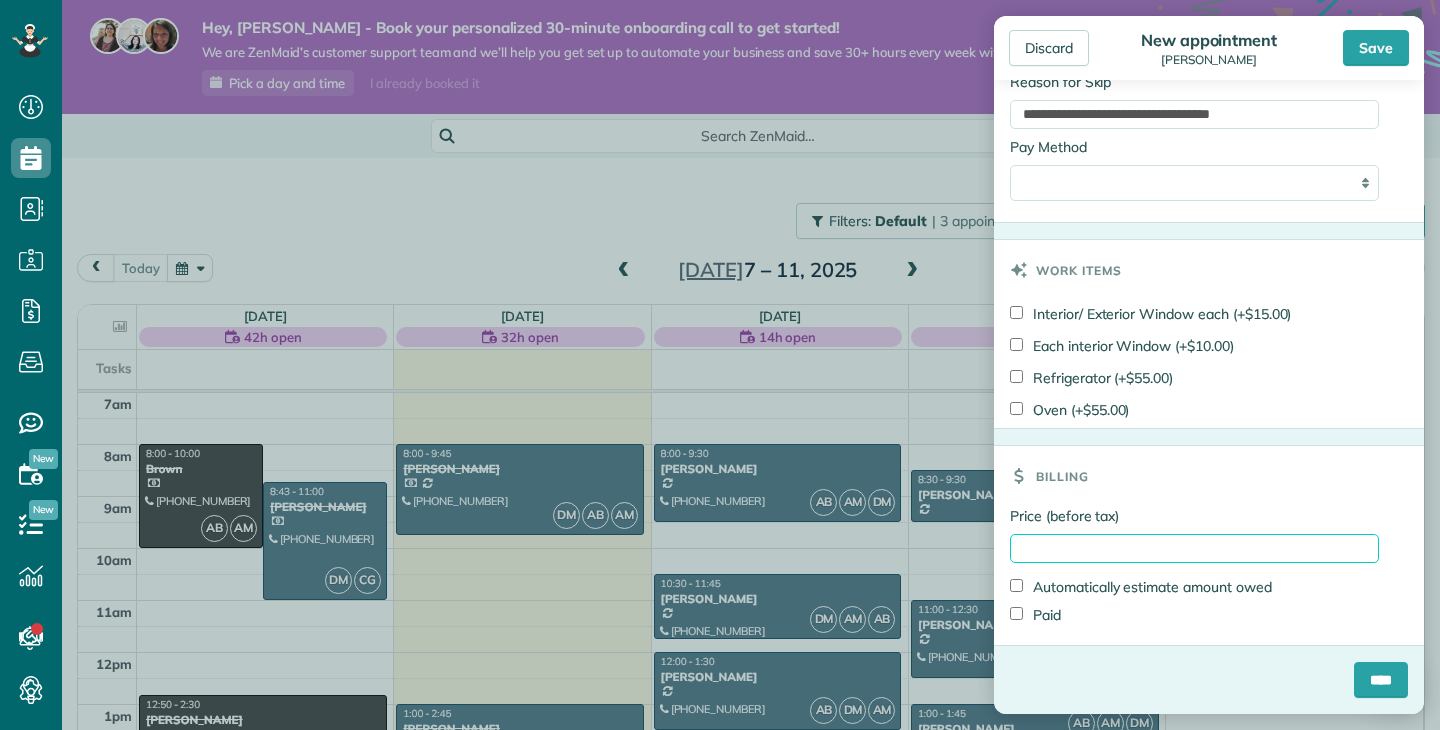 click on "Price (before tax)" at bounding box center (1194, 548) 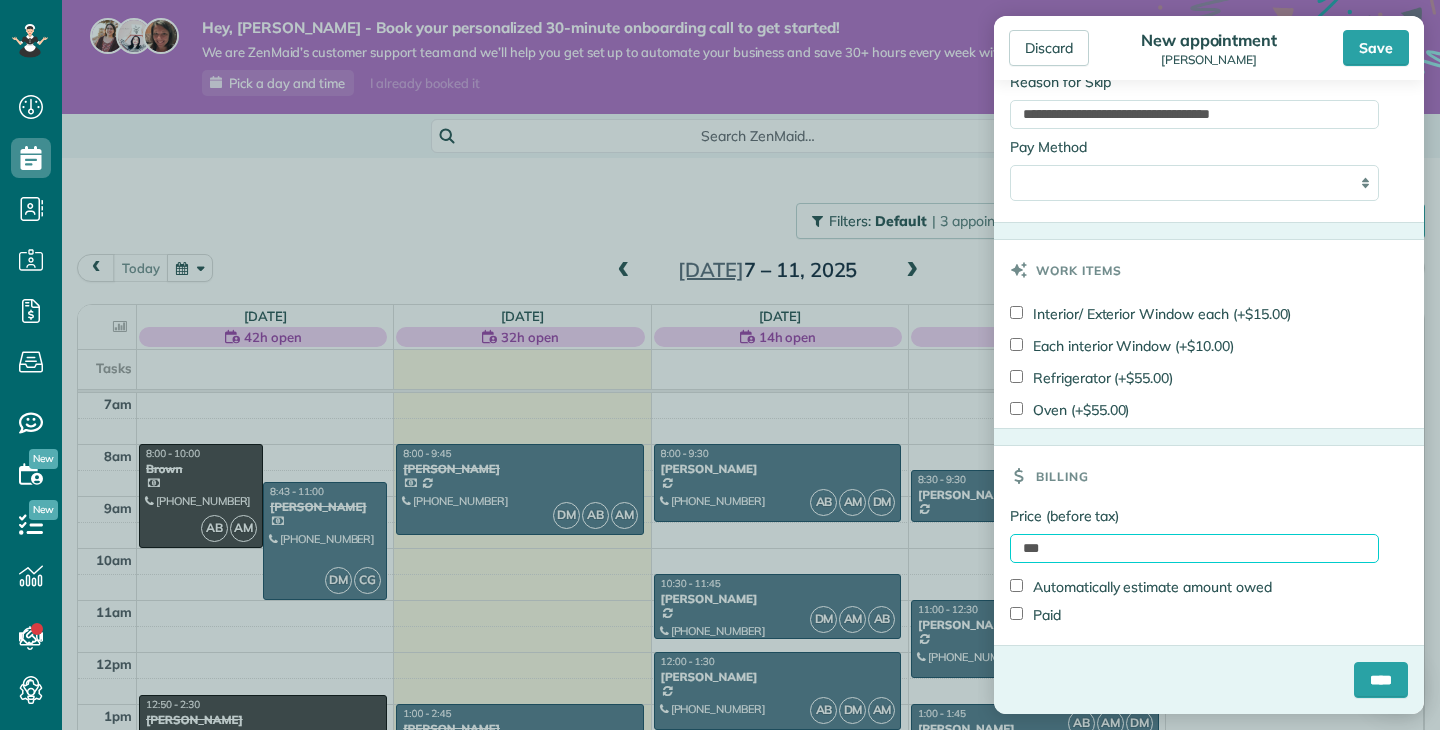 type on "***" 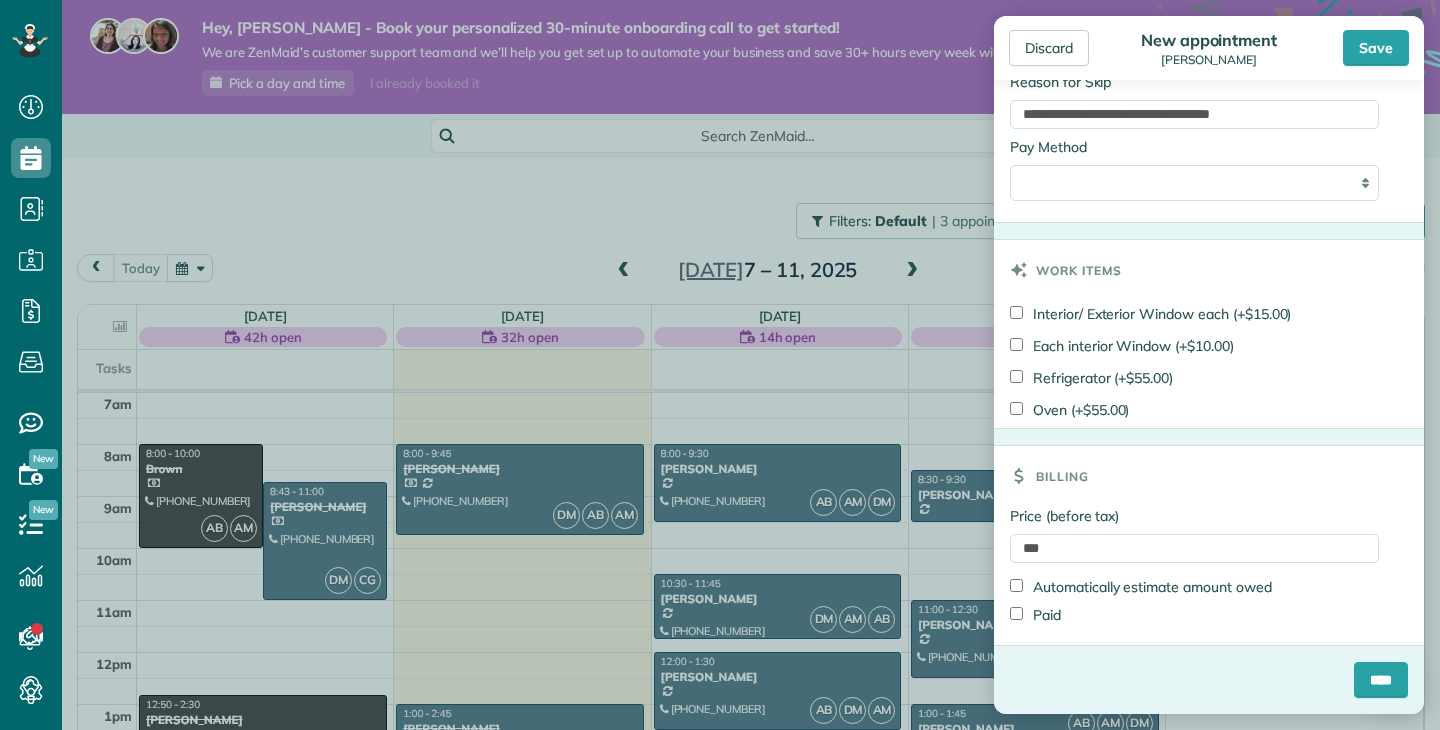 click on "Billing" at bounding box center (1209, 476) 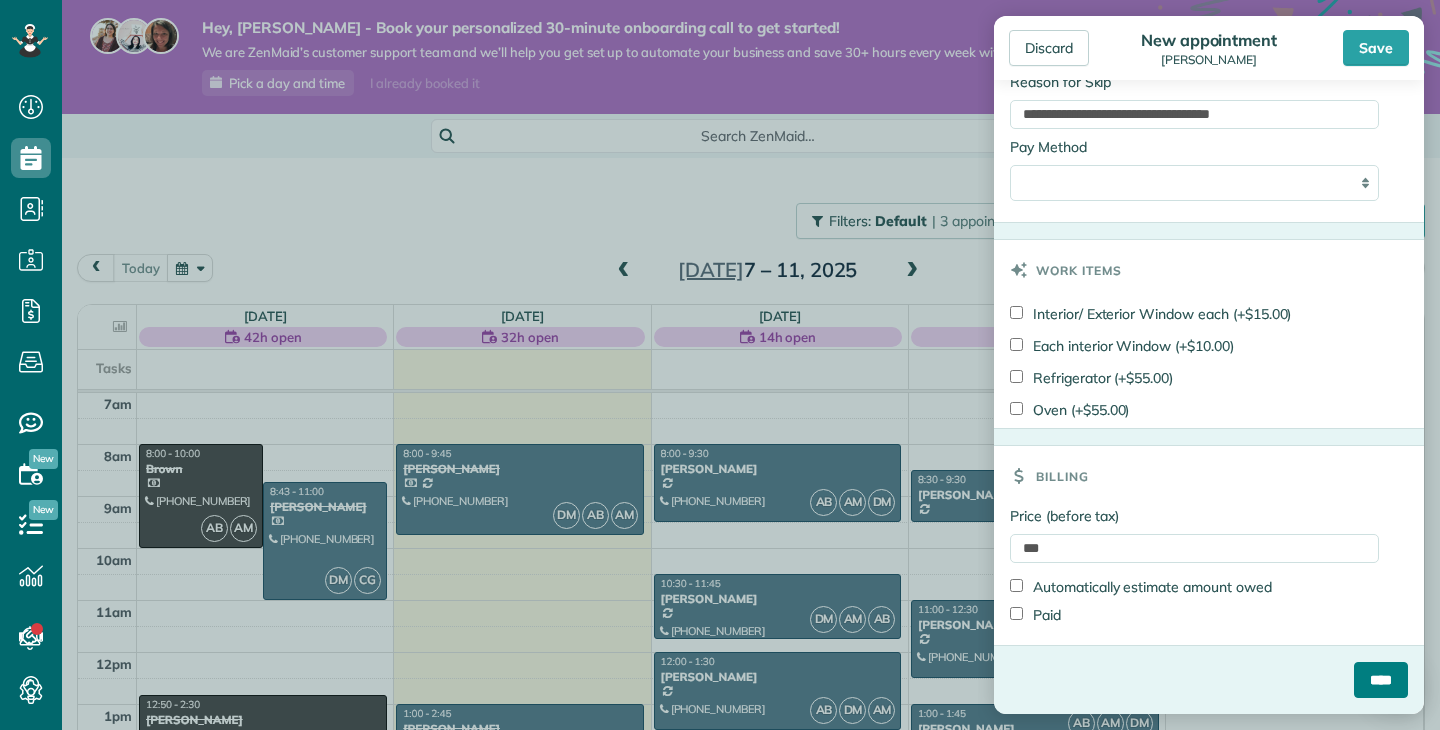 click on "****" at bounding box center (1381, 680) 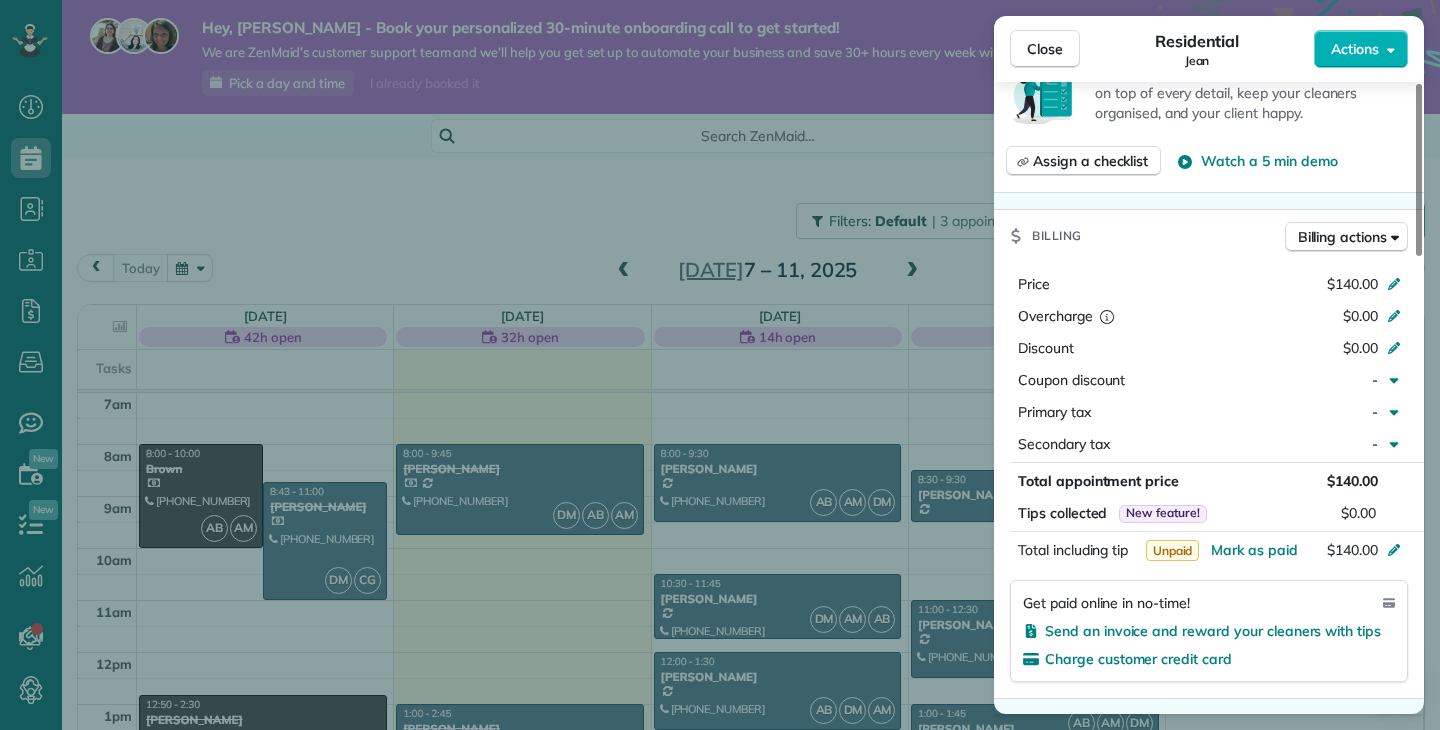 scroll, scrollTop: 826, scrollLeft: 0, axis: vertical 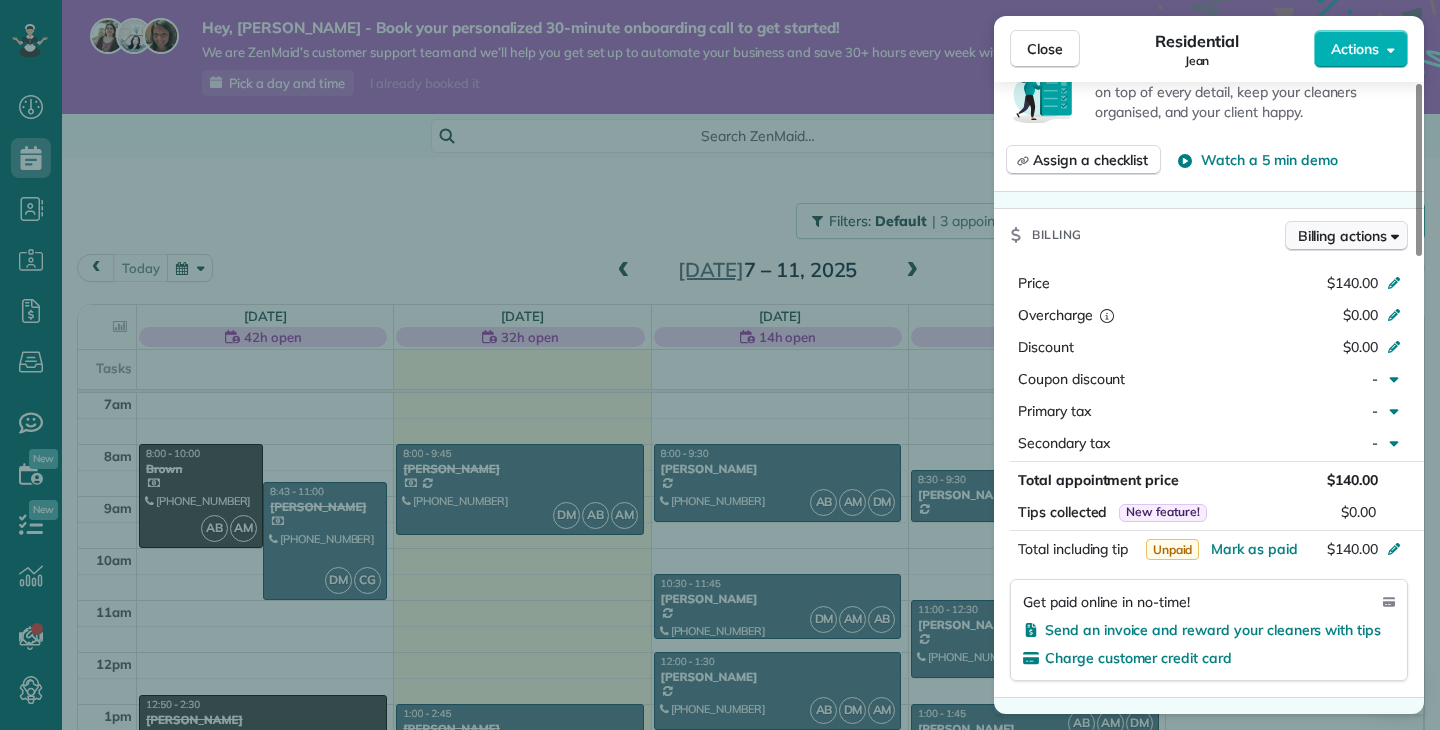 click on "Billing actions" at bounding box center (1346, 236) 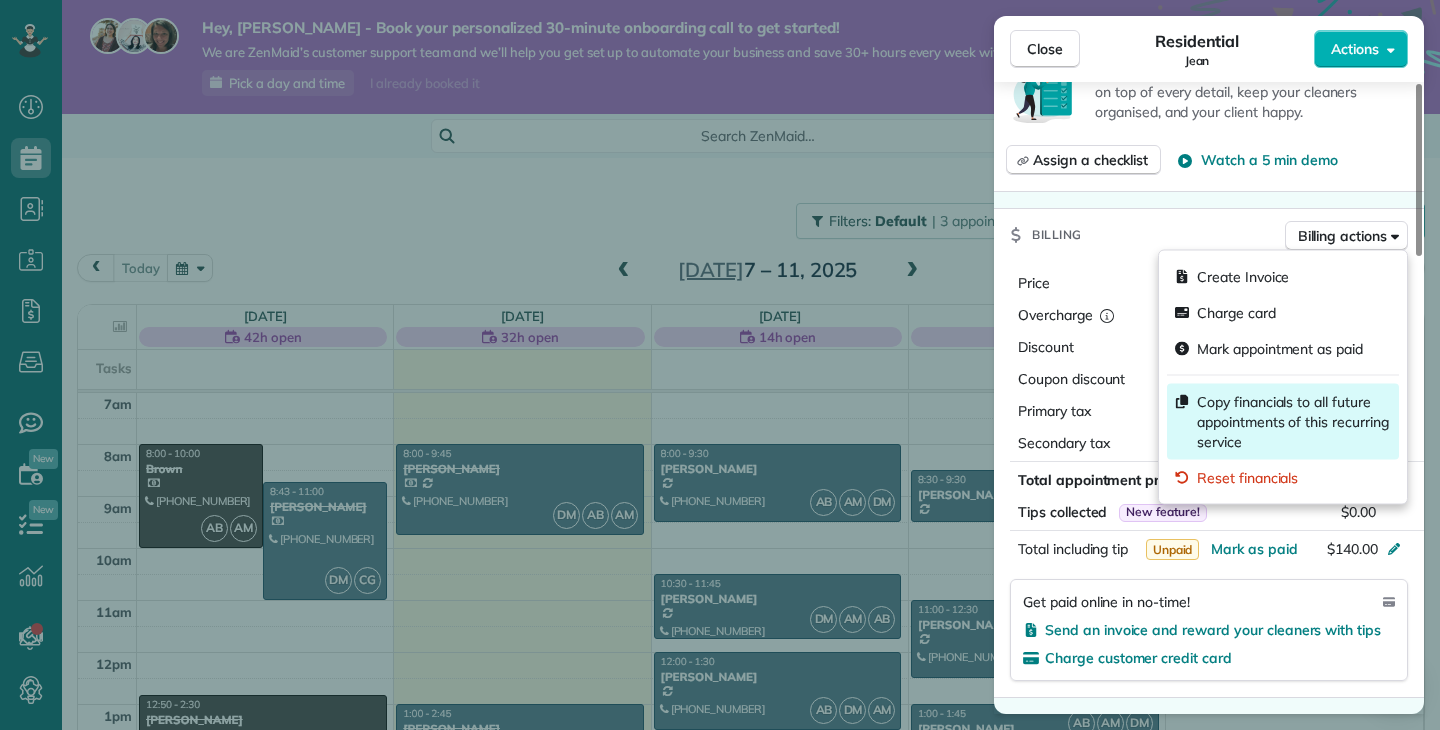 click on "Copy financials to all future appointments of this recurring service" at bounding box center [1294, 422] 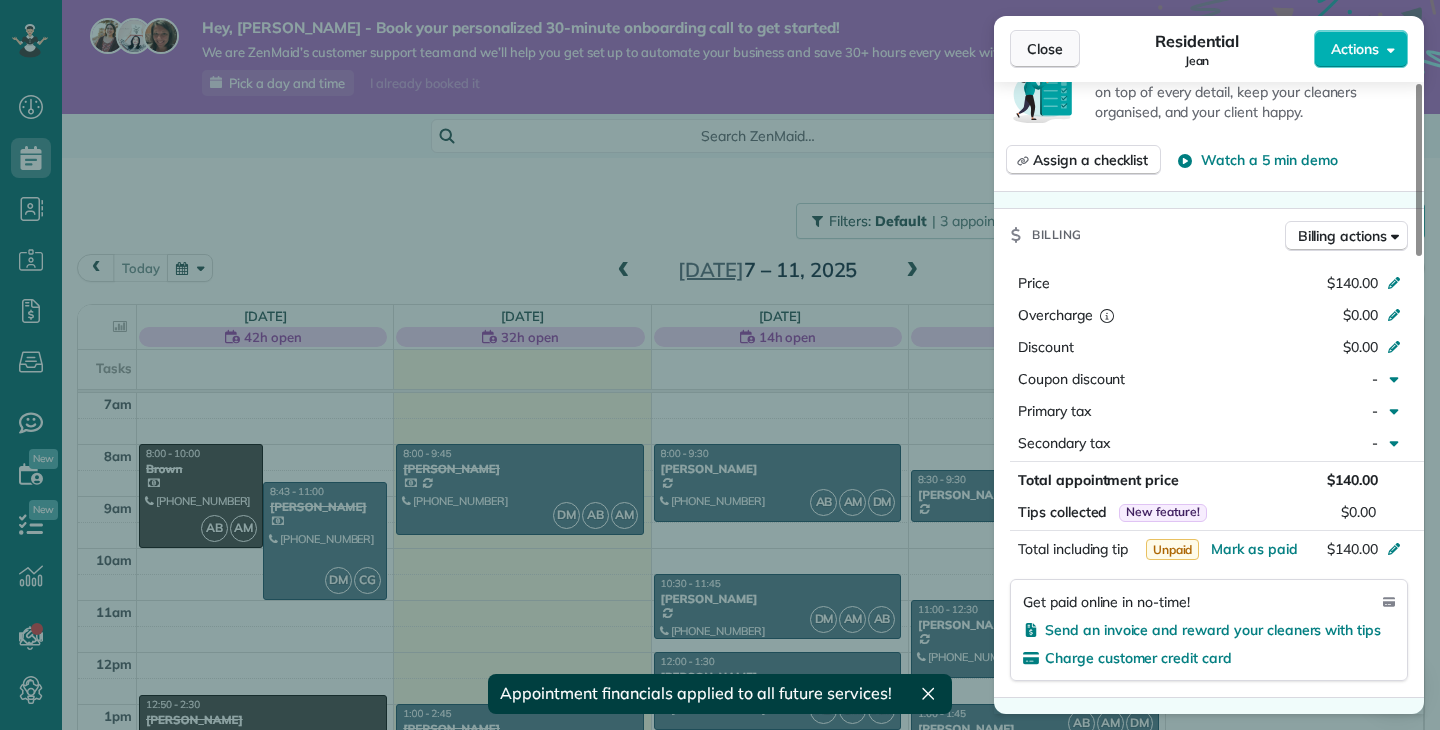 click on "Close" at bounding box center [1045, 49] 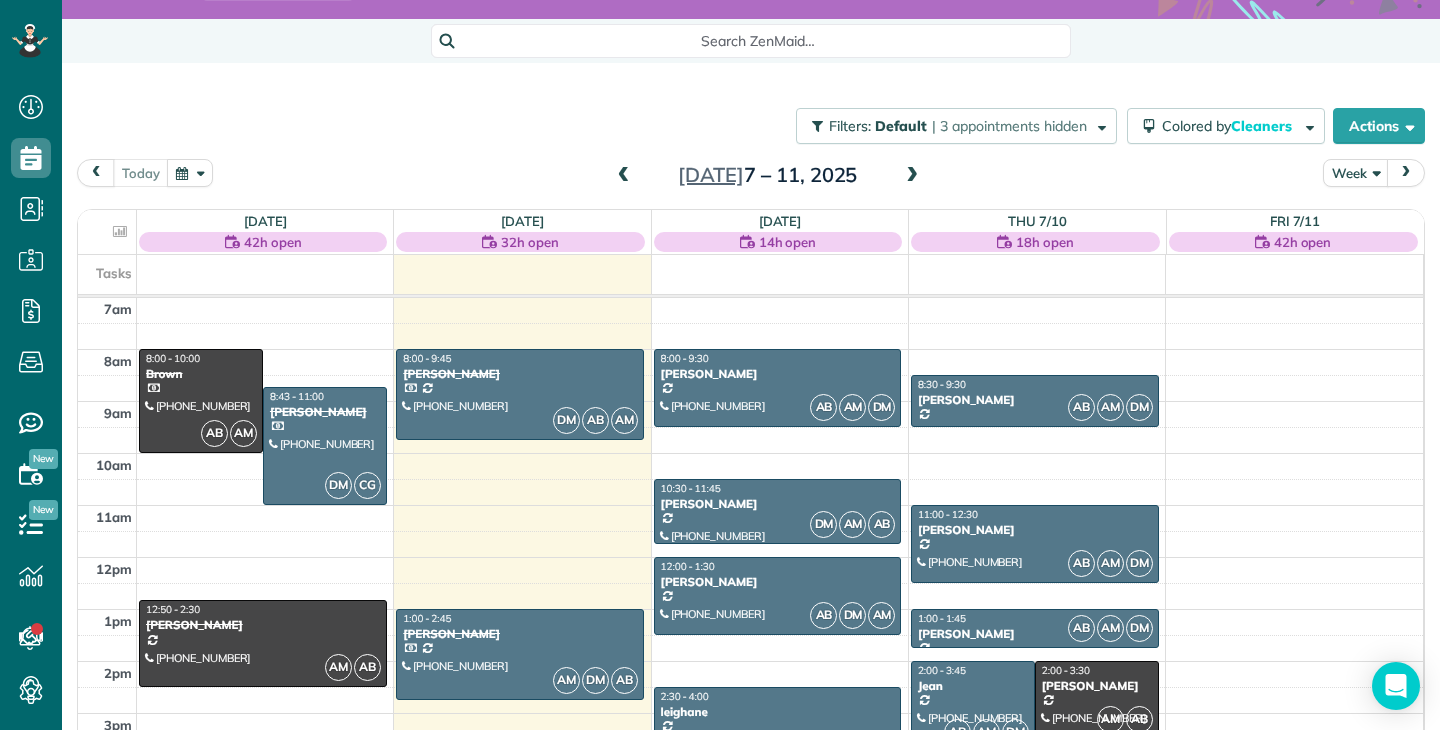 scroll, scrollTop: 170, scrollLeft: 0, axis: vertical 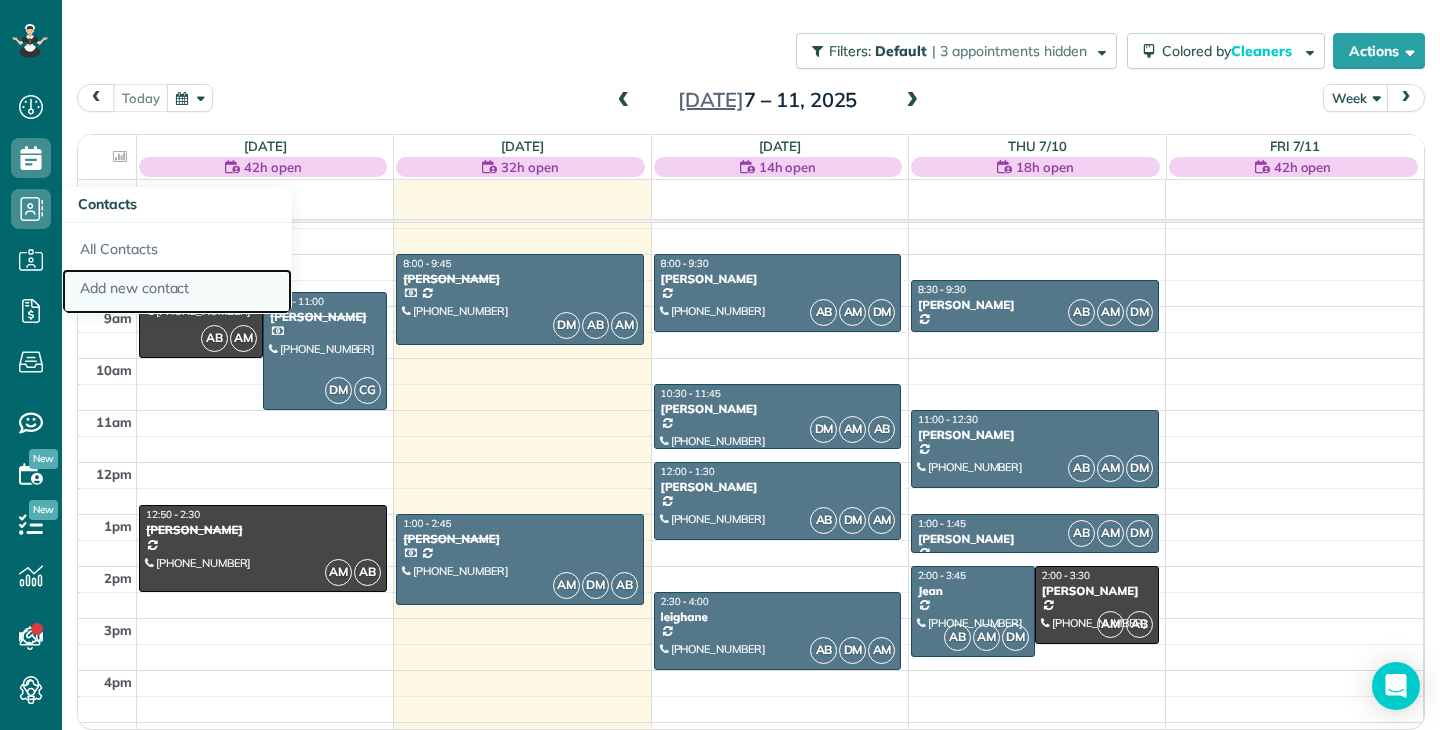 click on "Add new contact" at bounding box center (177, 292) 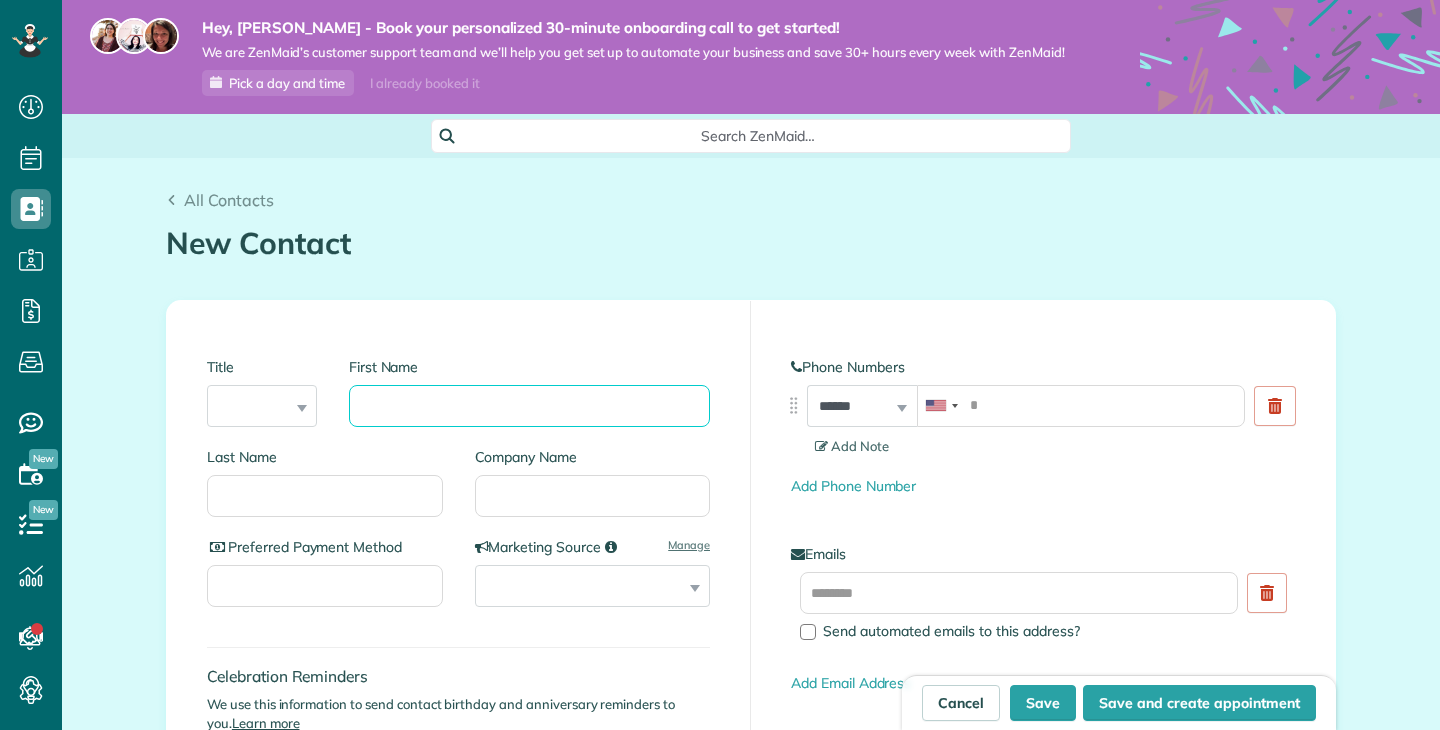 click on "First Name" at bounding box center (529, 406) 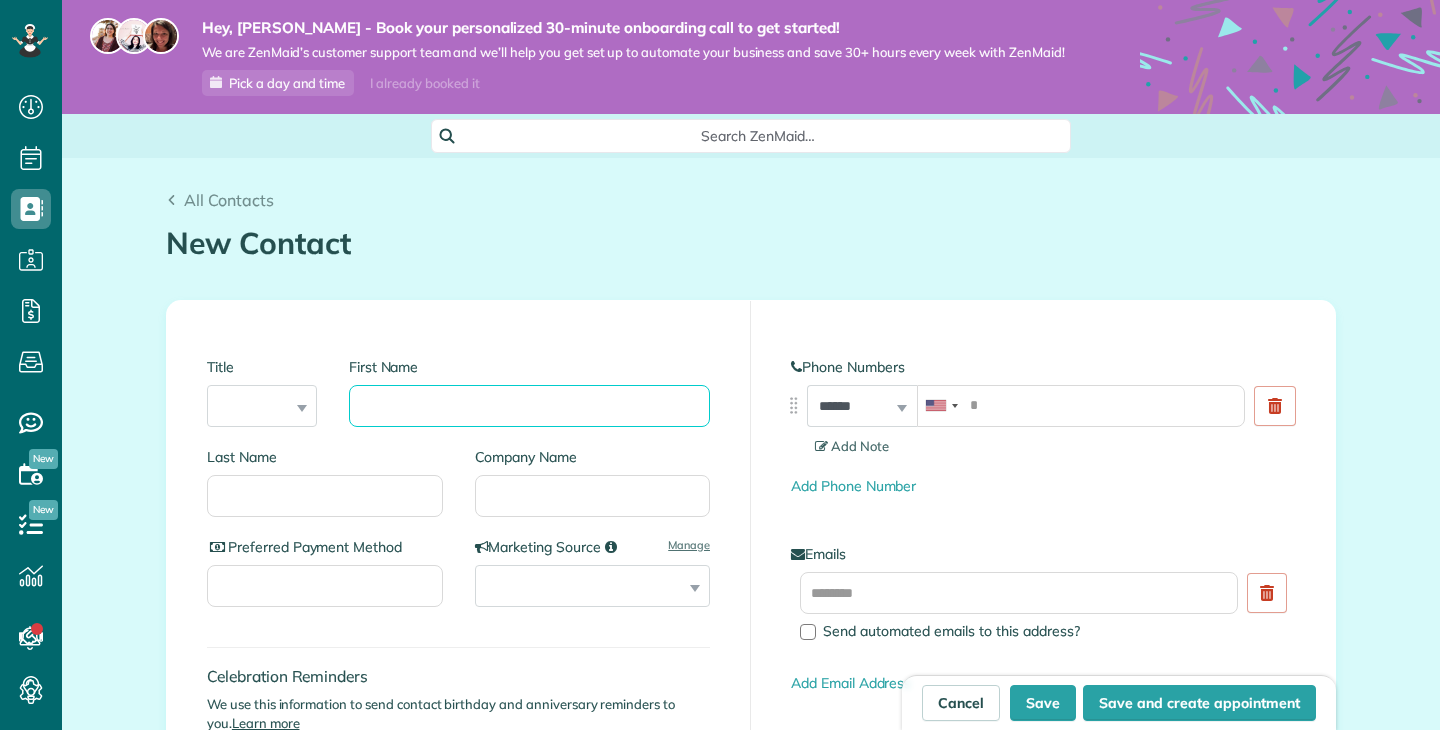scroll, scrollTop: 0, scrollLeft: 0, axis: both 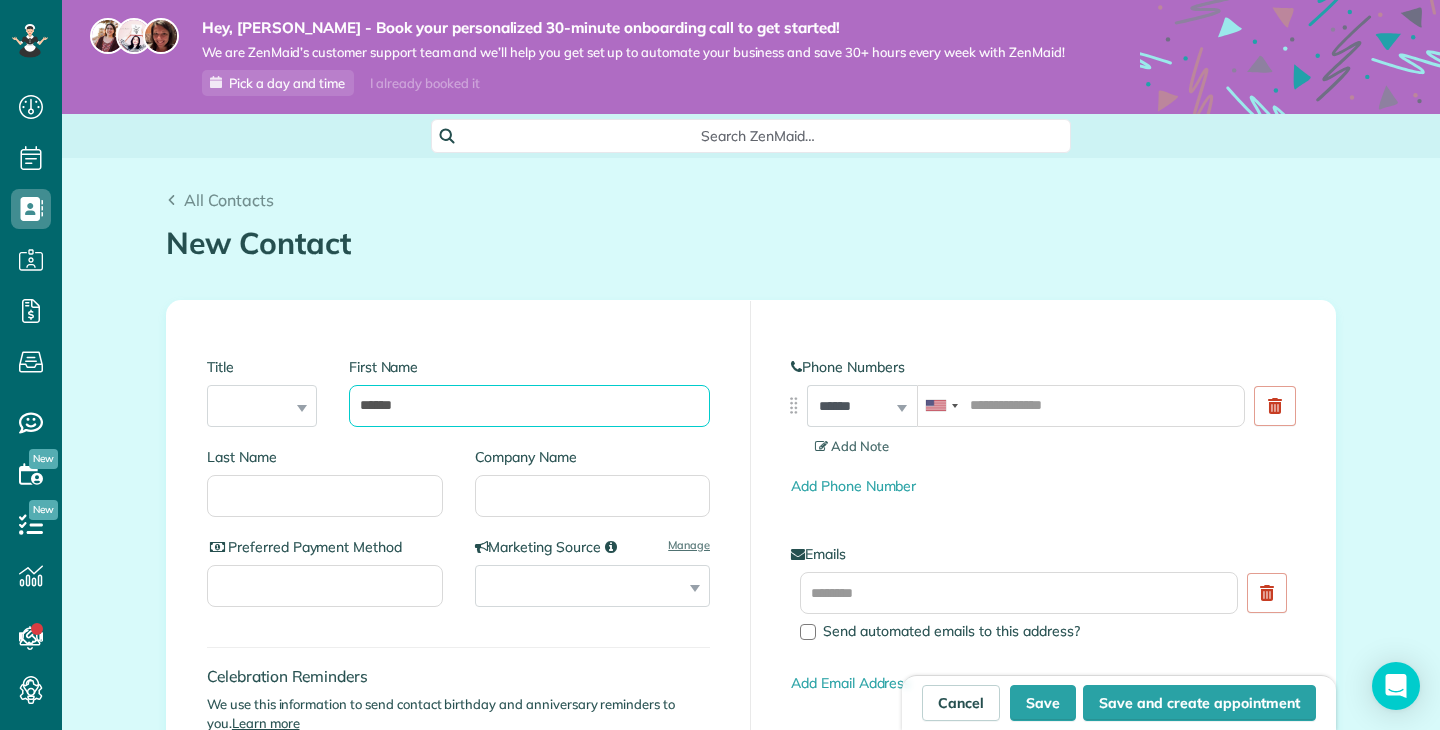 type on "*****" 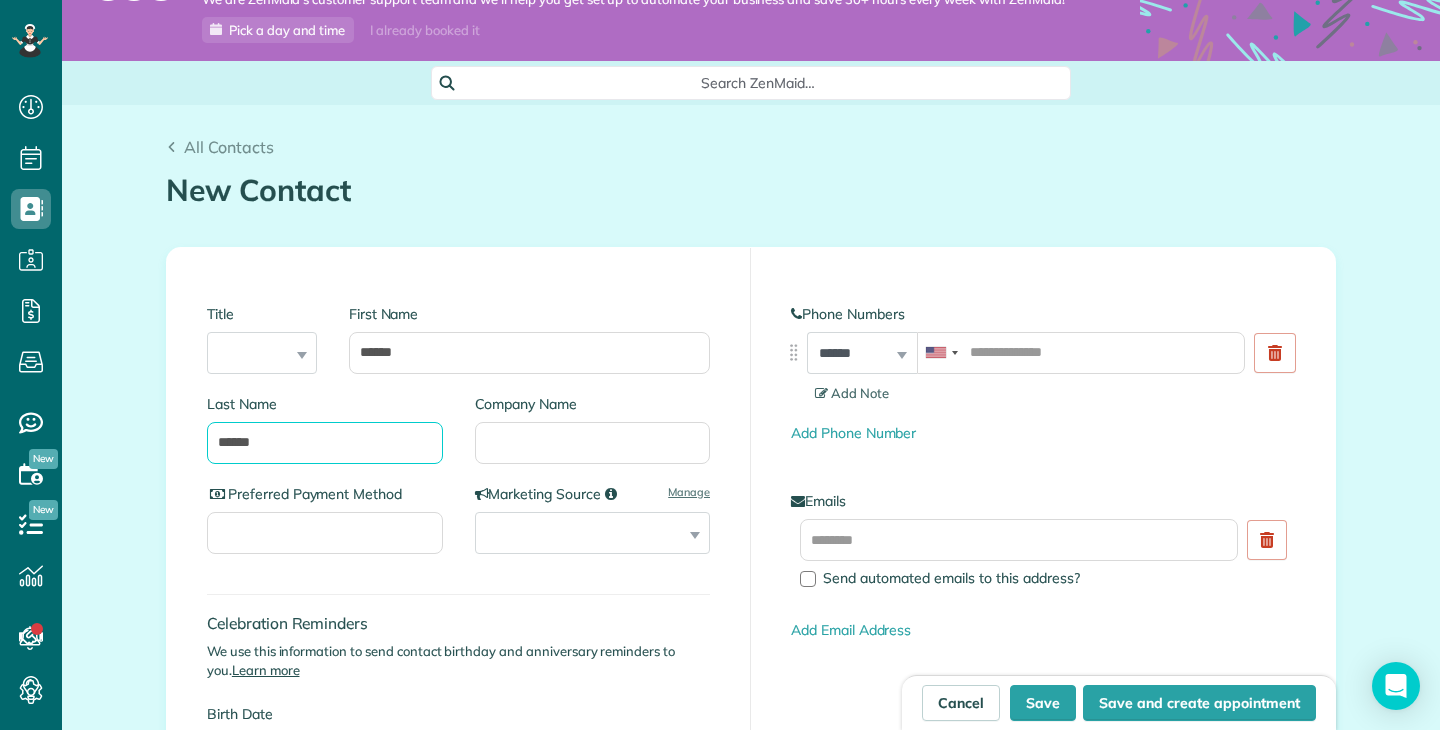 scroll, scrollTop: 68, scrollLeft: 0, axis: vertical 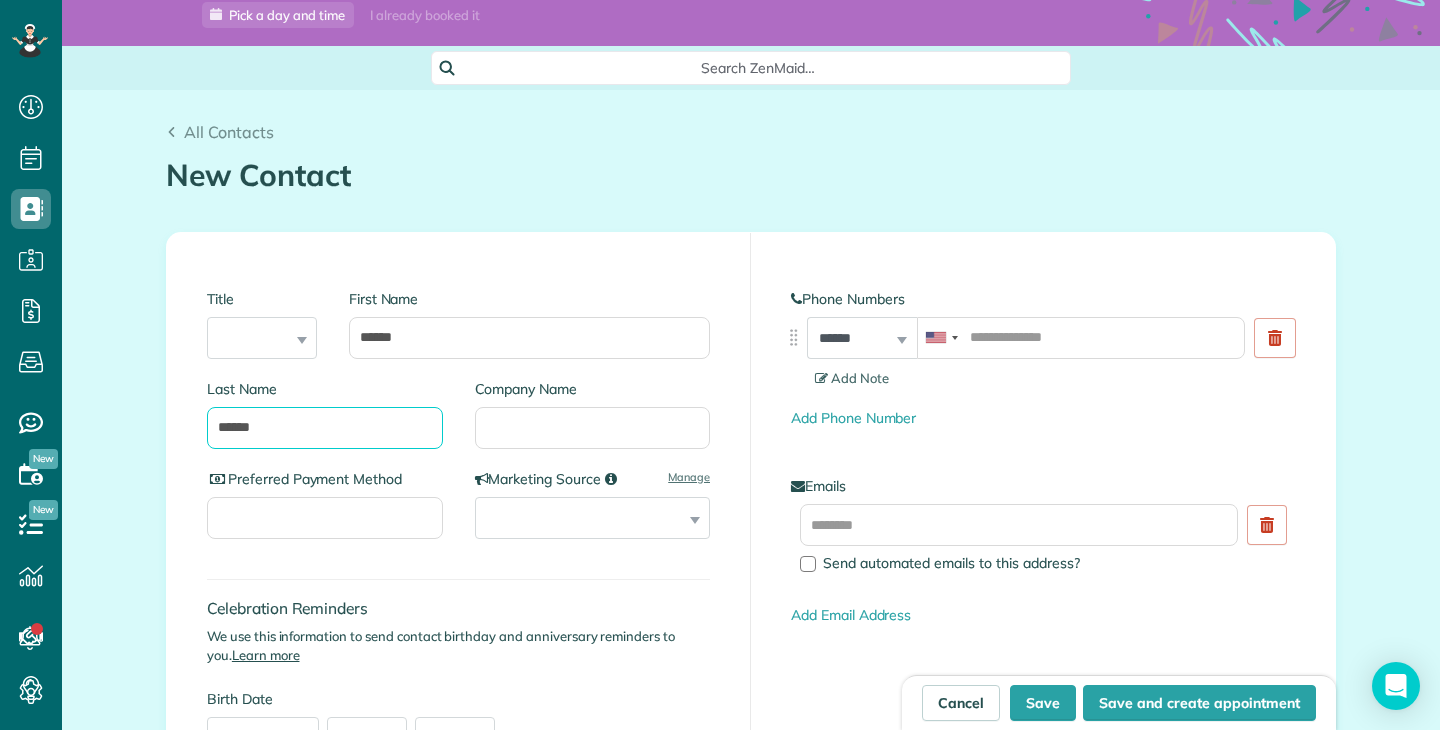 type on "*****" 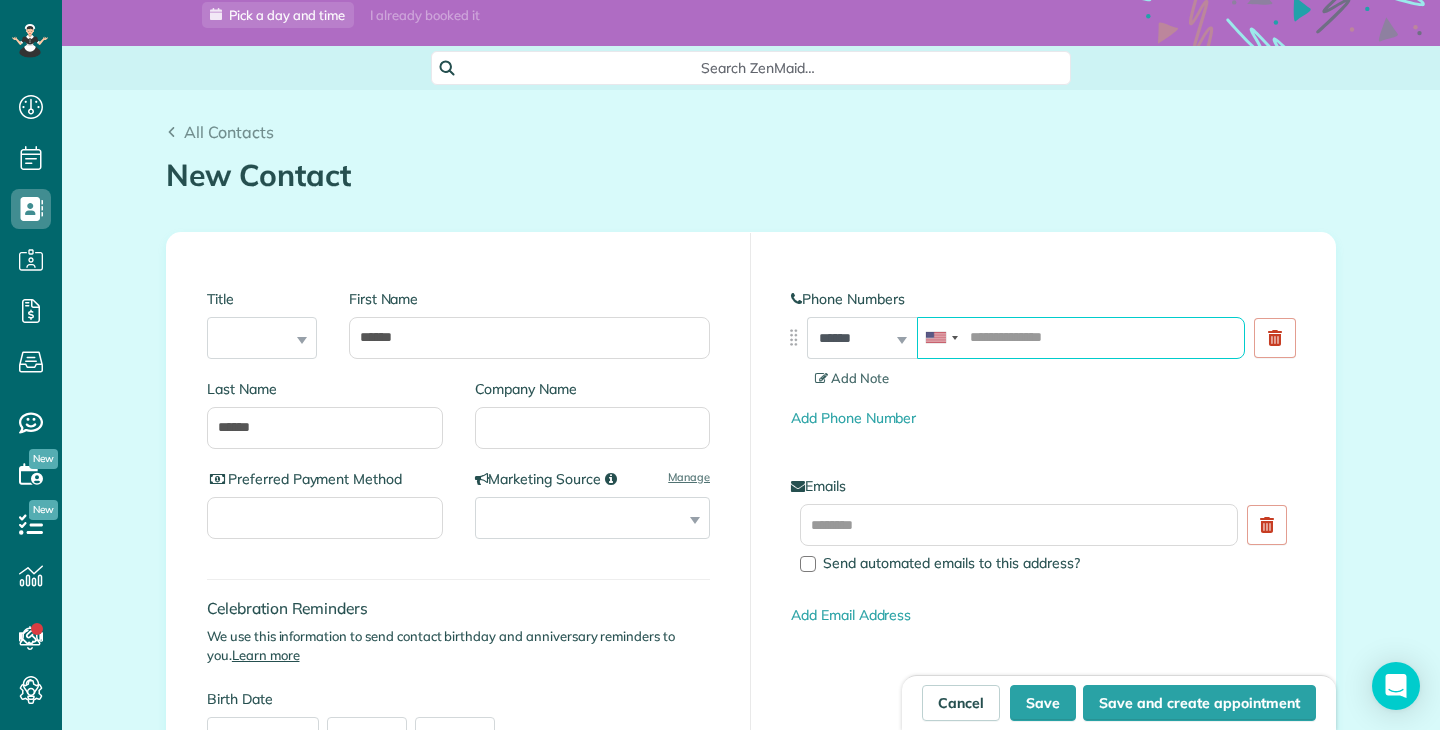click at bounding box center [1081, 338] 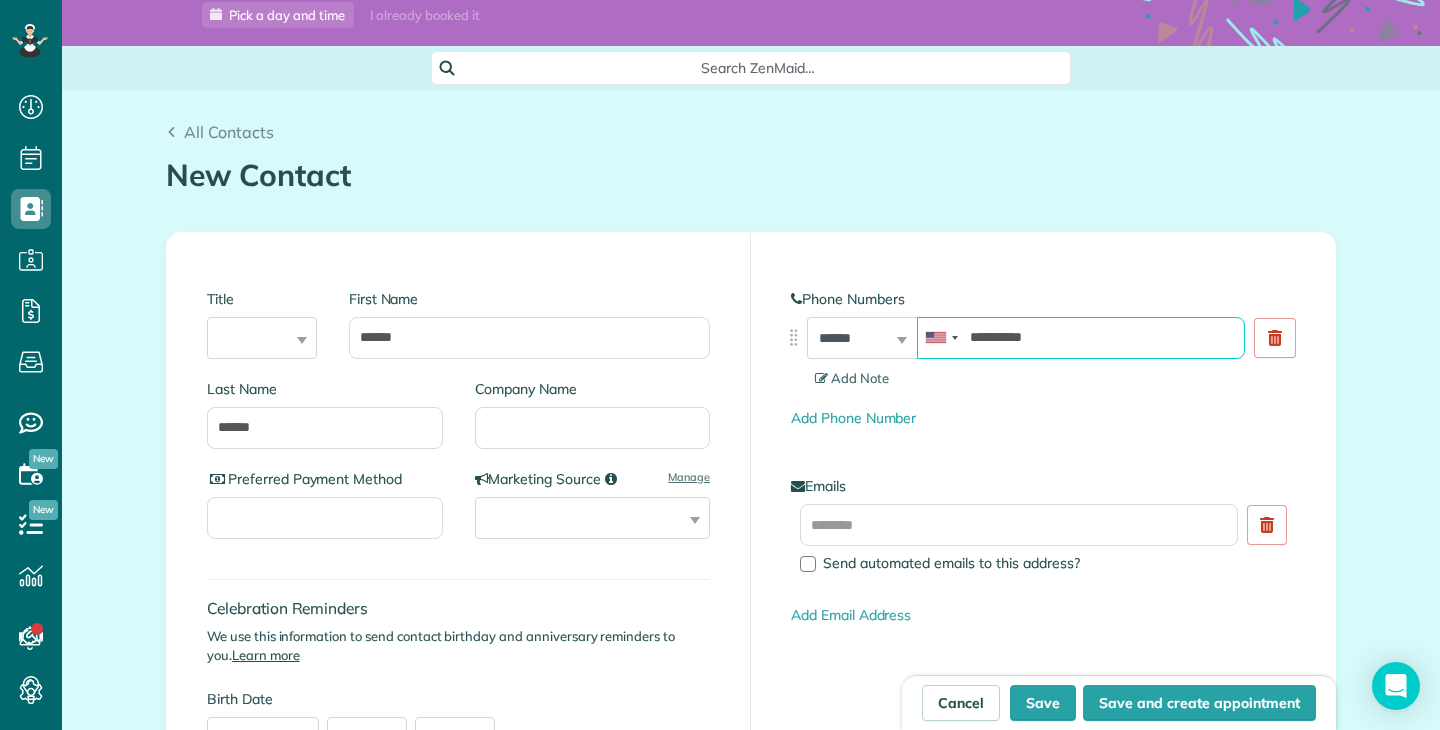 type on "**********" 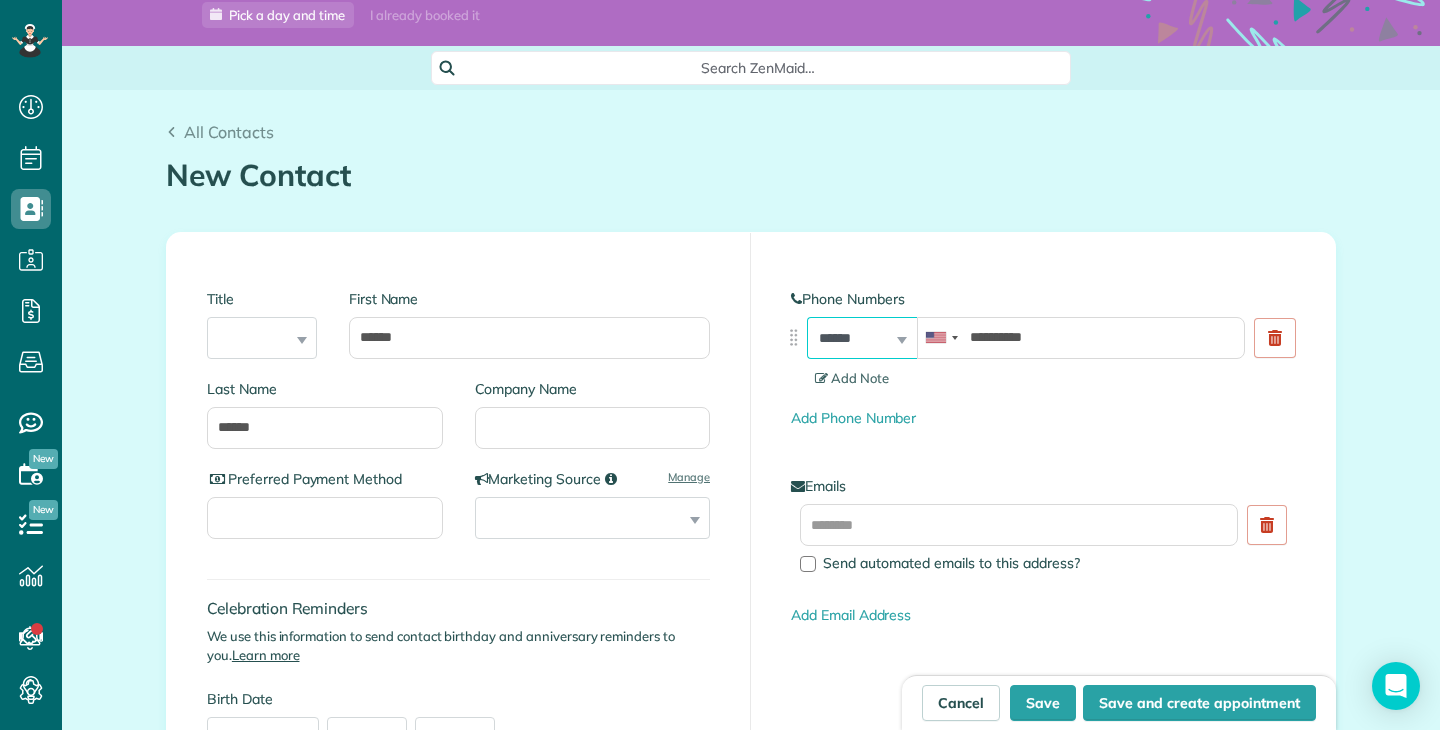 click on "**********" at bounding box center (862, 338) 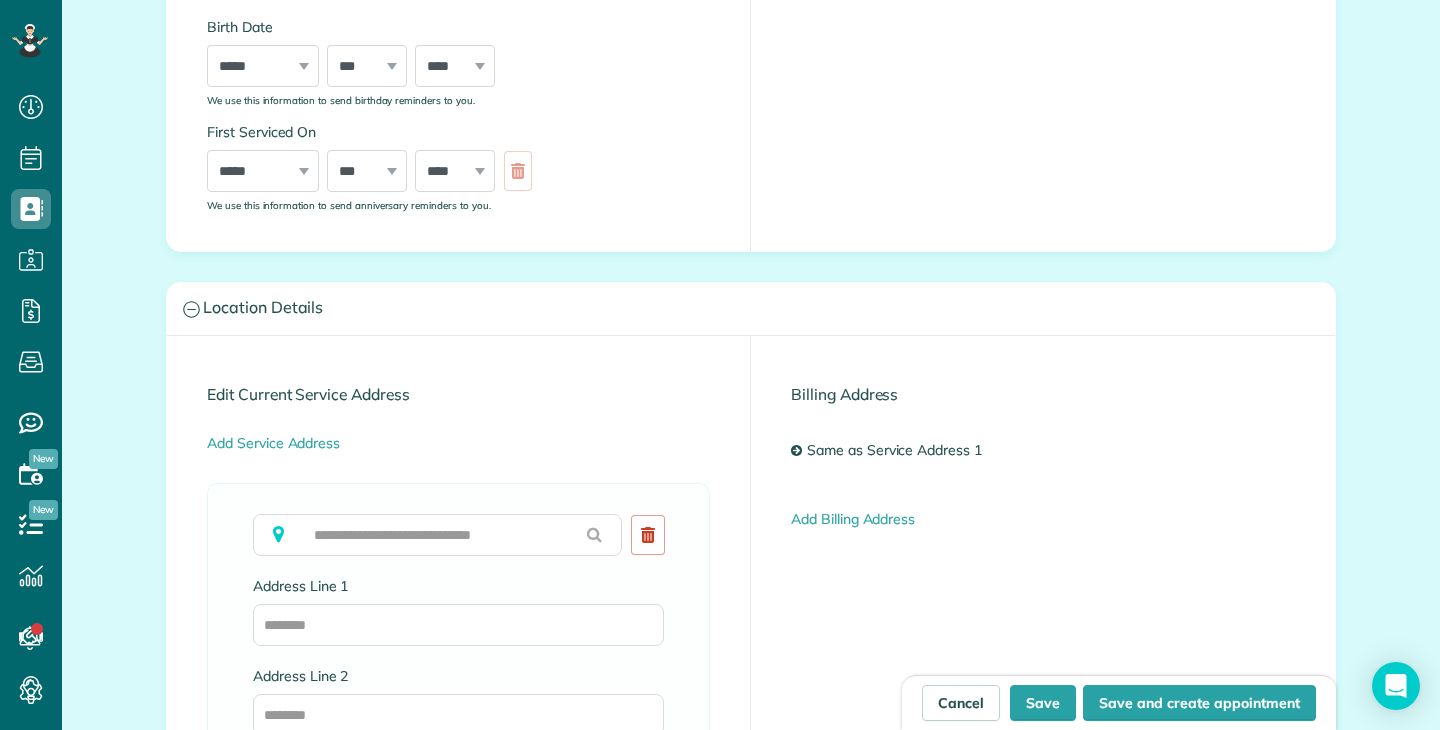 scroll, scrollTop: 749, scrollLeft: 0, axis: vertical 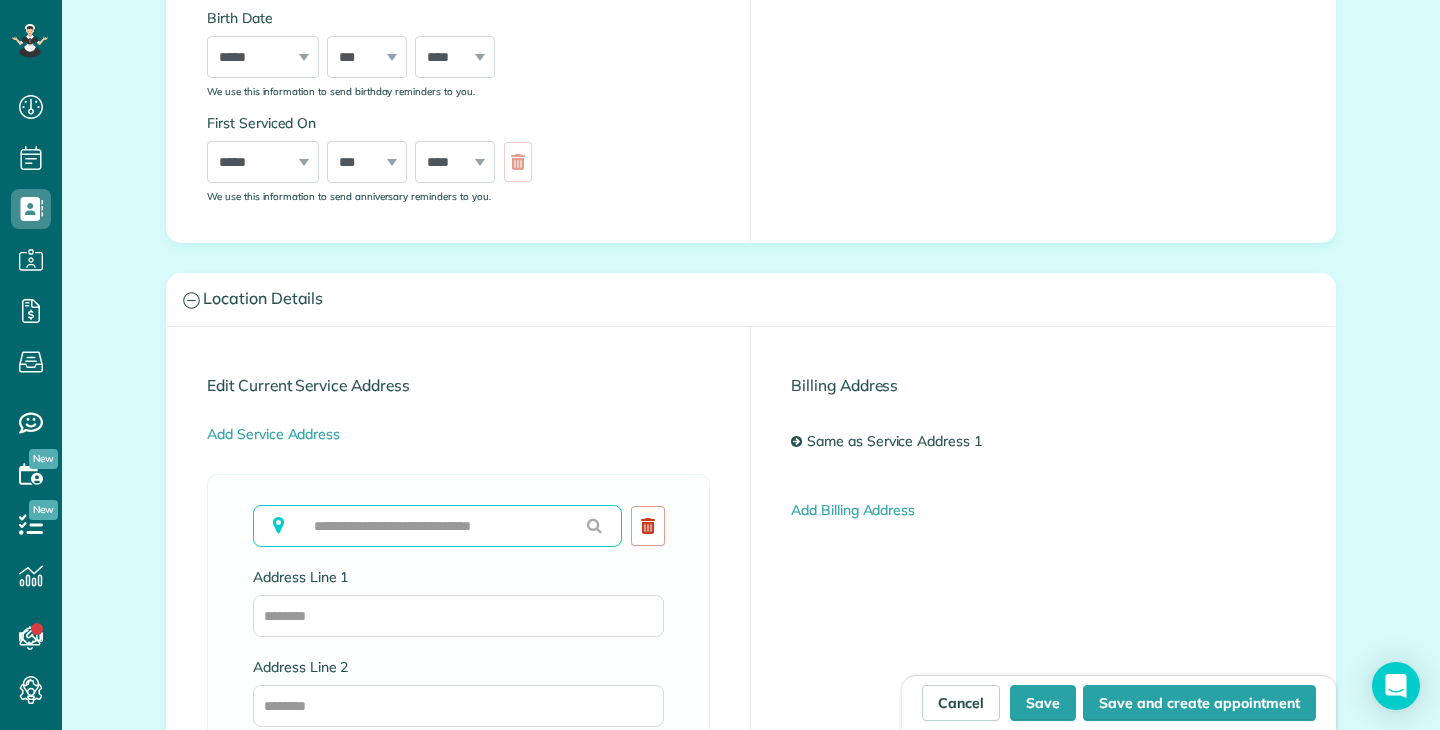 click at bounding box center (437, 526) 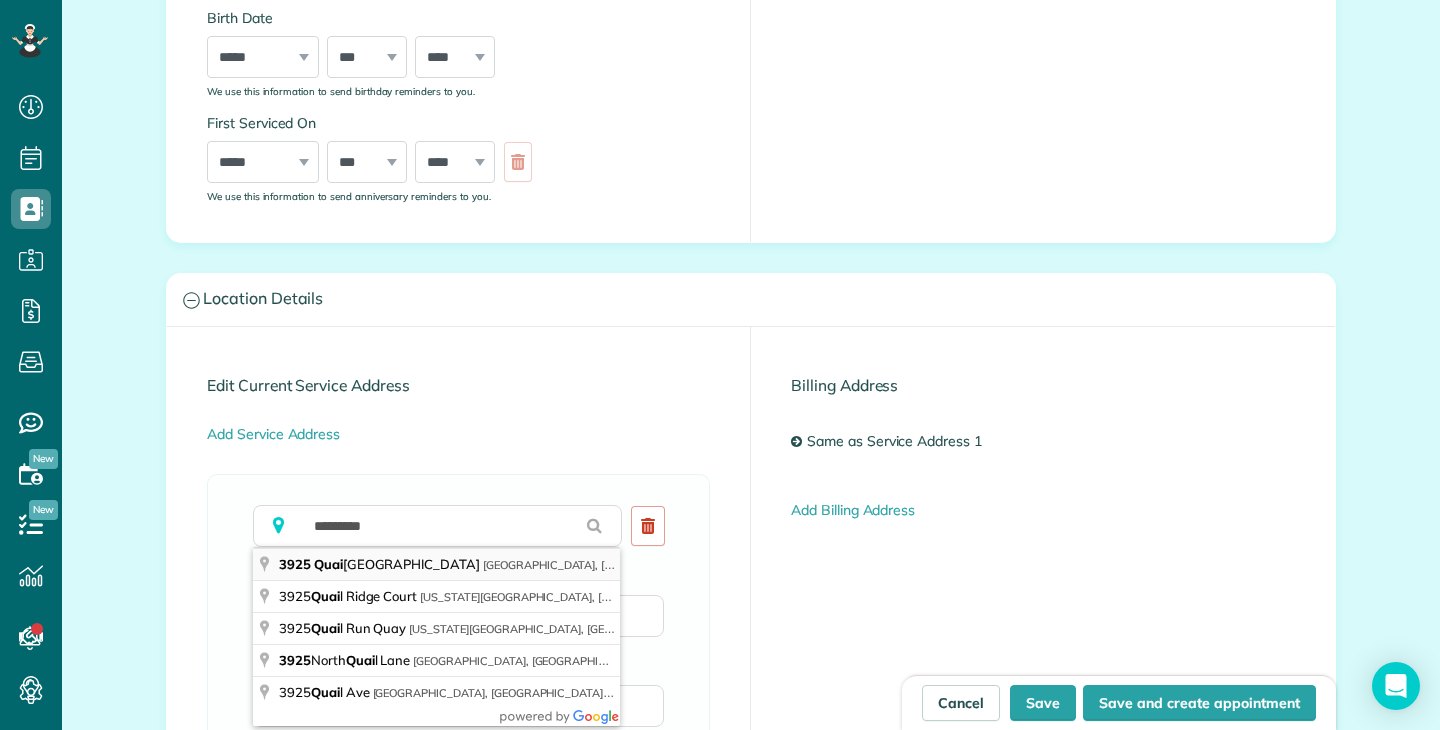 type on "**********" 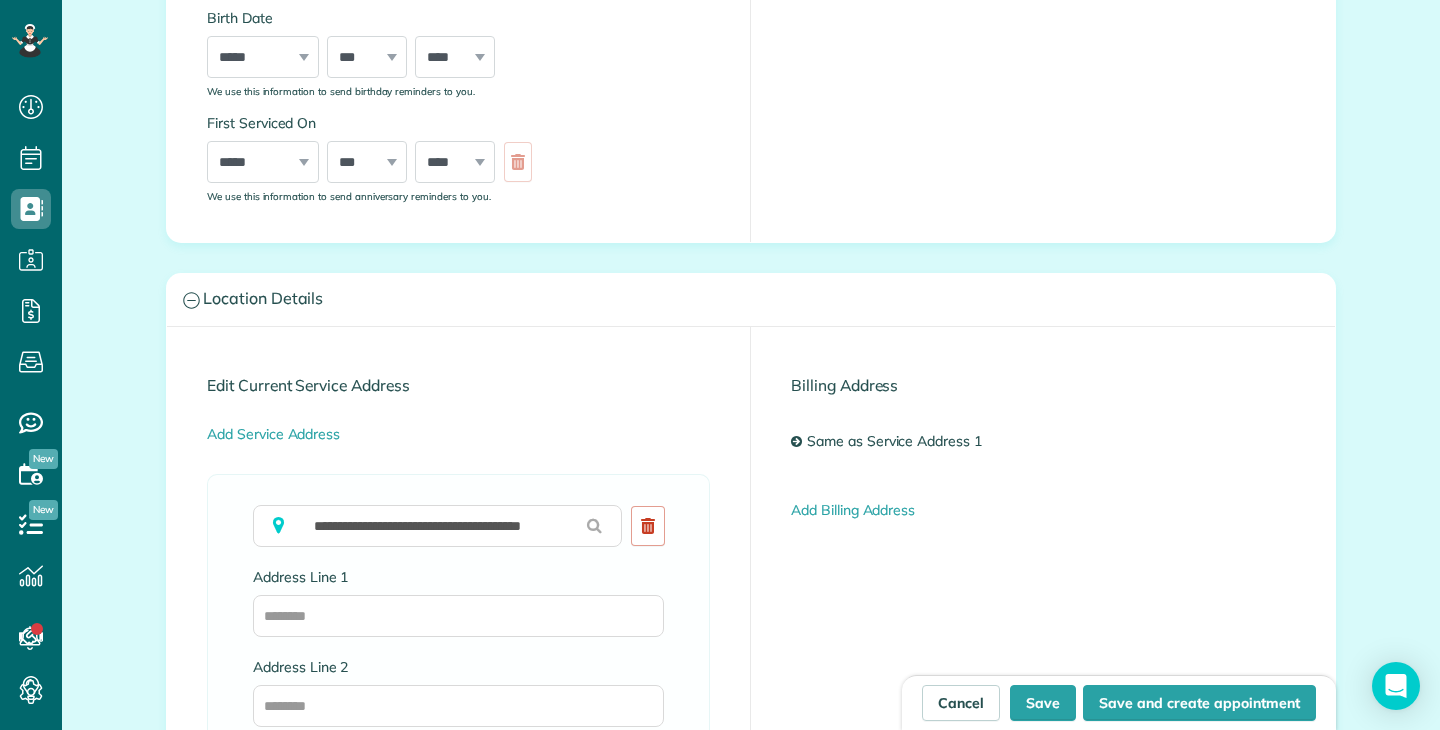 type on "**********" 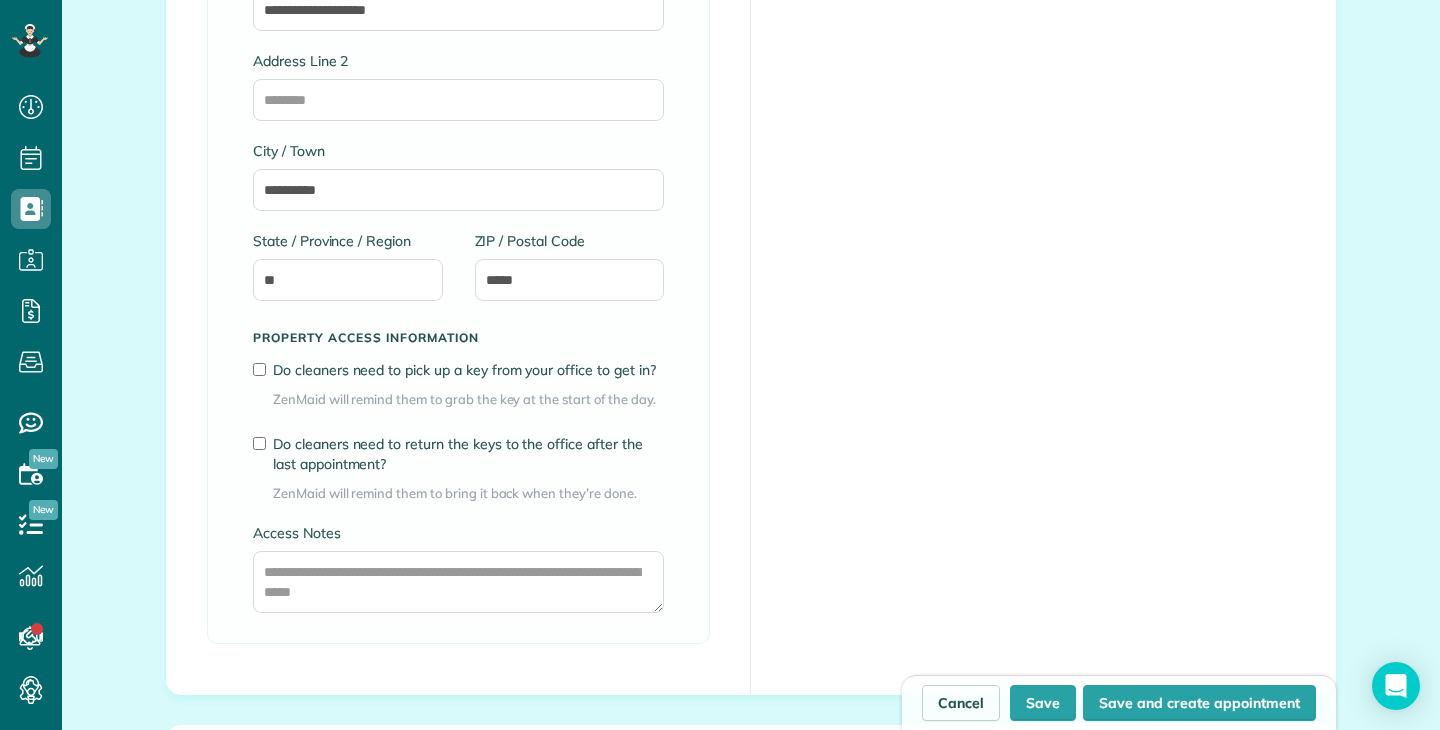 scroll, scrollTop: 1365, scrollLeft: 0, axis: vertical 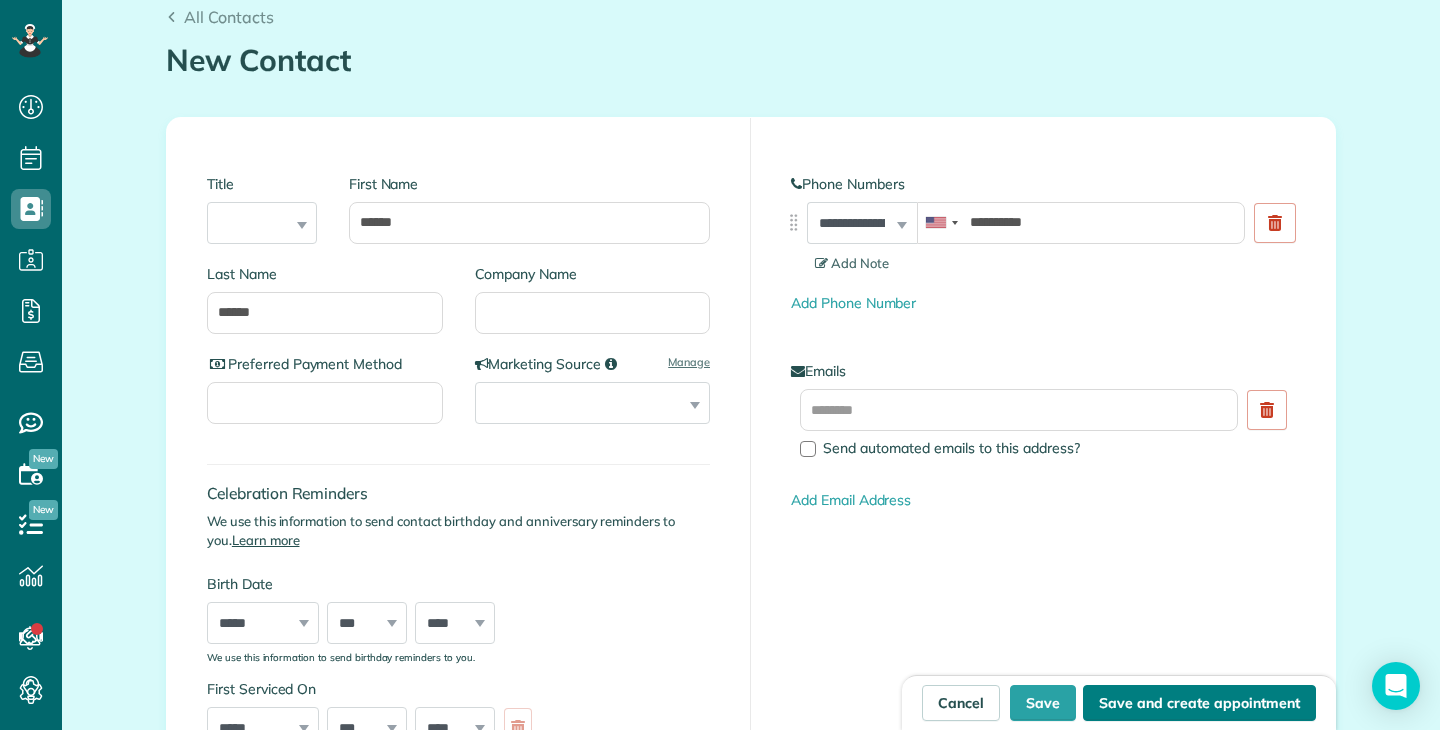click on "Save and create appointment" at bounding box center (1199, 703) 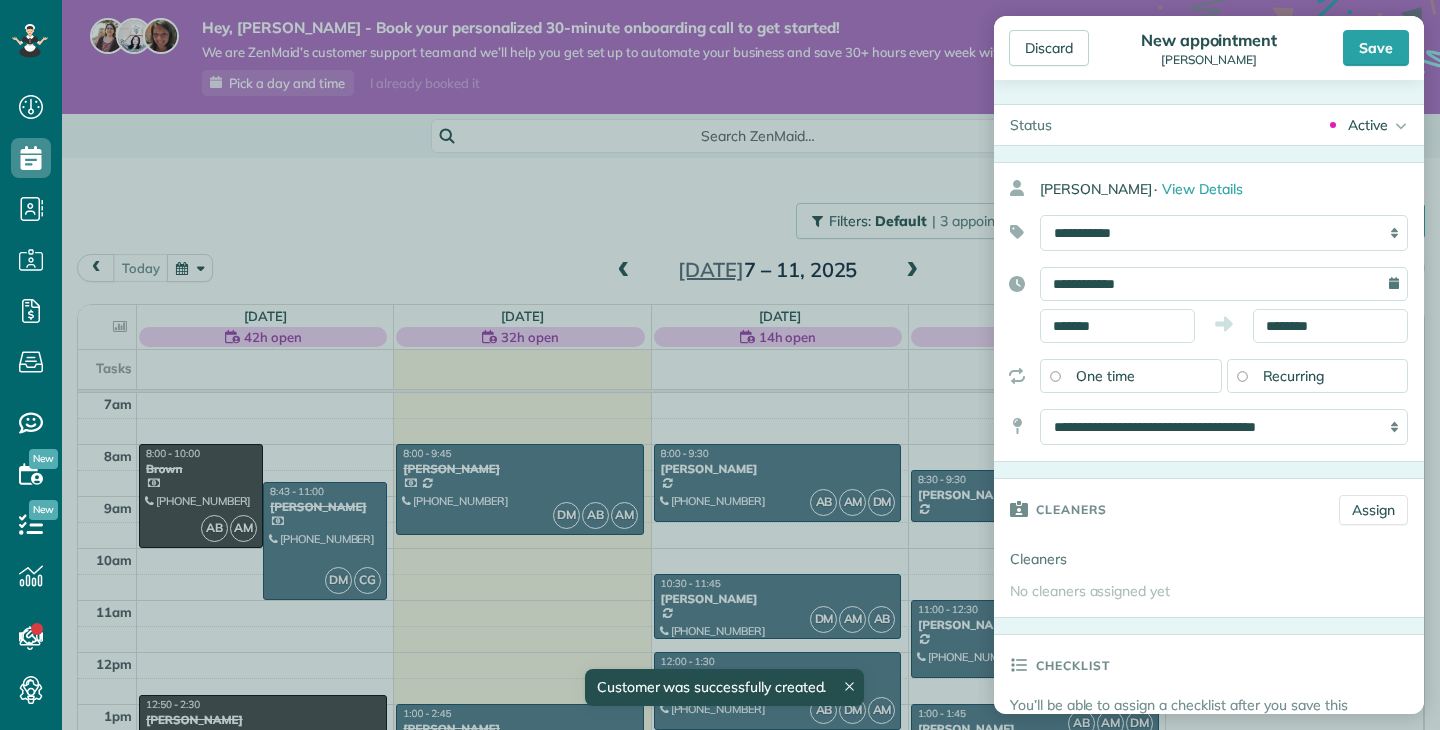 scroll, scrollTop: 0, scrollLeft: 0, axis: both 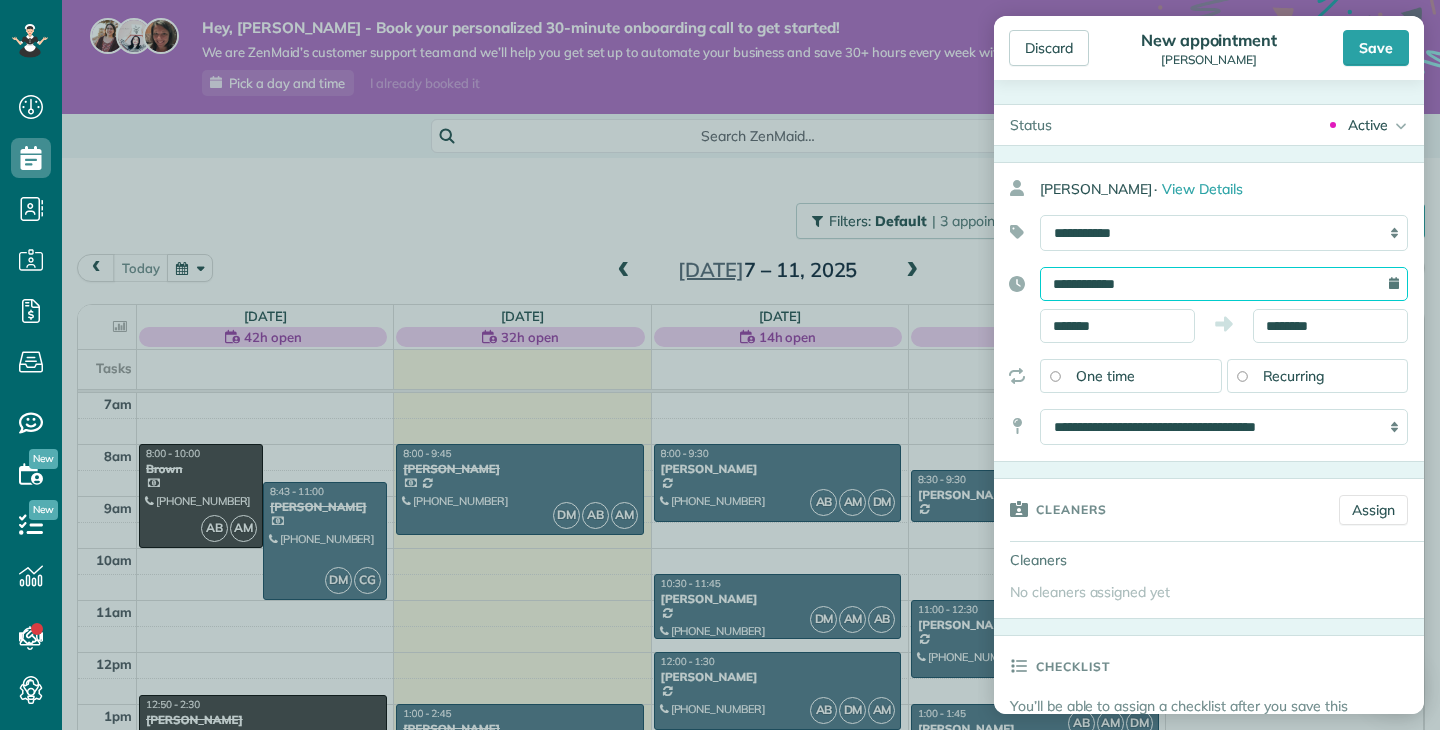 click on "**********" at bounding box center [1224, 284] 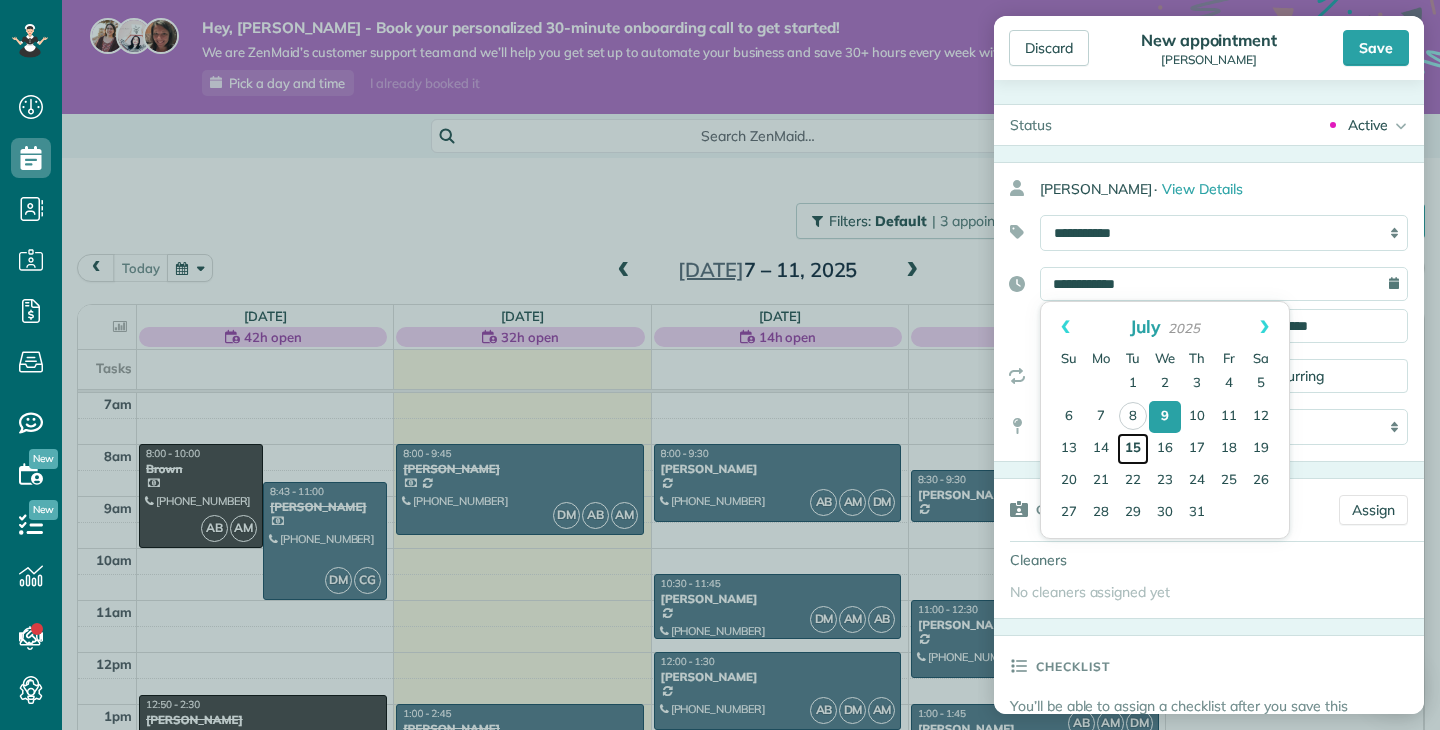 click on "15" at bounding box center (1133, 449) 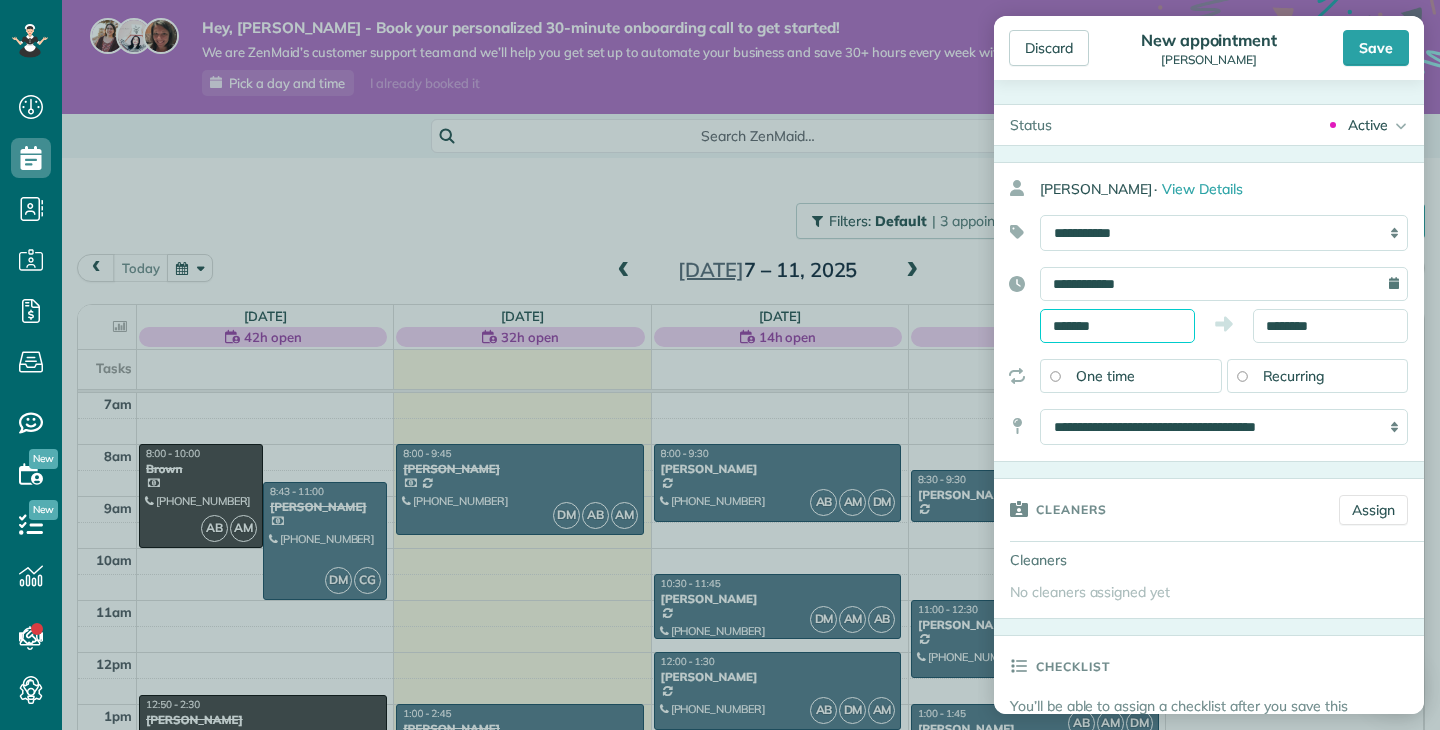 click on "*******" at bounding box center (1117, 326) 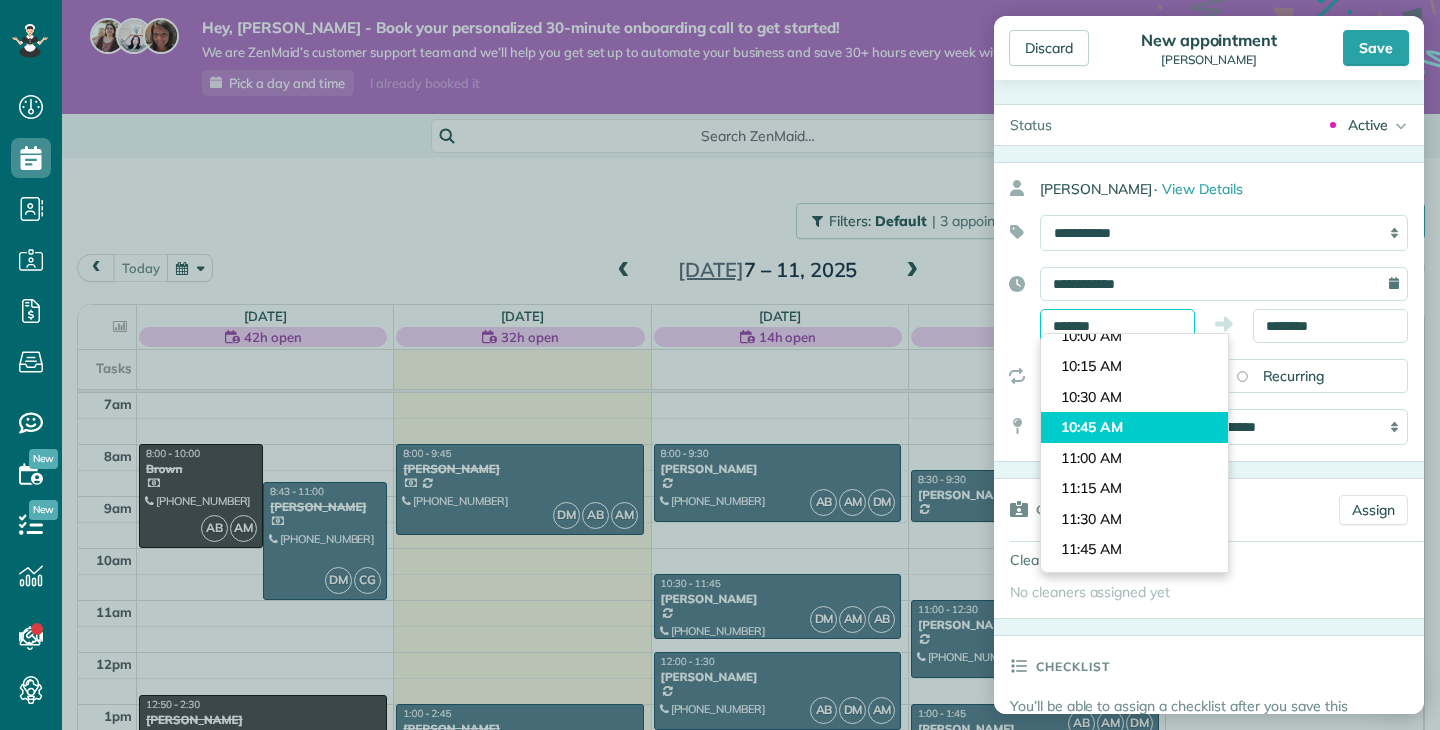 scroll, scrollTop: 1211, scrollLeft: 0, axis: vertical 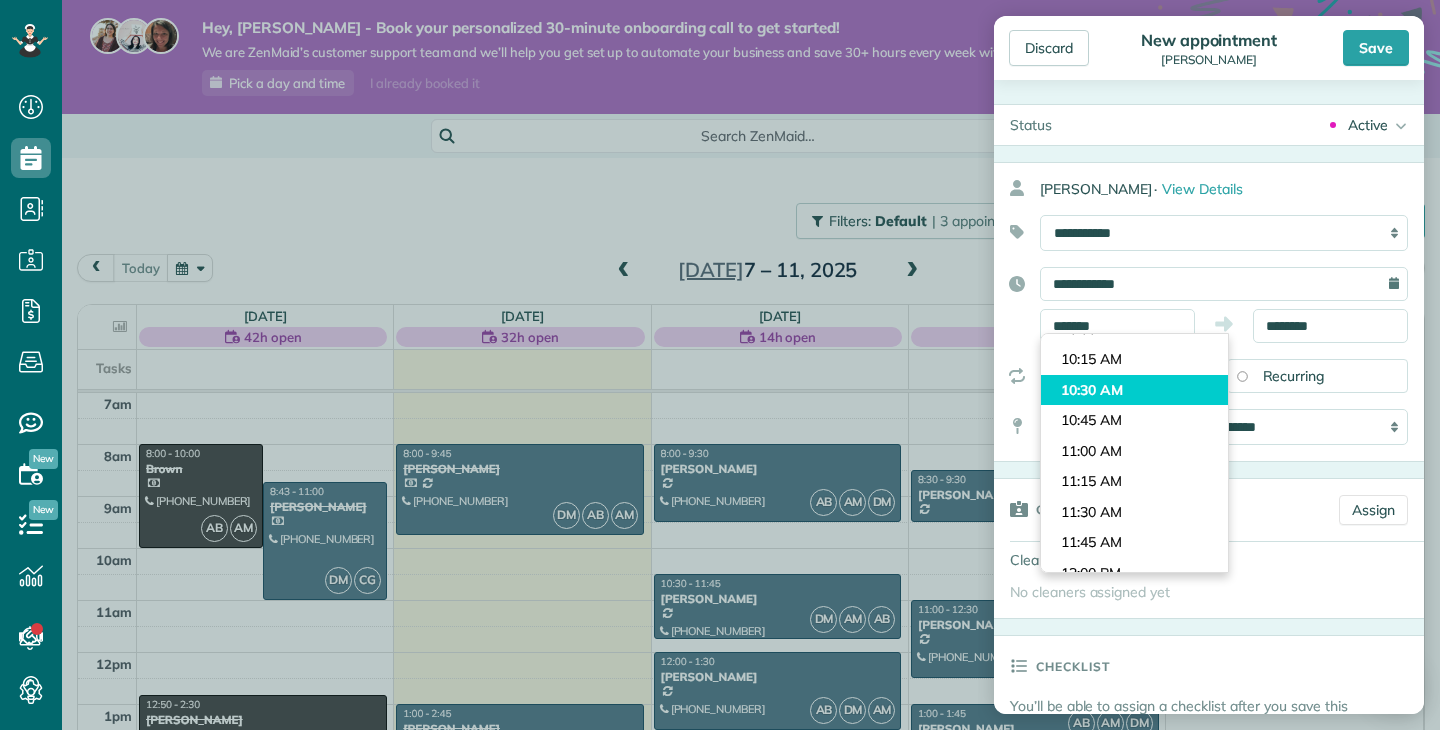 type on "********" 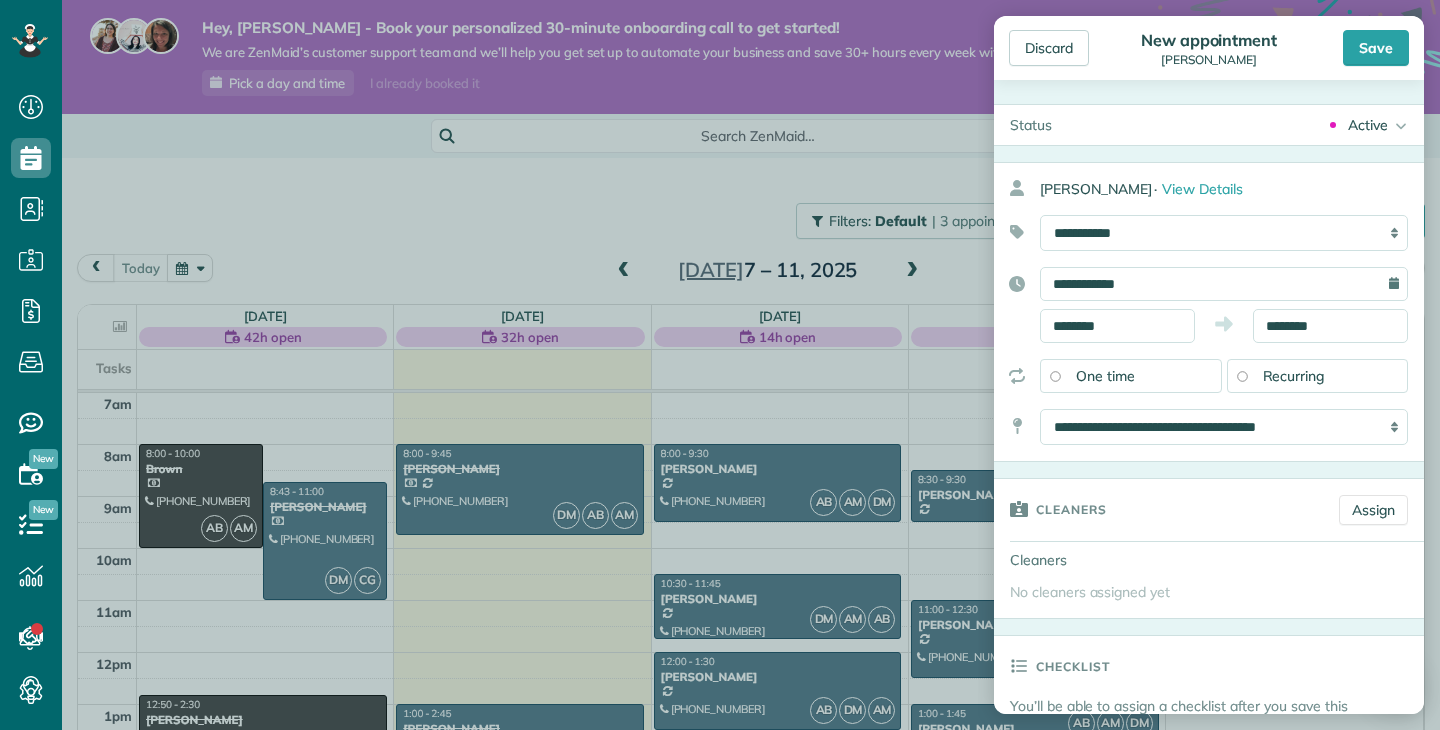 click on "Dashboard
Scheduling
Calendar View
List View
Dispatch View - Weekly scheduling (Beta)" at bounding box center (720, 365) 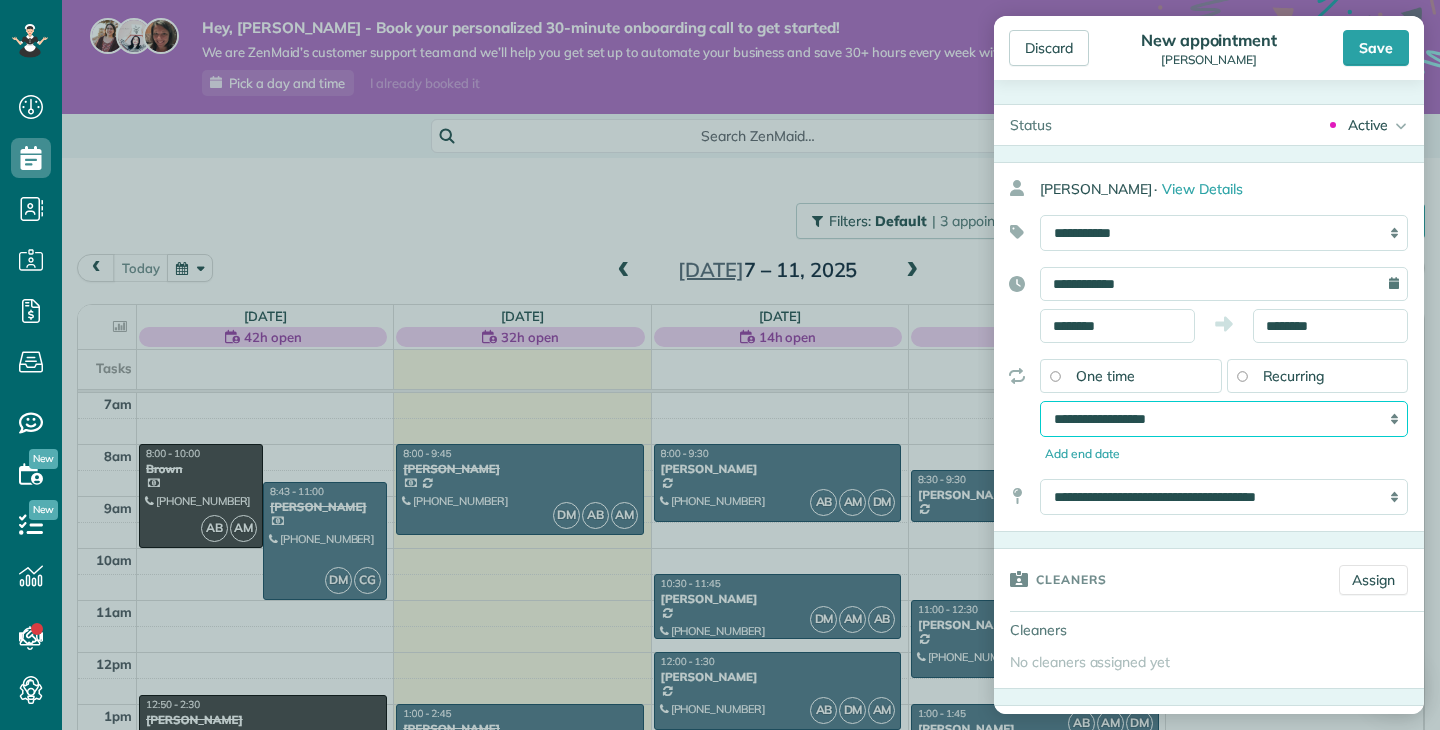 click on "**********" at bounding box center (1224, 419) 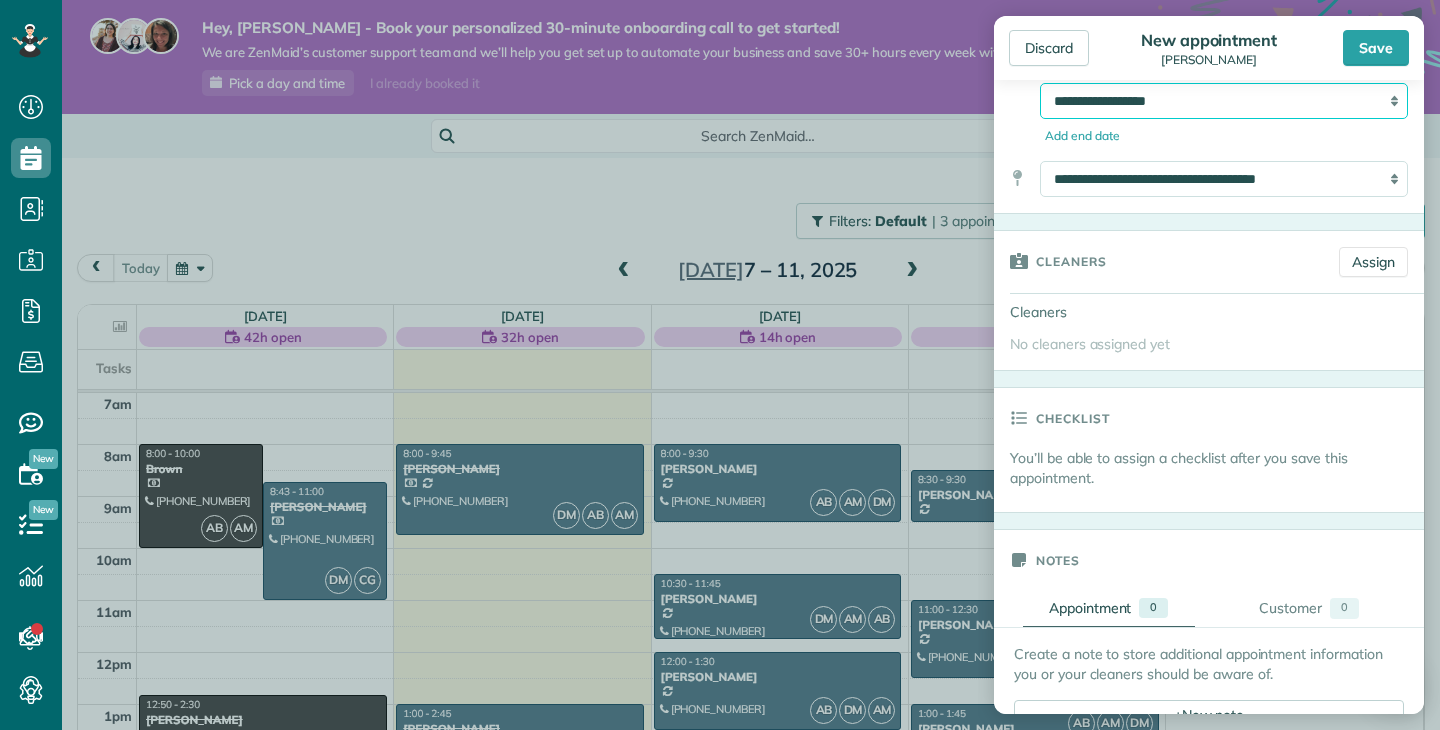 scroll, scrollTop: 320, scrollLeft: 0, axis: vertical 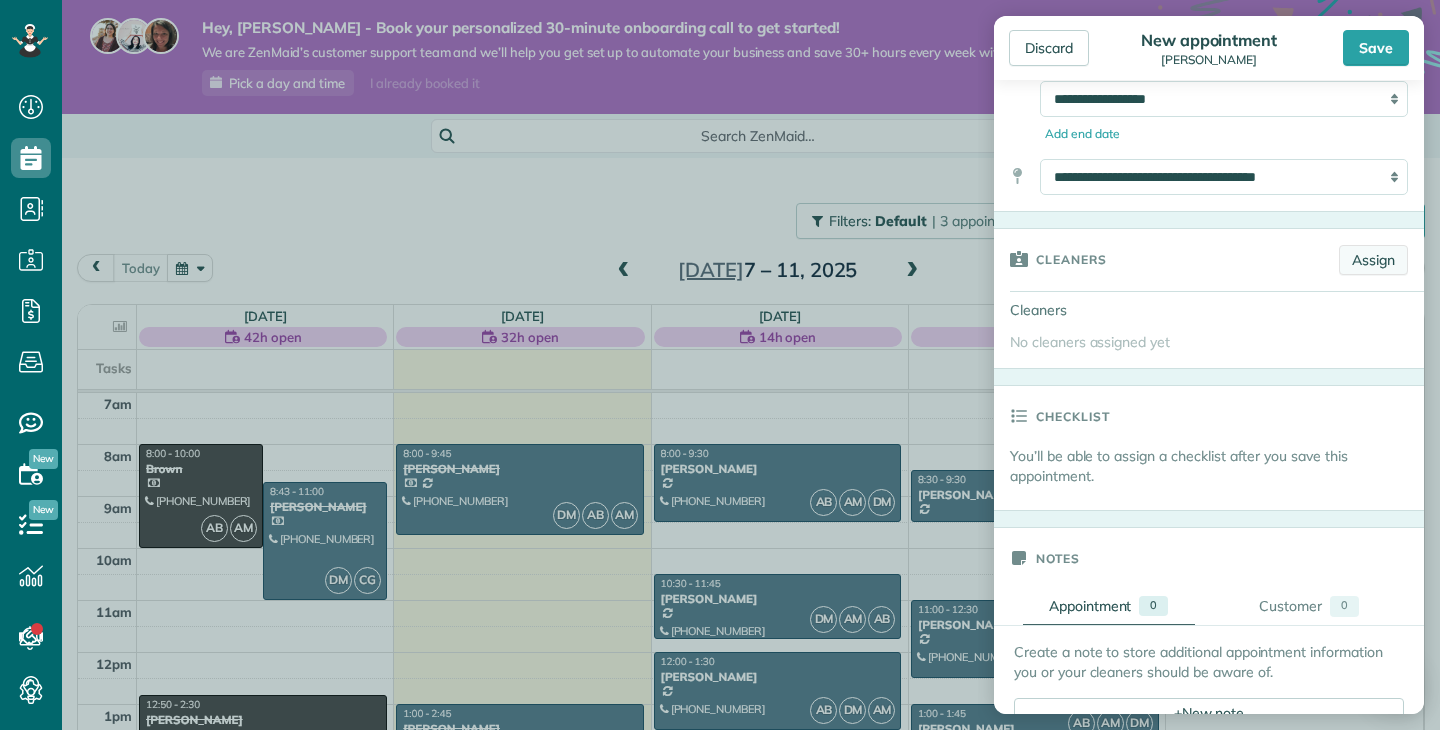 click on "Assign" at bounding box center (1373, 260) 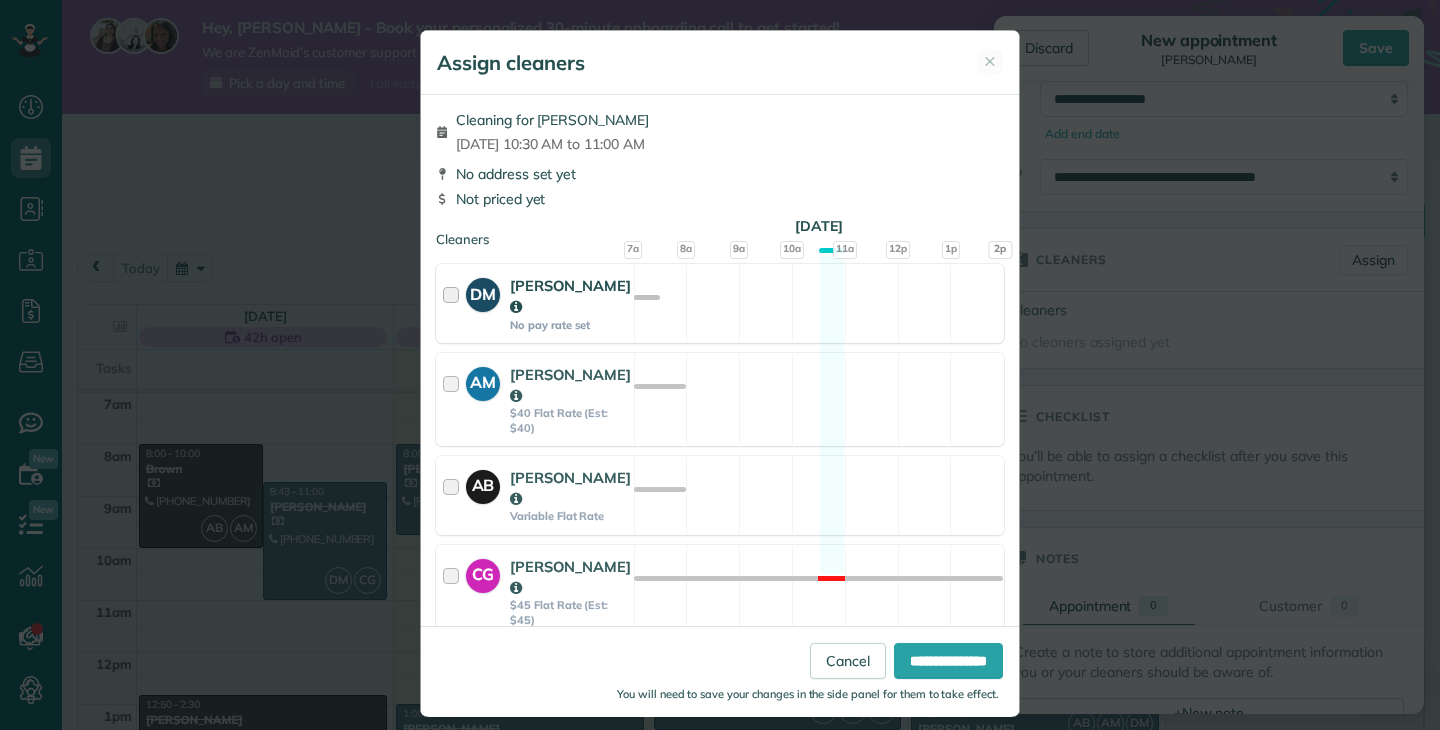 click at bounding box center (454, 303) 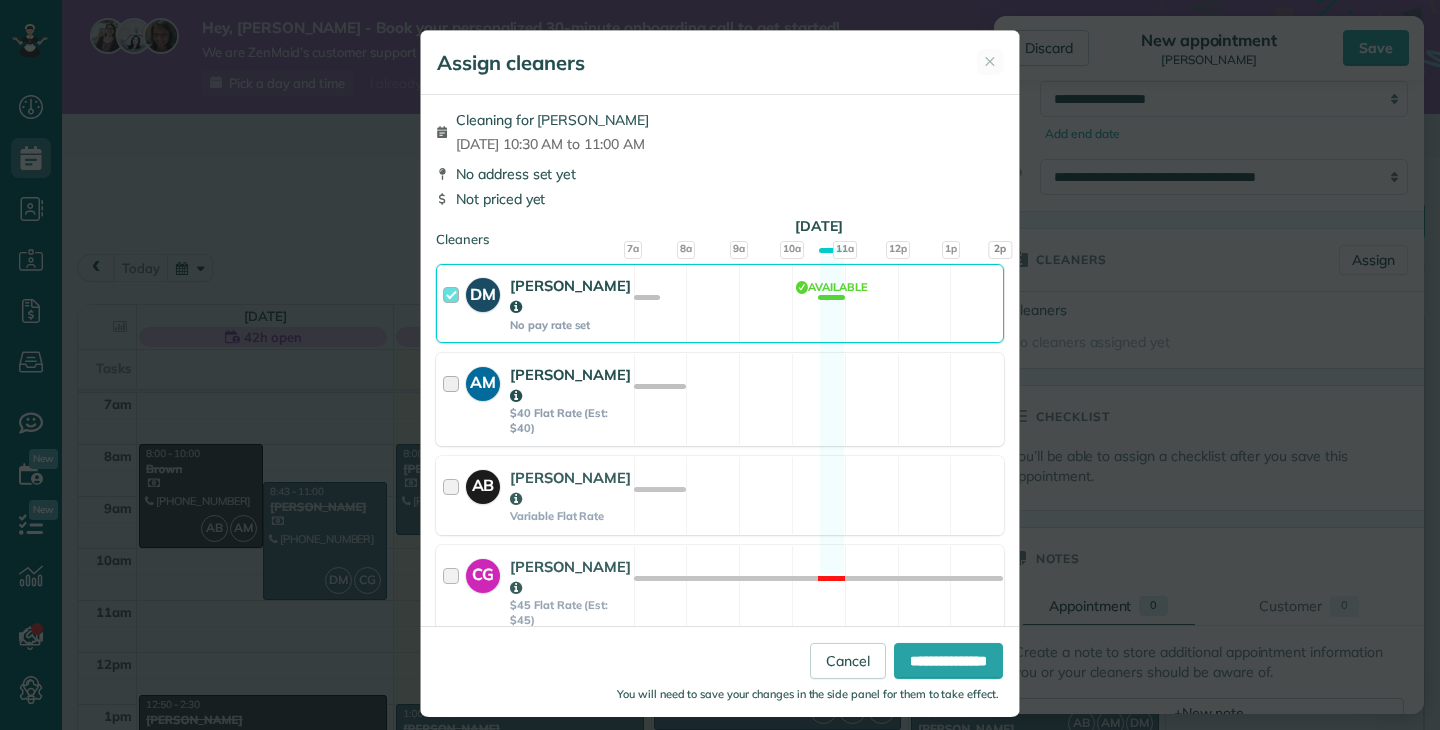 click at bounding box center [454, 399] 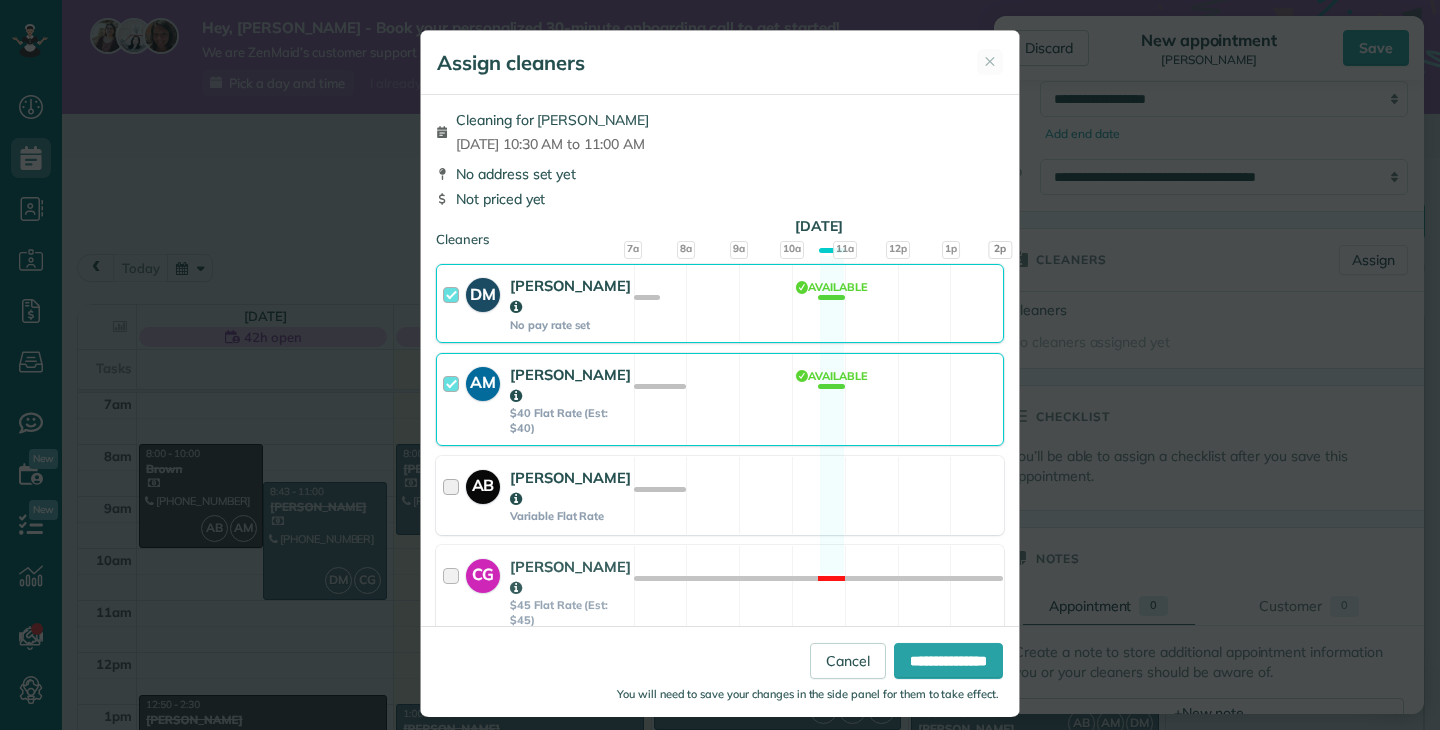 click at bounding box center (454, 495) 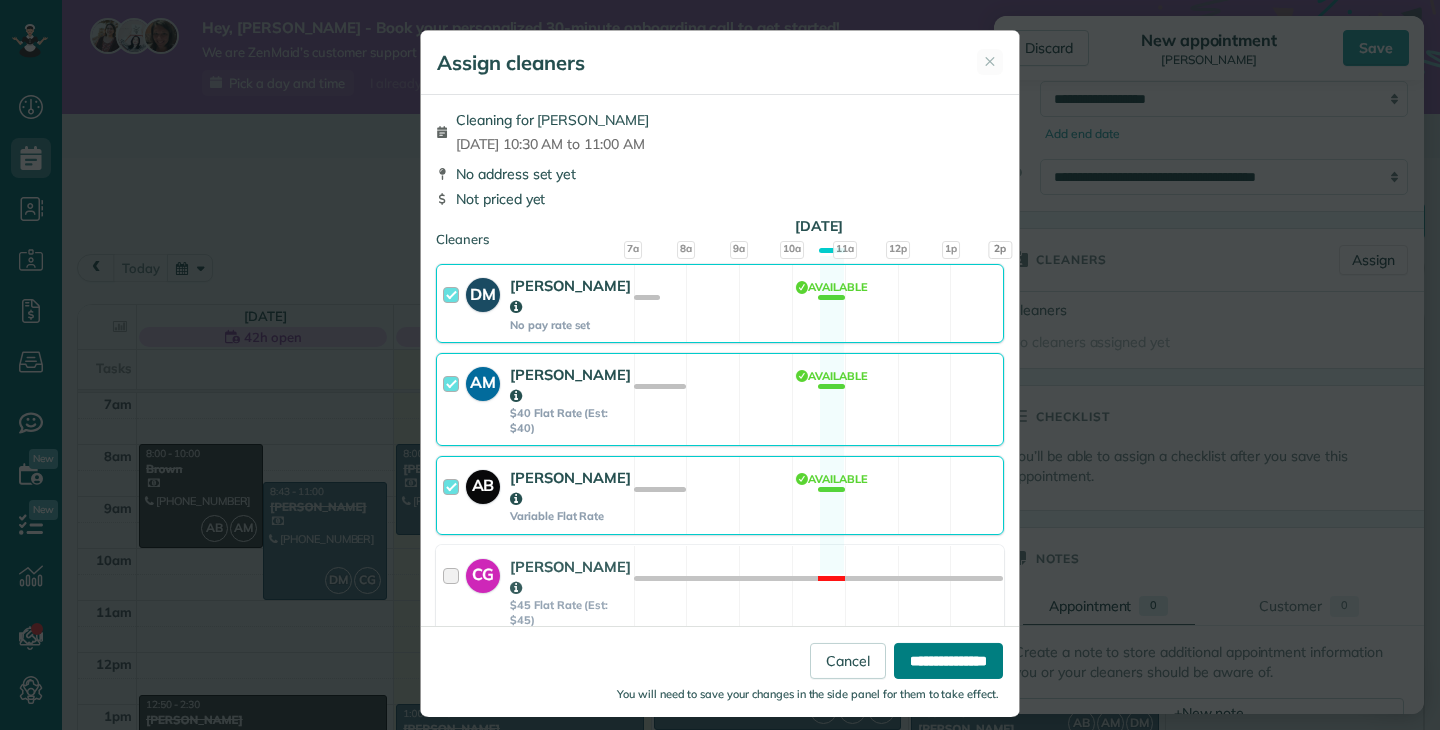 click on "**********" at bounding box center [948, 660] 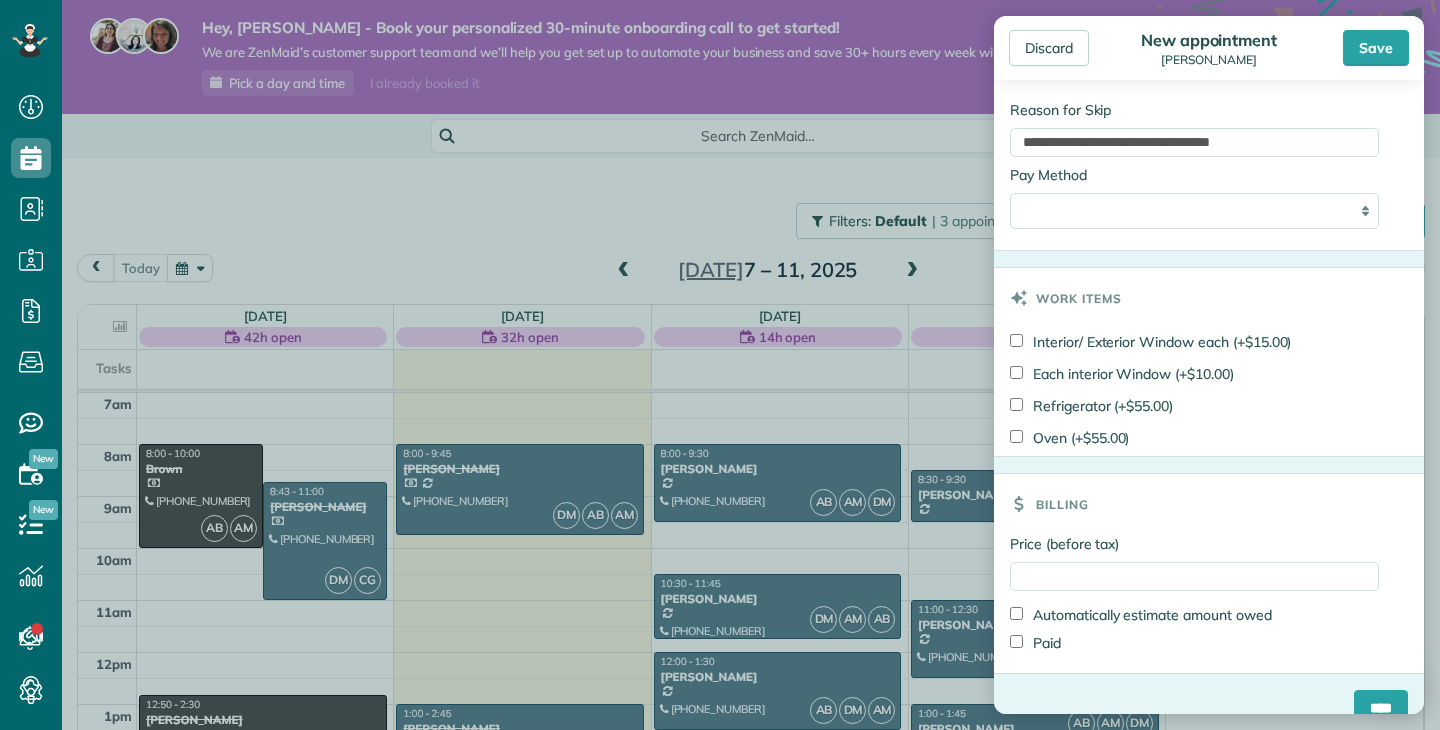 scroll, scrollTop: 1246, scrollLeft: 0, axis: vertical 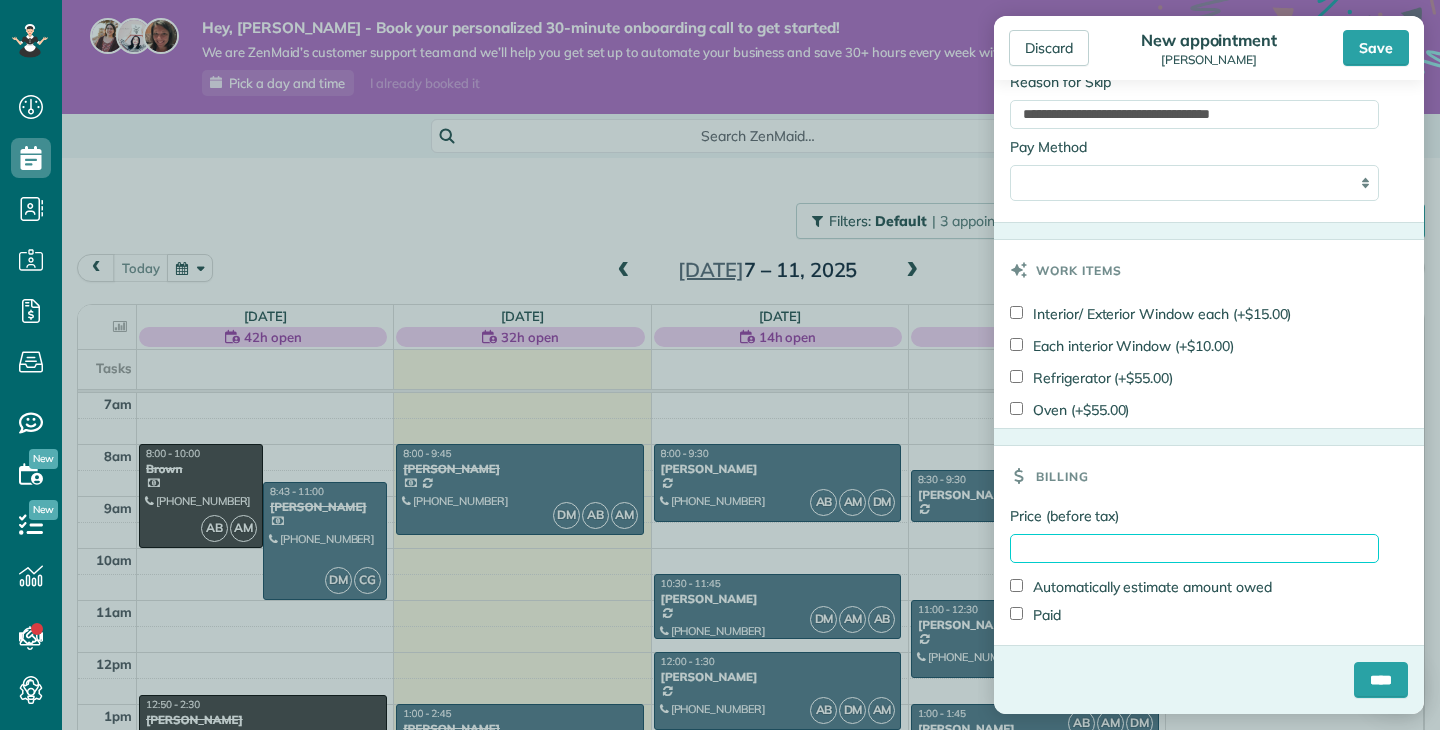 click on "Price (before tax)" at bounding box center (1194, 548) 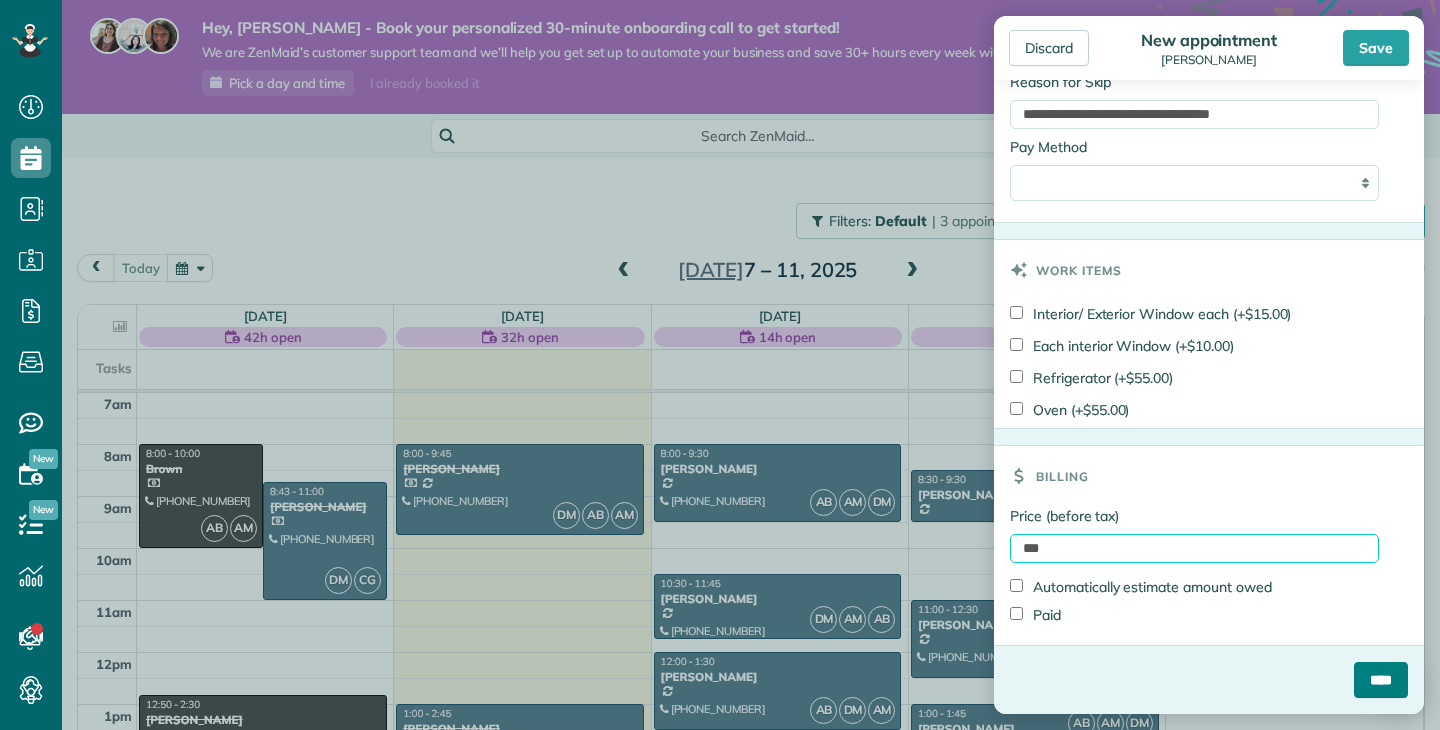 type on "***" 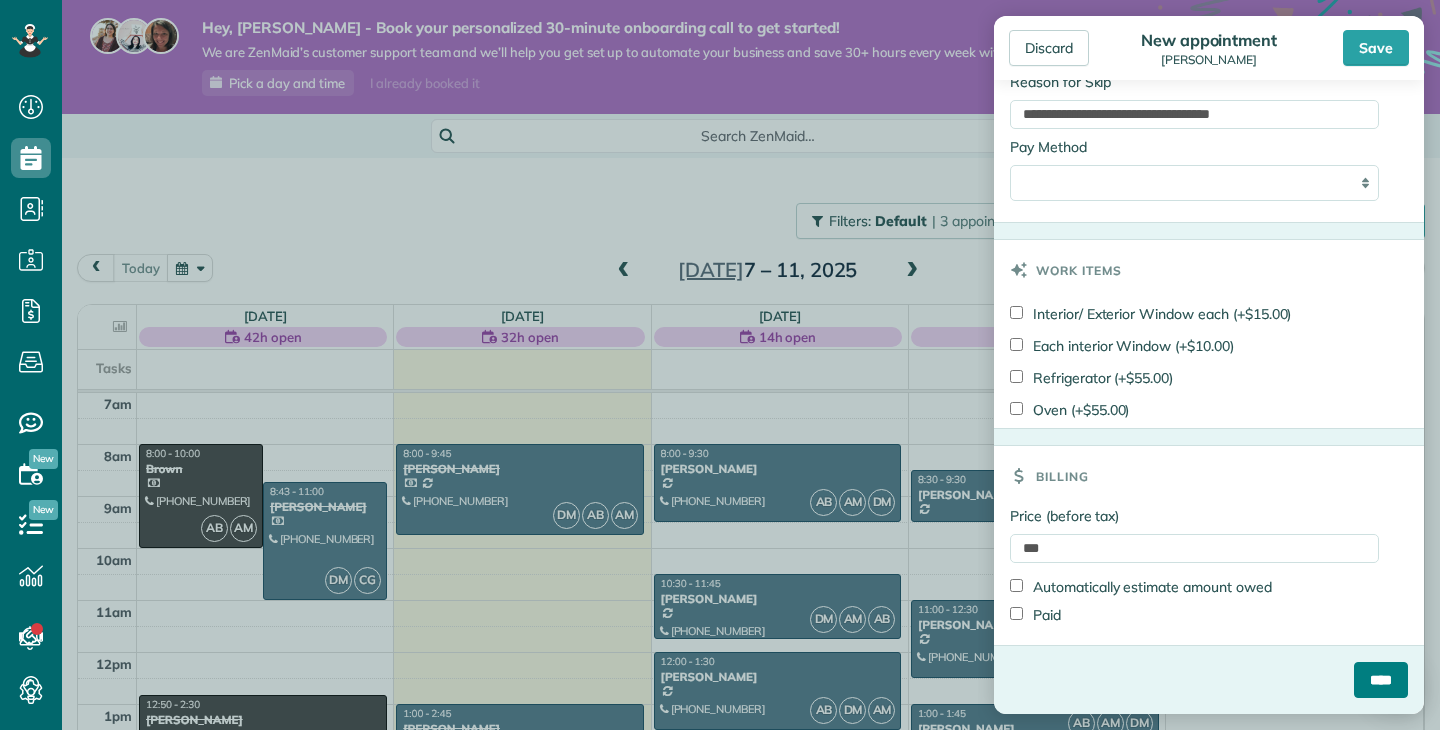 click on "****" at bounding box center (1381, 680) 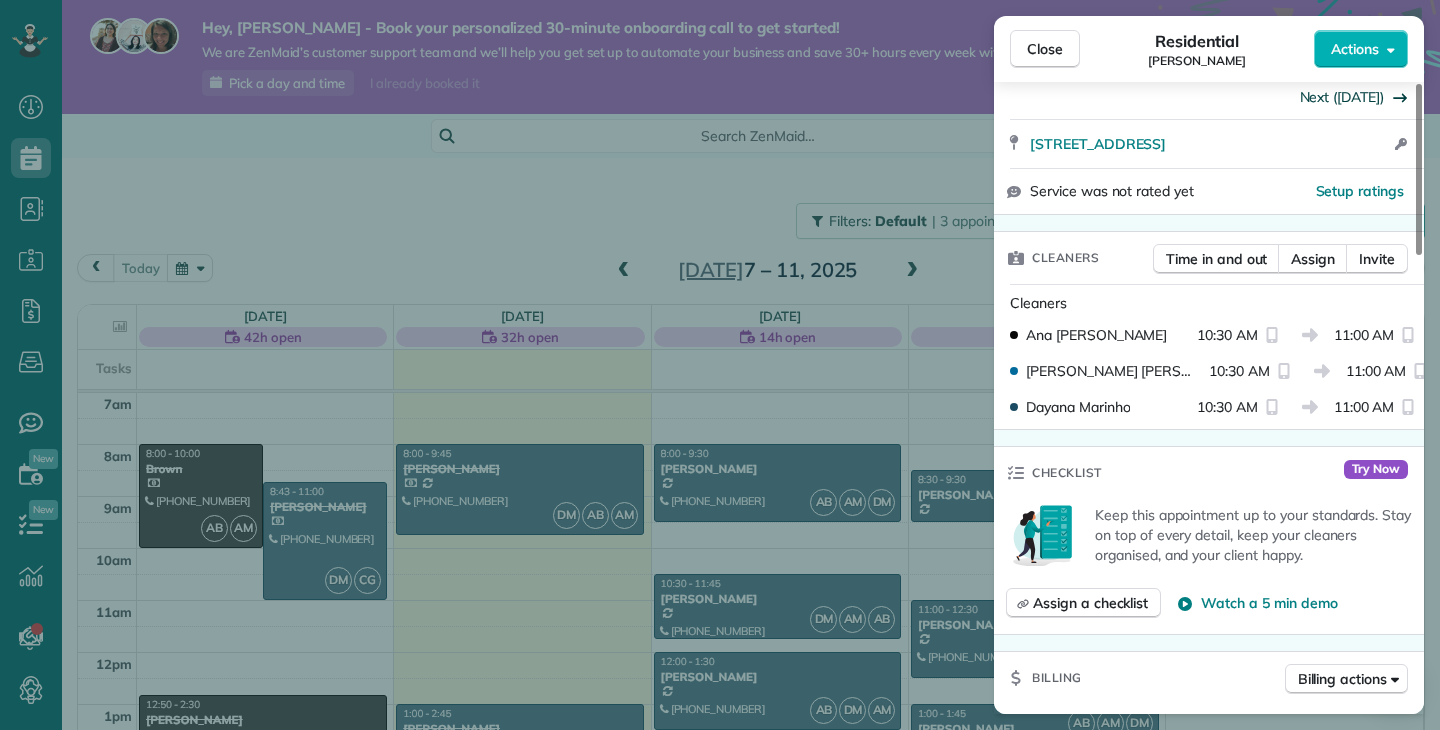 scroll, scrollTop: 391, scrollLeft: 0, axis: vertical 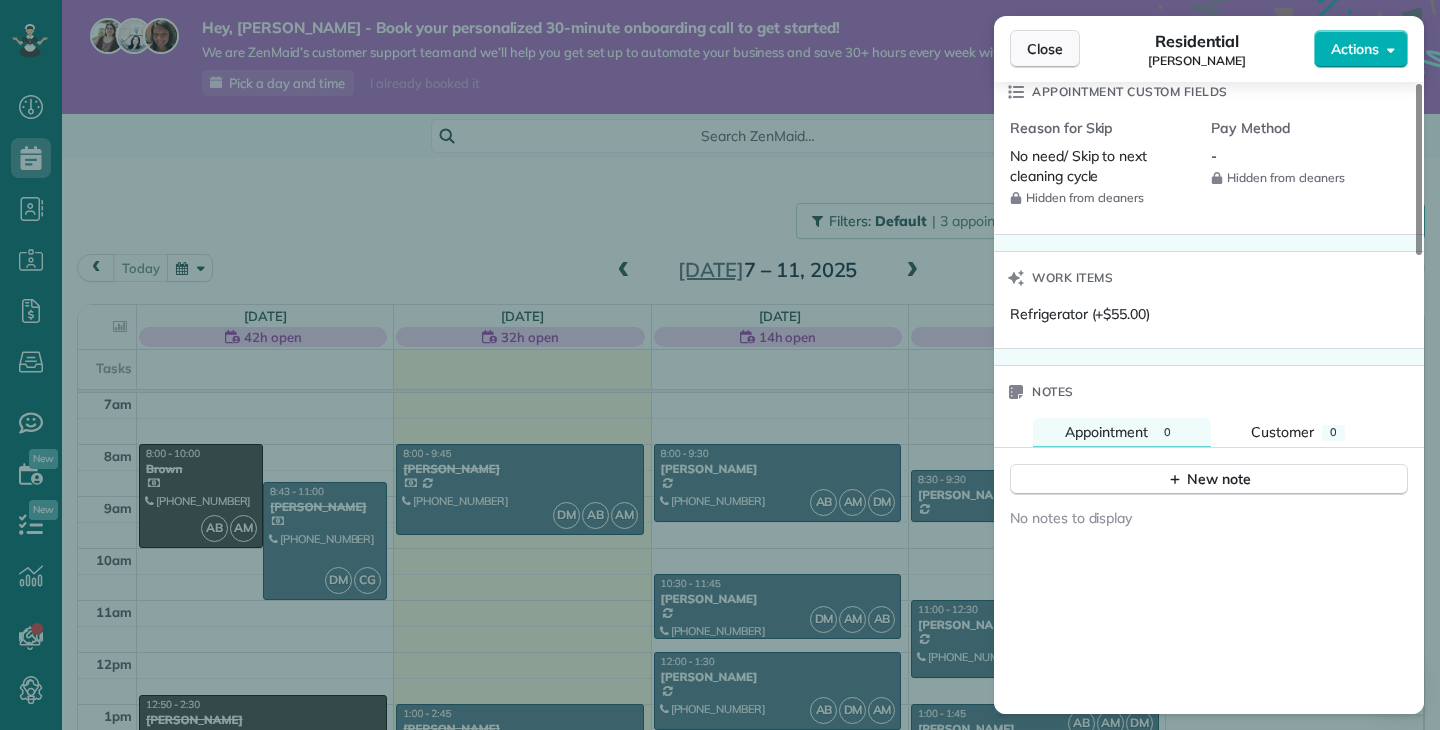 click on "Close" at bounding box center (1045, 49) 